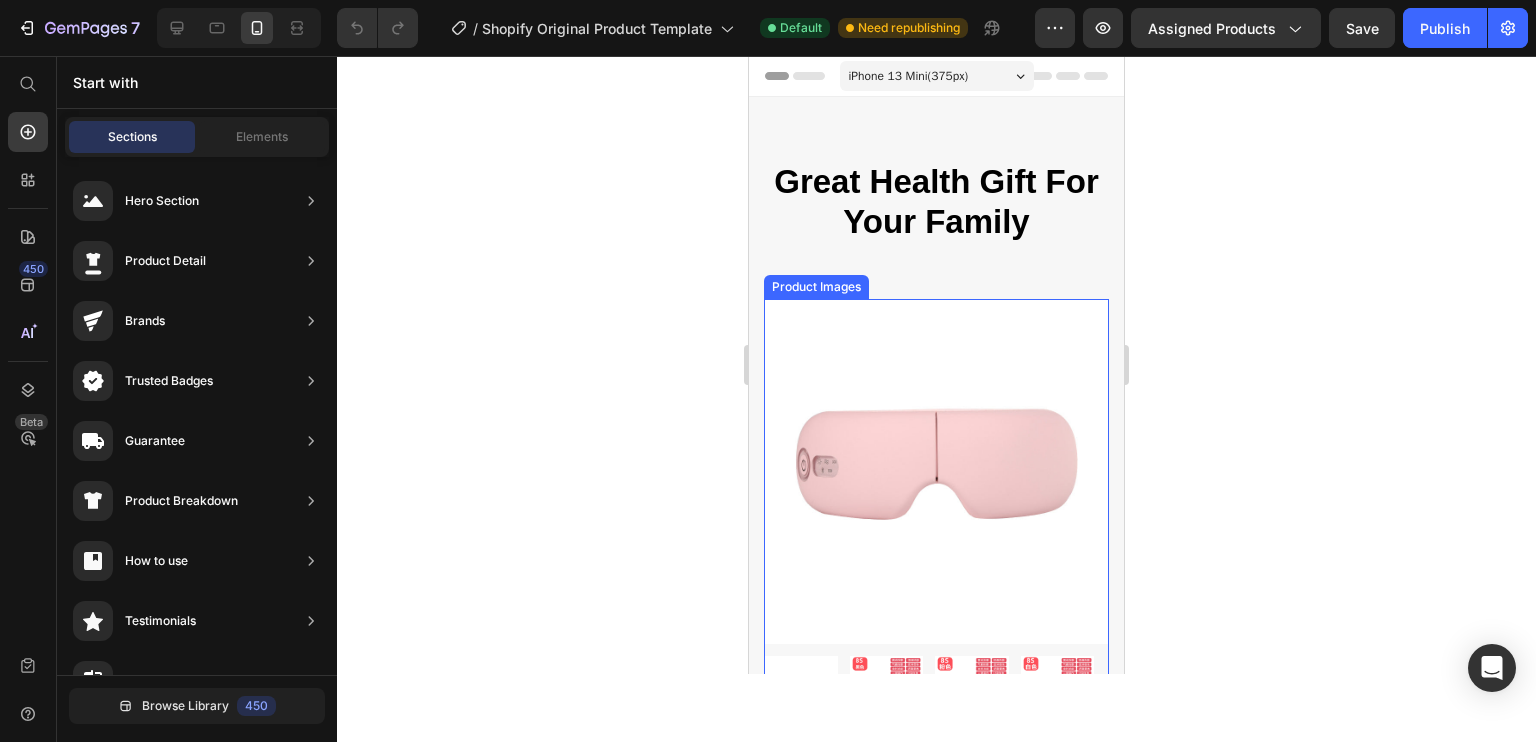 scroll, scrollTop: 0, scrollLeft: 0, axis: both 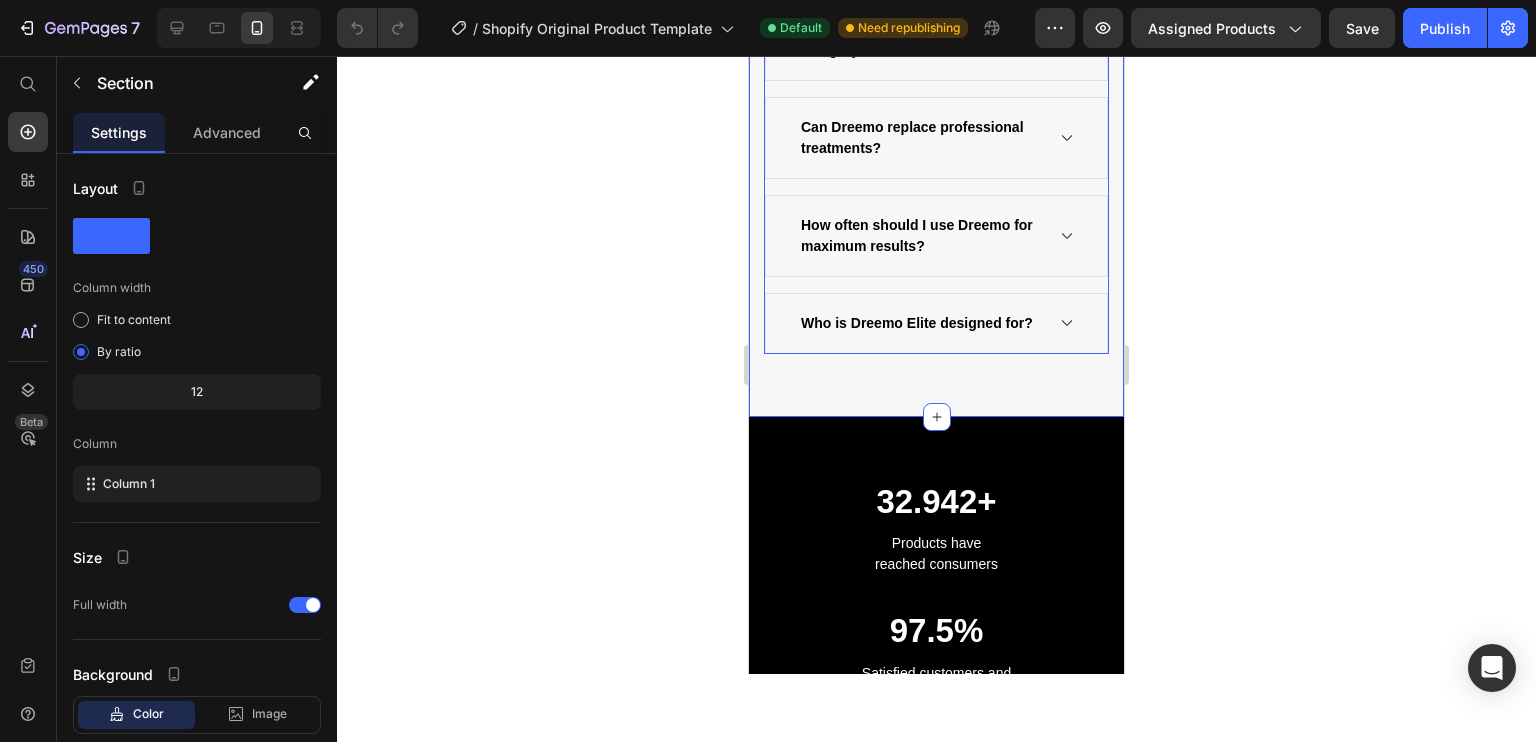 click on "Who is Dreemo Elite designed for?" at bounding box center [936, 323] 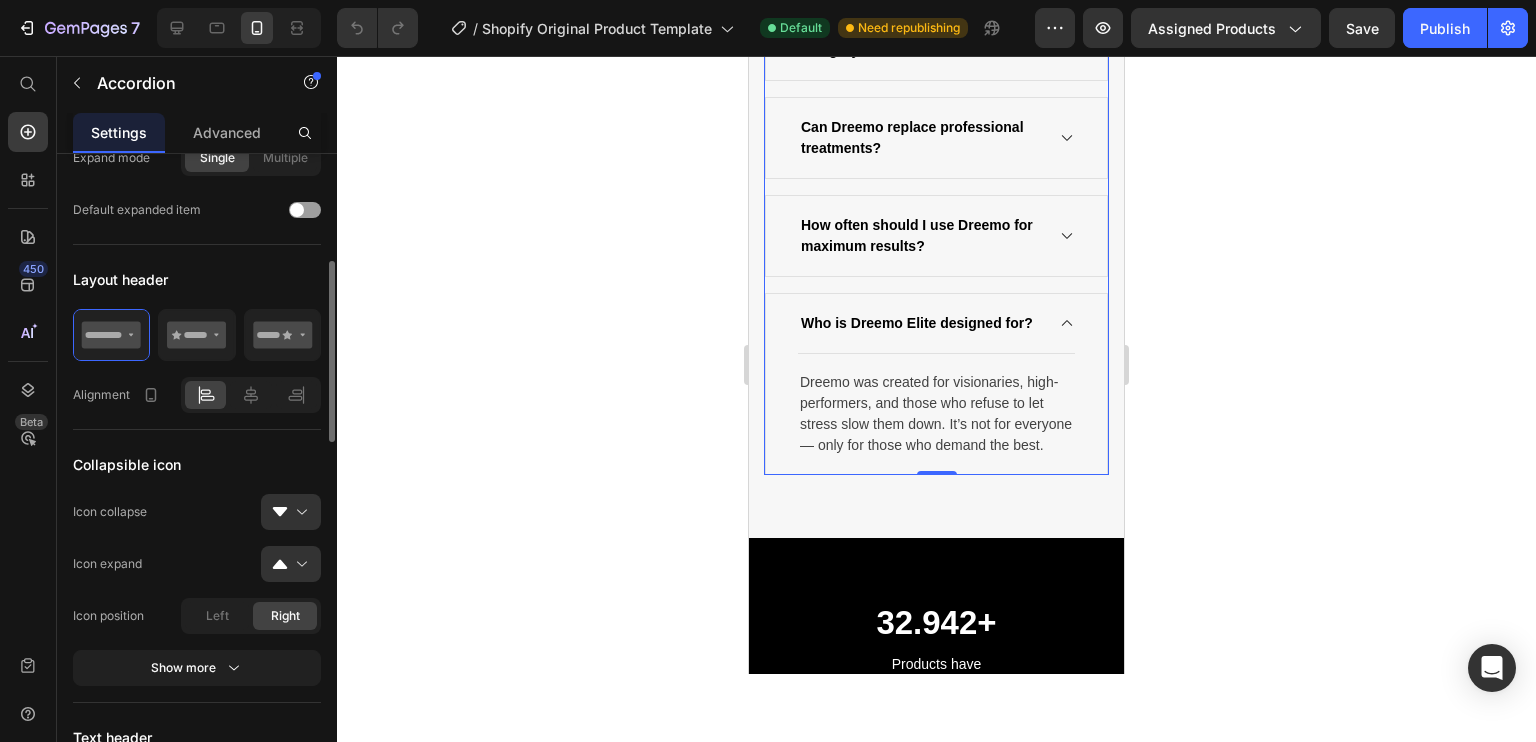 scroll, scrollTop: 380, scrollLeft: 0, axis: vertical 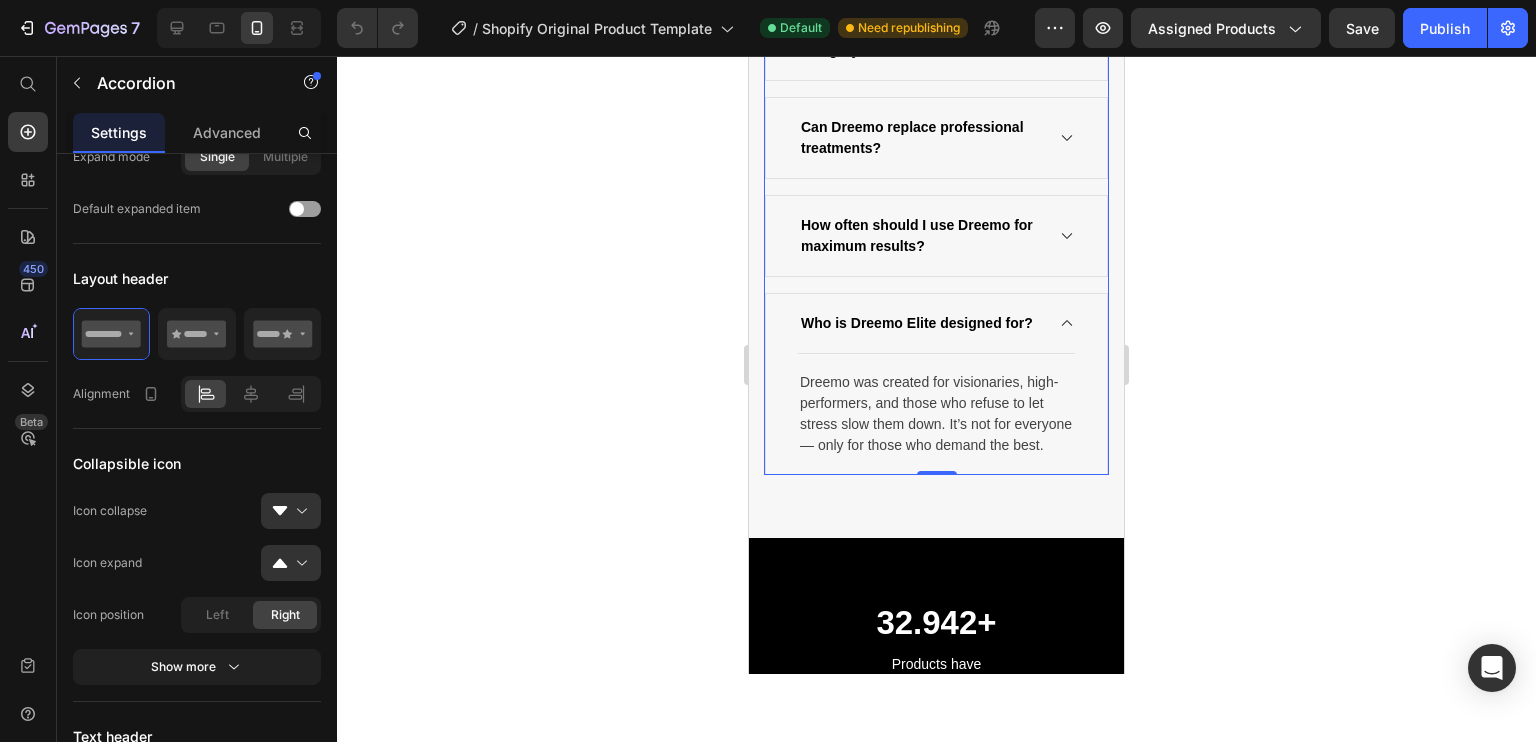 drag, startPoint x: 1044, startPoint y: 575, endPoint x: 1059, endPoint y: 578, distance: 15.297058 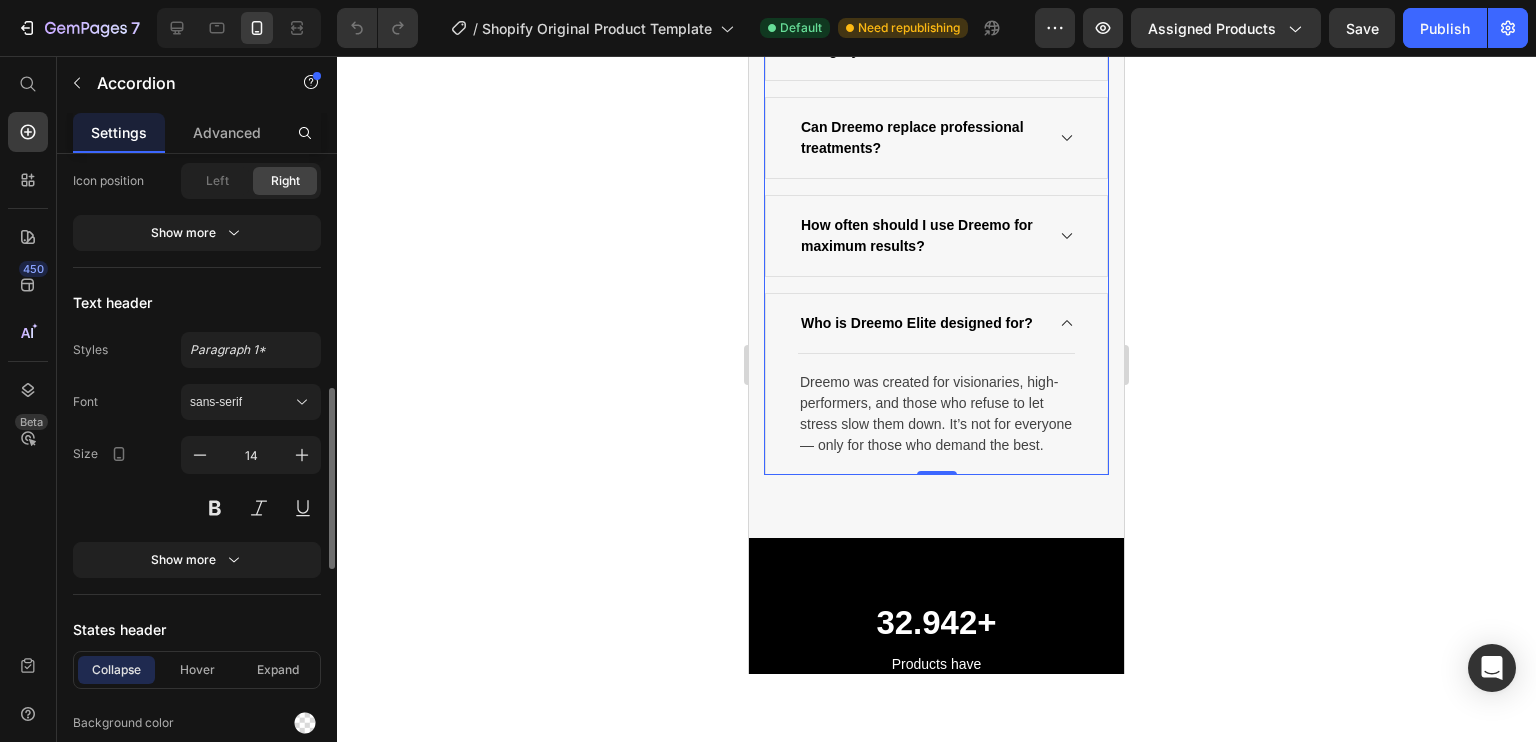 scroll, scrollTop: 819, scrollLeft: 0, axis: vertical 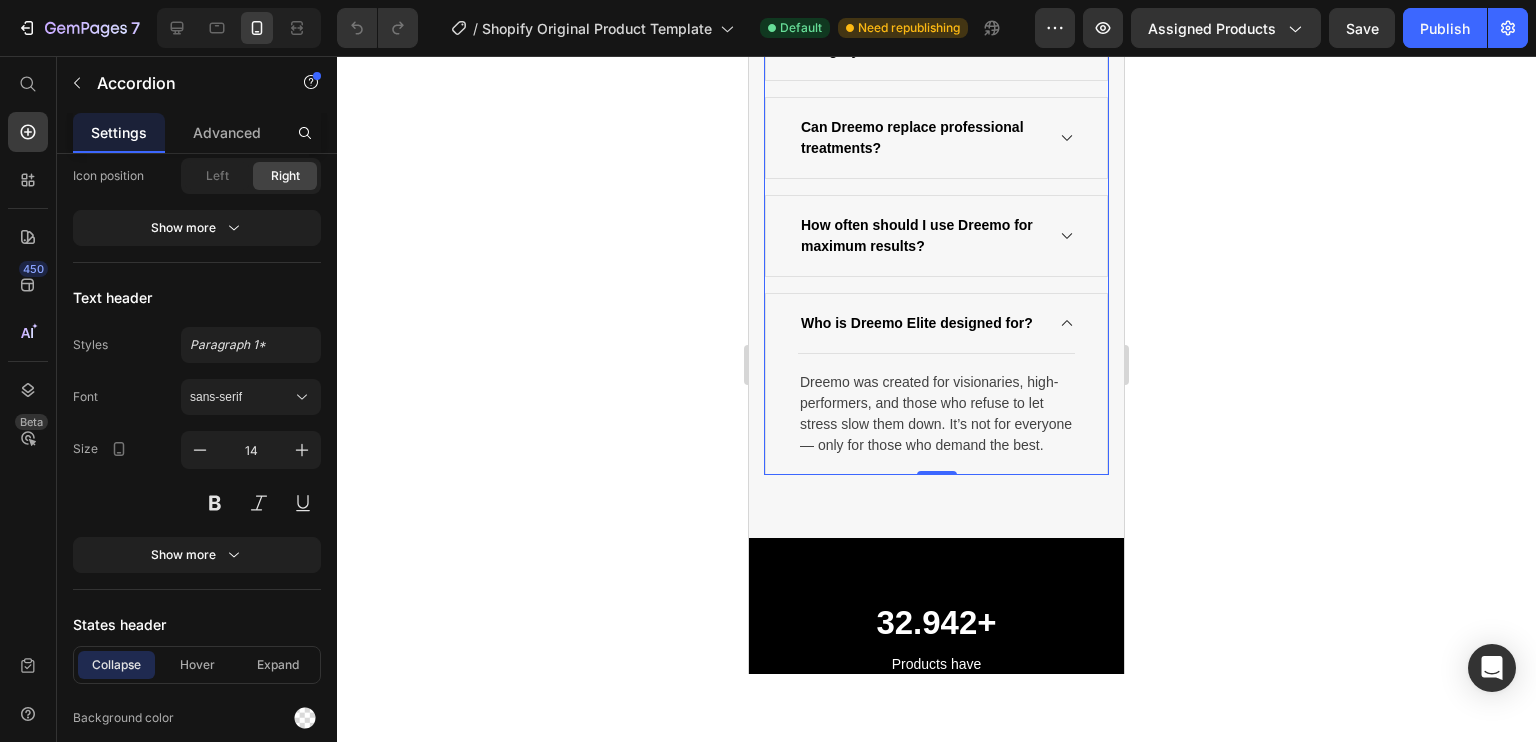 drag, startPoint x: 1059, startPoint y: 578, endPoint x: 1054, endPoint y: 511, distance: 67.18631 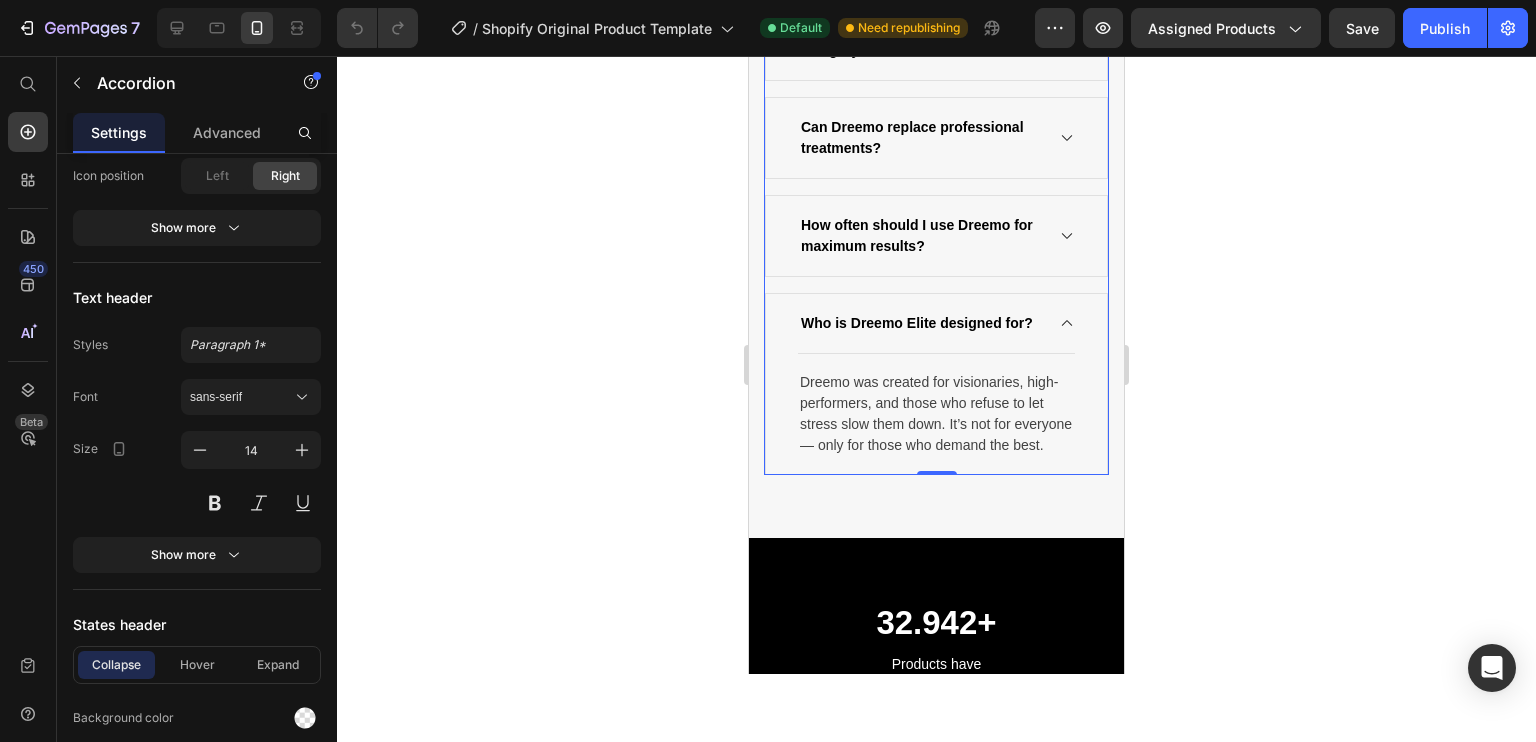 drag, startPoint x: 1054, startPoint y: 511, endPoint x: 904, endPoint y: 564, distance: 159.08803 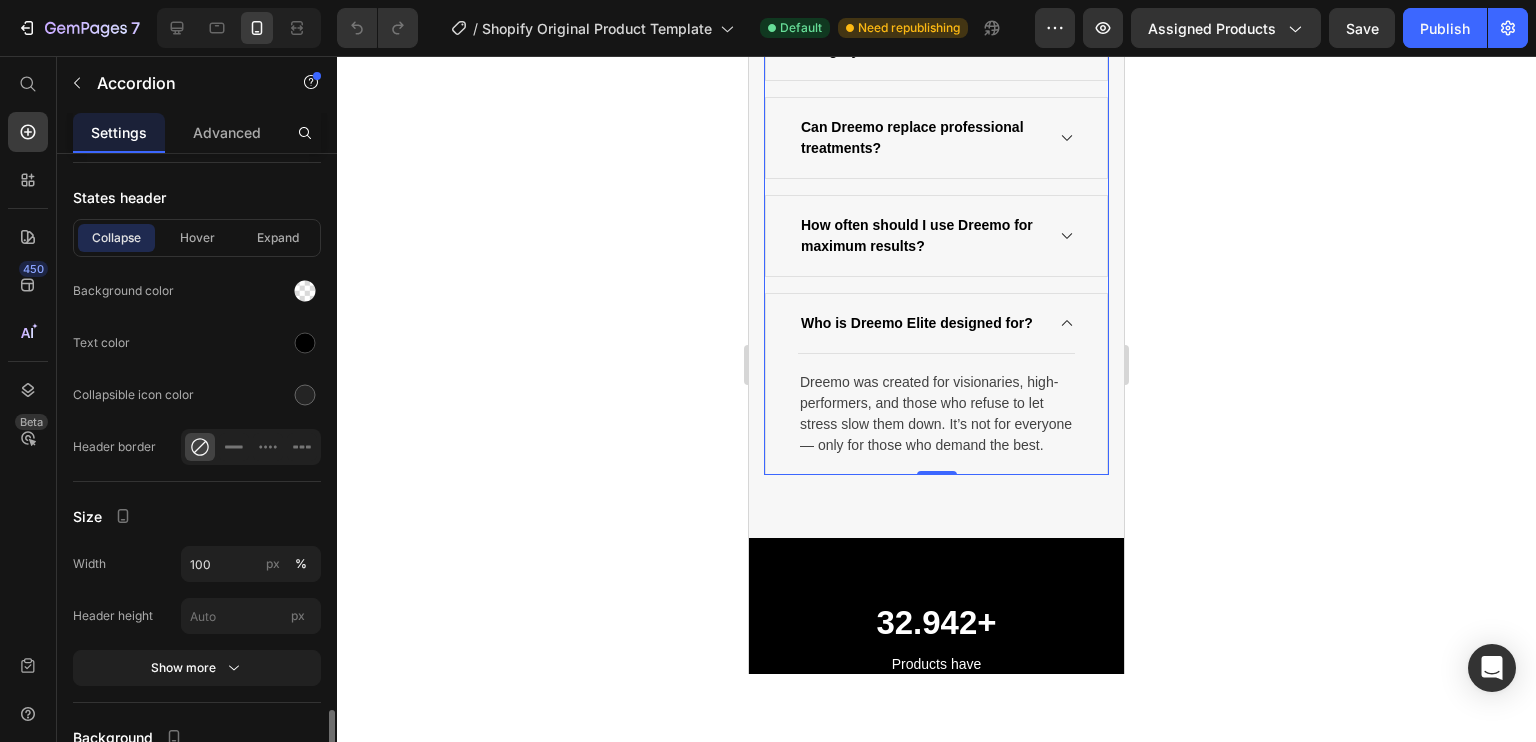 scroll, scrollTop: 1660, scrollLeft: 0, axis: vertical 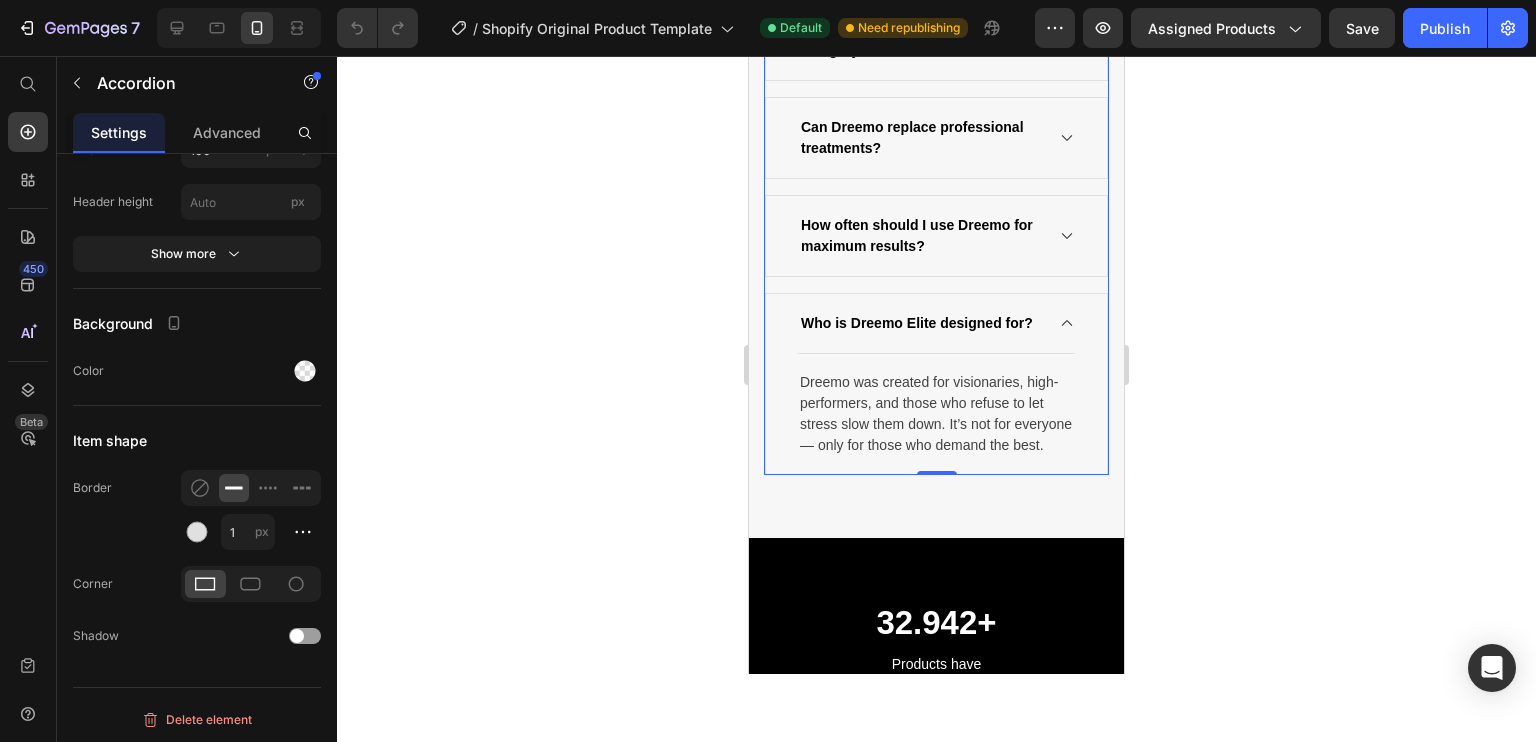 type 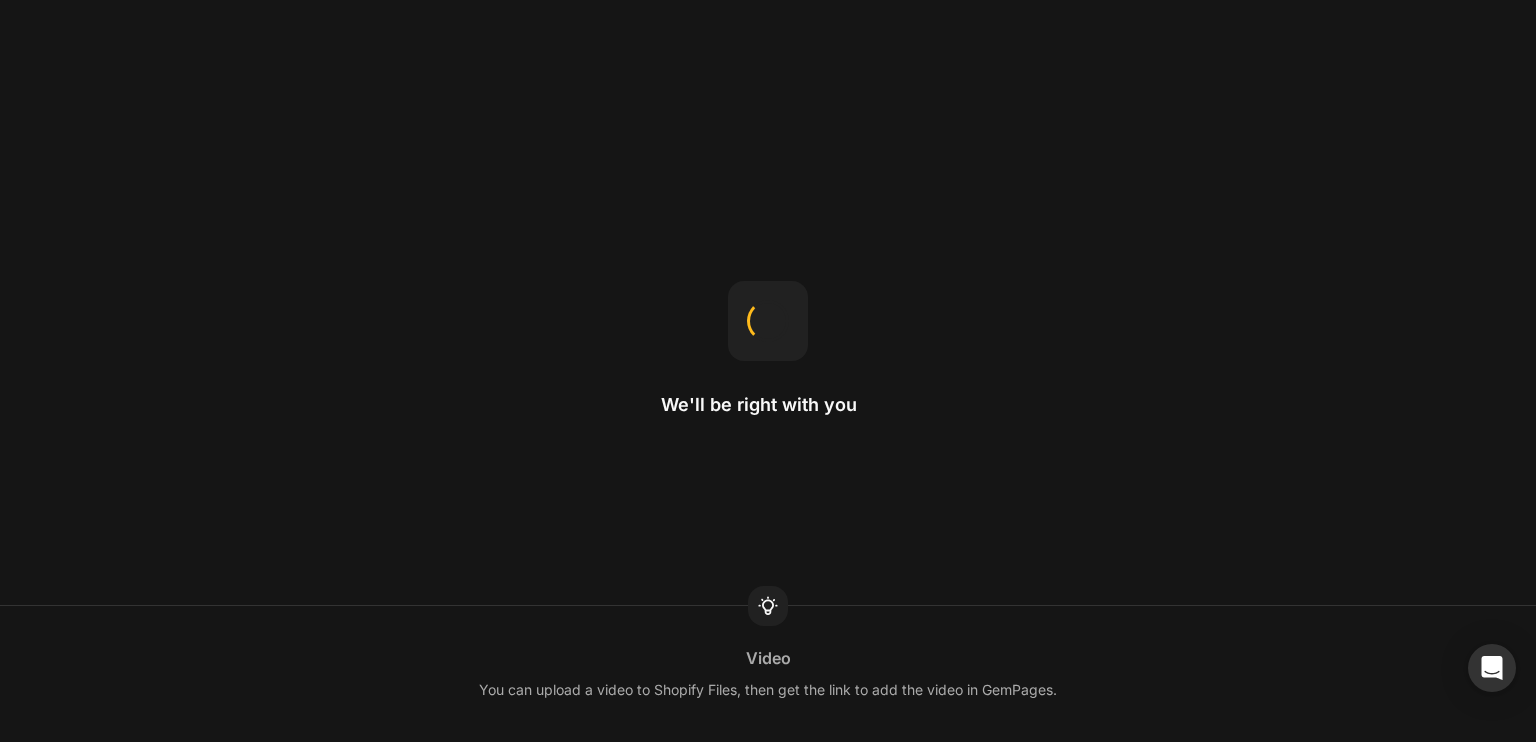 scroll, scrollTop: 0, scrollLeft: 0, axis: both 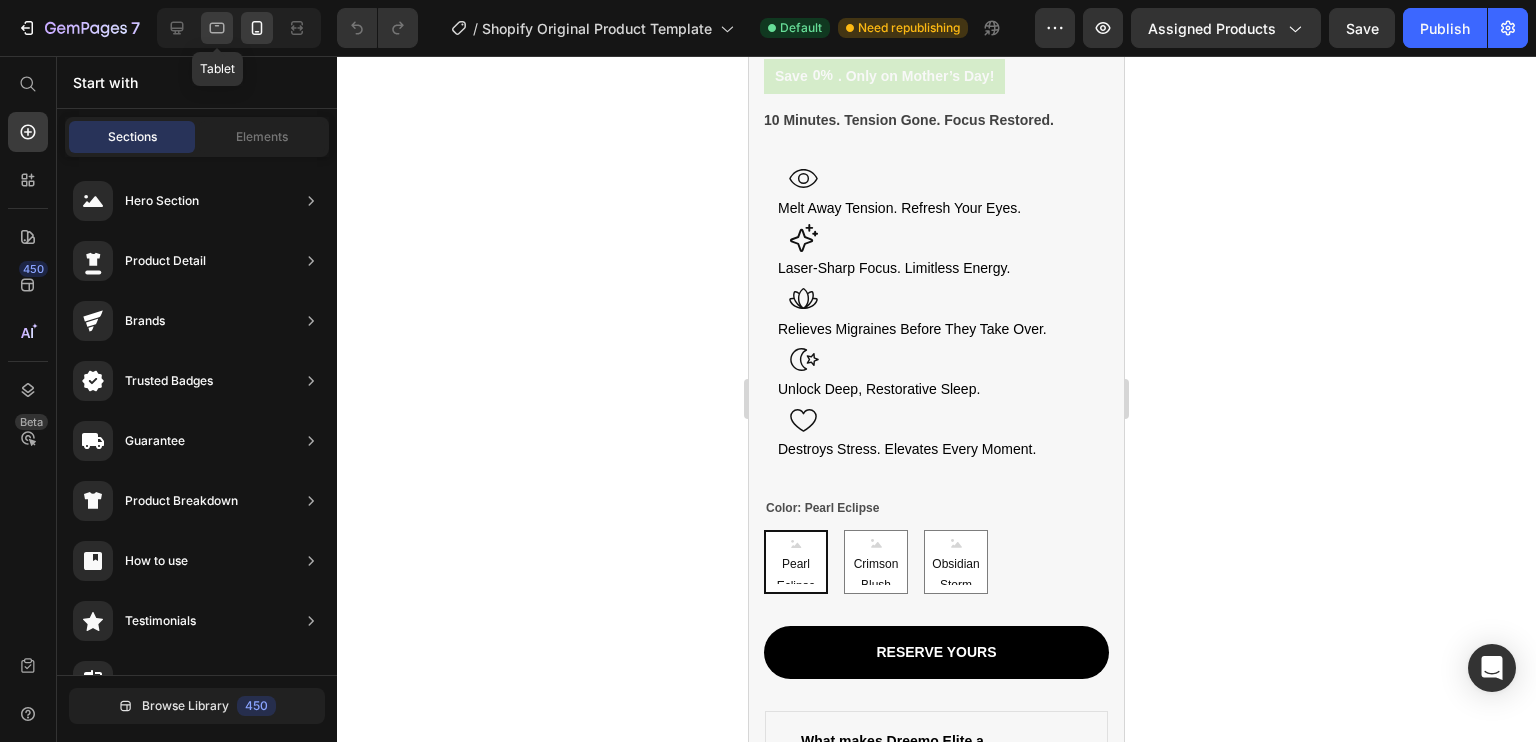 click 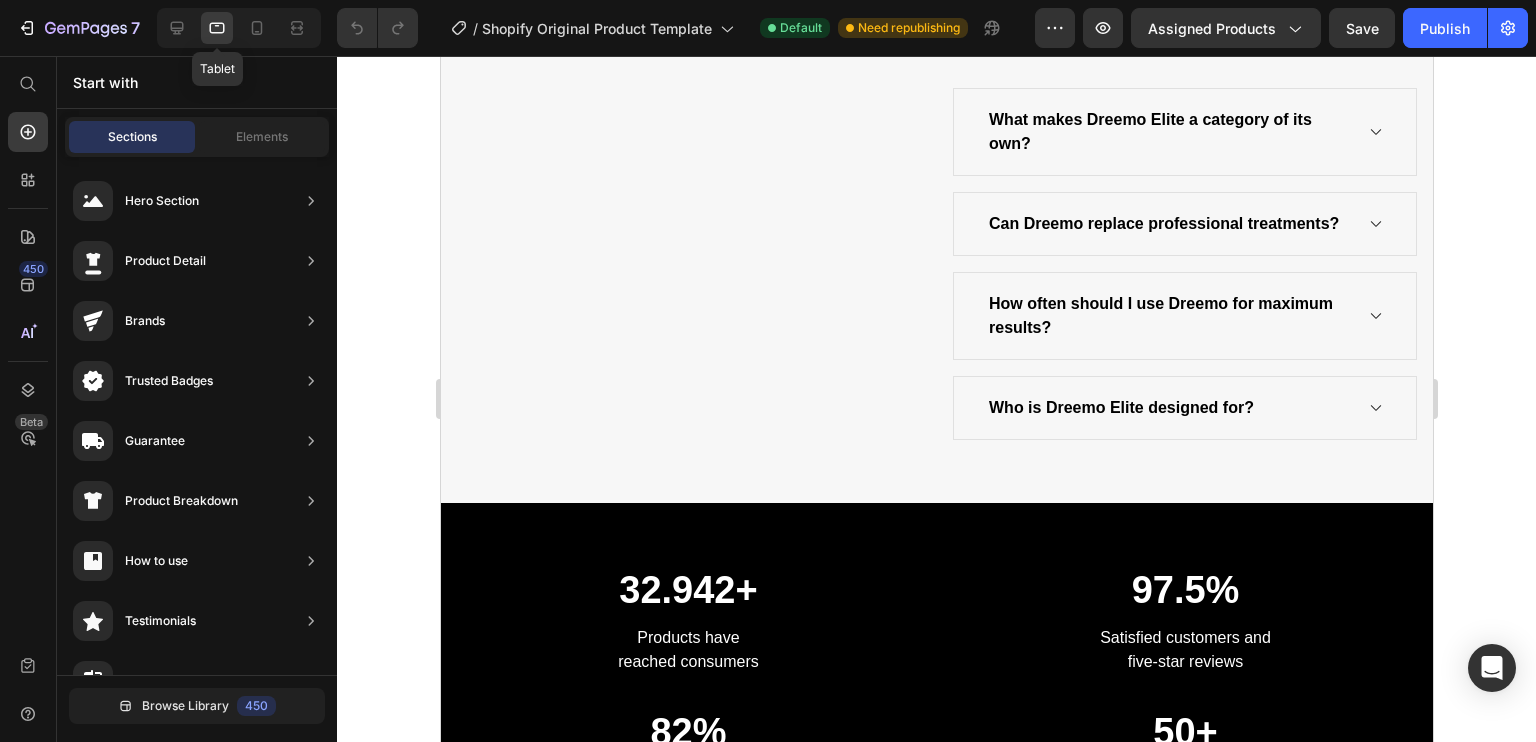 scroll, scrollTop: 402, scrollLeft: 0, axis: vertical 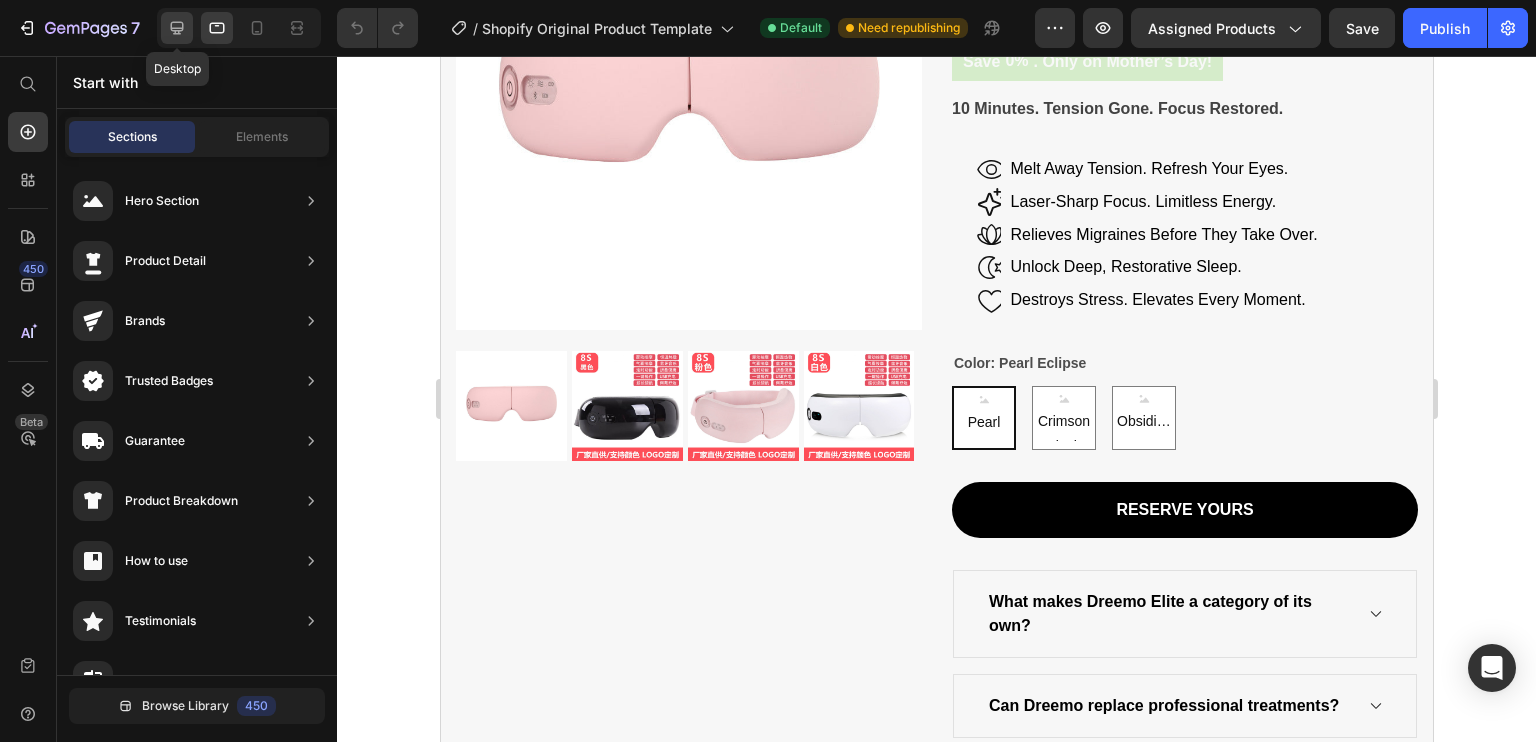 click 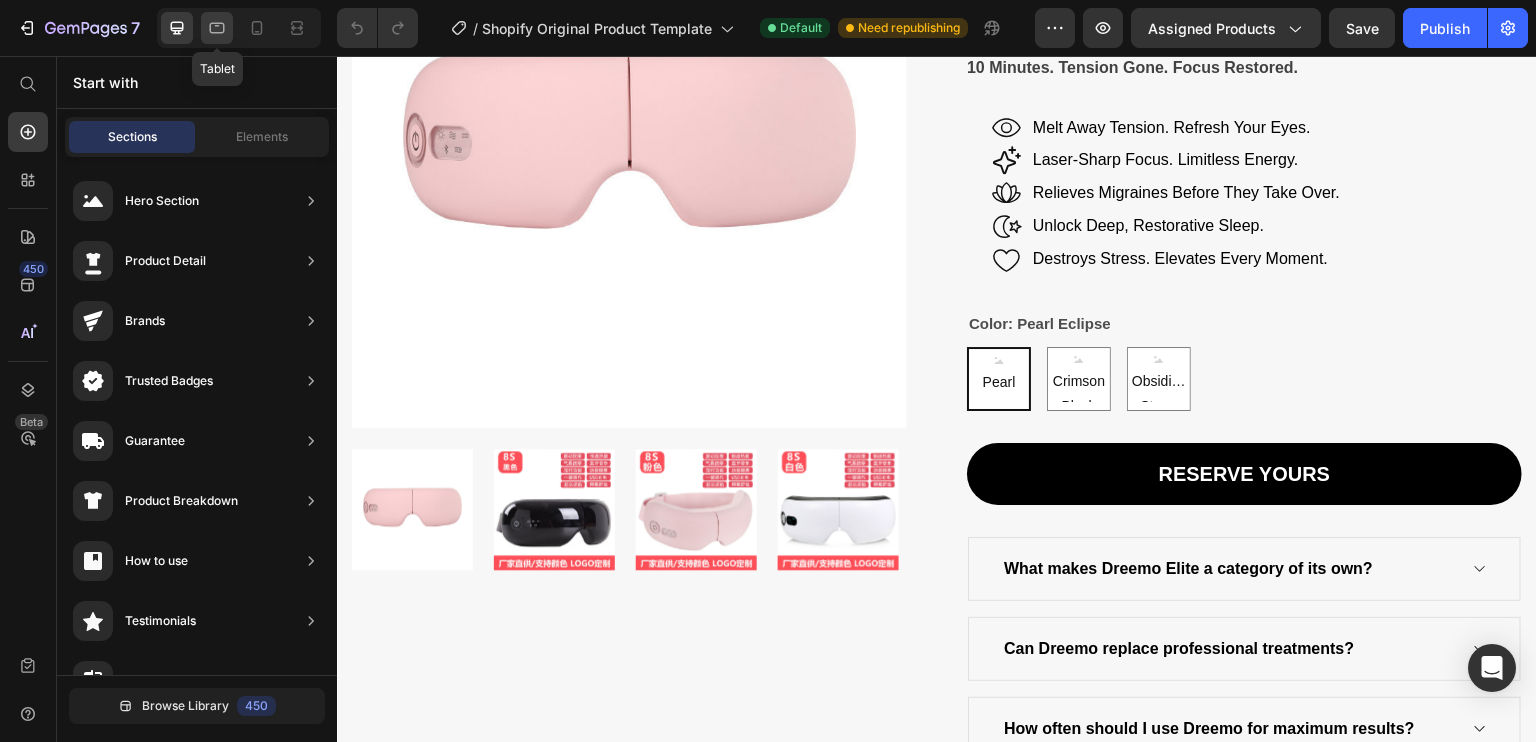 click 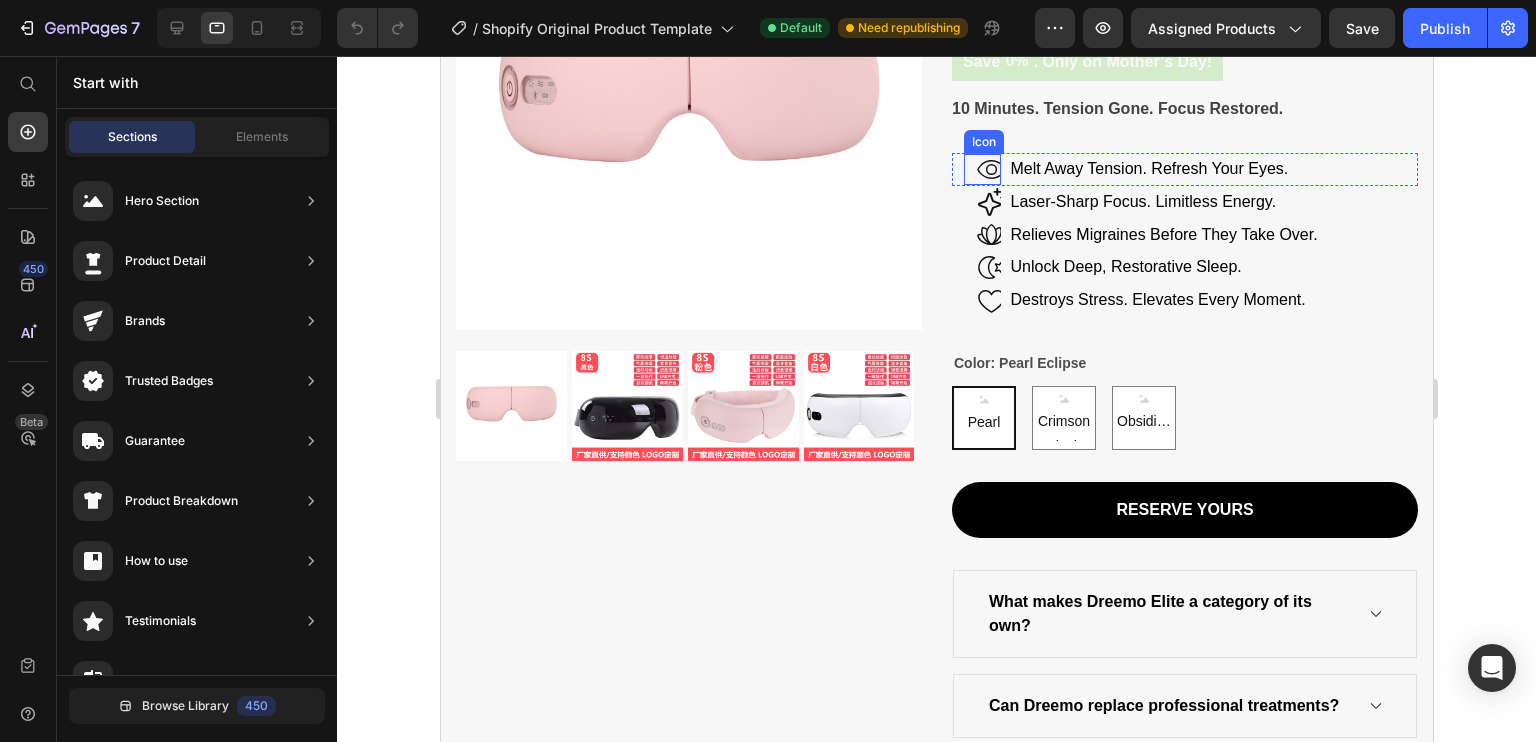 click 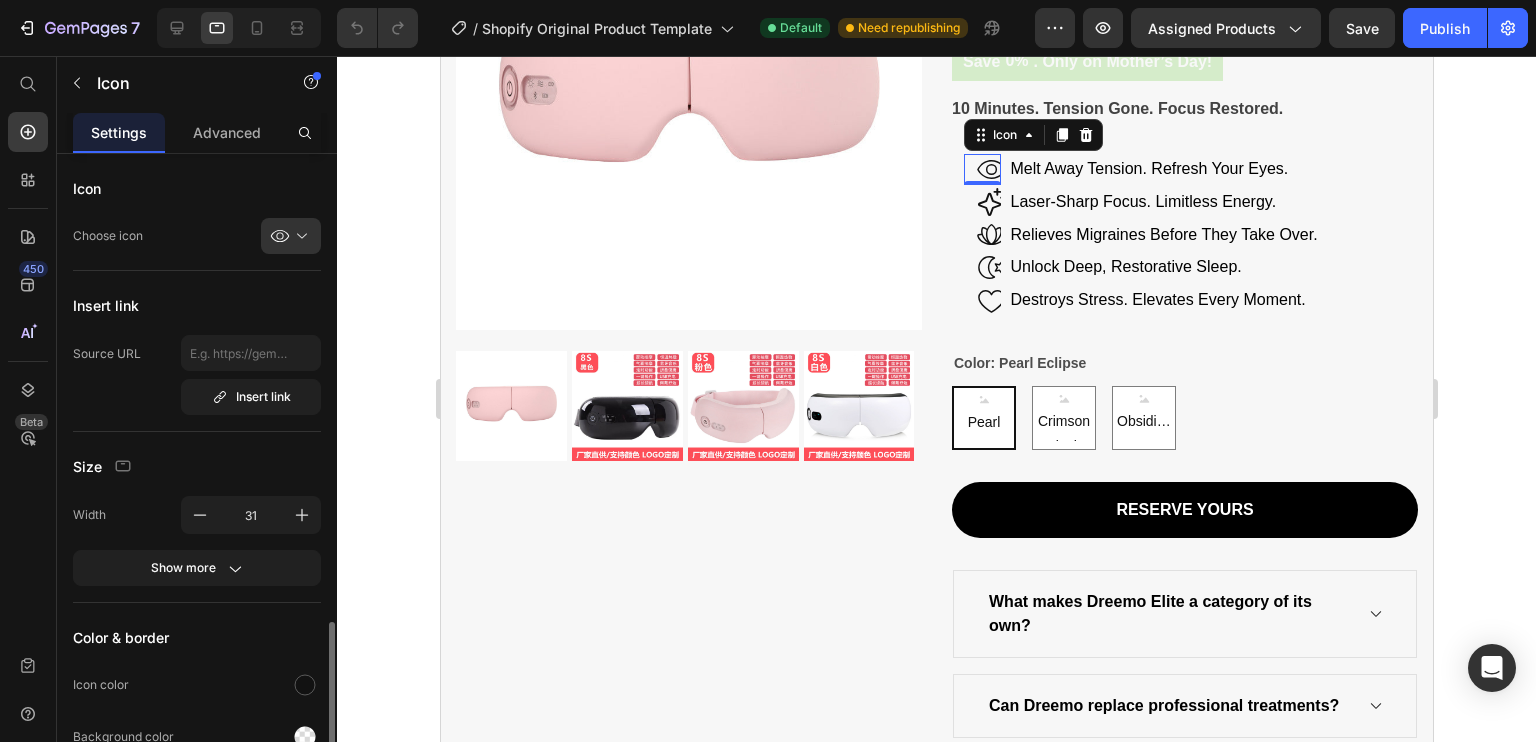 scroll, scrollTop: 275, scrollLeft: 0, axis: vertical 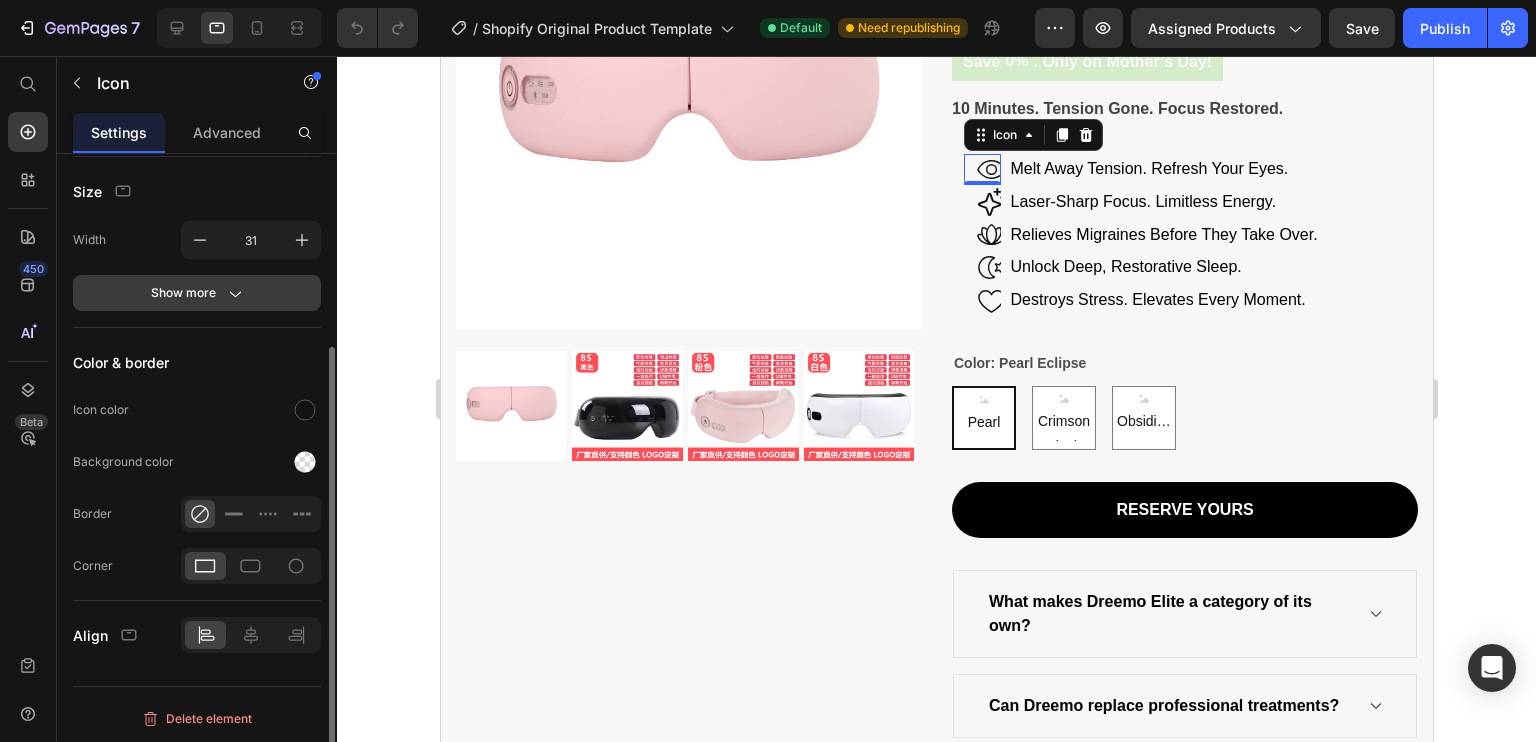 click on "Show more" at bounding box center [197, 293] 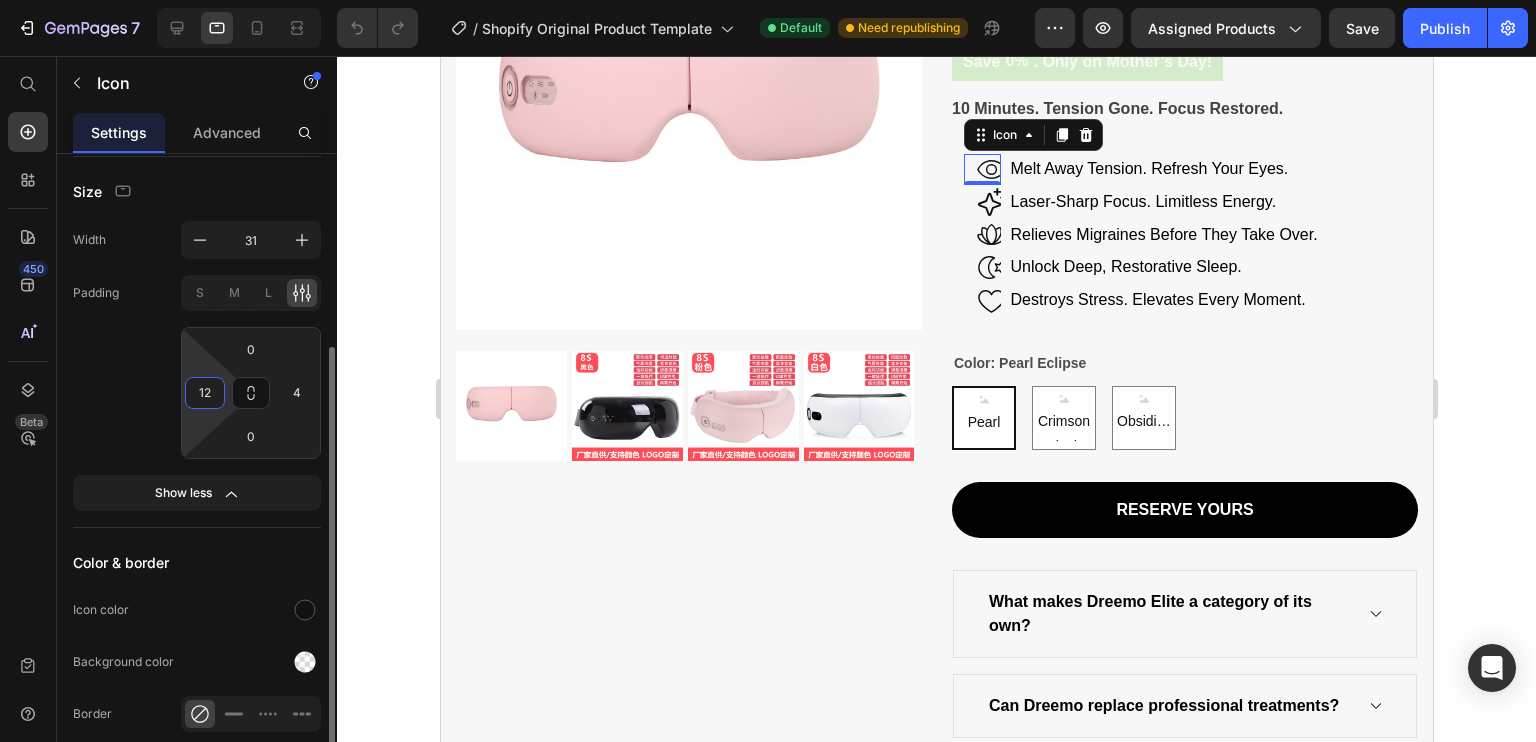 click on "12" at bounding box center (205, 393) 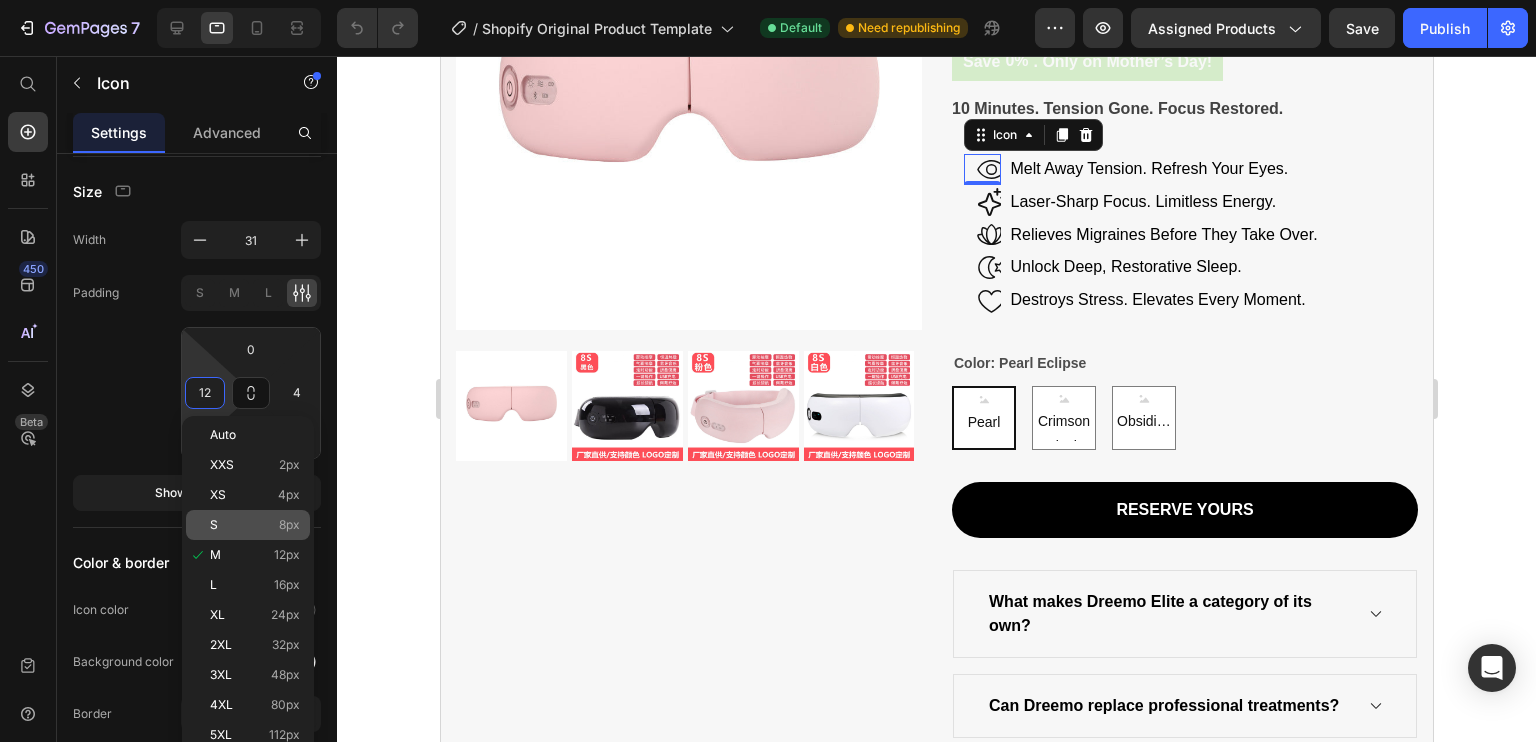 click on "S 8px" at bounding box center (255, 525) 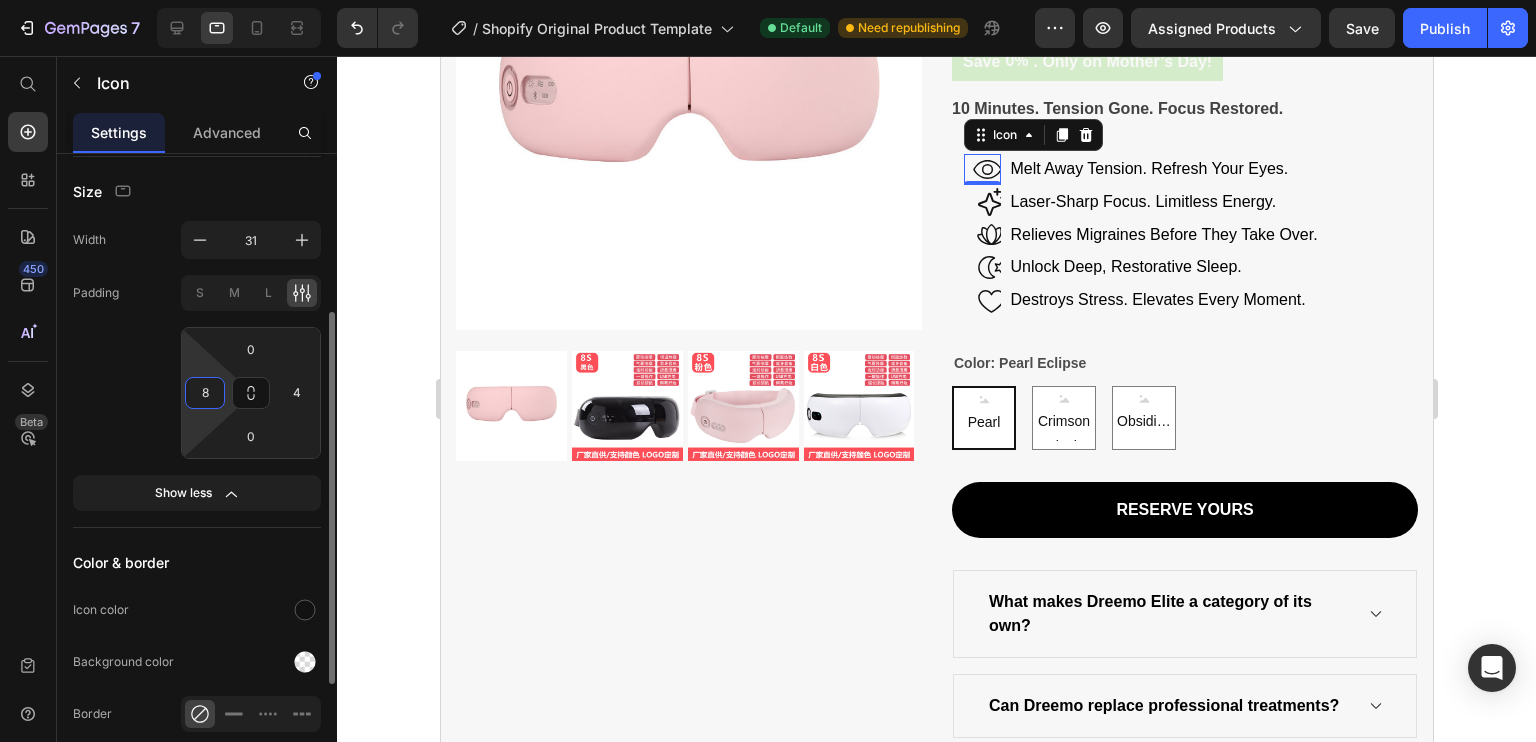 click on "8" at bounding box center (205, 393) 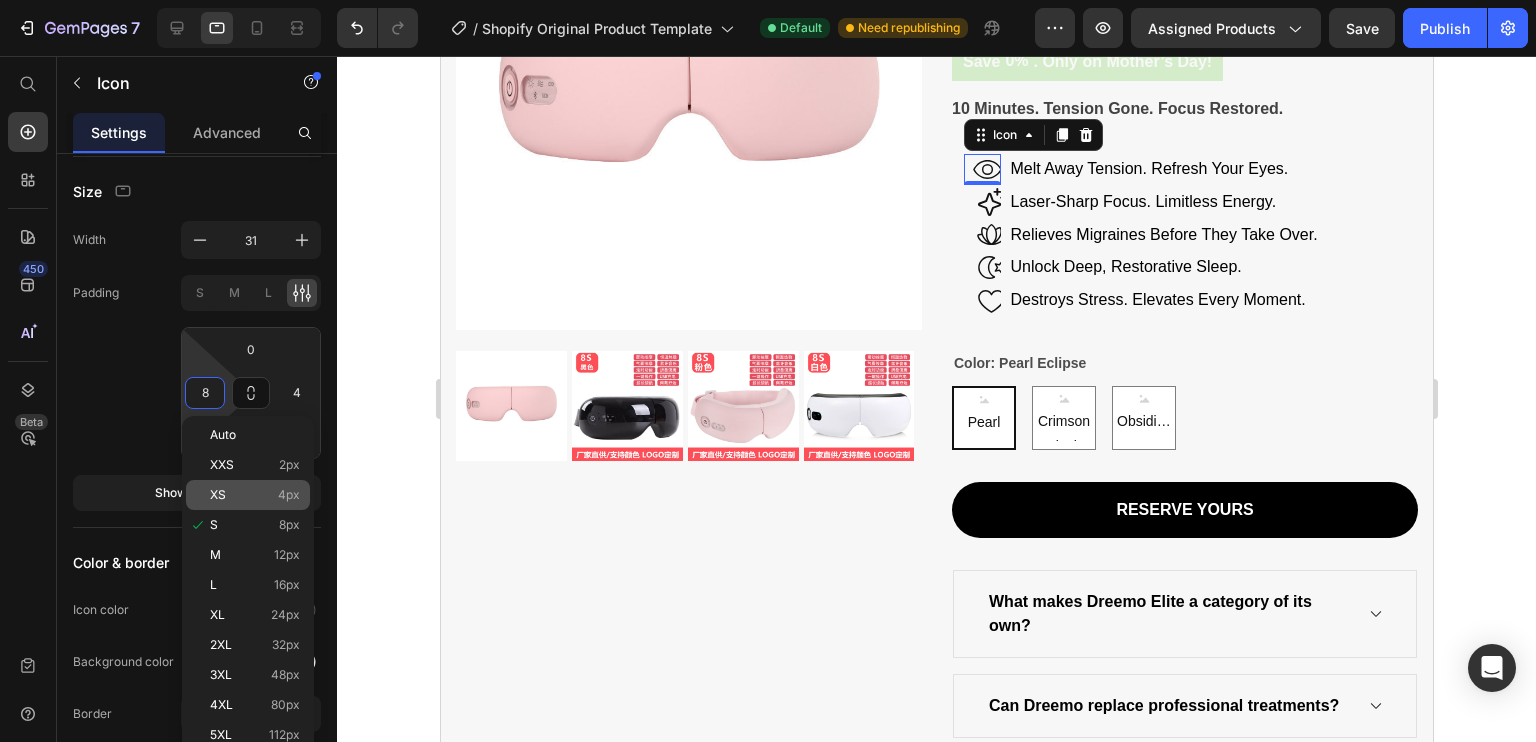 click on "XS 4px" 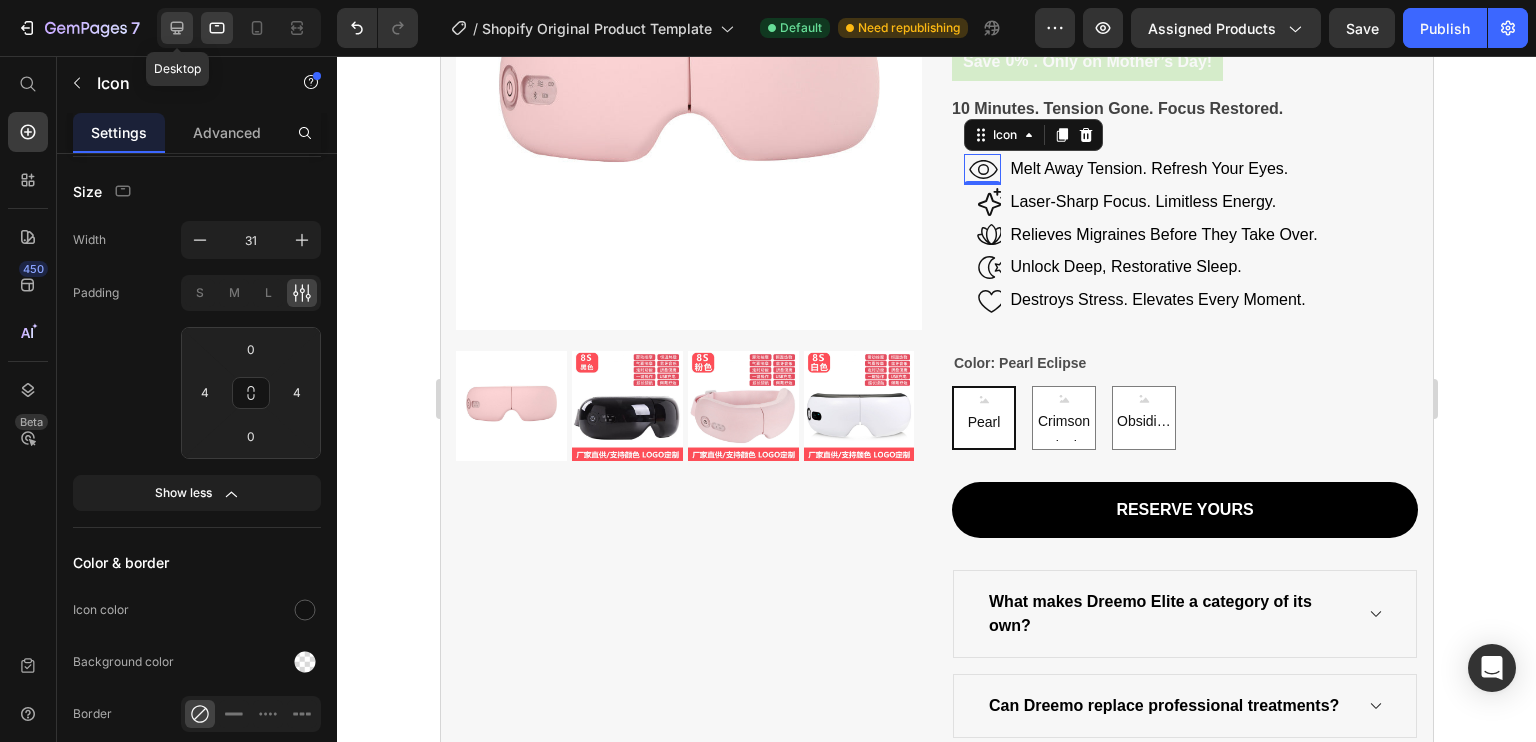 click 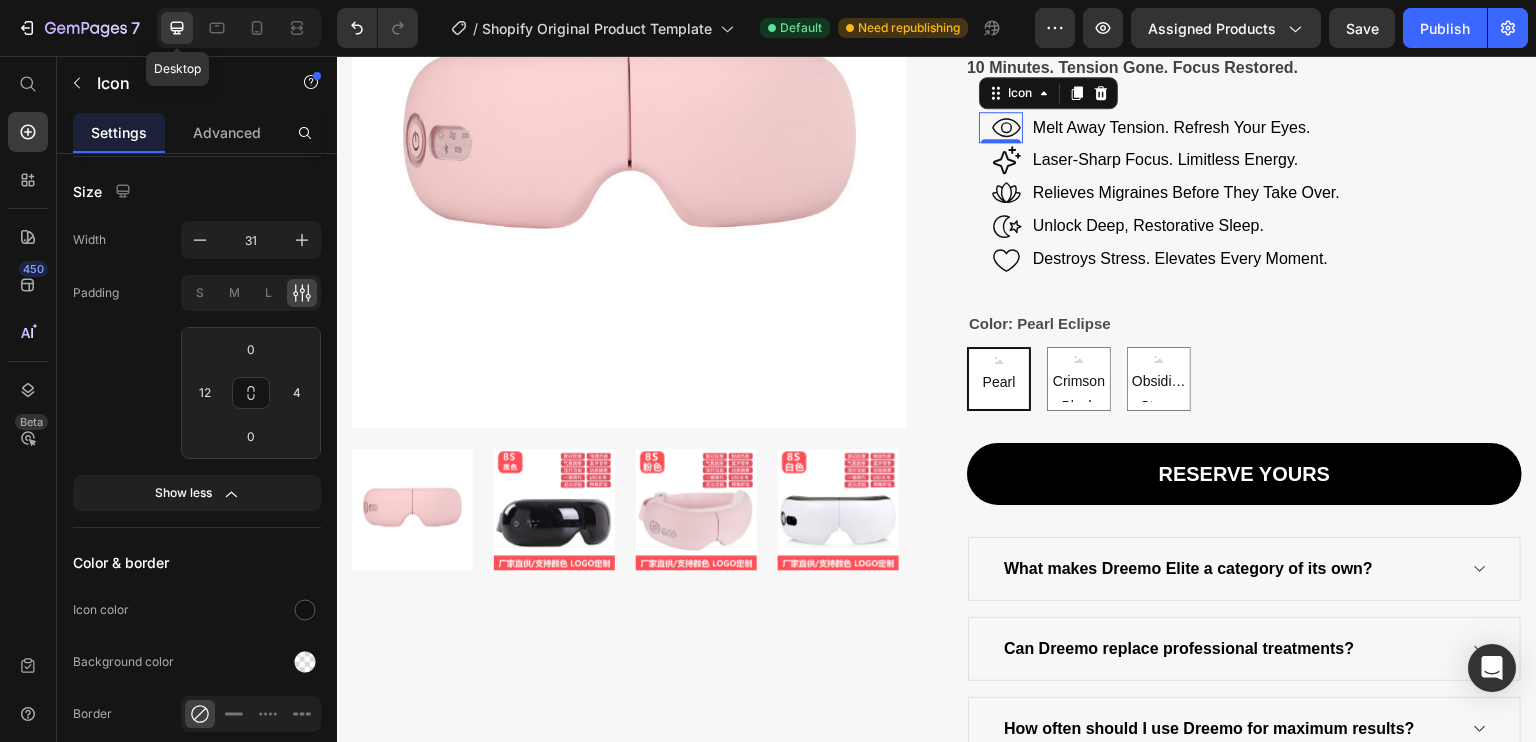 scroll, scrollTop: 388, scrollLeft: 0, axis: vertical 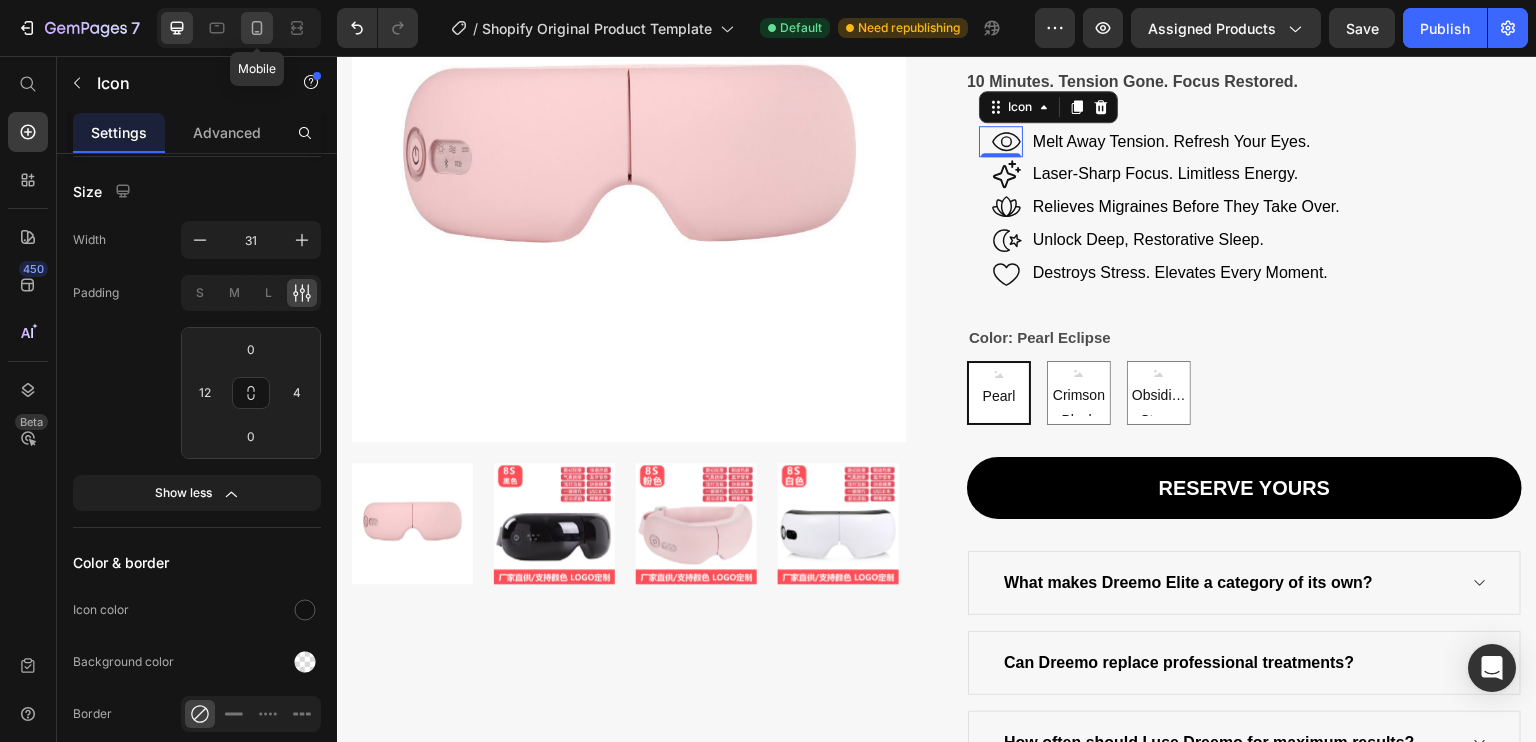 click 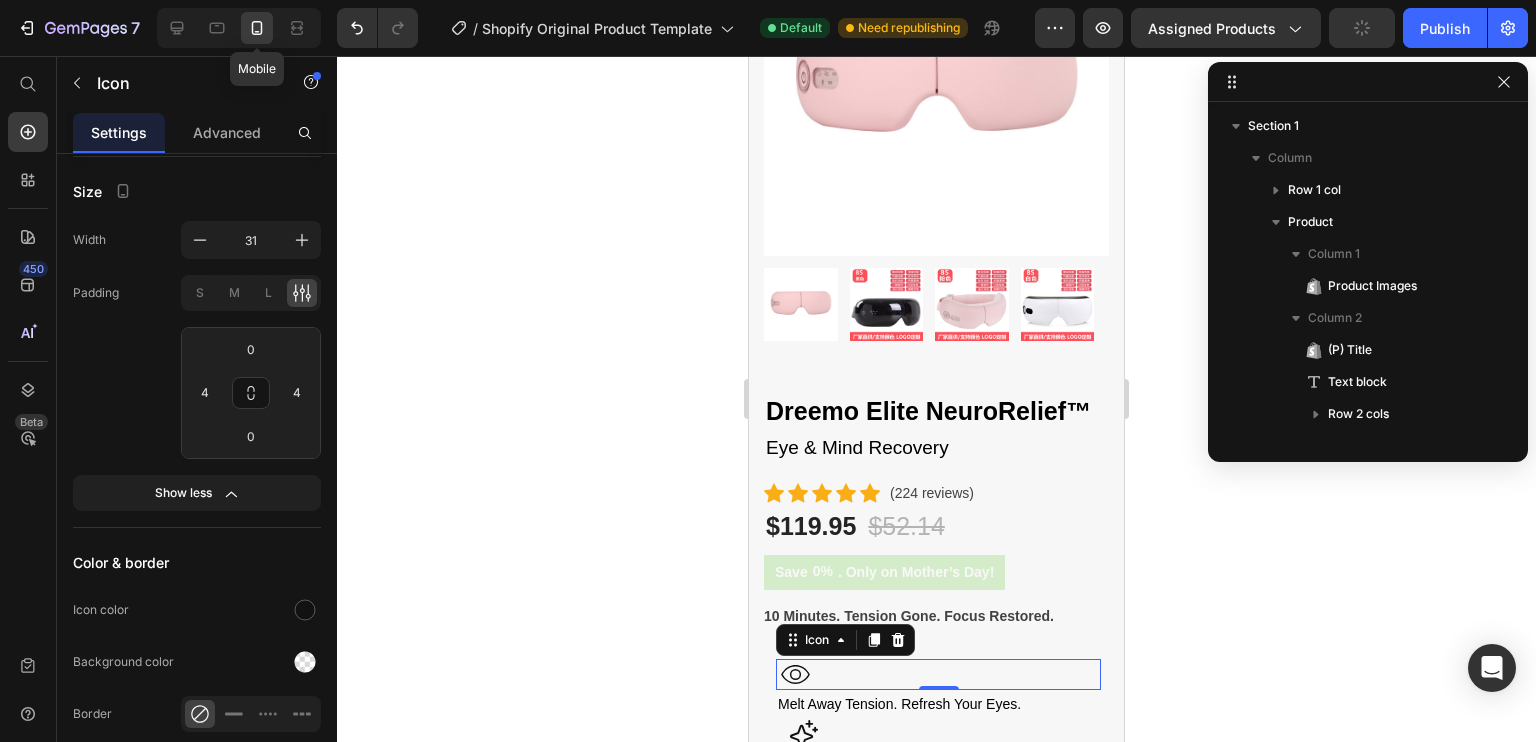 scroll, scrollTop: 314, scrollLeft: 0, axis: vertical 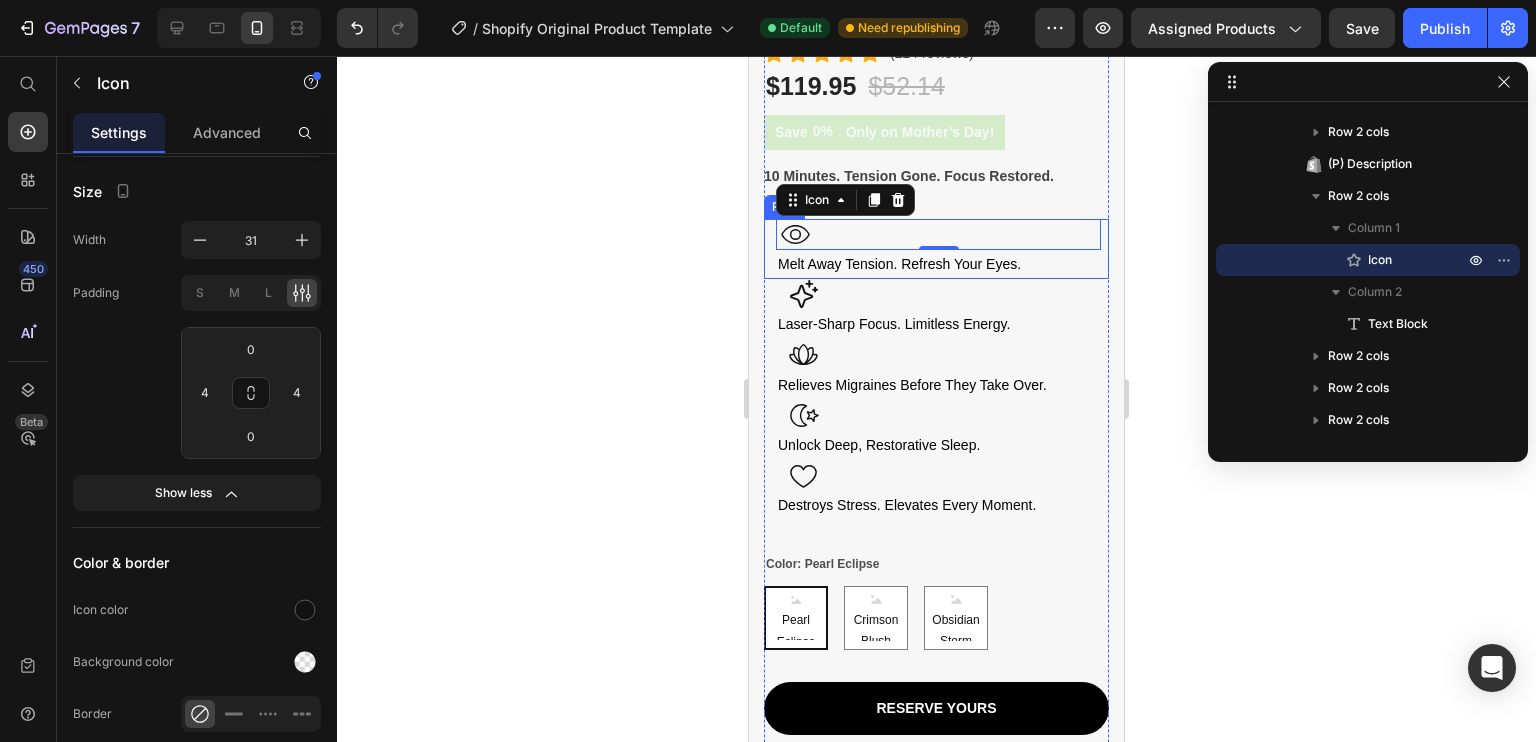 click on "Icon   0 Melt Away Tension. Refresh Your Eyes. Text Block Row" at bounding box center [936, 249] 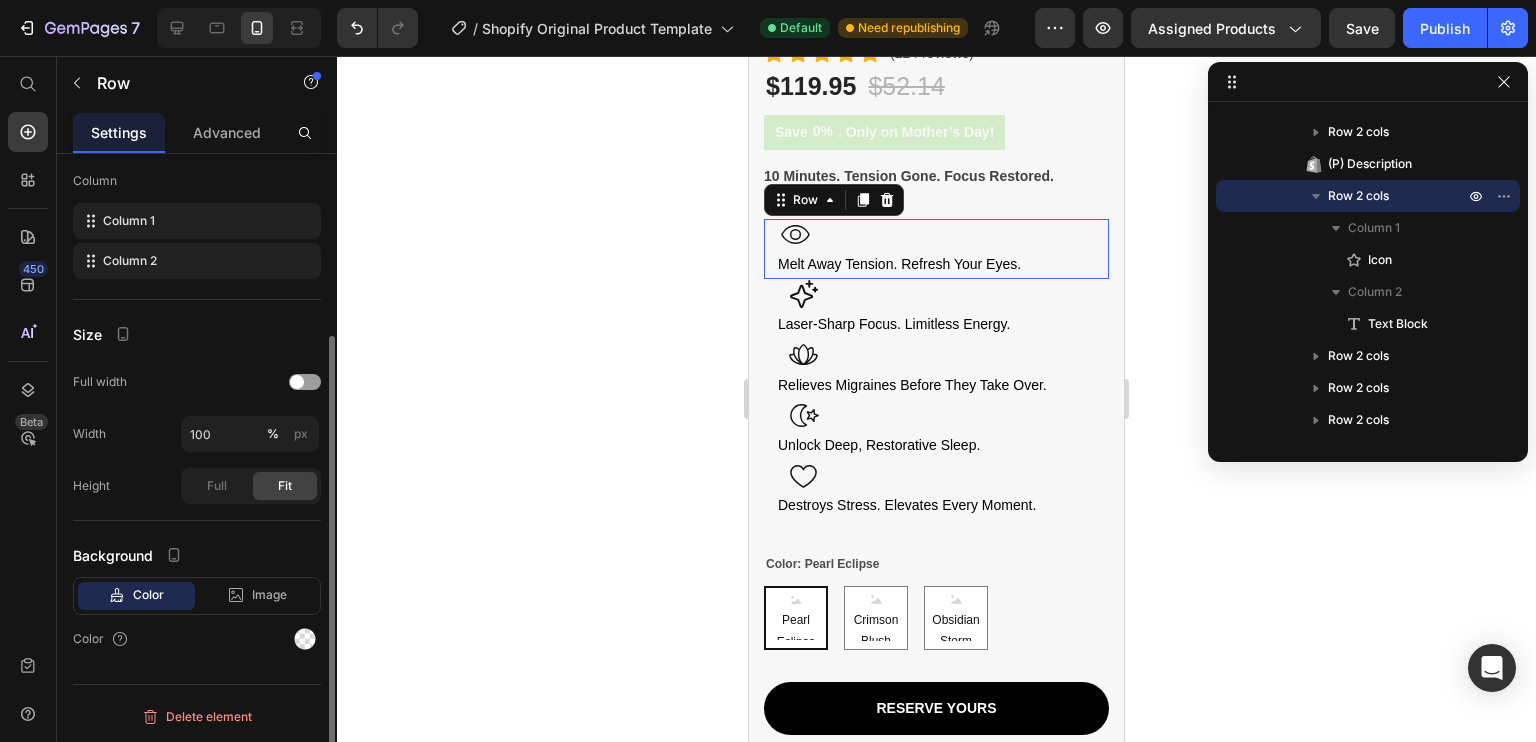scroll, scrollTop: 0, scrollLeft: 0, axis: both 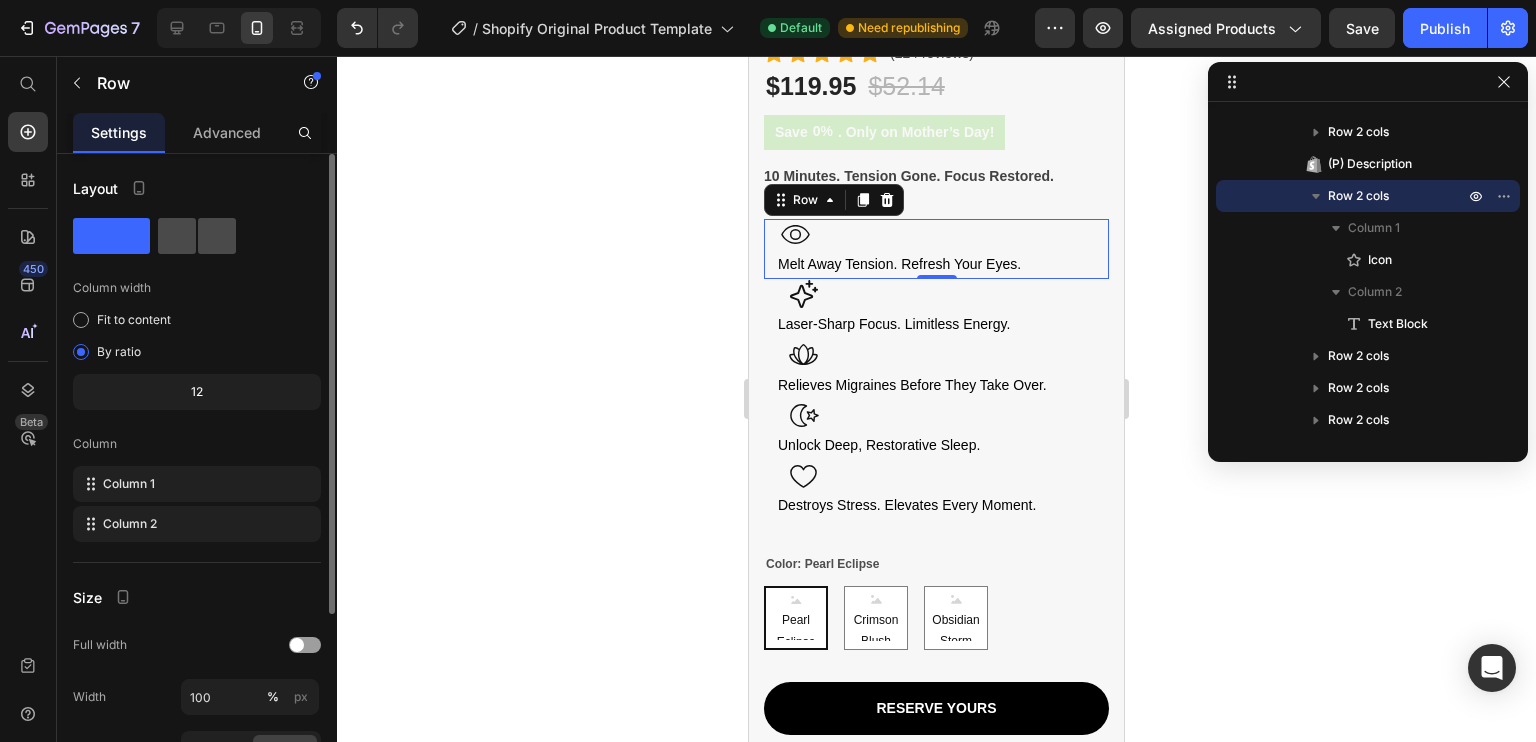 click 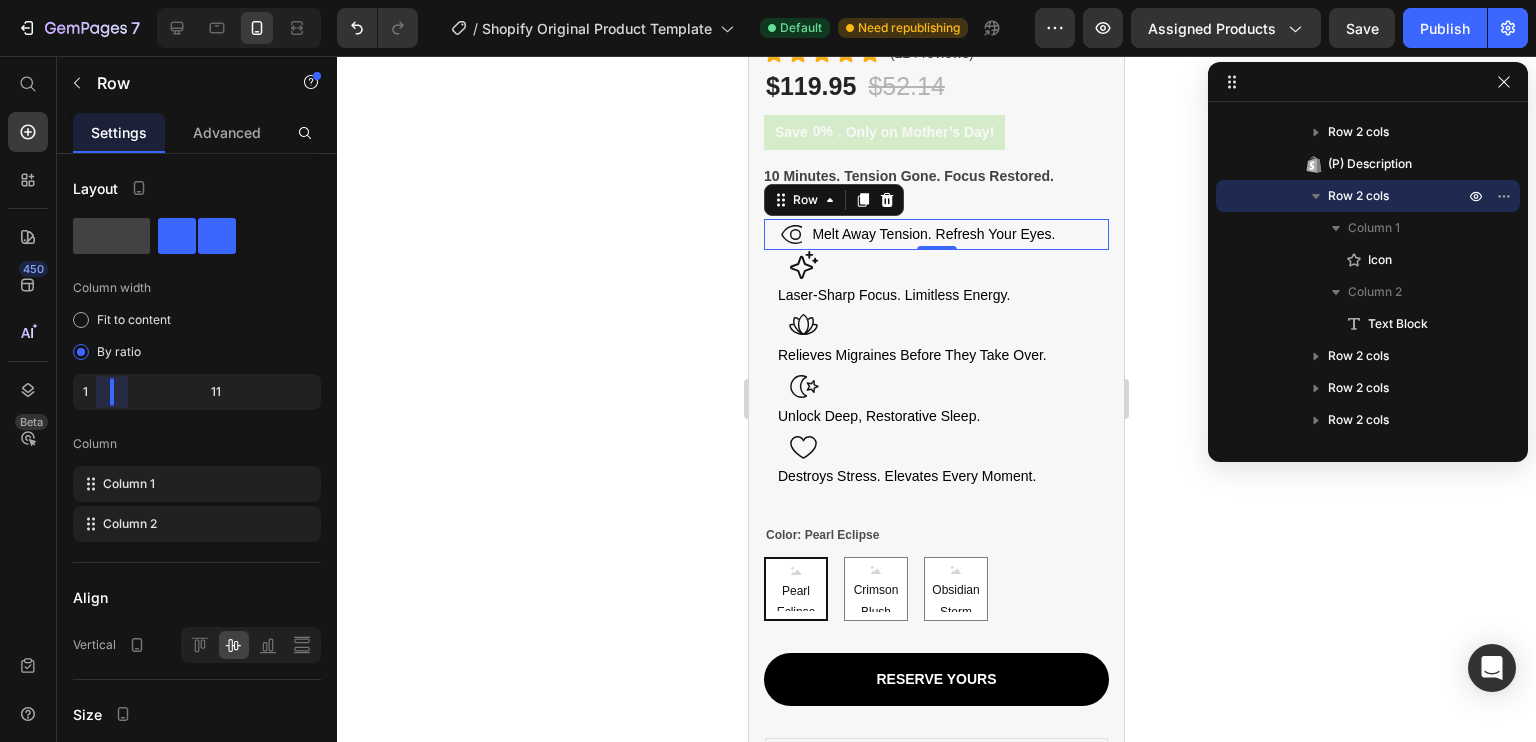 drag, startPoint x: 196, startPoint y: 395, endPoint x: 100, endPoint y: 398, distance: 96.04687 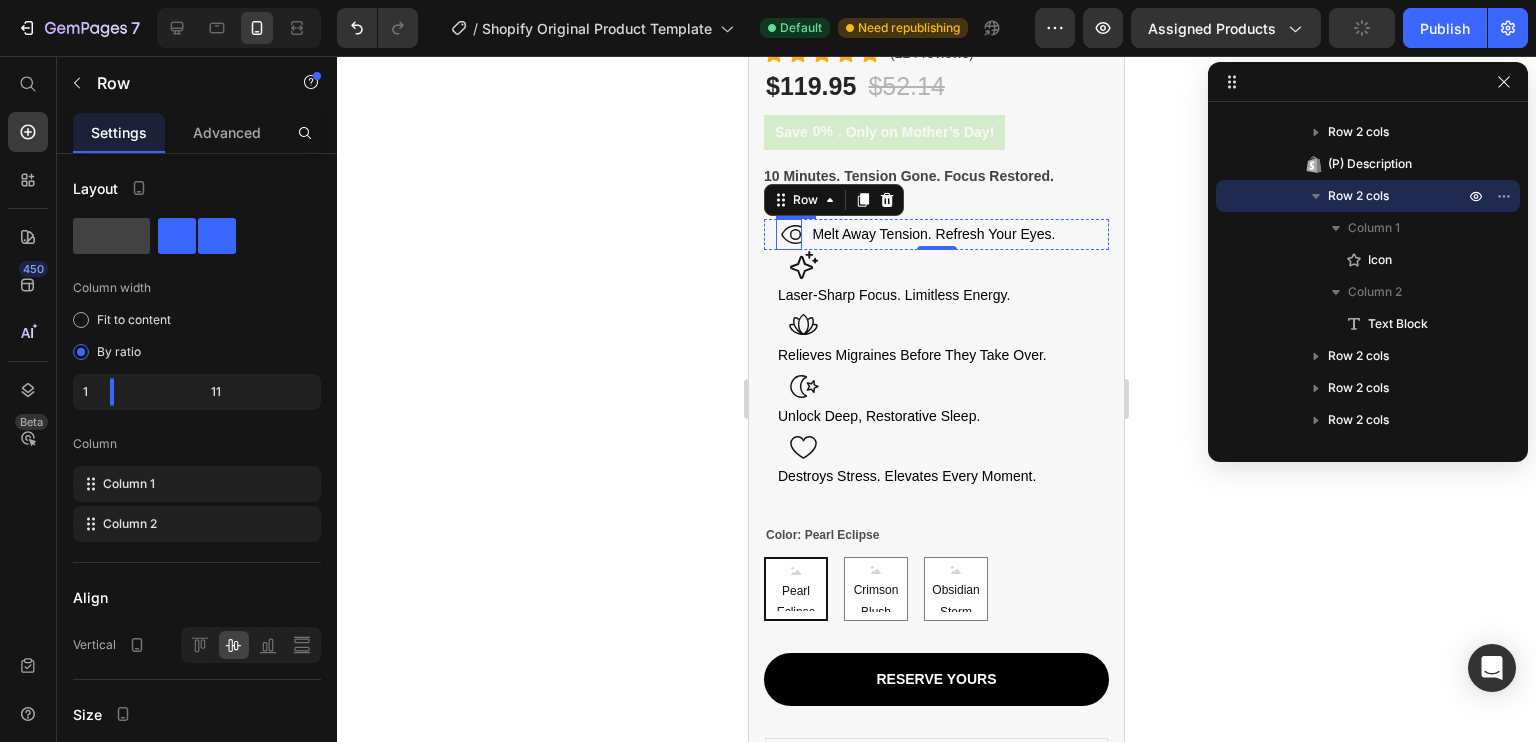 click 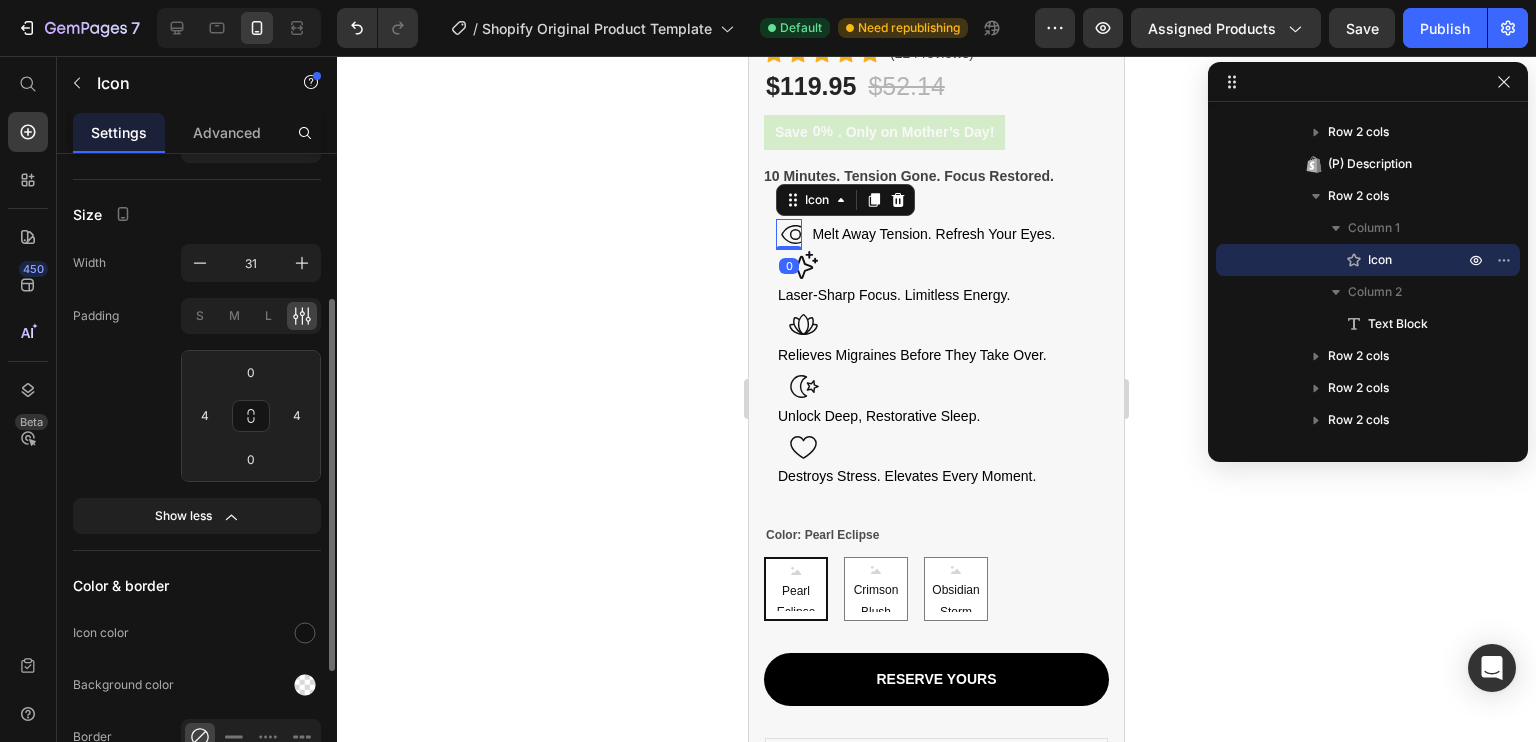 scroll, scrollTop: 252, scrollLeft: 0, axis: vertical 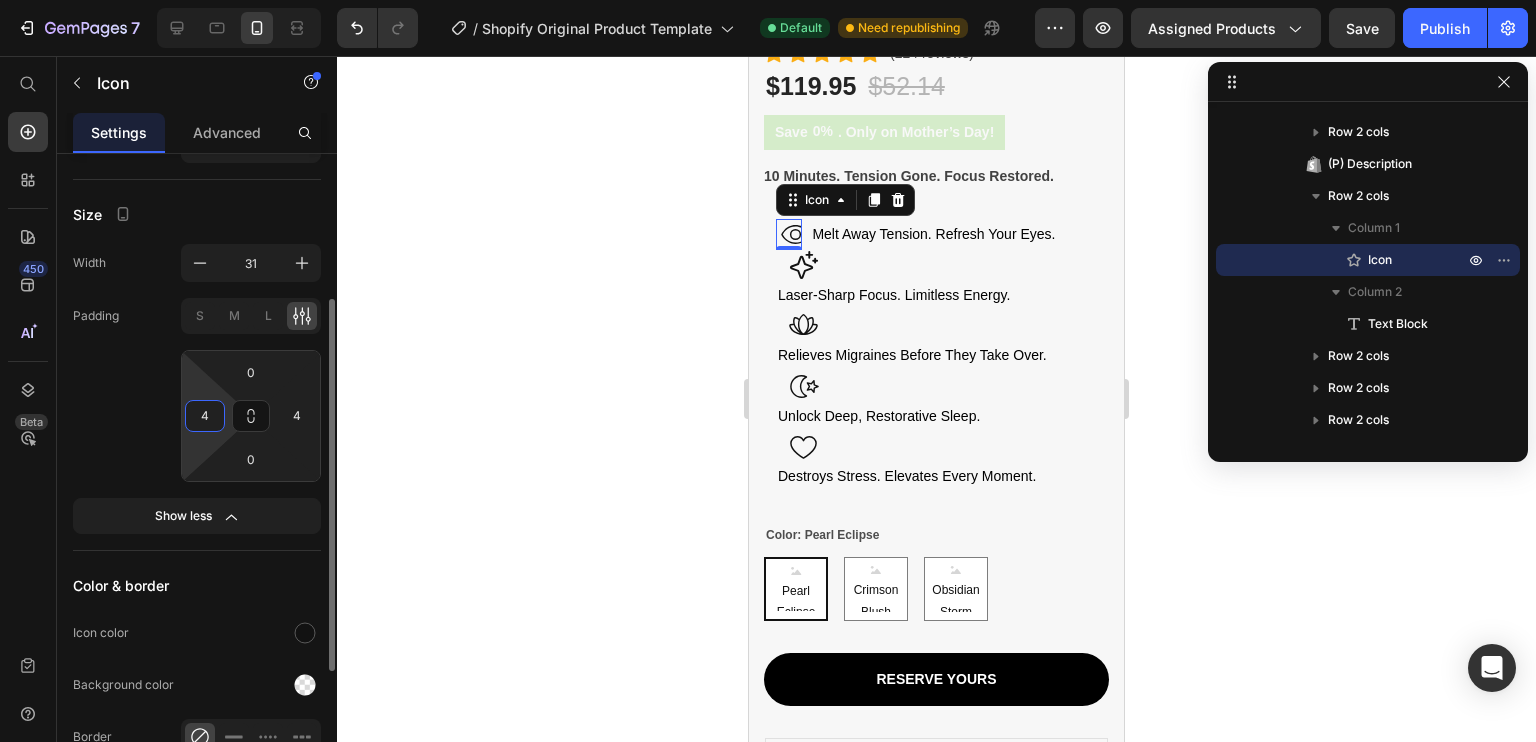 click on "4" at bounding box center (205, 416) 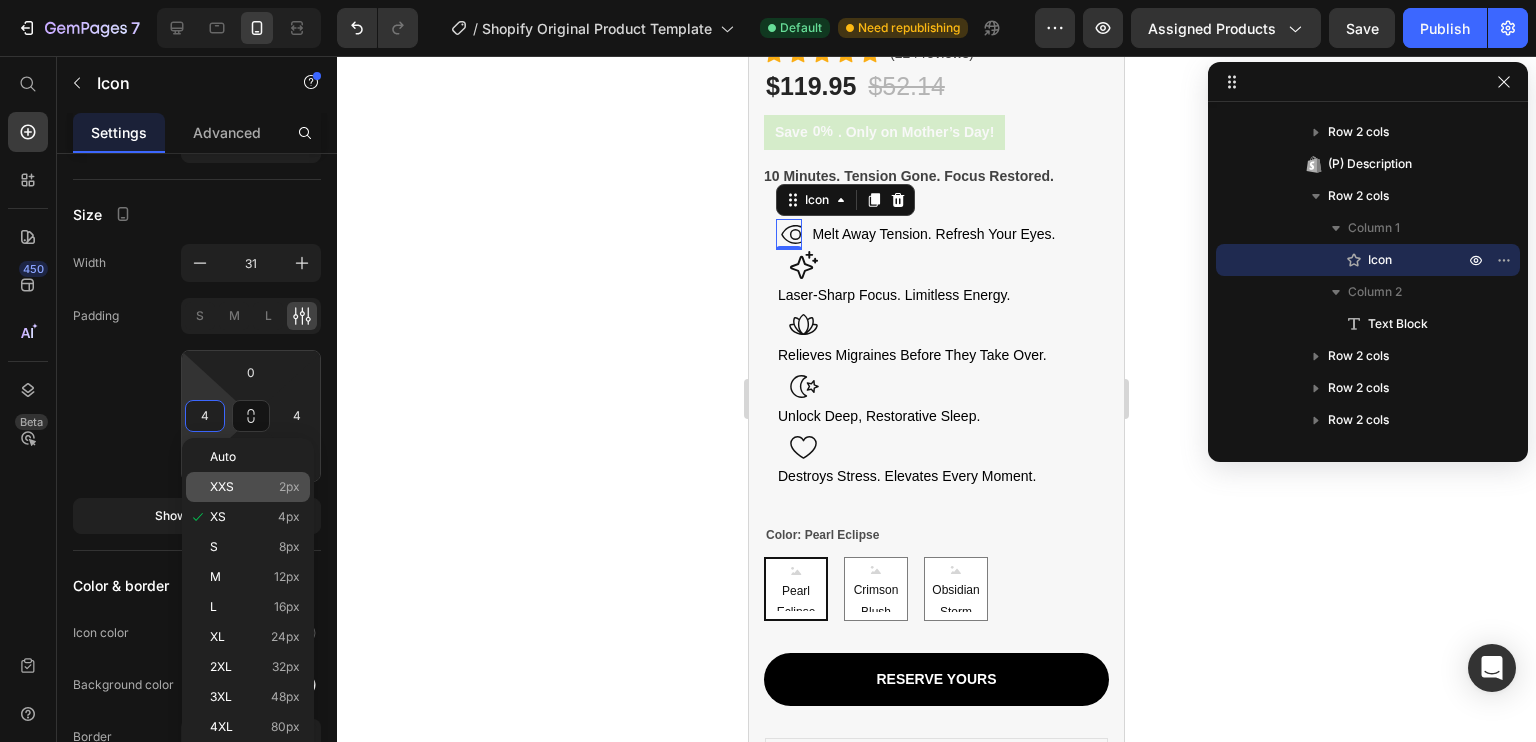 click on "XXS" at bounding box center (222, 487) 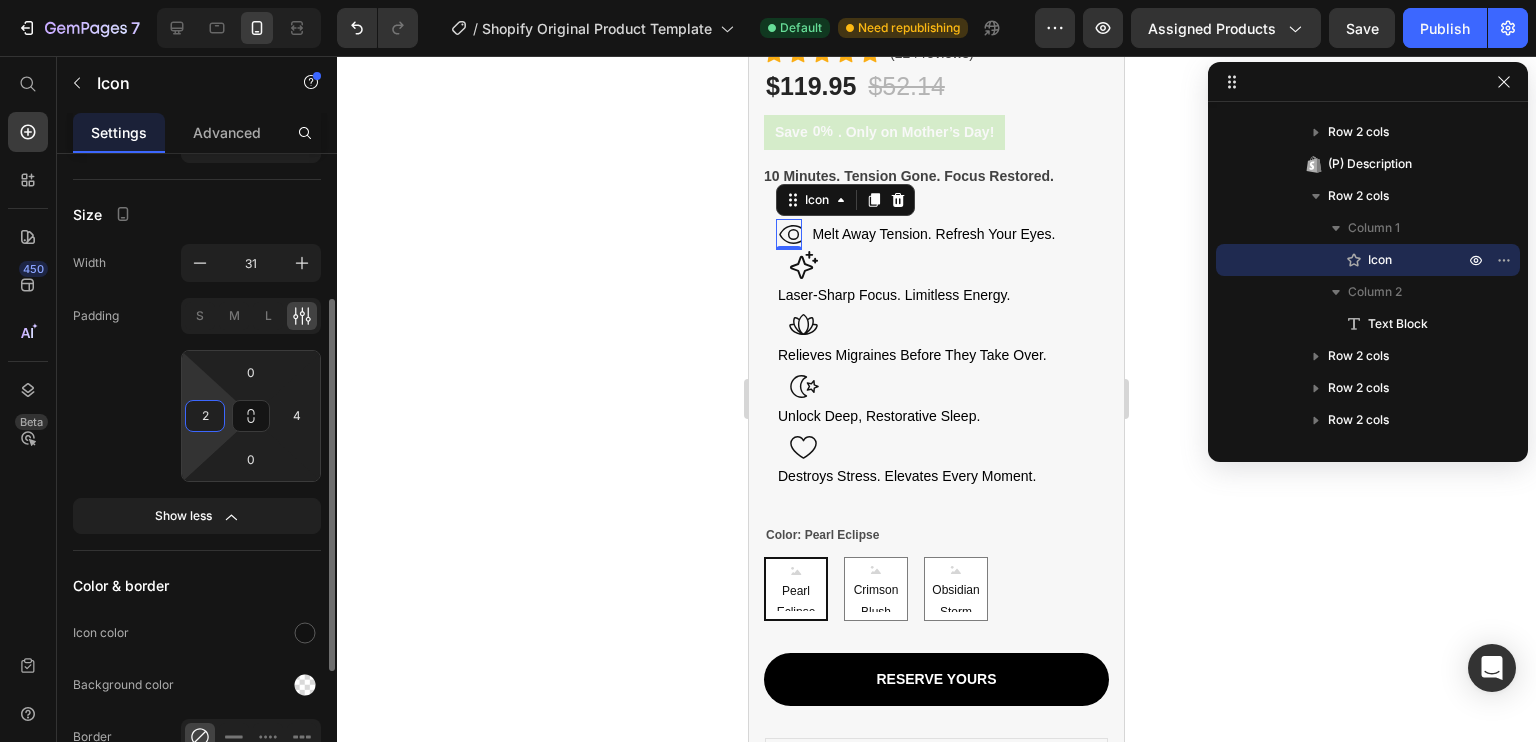 click on "2" at bounding box center (205, 416) 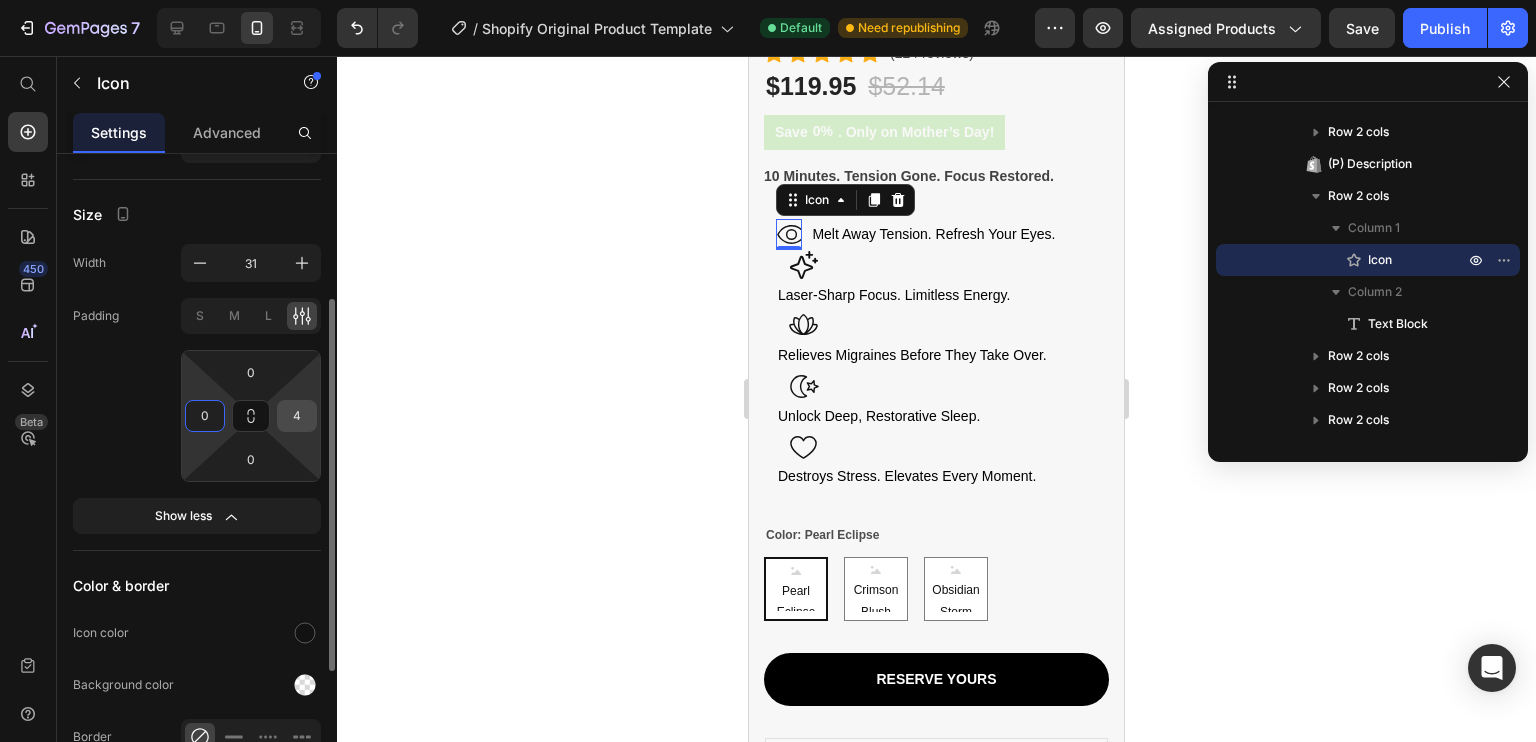 type on "0" 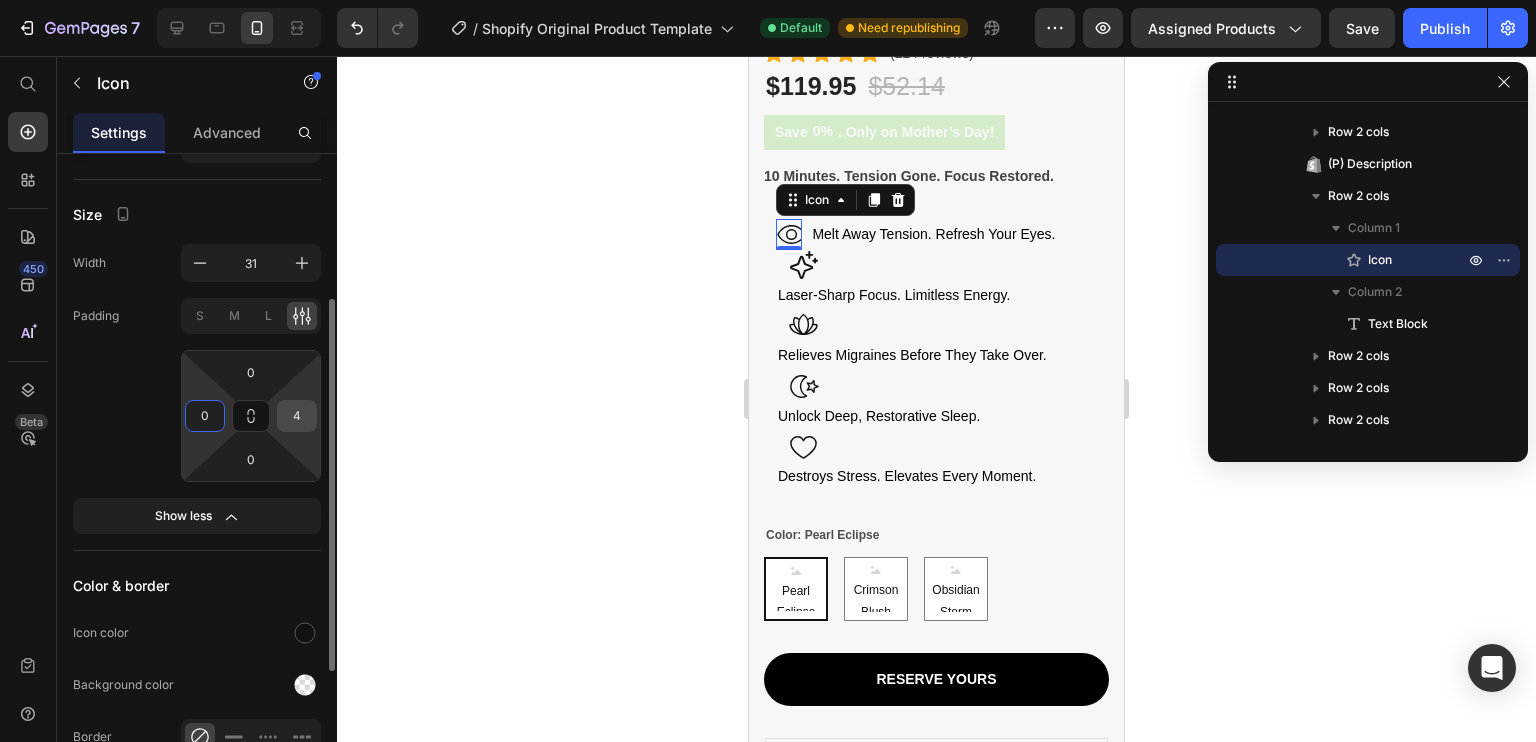 click on "4" at bounding box center (297, 416) 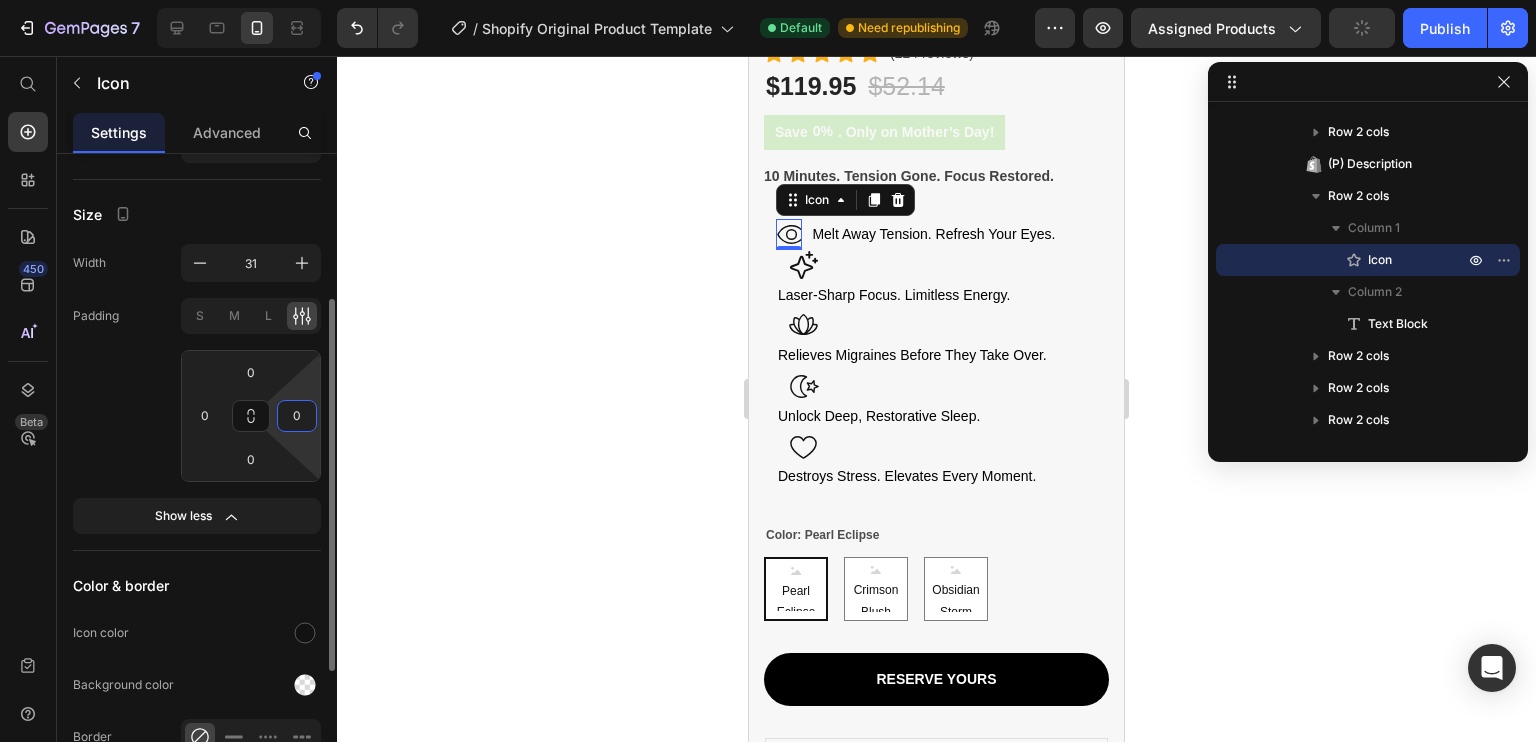 type on "0" 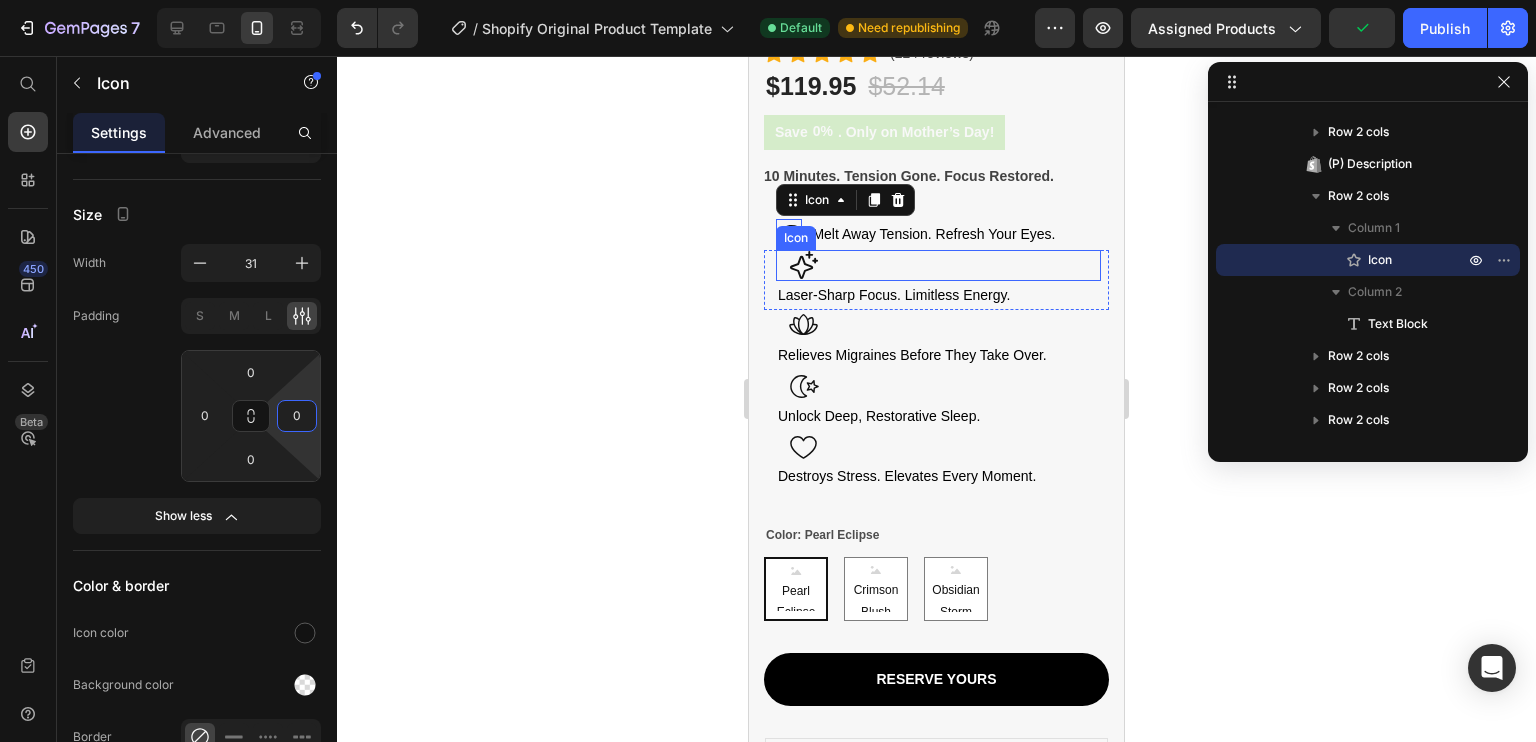 click on "Icon" at bounding box center [938, 265] 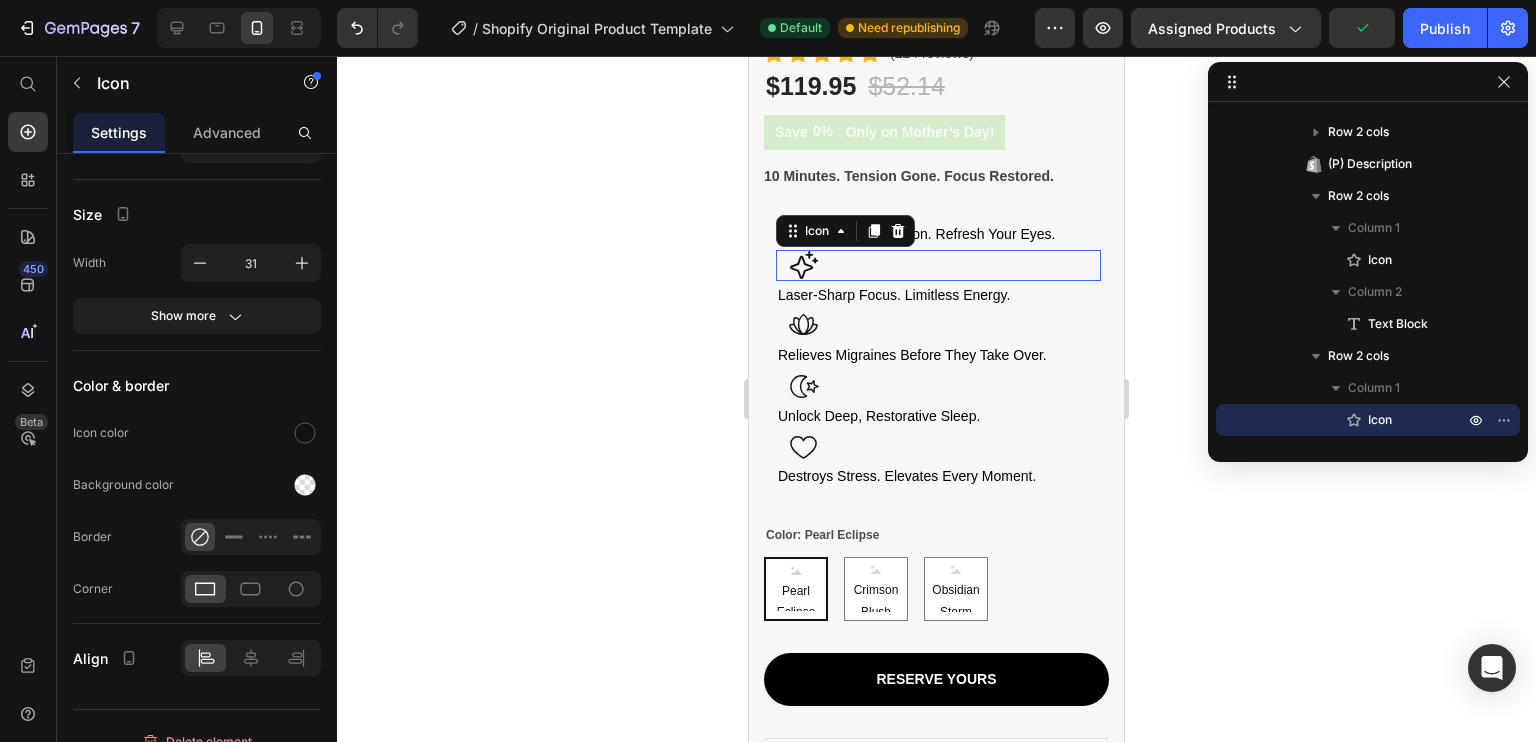 scroll, scrollTop: 252, scrollLeft: 0, axis: vertical 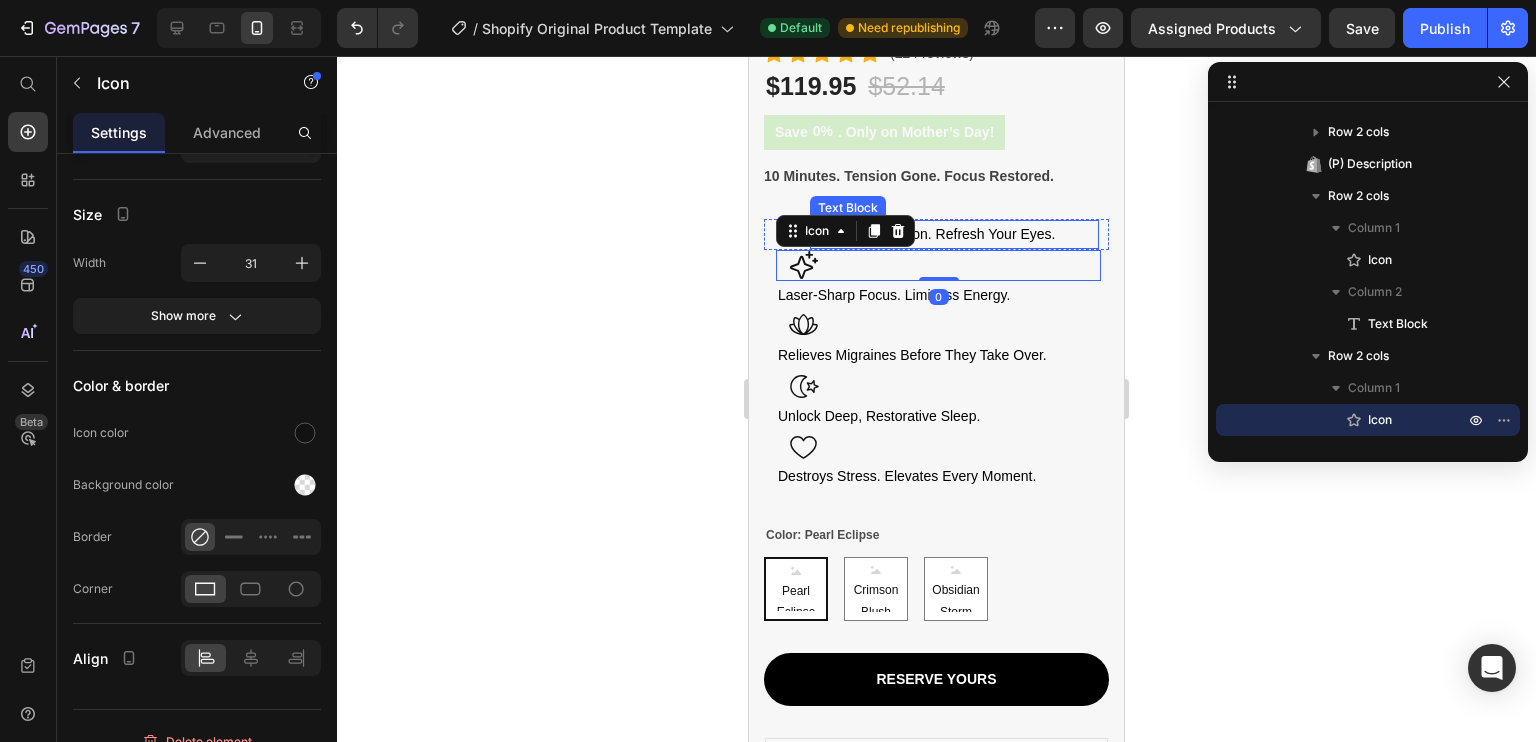 click on "Melt Away Tension. Refresh Your Eyes." at bounding box center (954, 234) 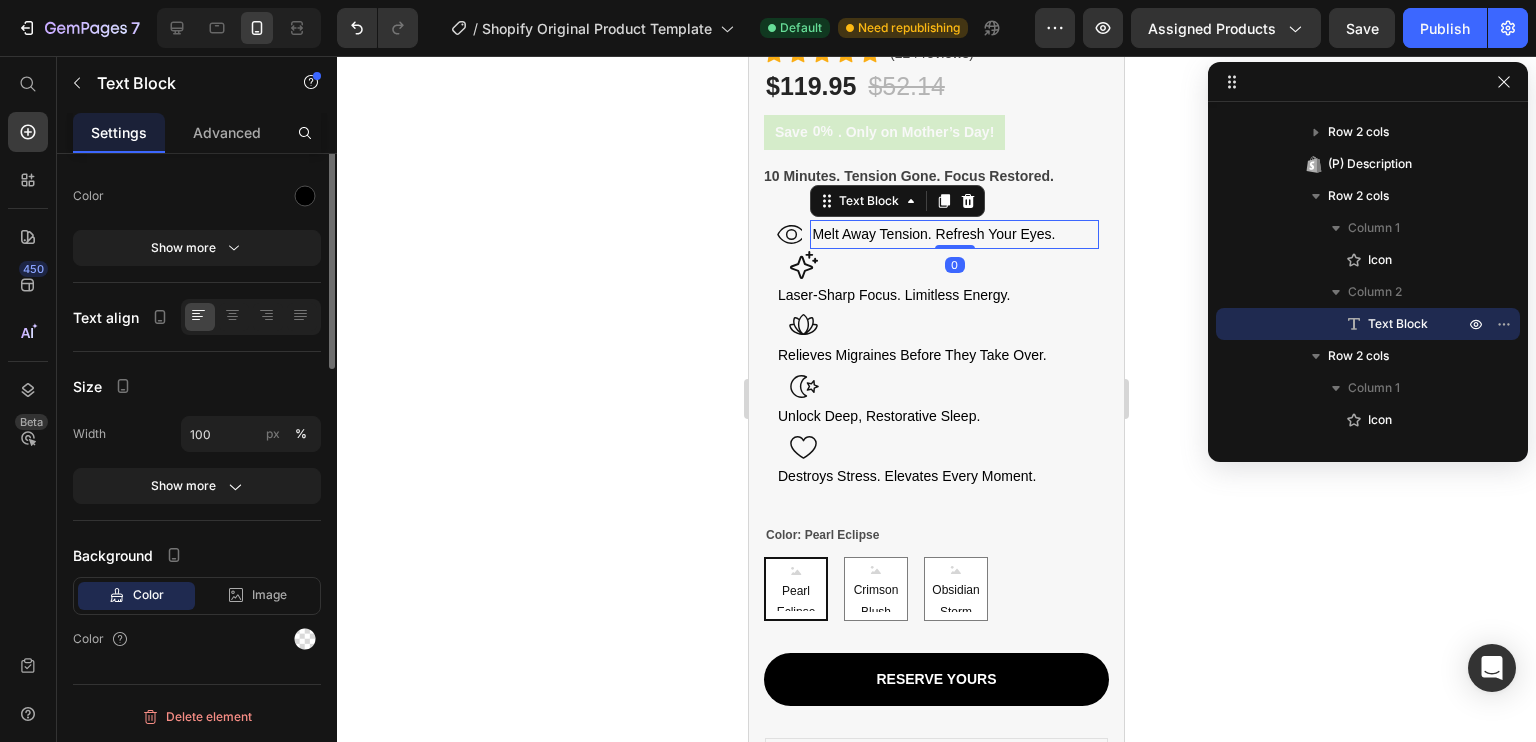 scroll, scrollTop: 0, scrollLeft: 0, axis: both 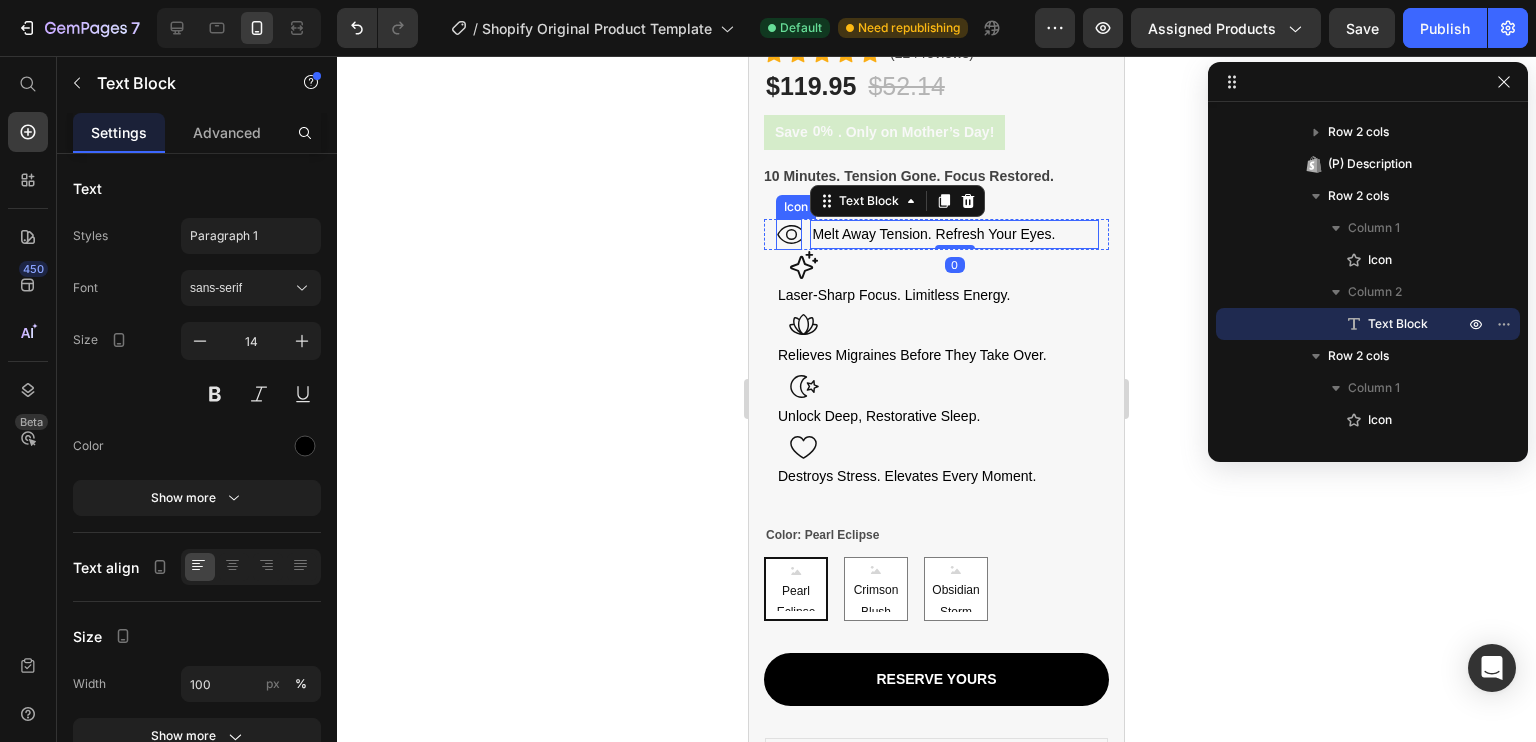 click 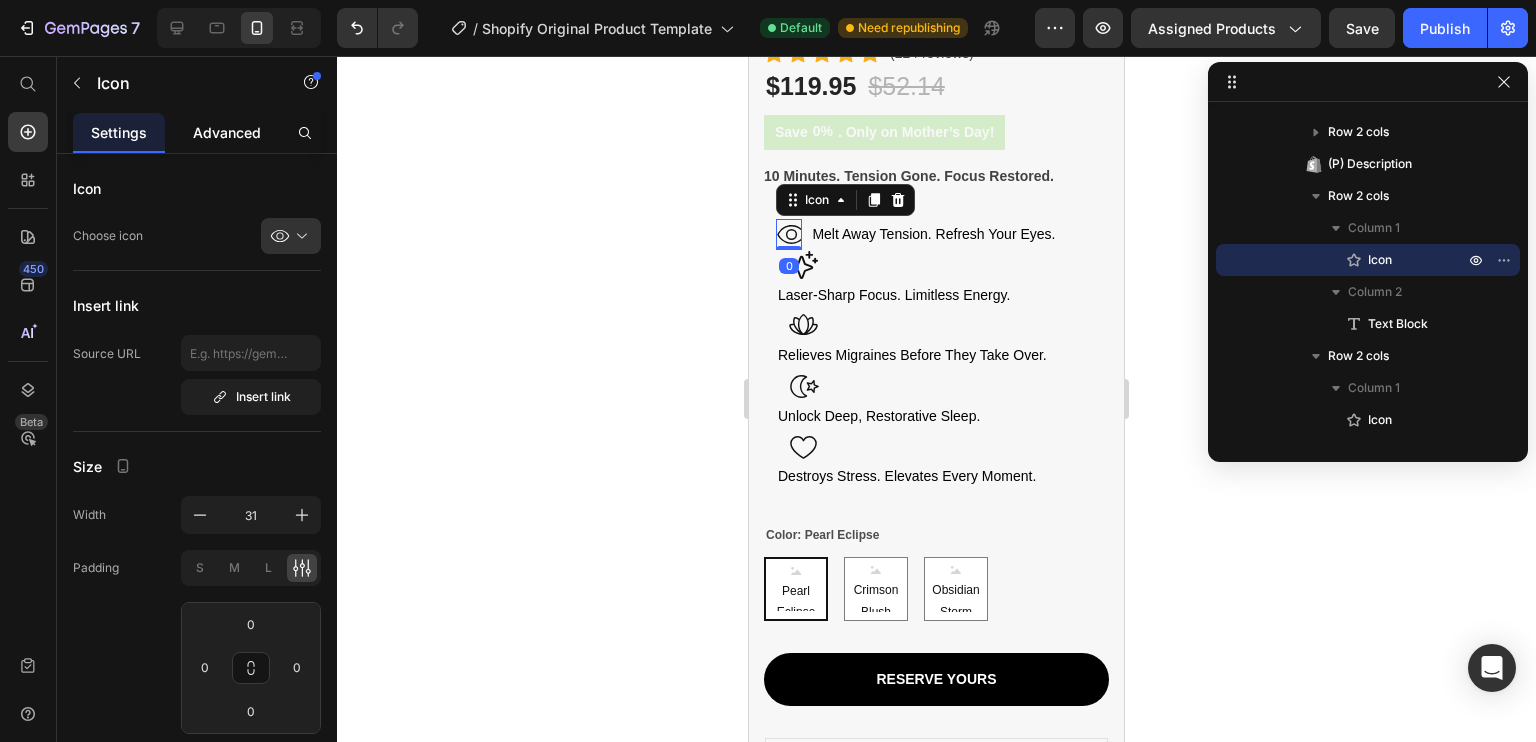 click on "Advanced" at bounding box center (227, 132) 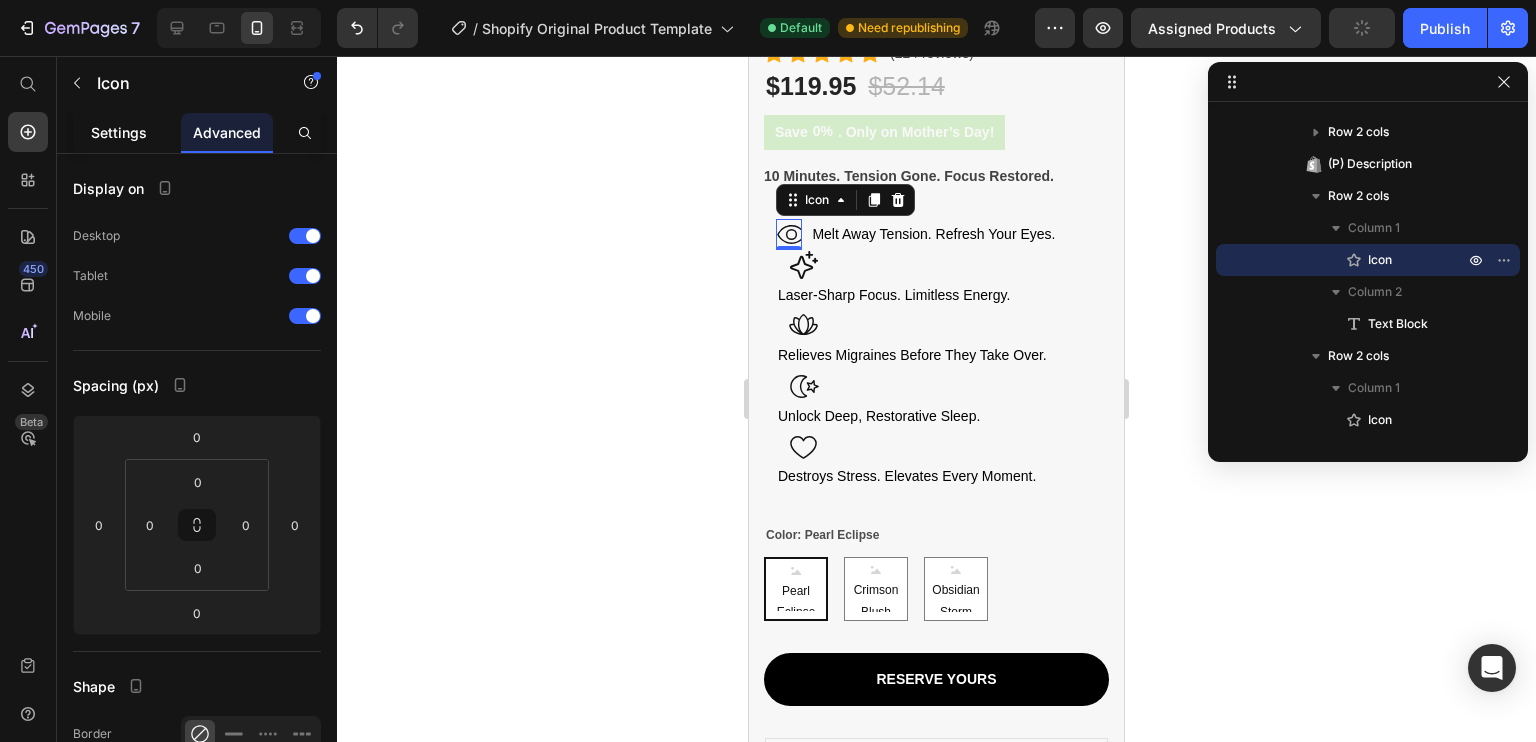 click on "Settings" at bounding box center [119, 132] 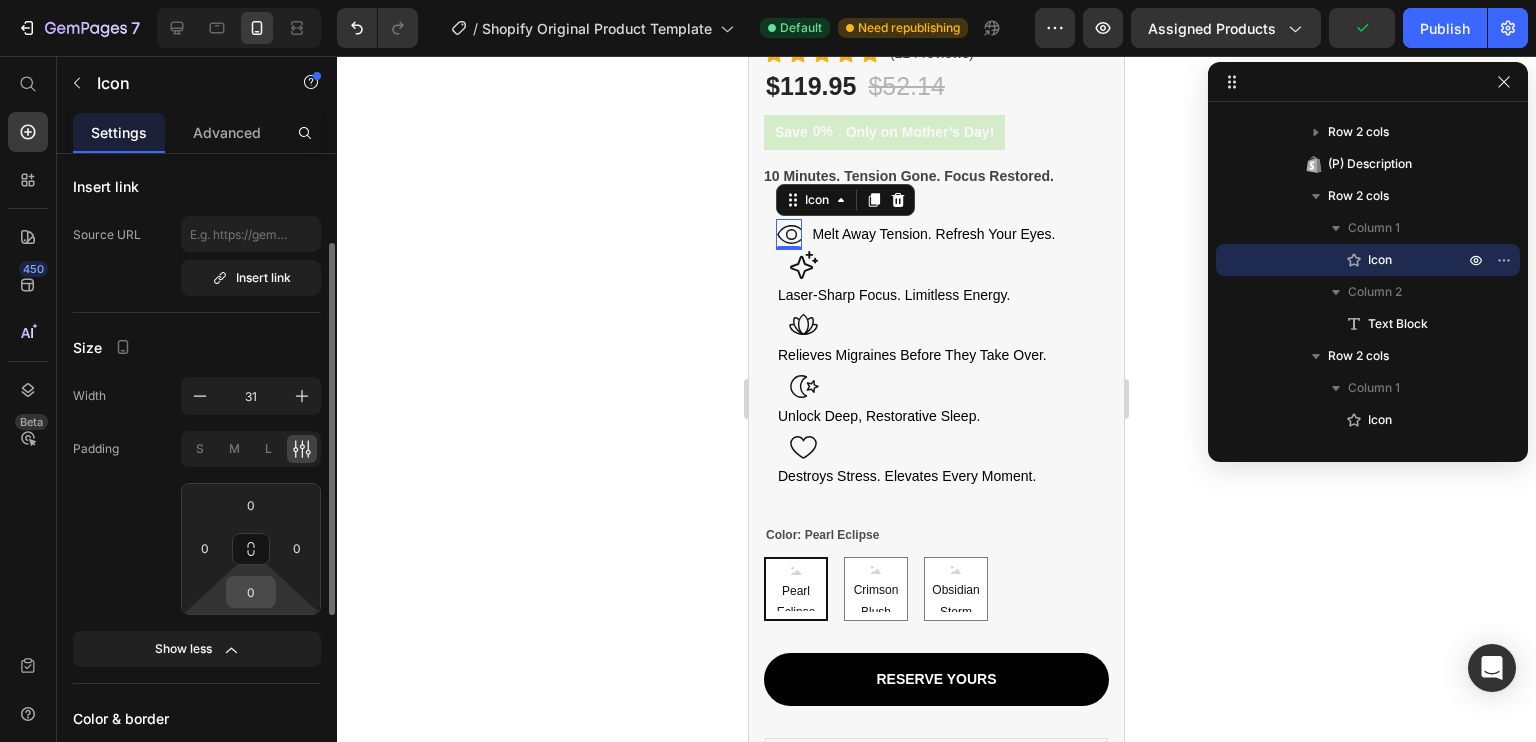 scroll, scrollTop: 132, scrollLeft: 0, axis: vertical 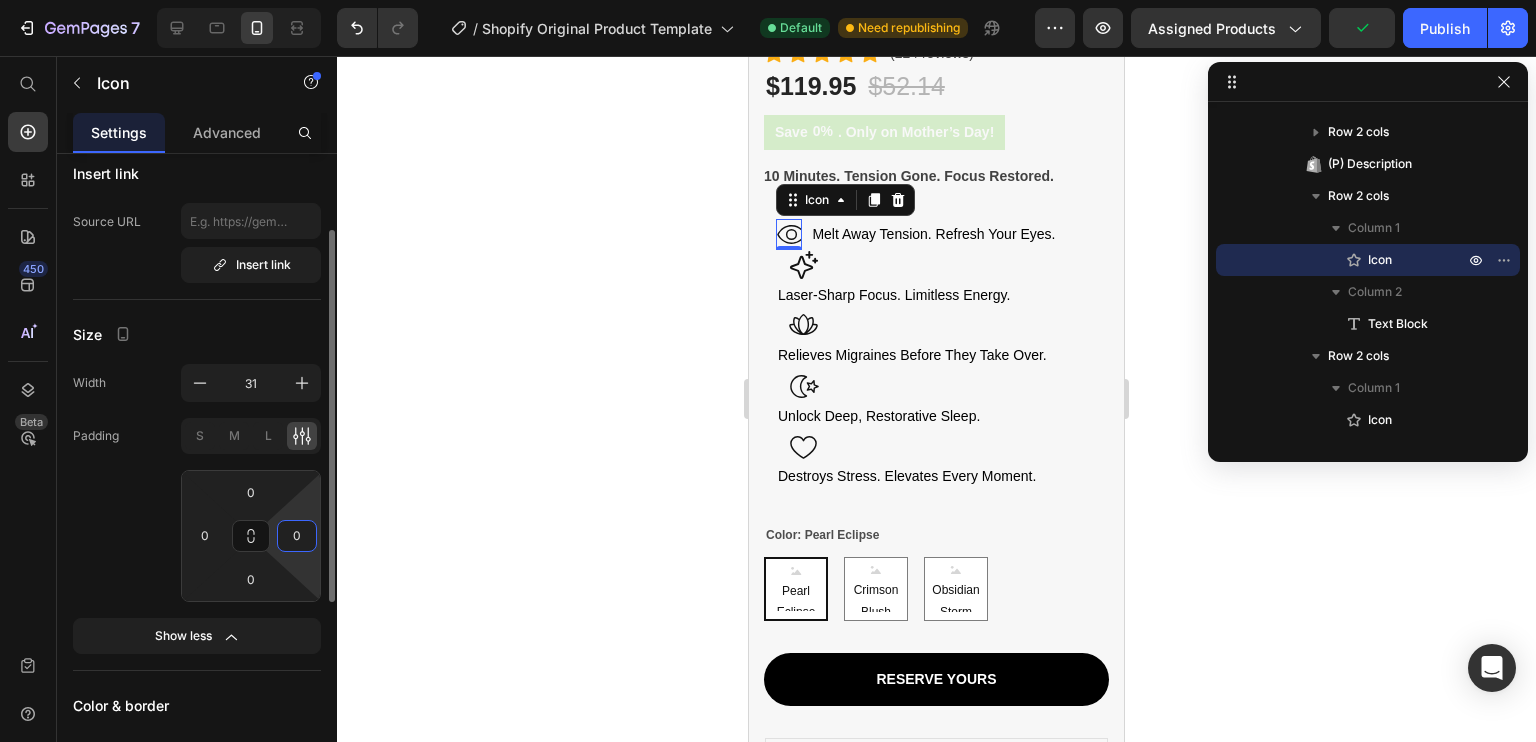 click on "0" at bounding box center (297, 536) 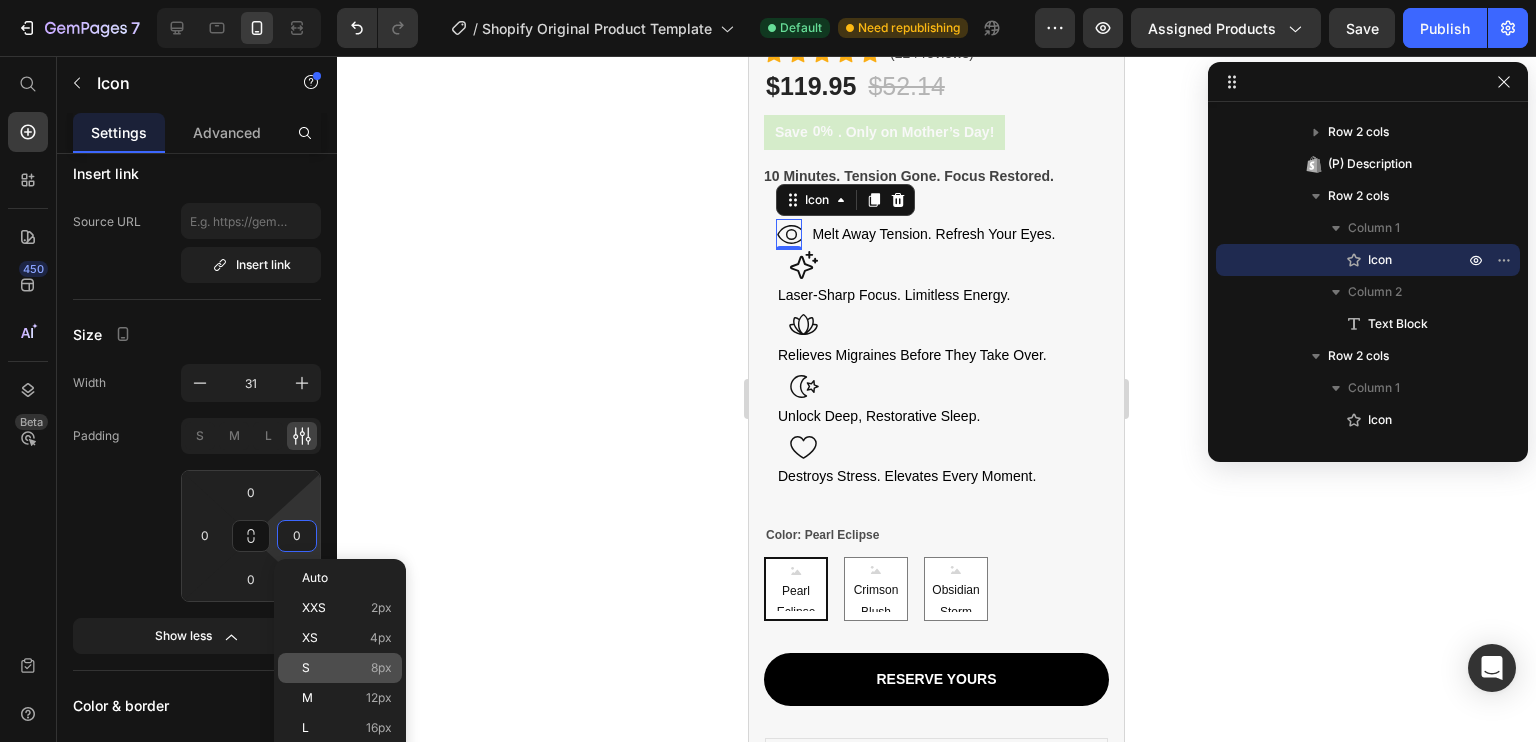 click on "S 8px" at bounding box center [347, 668] 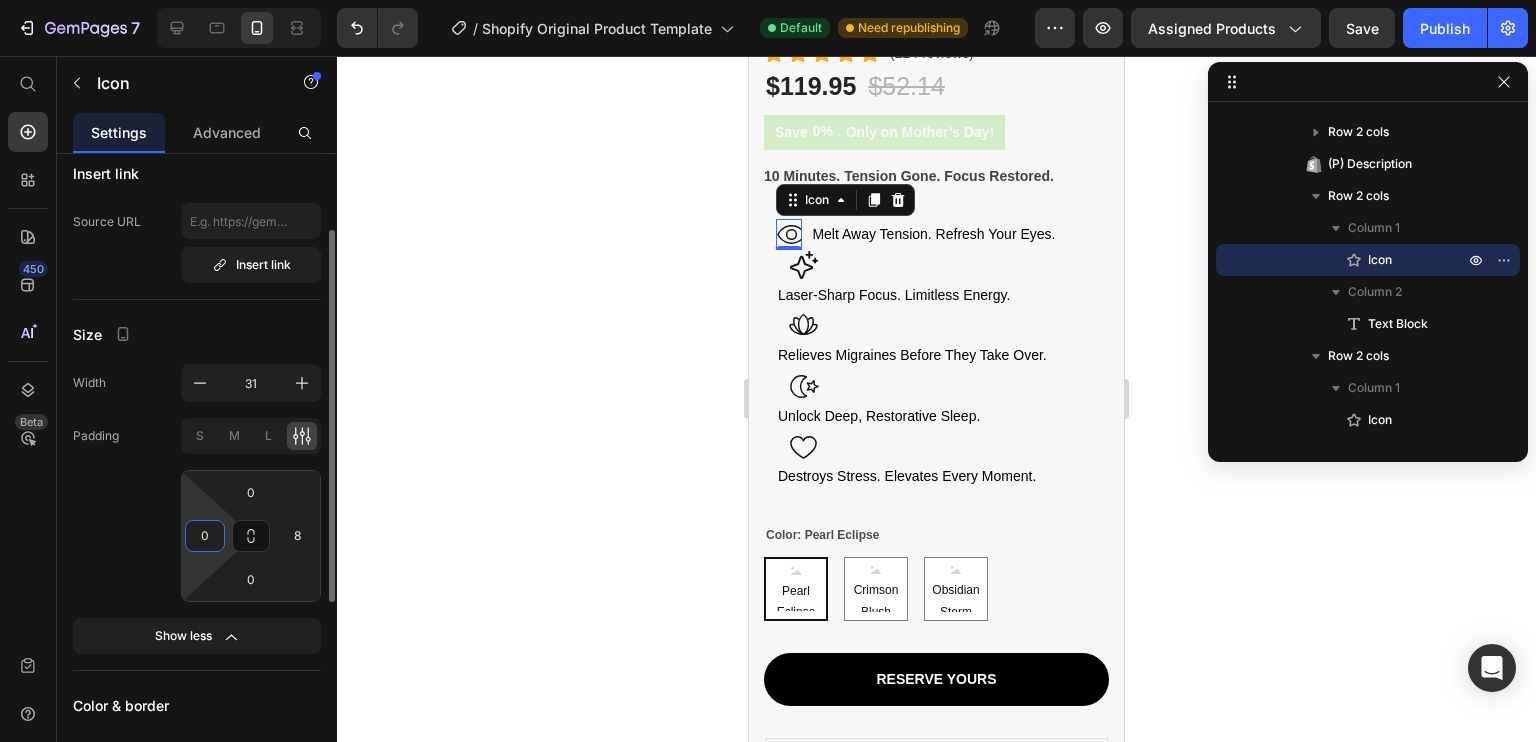 click on "0" at bounding box center (205, 536) 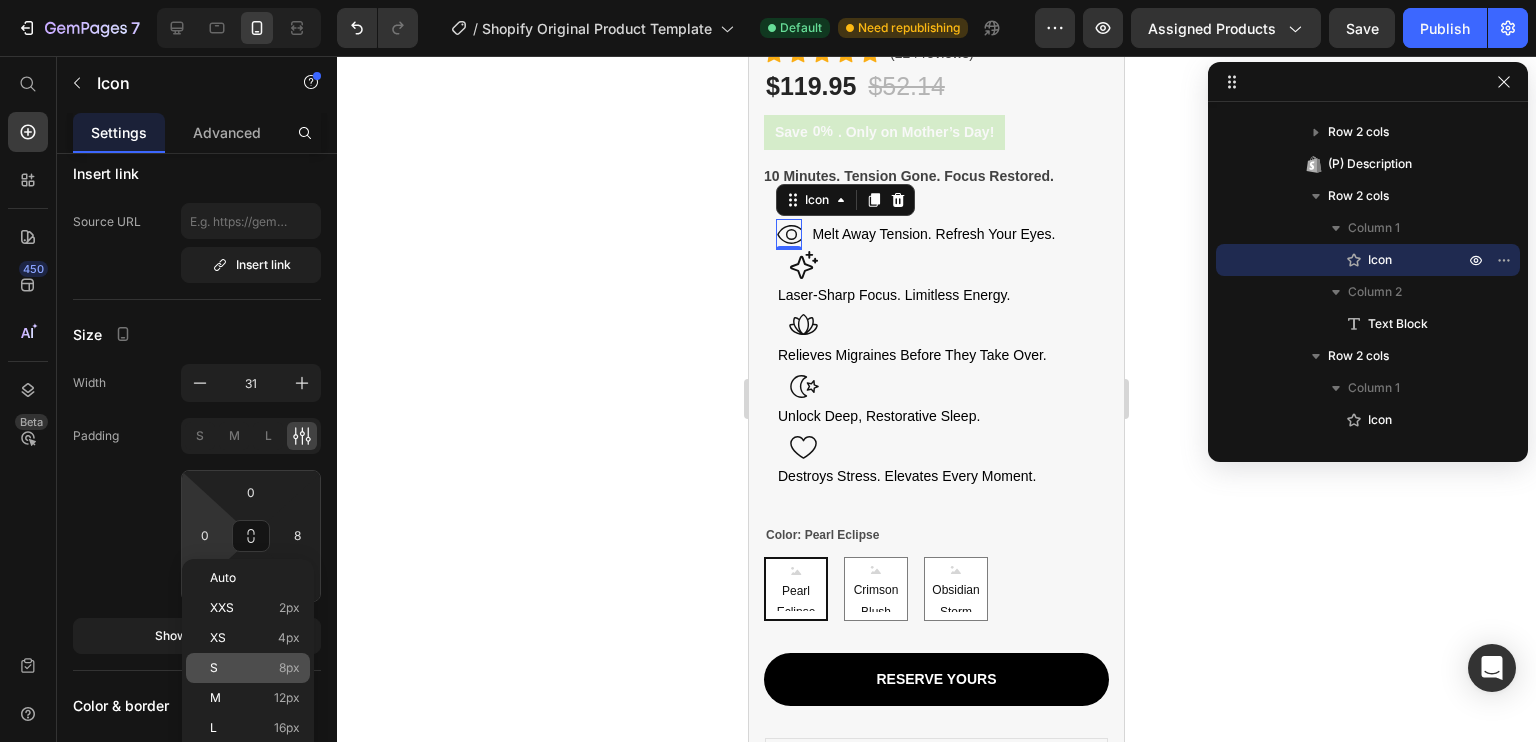 click on "S 8px" at bounding box center (255, 668) 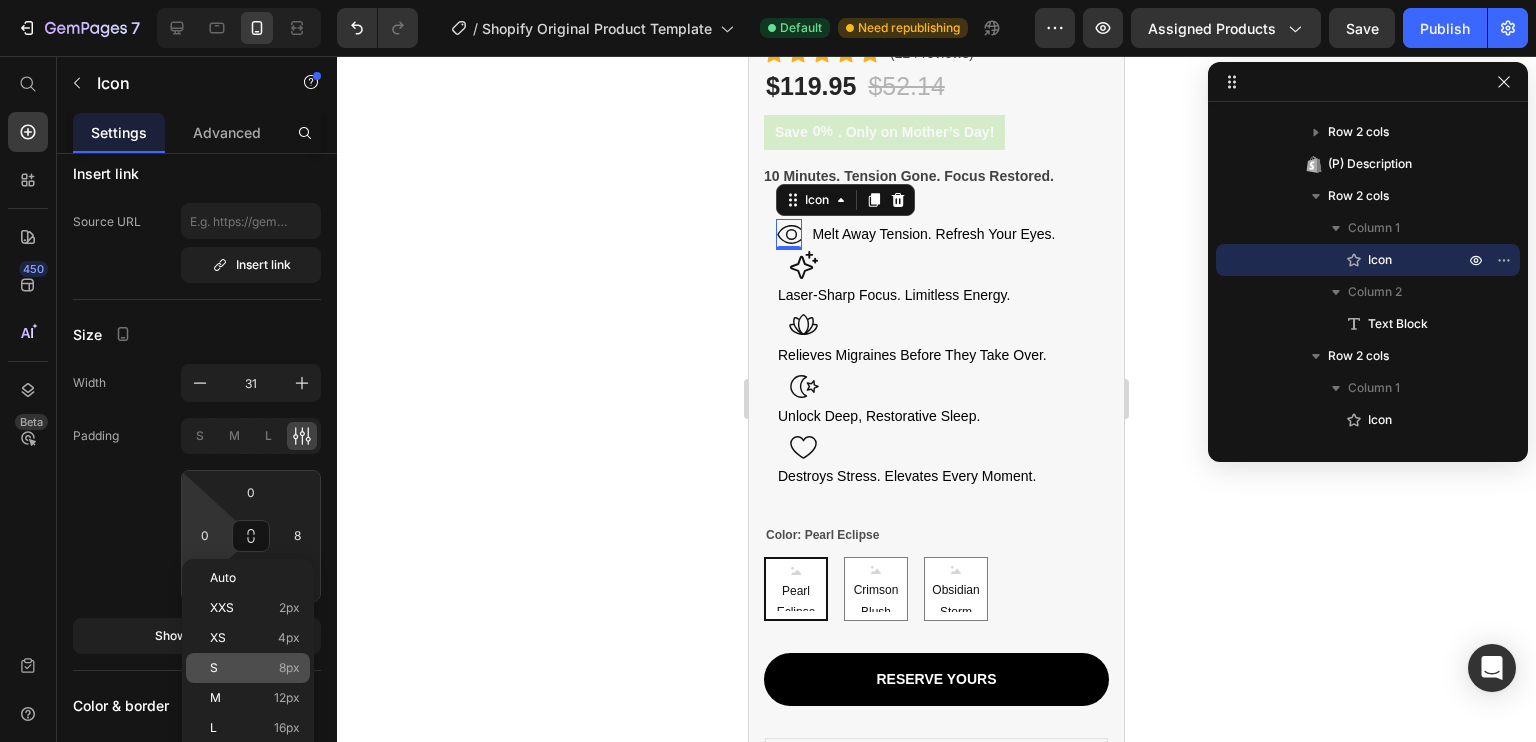 type on "8" 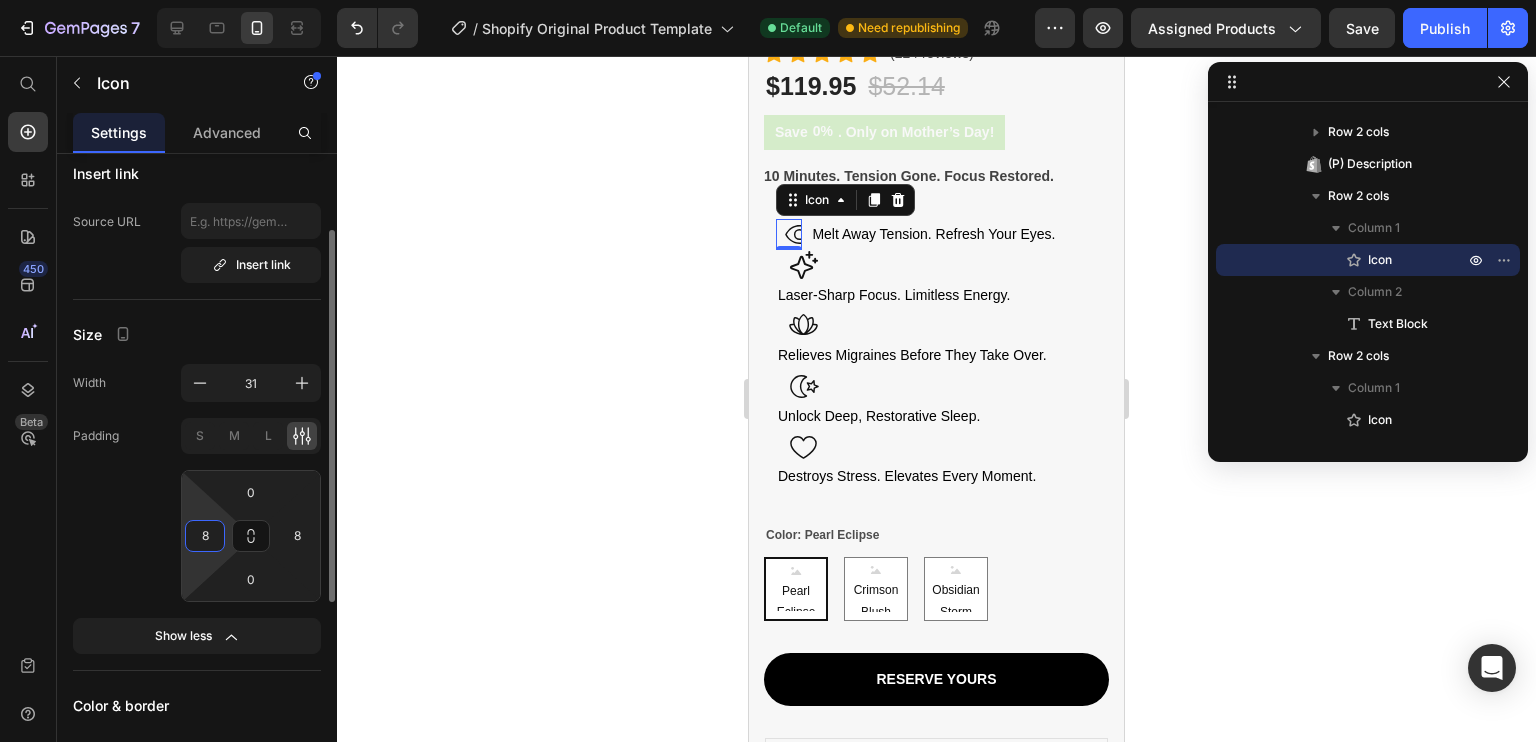click on "8" at bounding box center (205, 536) 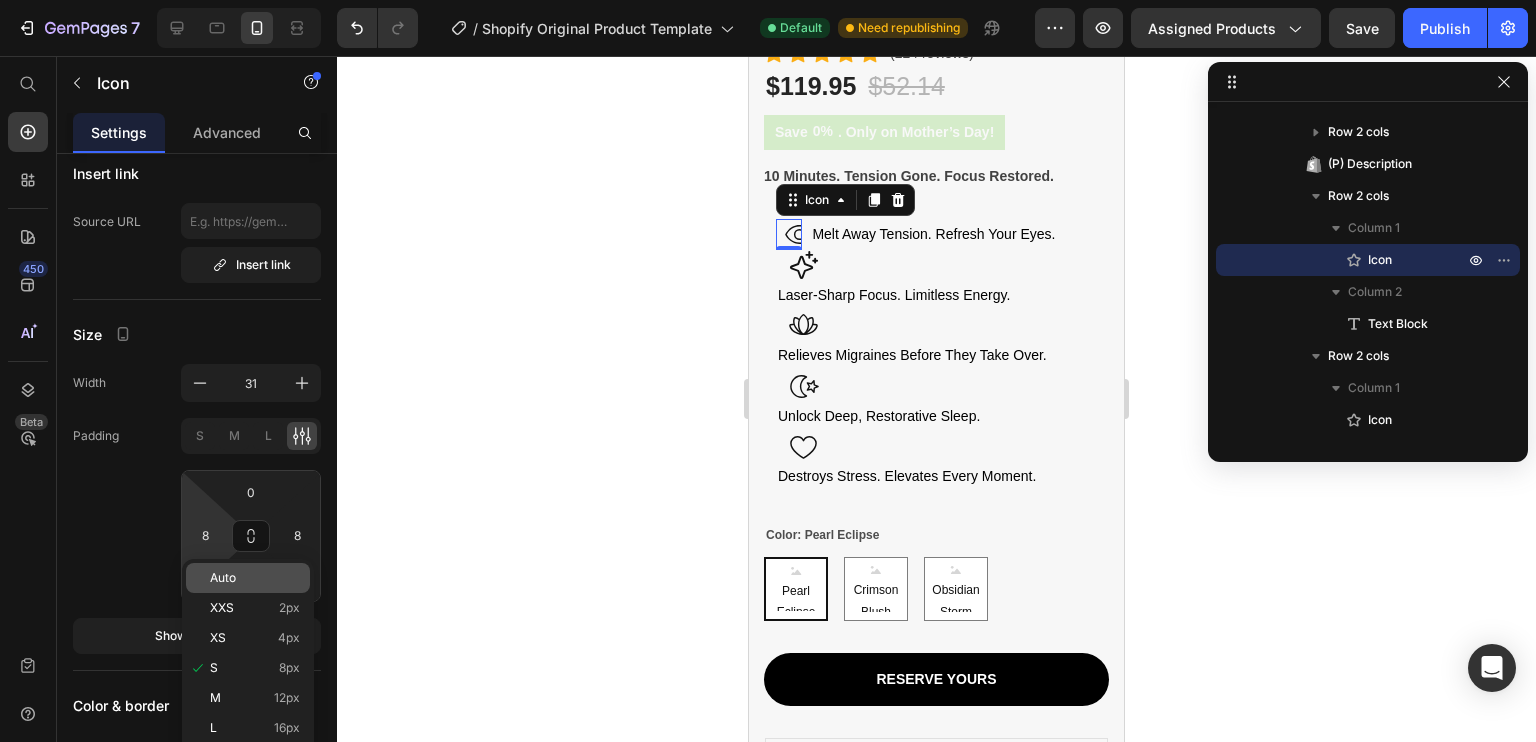 click on "Auto" at bounding box center (223, 578) 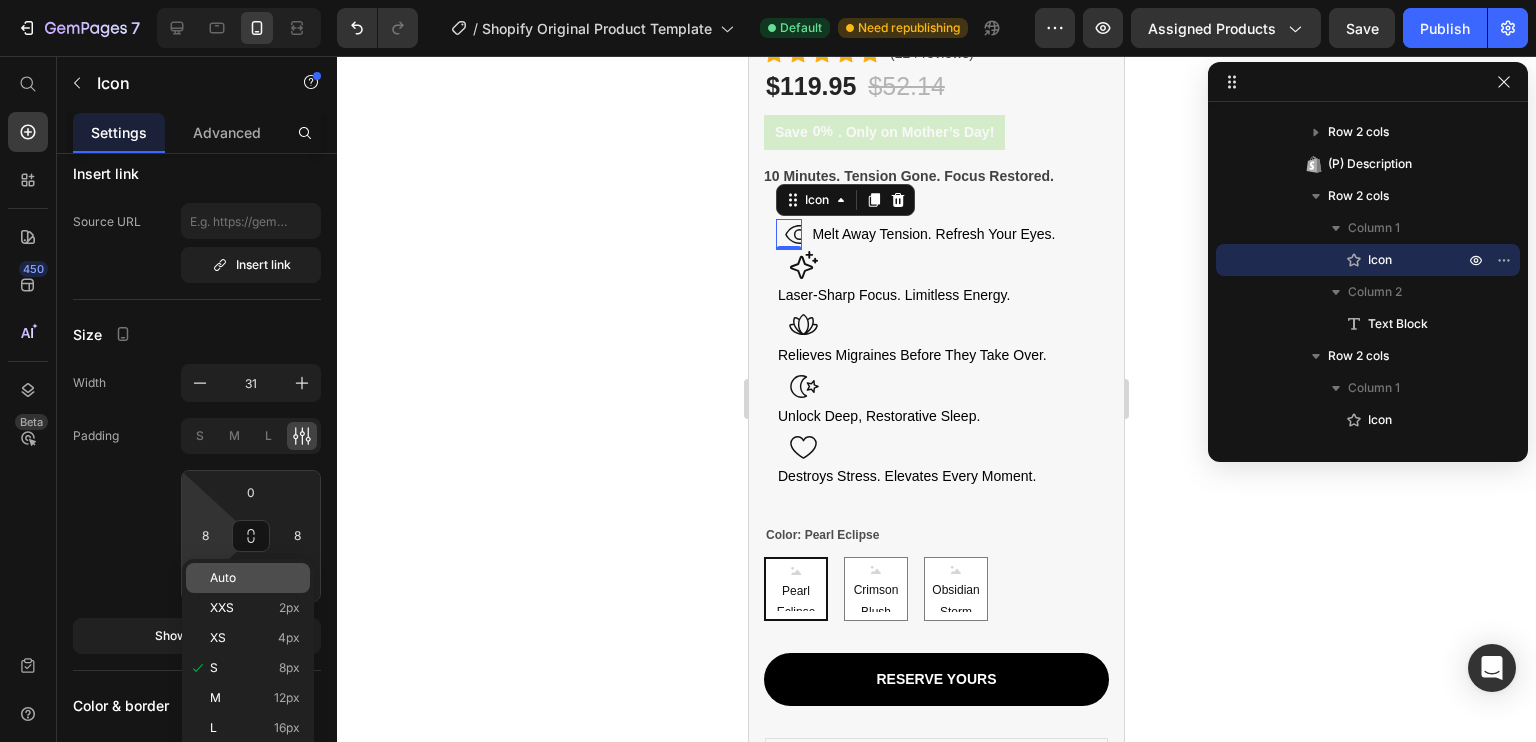 type 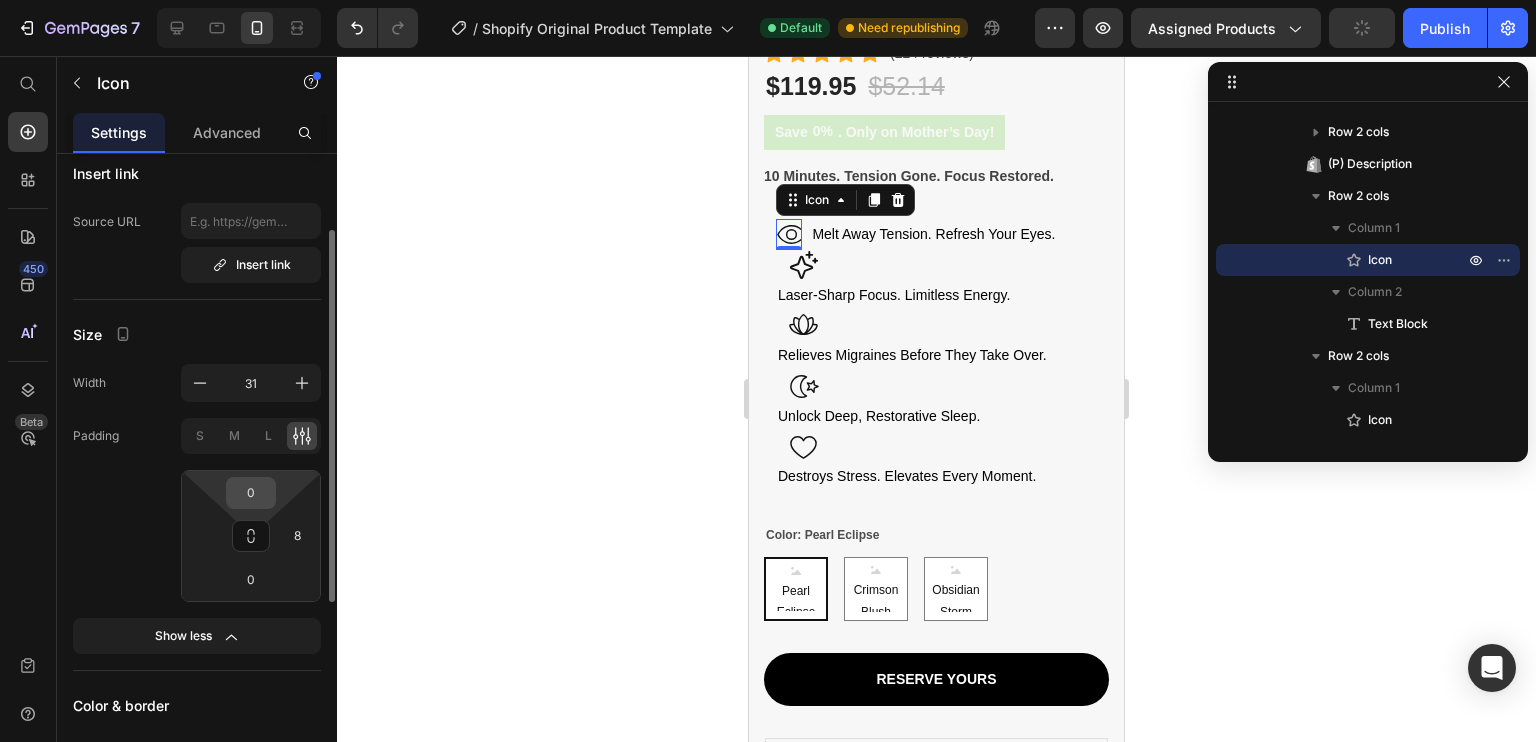 click on "0" at bounding box center [251, 493] 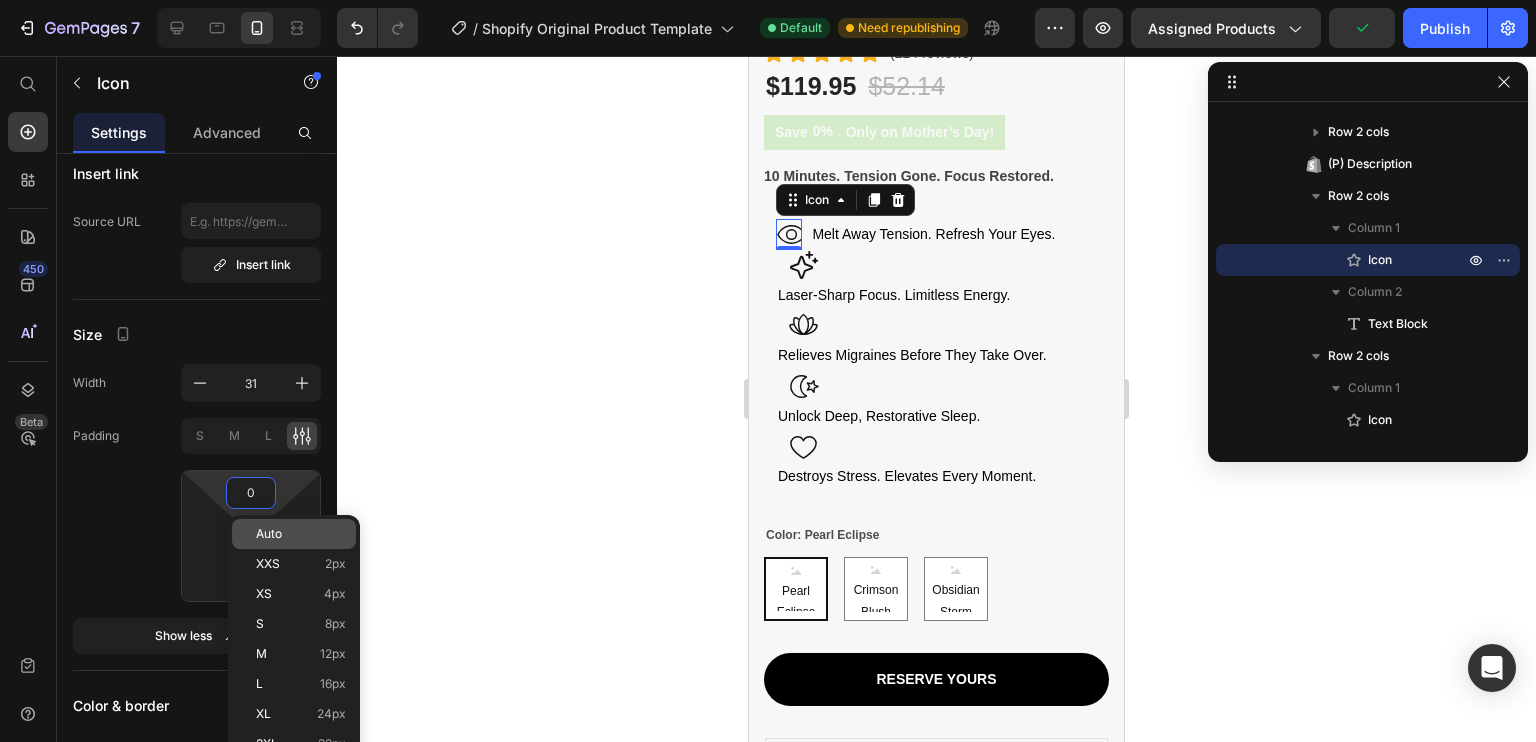 click on "Auto" at bounding box center (269, 534) 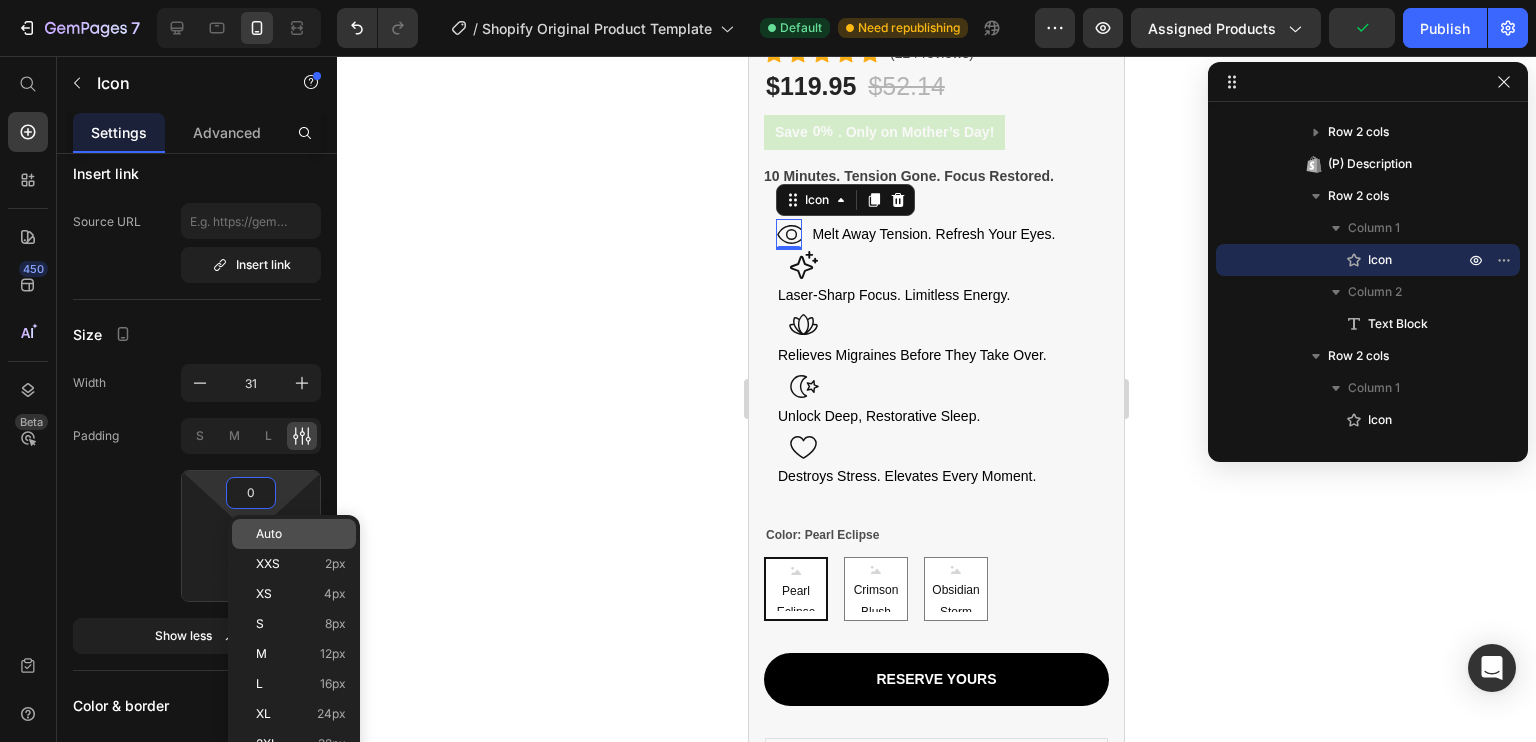 type 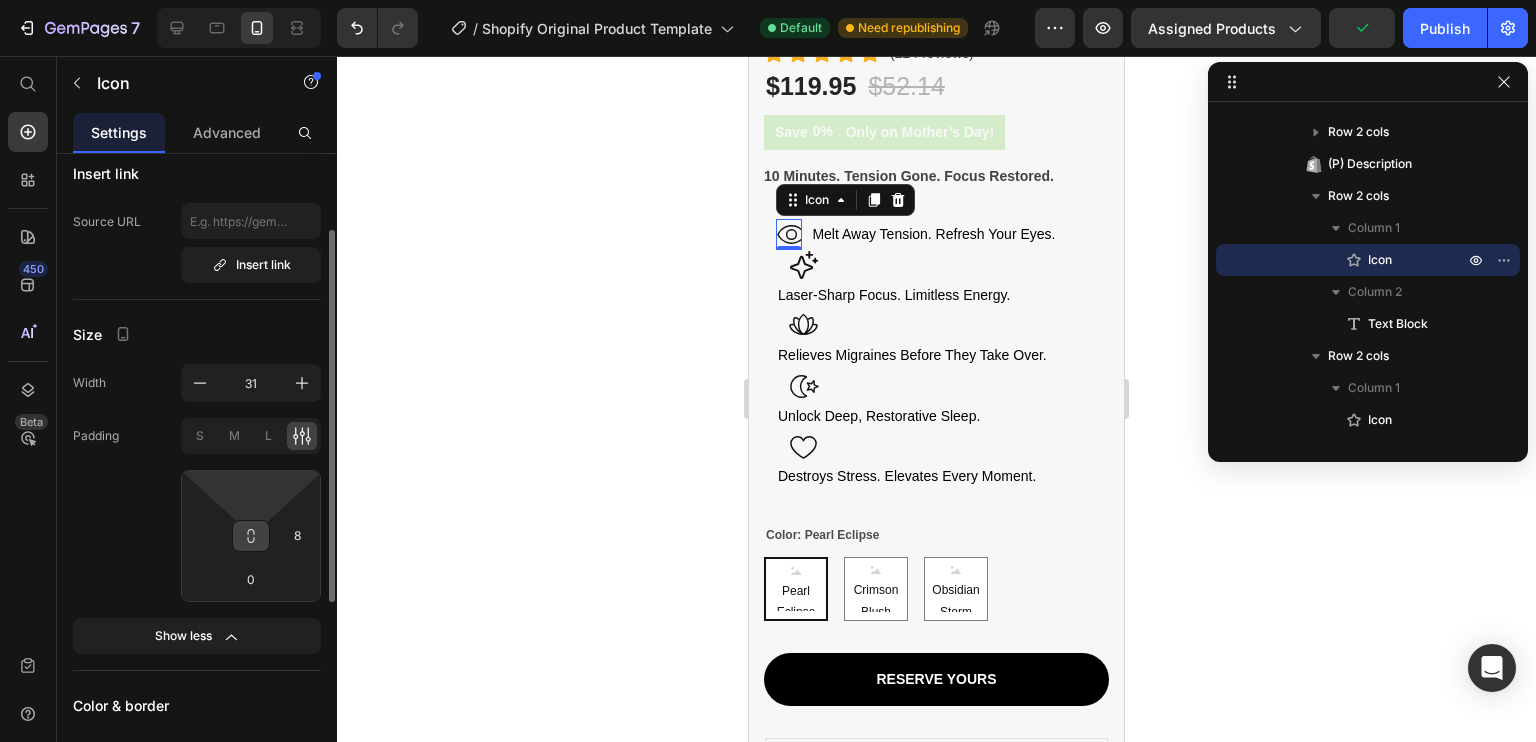 click 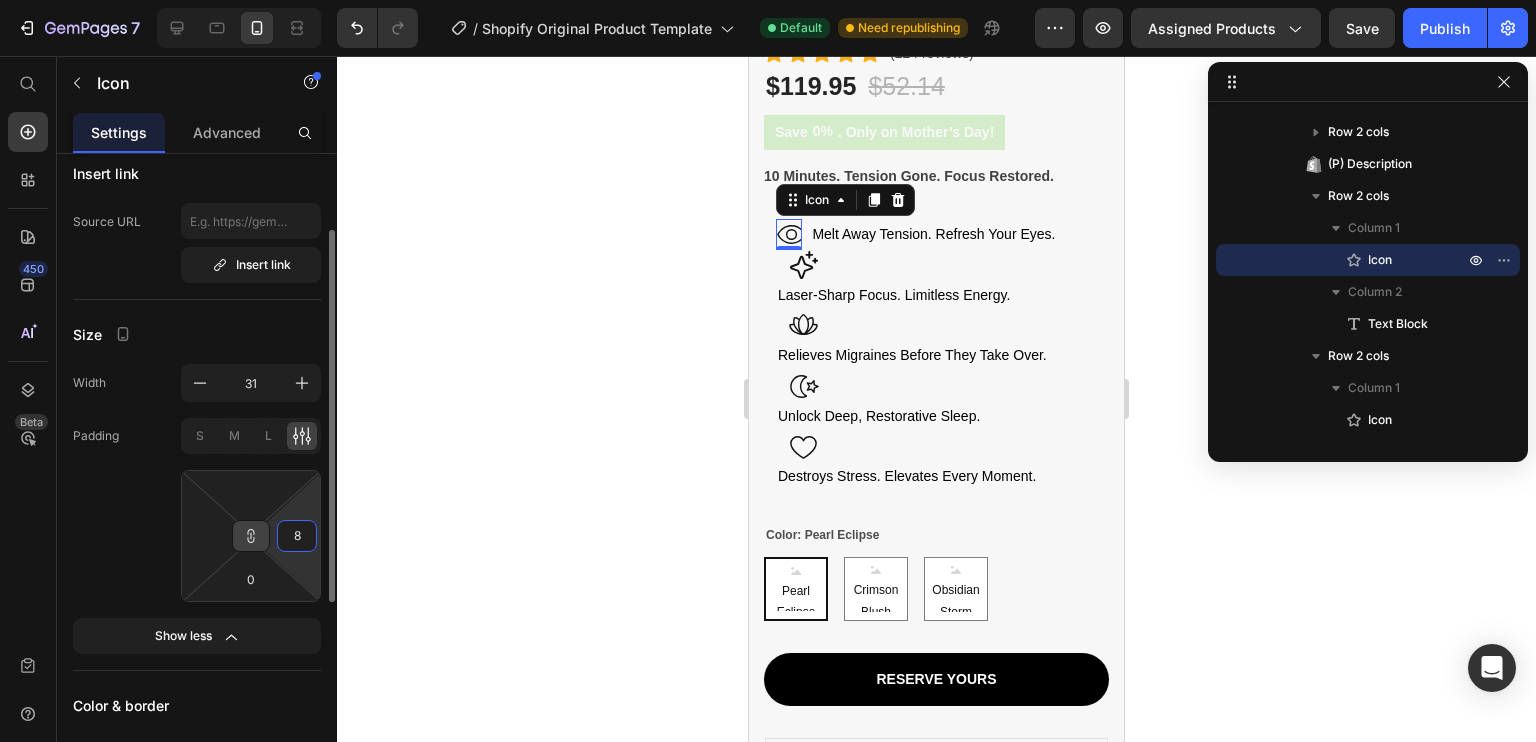 click on "8" at bounding box center (297, 536) 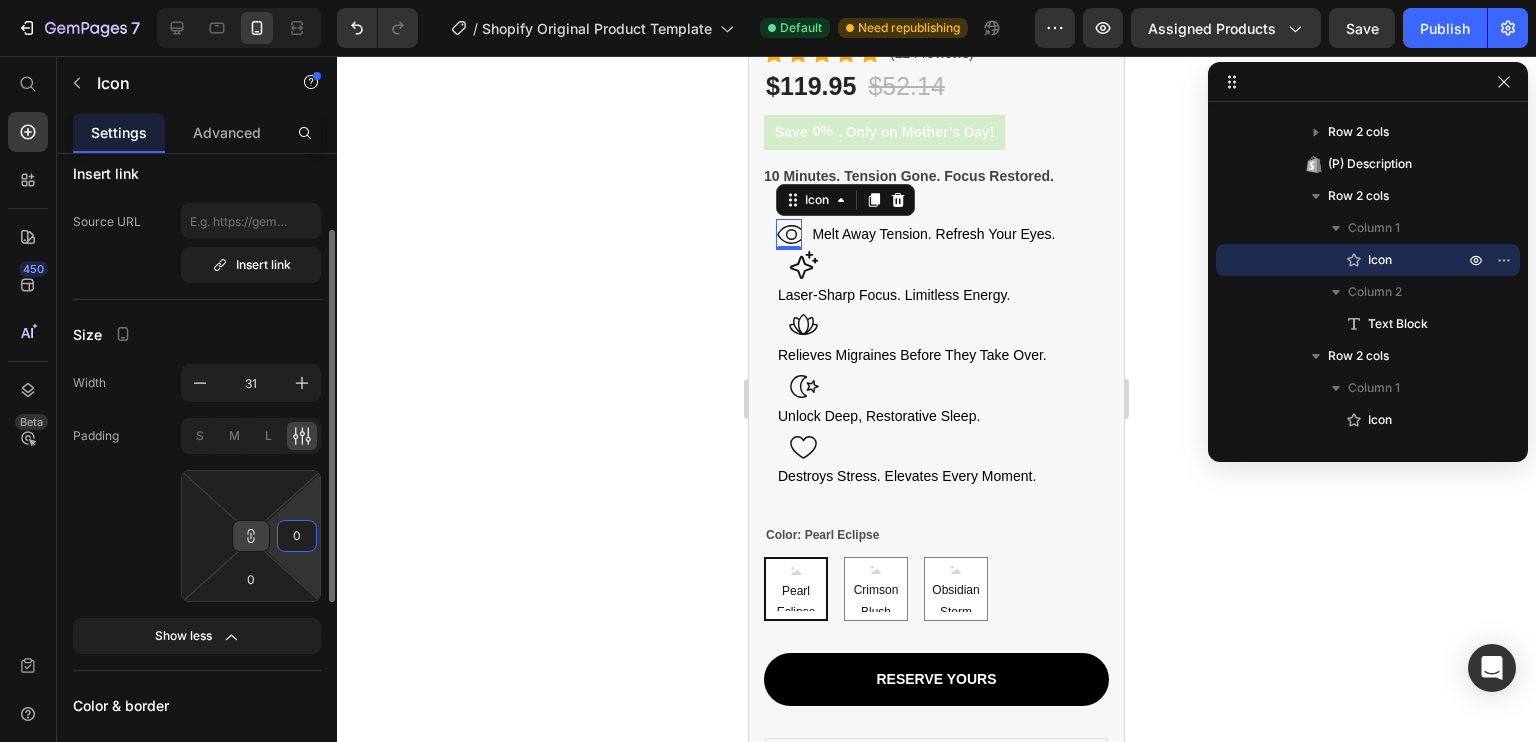 type on "0" 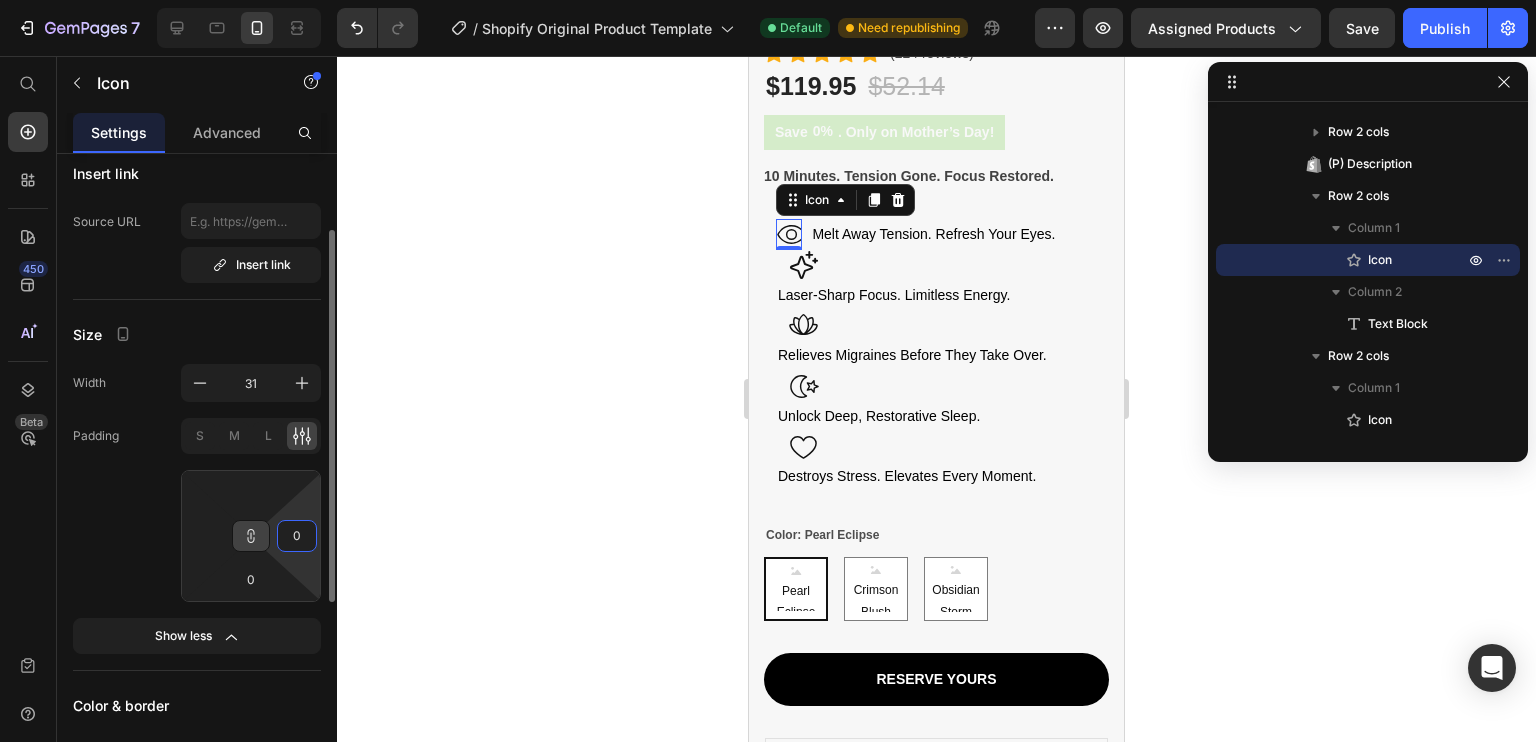 click on "Padding S M L 0 0" 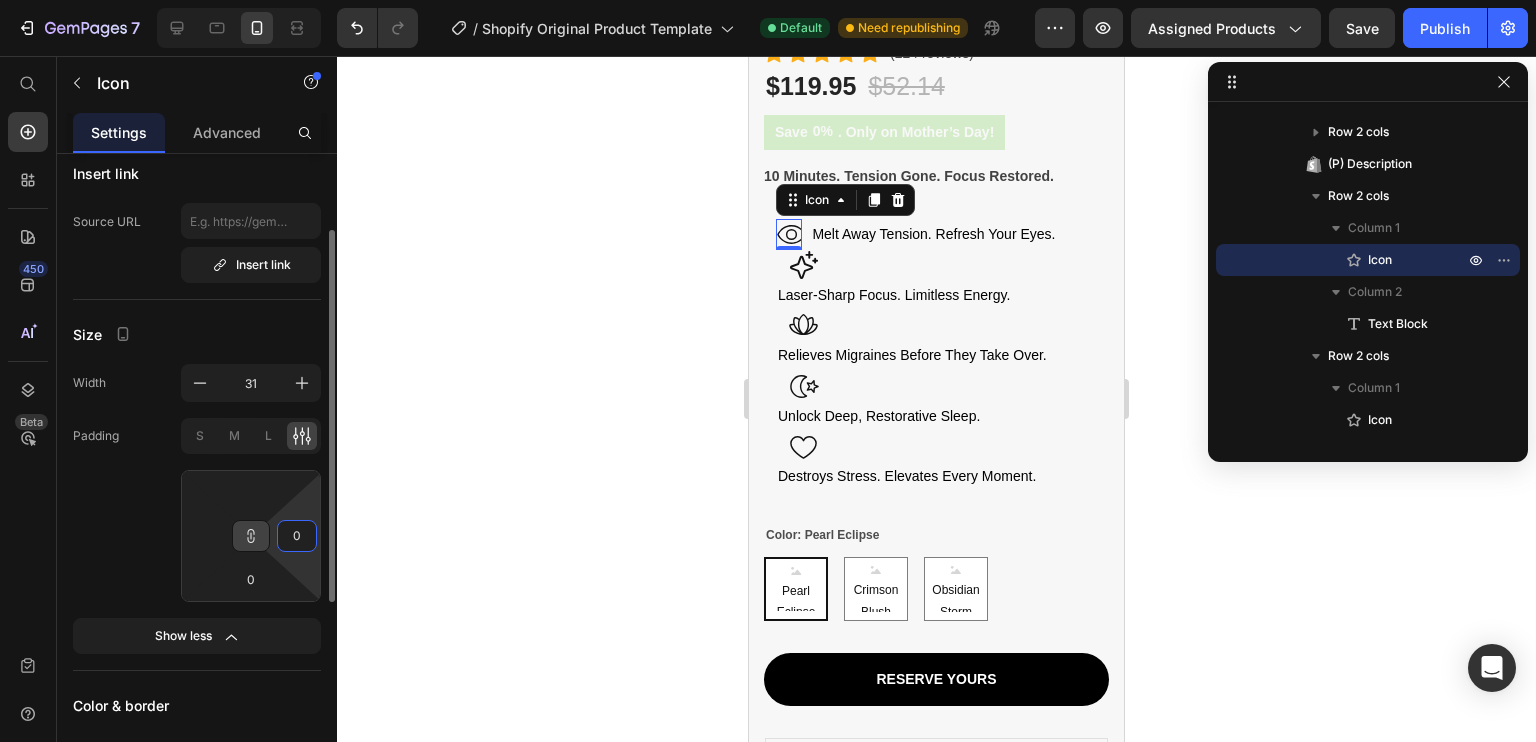 type on "0" 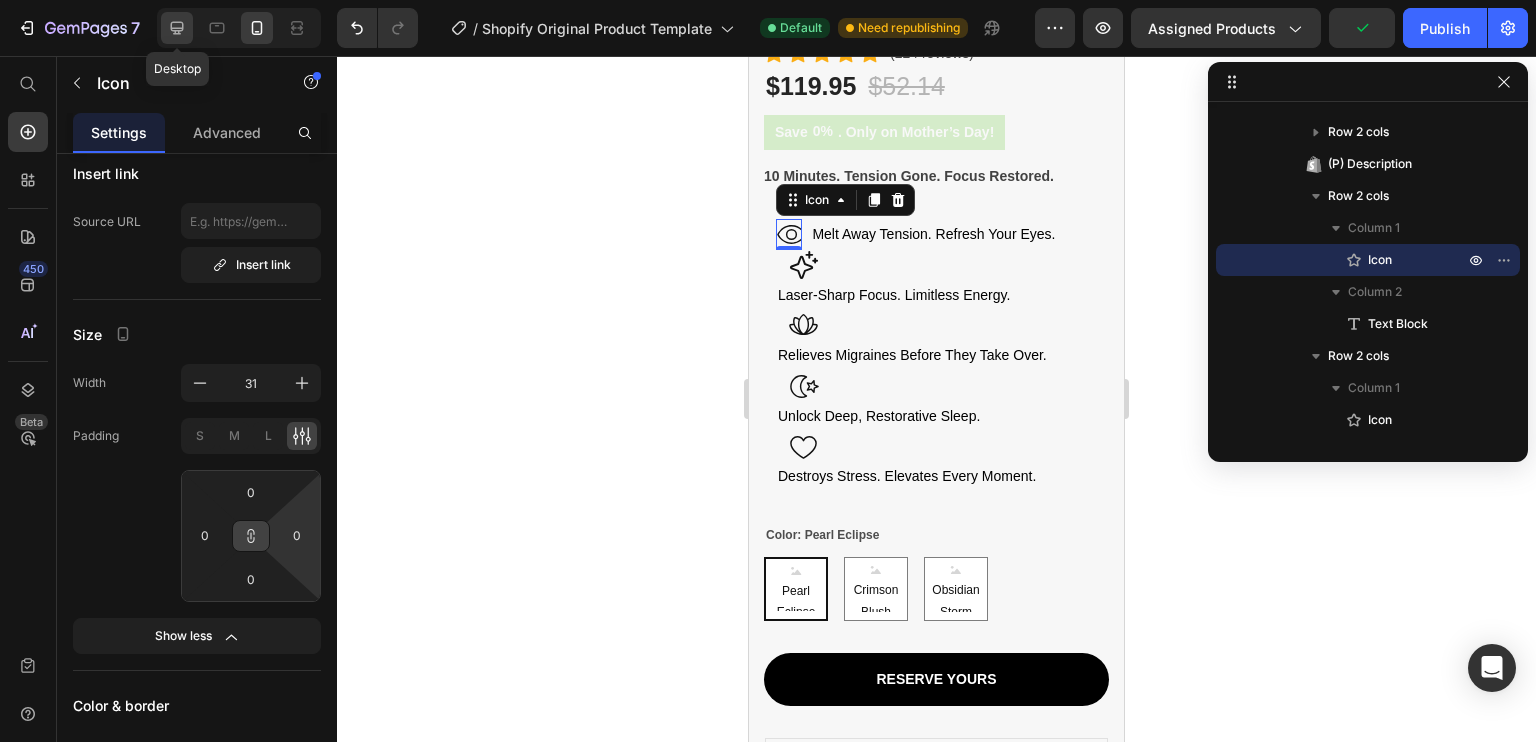 click 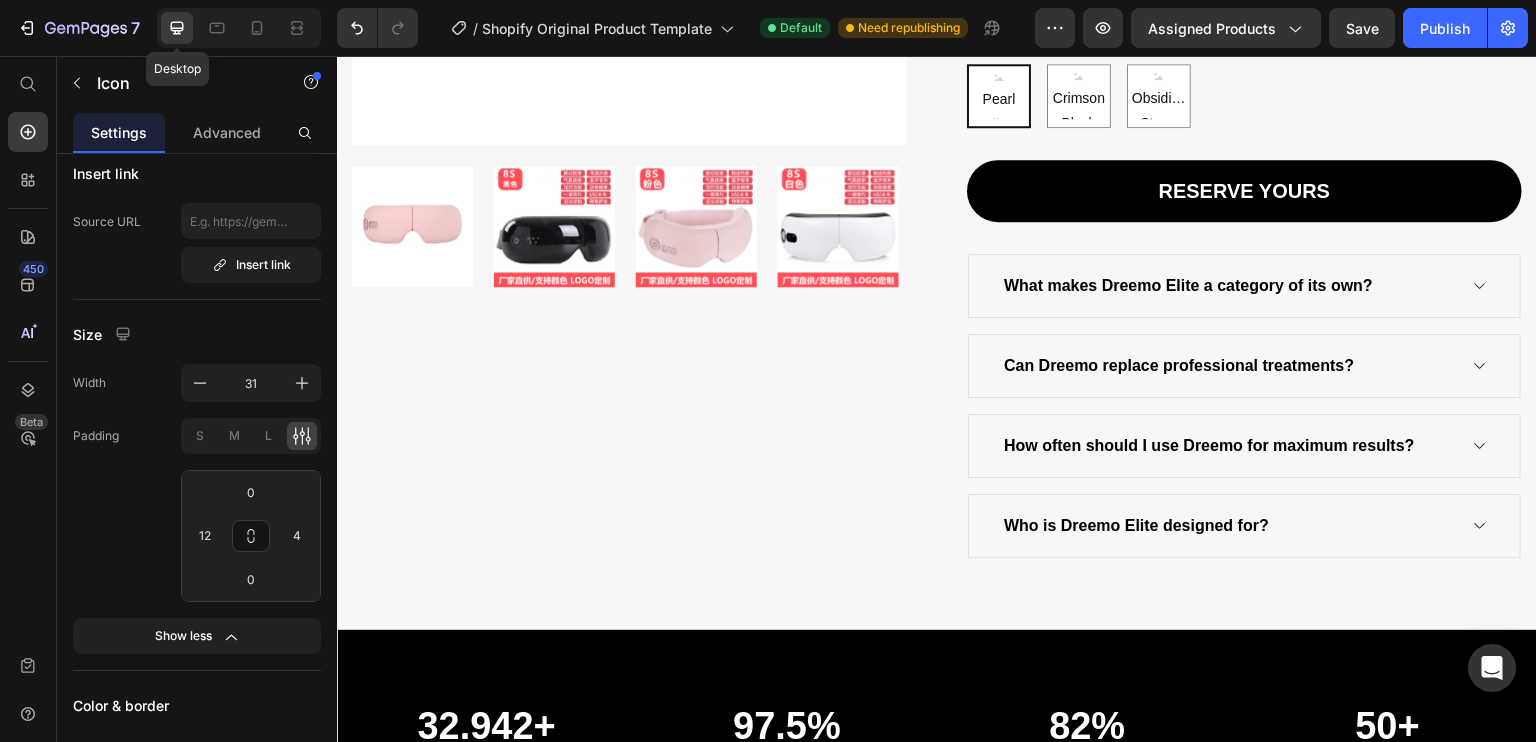 scroll, scrollTop: 388, scrollLeft: 0, axis: vertical 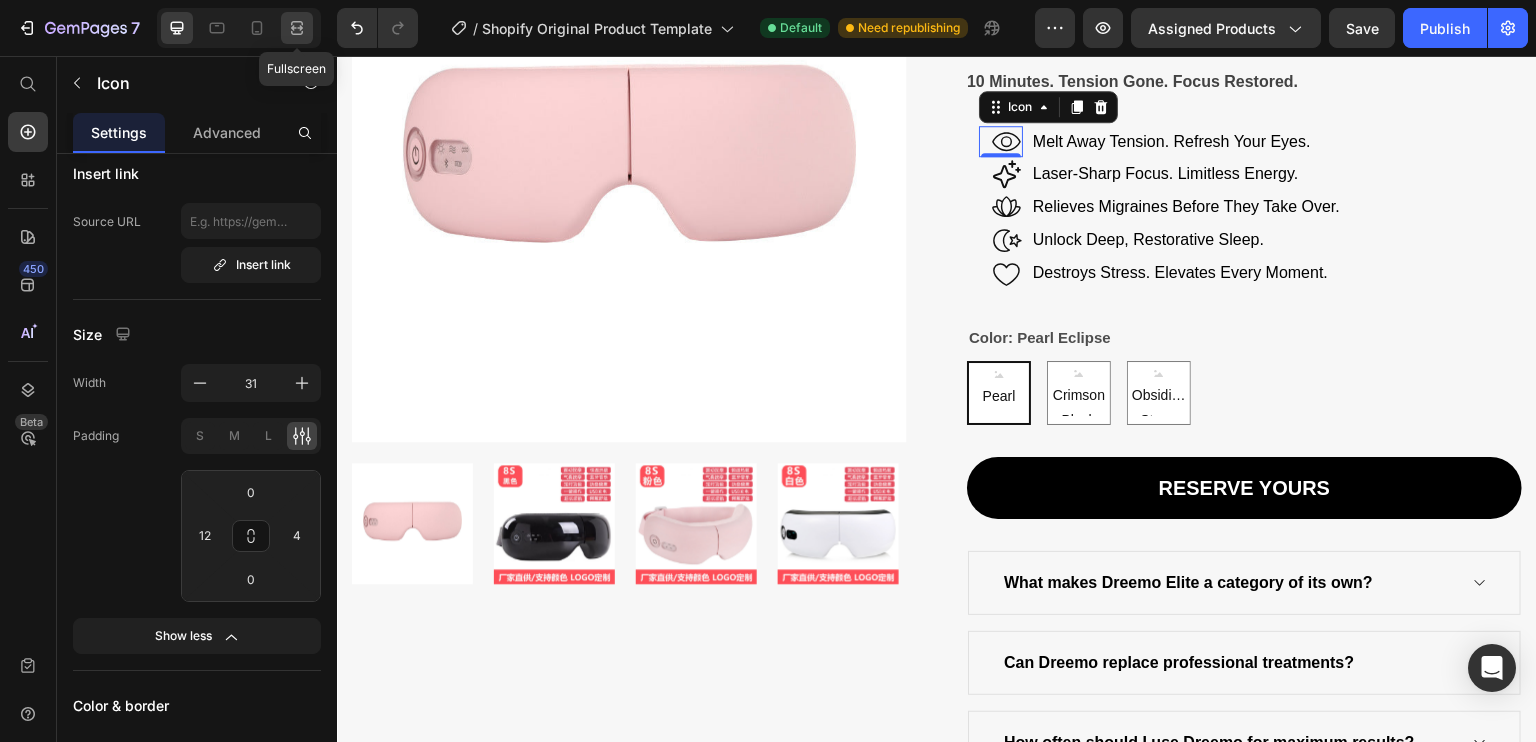 click 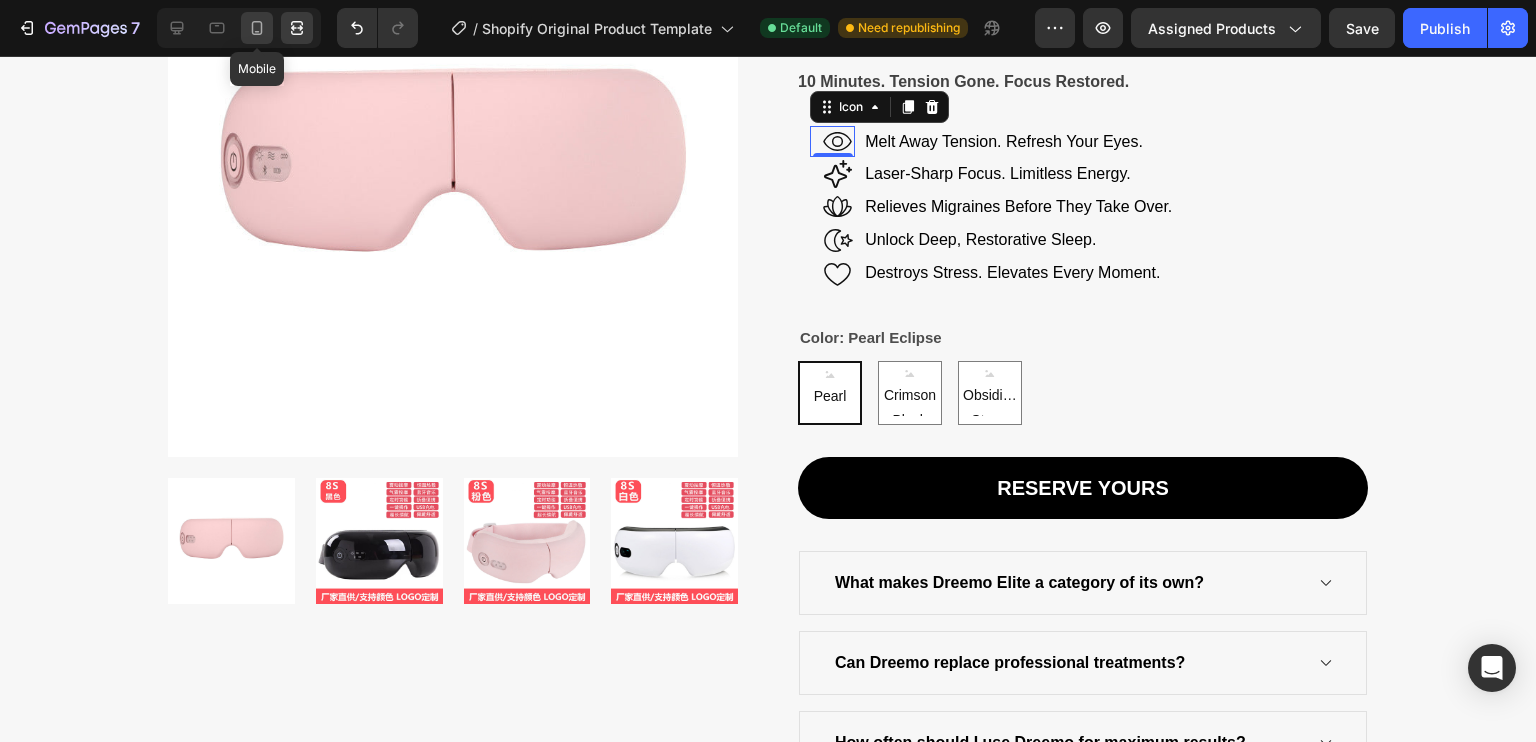 click 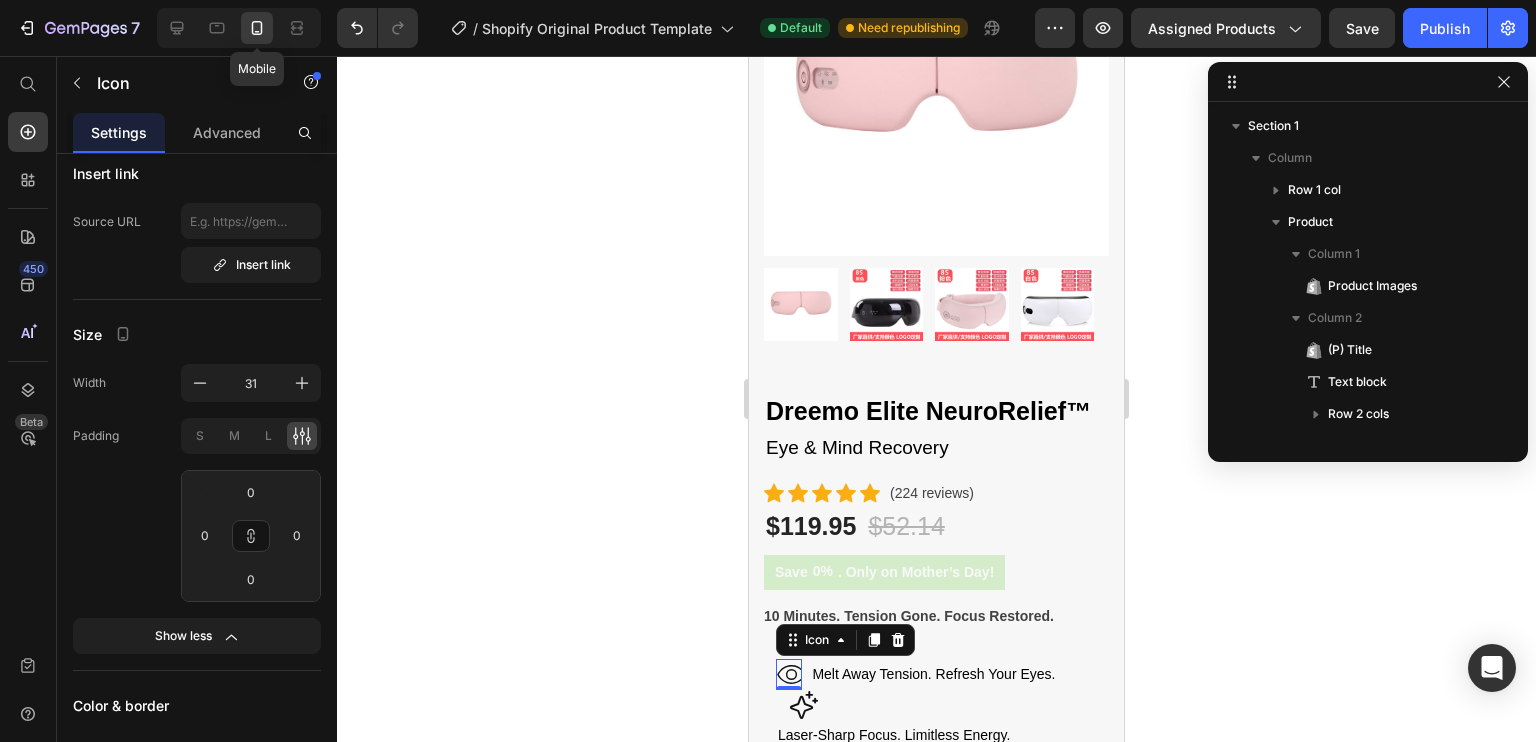 scroll, scrollTop: 314, scrollLeft: 0, axis: vertical 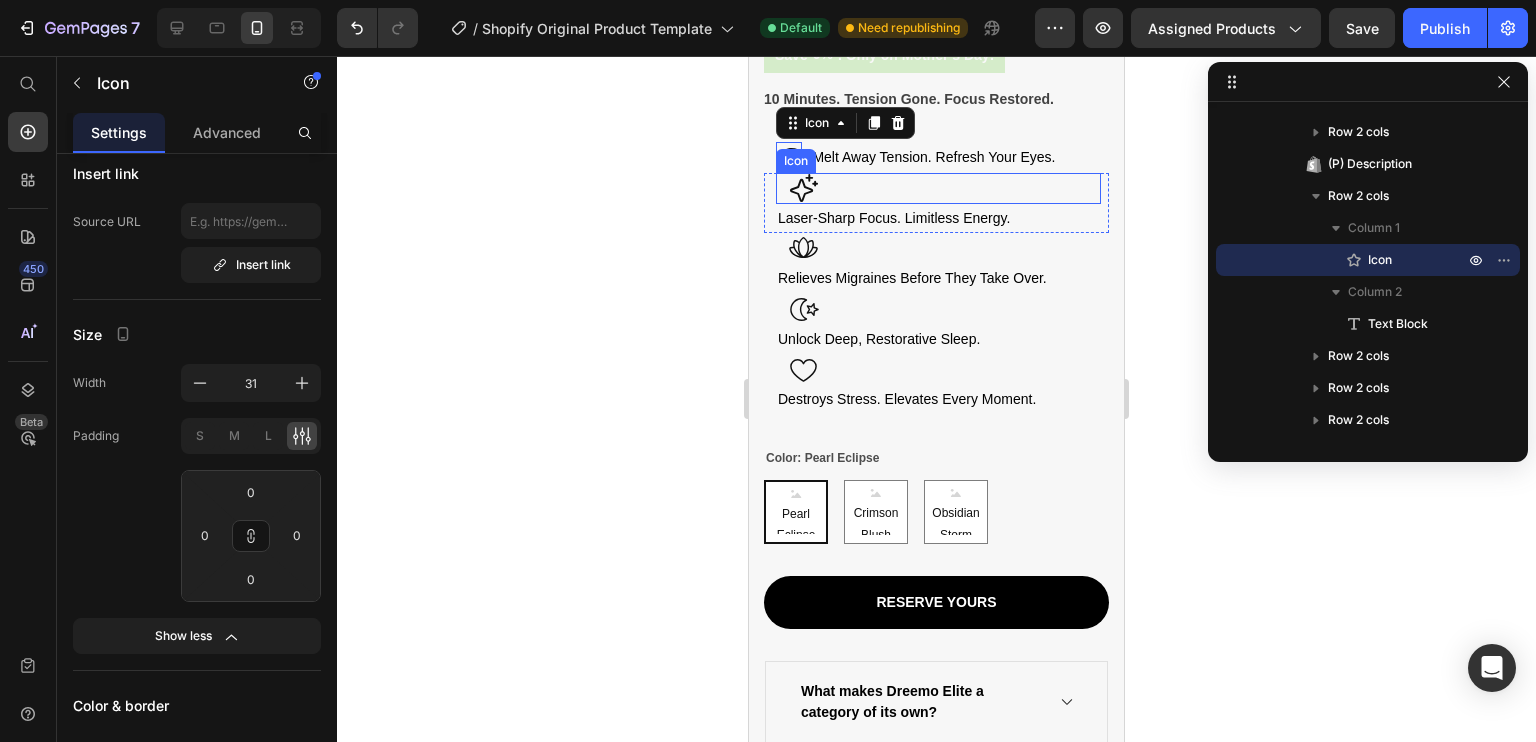click on "Icon" at bounding box center (938, 188) 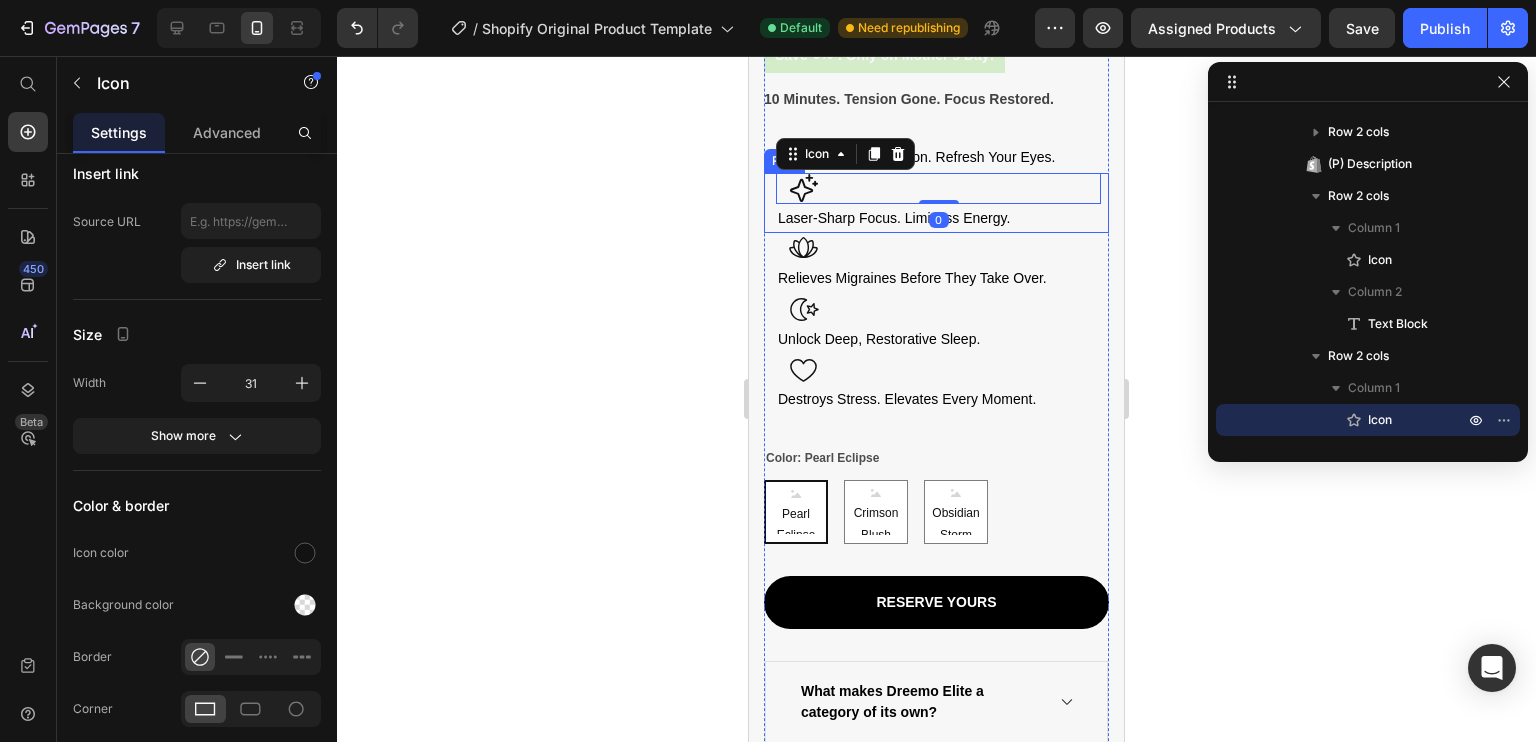 click on "Icon   0 Laser-Sharp Focus. Limitless Energy. Text Block Row" at bounding box center [936, 203] 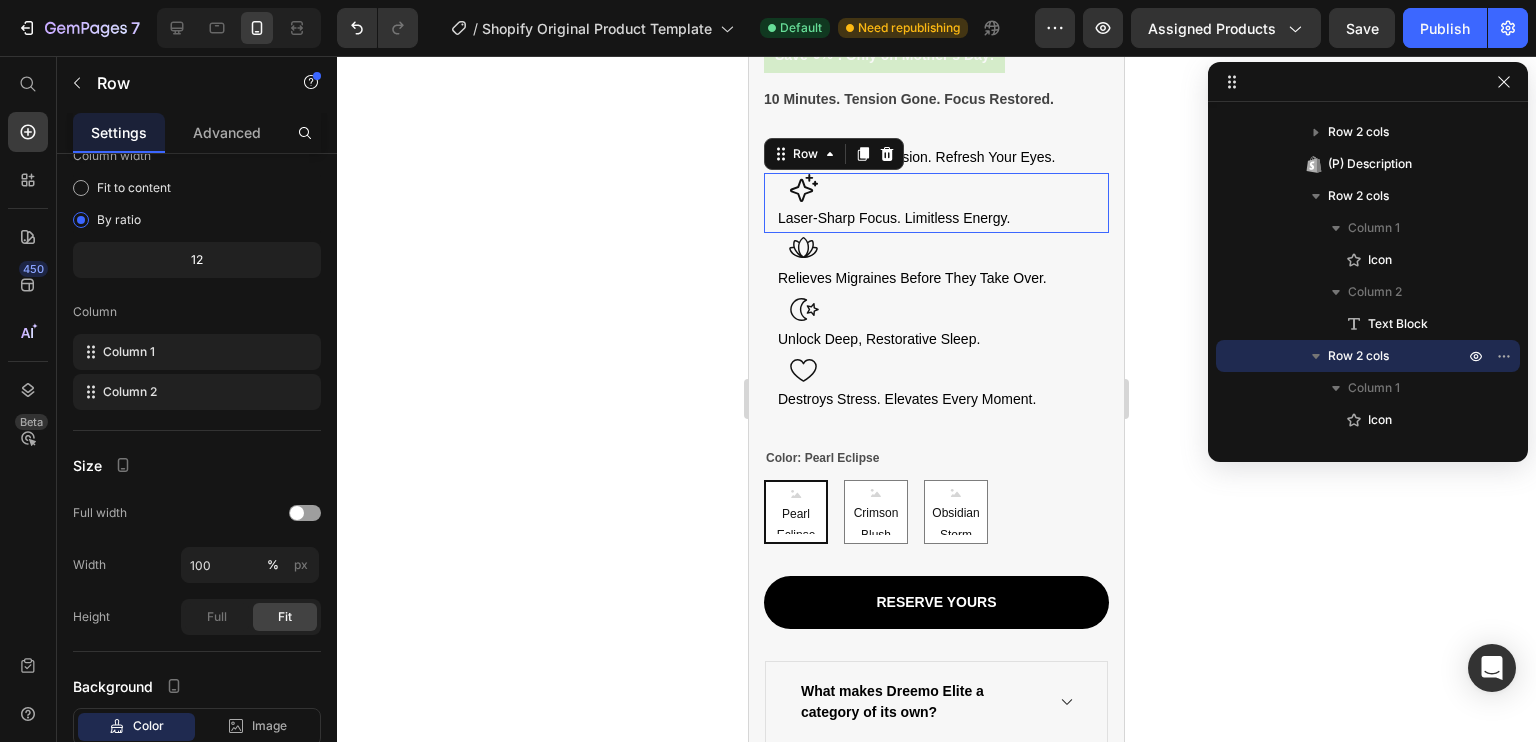scroll, scrollTop: 0, scrollLeft: 0, axis: both 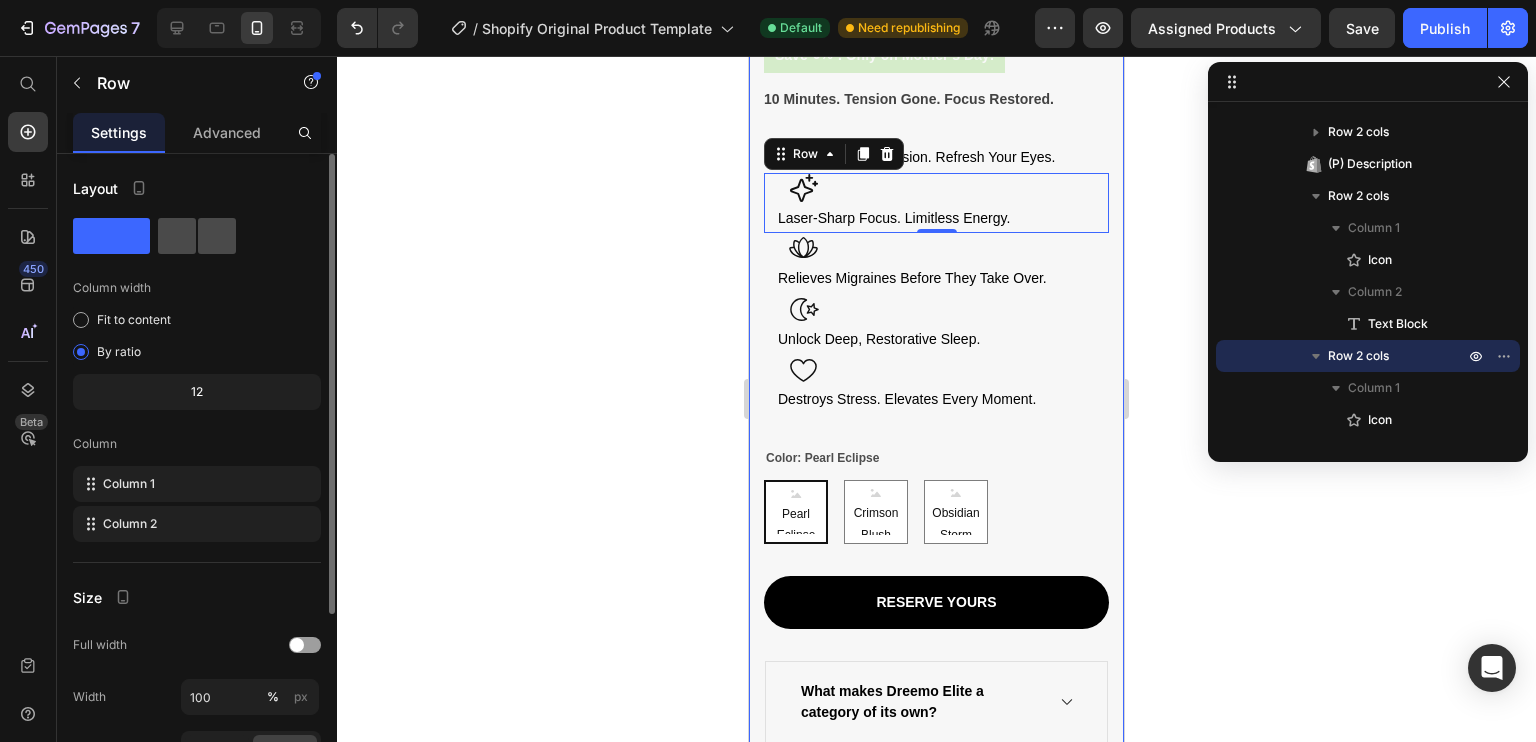click 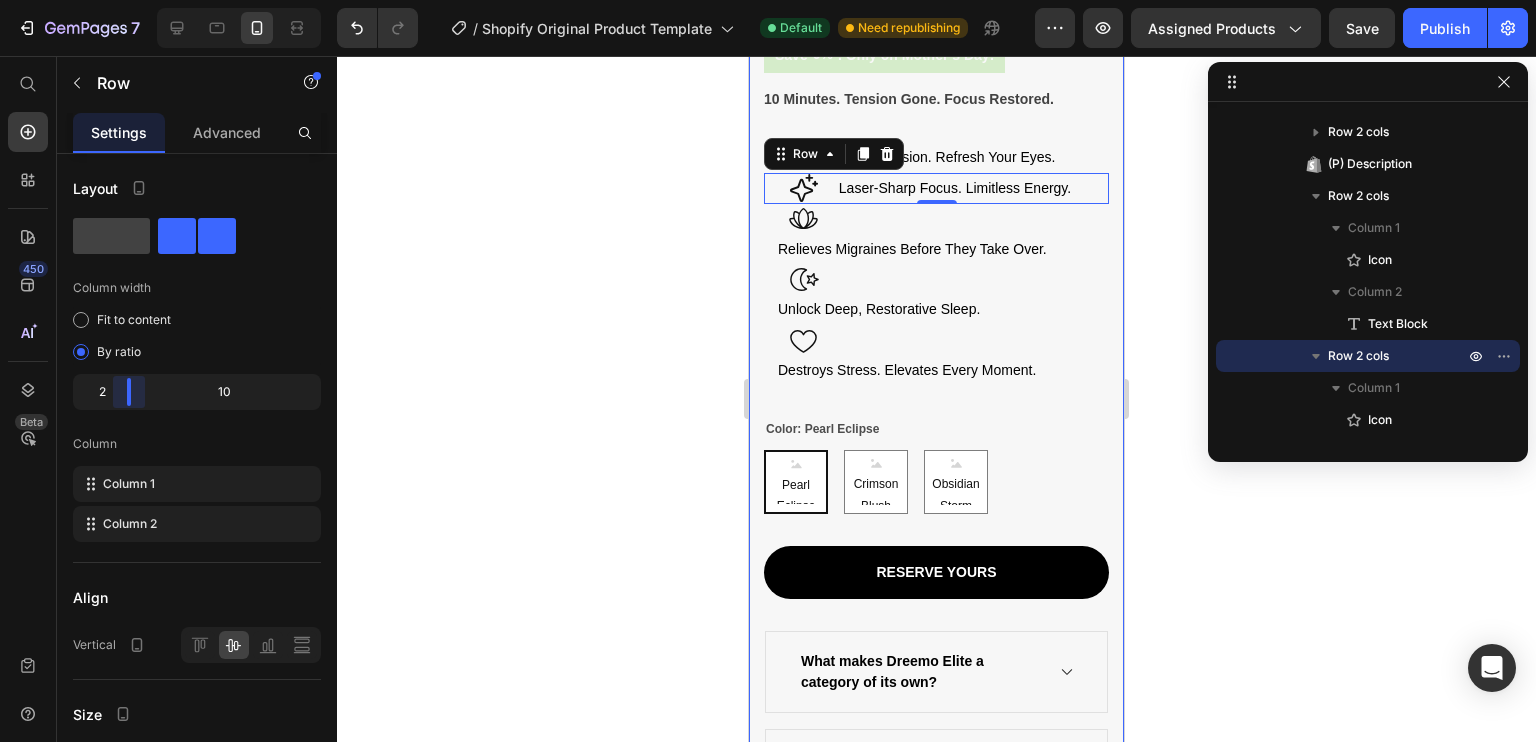 drag, startPoint x: 192, startPoint y: 387, endPoint x: 108, endPoint y: 391, distance: 84.095184 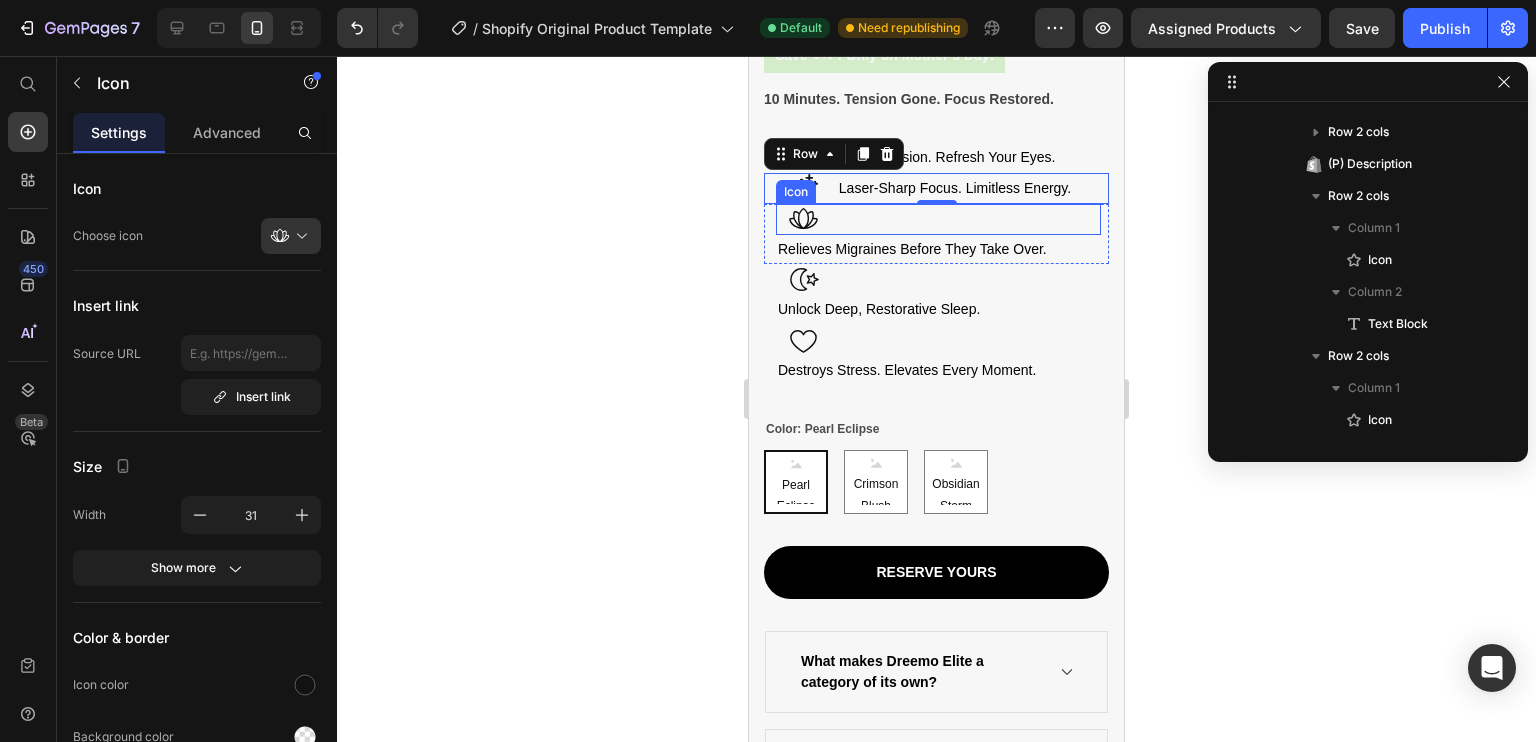 click on "Icon" at bounding box center (938, 219) 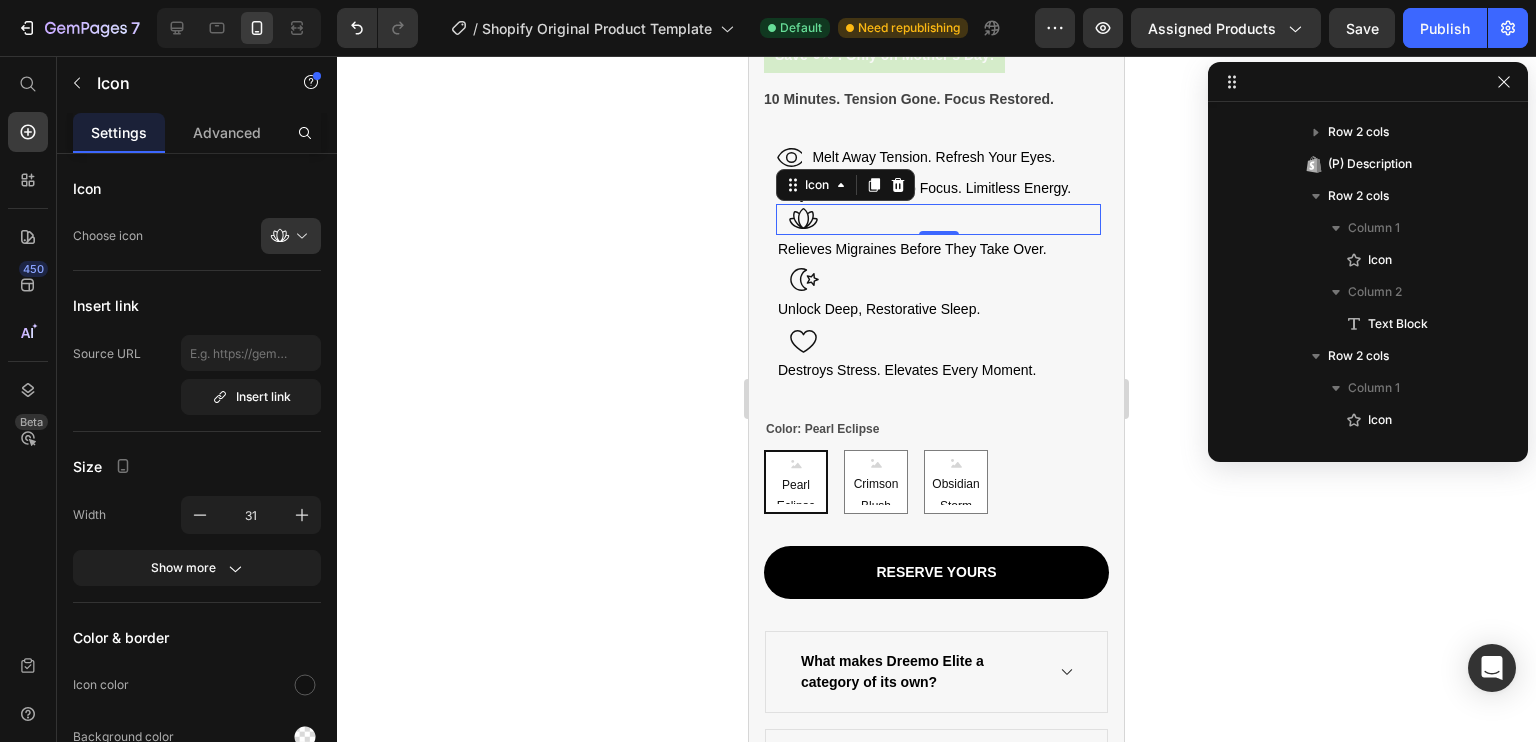 scroll, scrollTop: 634, scrollLeft: 0, axis: vertical 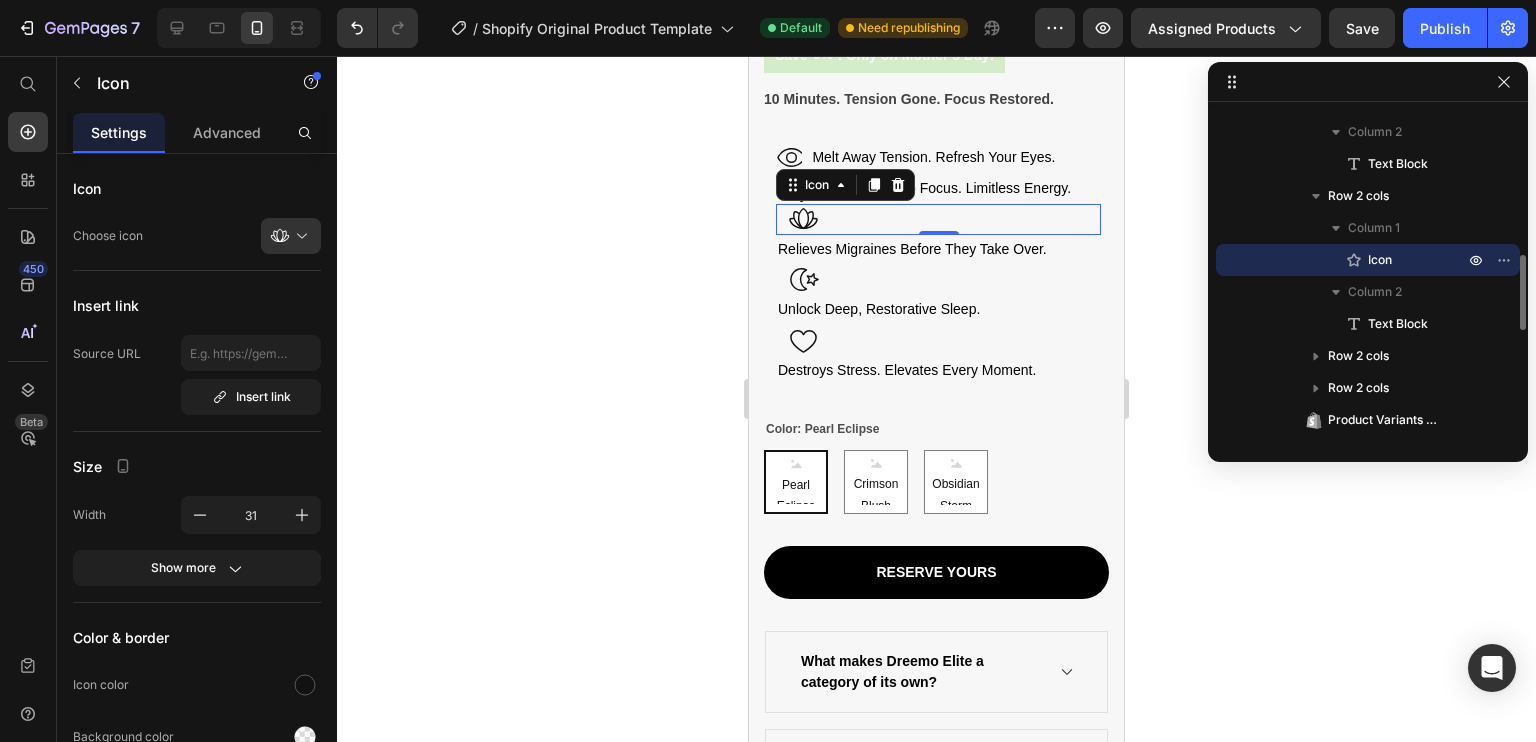 click on "Icon   0" at bounding box center [938, 219] 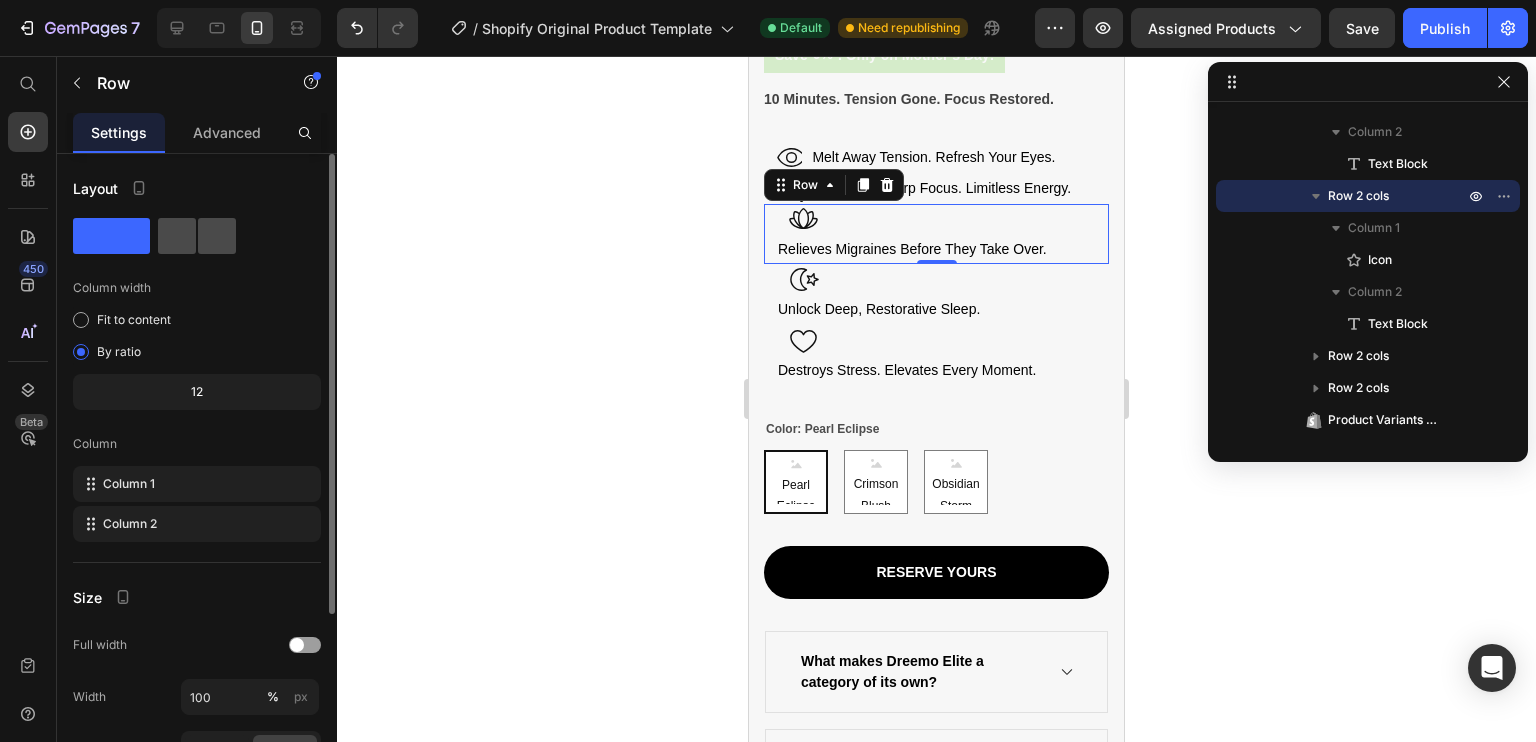 click 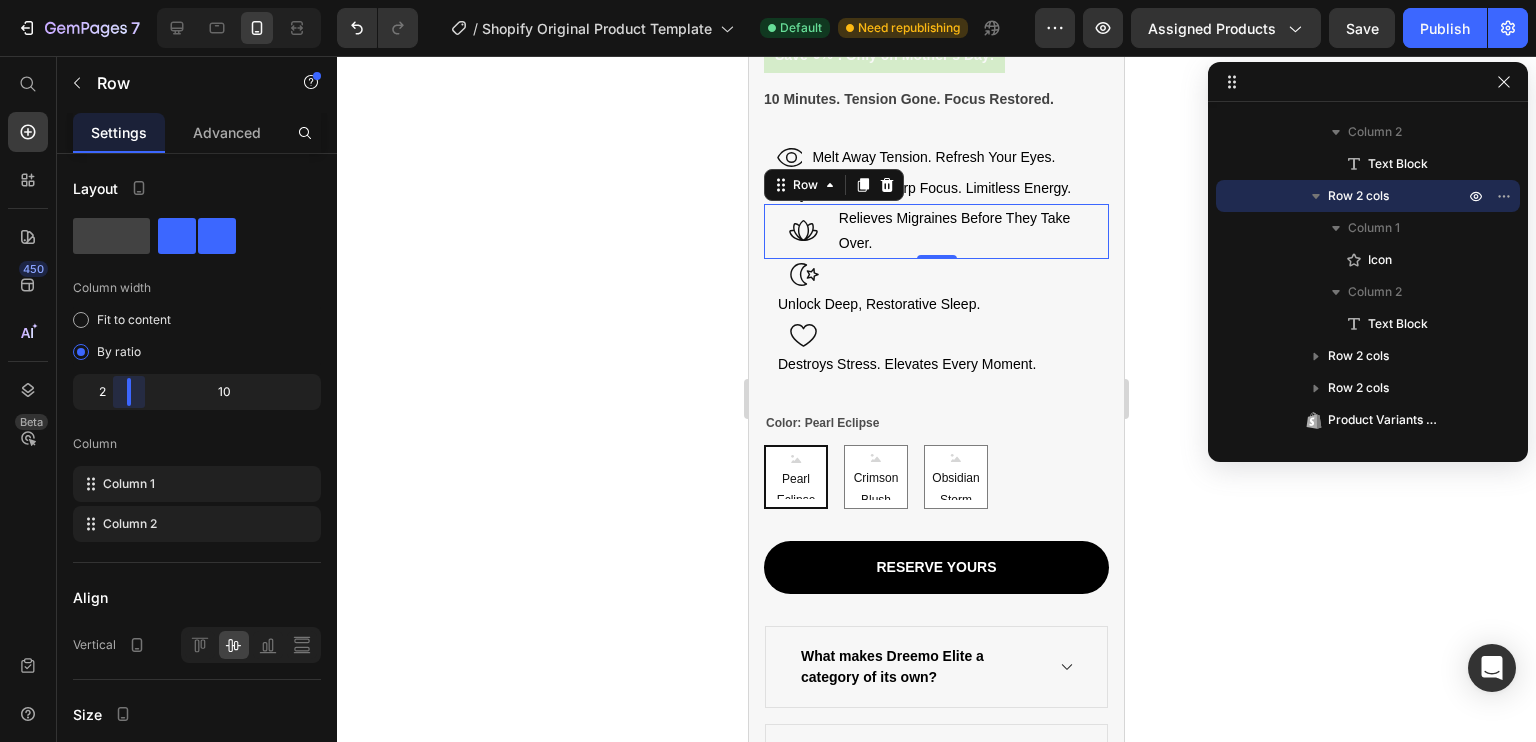 drag, startPoint x: 180, startPoint y: 382, endPoint x: 108, endPoint y: 379, distance: 72.06247 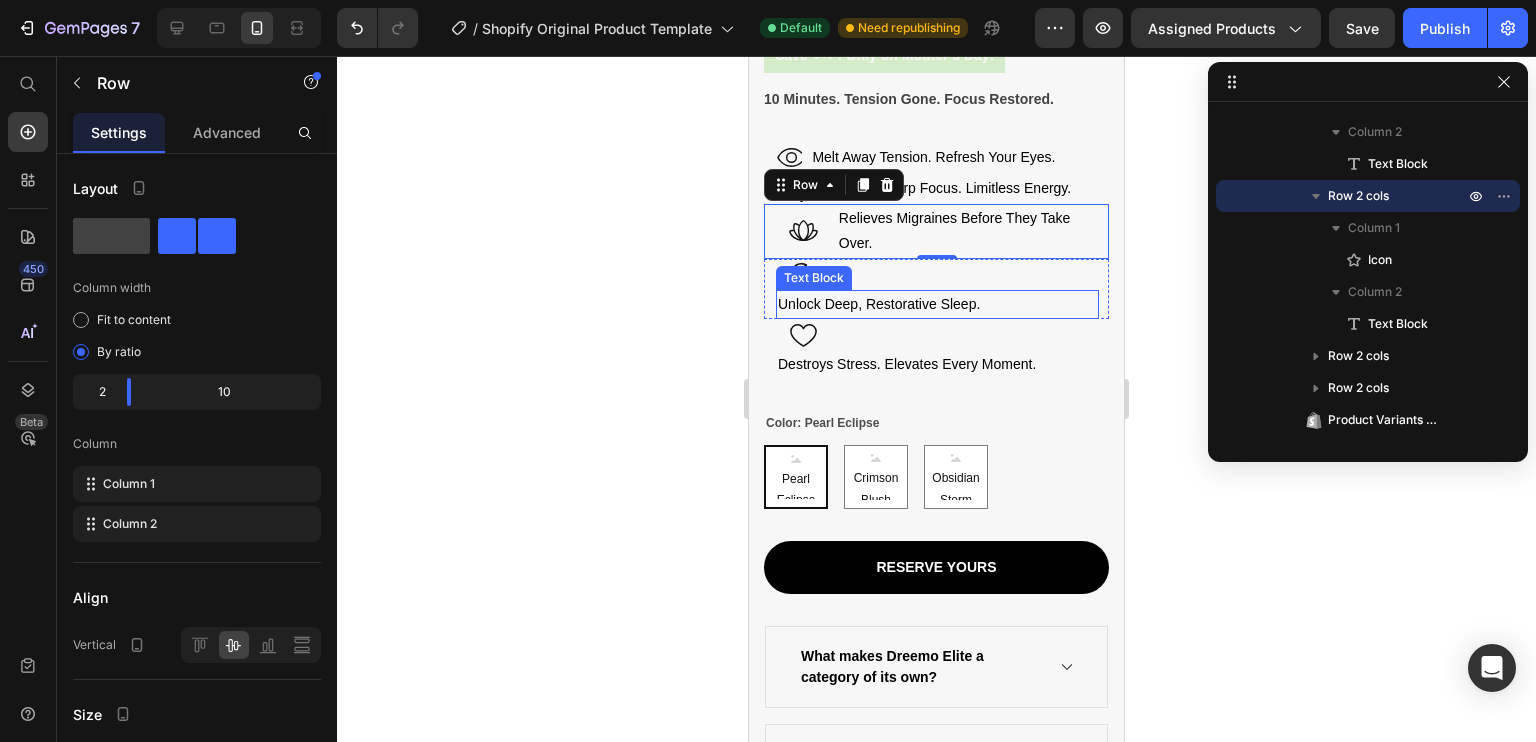 click on "Unlock Deep, Restorative Sleep." at bounding box center [937, 304] 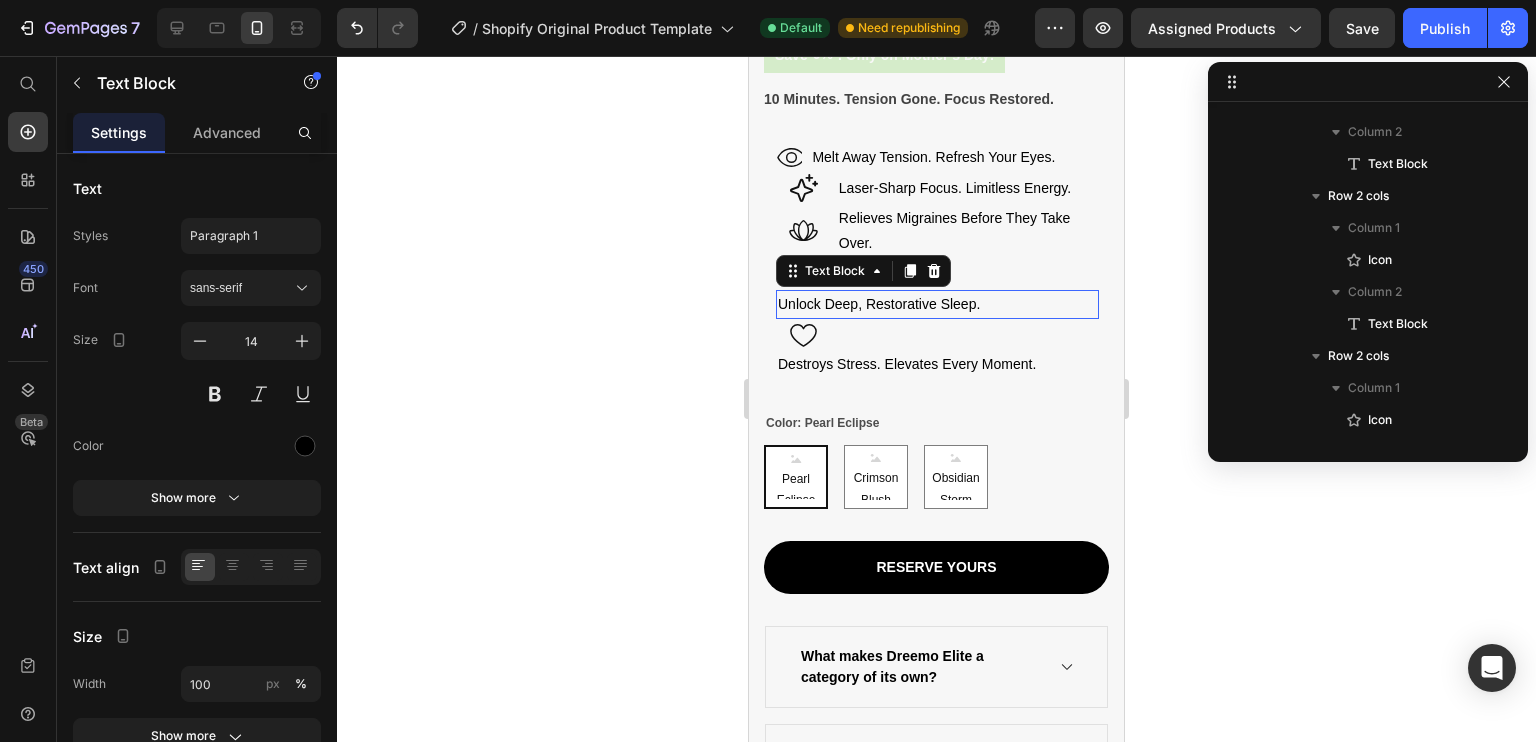 scroll, scrollTop: 858, scrollLeft: 0, axis: vertical 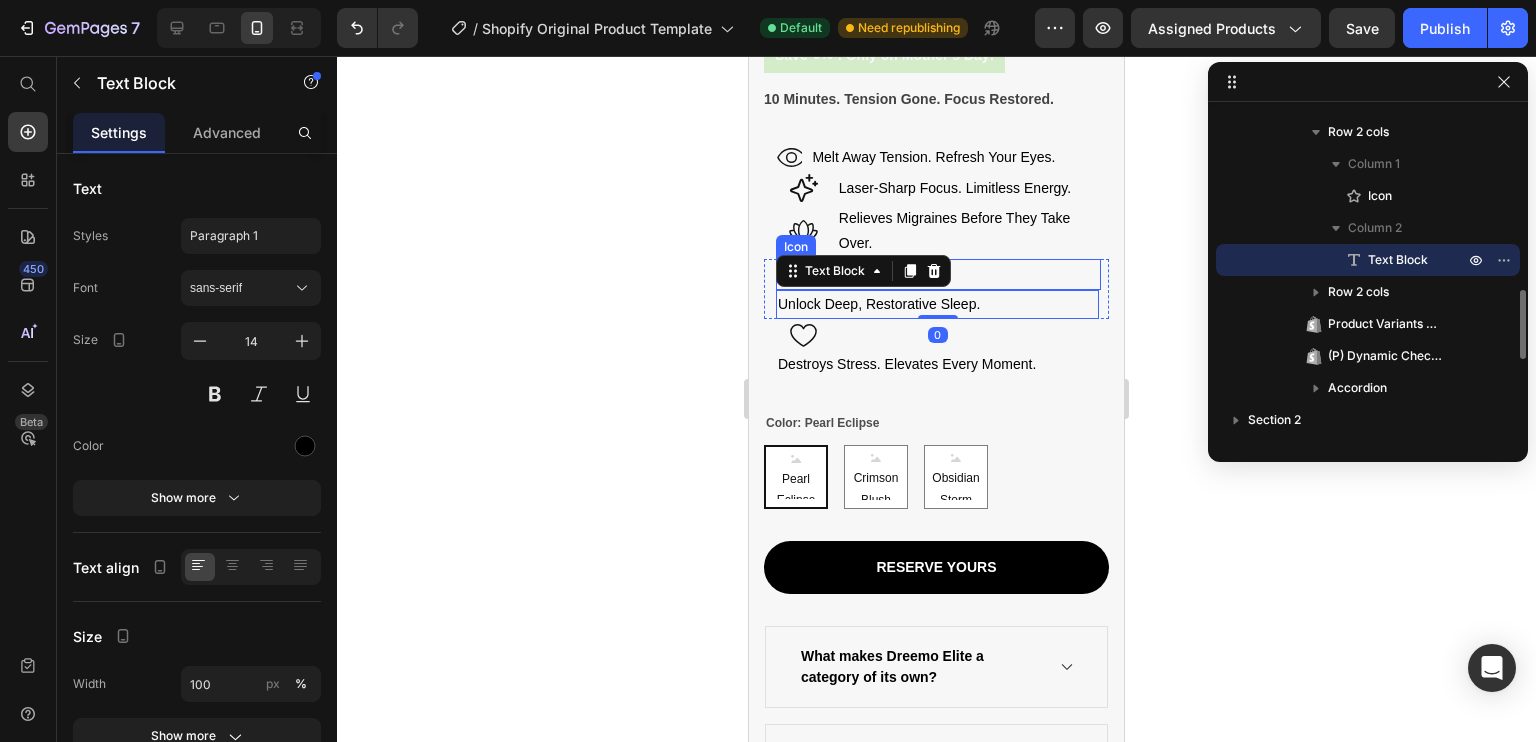 click on "Icon" at bounding box center [938, 274] 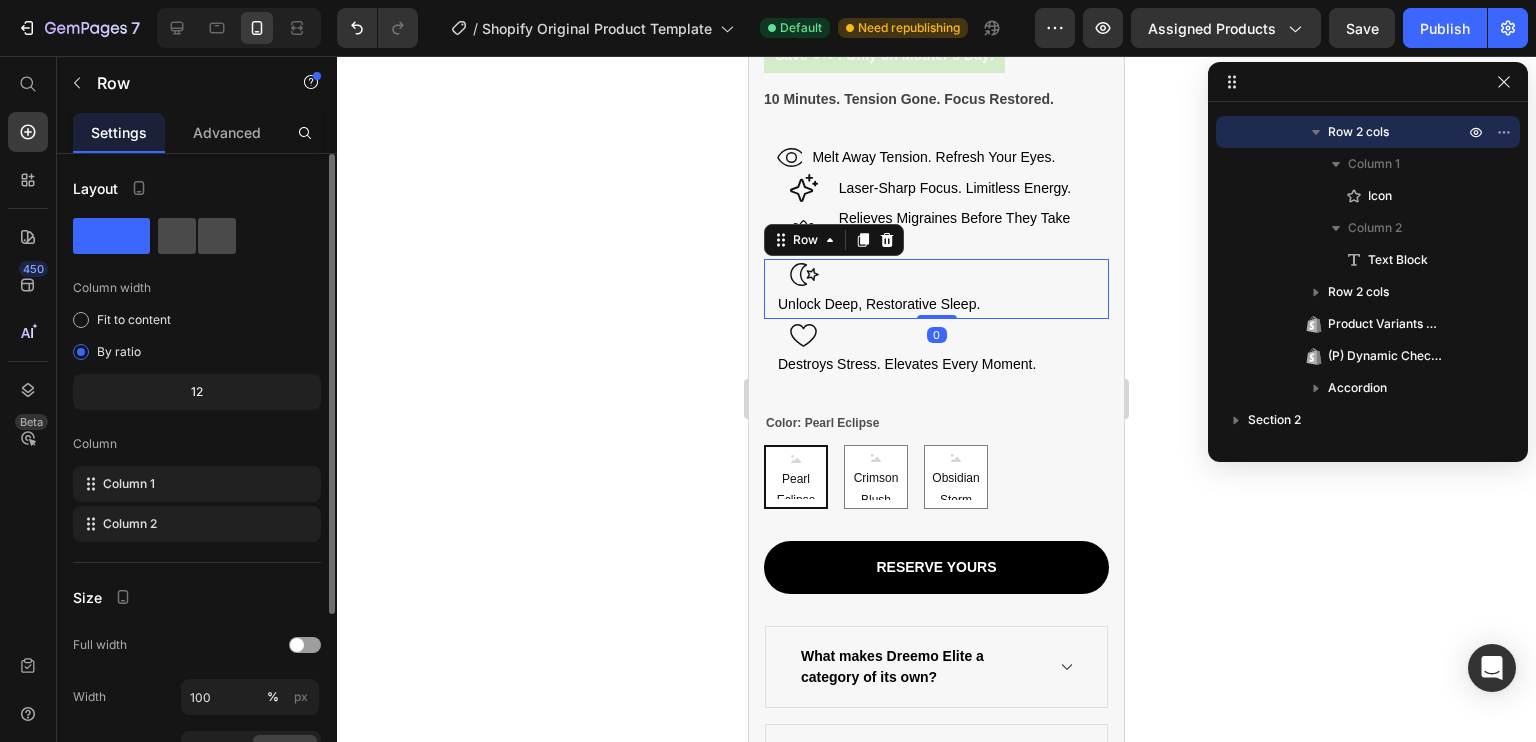 click 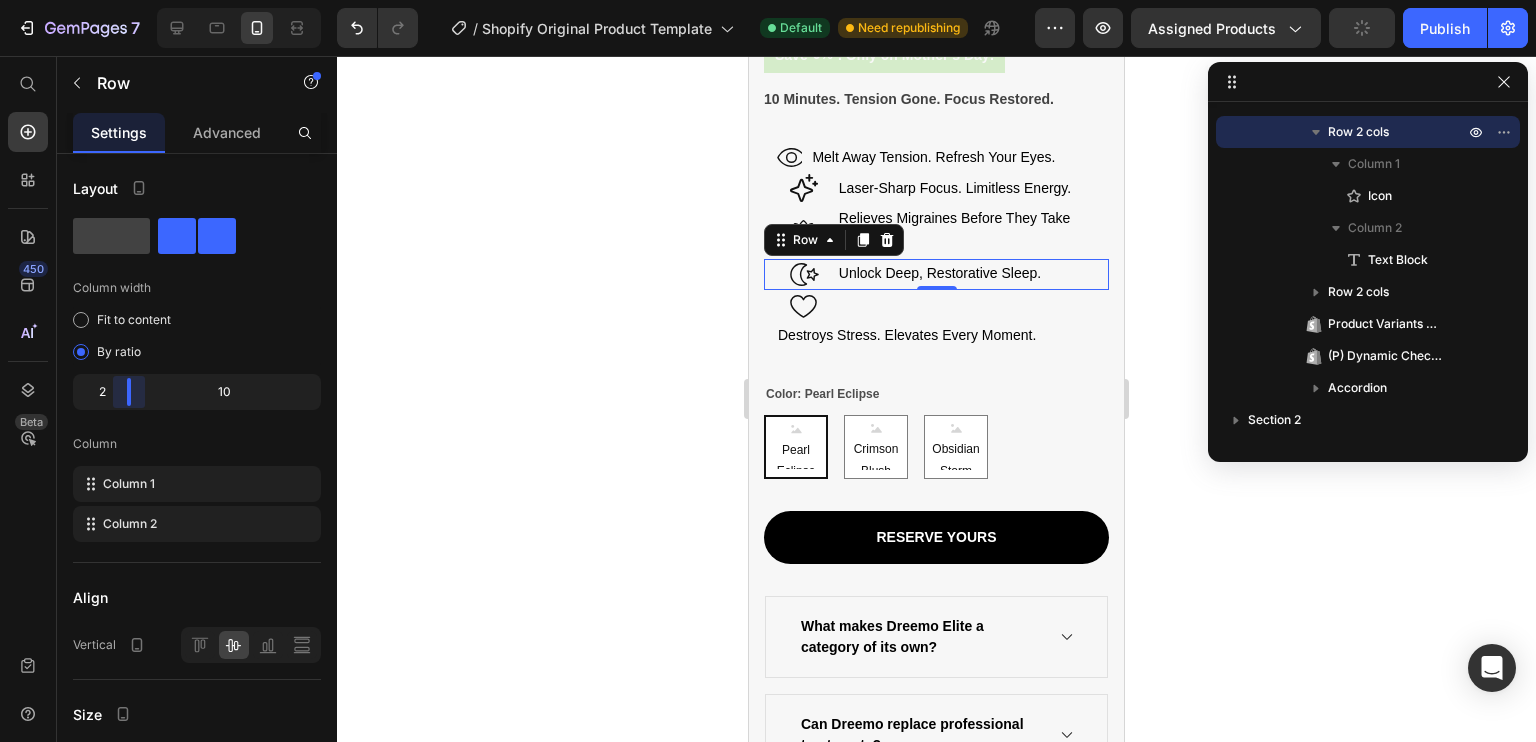 drag, startPoint x: 194, startPoint y: 386, endPoint x: 113, endPoint y: 385, distance: 81.00617 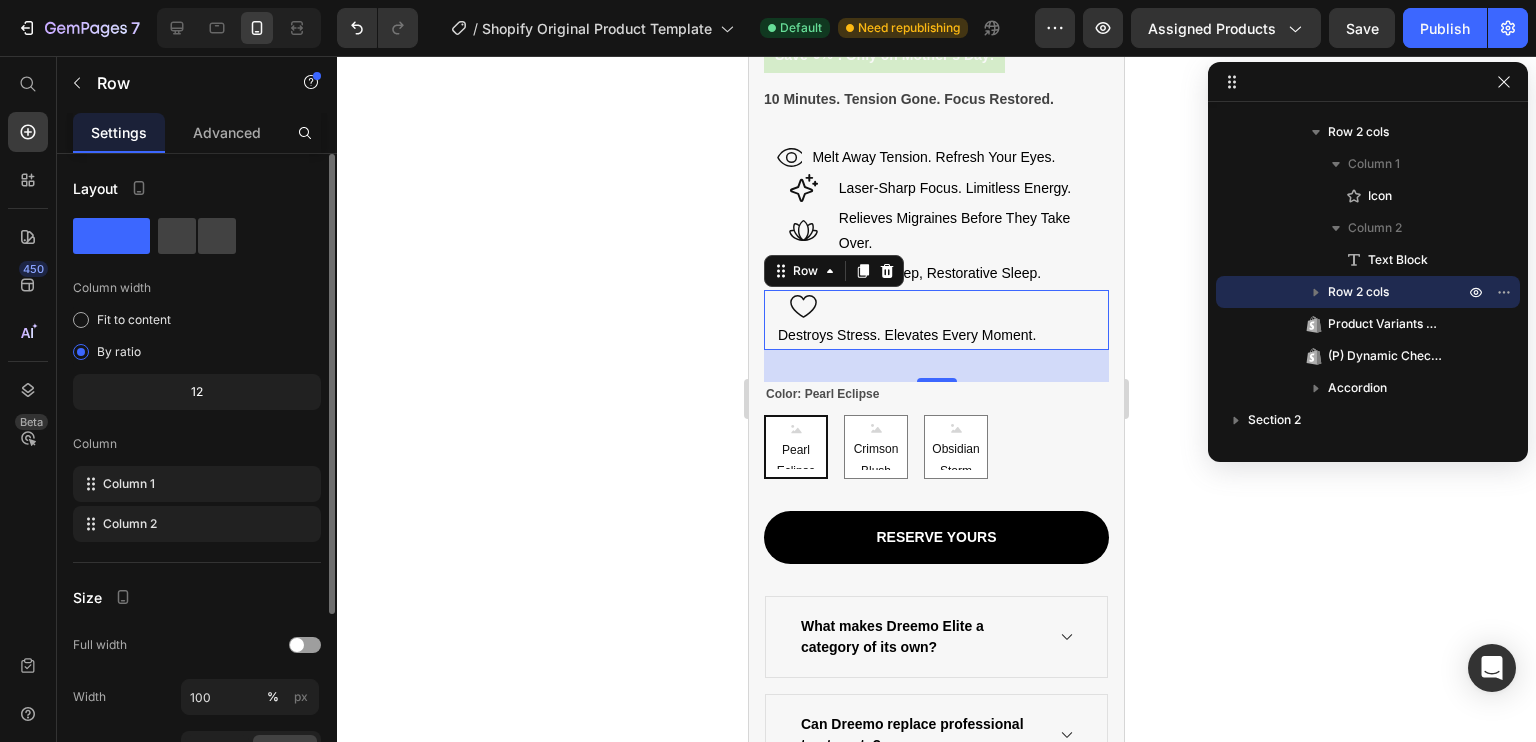click on "Layout Column width Fit to content By ratio 12 Column Column 1 Column 2" 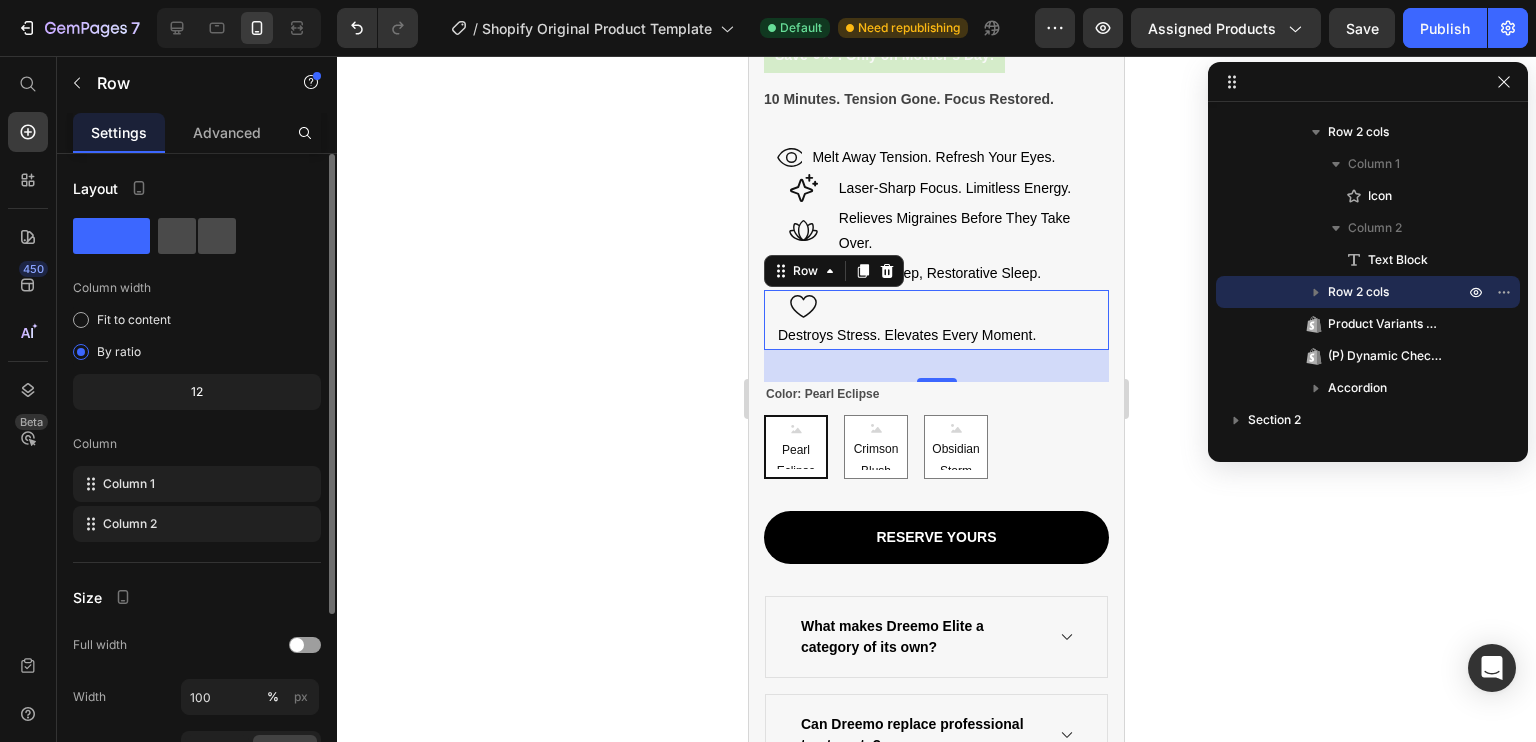 click 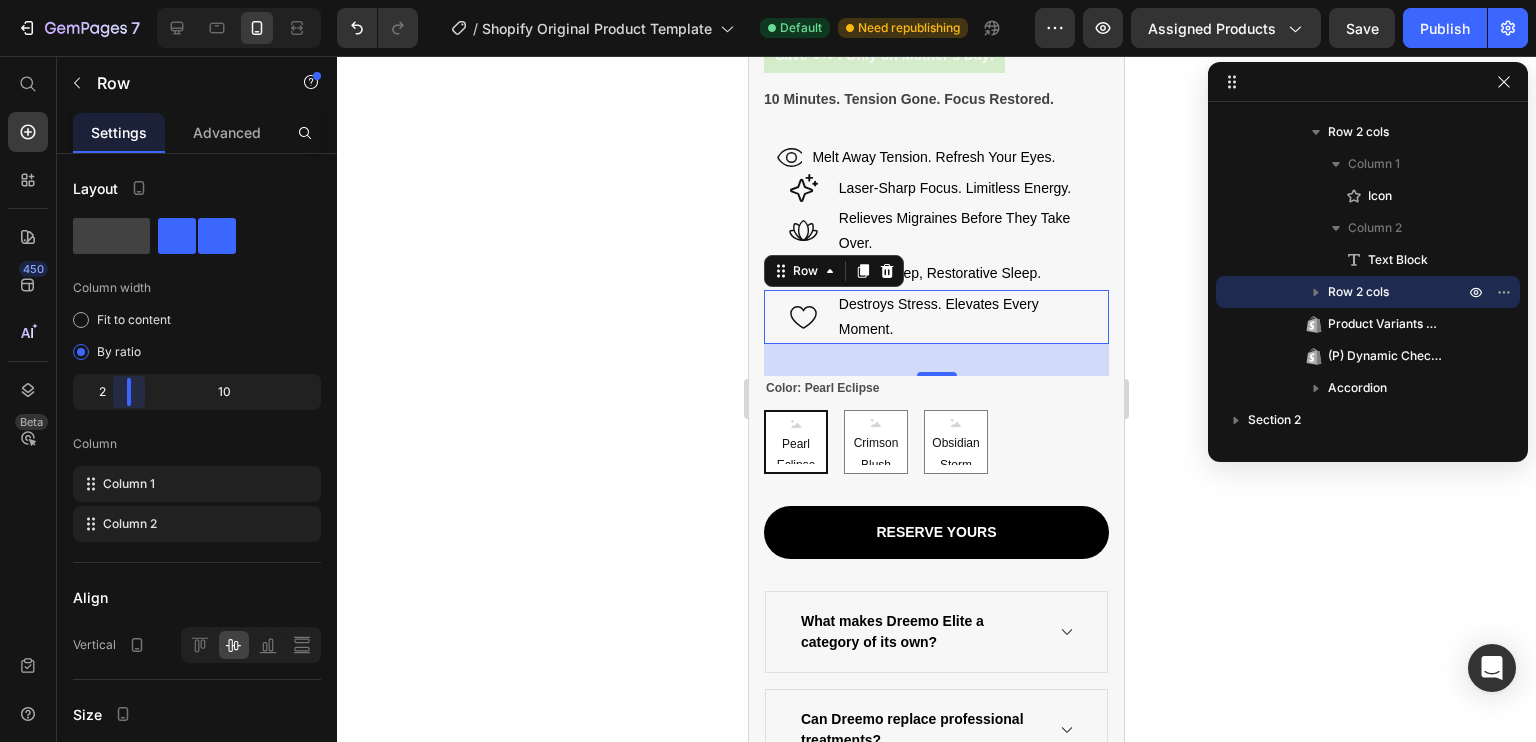 drag, startPoint x: 196, startPoint y: 386, endPoint x: 111, endPoint y: 383, distance: 85.052925 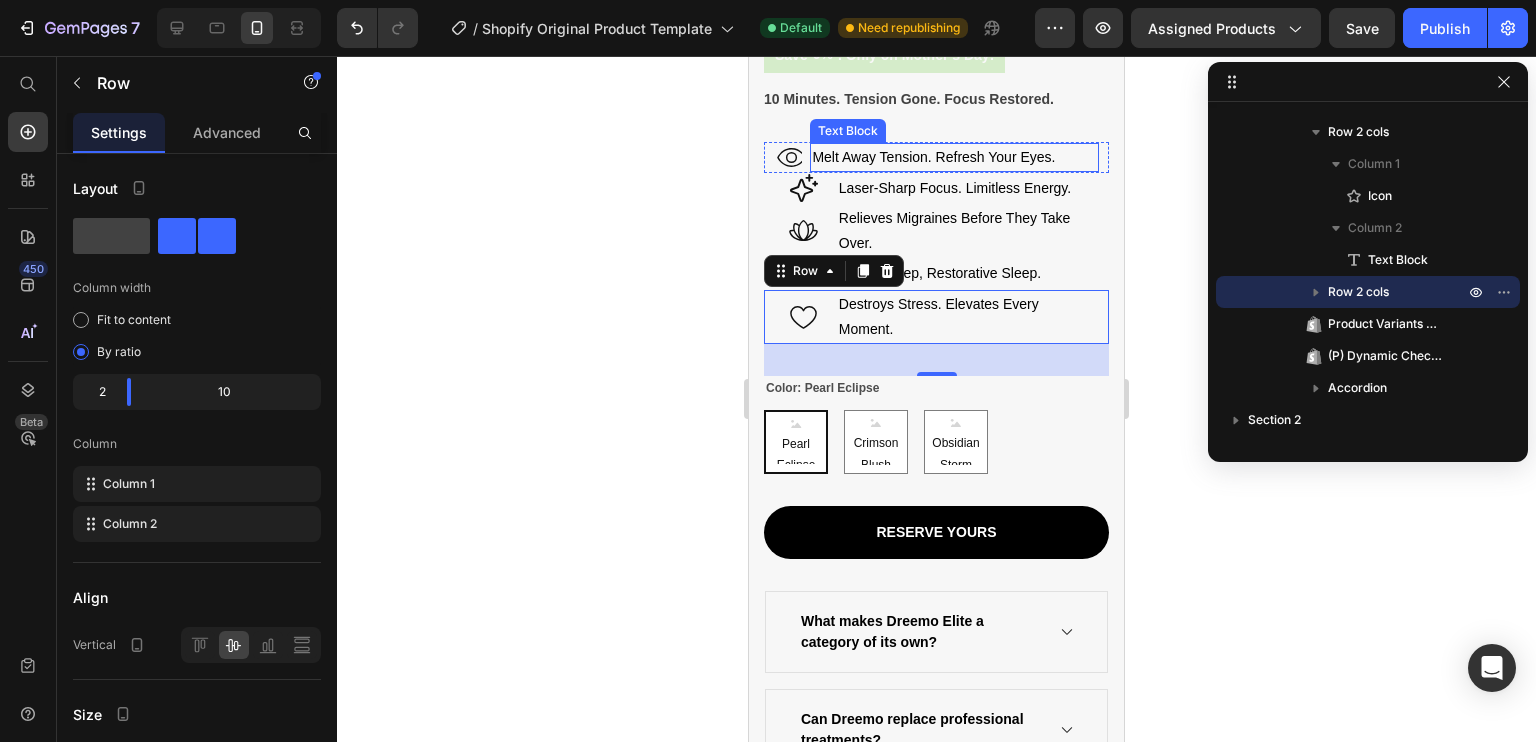 click on "Melt Away Tension. Refresh Your Eyes." at bounding box center (954, 157) 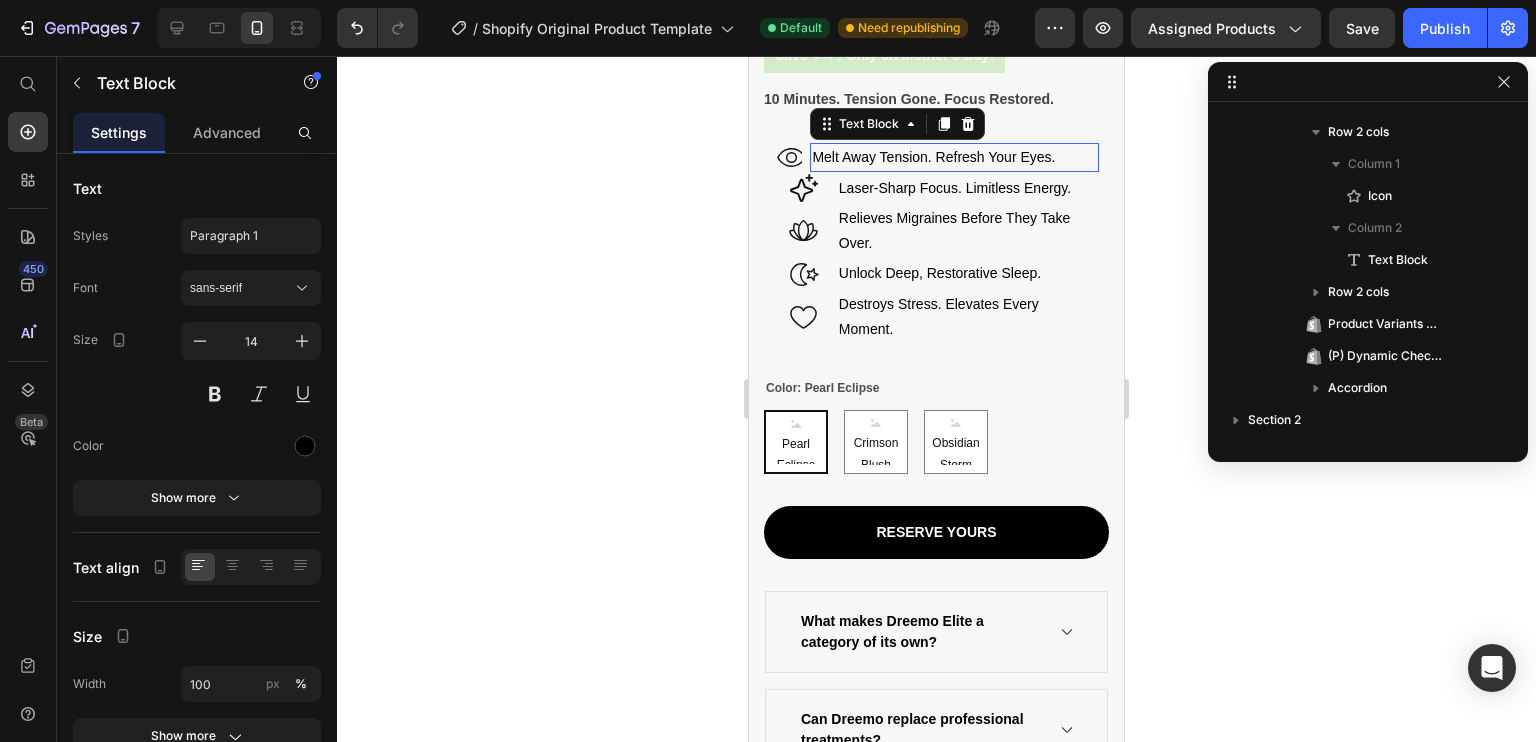 scroll, scrollTop: 378, scrollLeft: 0, axis: vertical 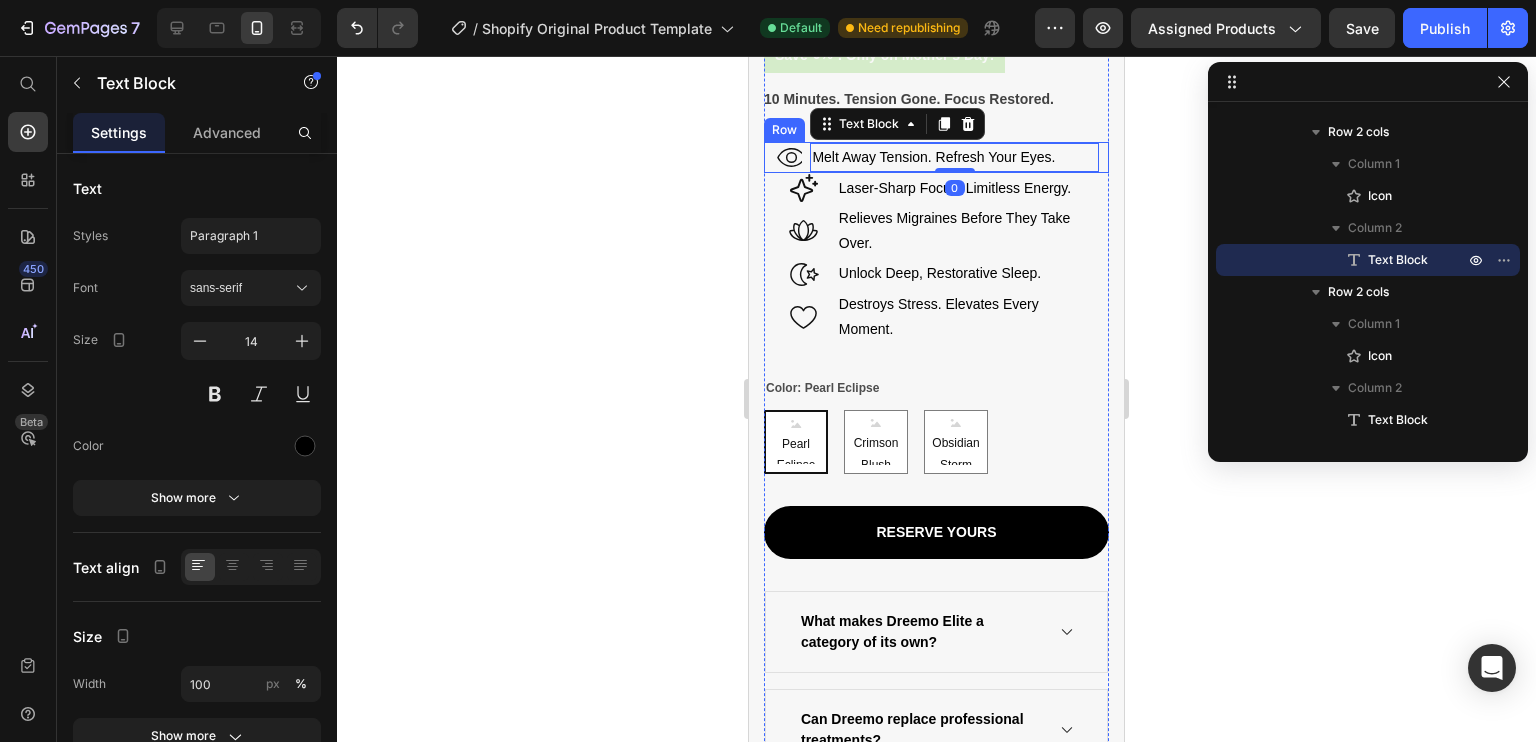 click on "Icon Melt Away Tension. Refresh Your Eyes. Text Block   0 Row" at bounding box center (936, 157) 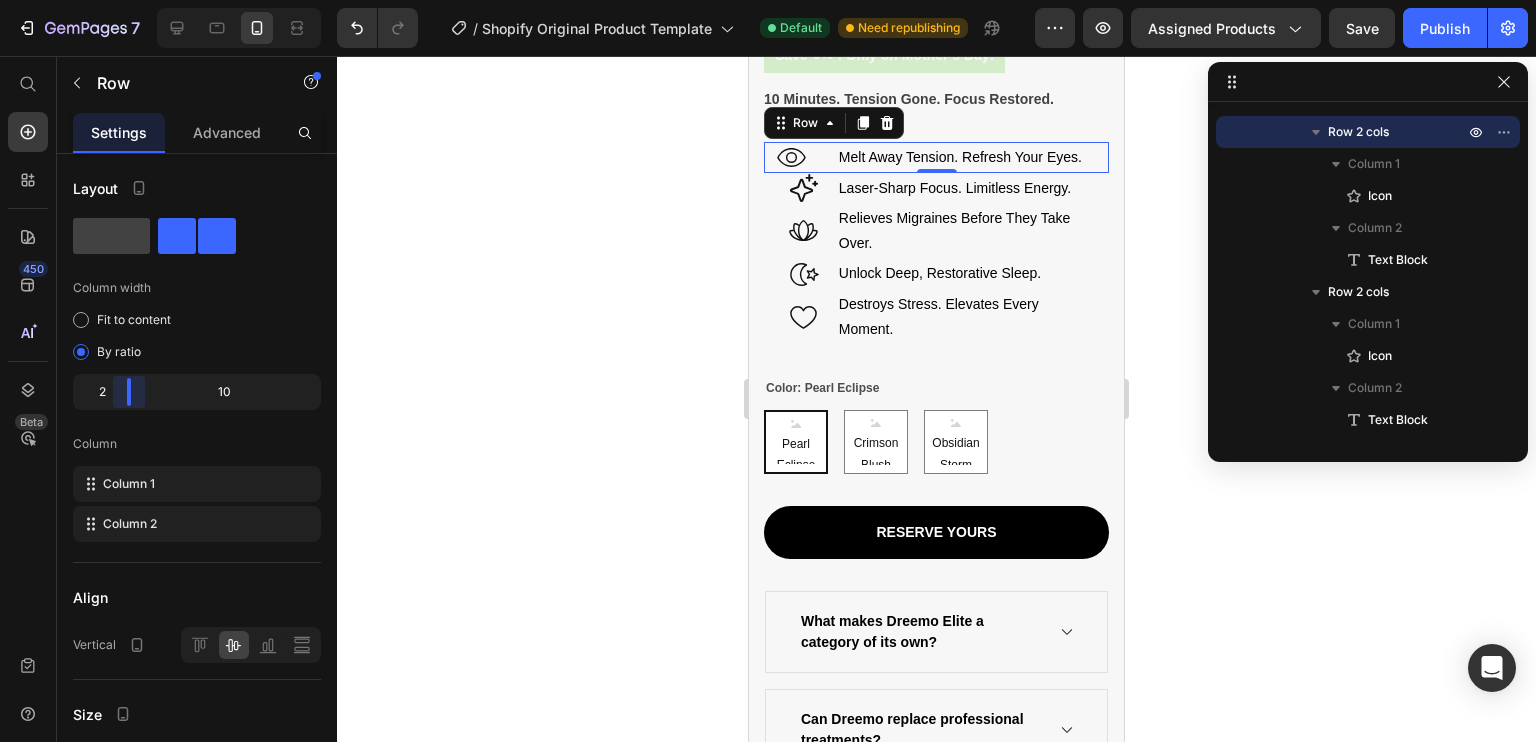 drag, startPoint x: 112, startPoint y: 389, endPoint x: 124, endPoint y: 389, distance: 12 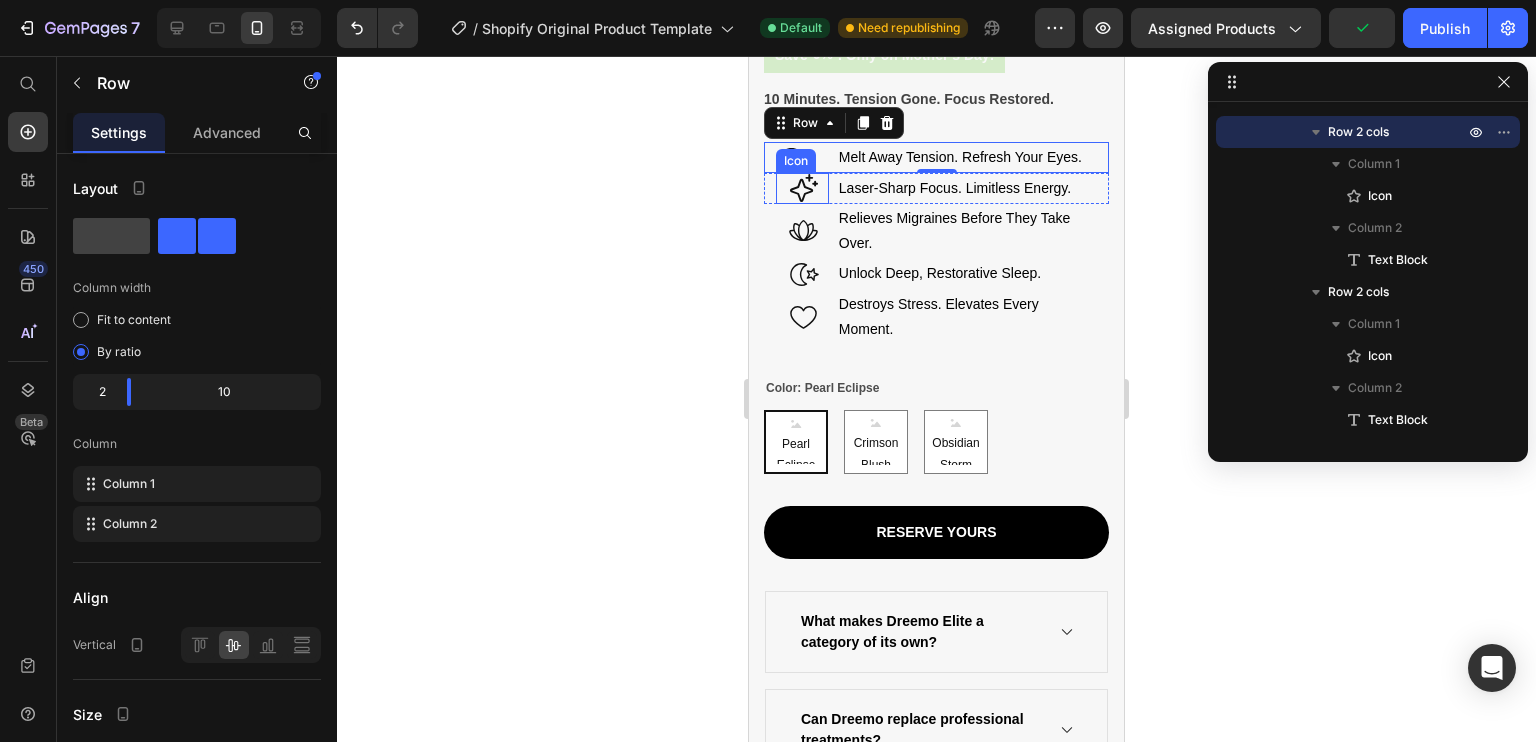 click 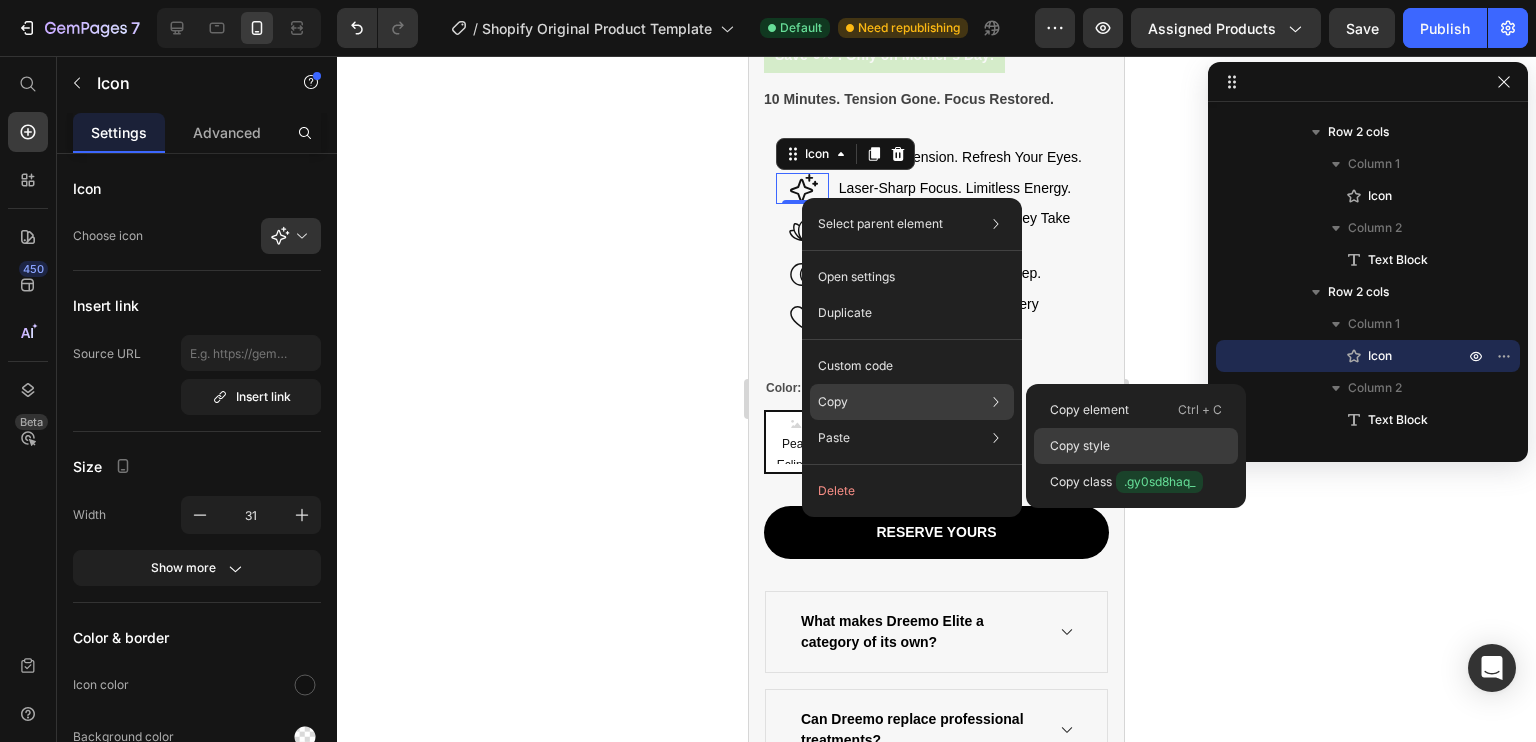 click on "Copy style" 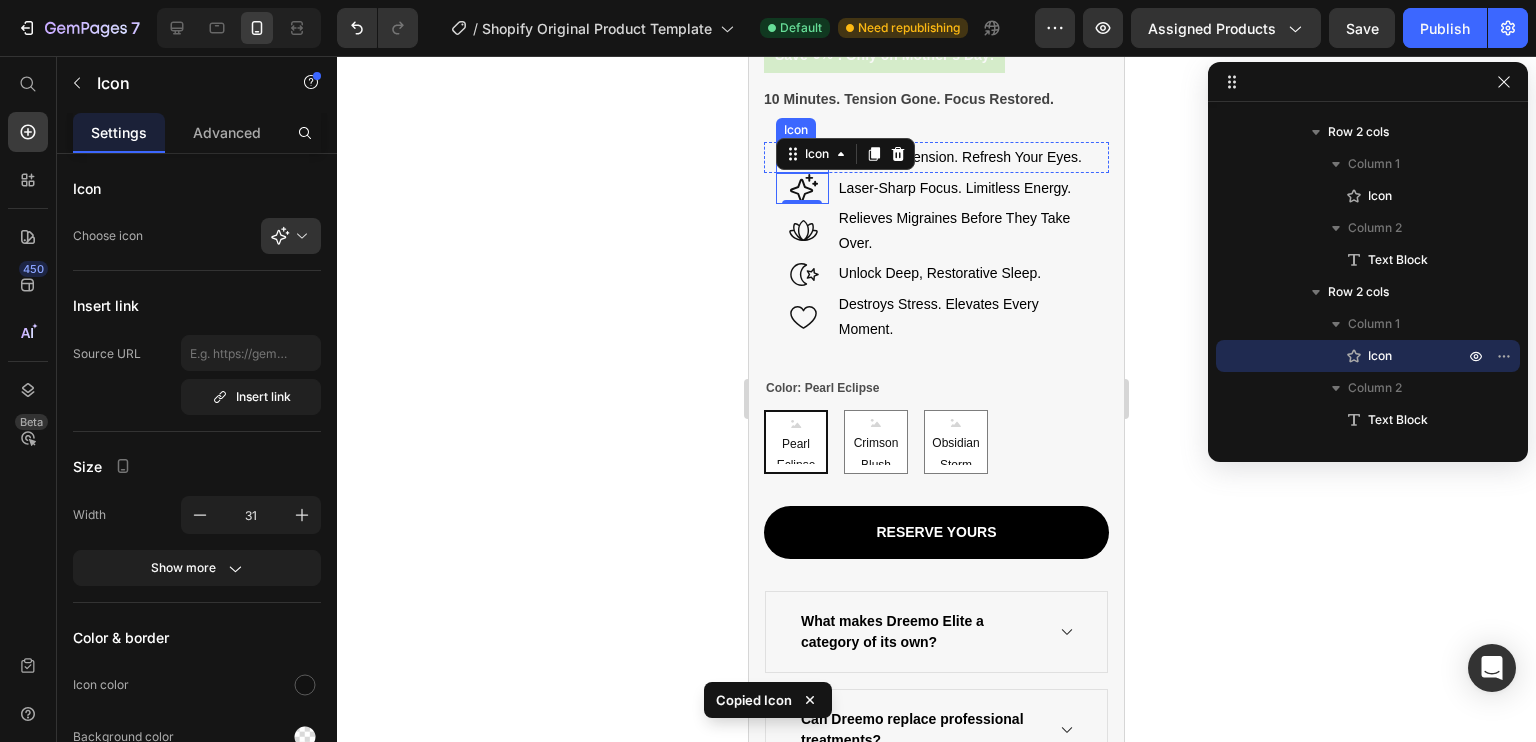 click 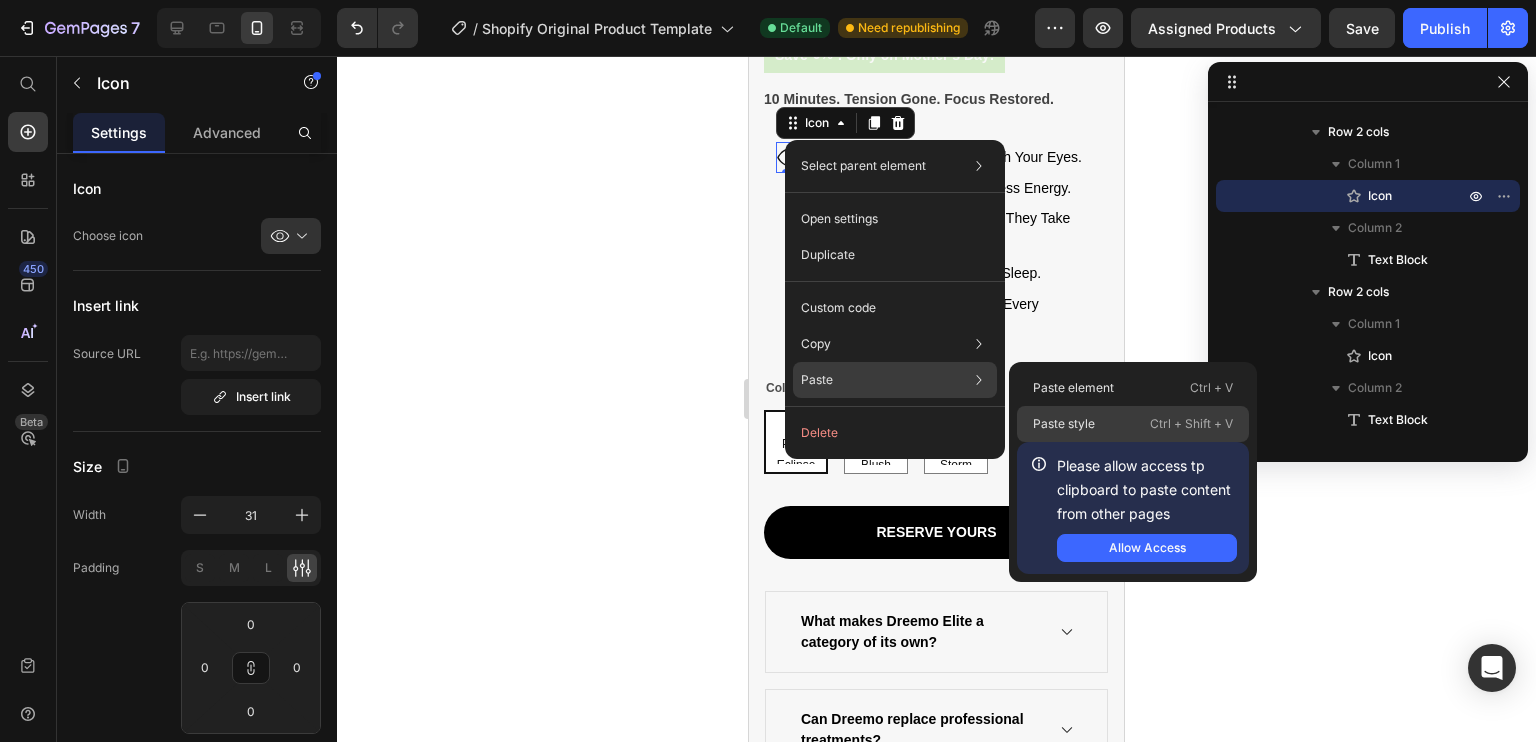 click on "Paste style" at bounding box center (1064, 424) 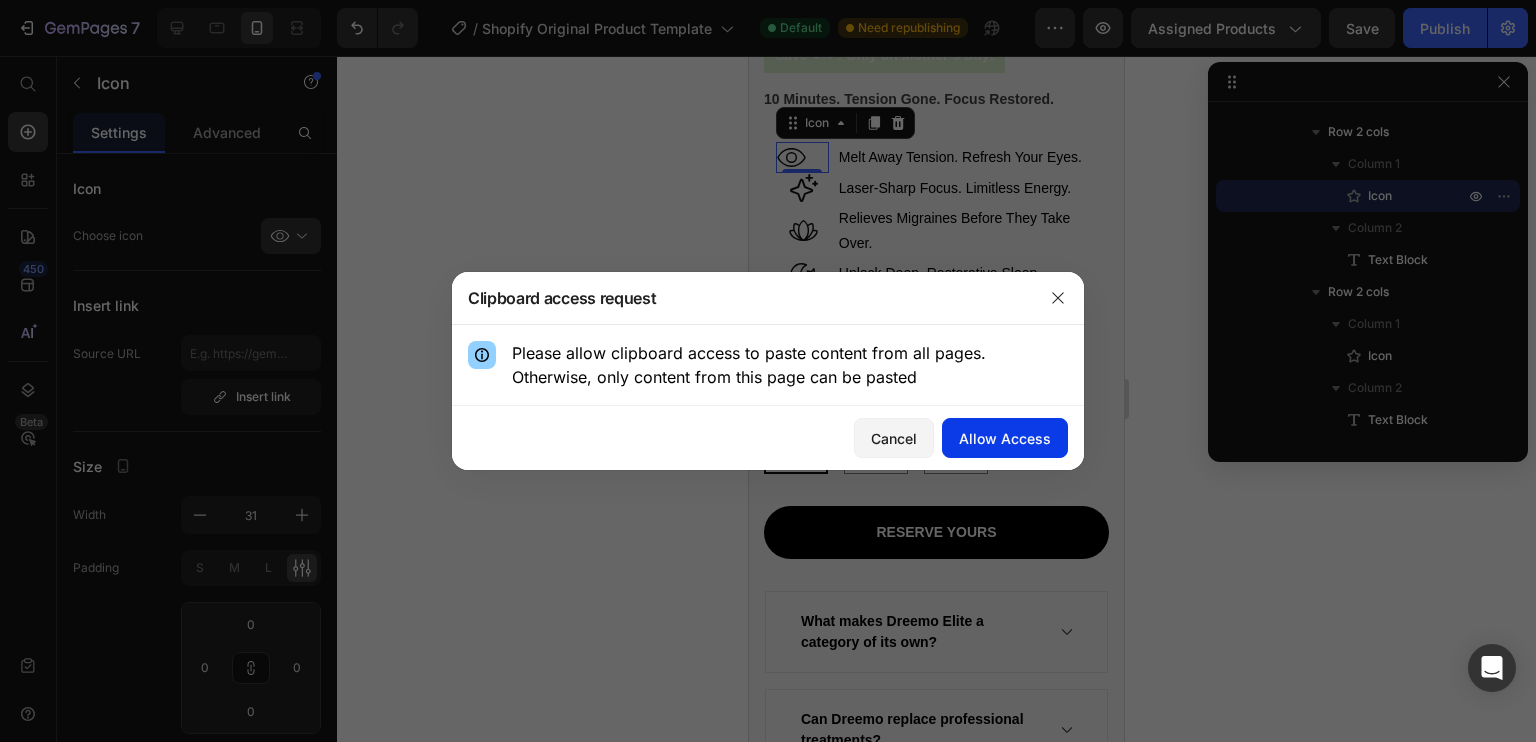 click on "Allow Access" at bounding box center [1005, 438] 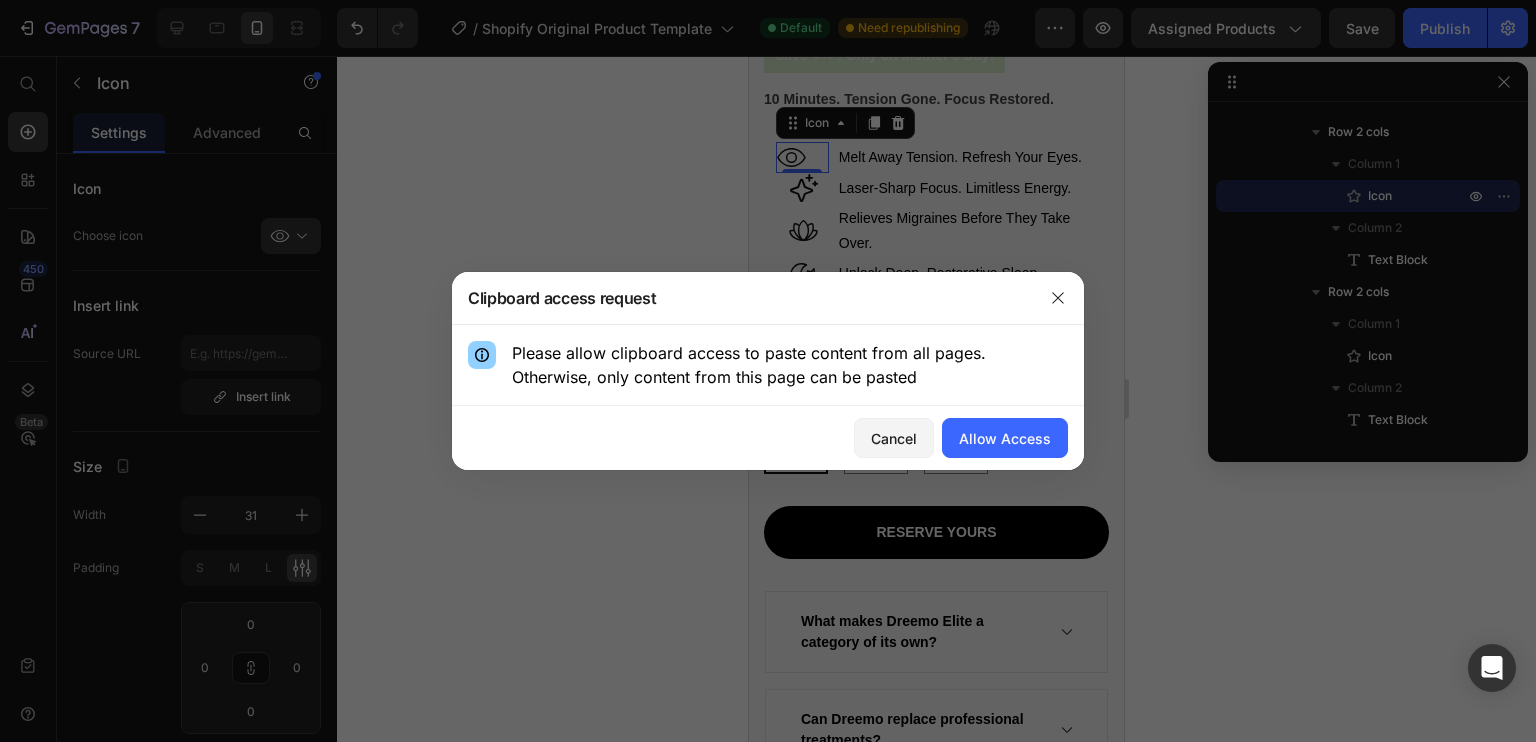 type on "12" 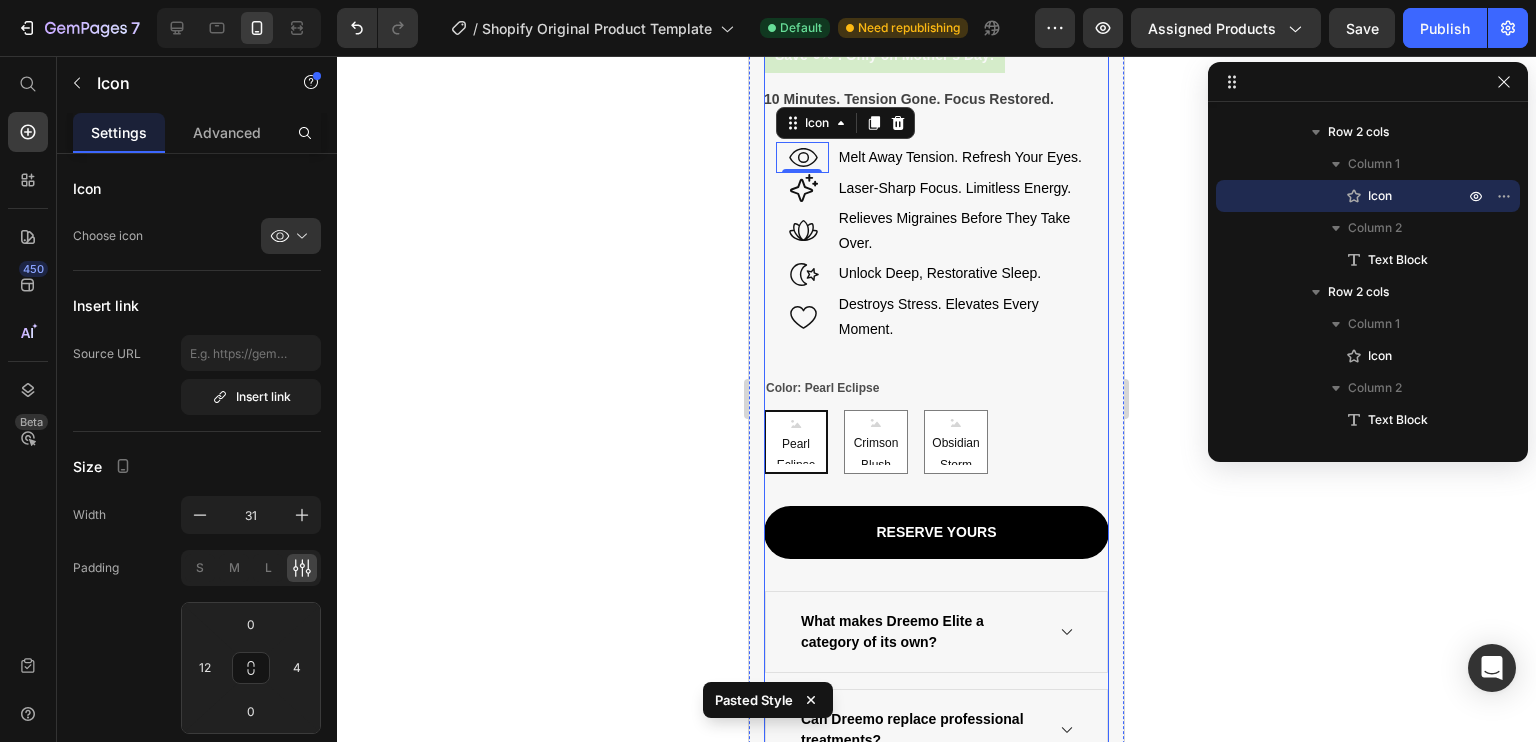 click on "Dreemo Elite NeuroRelief™ (P) Title Eye & Mind Recovery Text block                Icon                Icon                Icon                Icon                Icon Icon List Hoz (224 reviews) Text block Row $119.95 (P) Price $52.14 (P) Price Row Save 0% . Only on Mother’s Day! (P) Tag Row
10 Minutes. Tension Gone. Focus Restored. (P) Description
Icon   0 Melt Away Tension. Refresh Your Eyes. Text Block Row
Icon Laser-Sharp Focus. Limitless Energy. Text Block Row
Icon Relieves Migraines Before They Take Over. Text Block Row
Icon Unlock Deep, Restorative Sleep. Text Block Row
Icon Destroys Stress. Elevates Every Moment. Text Block Row Color: Pearl Eclipse Pearl Eclipse Pearl Eclipse Pearl Eclipse Crimson Blush Crimson Blush Crimson Blush Obsidian Storm Obsidian Storm Obsidian Storm Product Variants & Swatches Reserve Yours (P) Dynamic Checkout
Accordion" at bounding box center [936, 410] 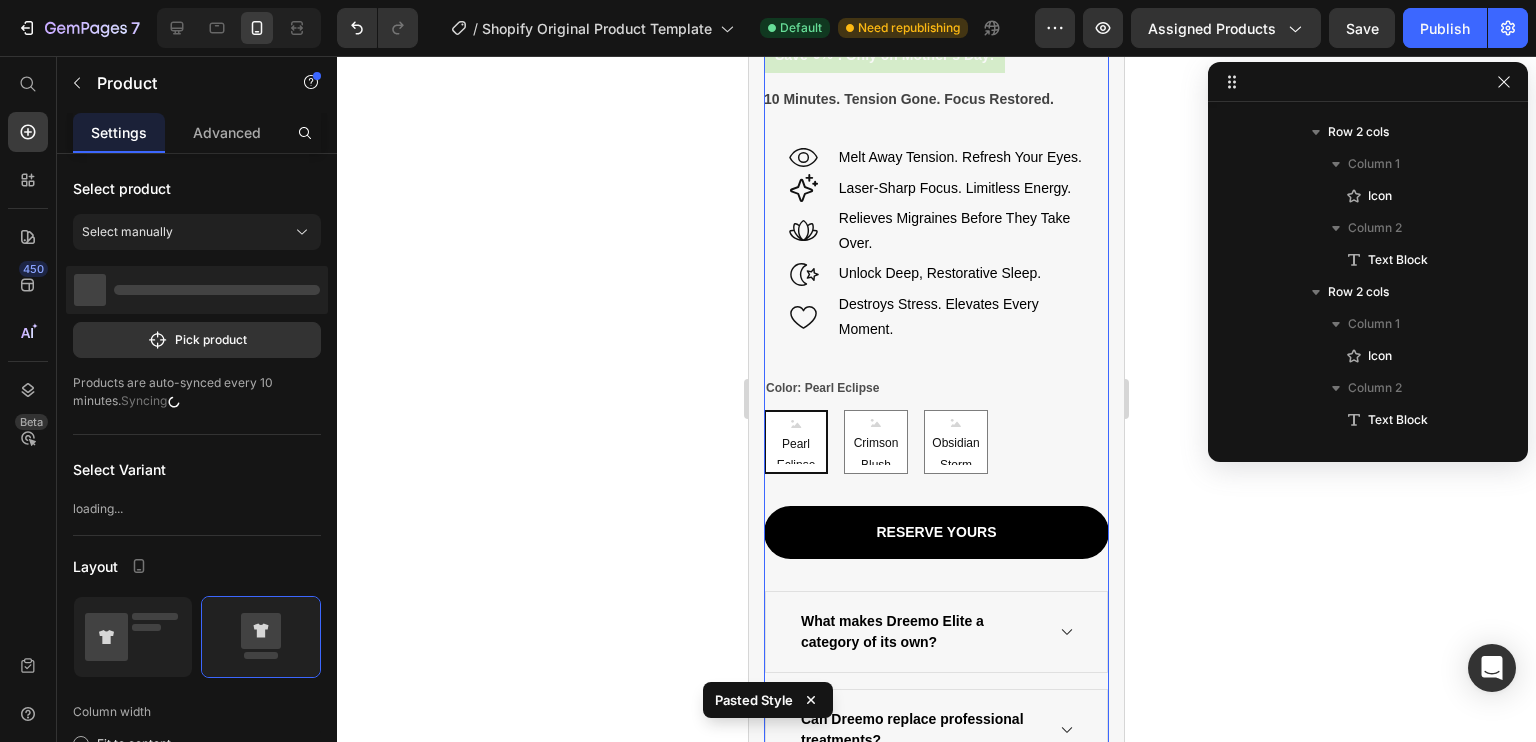 scroll, scrollTop: 0, scrollLeft: 0, axis: both 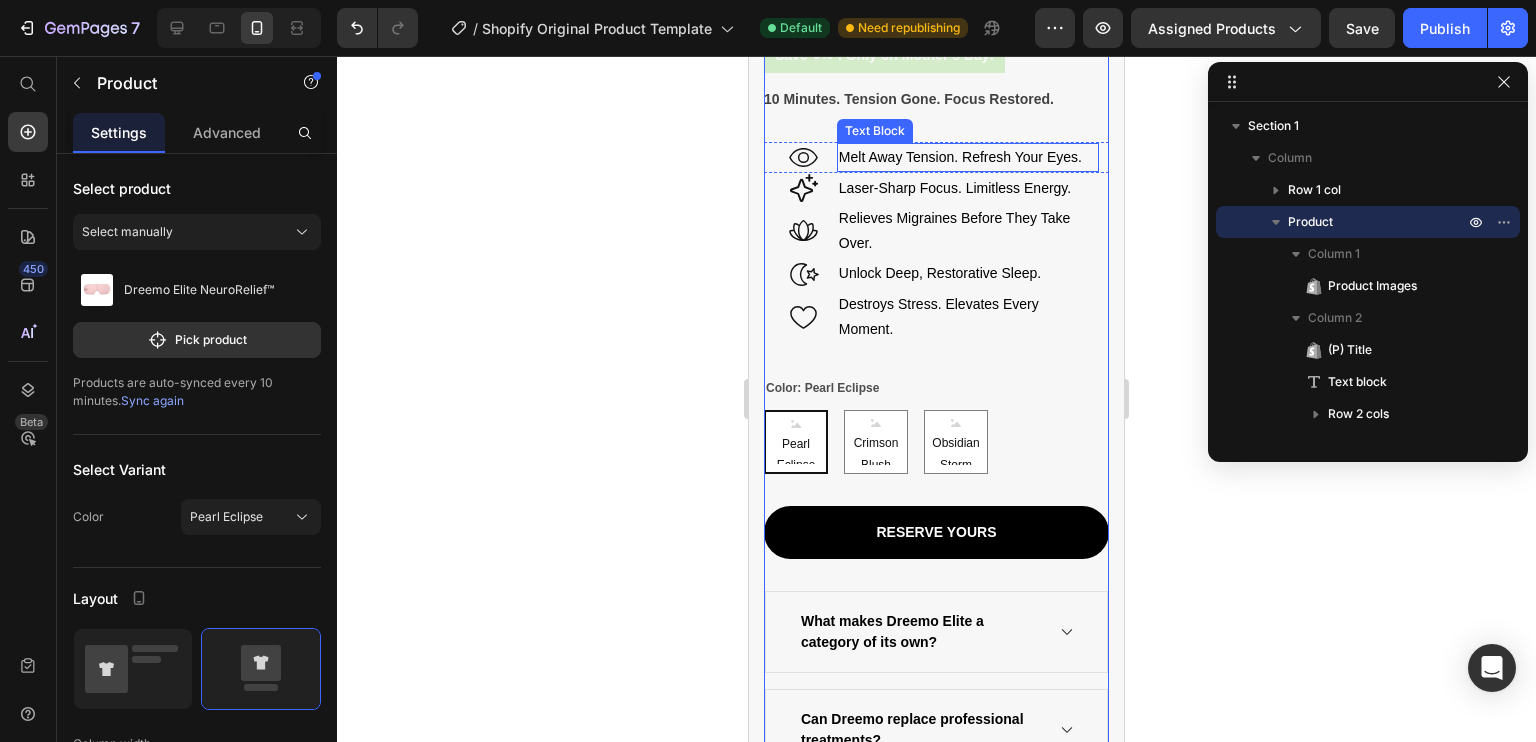 click on "Melt Away Tension. Refresh Your Eyes." at bounding box center [968, 157] 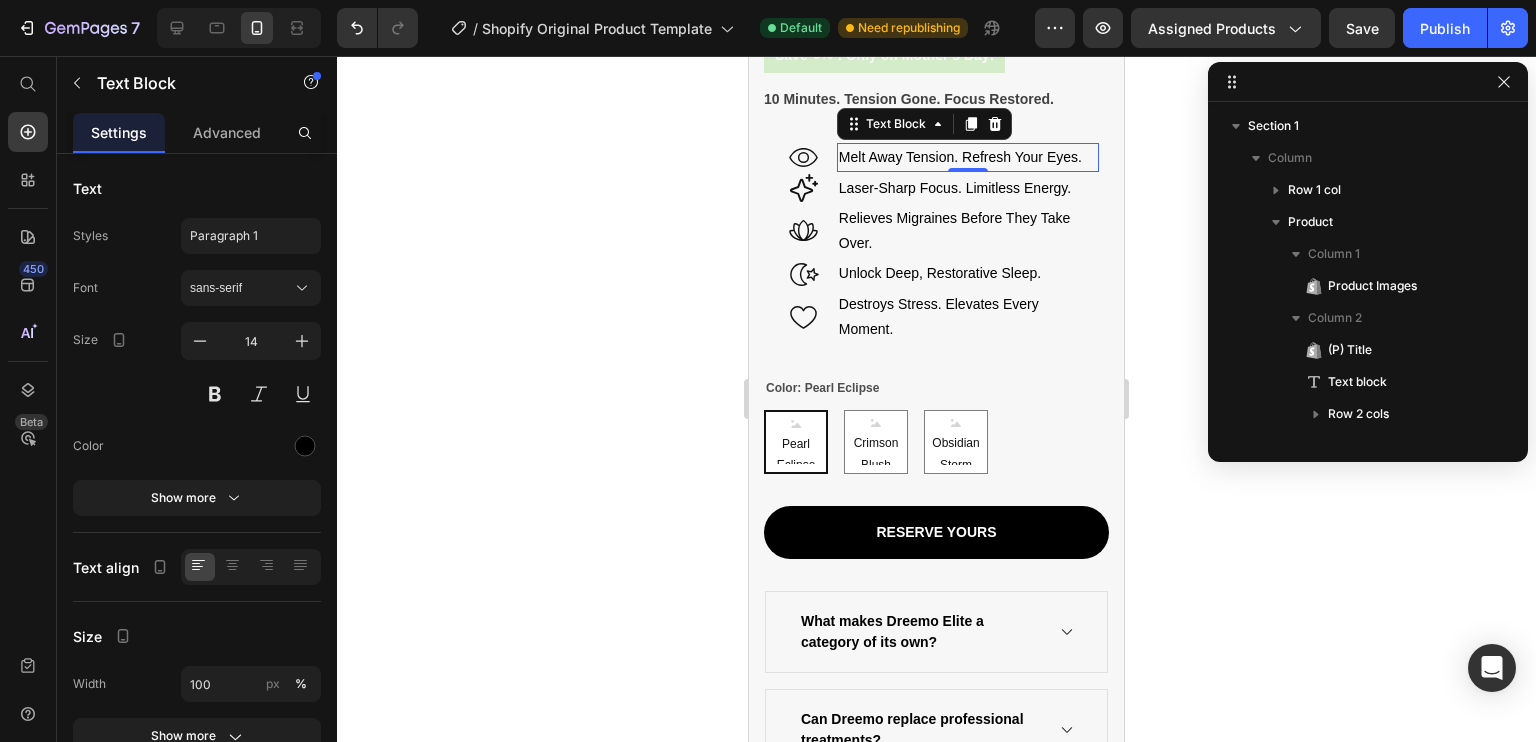 scroll, scrollTop: 378, scrollLeft: 0, axis: vertical 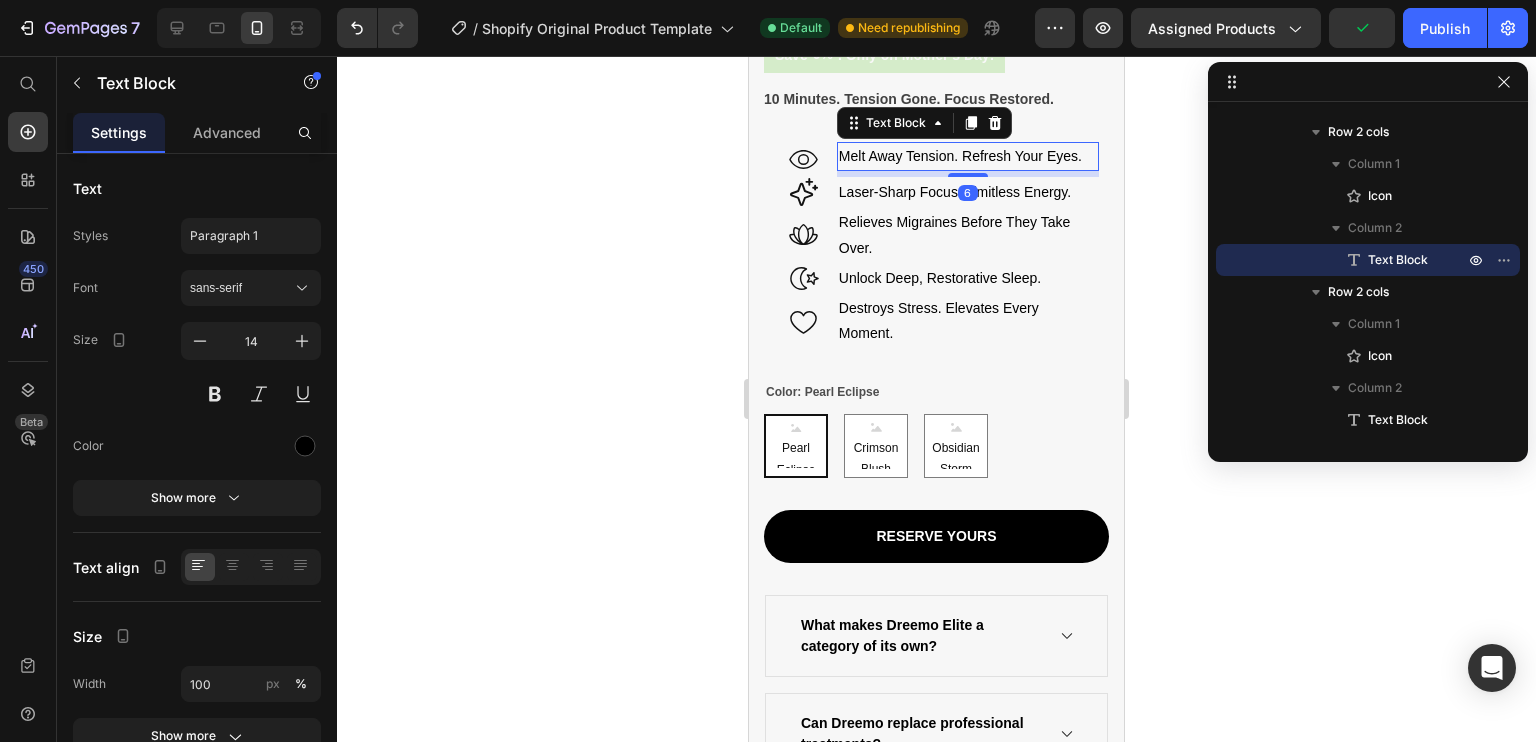 click at bounding box center (968, 175) 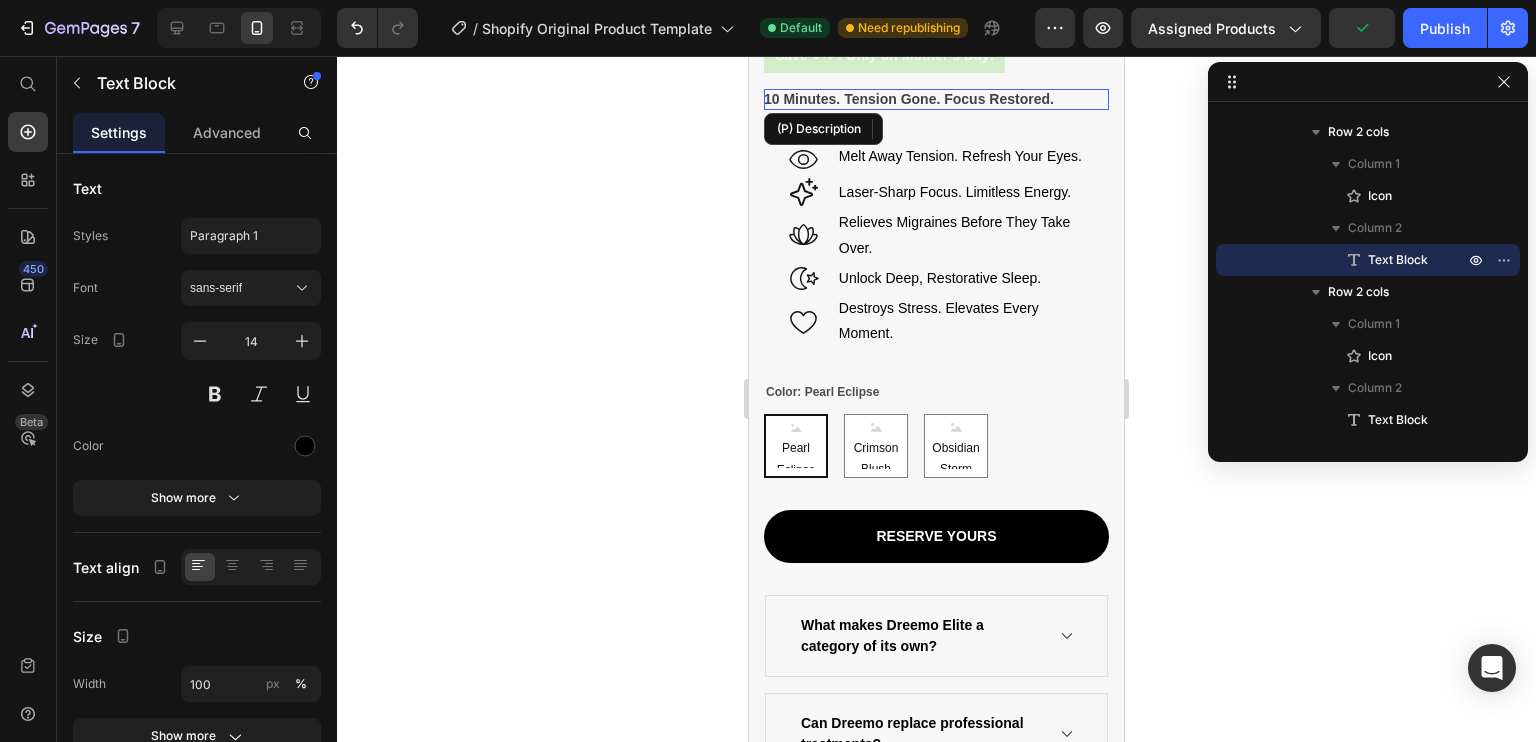 click on "10 Minutes. Tension Gone. Focus Restored." at bounding box center (909, 99) 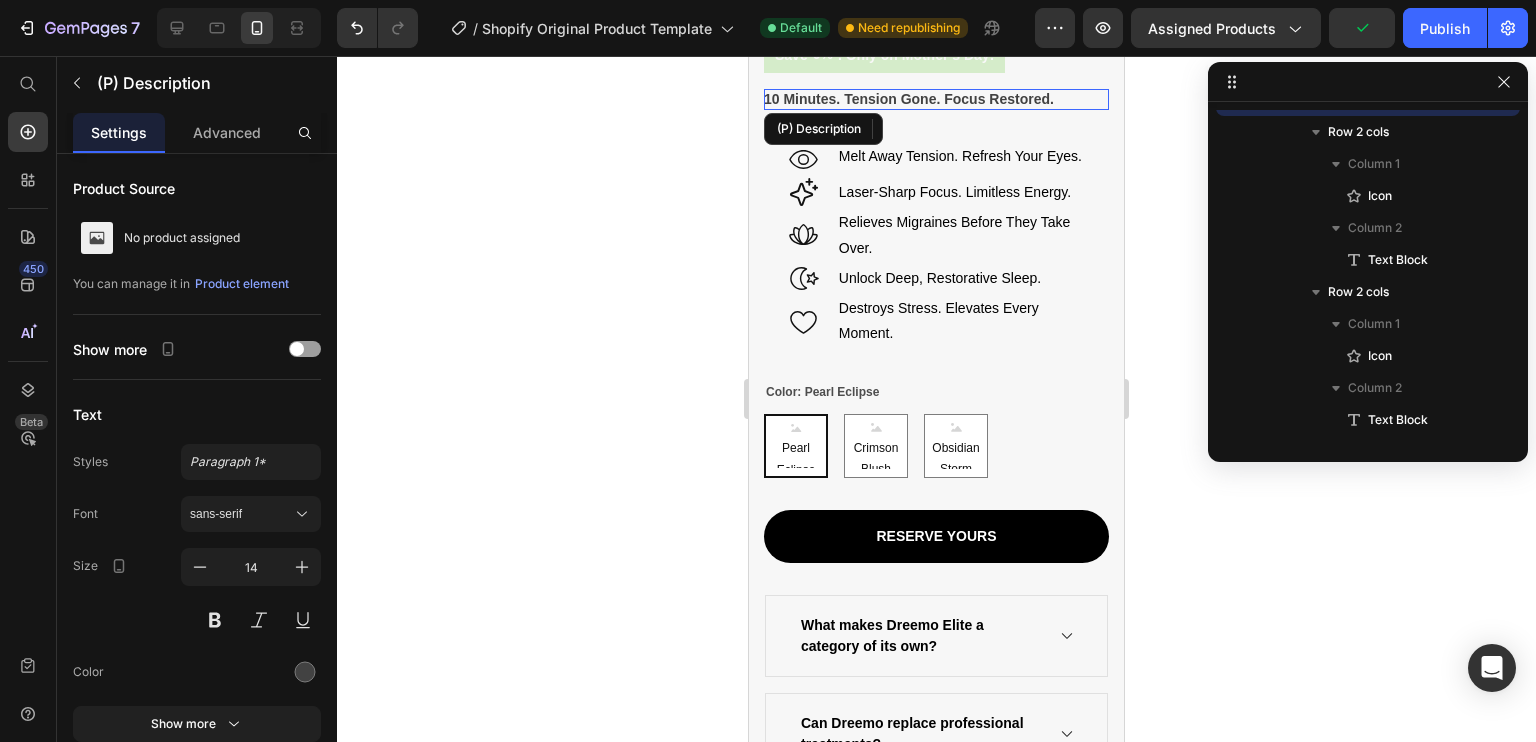 scroll, scrollTop: 218, scrollLeft: 0, axis: vertical 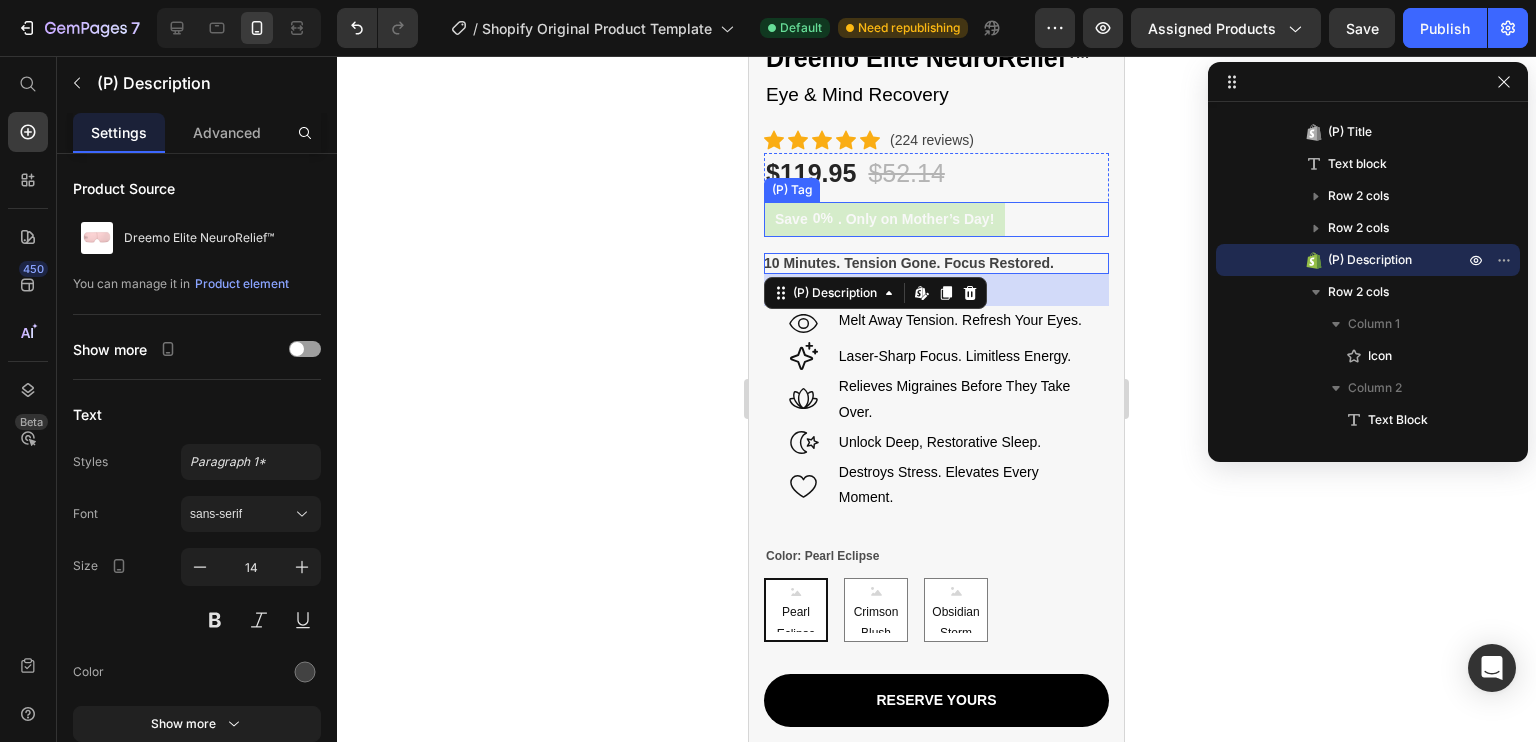 click on "Save 0% . Only on Mother’s Day!" at bounding box center (936, 219) 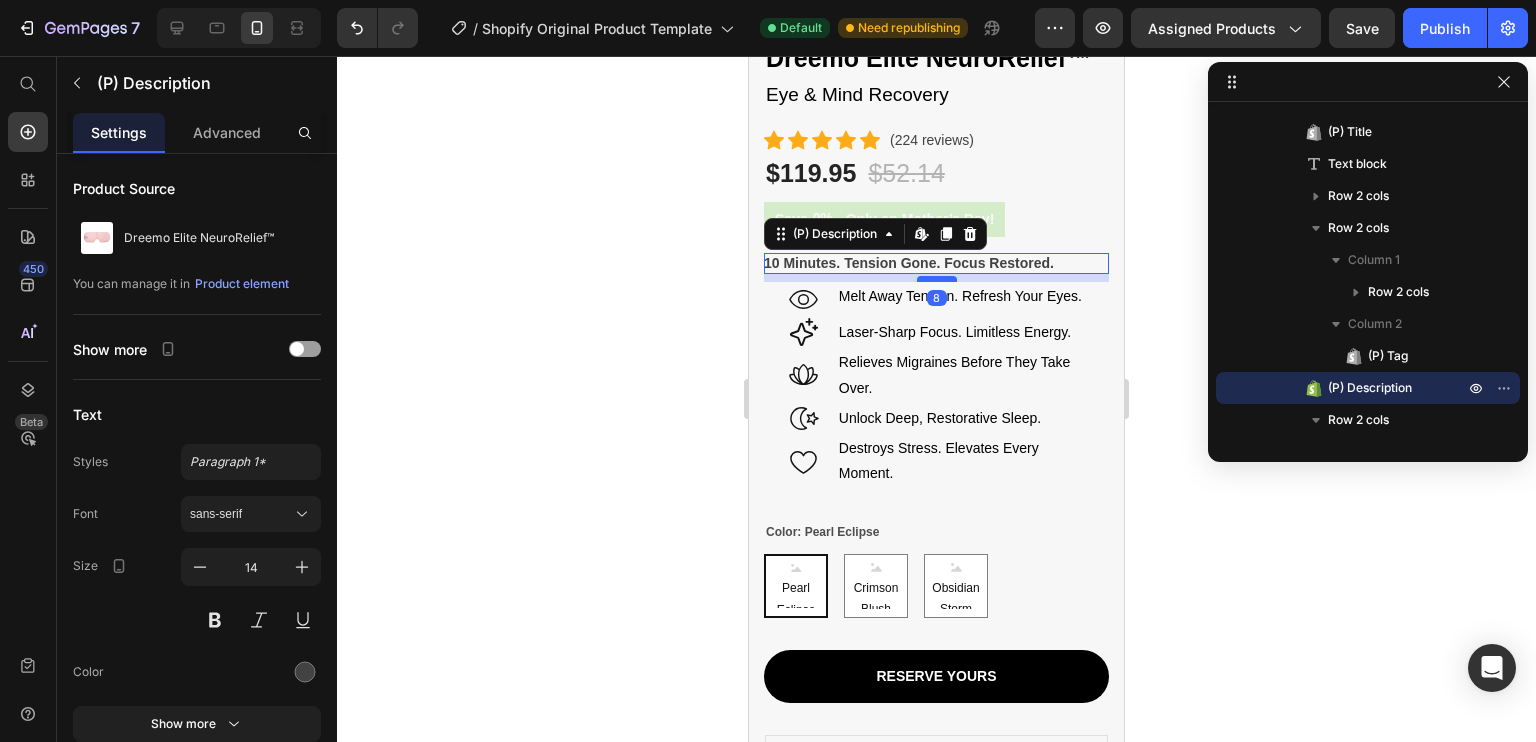 drag, startPoint x: 921, startPoint y: 288, endPoint x: 926, endPoint y: 264, distance: 24.5153 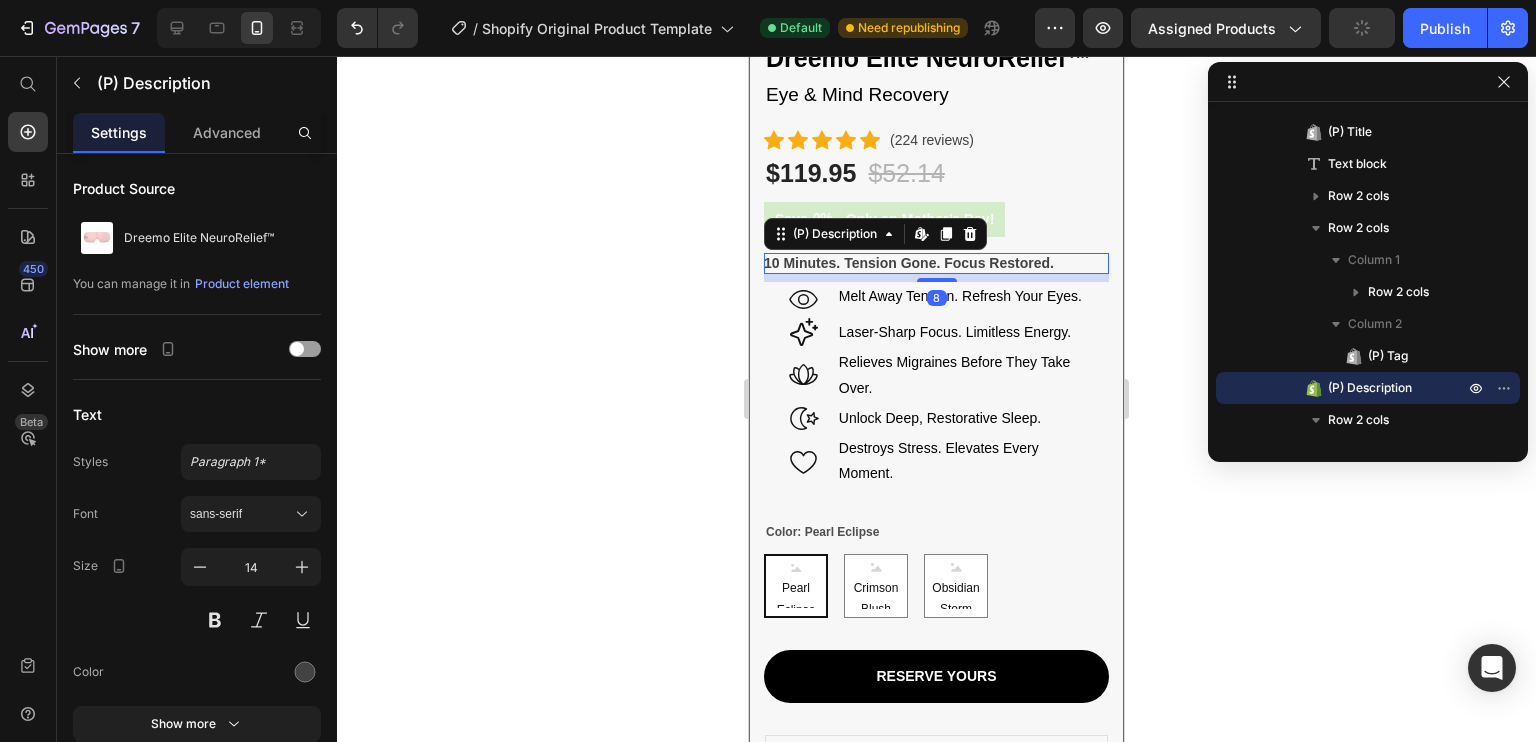 click on "Great Health Gift For Your Family Heading Row Product Images Dreemo Elite NeuroRelief™ (P) Title Eye & Mind Recovery Text block                Icon                Icon                Icon                Icon                Icon Icon List Hoz (224 reviews) Text block Row $119.95 (P) Price $52.14 (P) Price Row Save 0% . Only on Mother’s Day! (P) Tag Row
10 Minutes. Tension Gone. Focus Restored. (P) Description   Edit content in Shopify 8
Icon Melt Away Tension. Refresh Your Eyes. Text Block Row
Icon Laser-Sharp Focus. Limitless Energy. Text Block Row
Icon Relieves Migraines Before They Take Over. Text Block Row
Icon Unlock Deep, Restorative Sleep. Text Block Row
Icon Destroys Stress. Elevates Every Moment. Text Block Row Color: Pearl Eclipse Pearl Eclipse Pearl Eclipse Pearl Eclipse Crimson Blush Crimson Blush Crimson Blush Obsidian Storm Obsidian Storm Obsidian Storm Product Variants & Swatches Reserve Yours Accordion" at bounding box center (936, 254) 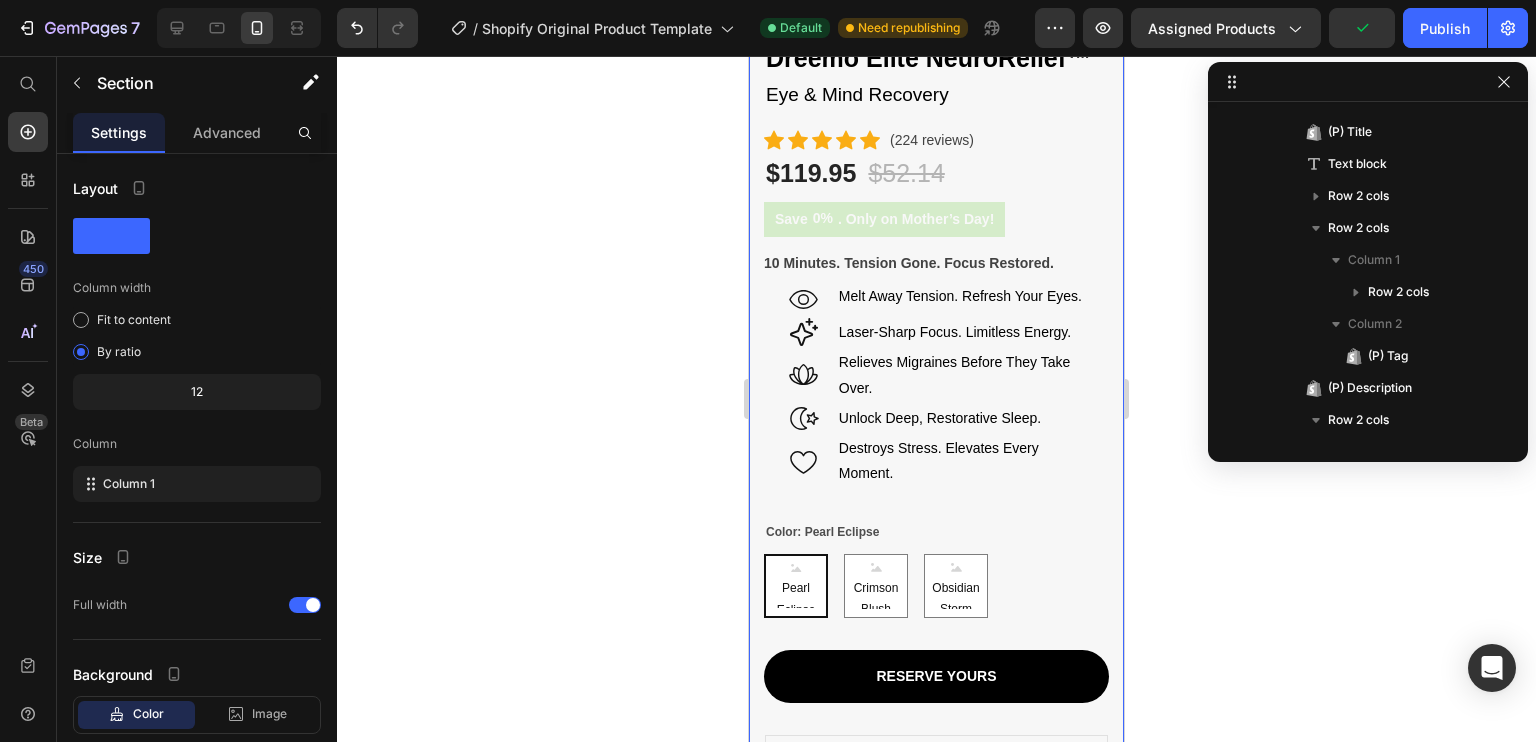 scroll, scrollTop: 0, scrollLeft: 0, axis: both 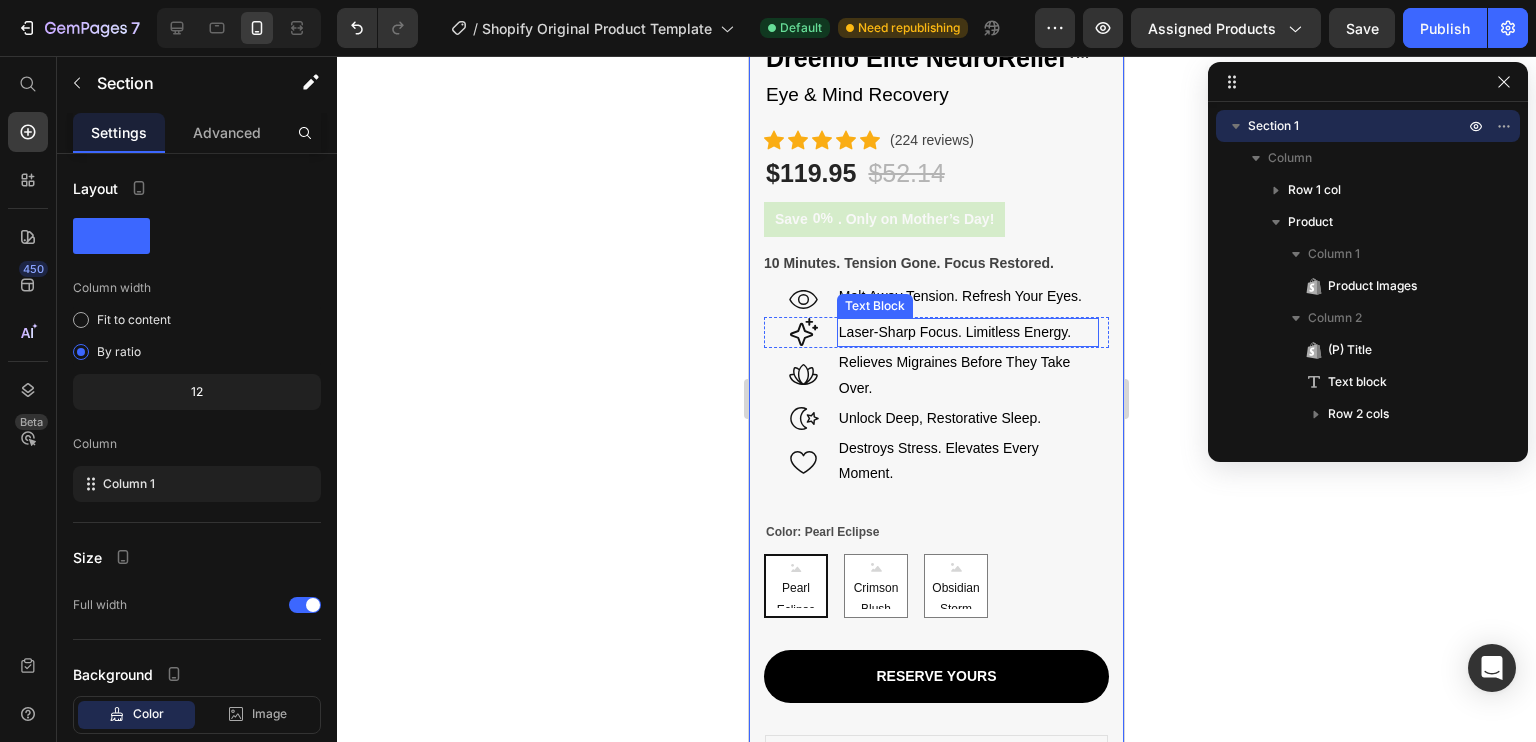 click on "Laser-Sharp Focus. Limitless Energy." at bounding box center [968, 332] 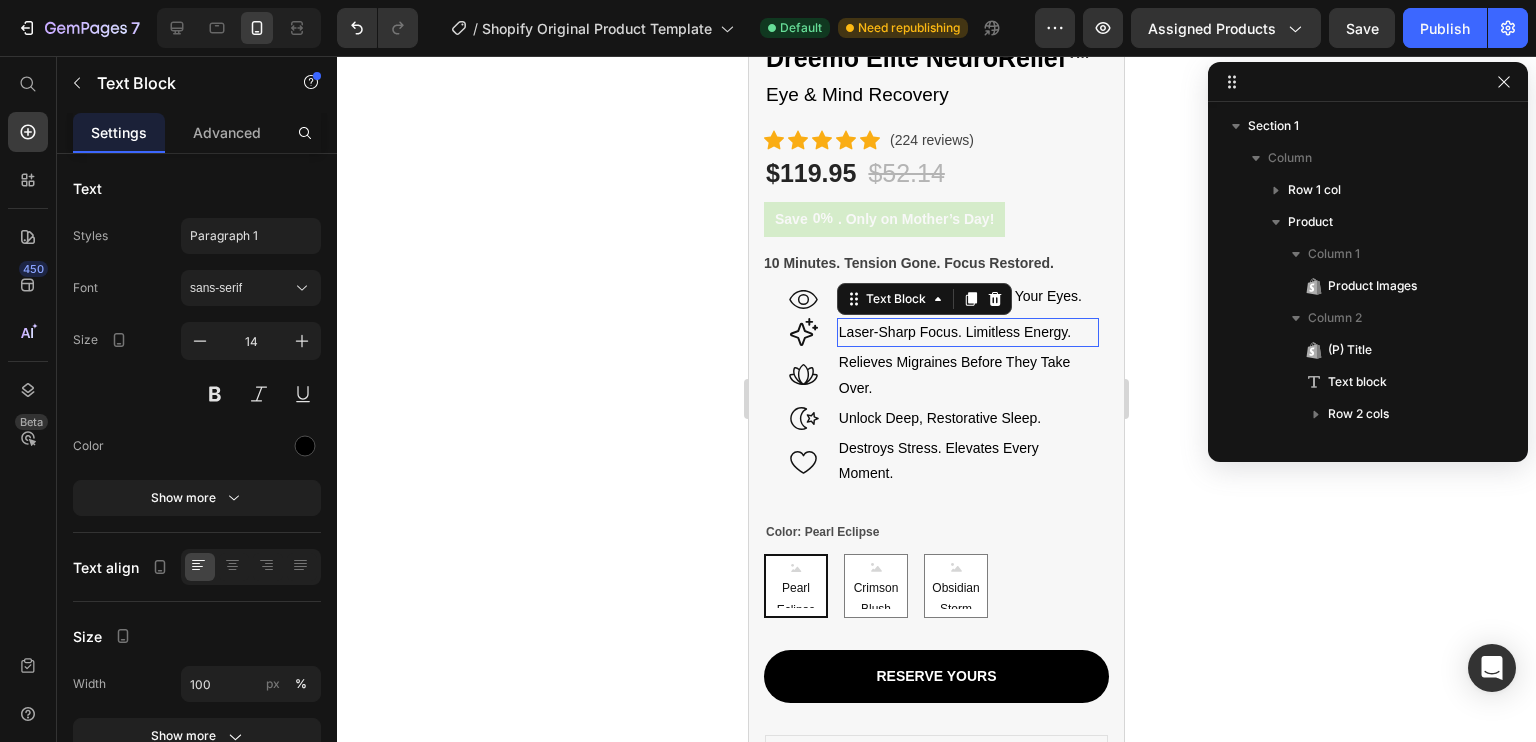 scroll, scrollTop: 666, scrollLeft: 0, axis: vertical 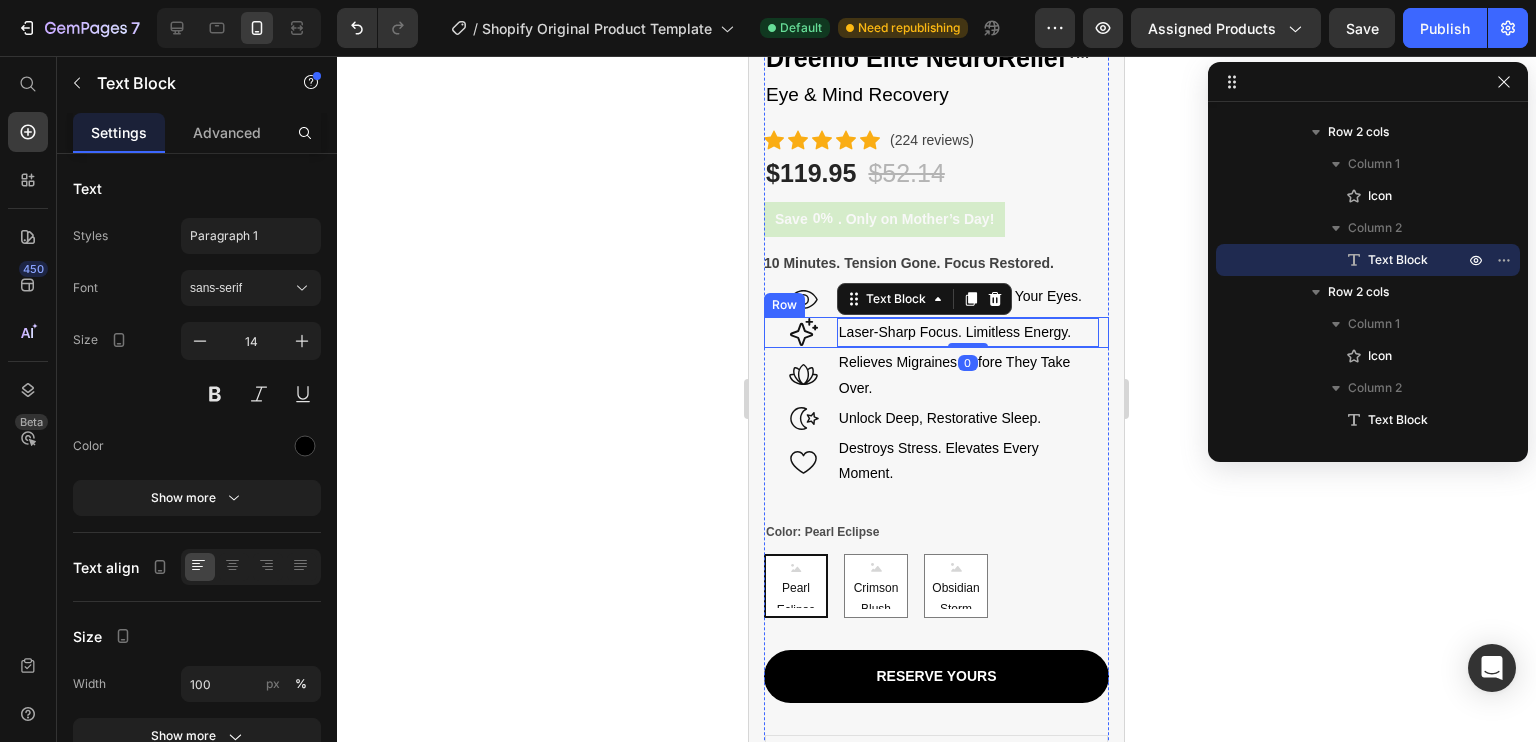 click on "Icon Laser-Sharp Focus. Limitless Energy. Text Block   0 Row" at bounding box center [936, 332] 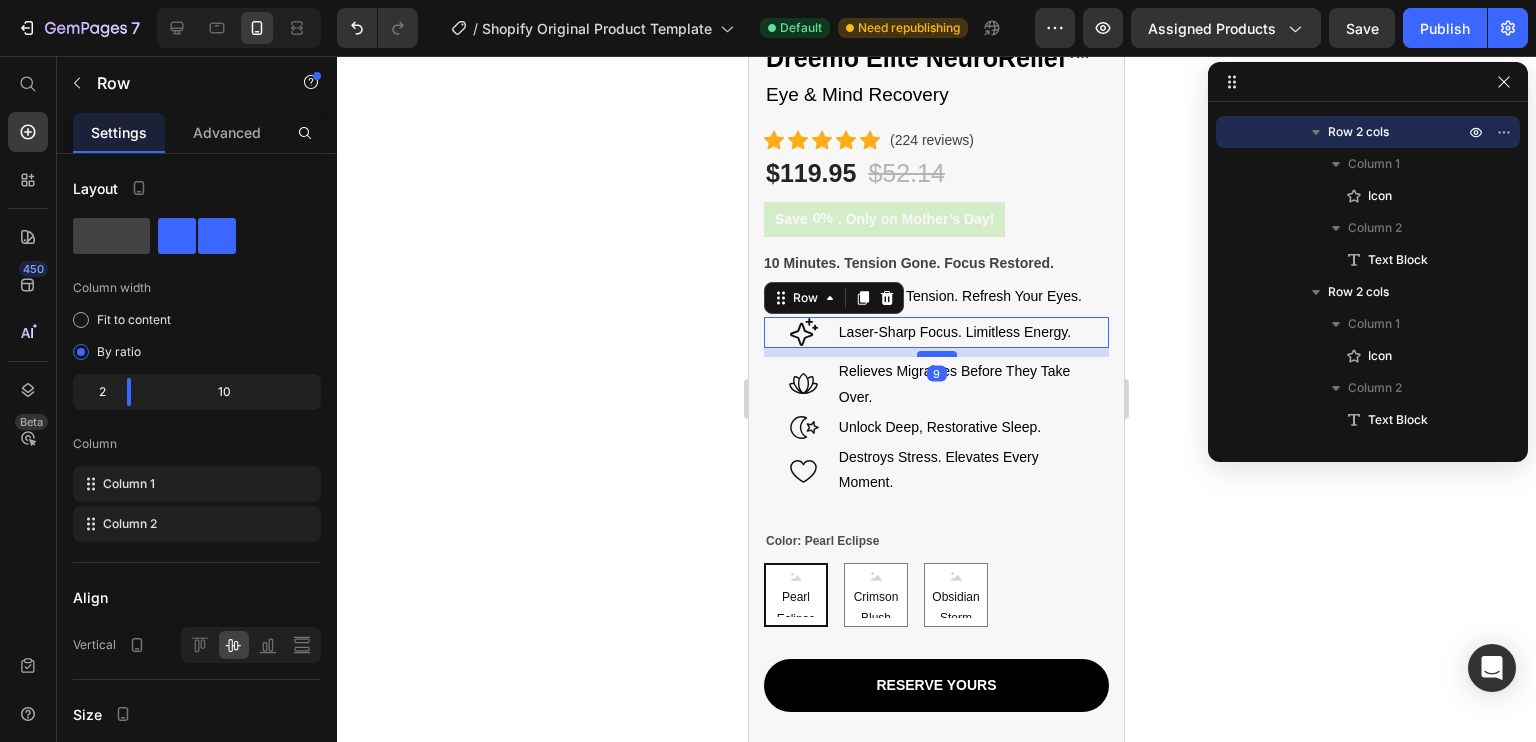 click at bounding box center [937, 354] 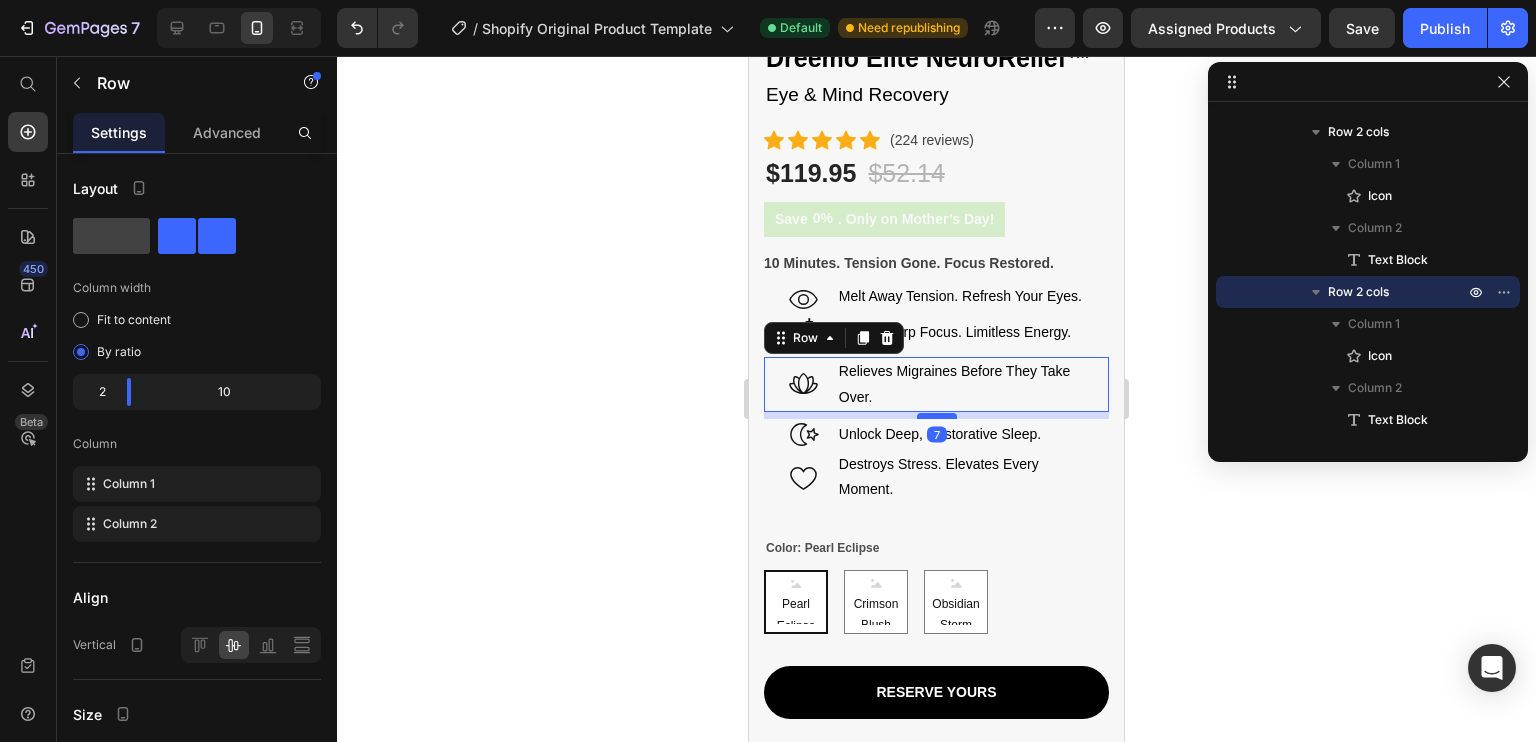 click at bounding box center (937, 416) 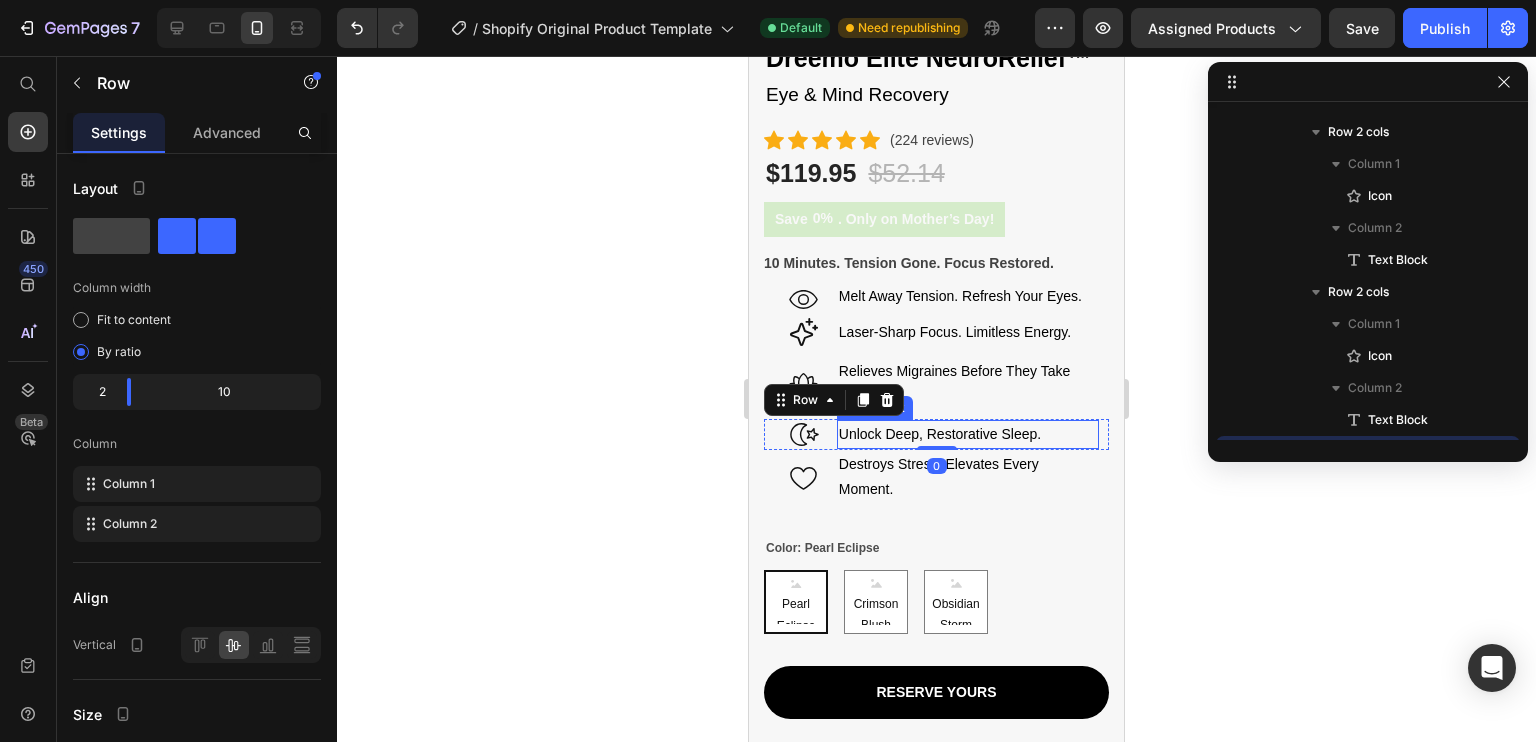 scroll, scrollTop: 858, scrollLeft: 0, axis: vertical 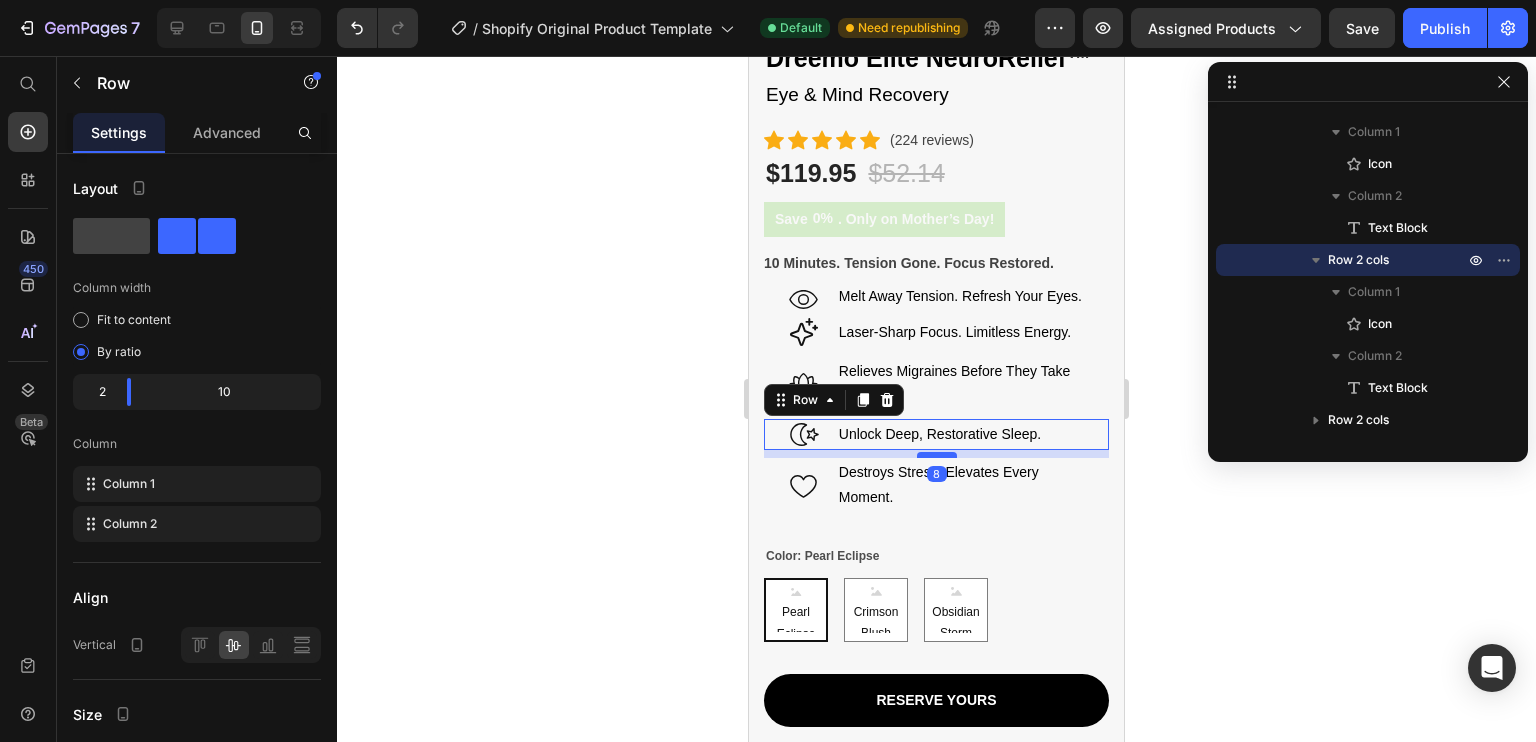 click at bounding box center (937, 455) 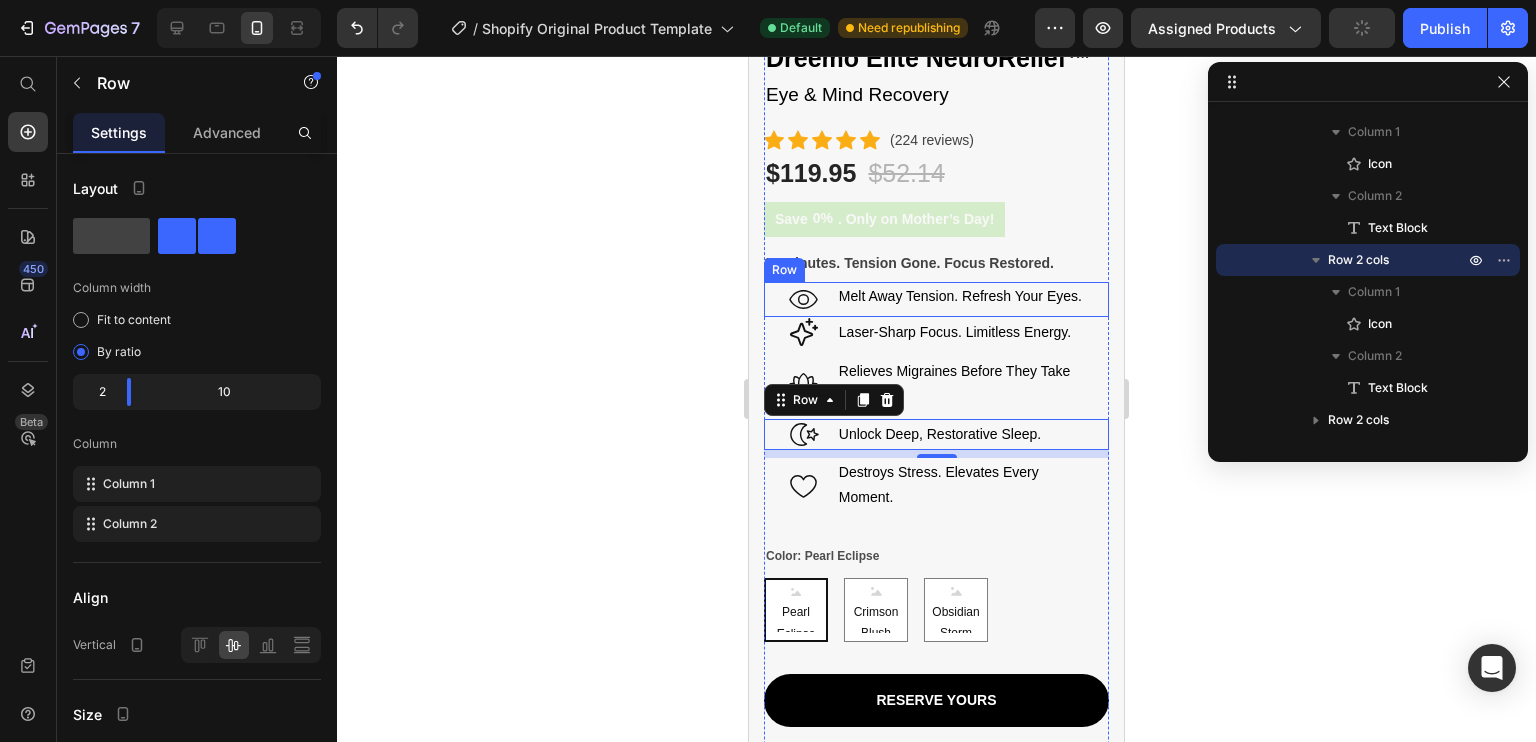 click on "Icon Melt Away Tension. Refresh Your Eyes. Text Block Row" at bounding box center [936, 299] 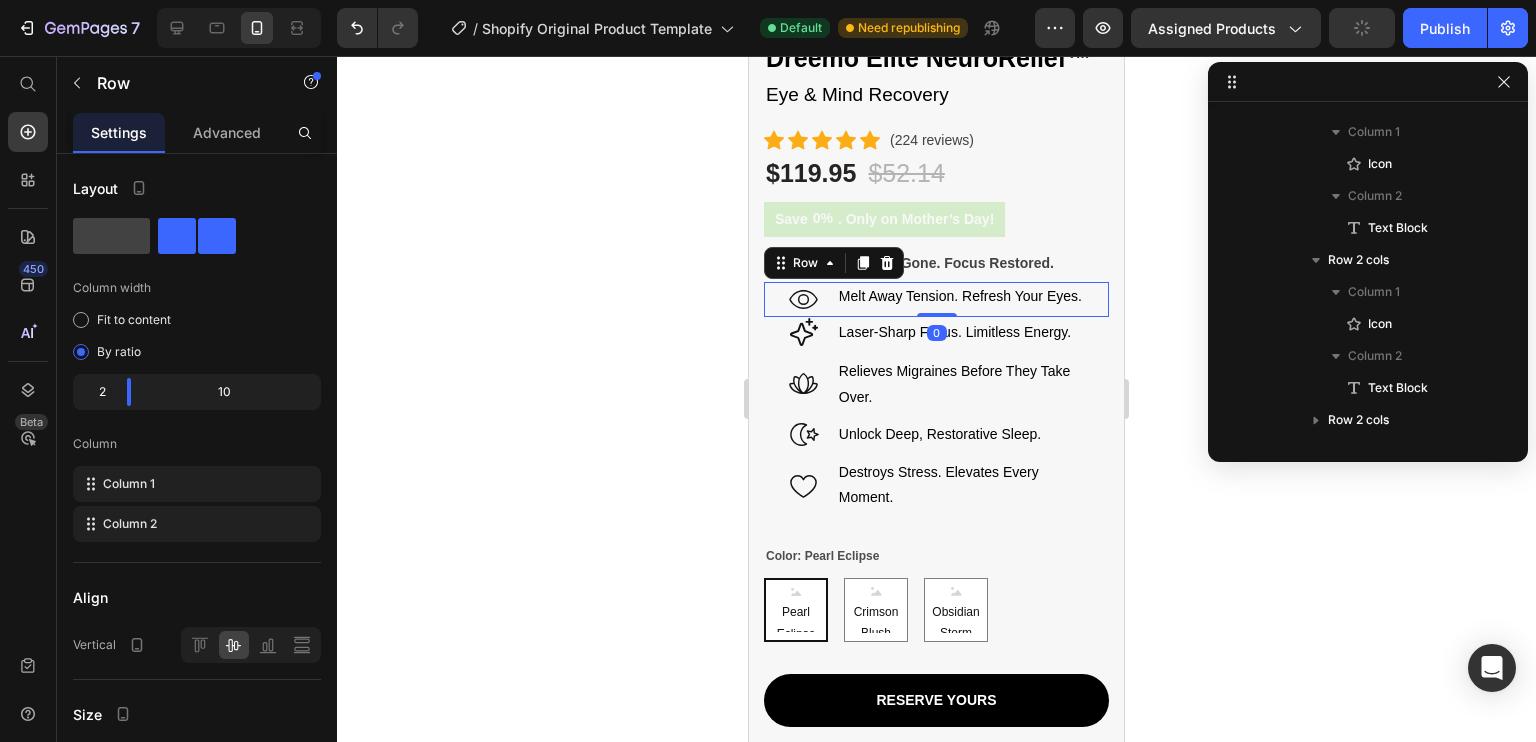 scroll, scrollTop: 378, scrollLeft: 0, axis: vertical 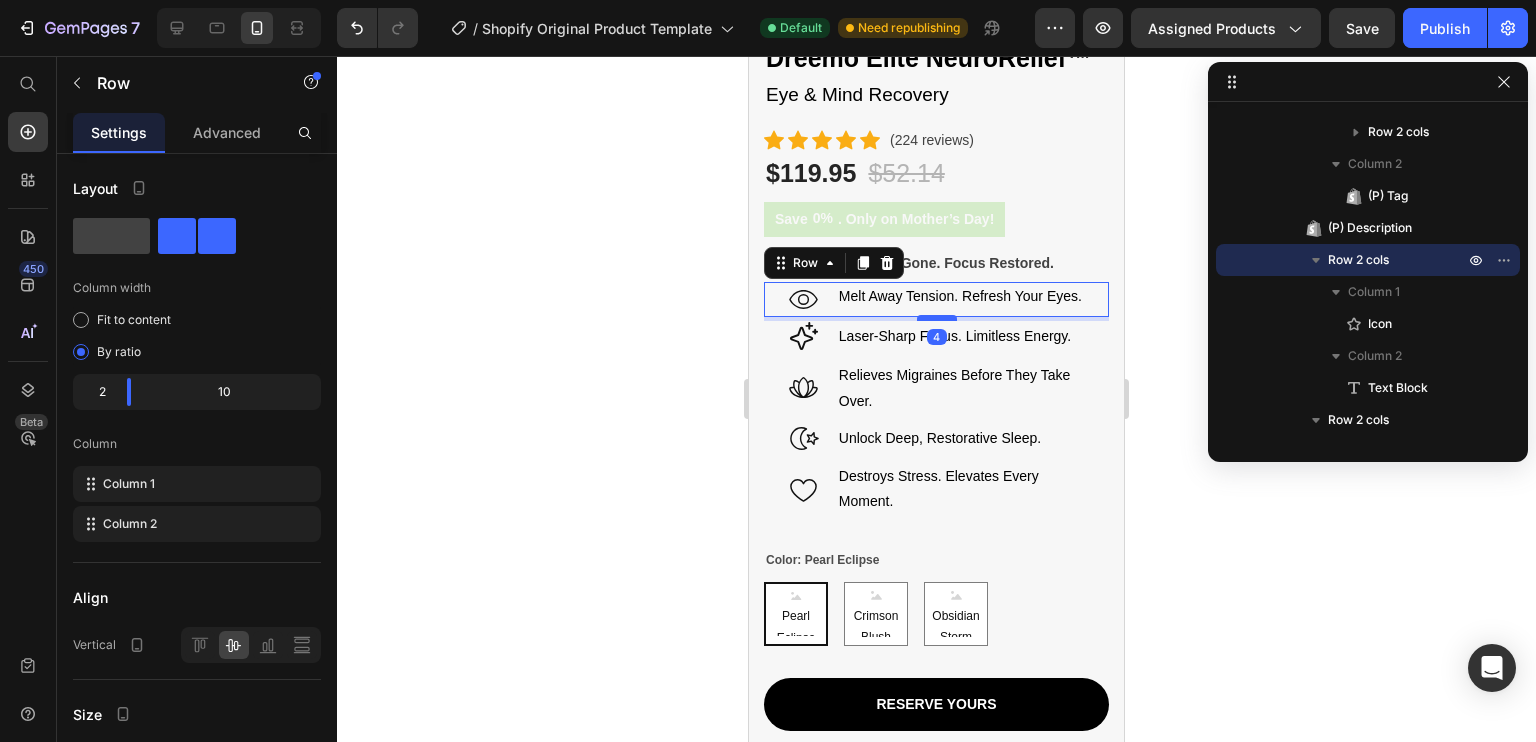click at bounding box center [937, 318] 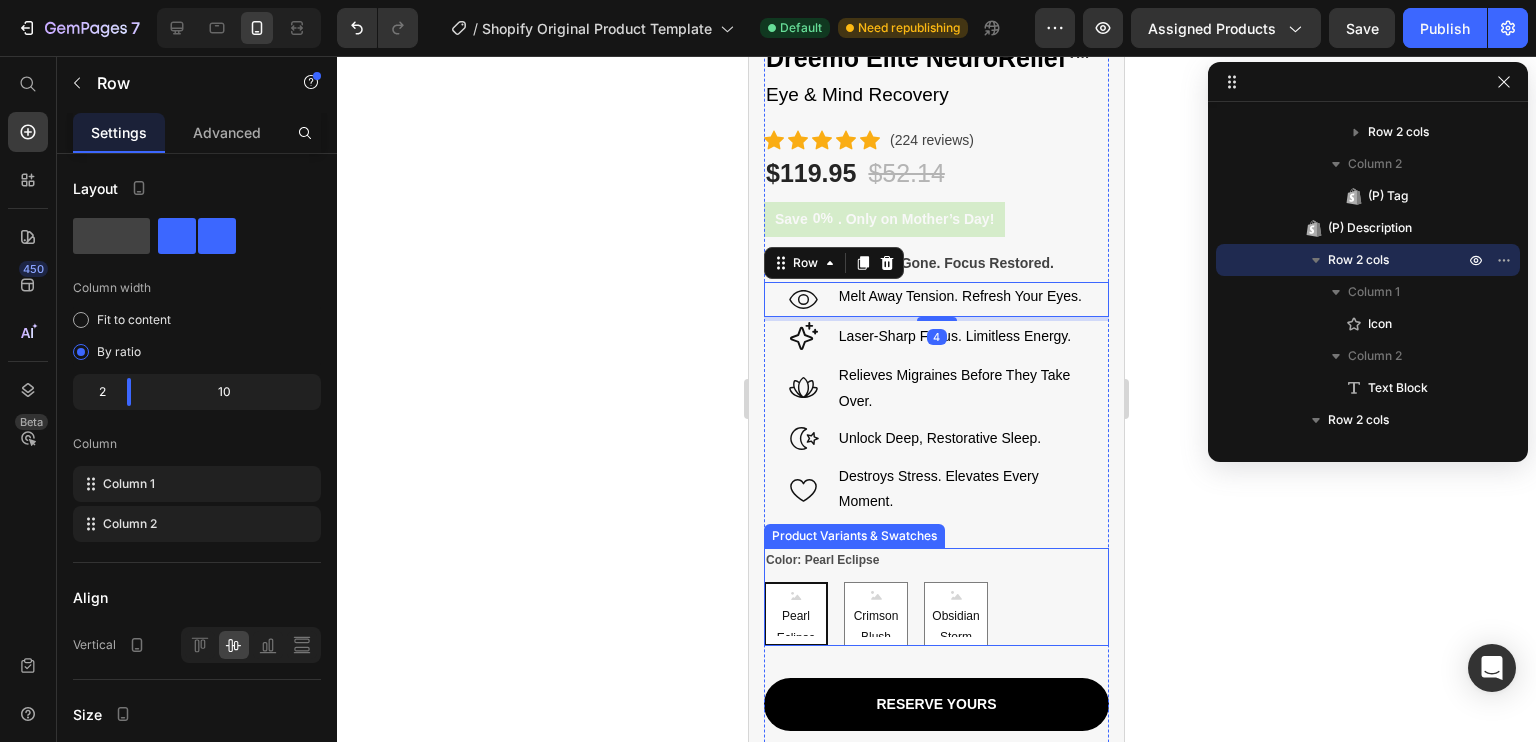 click on "Color: Pearl Eclipse Pearl Eclipse Pearl Eclipse Pearl Eclipse Crimson Blush Crimson Blush Crimson Blush Obsidian Storm Obsidian Storm Obsidian Storm" at bounding box center [936, 597] 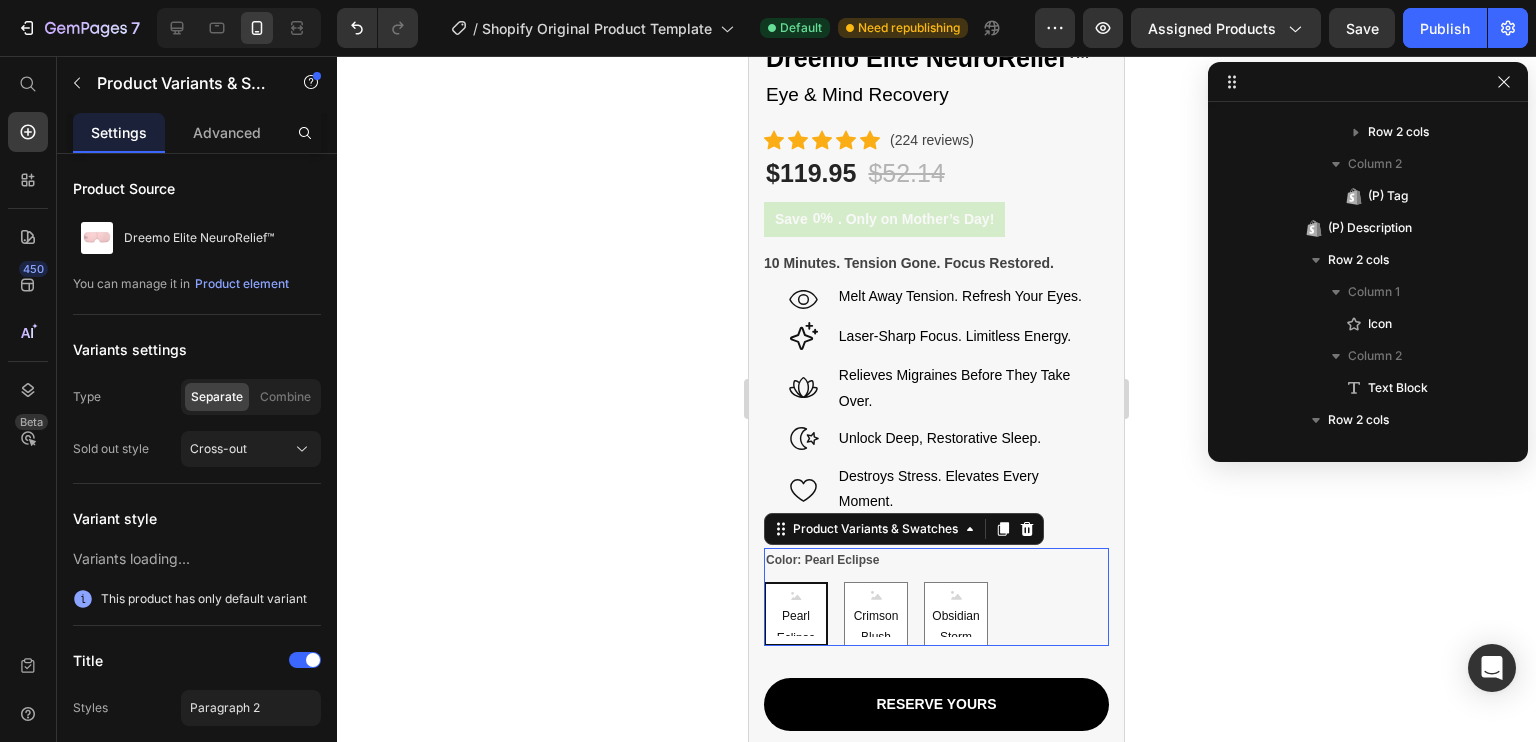 scroll, scrollTop: 1050, scrollLeft: 0, axis: vertical 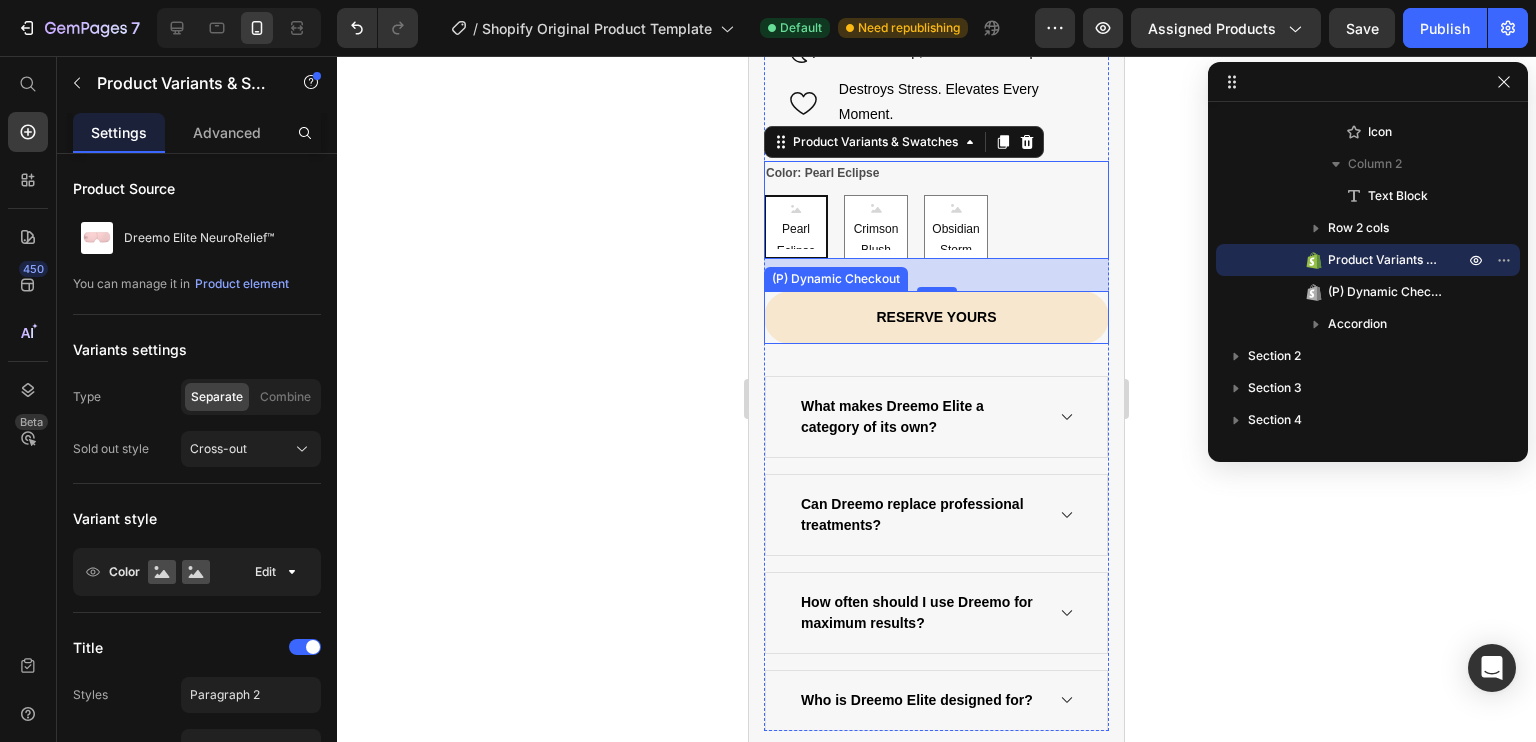 click on "Reserve Yours" at bounding box center [936, 317] 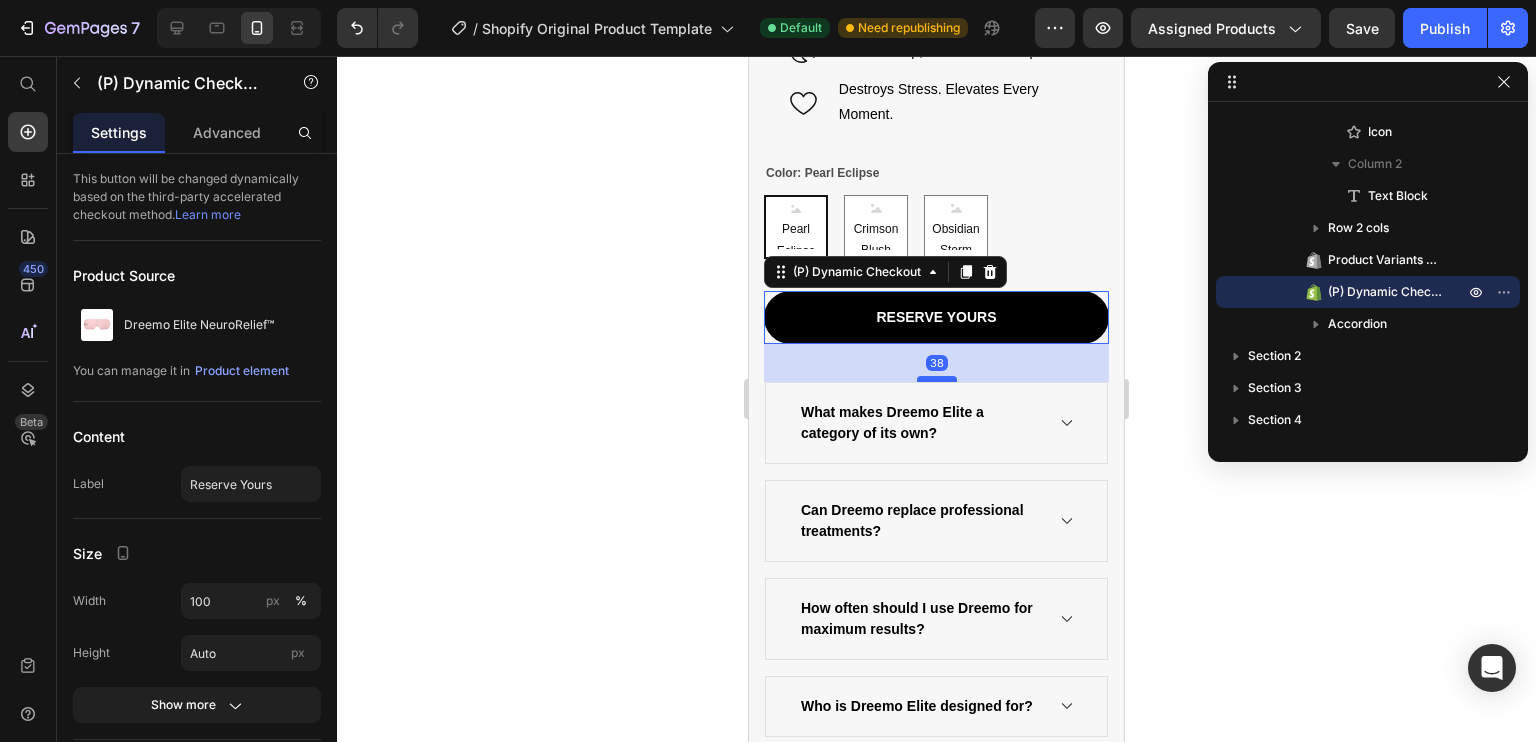 click at bounding box center (937, 379) 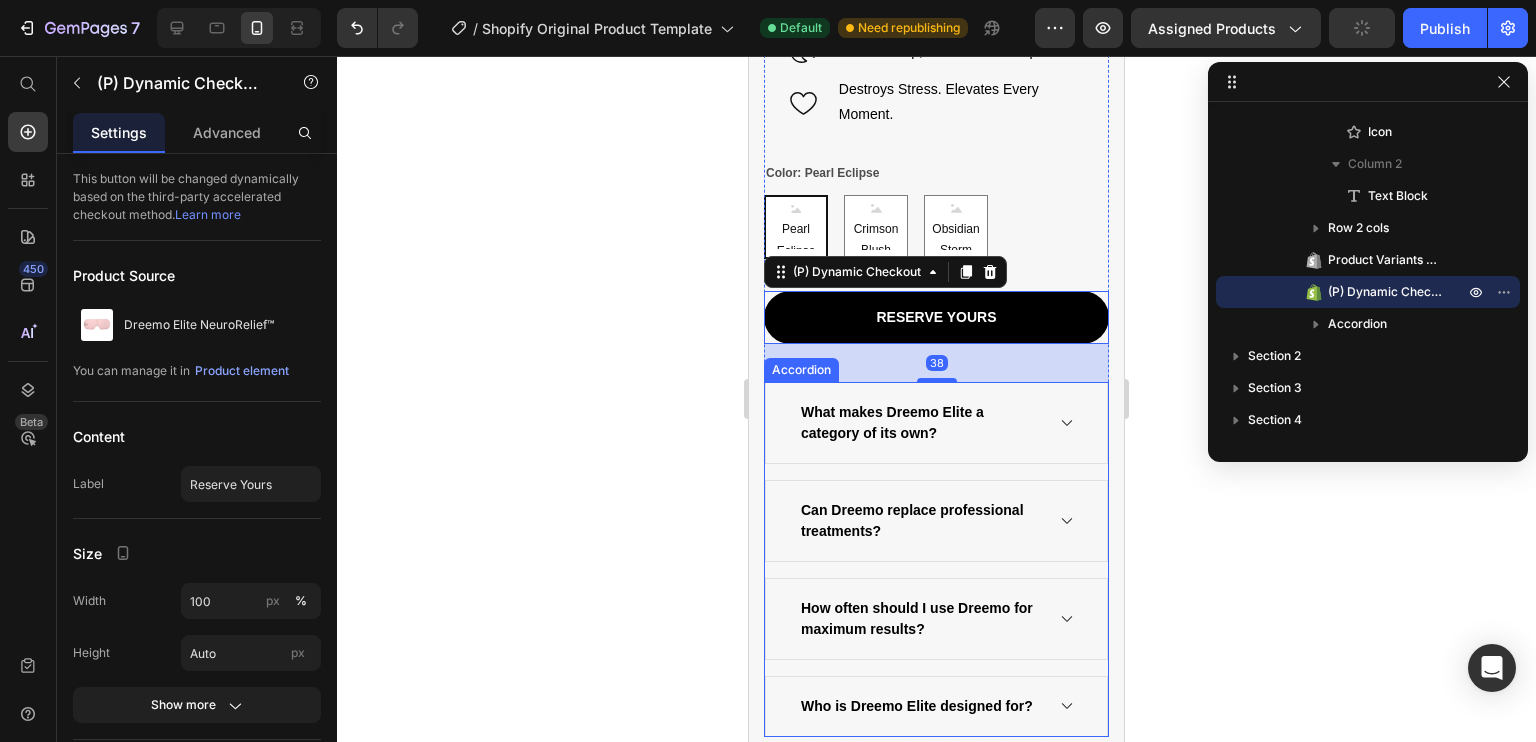 click on "What makes Dreemo Elite a category of its own?
Can Dreemo replace professional treatments?
How often should I use Dreemo for maximum results?
Who is Dreemo Elite designed for?" at bounding box center (936, 559) 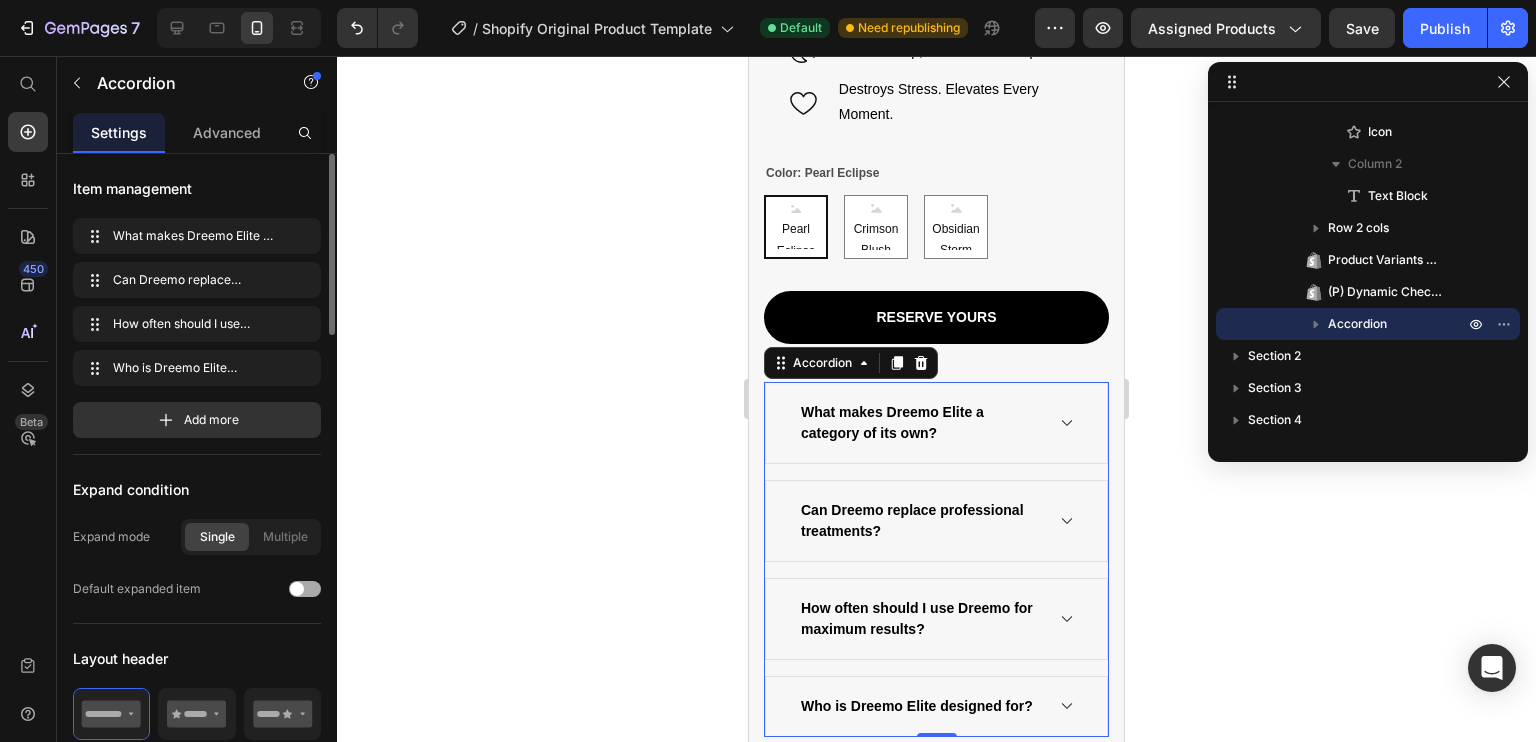 click at bounding box center (297, 589) 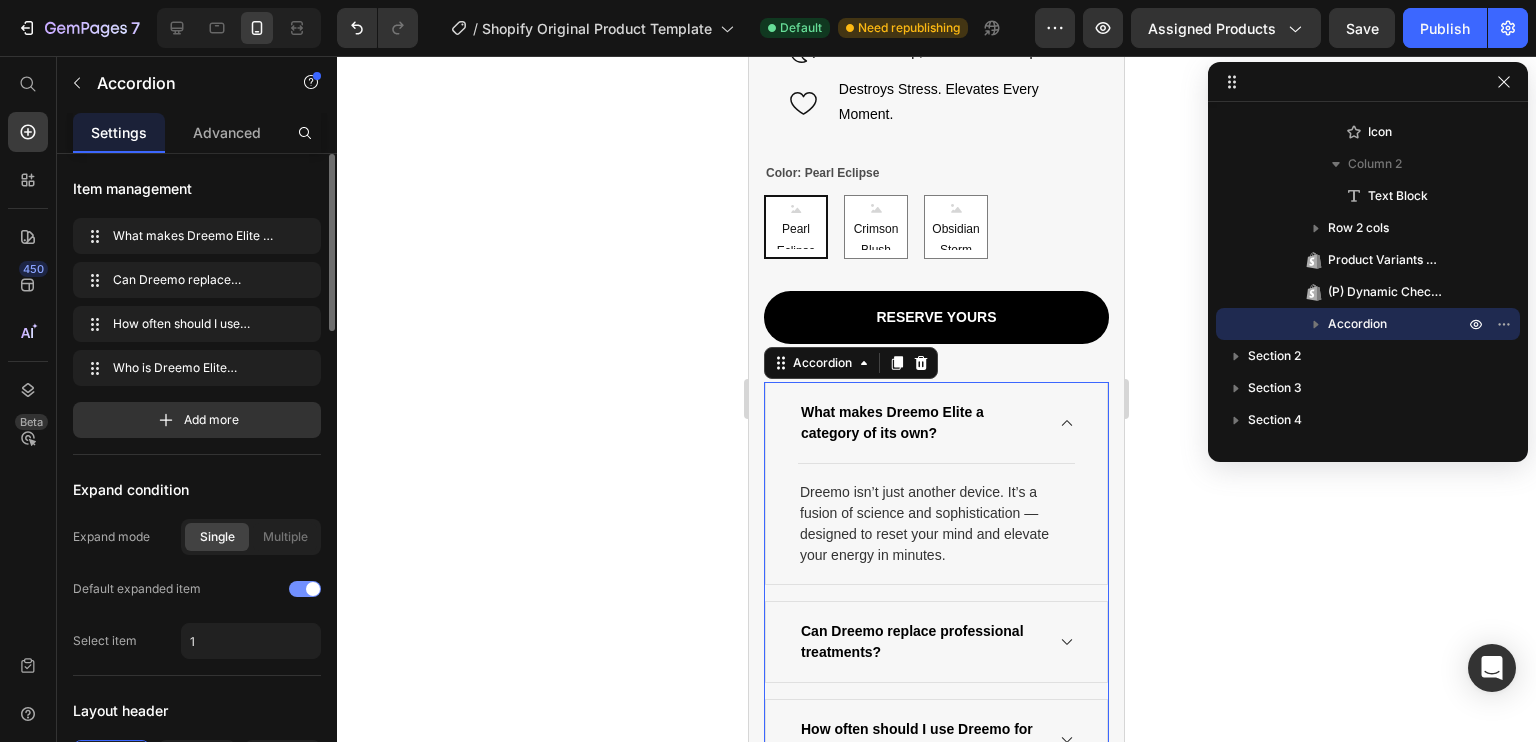 click at bounding box center (305, 589) 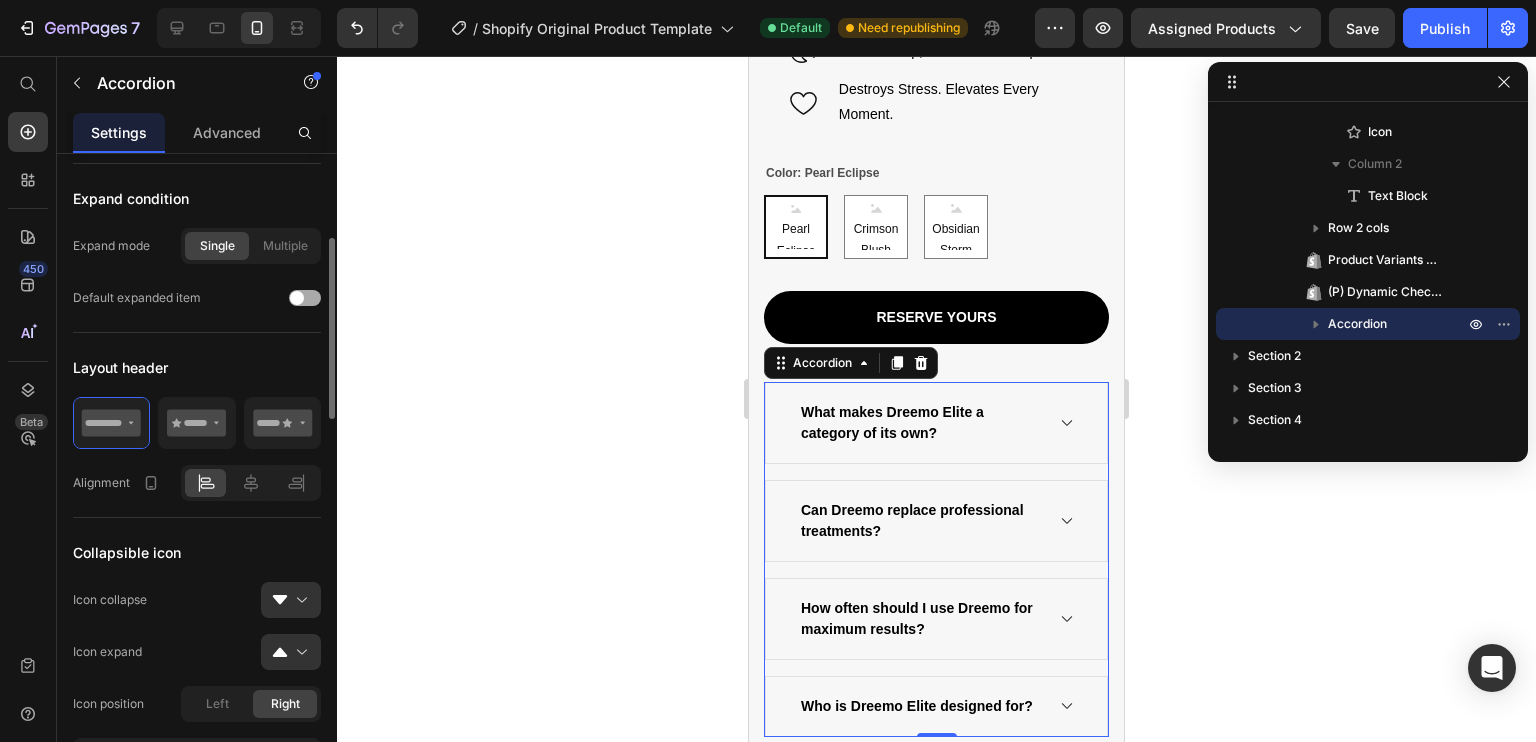 scroll, scrollTop: 295, scrollLeft: 0, axis: vertical 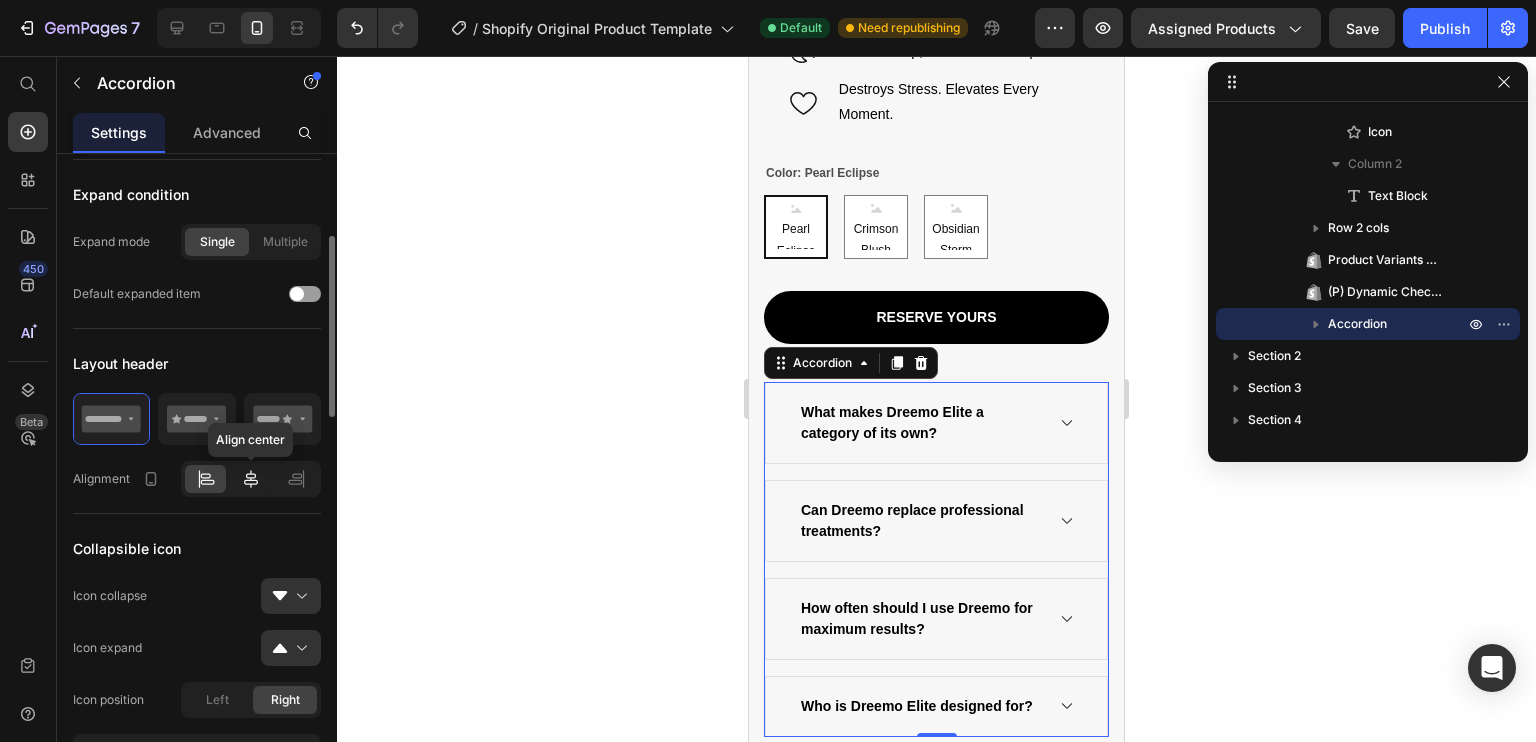 click 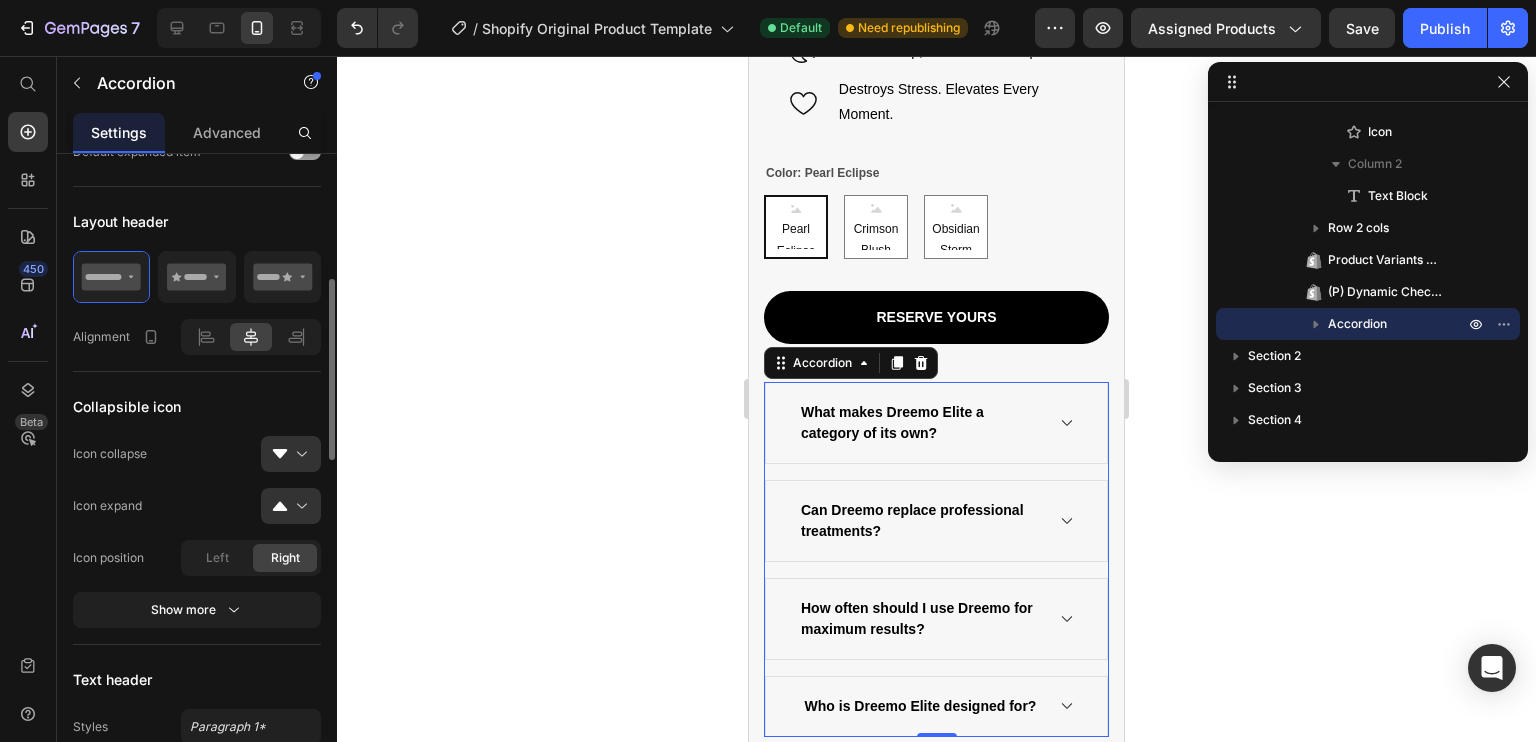scroll, scrollTop: 439, scrollLeft: 0, axis: vertical 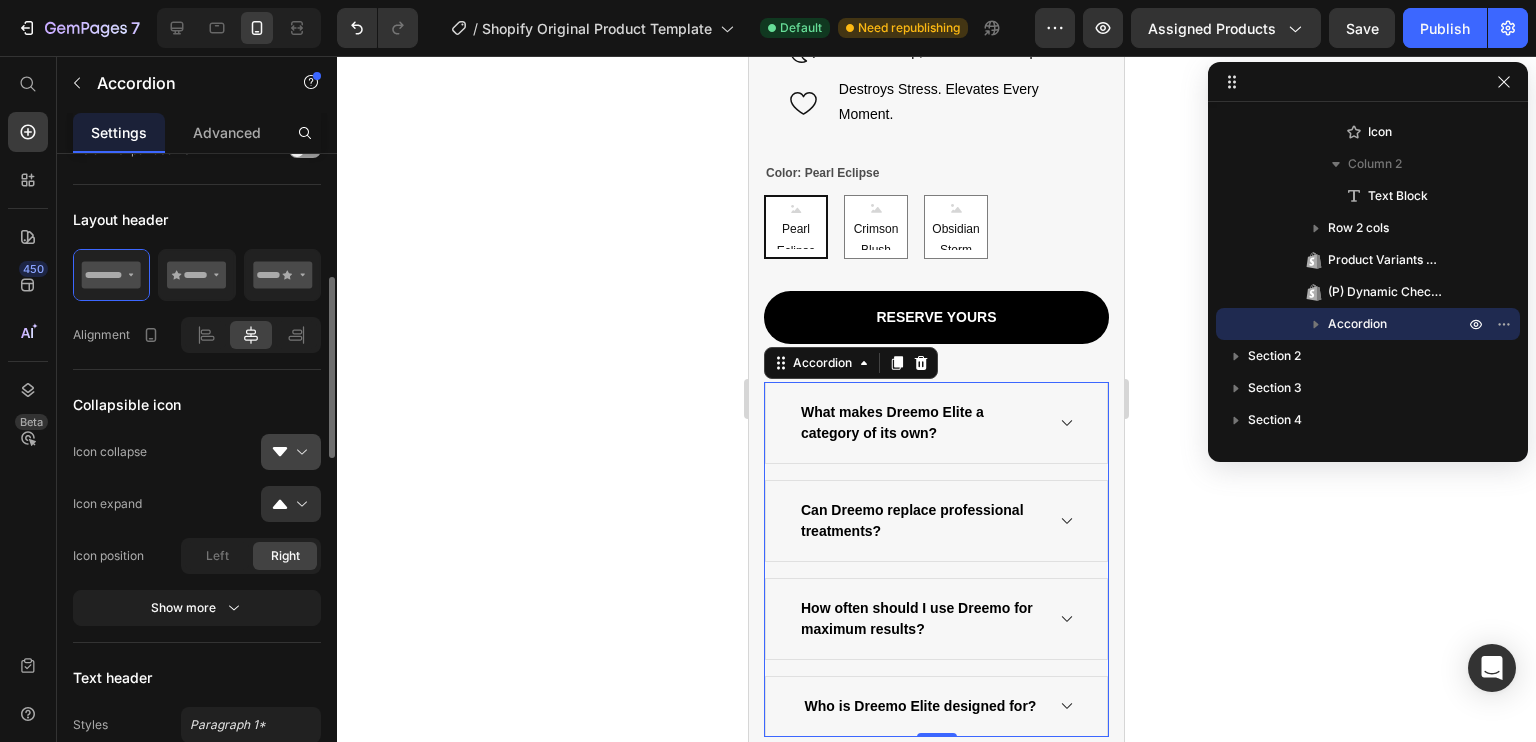 click at bounding box center [299, 452] 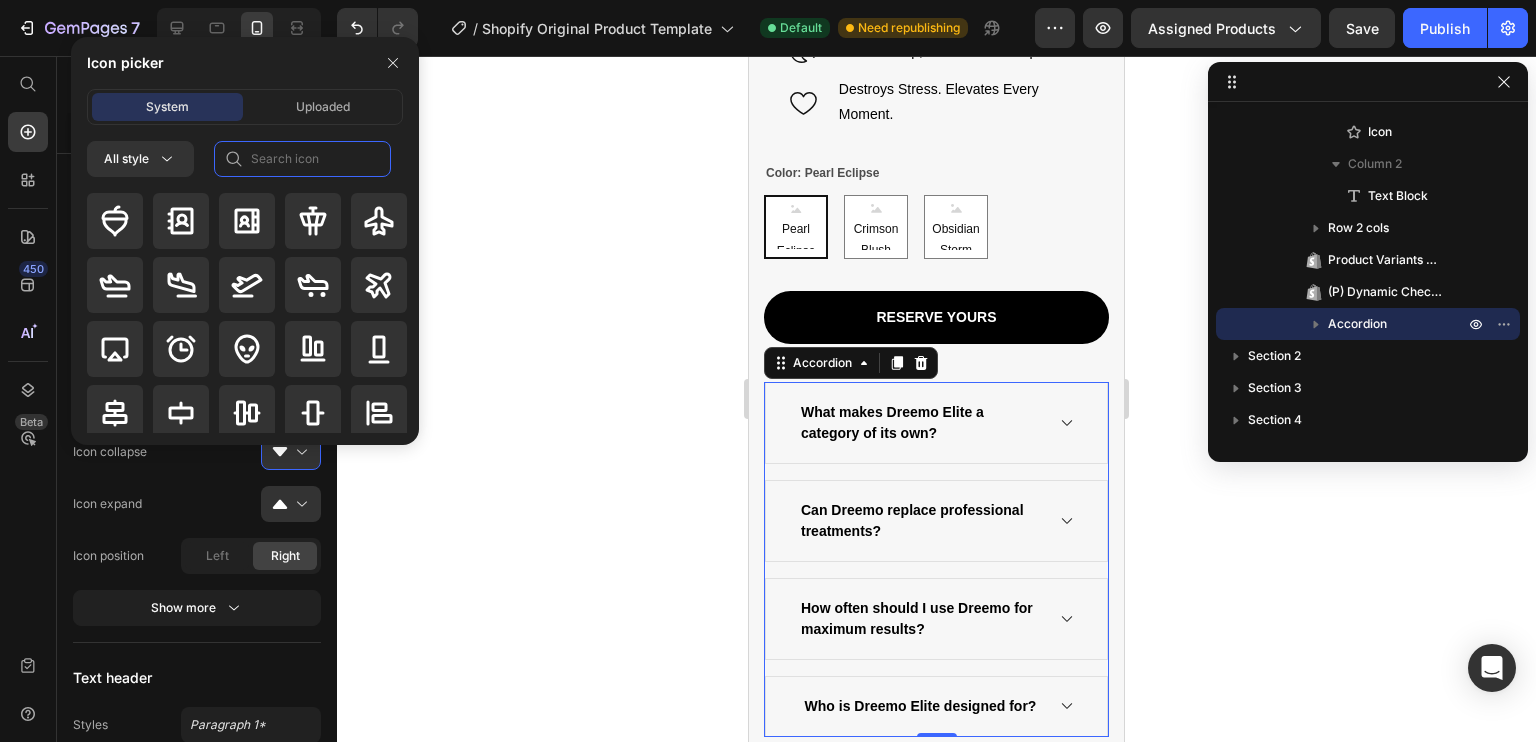 click 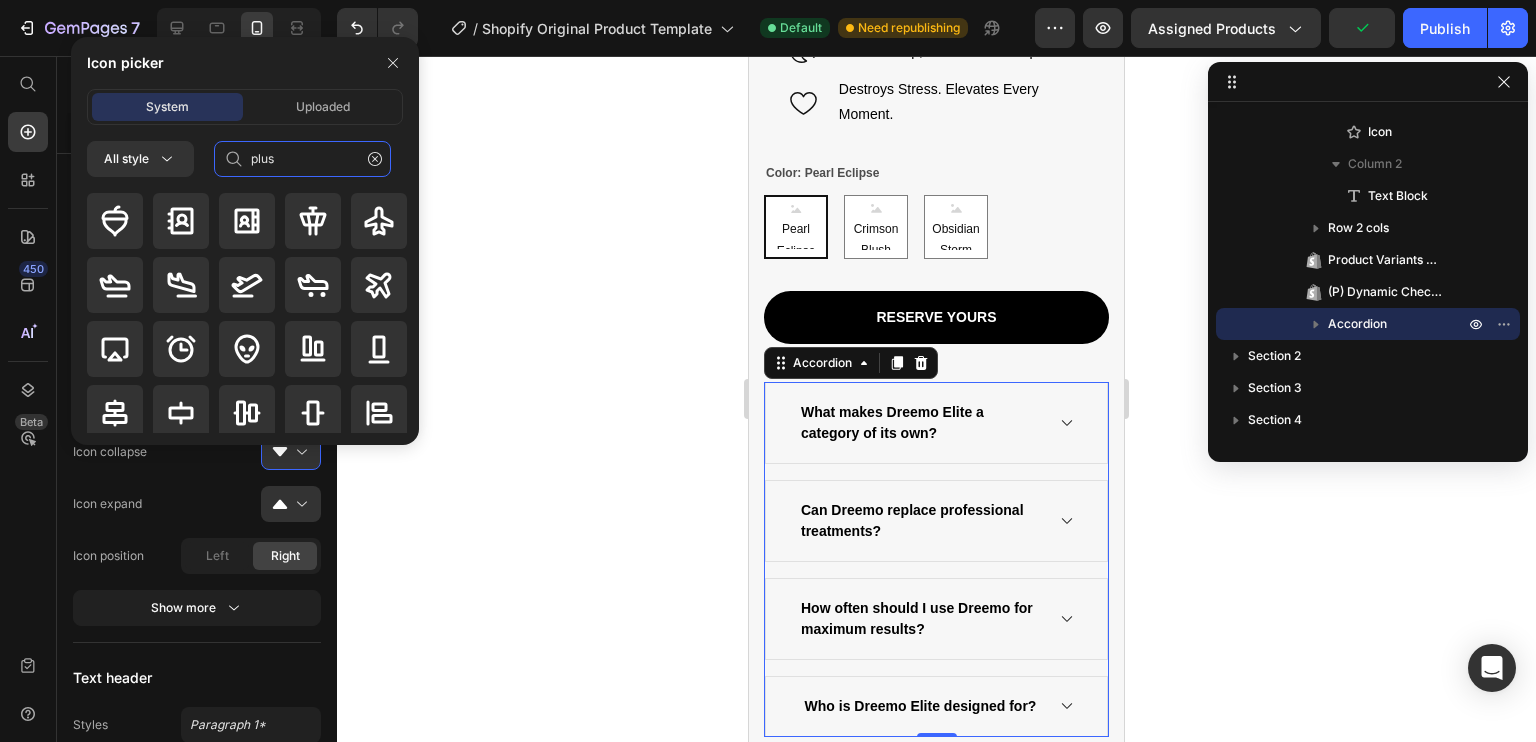 type on "plus" 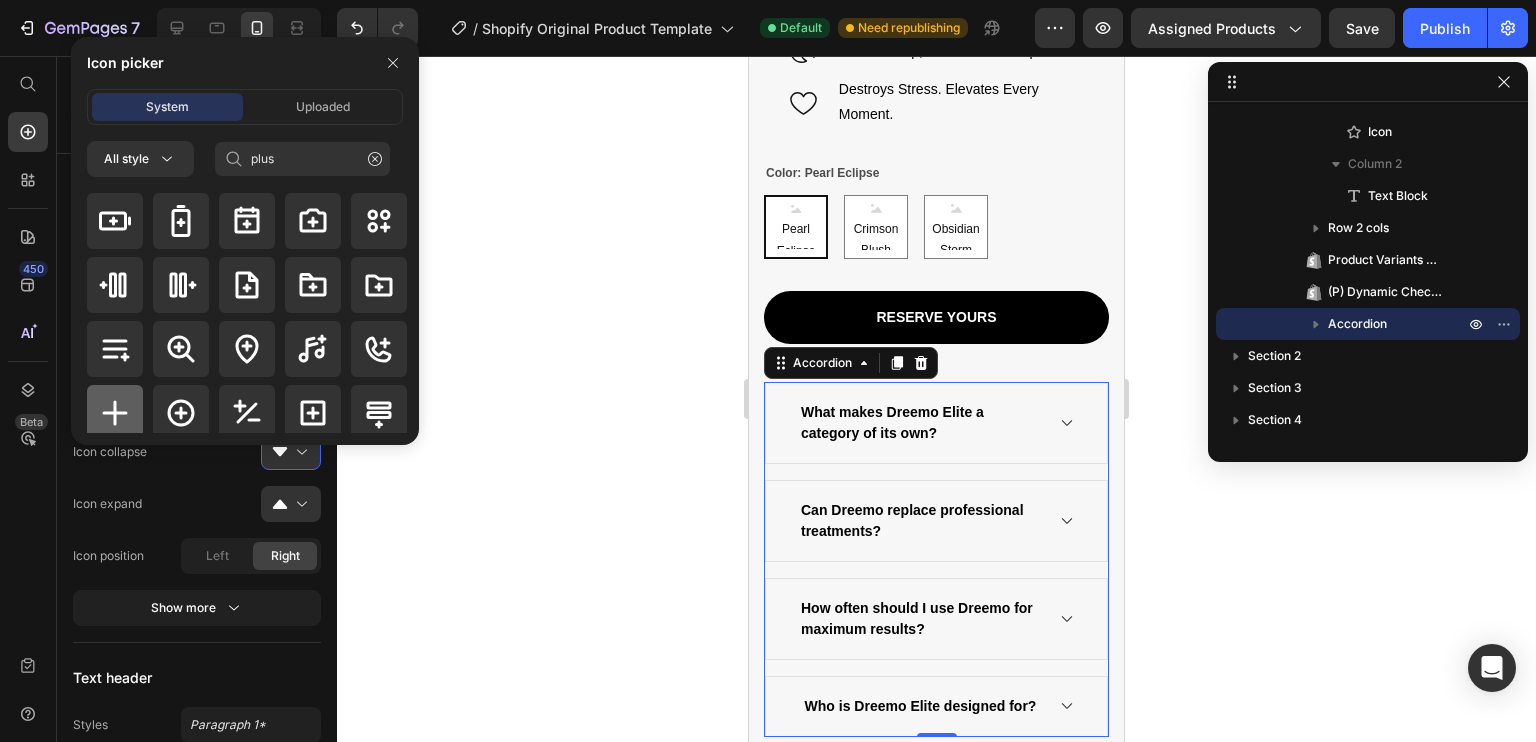 click 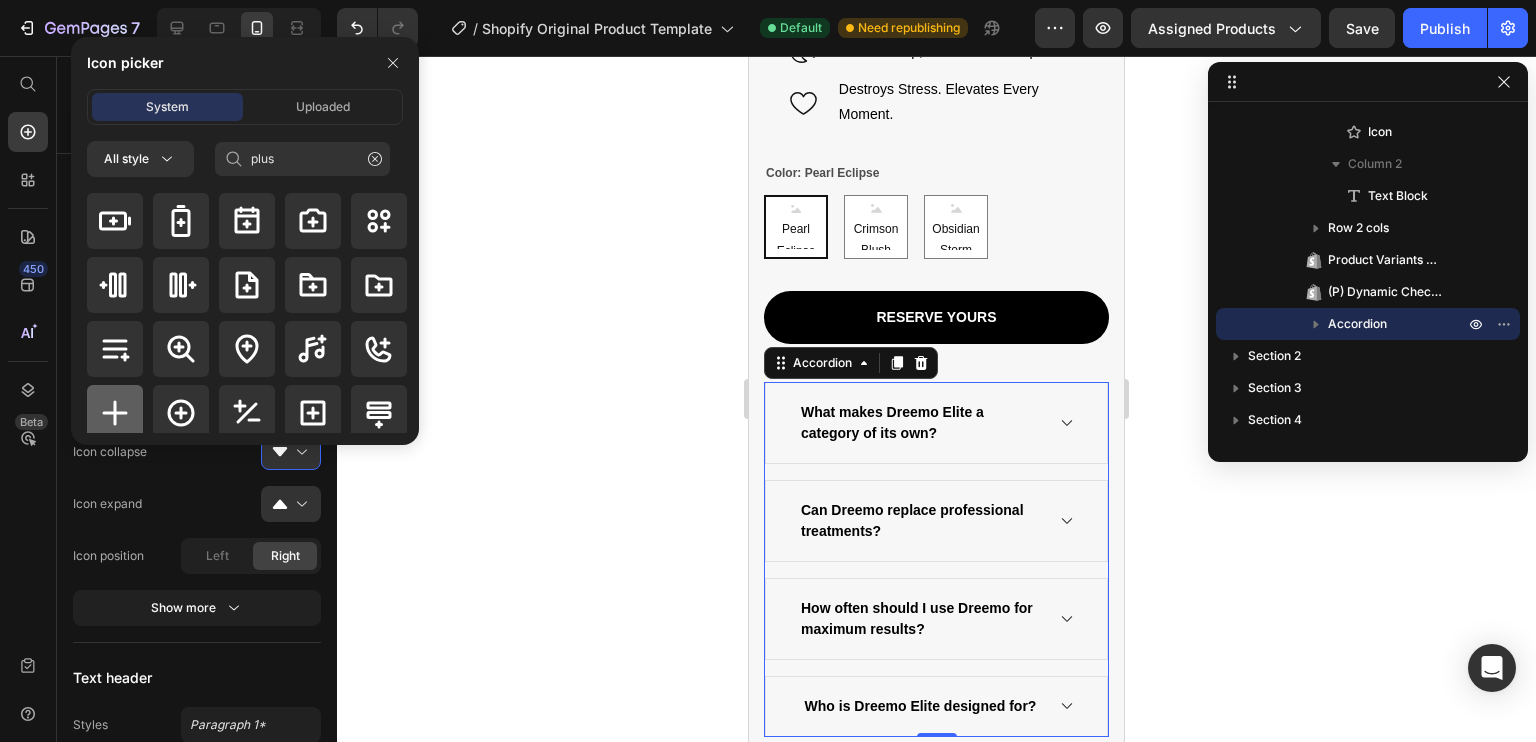 type 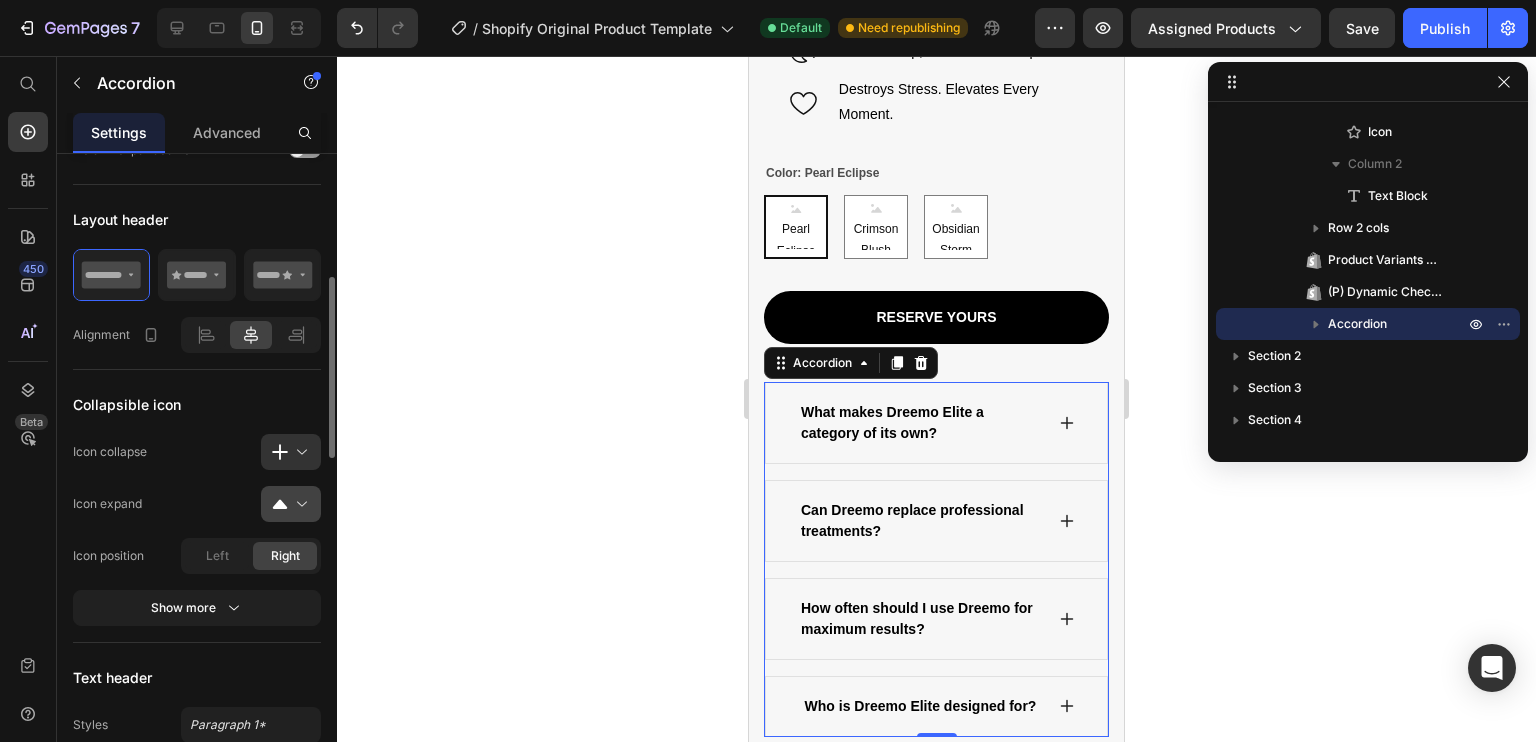 click at bounding box center [299, 504] 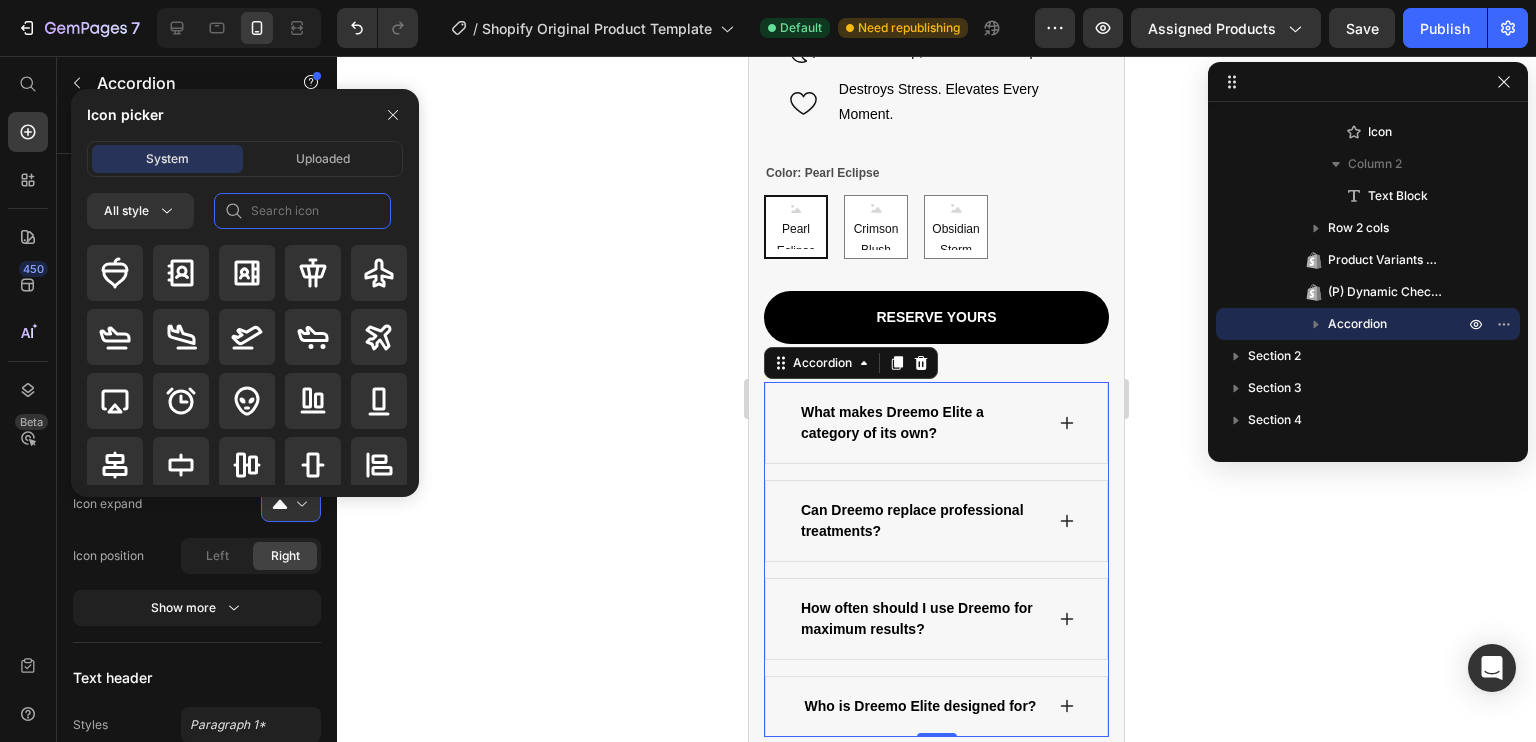 click 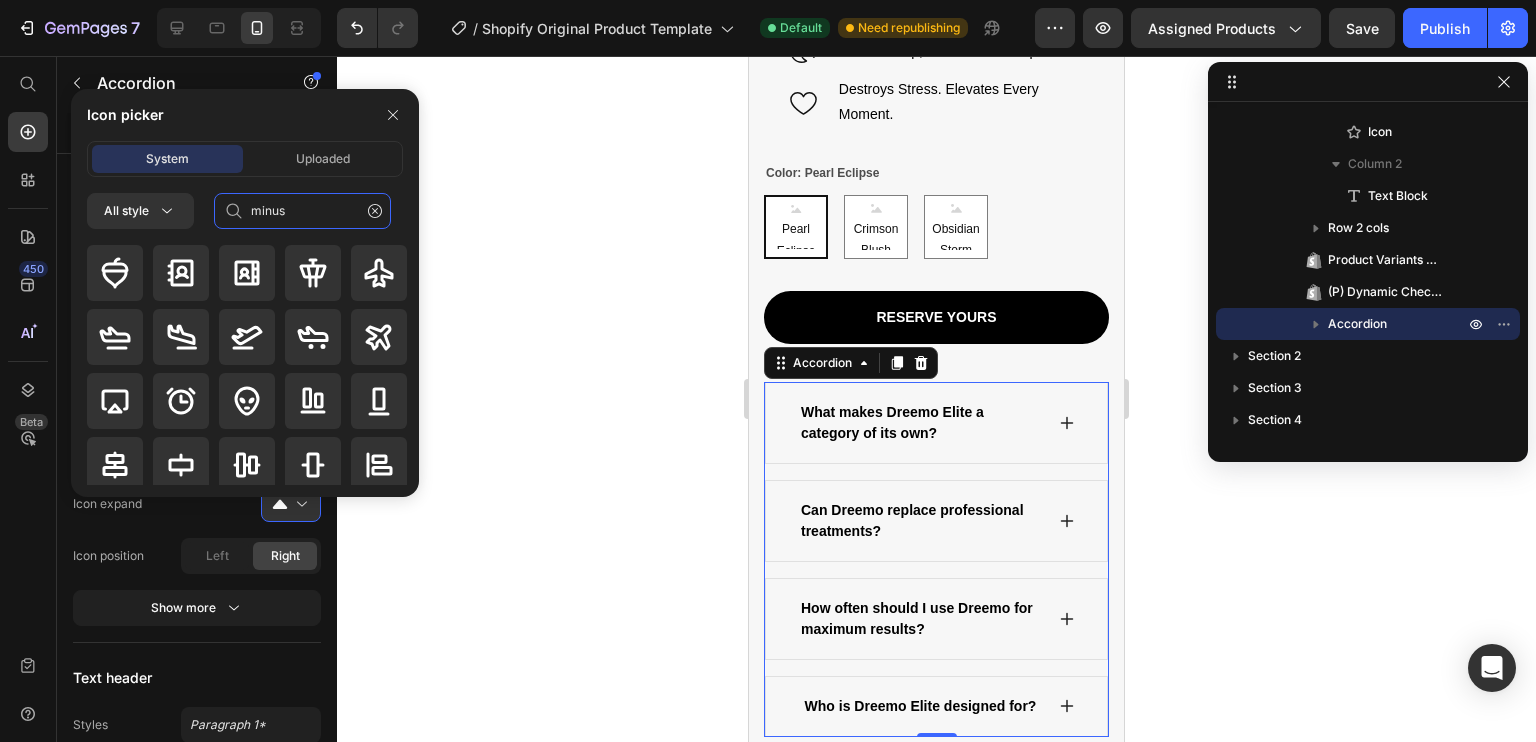 type on "minus" 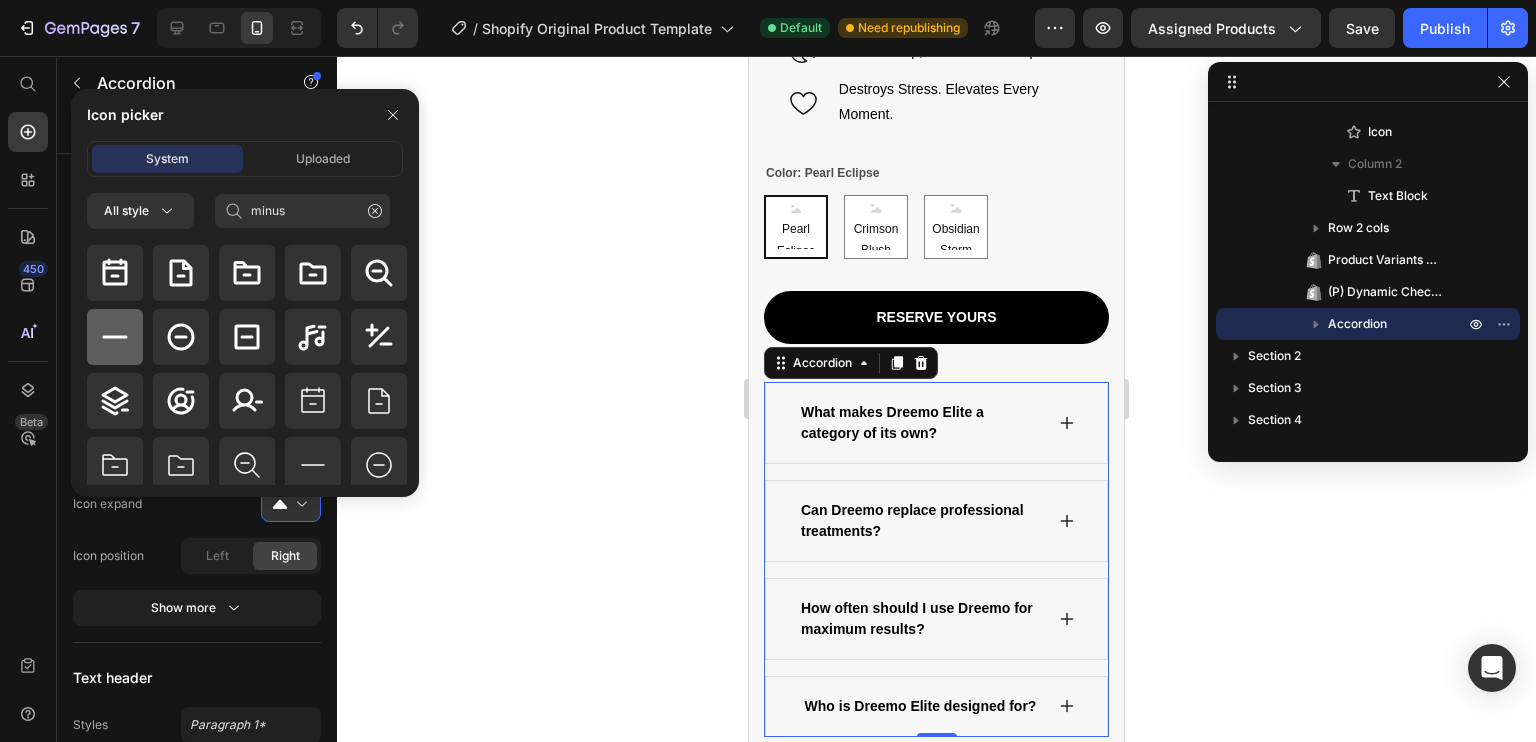 click 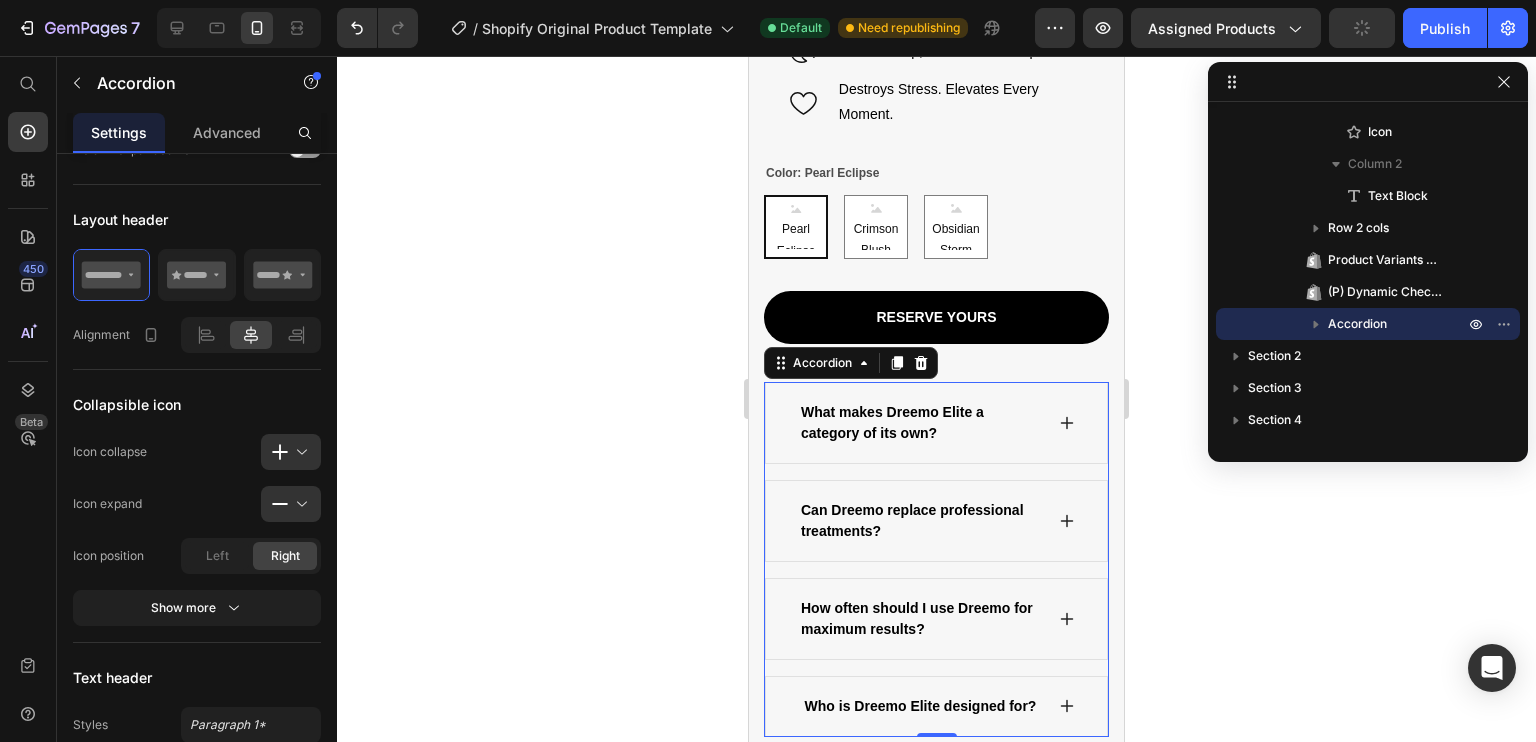 click 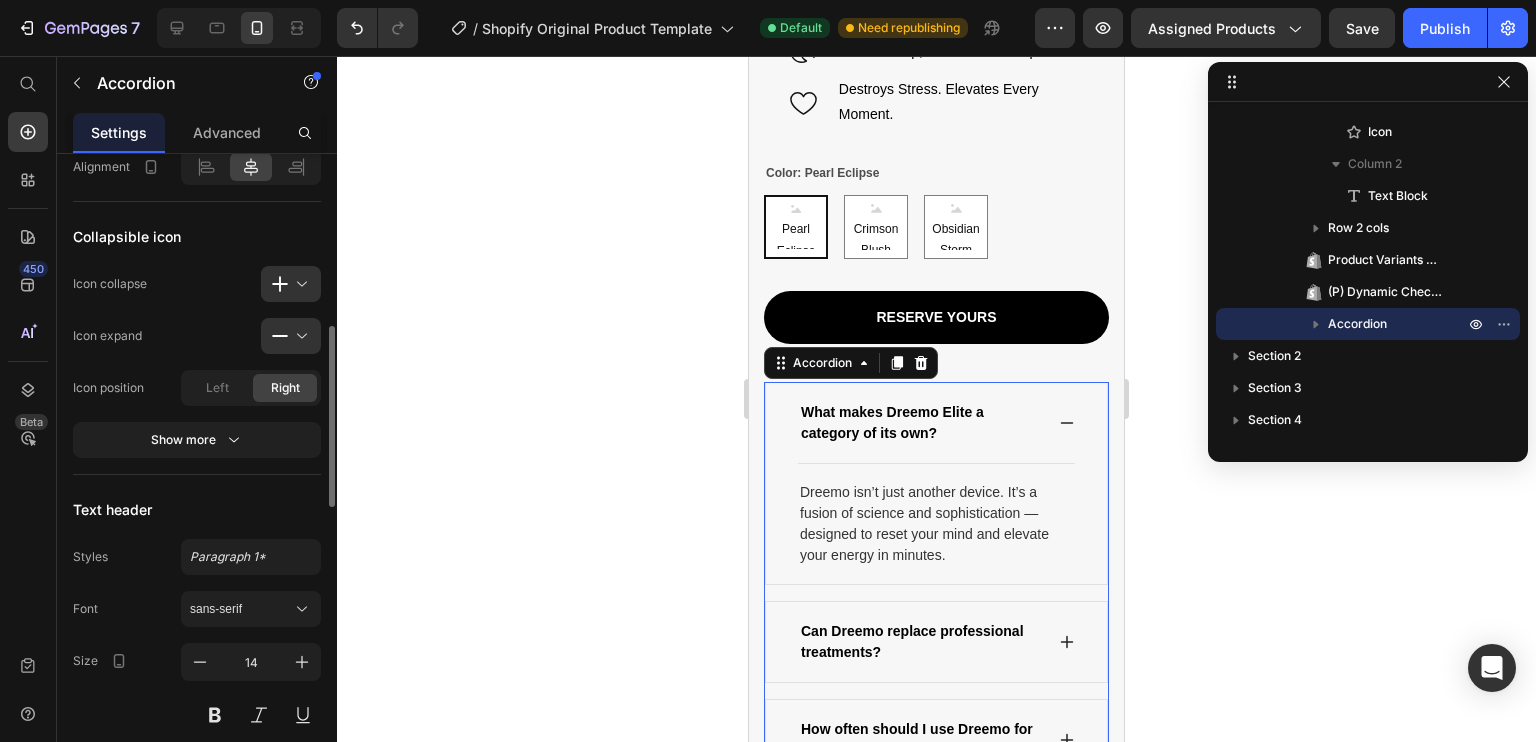 scroll, scrollTop: 612, scrollLeft: 0, axis: vertical 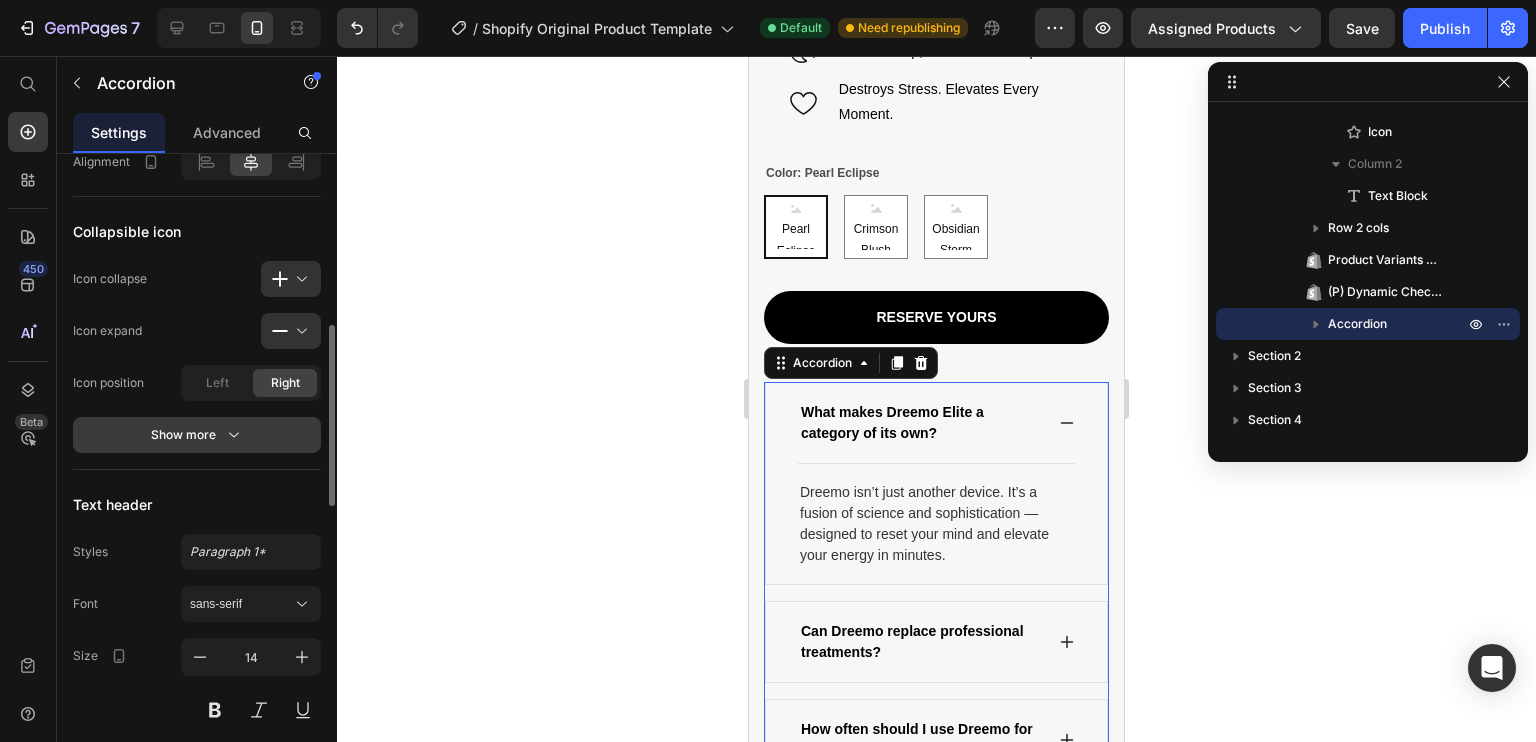 click on "Show more" at bounding box center (197, 435) 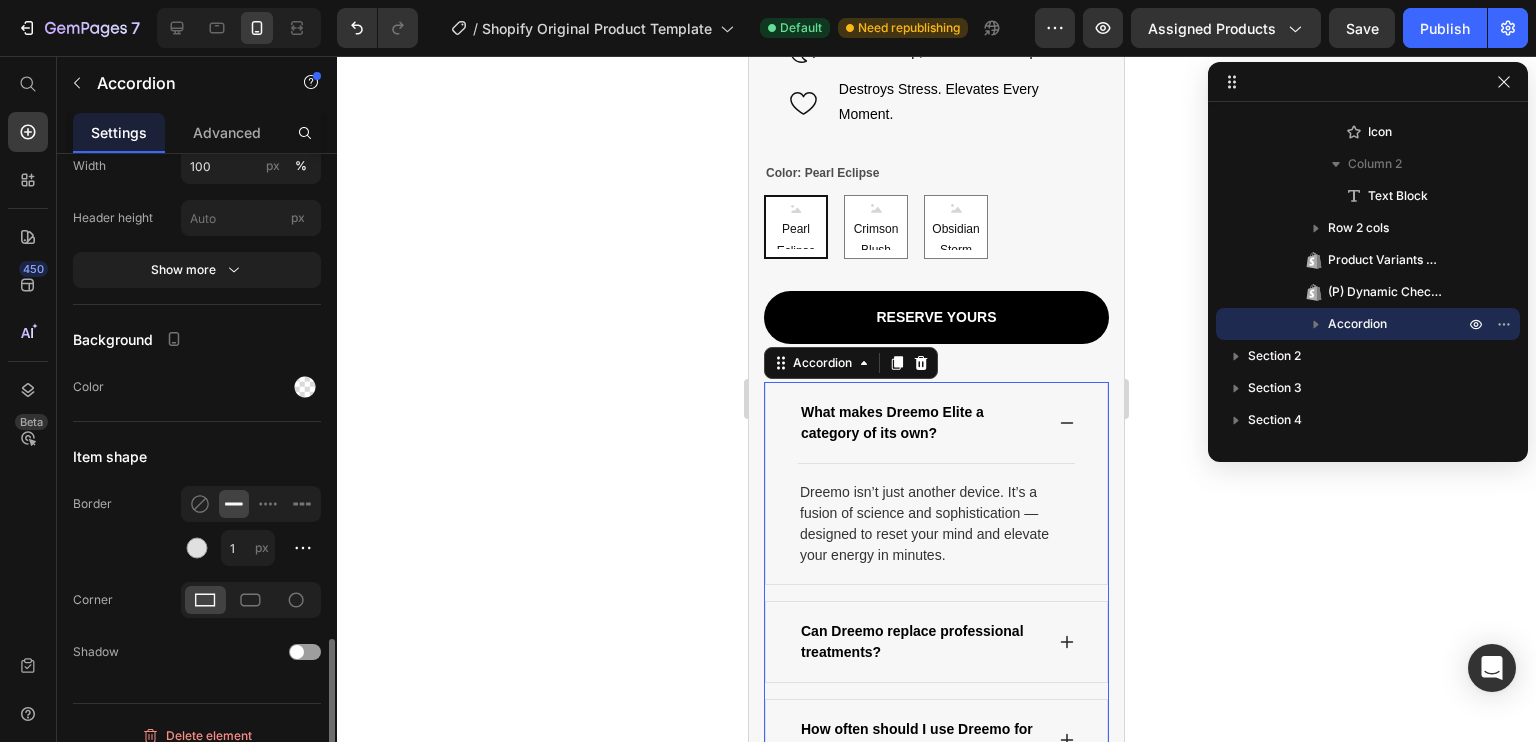 scroll, scrollTop: 1713, scrollLeft: 0, axis: vertical 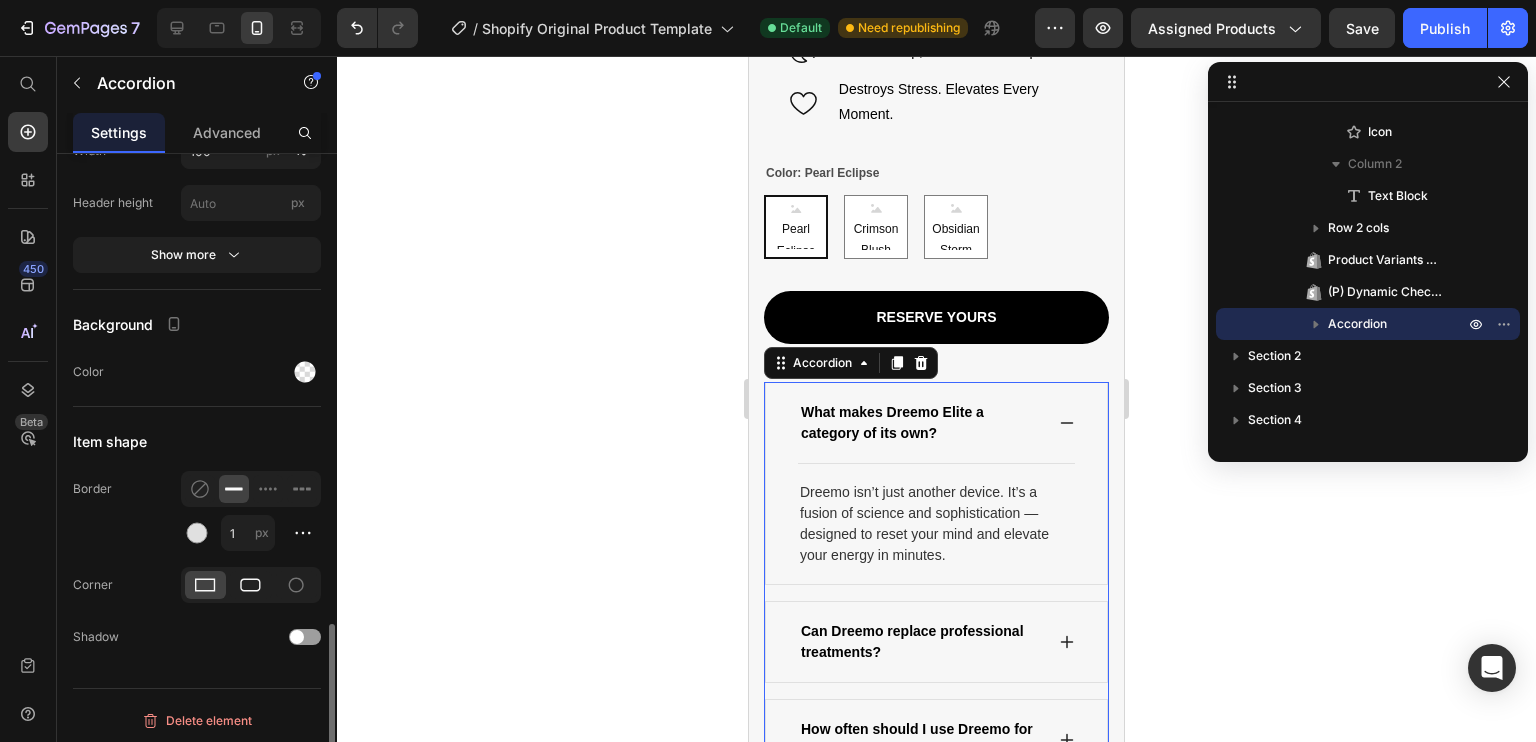 click 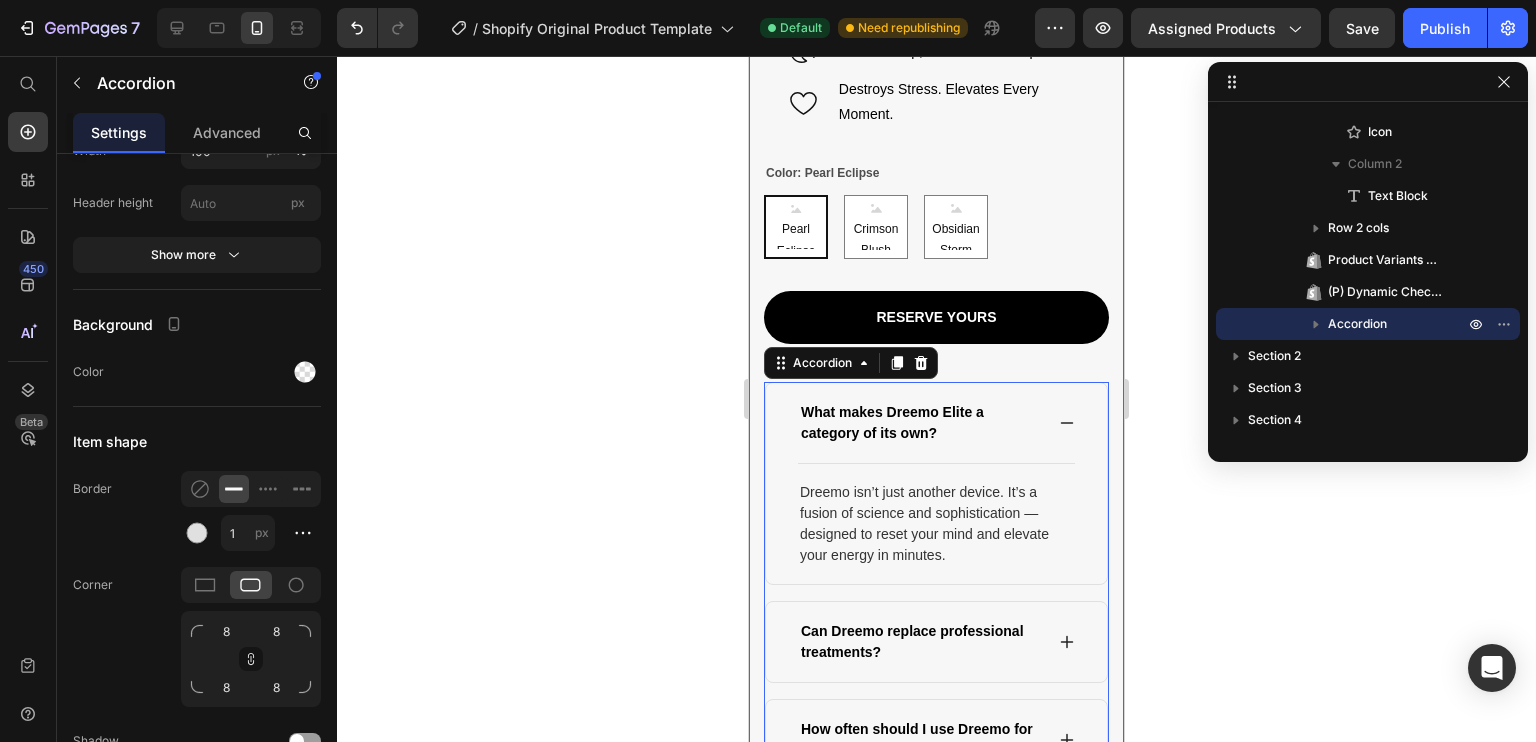 click on "Great Health Gift For Your Family Heading Row Product Images Dreemo Elite NeuroRelief™ (P) Title Eye & Mind Recovery Text block                Icon                Icon                Icon                Icon                Icon Icon List Hoz (224 reviews) Text block Row $119.95 (P) Price $52.14 (P) Price Row Save 0% . Only on Mother’s Day! (P) Tag Row
10 Minutes. Tension Gone. Focus Restored. (P) Description
Icon Melt Away Tension. Refresh Your Eyes. Text Block Row
Icon Laser-Sharp Focus. Limitless Energy. Text Block Row
Icon Relieves Migraines Before They Take Over. Text Block Row
Icon Unlock Deep, Restorative Sleep. Text Block Row
Icon Destroys Stress. Elevates Every Moment. Text Block Row Color: Pearl Eclipse Pearl Eclipse Pearl Eclipse Pearl Eclipse Crimson Blush Crimson Blush Crimson Blush Obsidian Storm Obsidian Storm Obsidian Storm Product Variants & Swatches Reserve Yours (P) Dynamic Checkout
0" at bounding box center (936, -55) 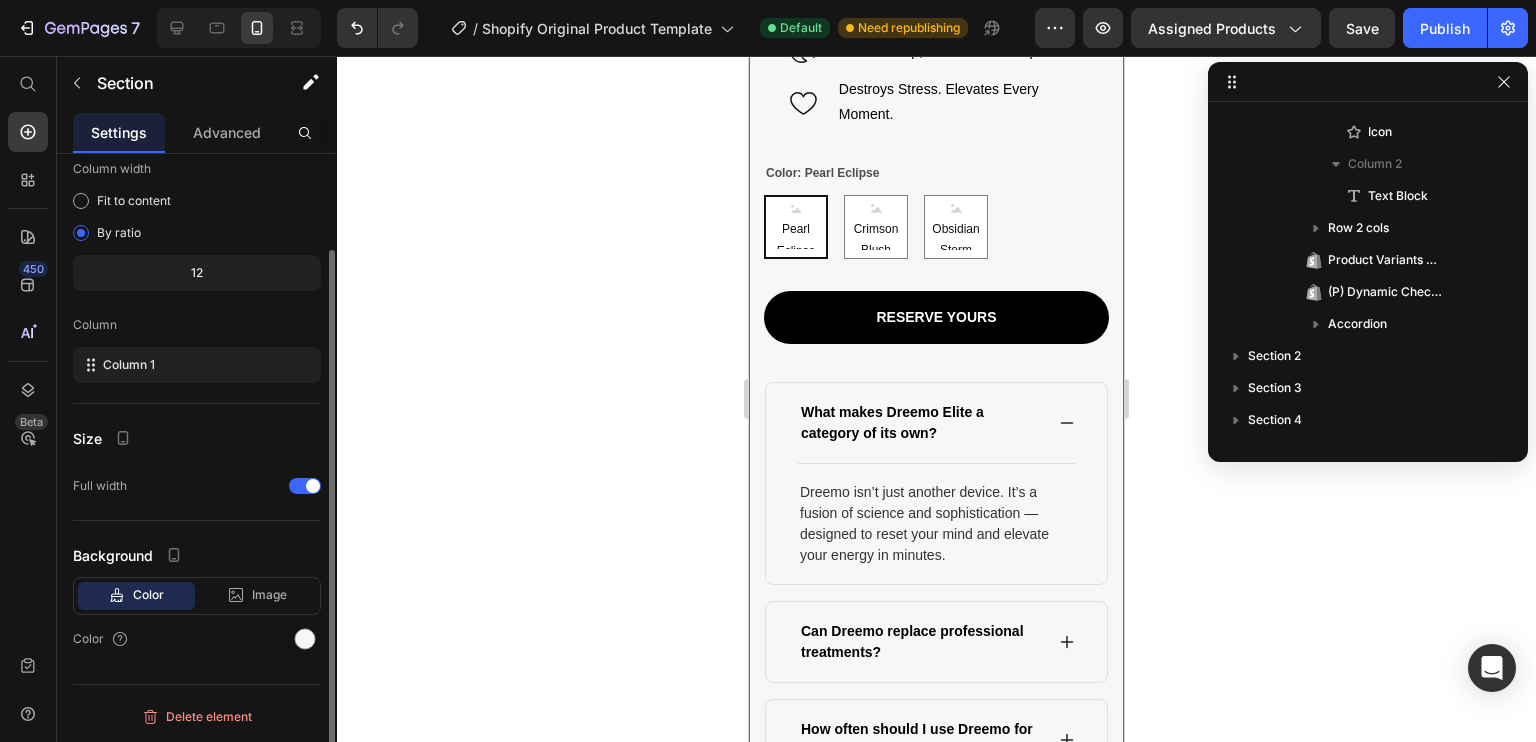 scroll, scrollTop: 0, scrollLeft: 0, axis: both 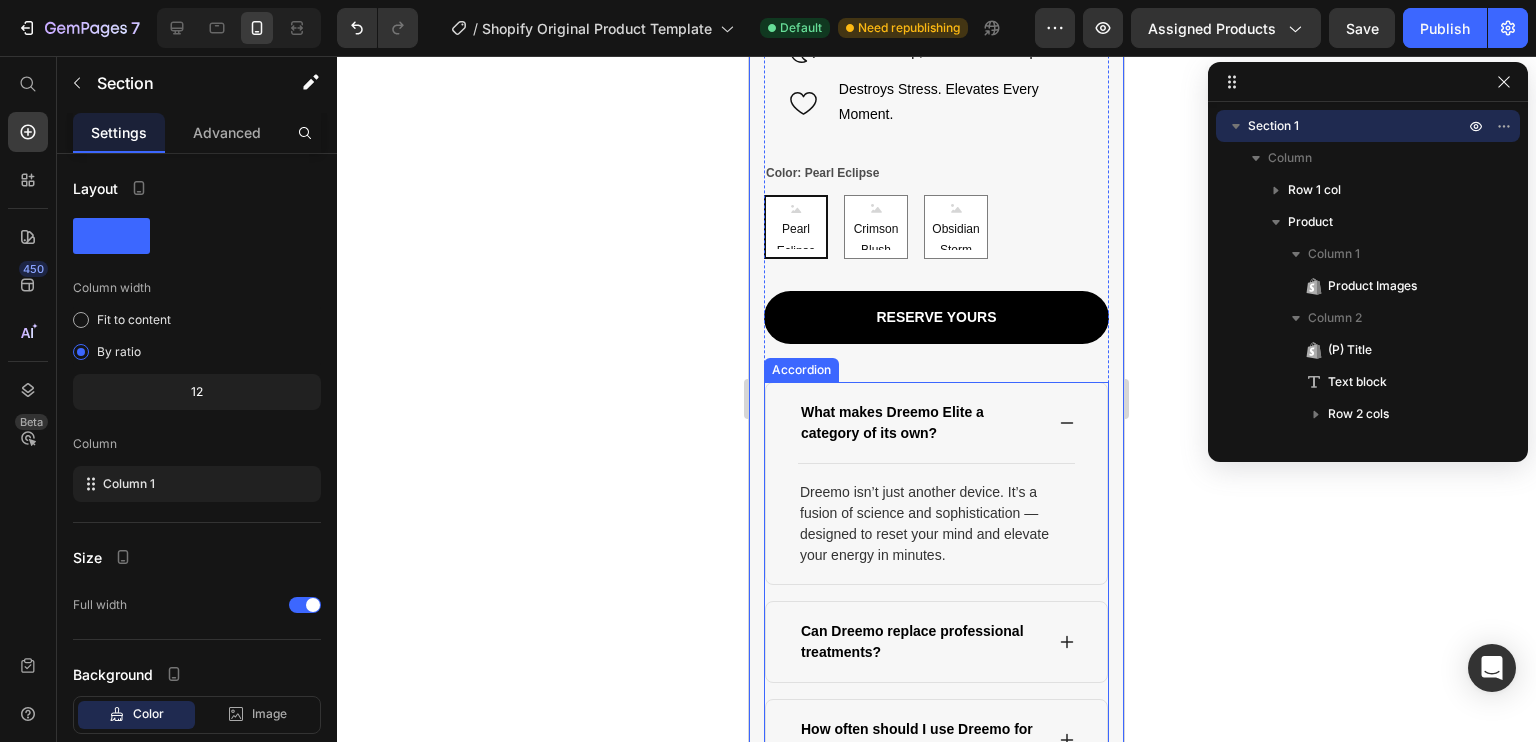 click on "What makes Dreemo Elite a category of its own?" at bounding box center (936, 423) 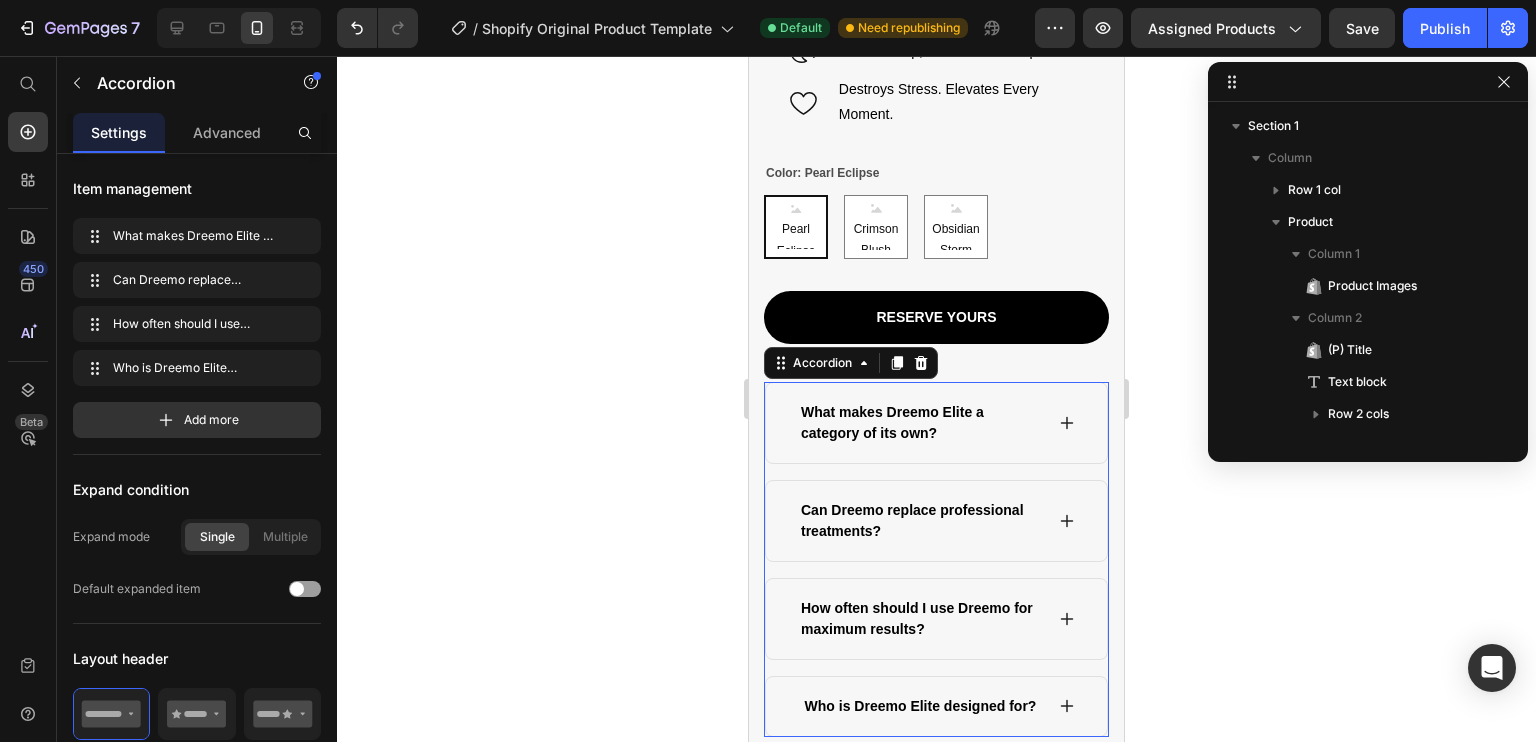scroll, scrollTop: 1114, scrollLeft: 0, axis: vertical 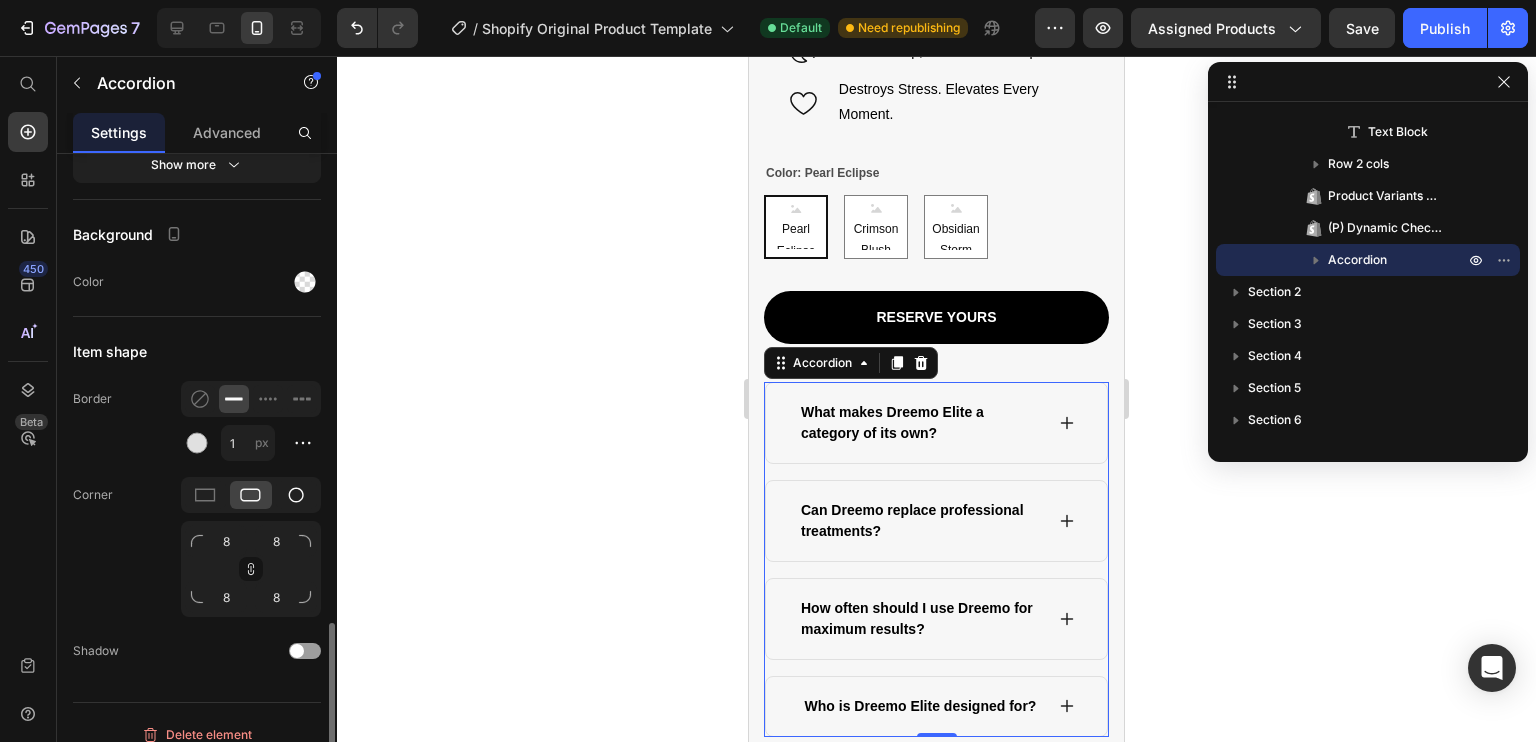 click 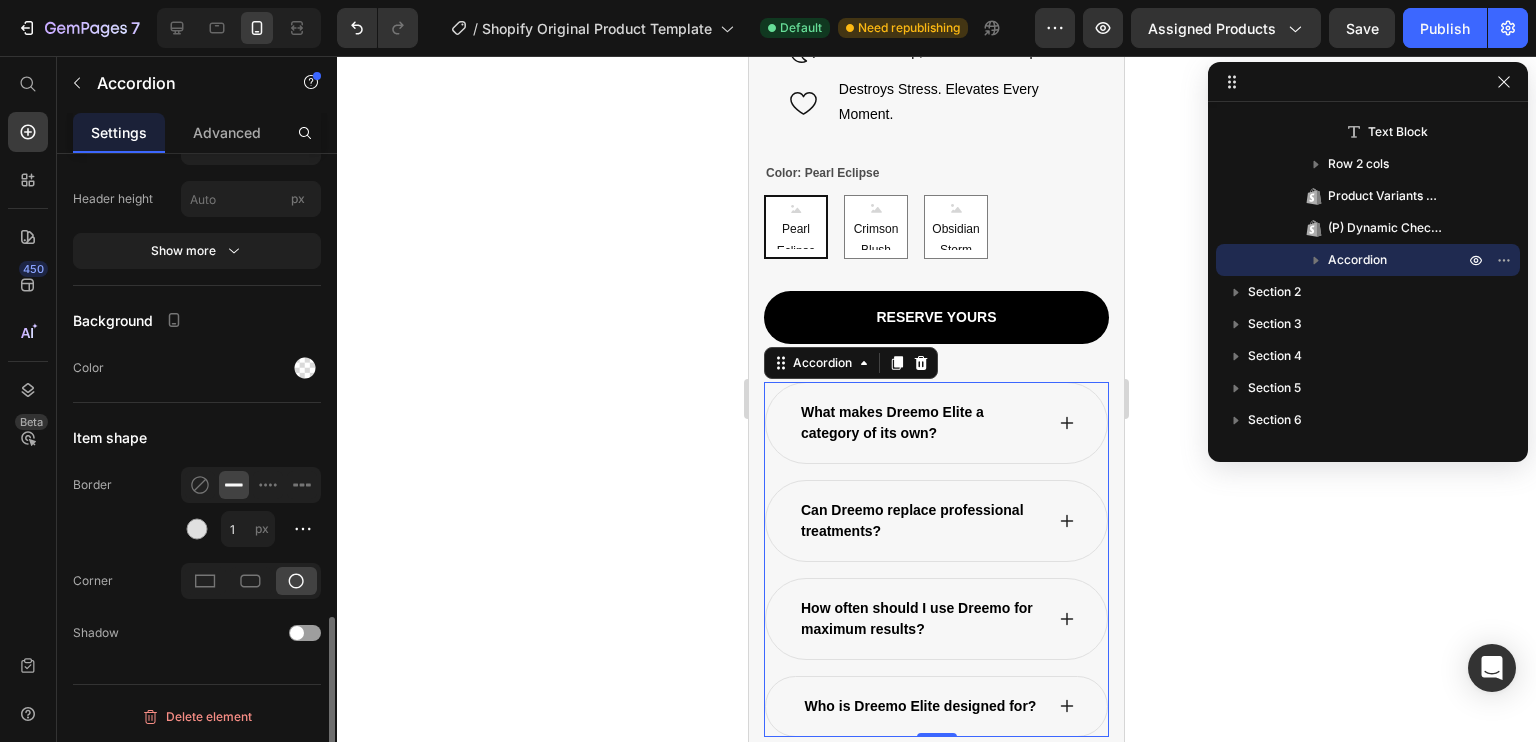 scroll, scrollTop: 1660, scrollLeft: 0, axis: vertical 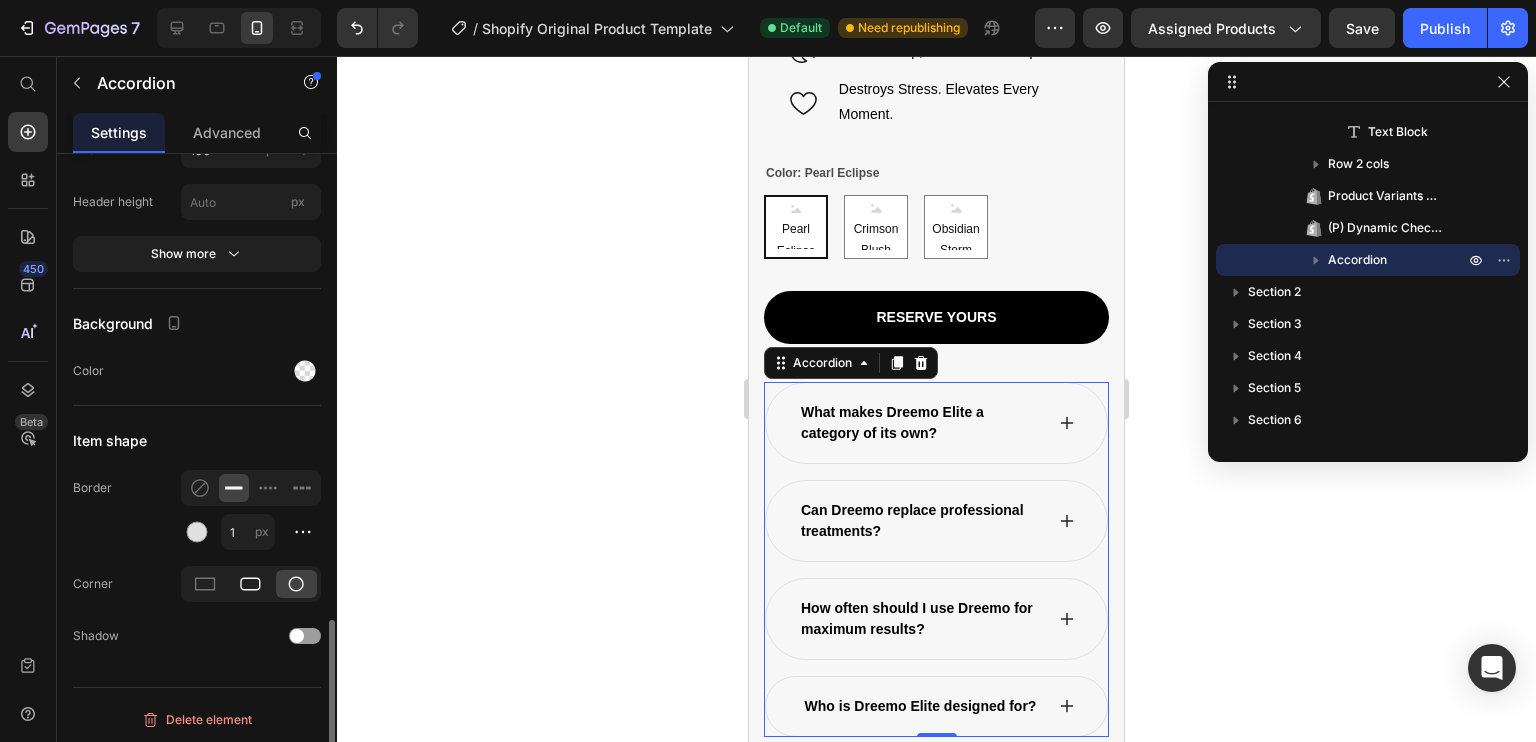 click 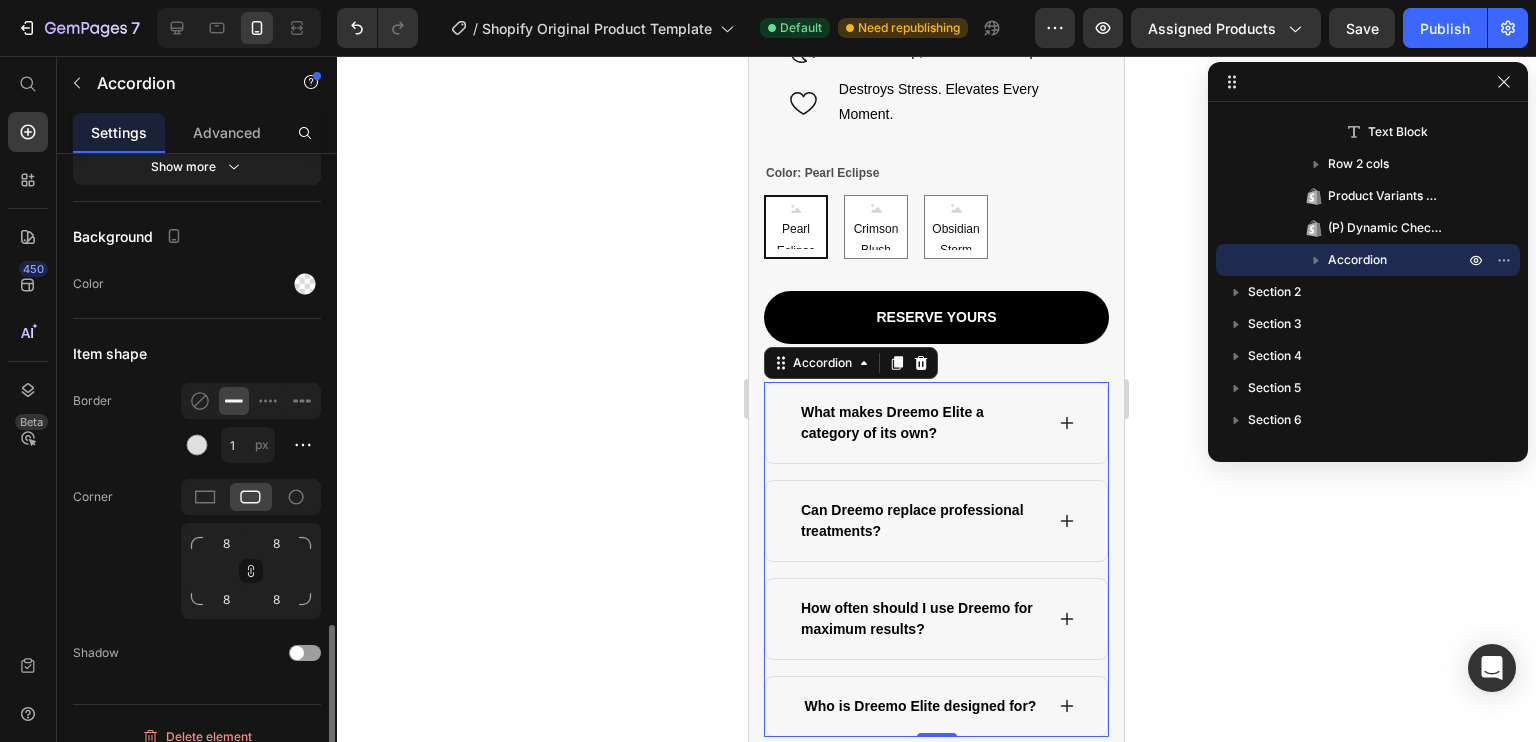 scroll, scrollTop: 1749, scrollLeft: 0, axis: vertical 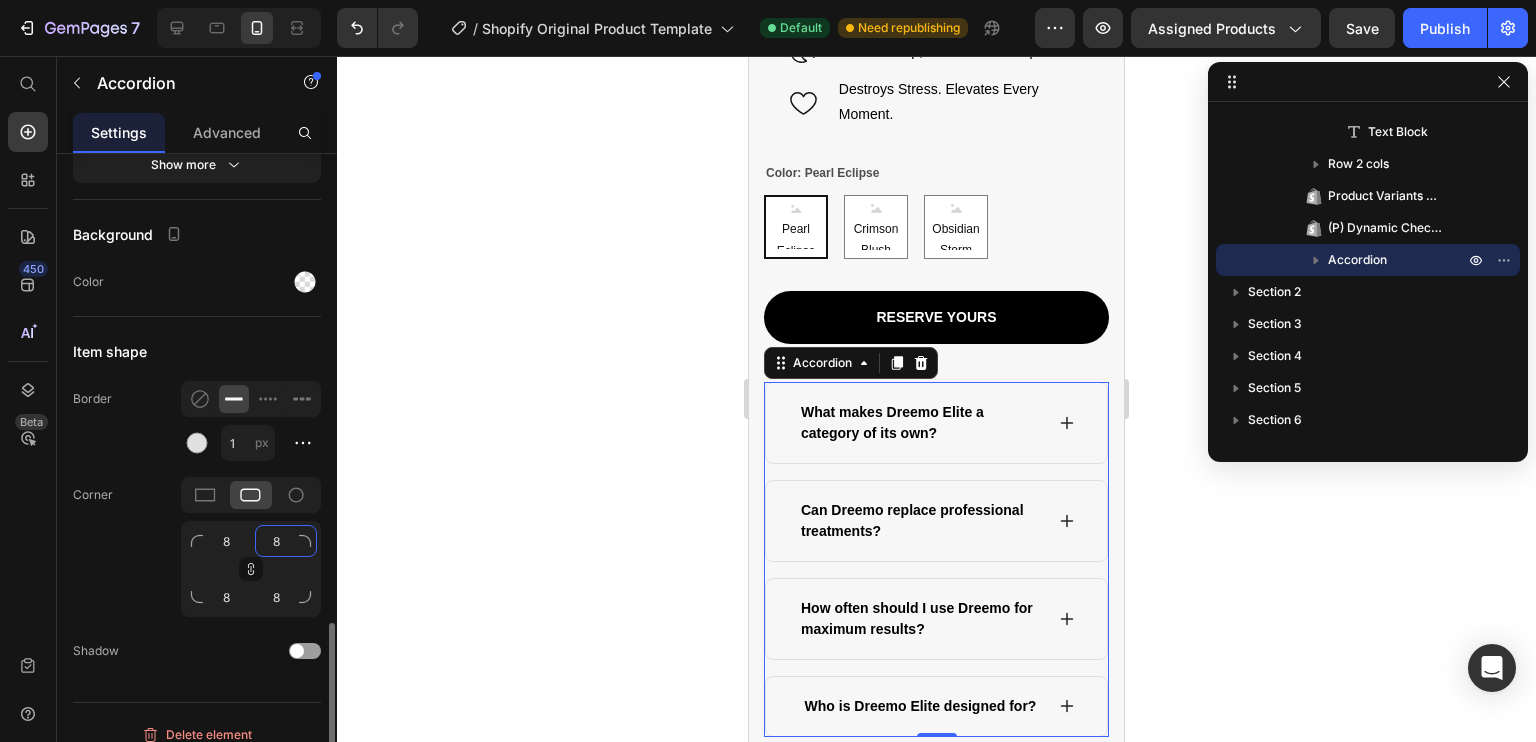 click on "8" 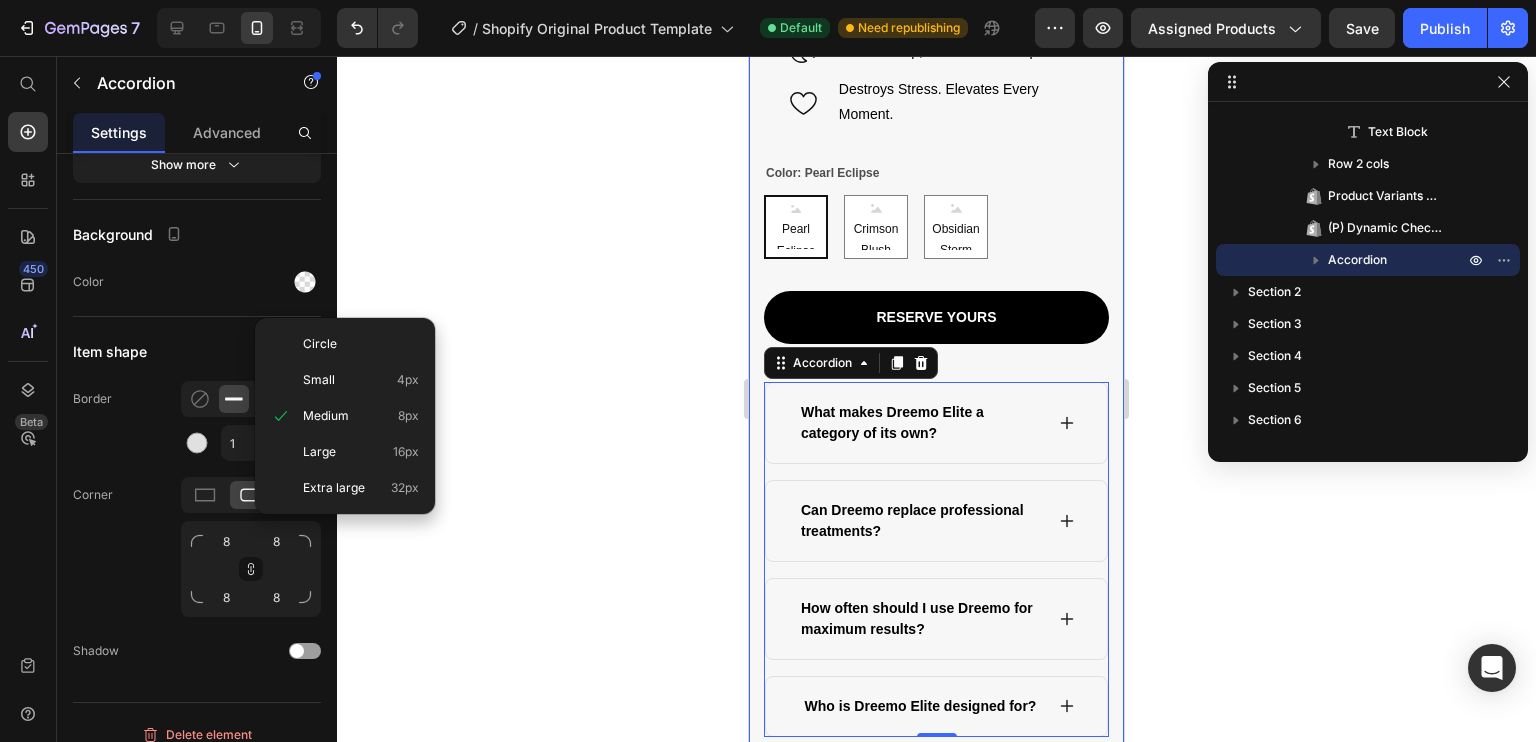 click on "Great Health Gift For Your Family Heading Row Product Images Dreemo Elite NeuroRelief™ (P) Title Eye & Mind Recovery Text block                Icon                Icon                Icon                Icon                Icon Icon List Hoz (224 reviews) Text block Row $119.95 (P) Price $52.14 (P) Price Row Save 0% . Only on Mother’s Day! (P) Tag Row
10 Minutes. Tension Gone. Focus Restored. (P) Description
Icon Melt Away Tension. Refresh Your Eyes. Text Block Row
Icon Laser-Sharp Focus. Limitless Energy. Text Block Row
Icon Relieves Migraines Before They Take Over. Text Block Row
Icon Unlock Deep, Restorative Sleep. Text Block Row
Icon Destroys Stress. Elevates Every Moment. Text Block Row Color: Pearl Eclipse Pearl Eclipse Pearl Eclipse Pearl Eclipse Crimson Blush Crimson Blush Crimson Blush Obsidian Storm Obsidian Storm Obsidian Storm Product Variants & Swatches Reserve Yours (P) Dynamic Checkout
0" at bounding box center [936, -116] 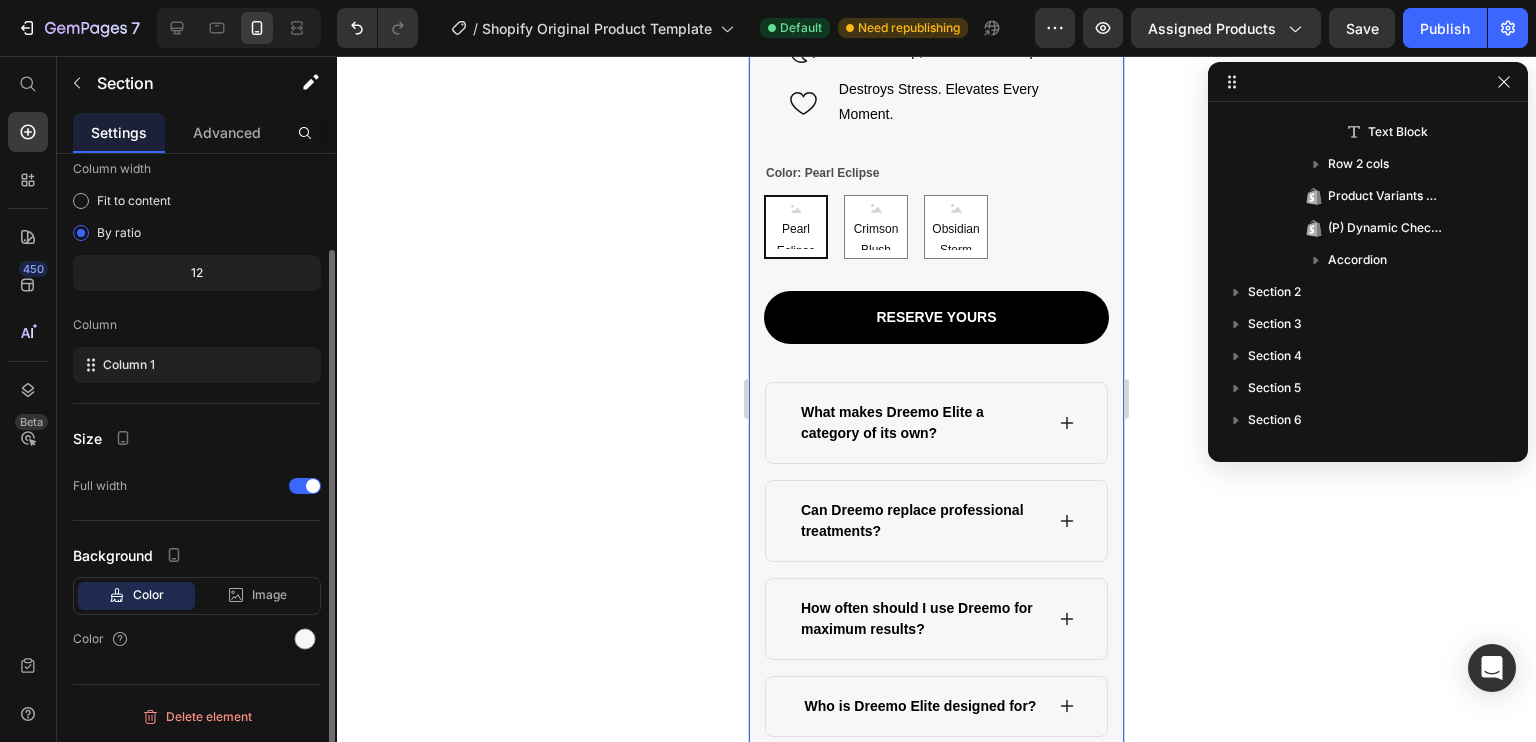 scroll, scrollTop: 0, scrollLeft: 0, axis: both 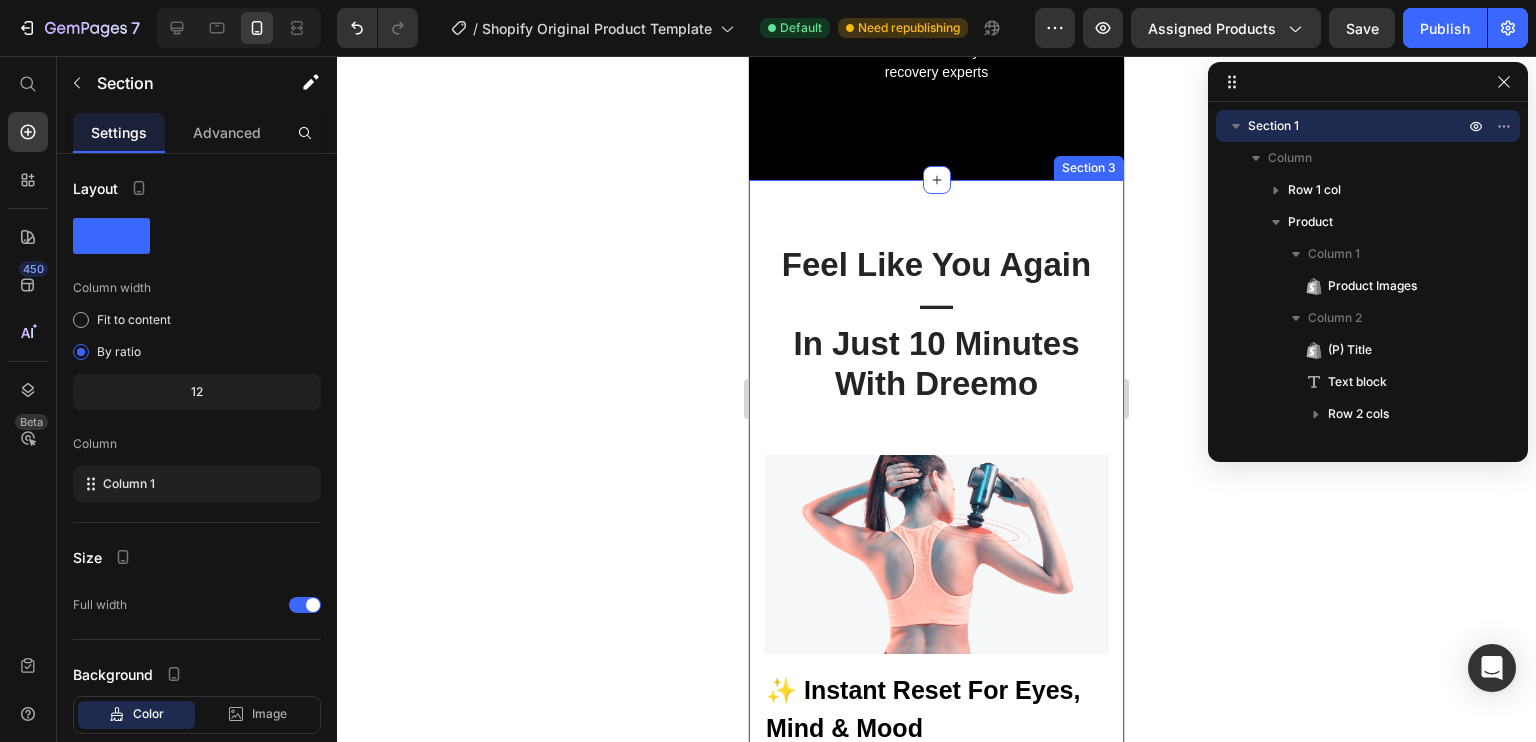 click on "Feel Like You Again —  In Just 10 Minutes With Dreemo Heading Row Image ✨ Instant Reset For Eyes, Mind & Mood Text block Forget fatigue, migraines, and screen strain. Dreemo’s neuro-calibrated therapy gently revives your senses with warm compression and air pulse precision —  in silence, in style. Text block Row Row 🌙 Sleep Deeper. Think Clearer. Live Lighter. Text block Calm your nervous system and unlock restorative sleep with each 10-minute ritual. Engineered for those who value stillness, clarity, and control. Text block Row Image Row Section 3" at bounding box center (936, 774) 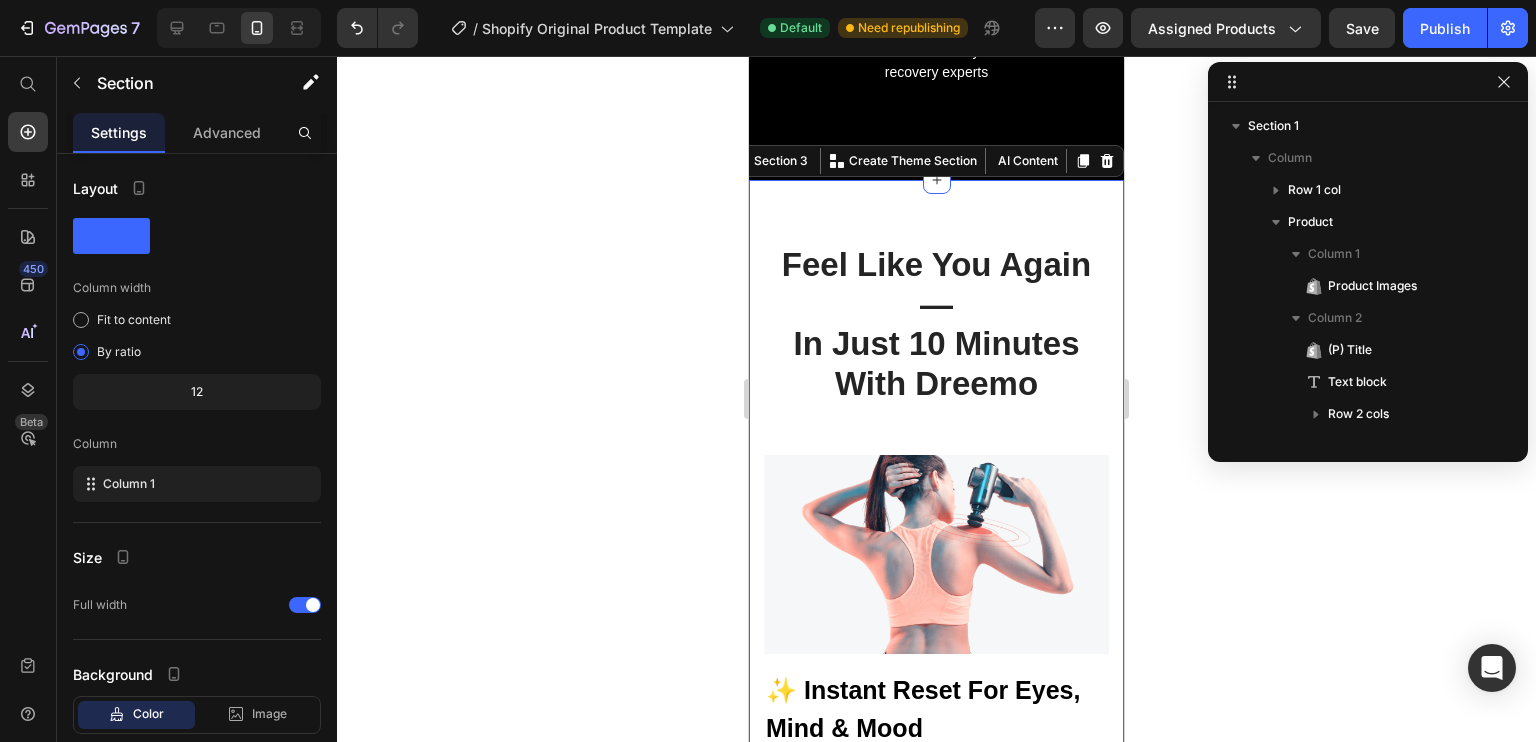 scroll, scrollTop: 1178, scrollLeft: 0, axis: vertical 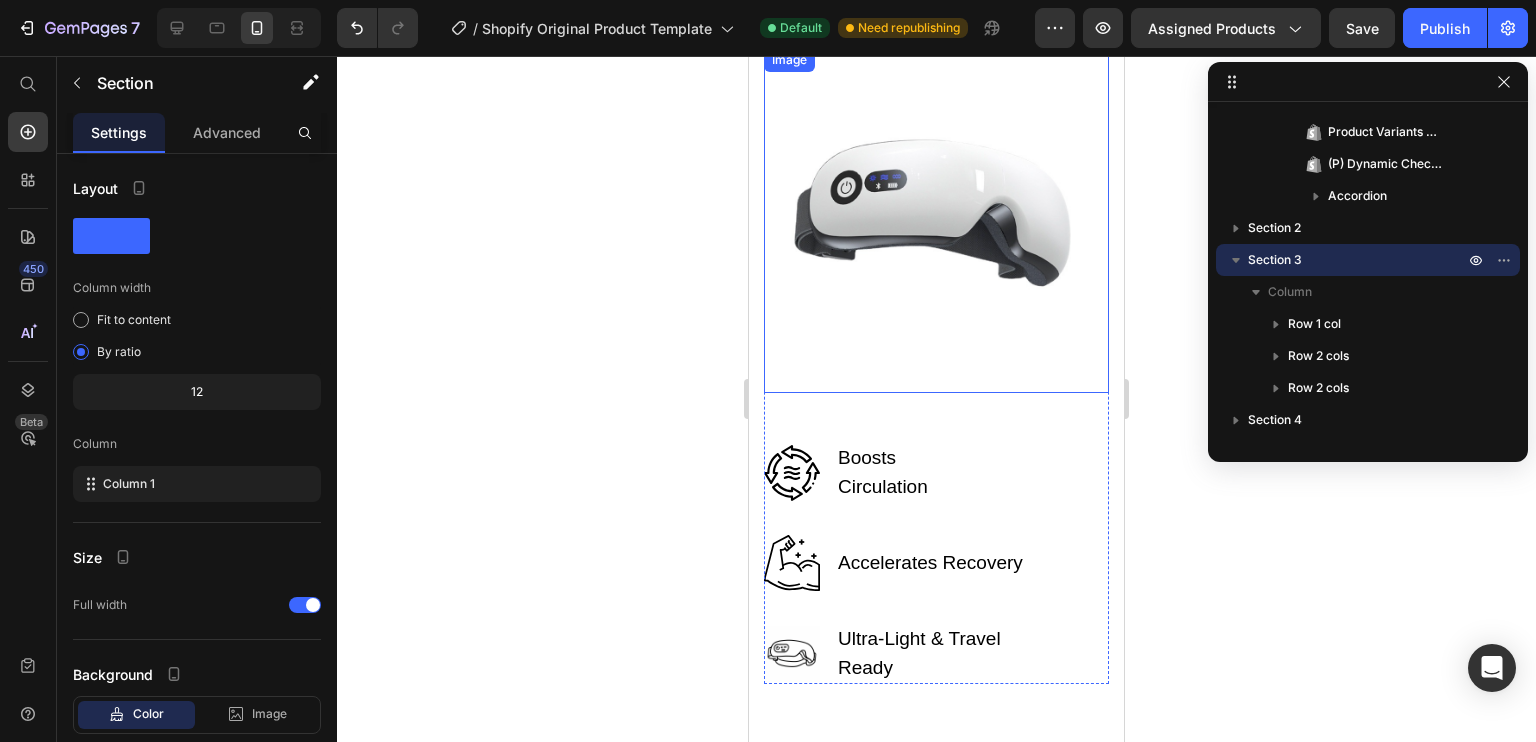 click at bounding box center (936, 220) 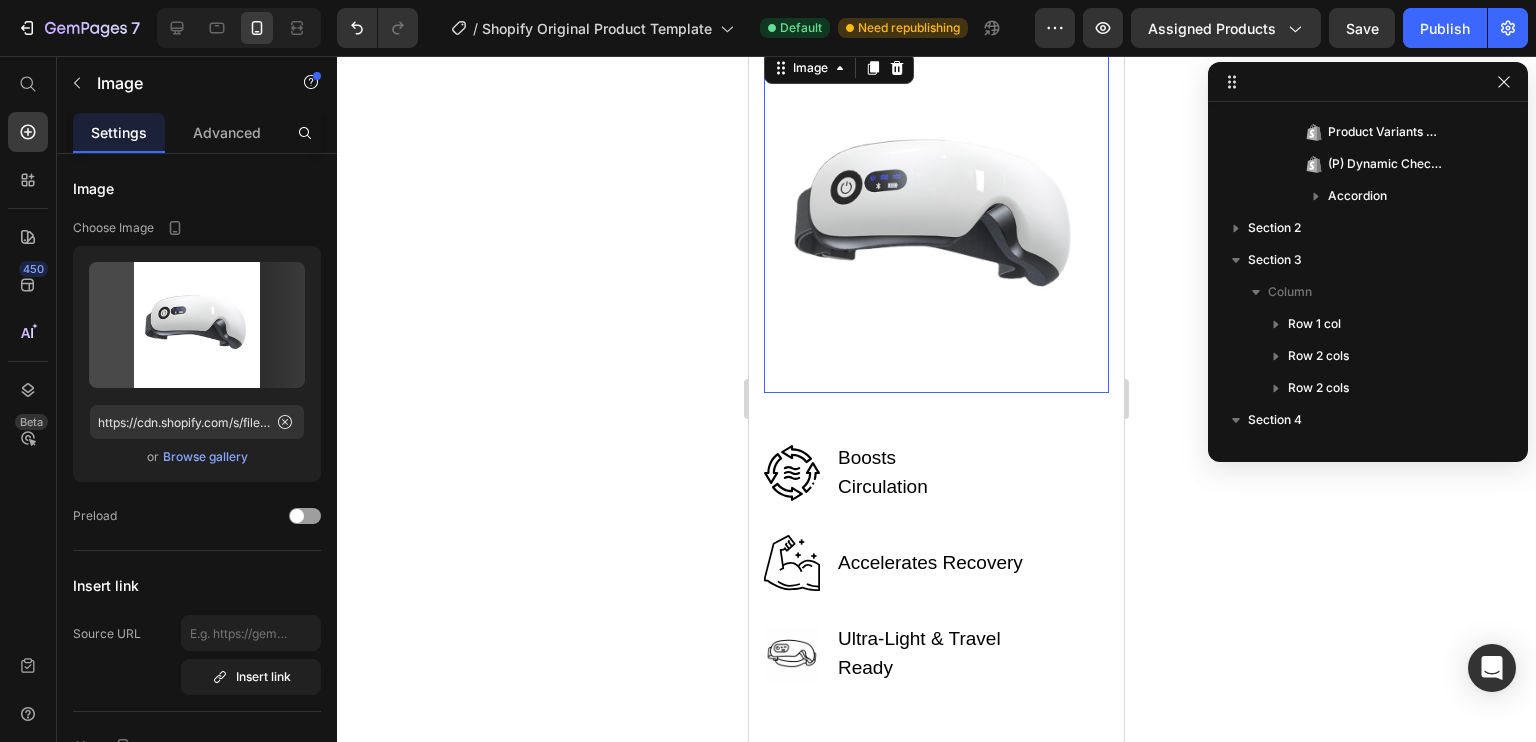 scroll, scrollTop: 1626, scrollLeft: 0, axis: vertical 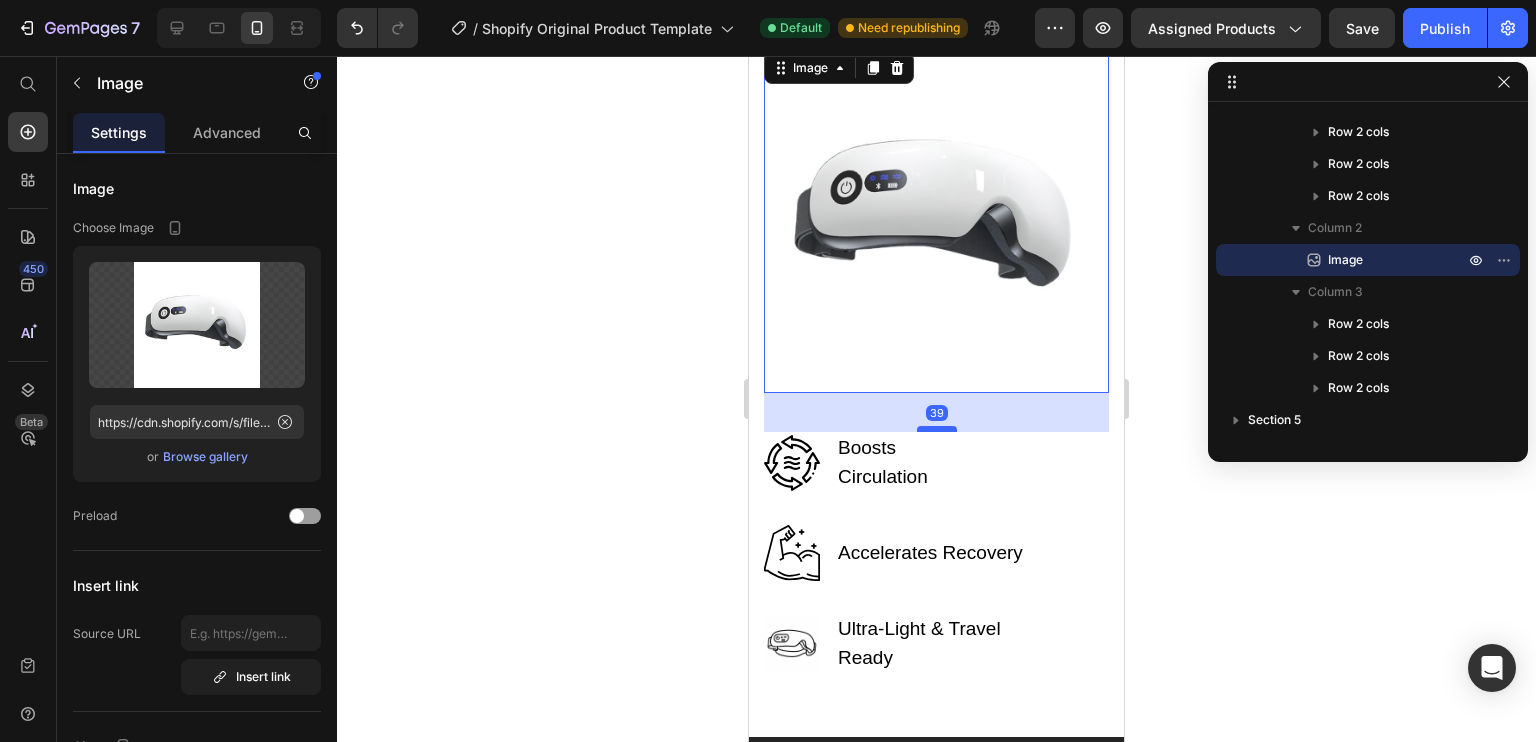 click at bounding box center [937, 429] 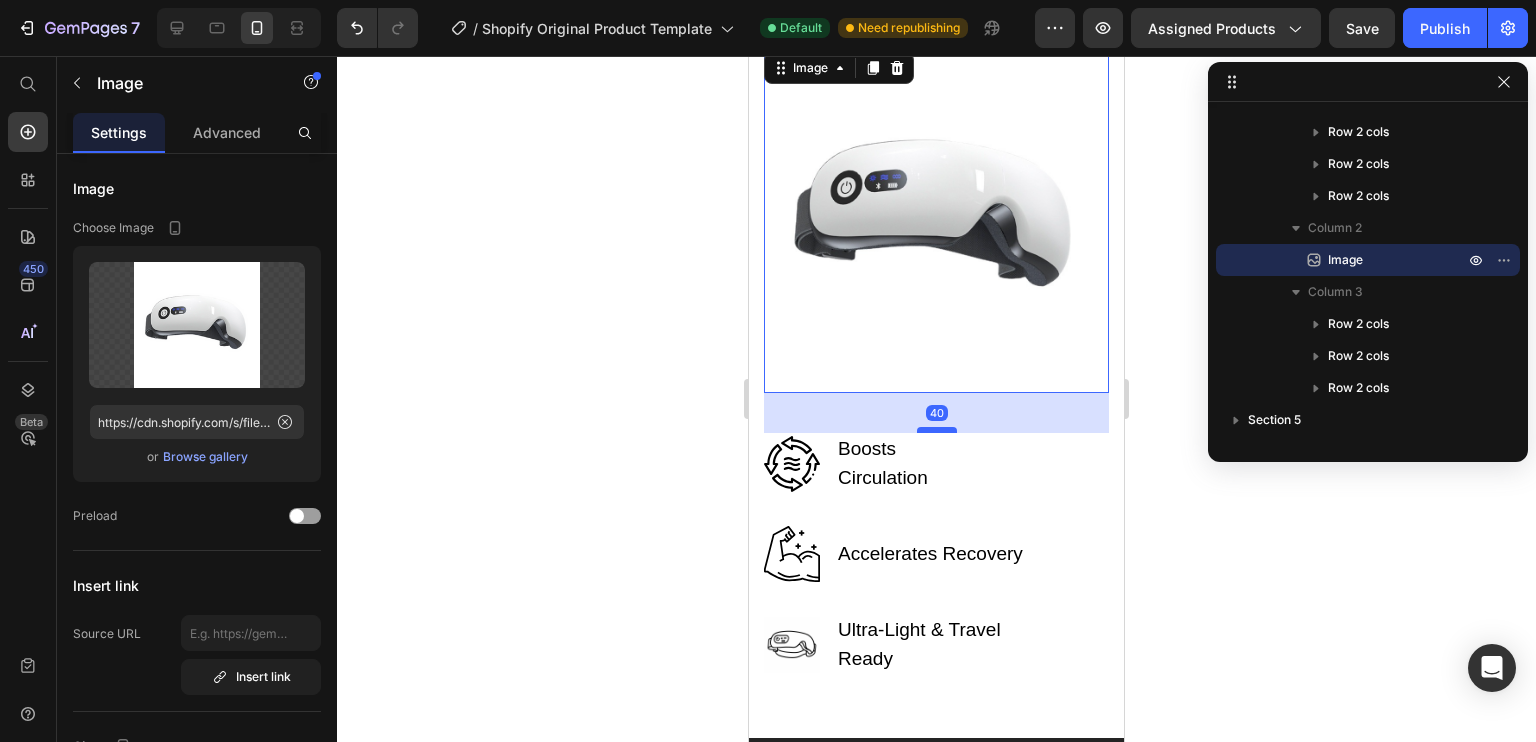 scroll, scrollTop: 3980, scrollLeft: 0, axis: vertical 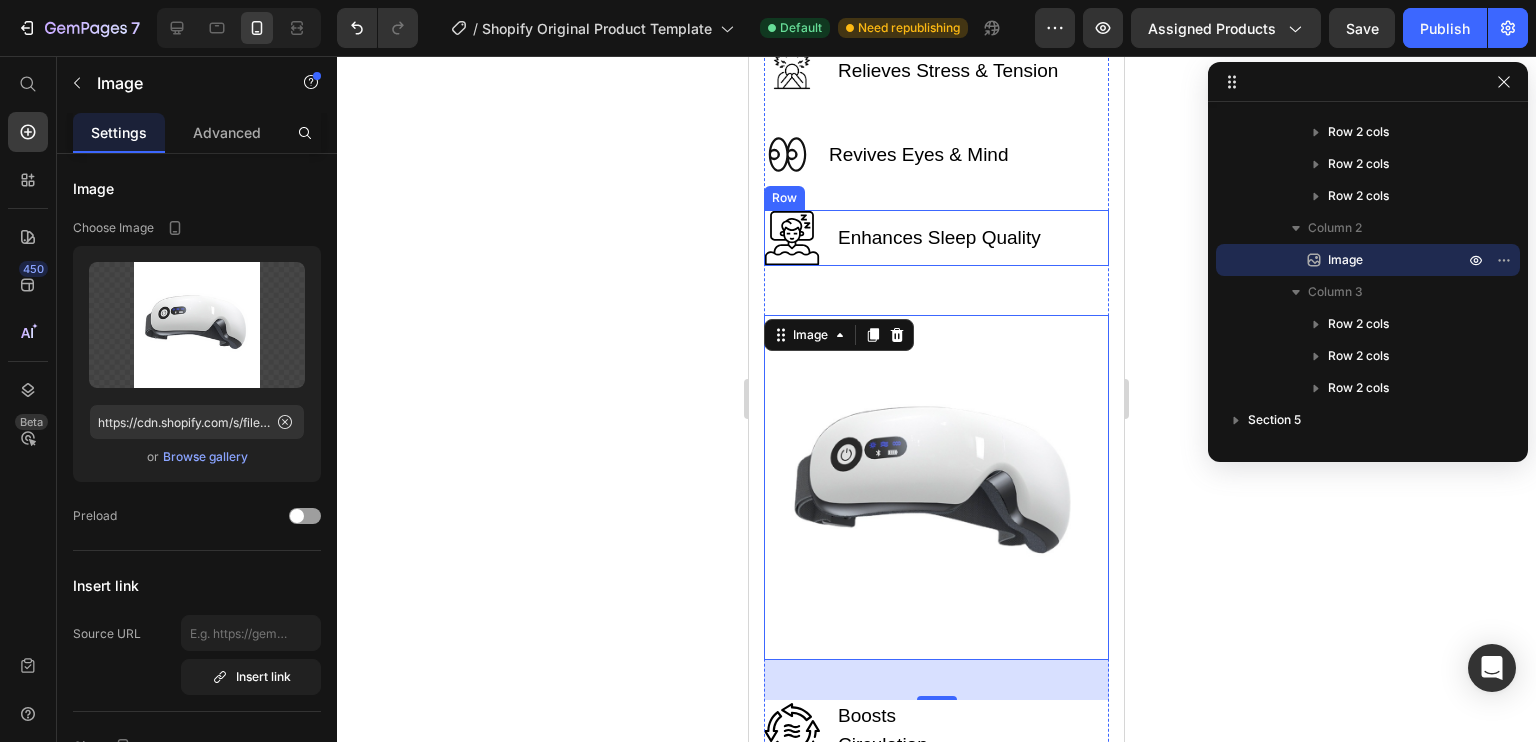 click on "Enhances Sleep Quality Text block" at bounding box center (939, 238) 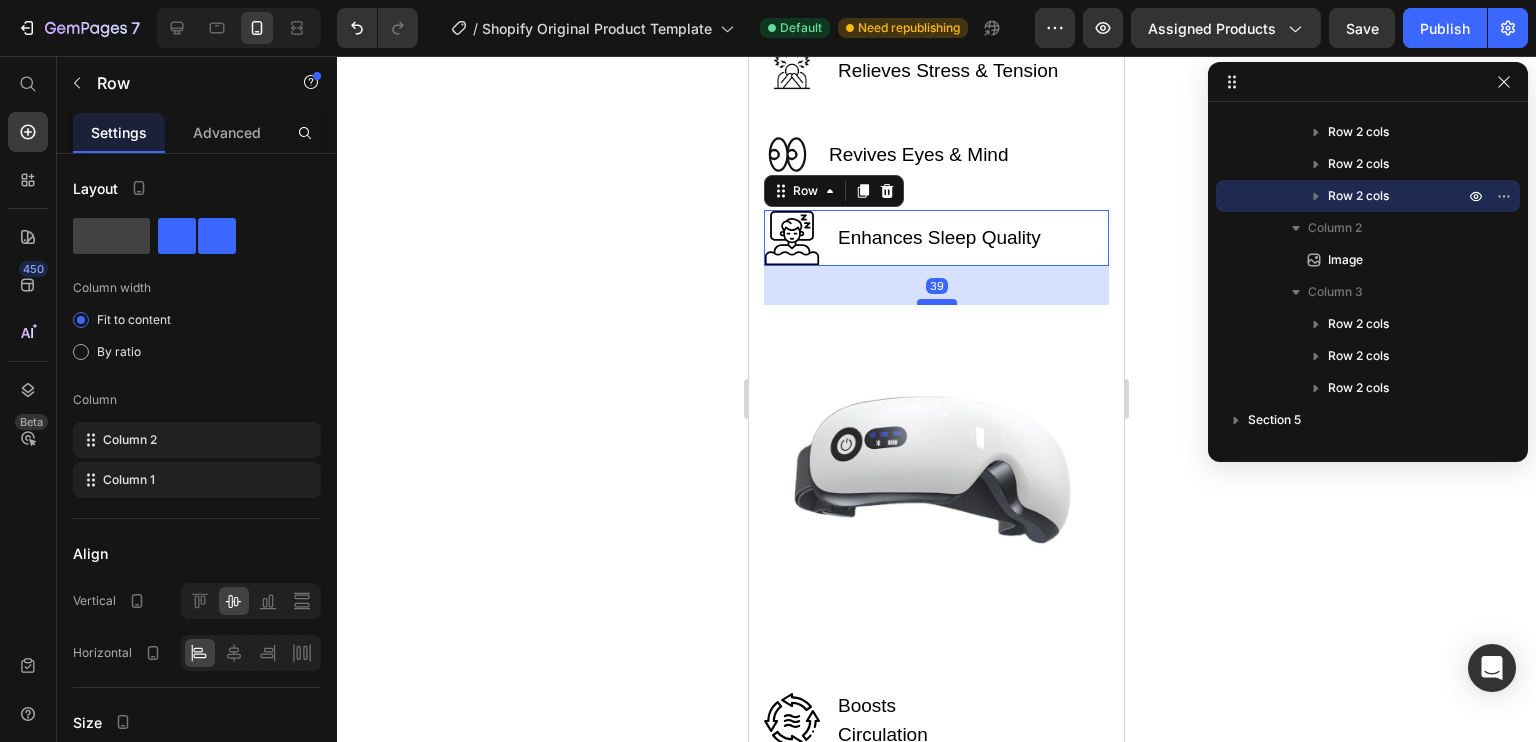 click at bounding box center [937, 302] 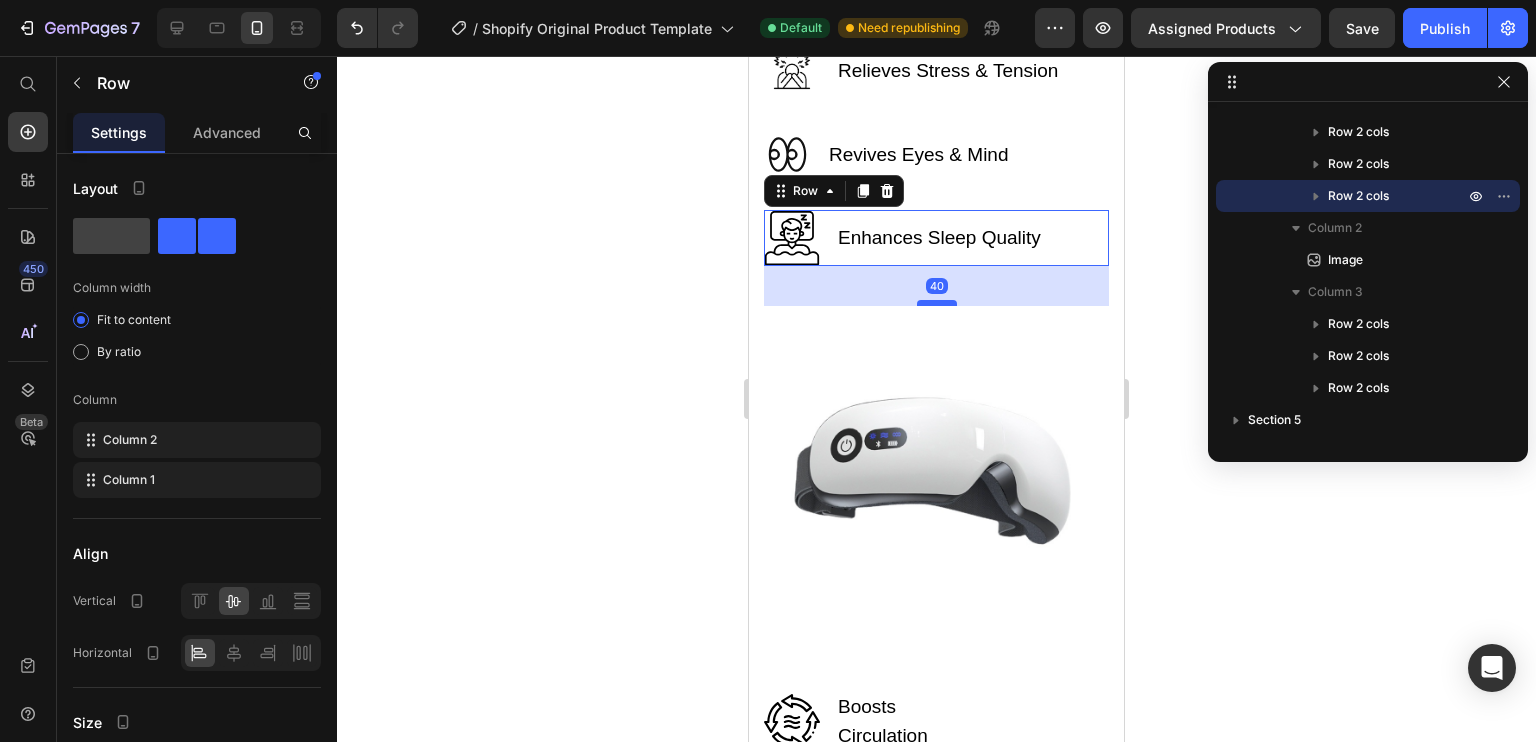 click at bounding box center (937, 303) 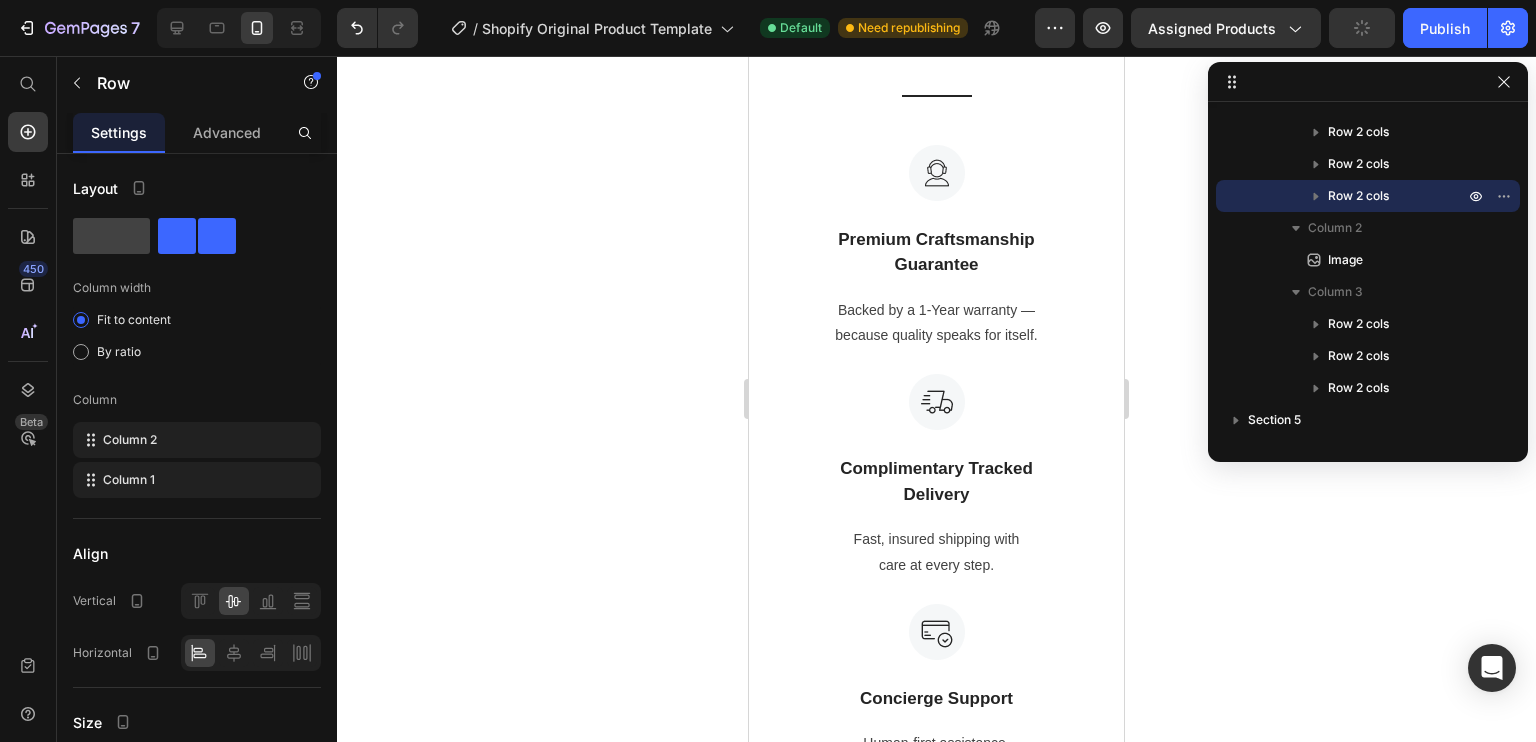 scroll, scrollTop: 6528, scrollLeft: 0, axis: vertical 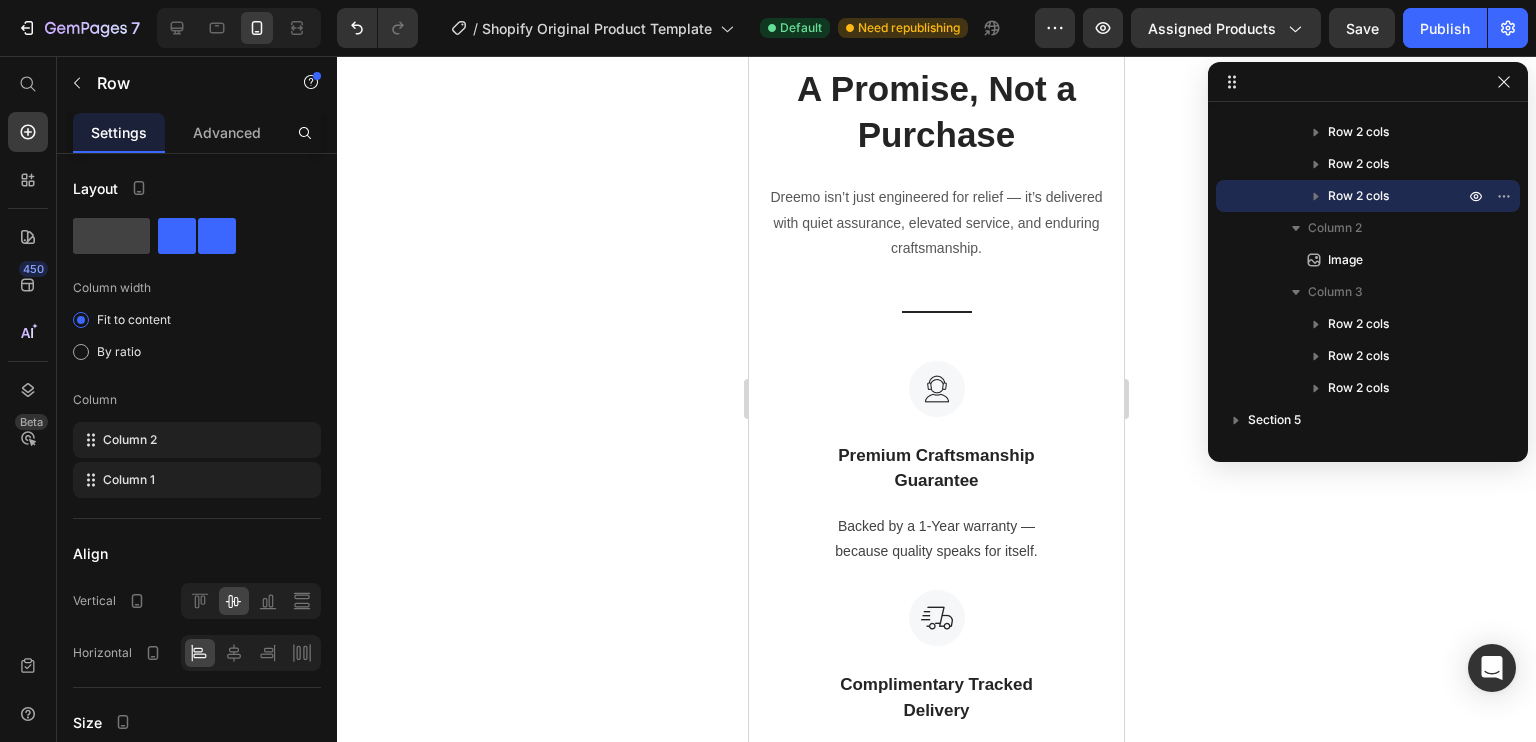 click on "What the World’s Calmest Minds Are Saying Heading Row Image                Icon                Icon                Icon                Icon                Icon Icon List Hoz Row Row Image [FIRST] [LAST] Text block Image Row Purchased this for Mother’s Day last year and my mom absolutely loves it. This has helped automatically with her shoulder pain, she instantly received relief. That’s why I’m back to get this for myself. Highly recommended! Text block
Icon 230 Text block Icon List
Icon 0 Text block Icon List Row [MONTH] [DAY], [YEAR] Text block Row Row Row Image                Icon                Icon                Icon                Icon                Icon Icon List Hoz Row Row Image [FIRST] [LAST] Text block Image Row Perfect gift for my mom, she said that the pain had been reduced significantly after a few days of using GemGun. She also said that it is very useful after long jogging cause it helps to relax her muscles. Thanks! Text block
Icon 0 Text block Icon" at bounding box center [936, -328] 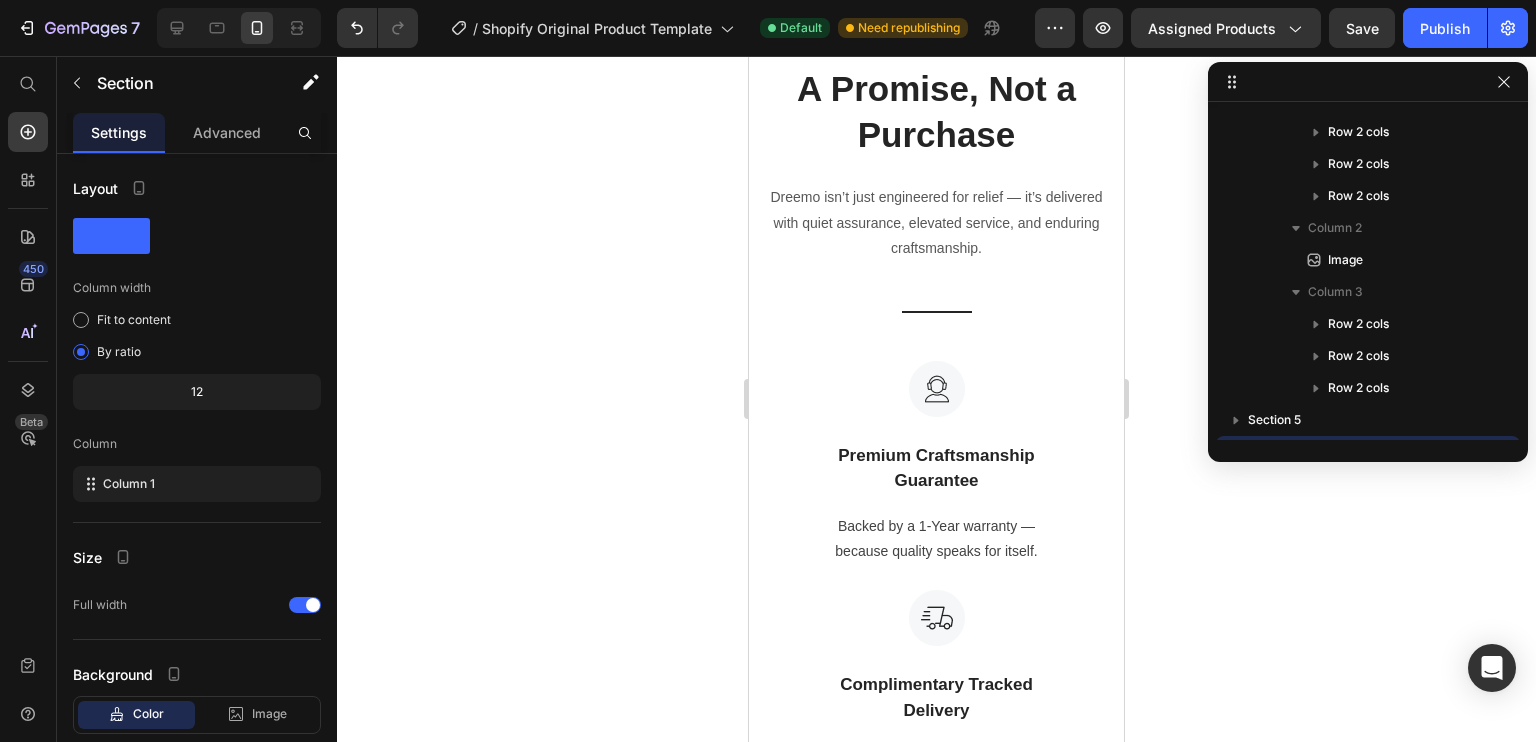 scroll, scrollTop: 1818, scrollLeft: 0, axis: vertical 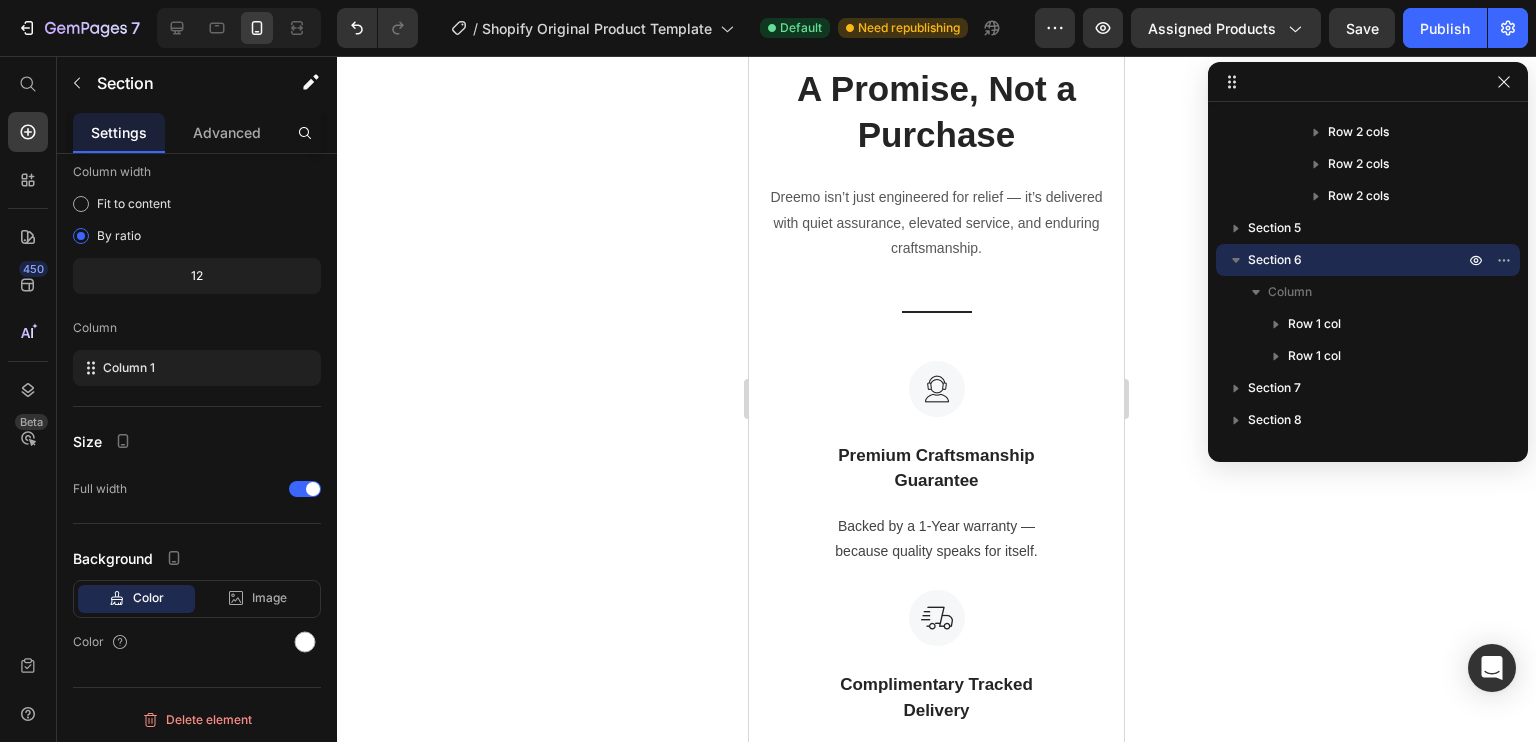 click on "Image [FIRST] [LAST] Text block Image Row Purchased this for Mother’s Day last year and my mom absolutely loves it. This has helped automatically with her shoulder pain, she instantly received relief. That’s why I’m back to get this for myself. Highly recommended! Text block
Icon 230 Text block Icon List
Icon 0 Text block Icon List Row [MONTH] [DAY], [YEAR] Text block Row Row" at bounding box center [929, -257] 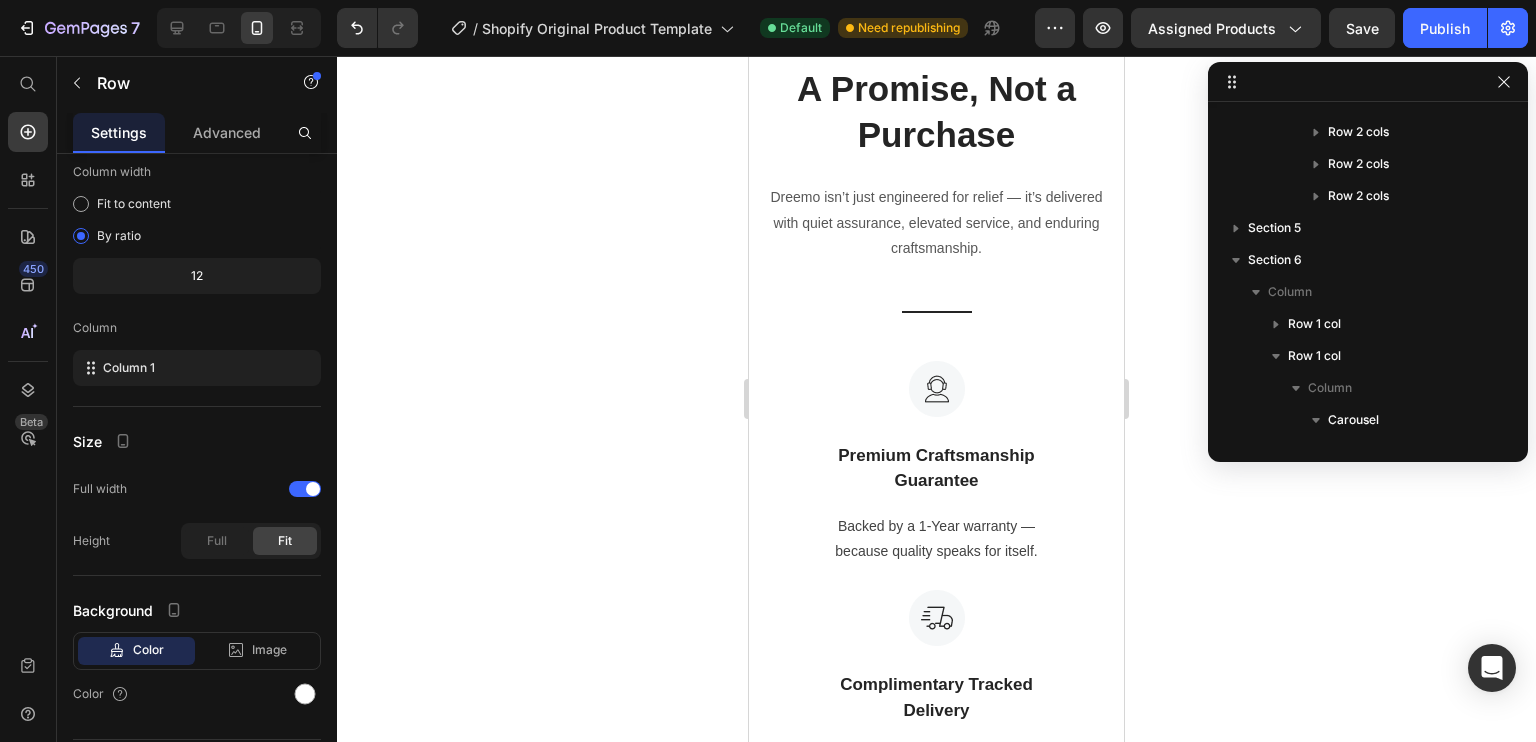 scroll, scrollTop: 2138, scrollLeft: 0, axis: vertical 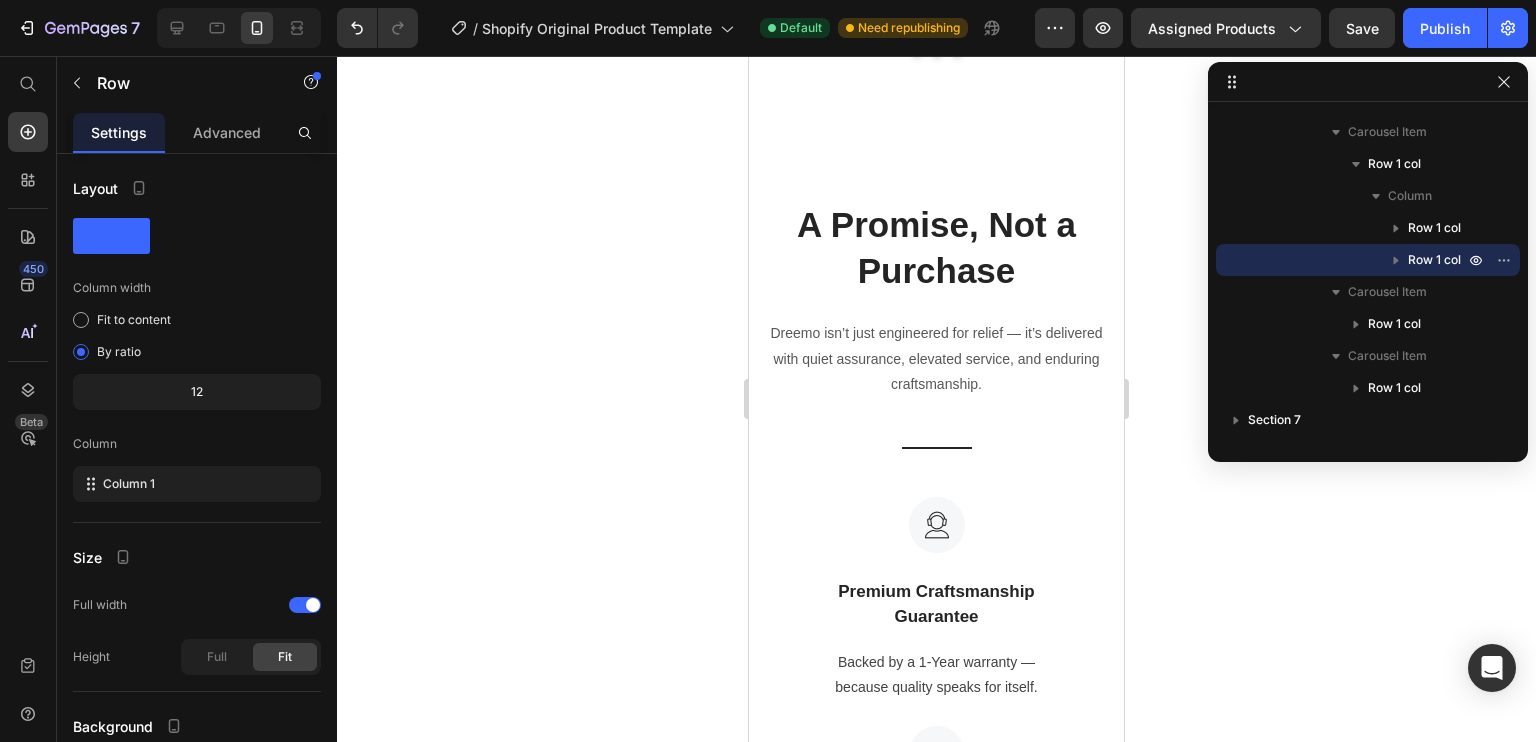 click on "Image [FIRST] [LAST] Text block Image Row Purchased this for Mother’s Day last year and my mom absolutely loves it. This has helped automatically with her shoulder pain, she instantly received relief. That’s why I’m back to get this for myself. Highly recommended! Text block
Icon 230 Text block Icon List
Icon 0 Text block Icon List Row Feb 22, 2022 Text block Row Row   0 Row Image                Icon                Icon                Icon                Icon                Icon Icon List Hoz Row Row Image Ned Jacobs Text block Image Row Perfect gift for my mom, she said that the pain had been reduced significantly after a few days of using GemGun. She also said that it is very useful after long jogging cause it helps to relax her muscles. Thanks! Text block
Icon 0 Text block Icon List
Icon 0 Text block Icon List Row" at bounding box center [936, -107] 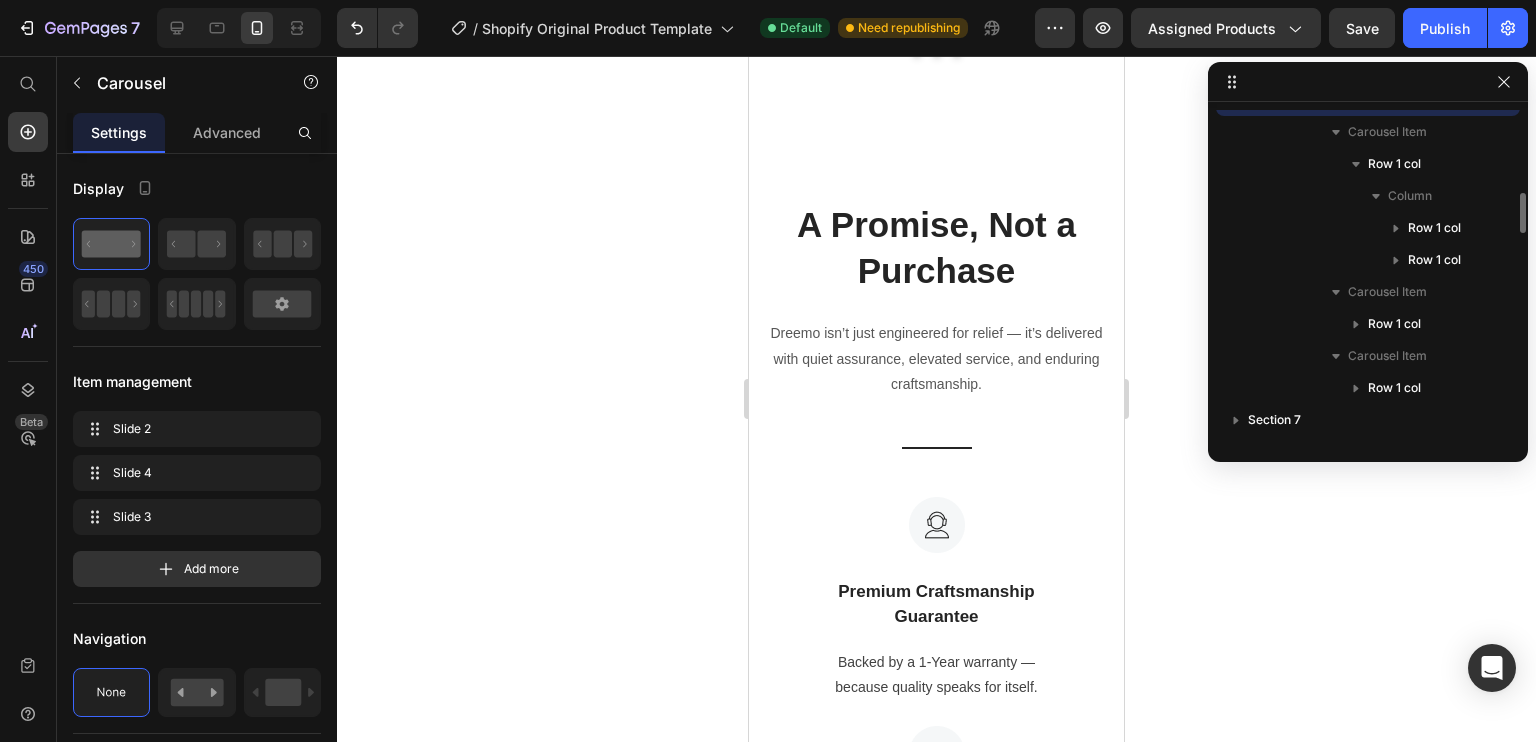 scroll, scrollTop: 1978, scrollLeft: 0, axis: vertical 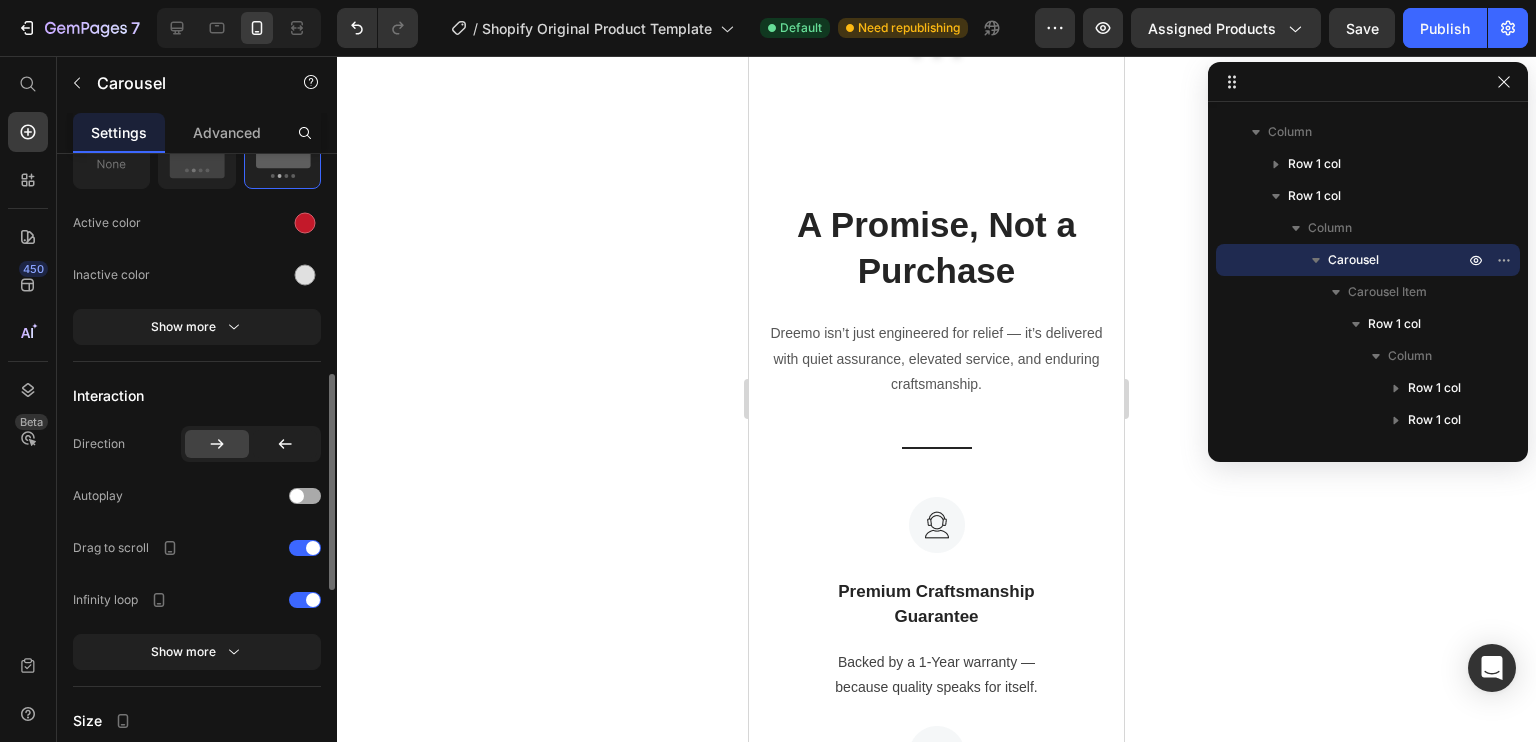 click at bounding box center (305, 496) 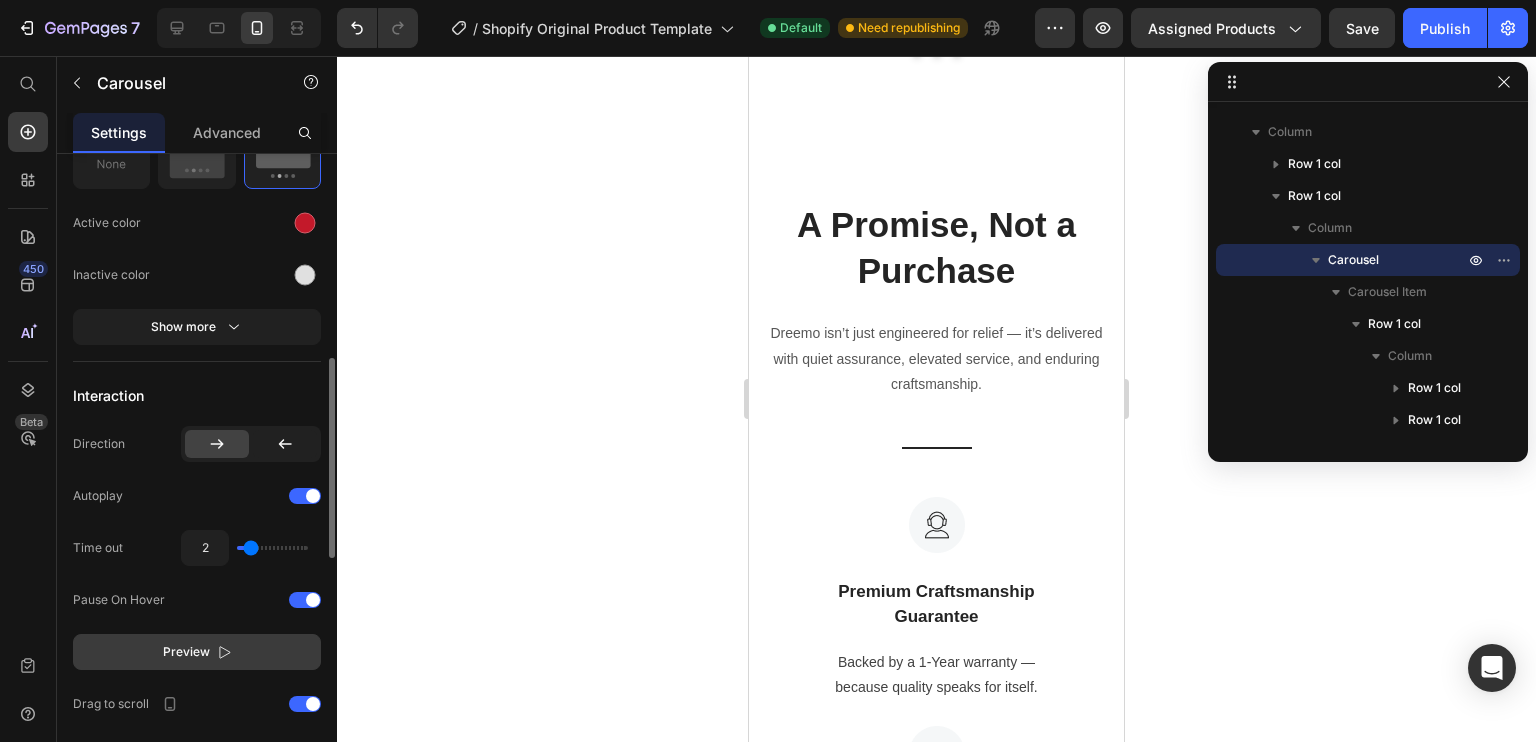 click 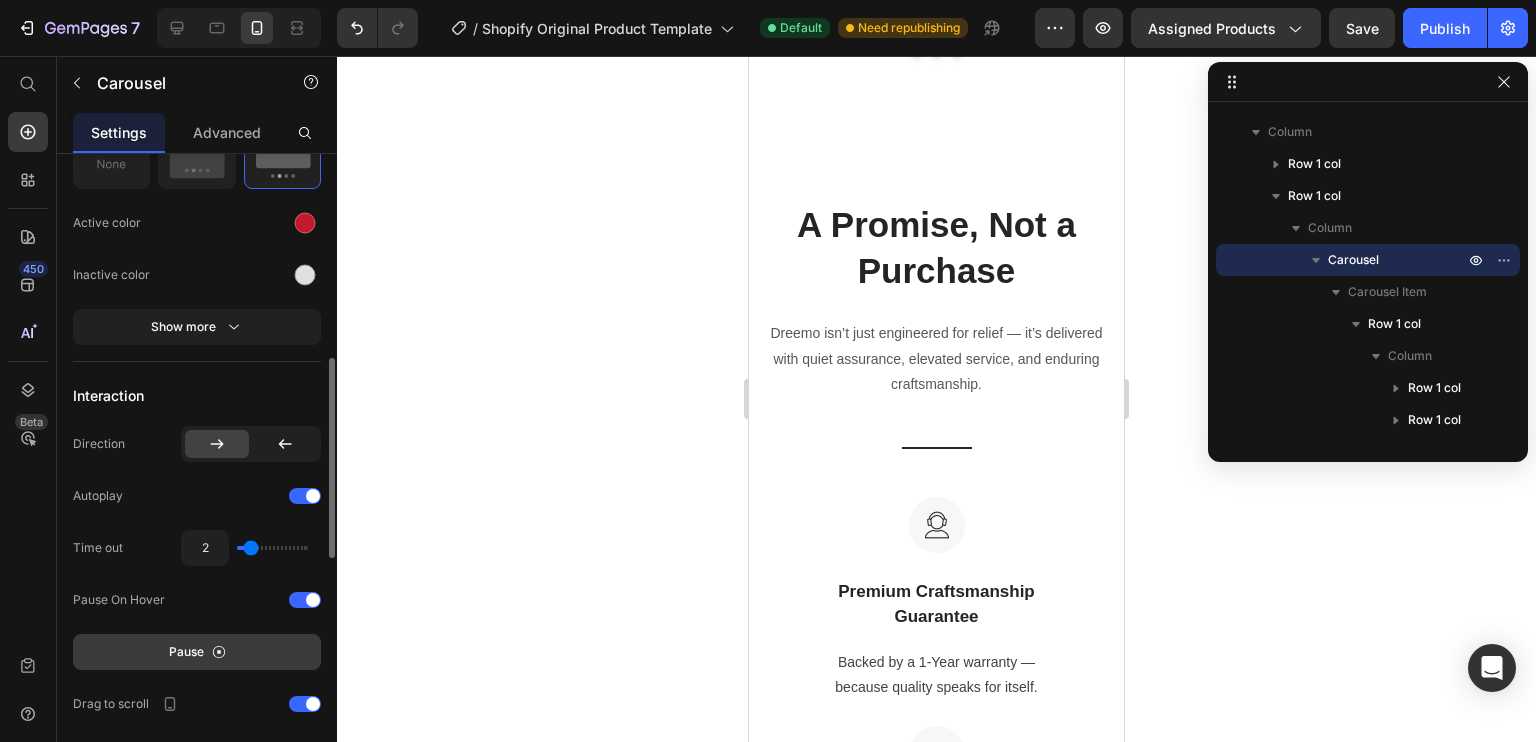click on "Pause" at bounding box center [197, 652] 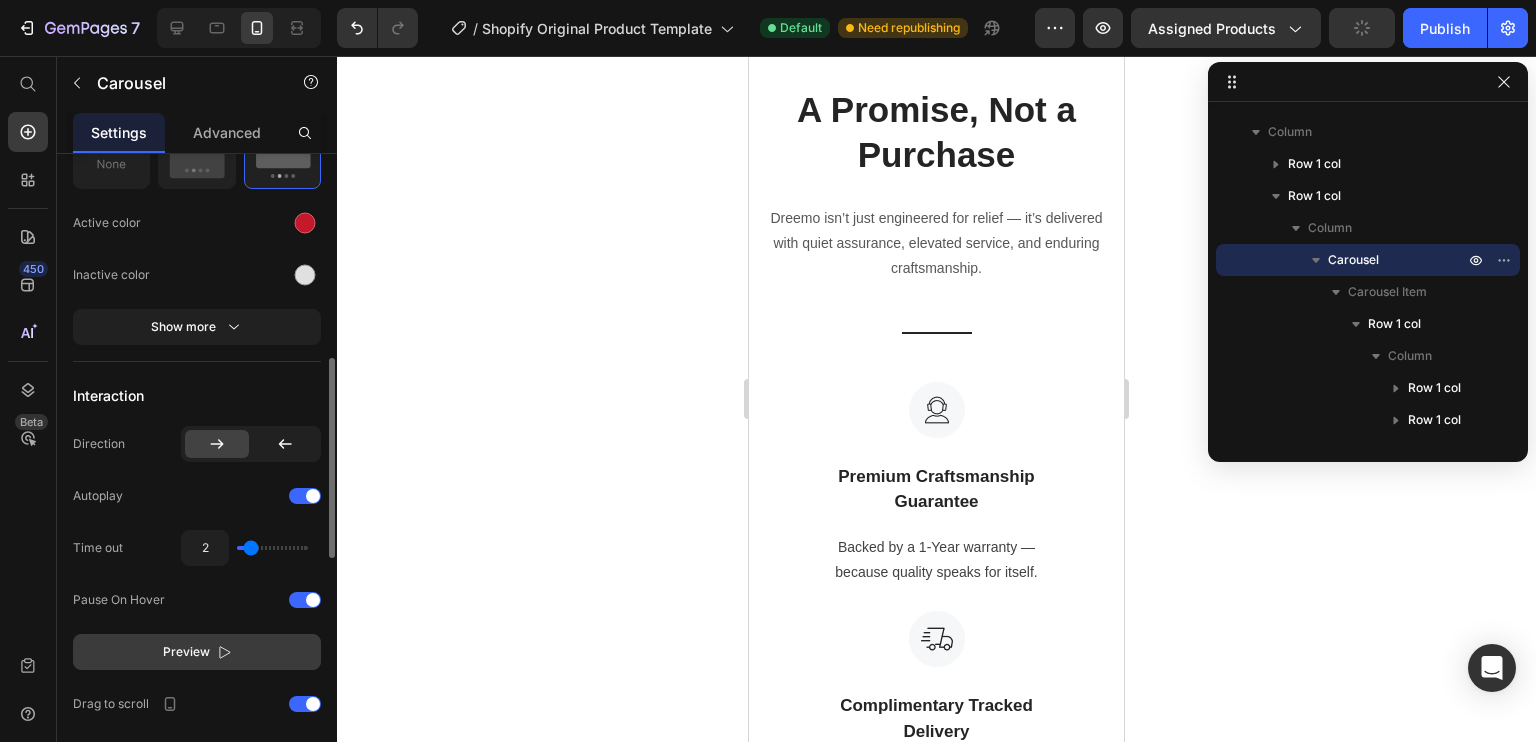scroll, scrollTop: 6986, scrollLeft: 0, axis: vertical 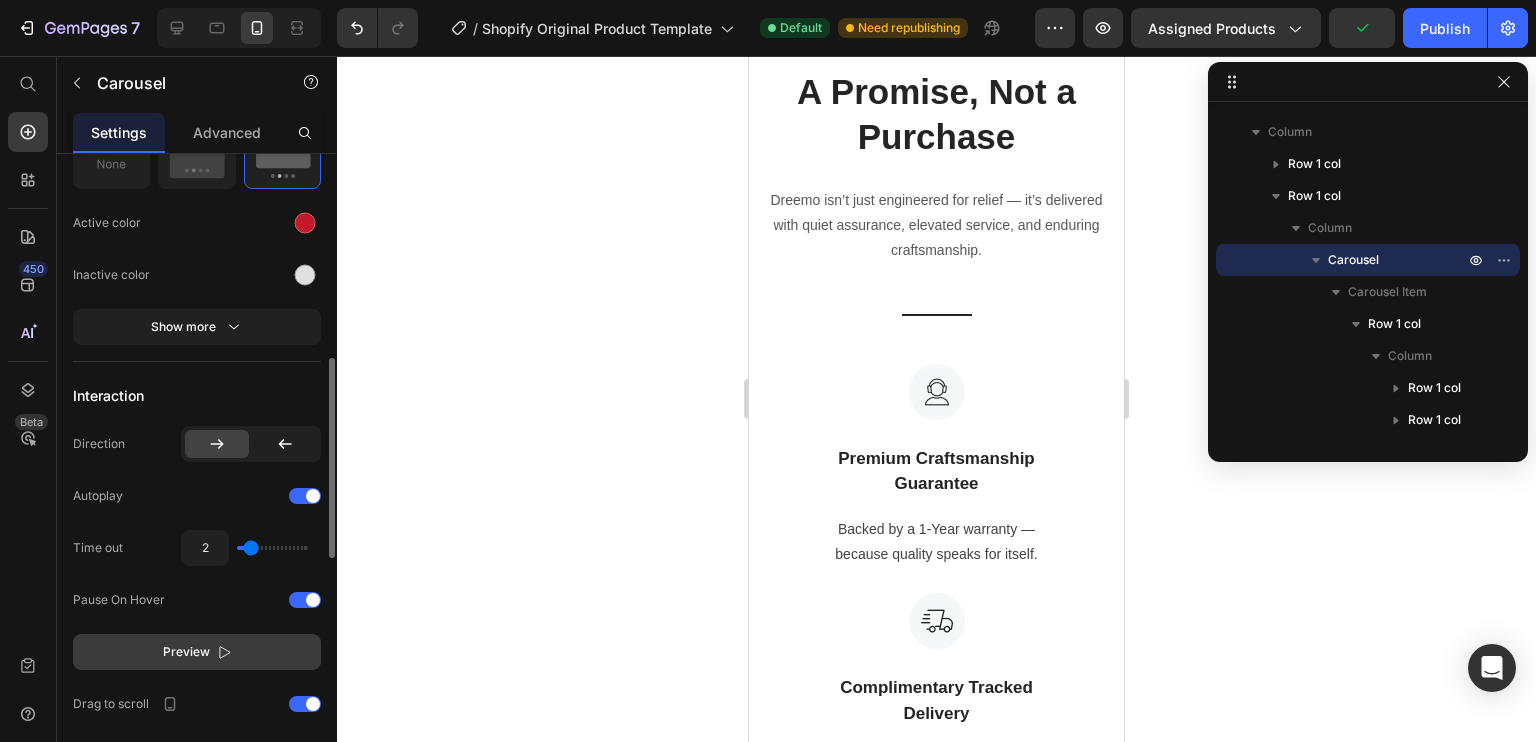 click on "What the World’s Calmest Minds Are Saying Heading Row Image                Icon                Icon                Icon                Icon                Icon Icon List Hoz Row Row Image [FIRST] [LAST] Text block Image Row Purchased this for Mother’s Day last year and my mom absolutely loves it. This has helped automatically with her shoulder pain, she instantly received relief. That’s why I’m back to get this for myself. Highly recommended! Text block
Icon 230 Text block Icon List
Icon 0 Text block Icon List Row [MONTH] [DAY], [YEAR] Text block Row Row Row Image                Icon                Icon                Icon                Icon                Icon Icon List Hoz Row Row Image [FIRST] [LAST] Text block Image Row Perfect gift for my mom, she said that the pain had been reduced significantly after a few days of using GemGun. She also said that it is very useful after long jogging cause it helps to relax her muscles. Thanks! Text block
Icon 0 Text block Icon" at bounding box center [936, -326] 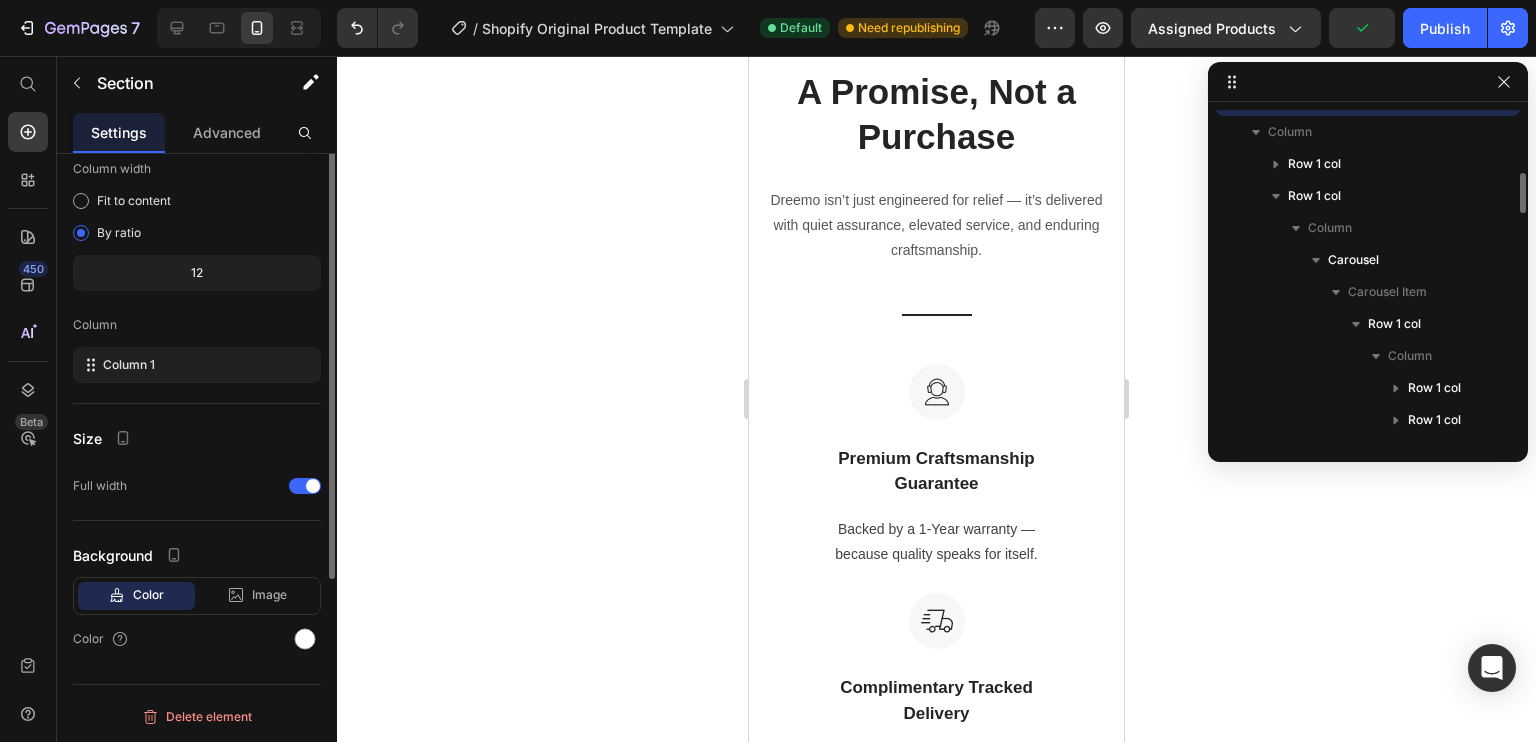 scroll, scrollTop: 1818, scrollLeft: 0, axis: vertical 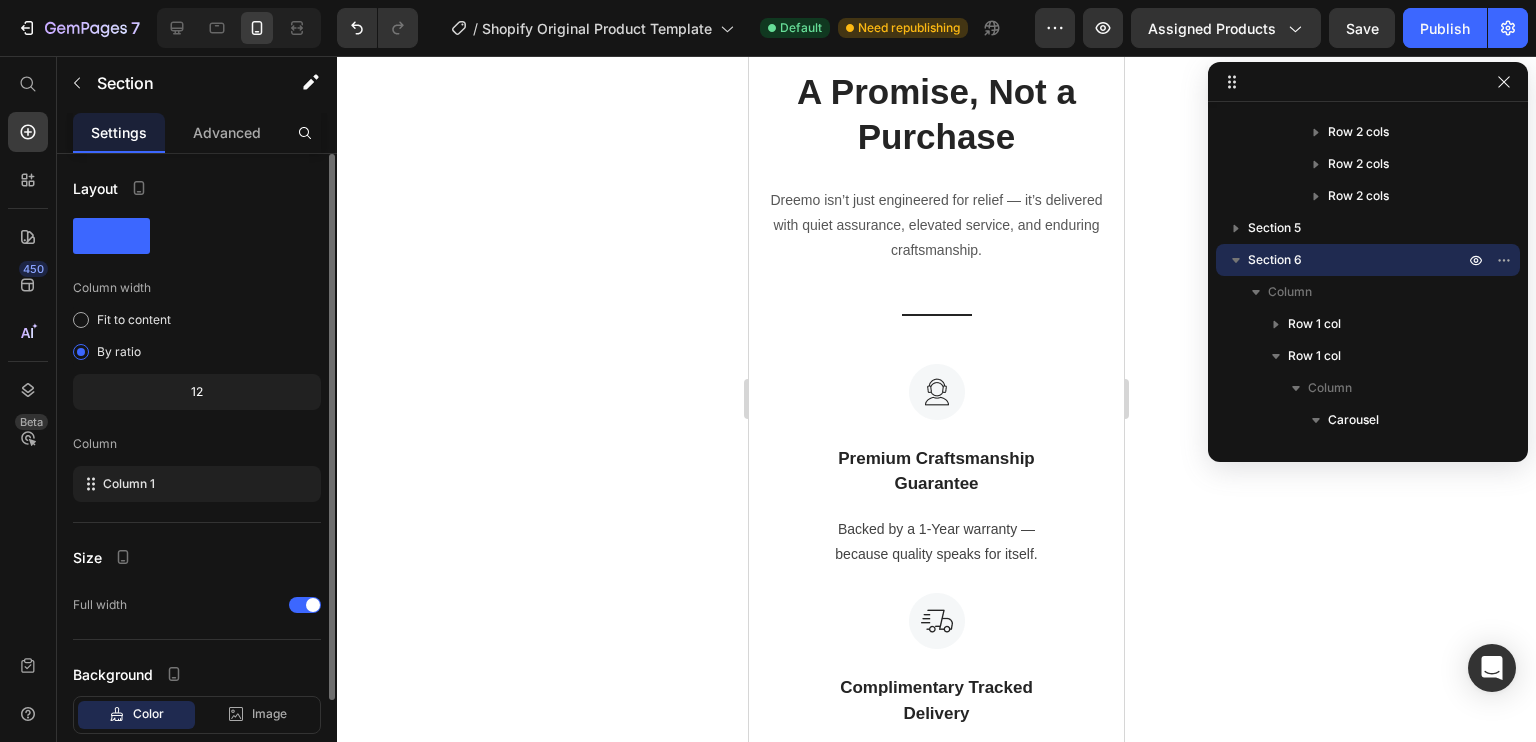 click on "What the World’s Calmest Minds Are Saying Heading Row Image                Icon                Icon                Icon                Icon                Icon Icon List Hoz Row Row Image [FIRST] [LAST] Text block Image Row Purchased this for Mother’s Day last year and my mom absolutely loves it. This has helped automatically with her shoulder pain, she instantly received relief. That’s why I’m back to get this for myself. Highly recommended! Text block
Icon 230 Text block Icon List
Icon 0 Text block Icon List Row [MONTH] [DAY], [YEAR] Text block Row Row Row Image                Icon                Icon                Icon                Icon                Icon Icon List Hoz Row Row Image [FIRST] [LAST] Text block Image Row Perfect gift for my mom, she said that the pain had been reduced significantly after a few days of using GemGun. She also said that it is very useful after long jogging cause it helps to relax her muscles. Thanks! Text block
Icon 0 Text block Icon" at bounding box center [936, -326] 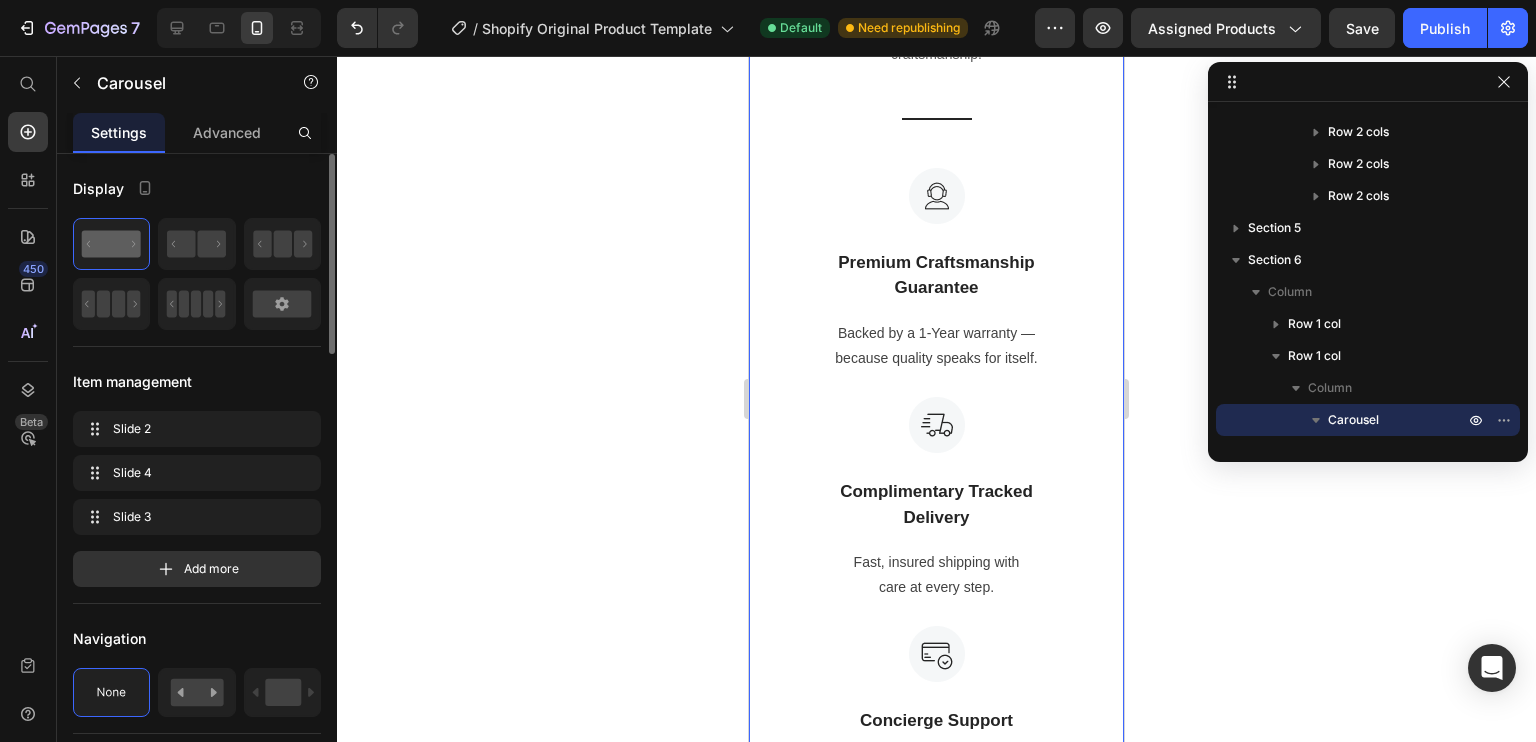 scroll, scrollTop: 7361, scrollLeft: 0, axis: vertical 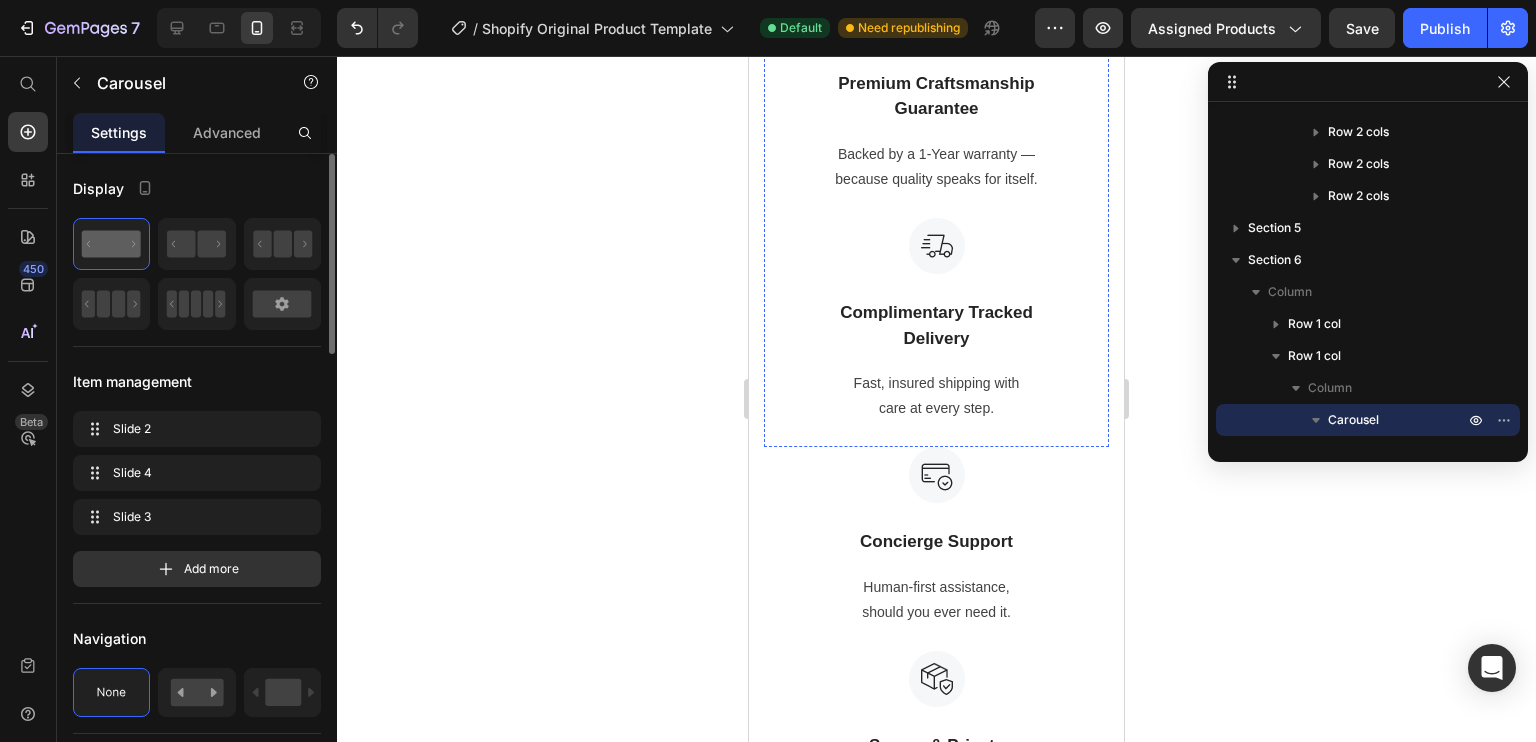 click at bounding box center (936, 17) 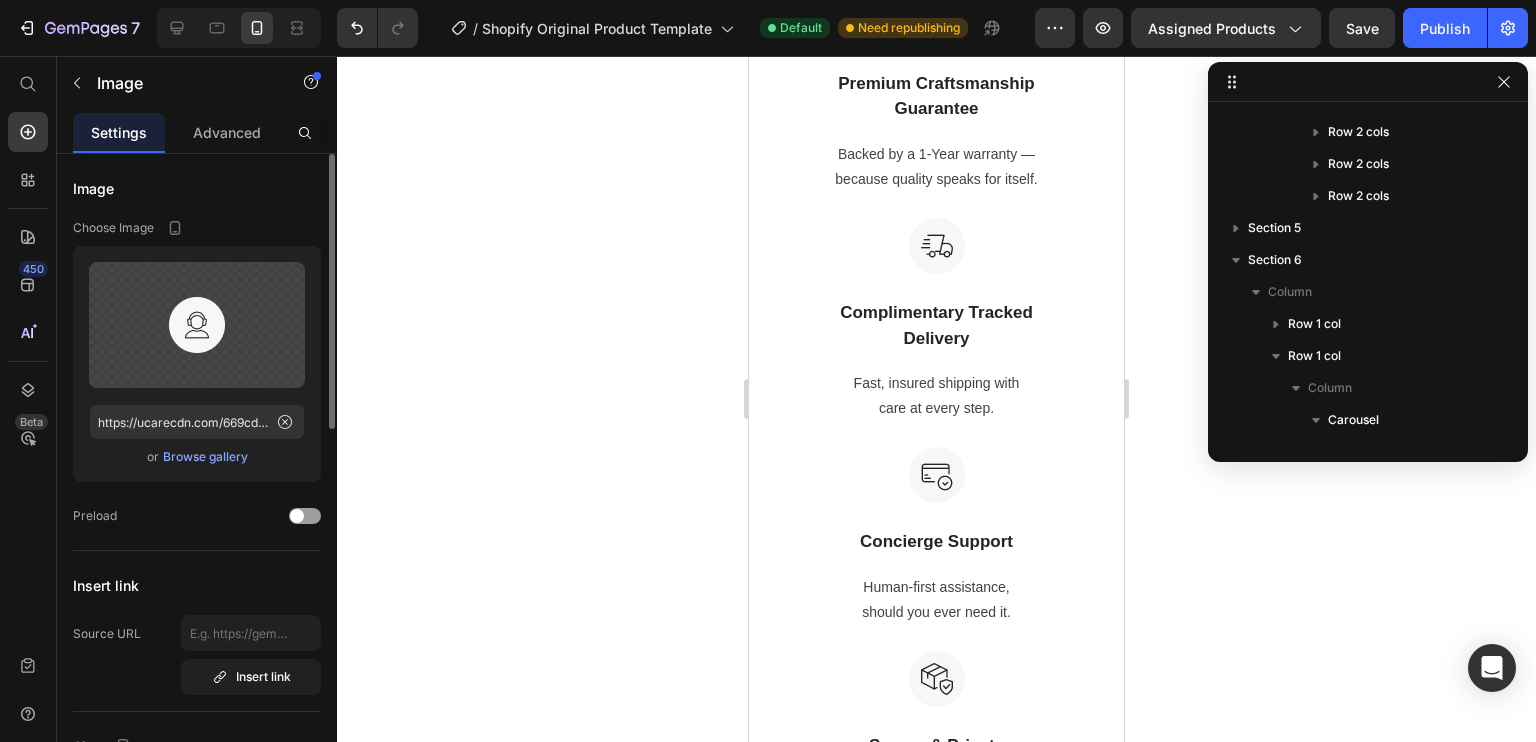 scroll, scrollTop: 2618, scrollLeft: 0, axis: vertical 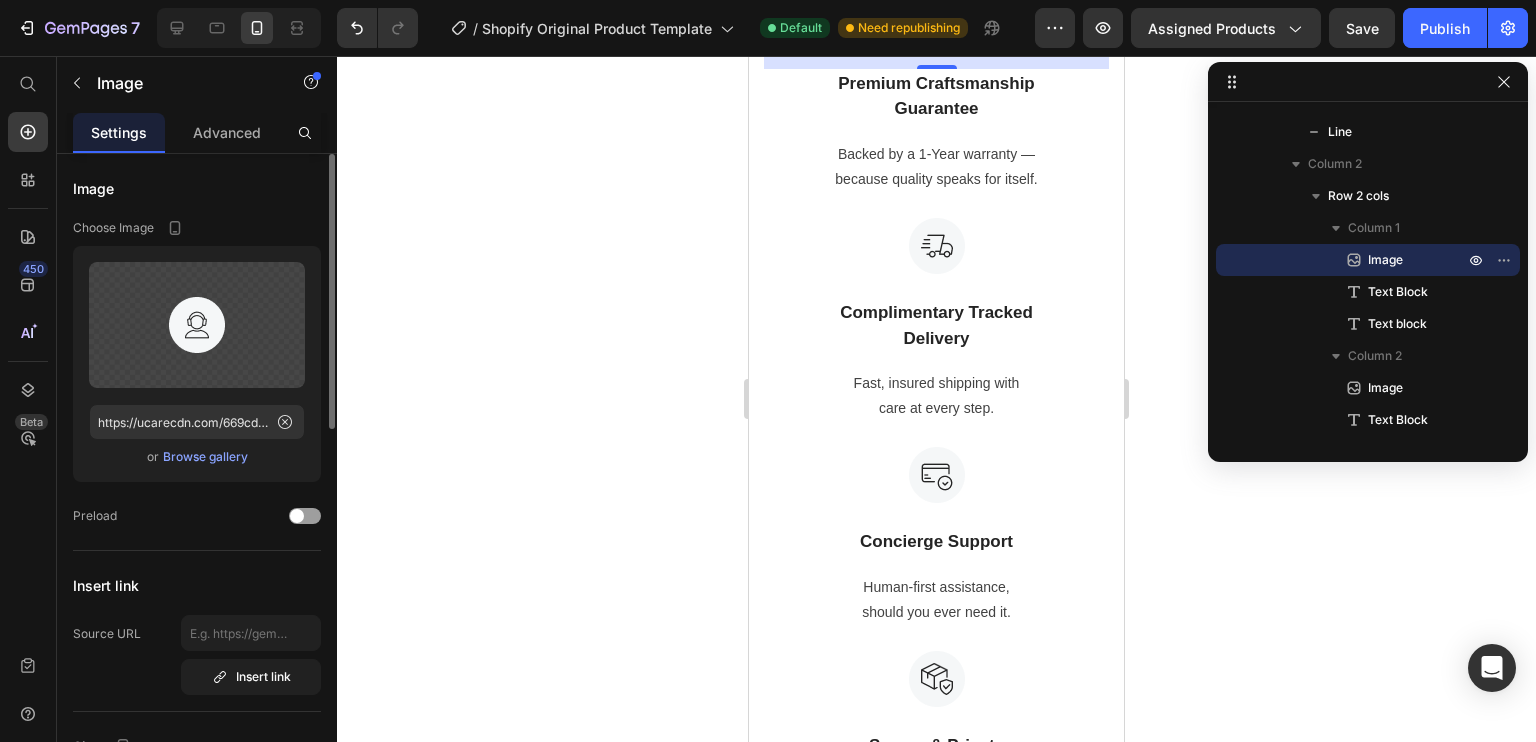 click on "Browse gallery" at bounding box center [205, 457] 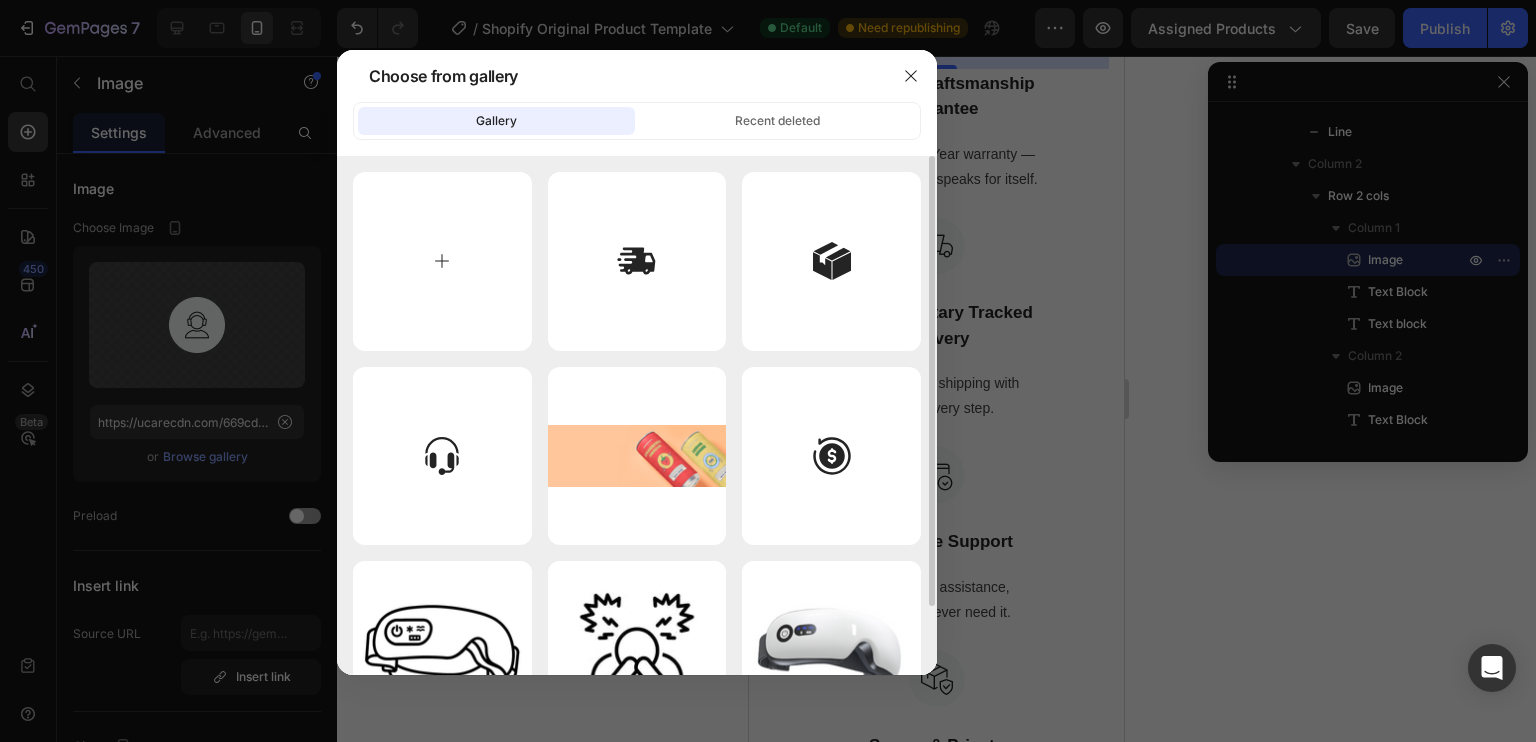 click at bounding box center (442, 261) 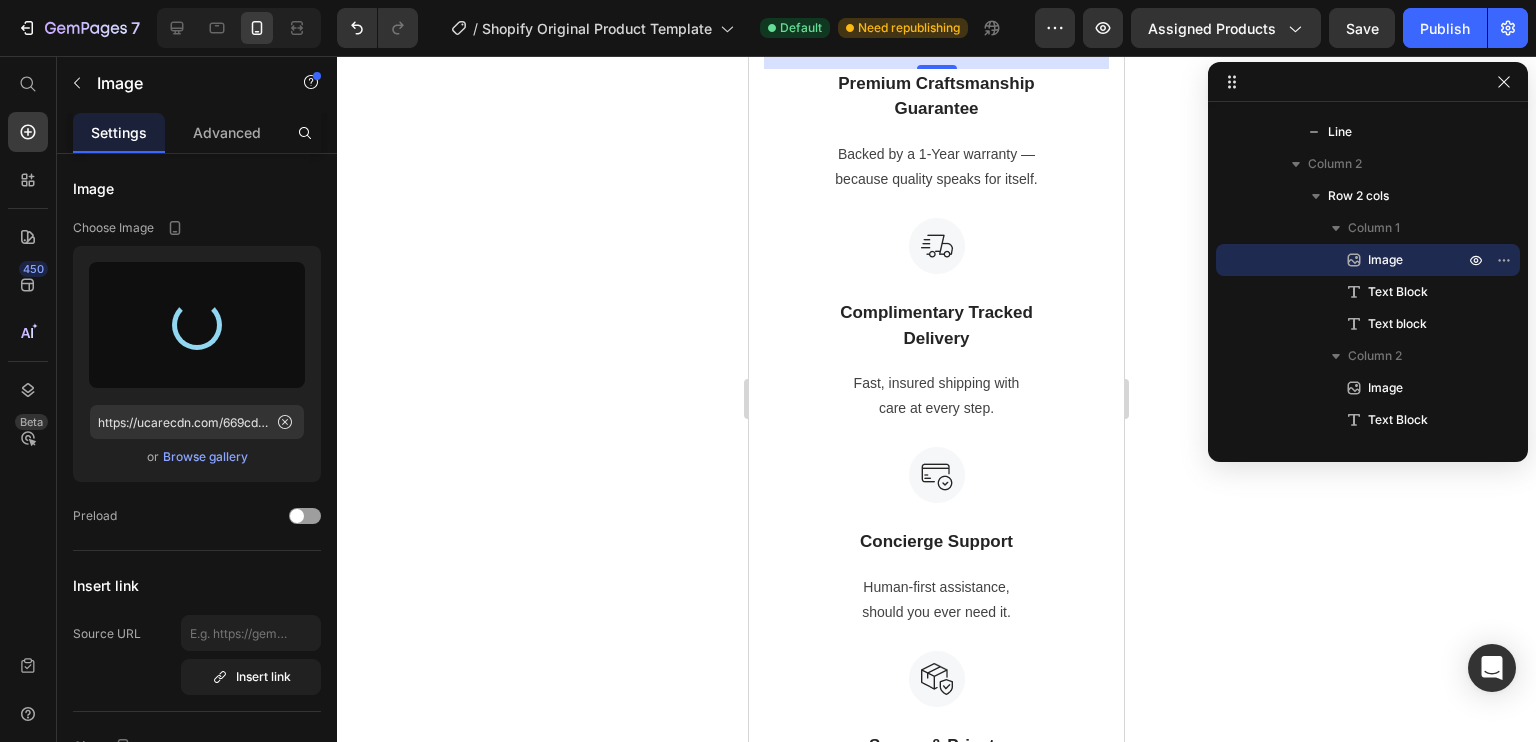 type on "https://cdn.shopify.com/s/files/1/0680/0211/9761/files/gempages_575298195807011359-1afd87f7-9e19-4c66-b38a-3875c65dd738.png" 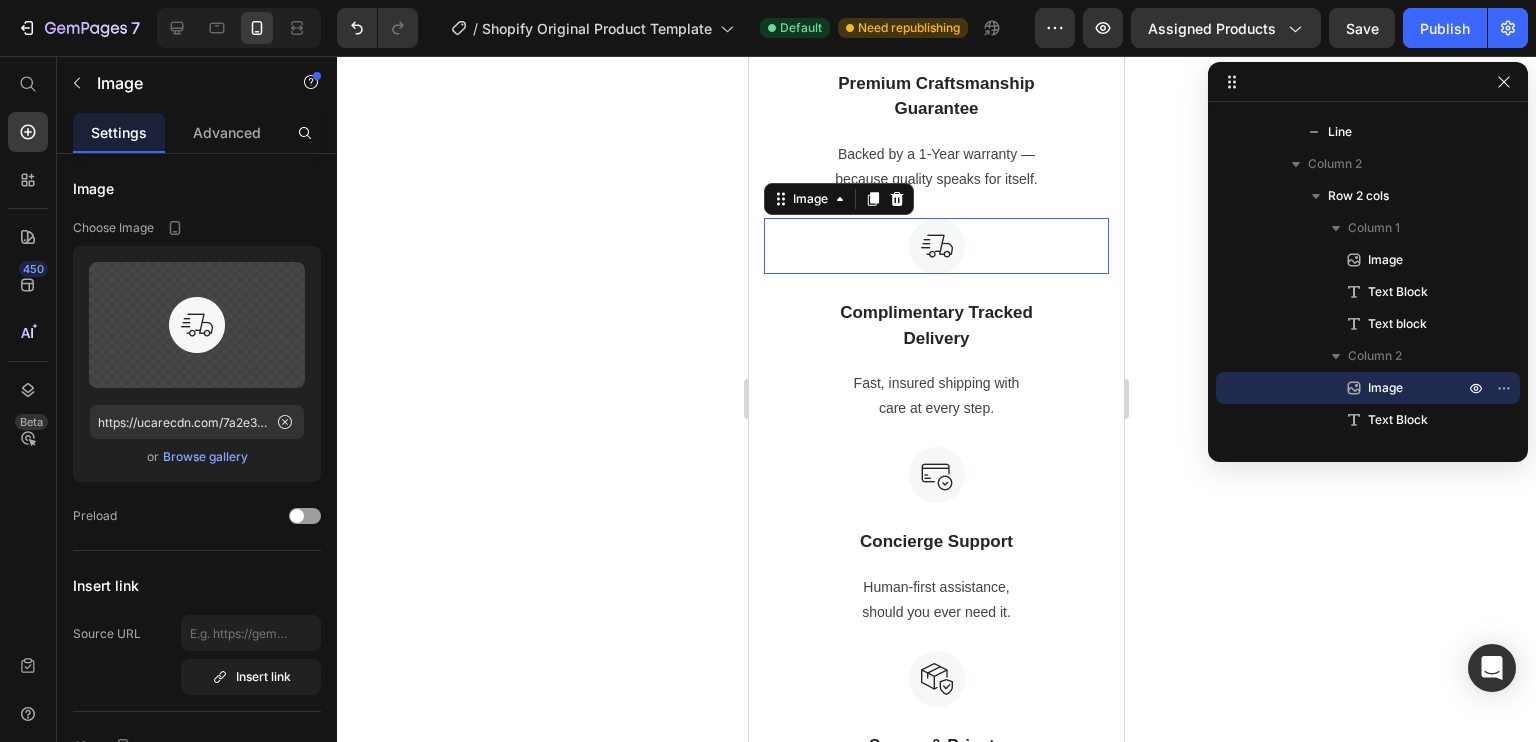click at bounding box center [936, 246] 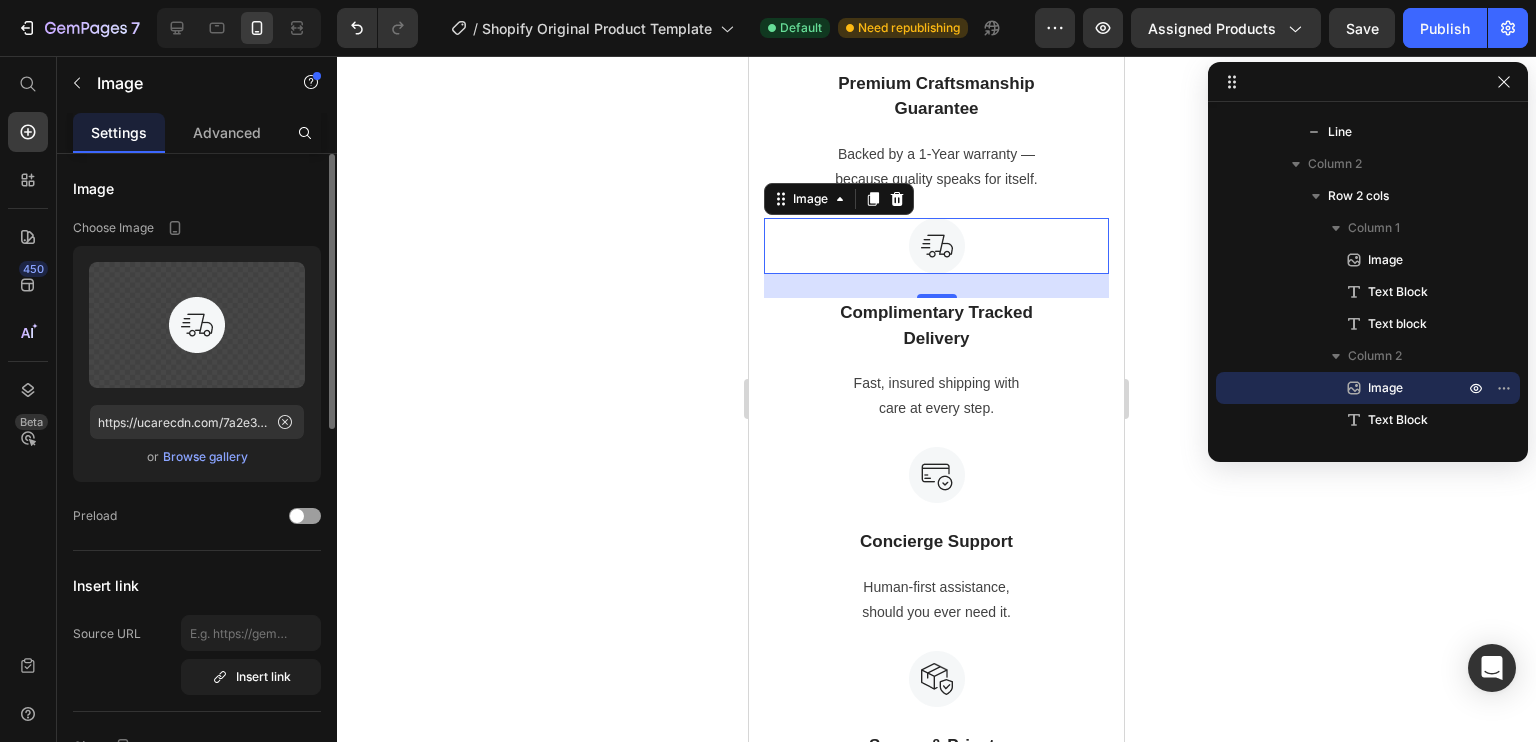click on "Browse gallery" at bounding box center [205, 457] 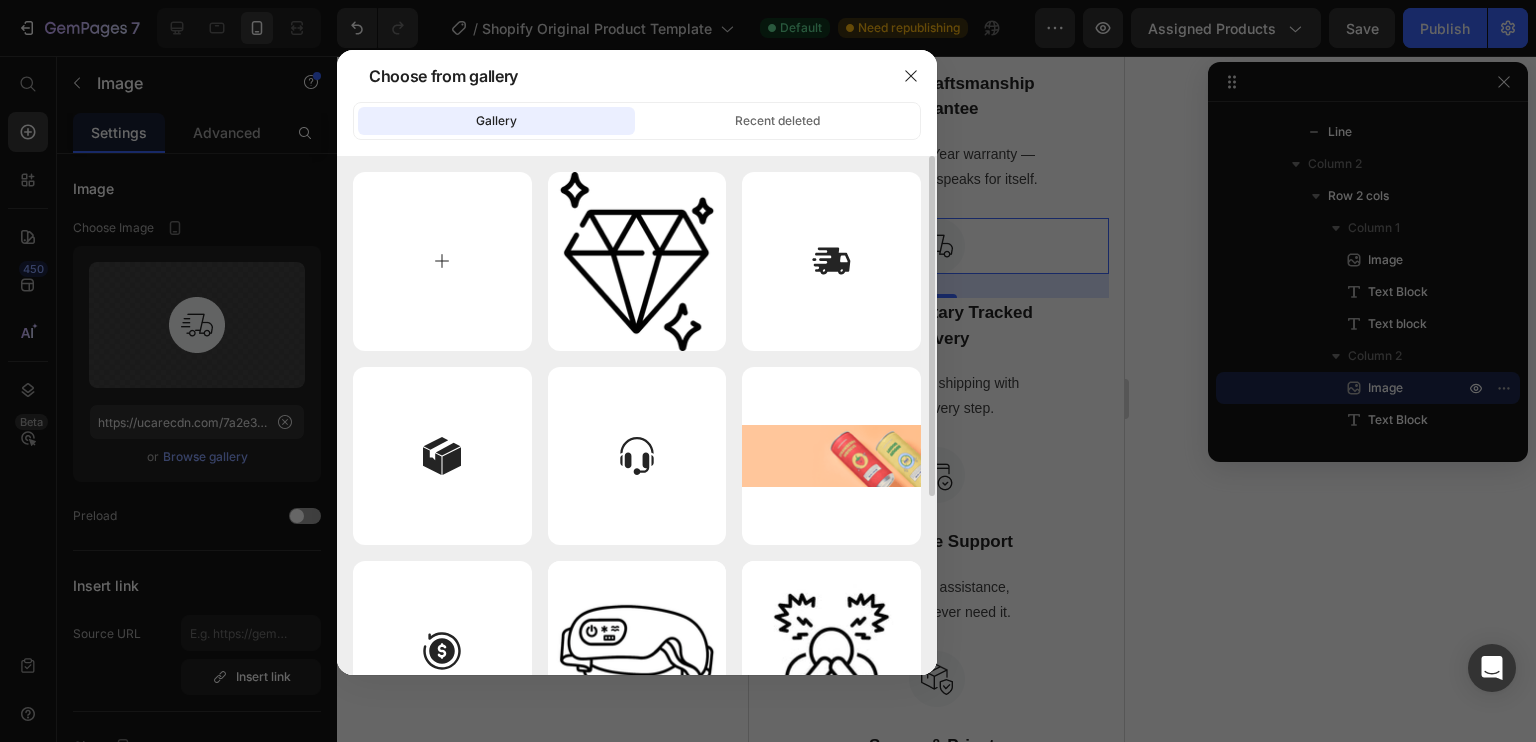 click at bounding box center (442, 261) 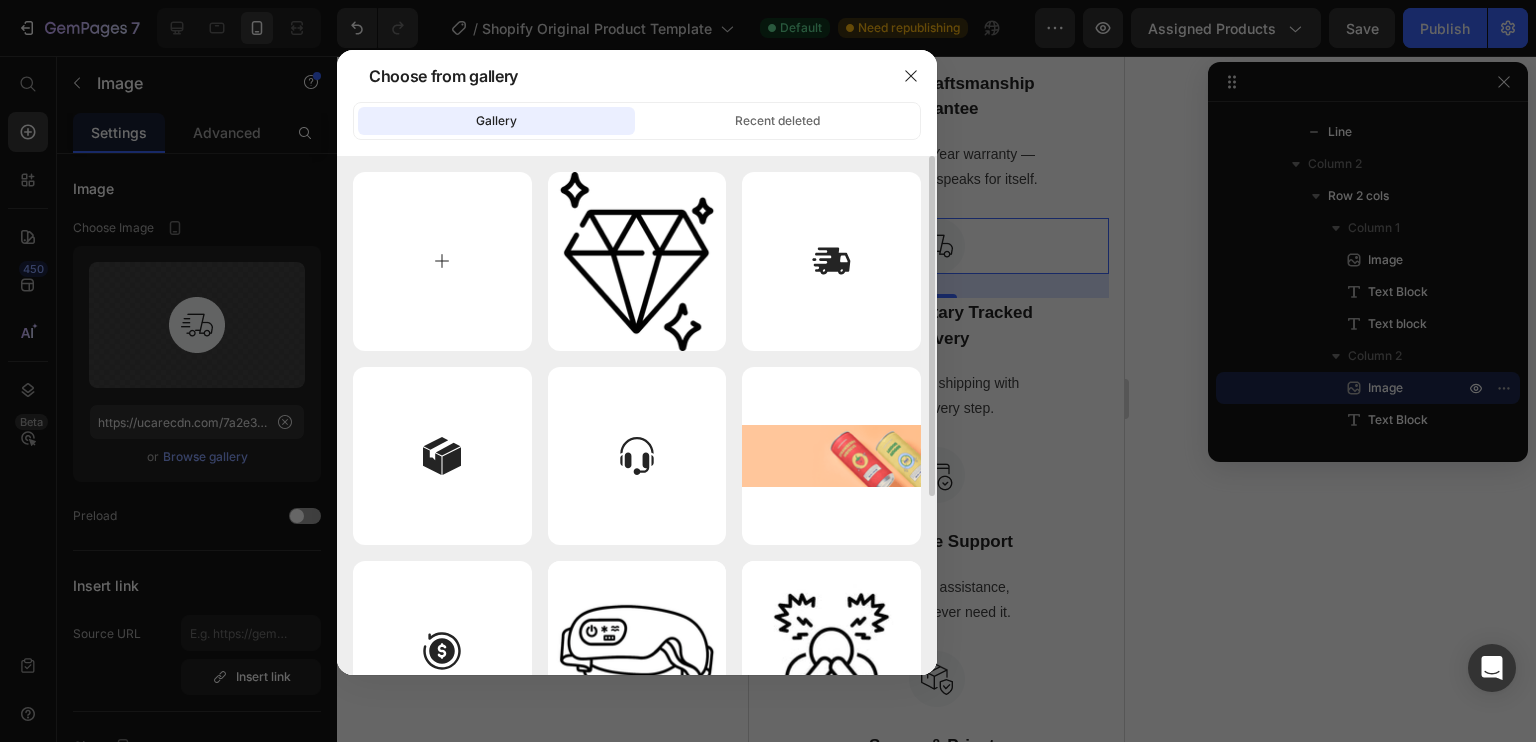 type on "C:\fakepath\delivery.jpg" 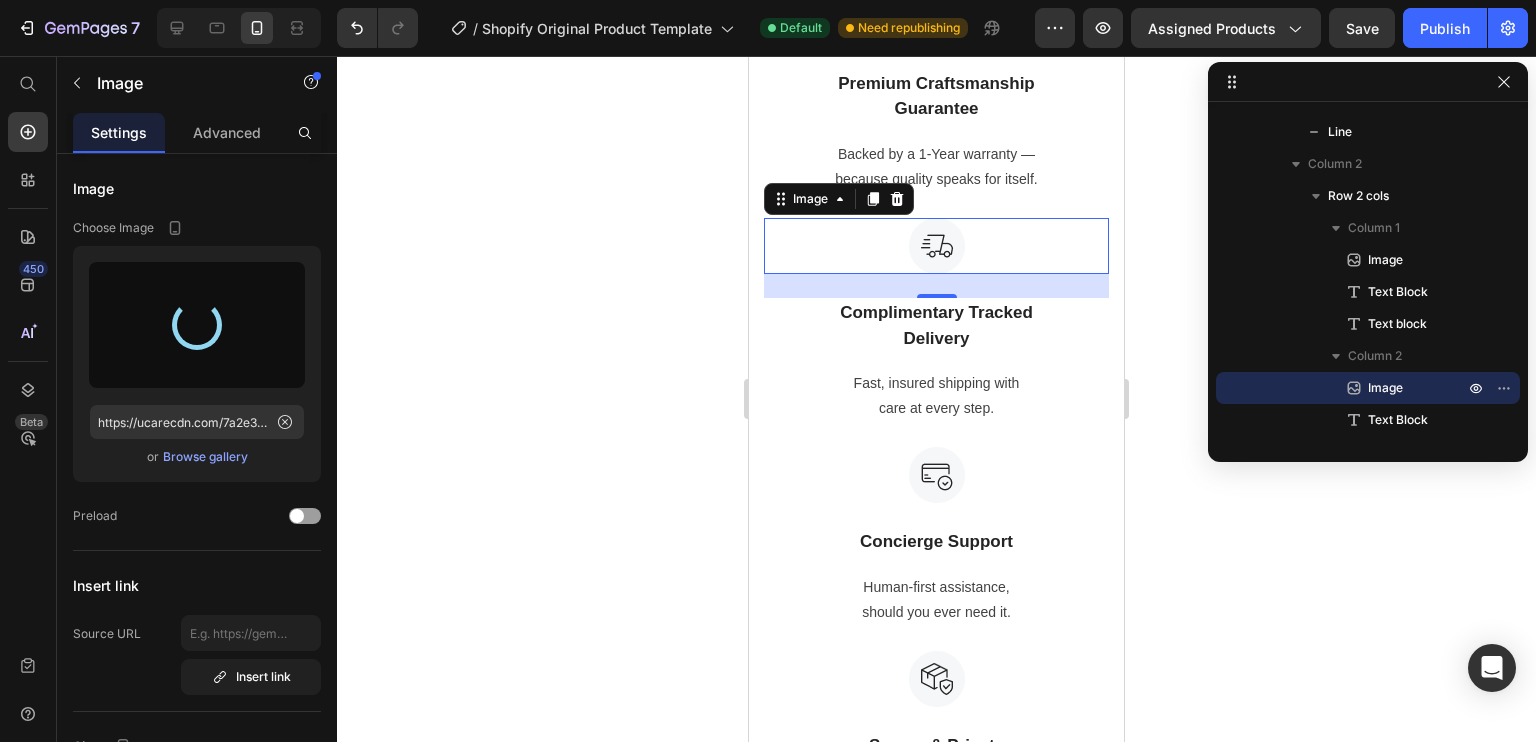 type on "https://cdn.shopify.com/s/files/1/0680/0211/9761/files/gempages_575298195807011359-be46d2f7-dc68-4f91-965e-f149914542f2.jpg" 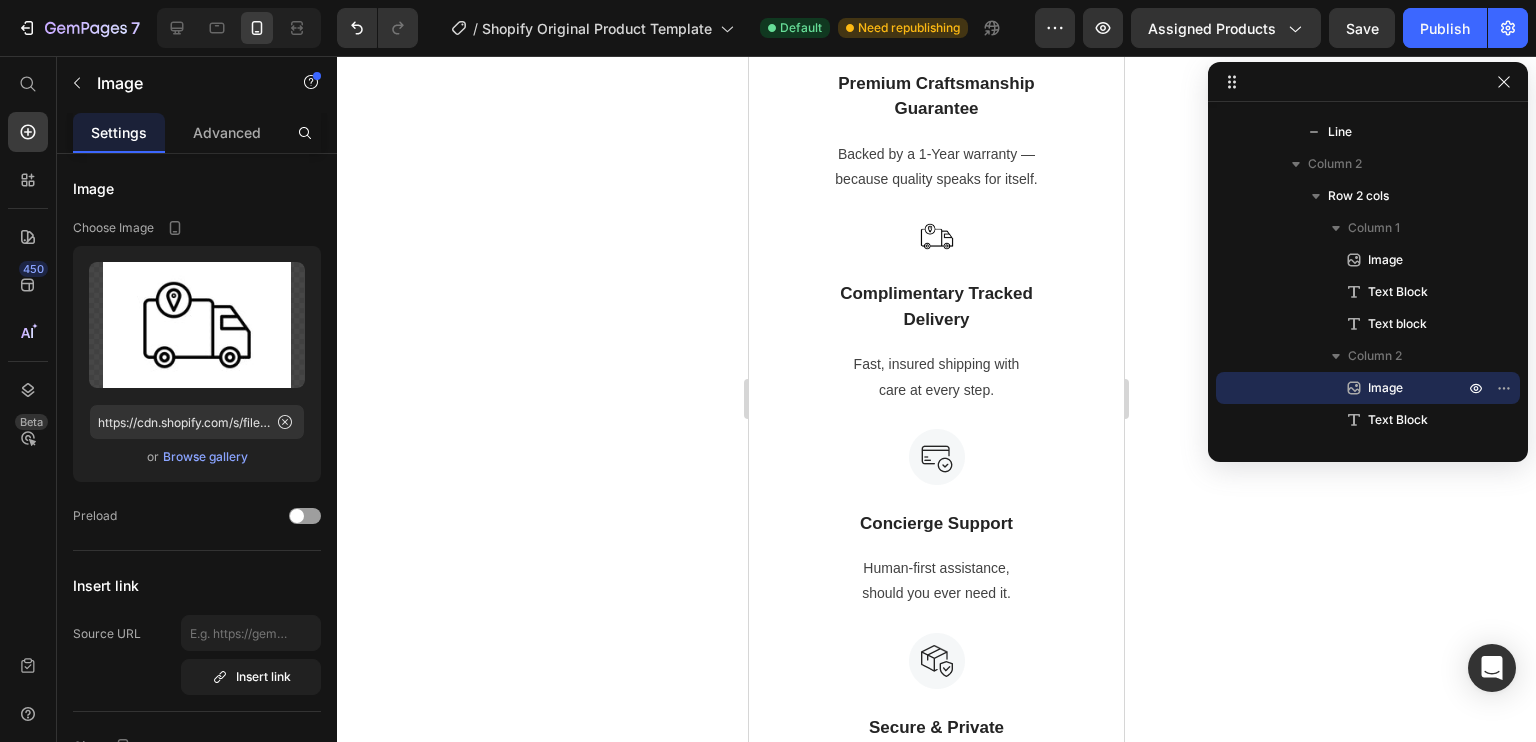 click at bounding box center [936, 17] 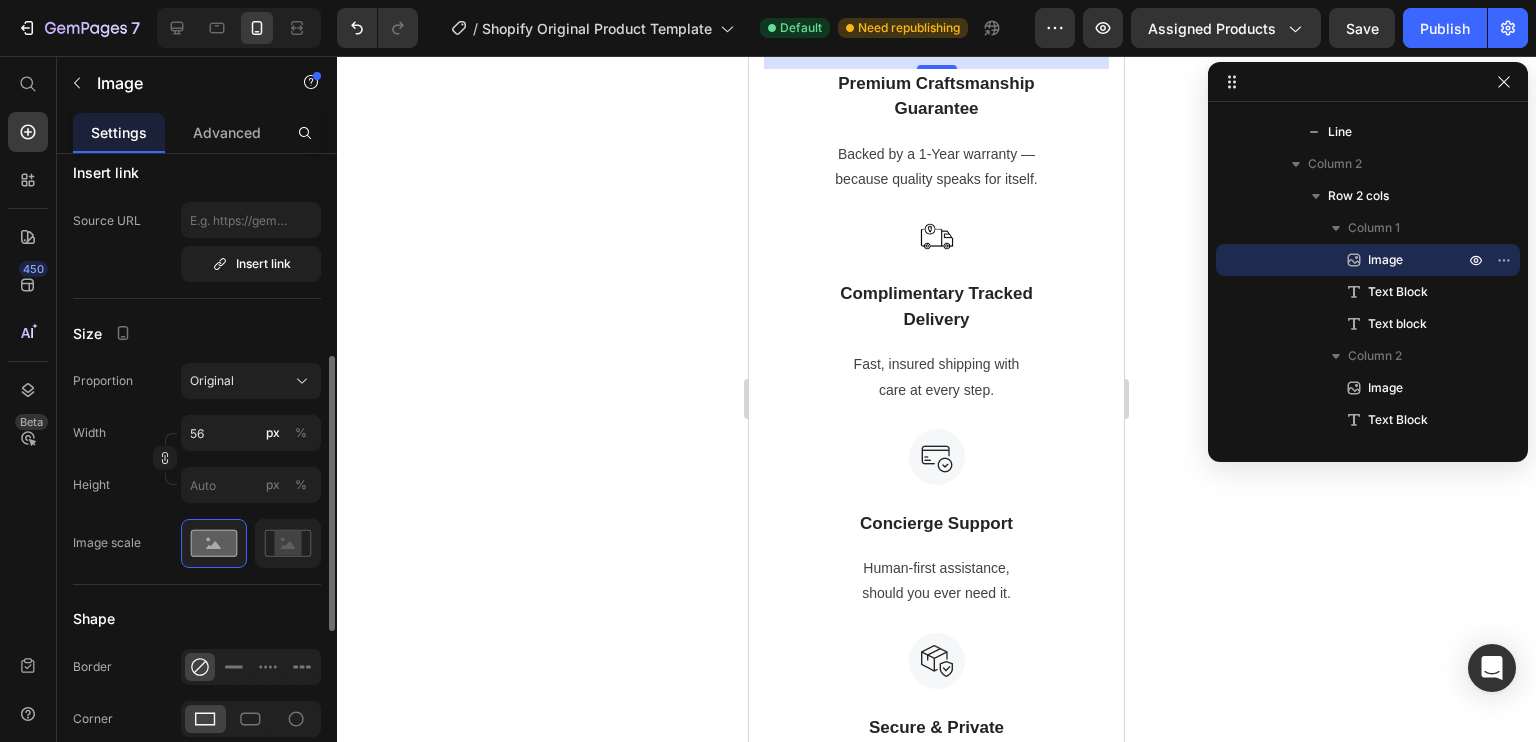 scroll, scrollTop: 440, scrollLeft: 0, axis: vertical 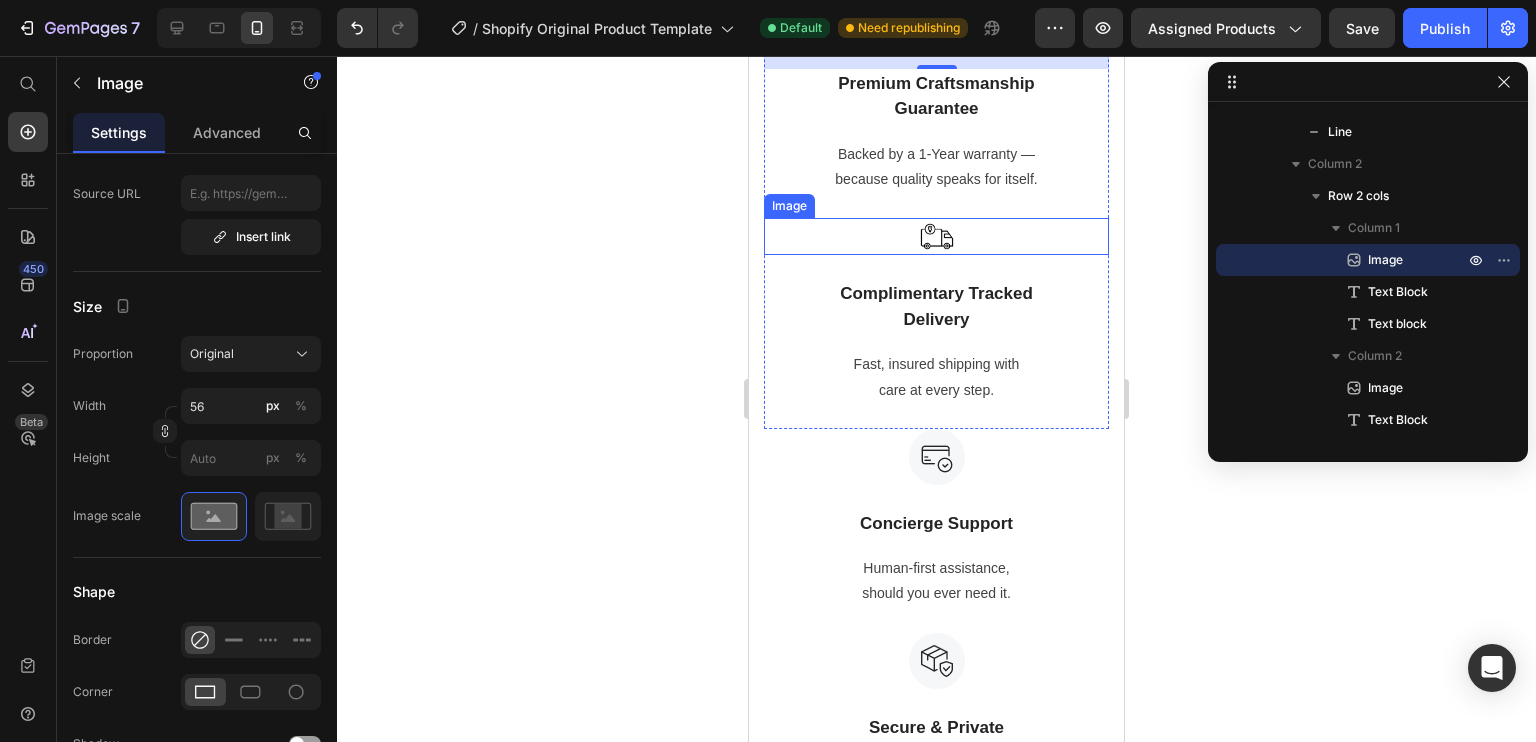 click at bounding box center (936, 236) 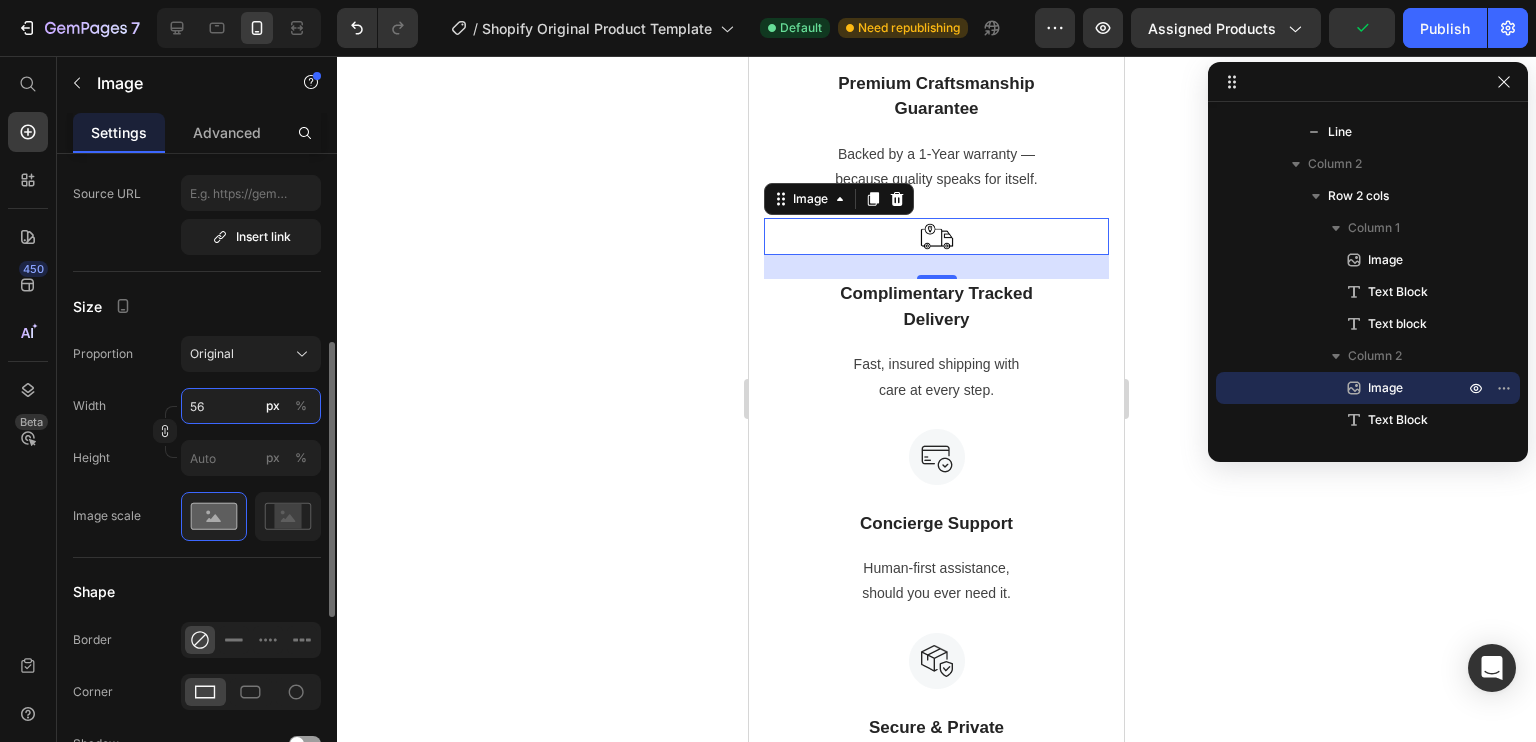 click on "56" at bounding box center (251, 406) 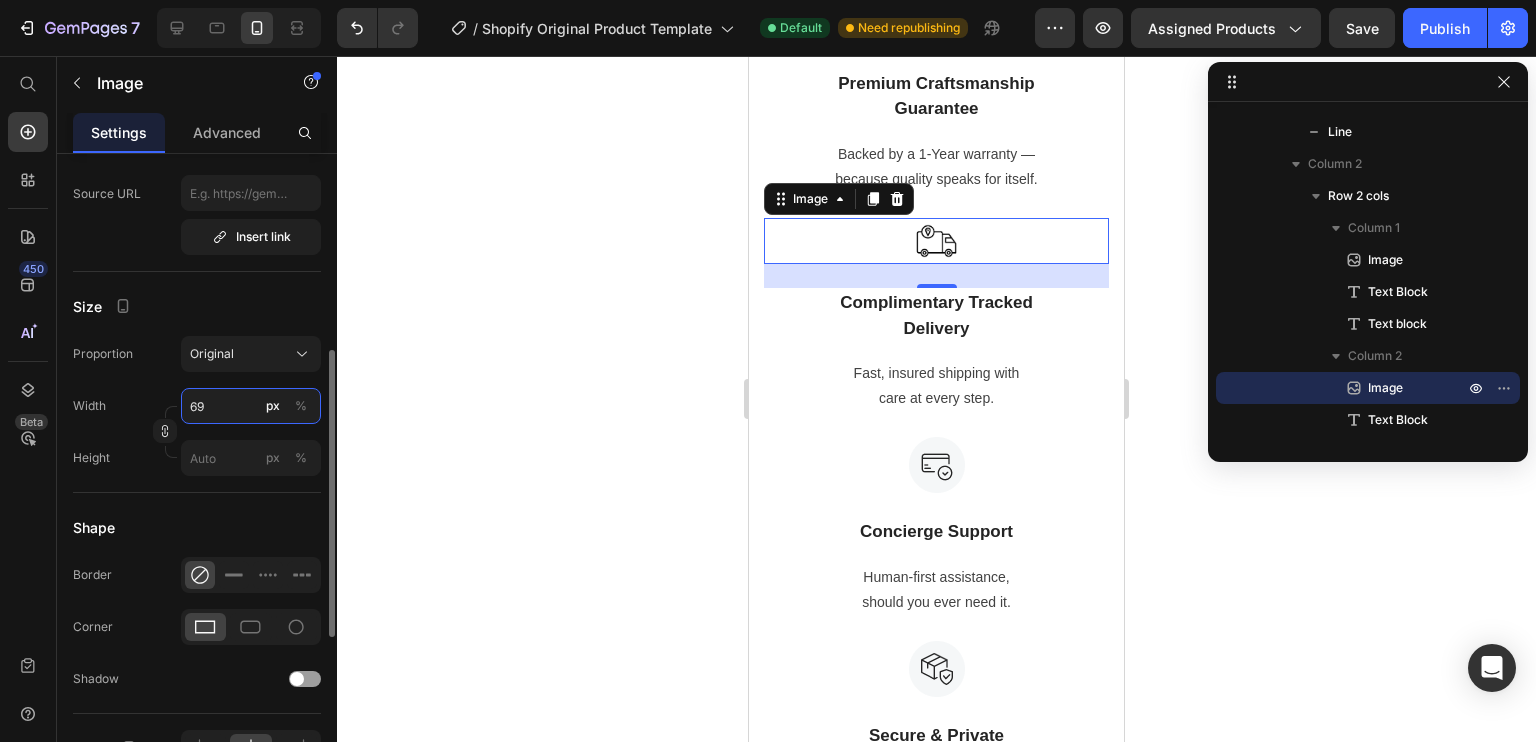 type on "6" 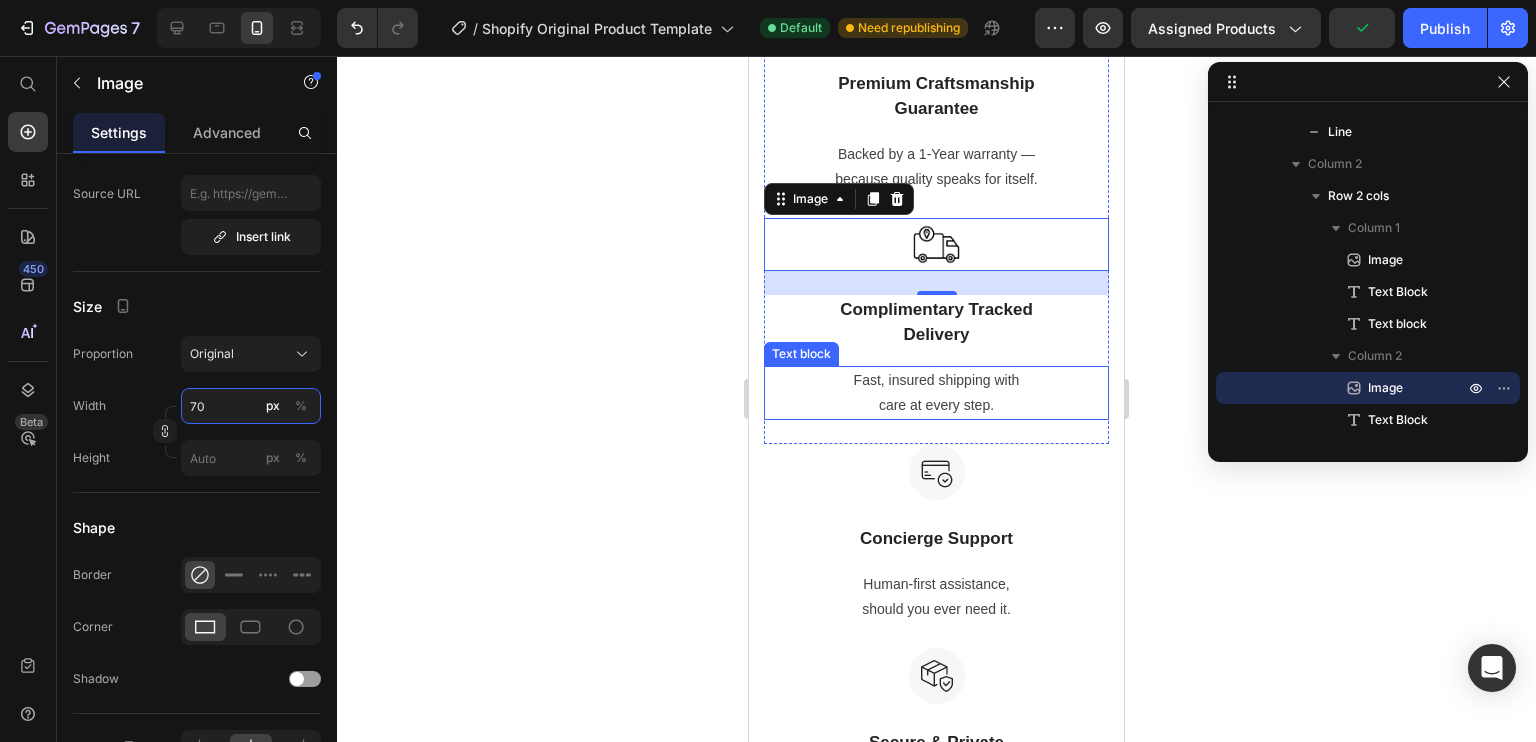 type on "79" 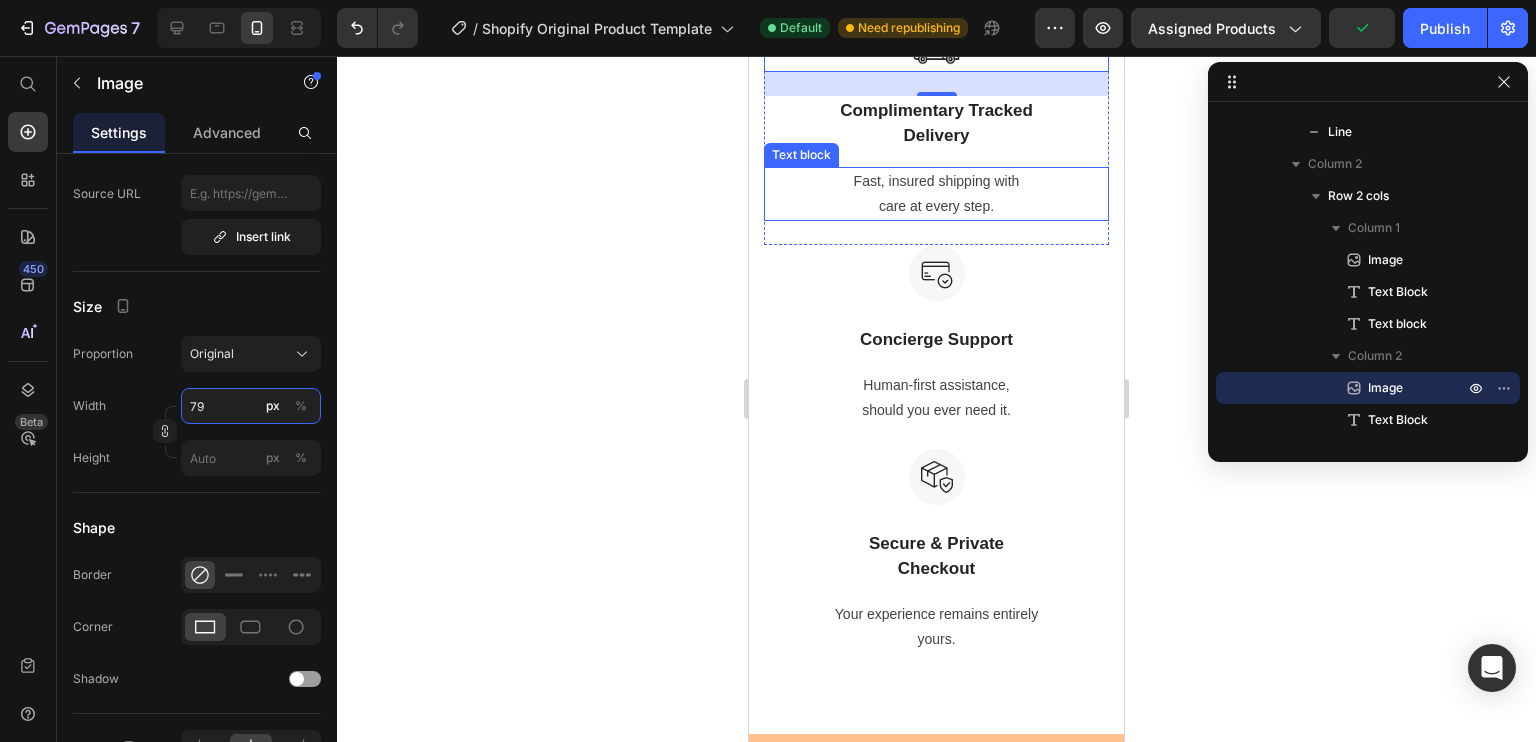 scroll, scrollTop: 7570, scrollLeft: 0, axis: vertical 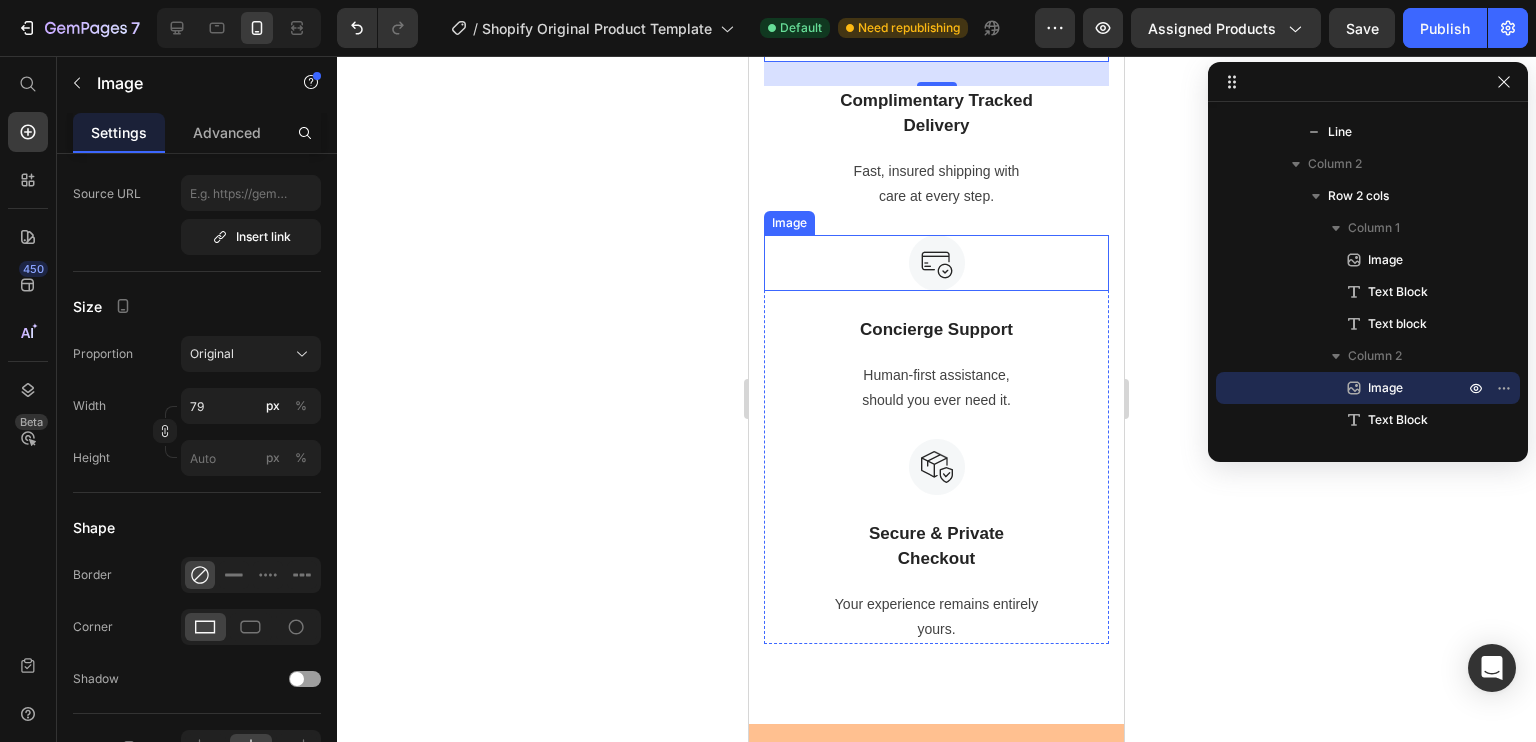 click at bounding box center (936, 263) 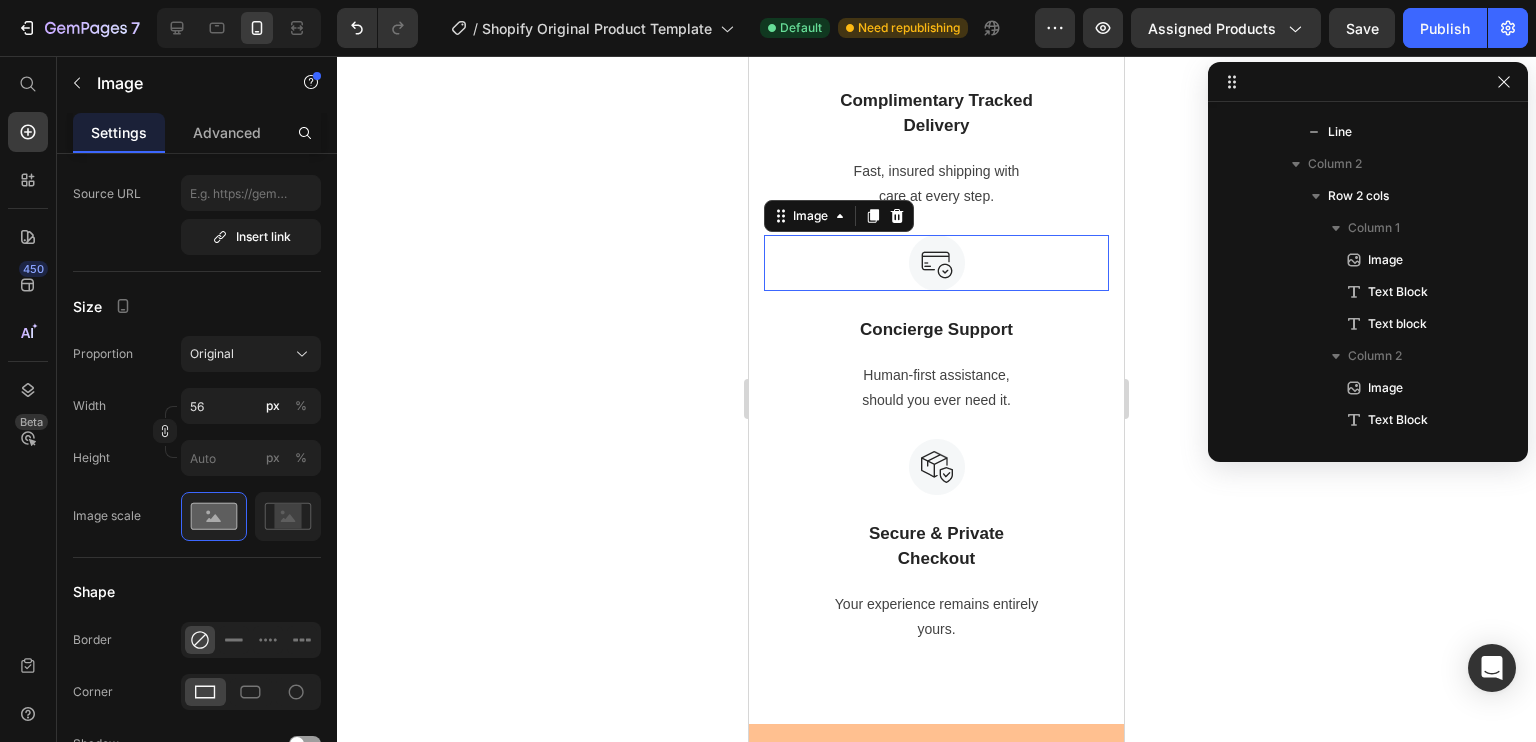 scroll, scrollTop: 2906, scrollLeft: 0, axis: vertical 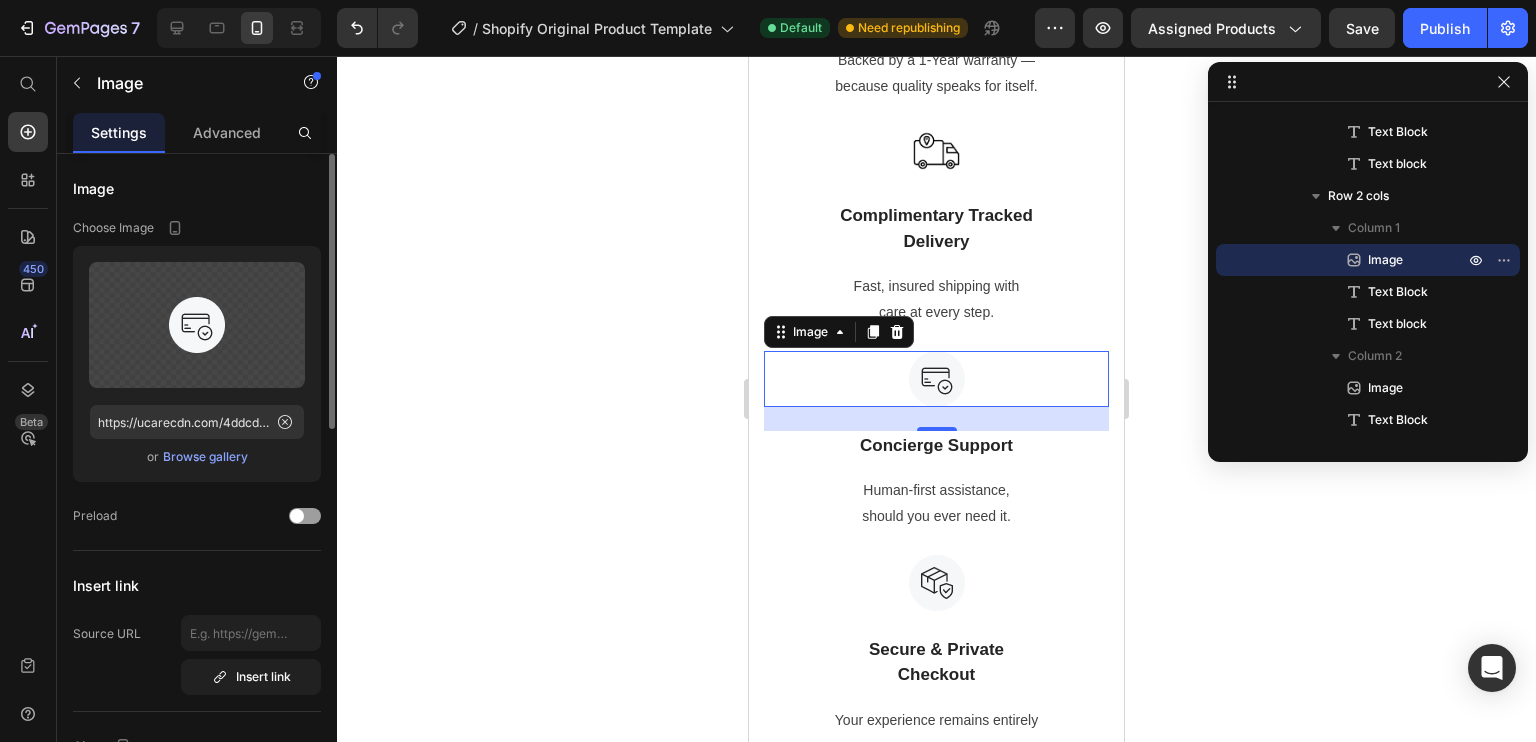 click on "Browse gallery" at bounding box center (205, 457) 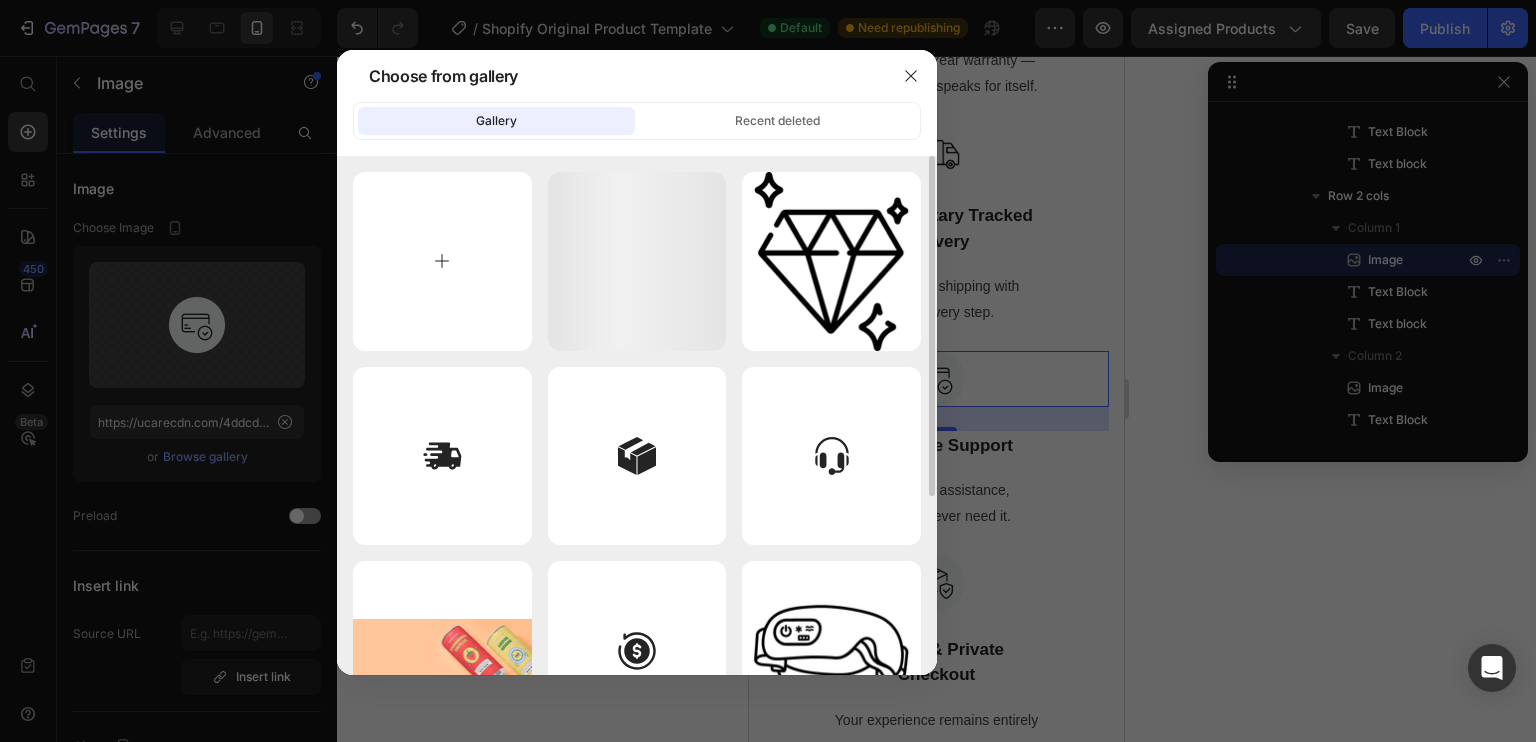 click at bounding box center (442, 261) 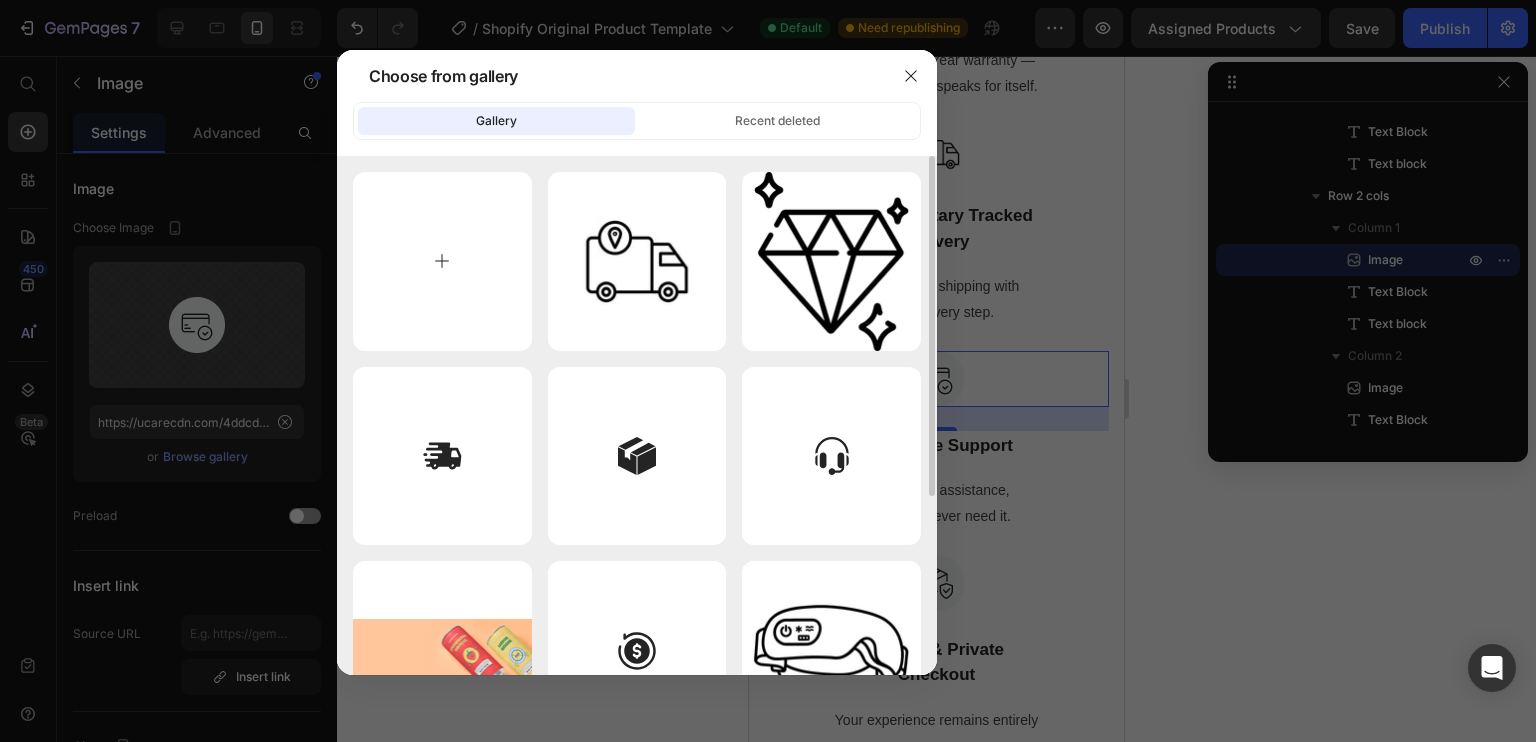 type on "C:\fakepath\icon-for-customer-service-vector.jpg" 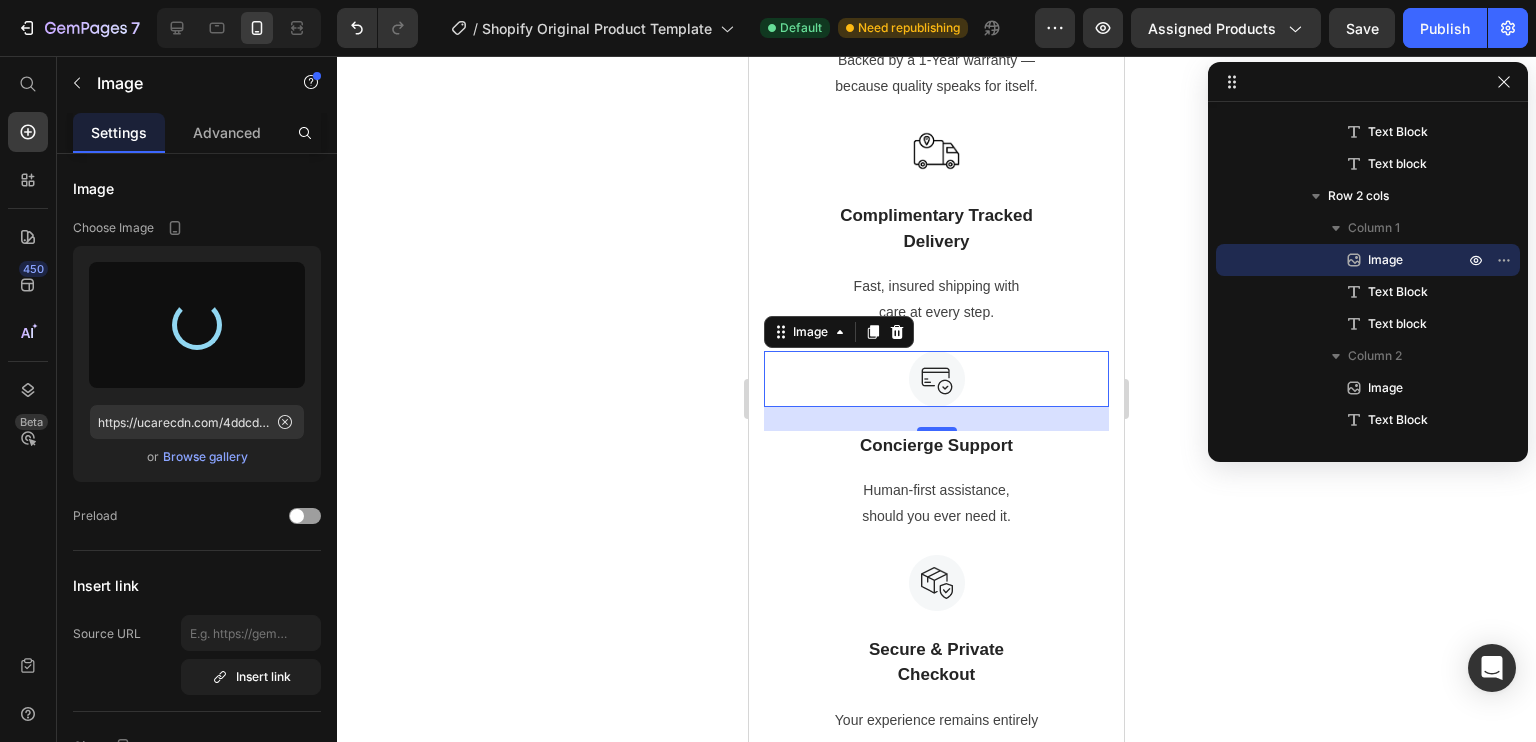 type on "https://cdn.shopify.com/s/files/1/0680/0211/9761/files/gempages_575298195807011359-7fd13308-d641-4055-a5c5-bc149d0ef072.jpg" 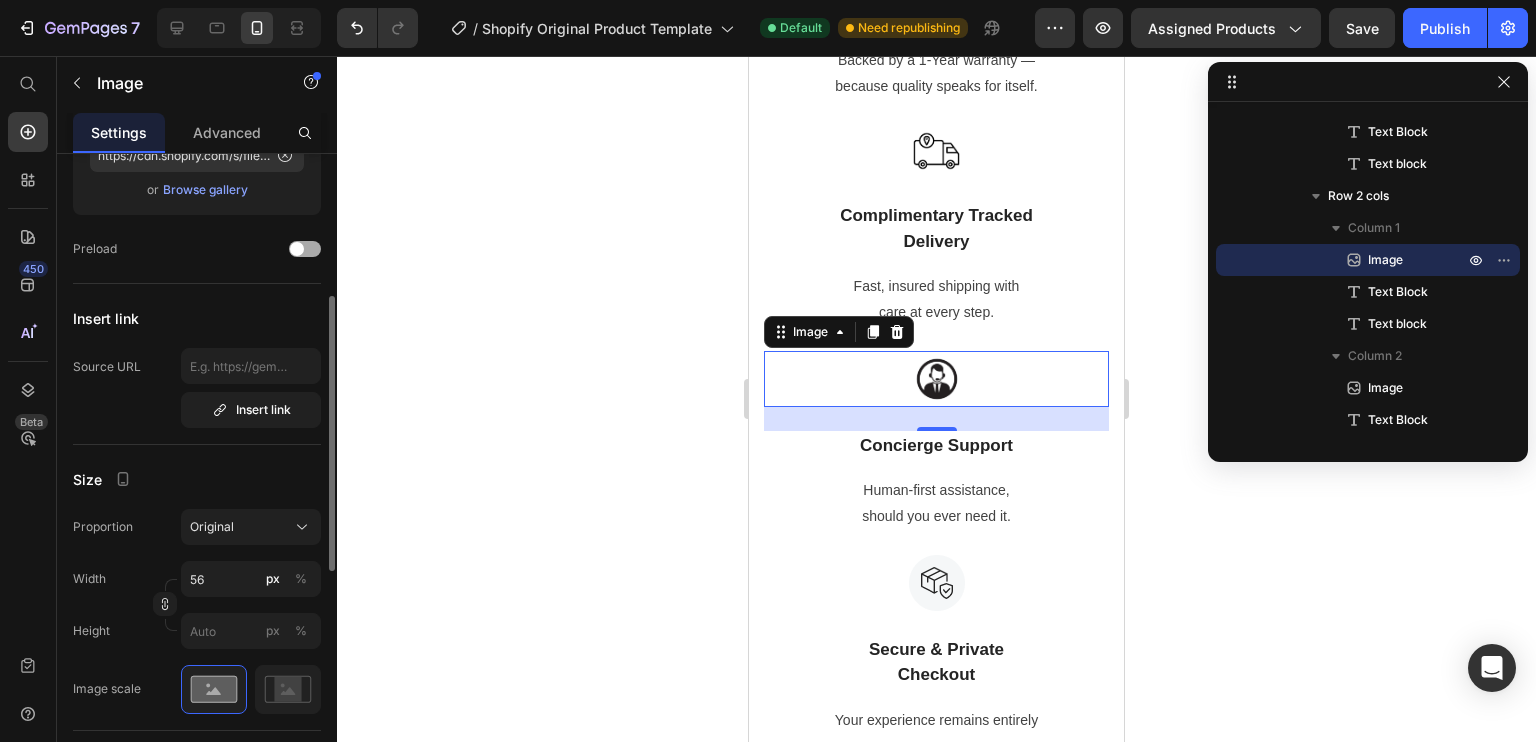 scroll, scrollTop: 296, scrollLeft: 0, axis: vertical 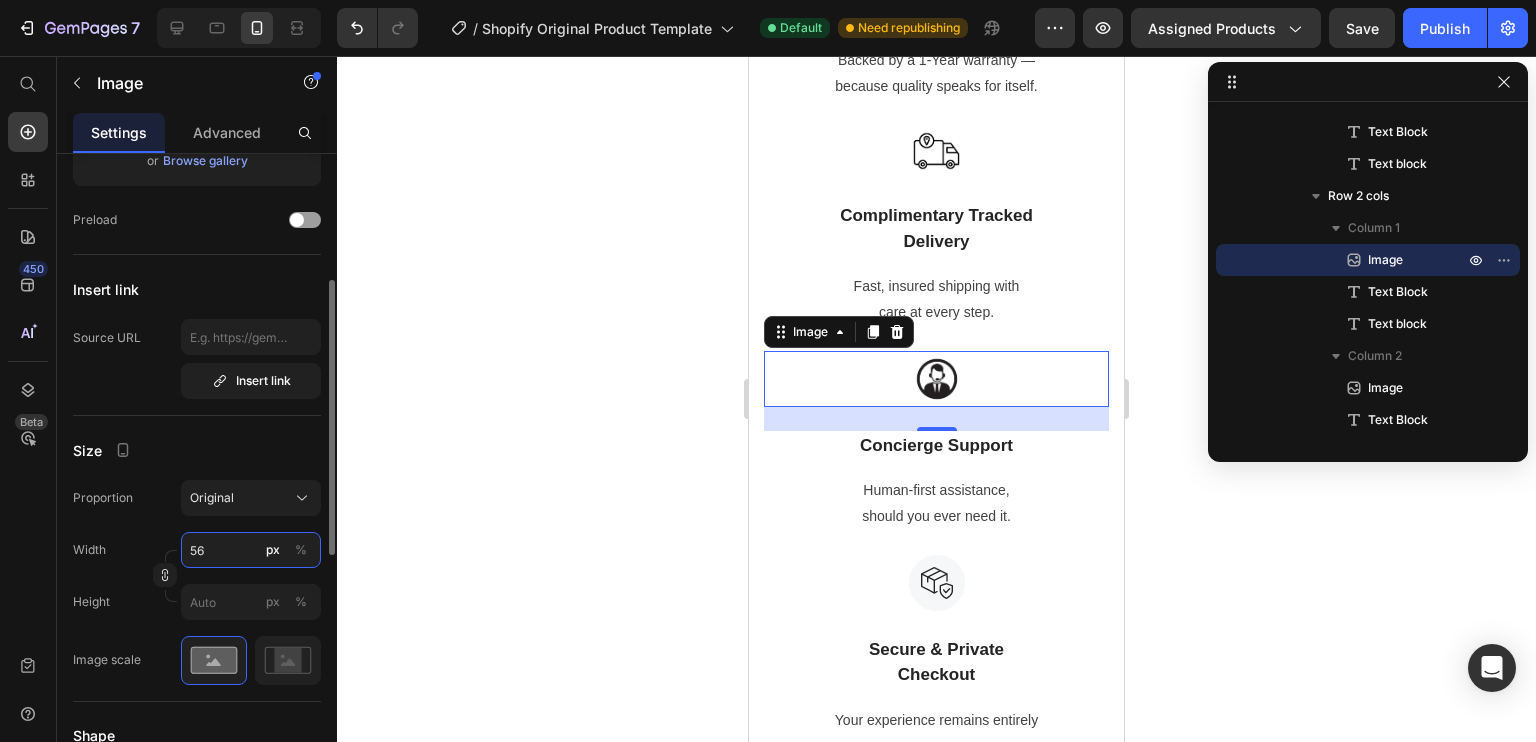 click on "56" at bounding box center [251, 550] 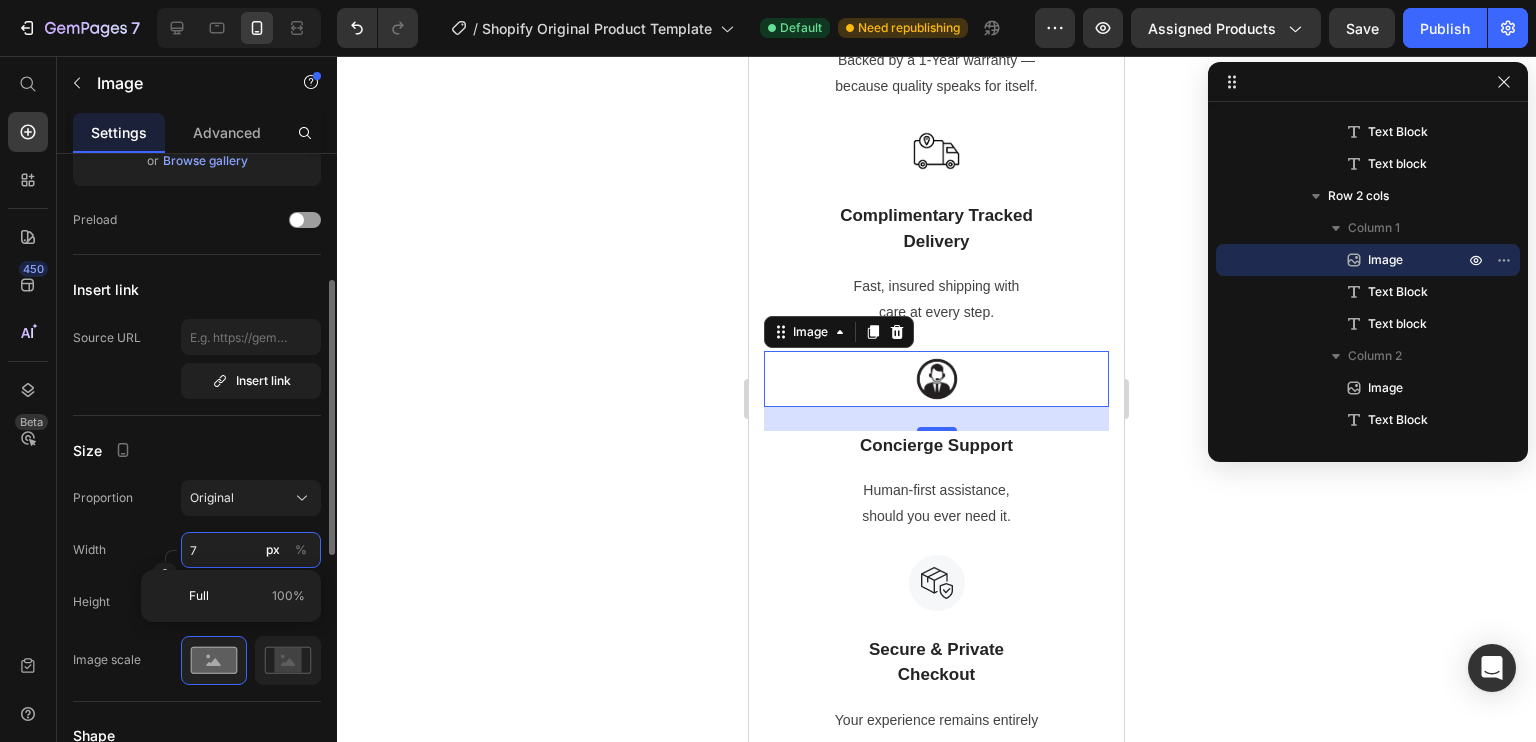 type on "70" 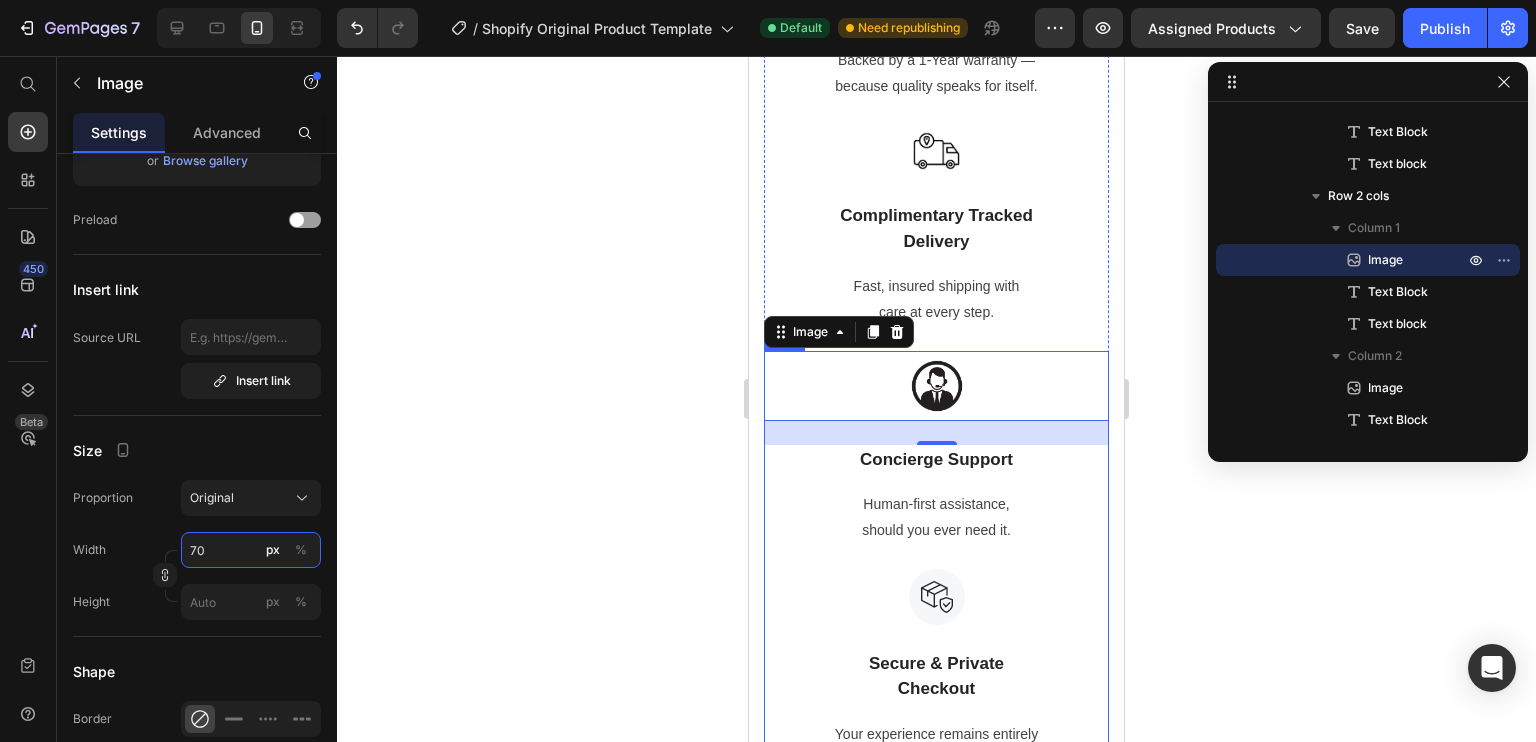 scroll, scrollTop: 7797, scrollLeft: 0, axis: vertical 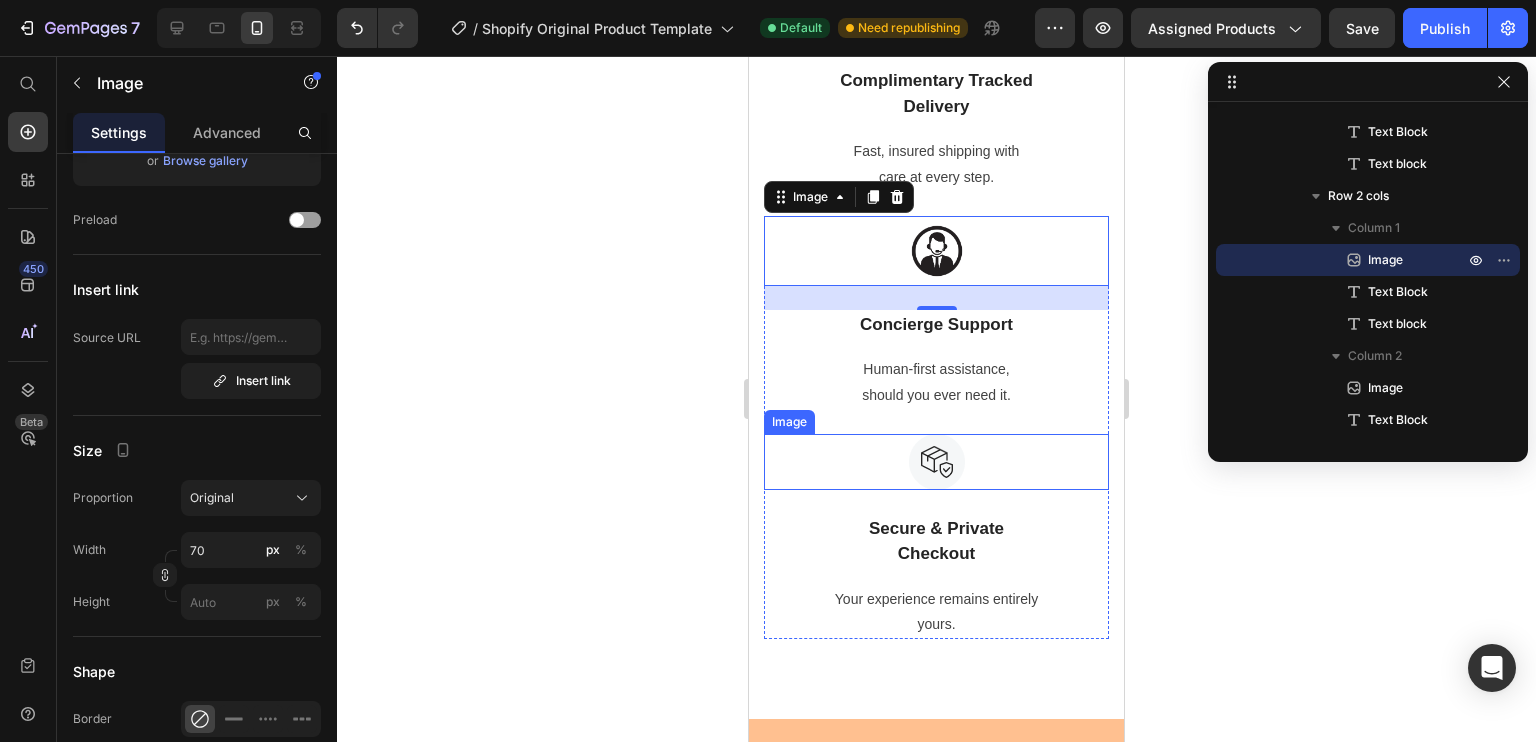 click at bounding box center [936, 462] 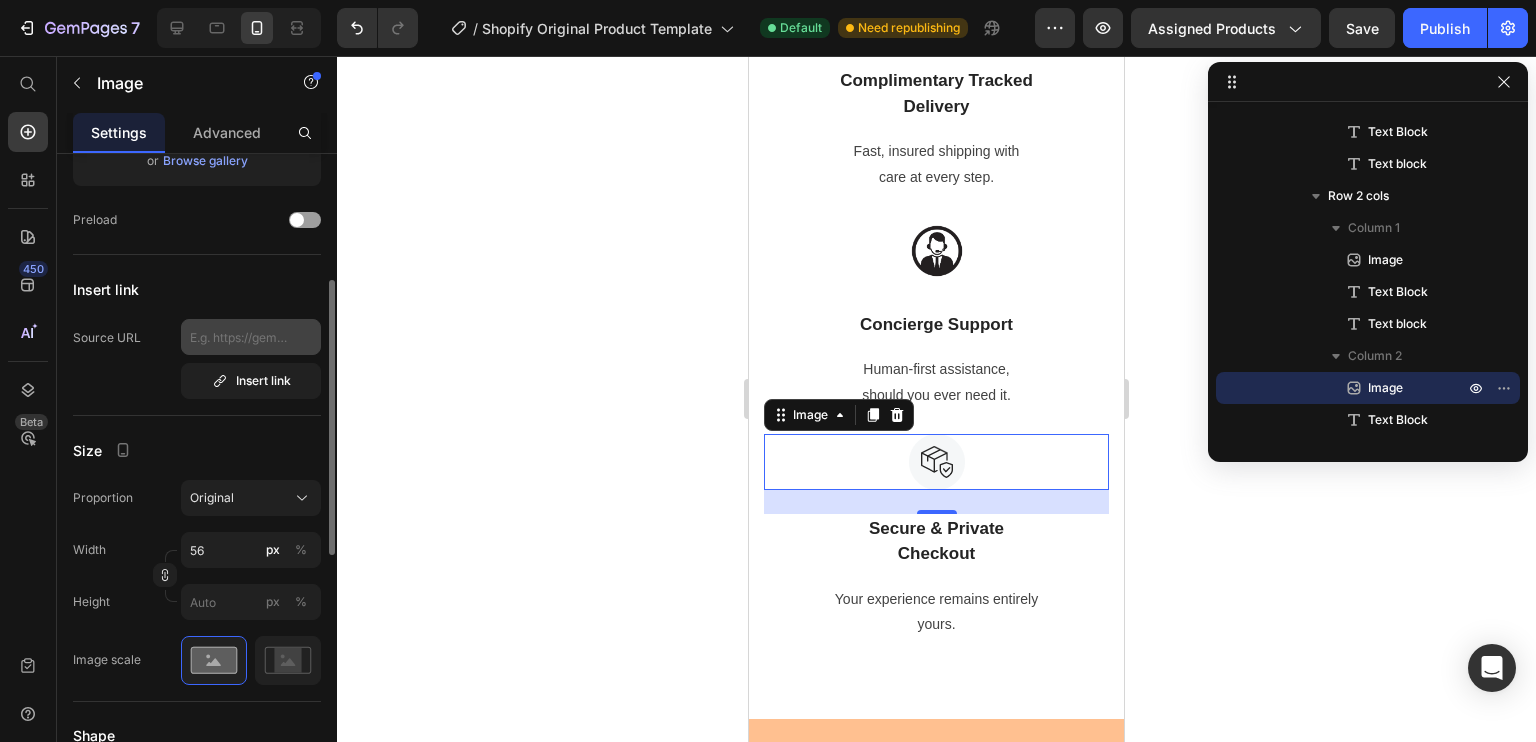 scroll, scrollTop: 0, scrollLeft: 0, axis: both 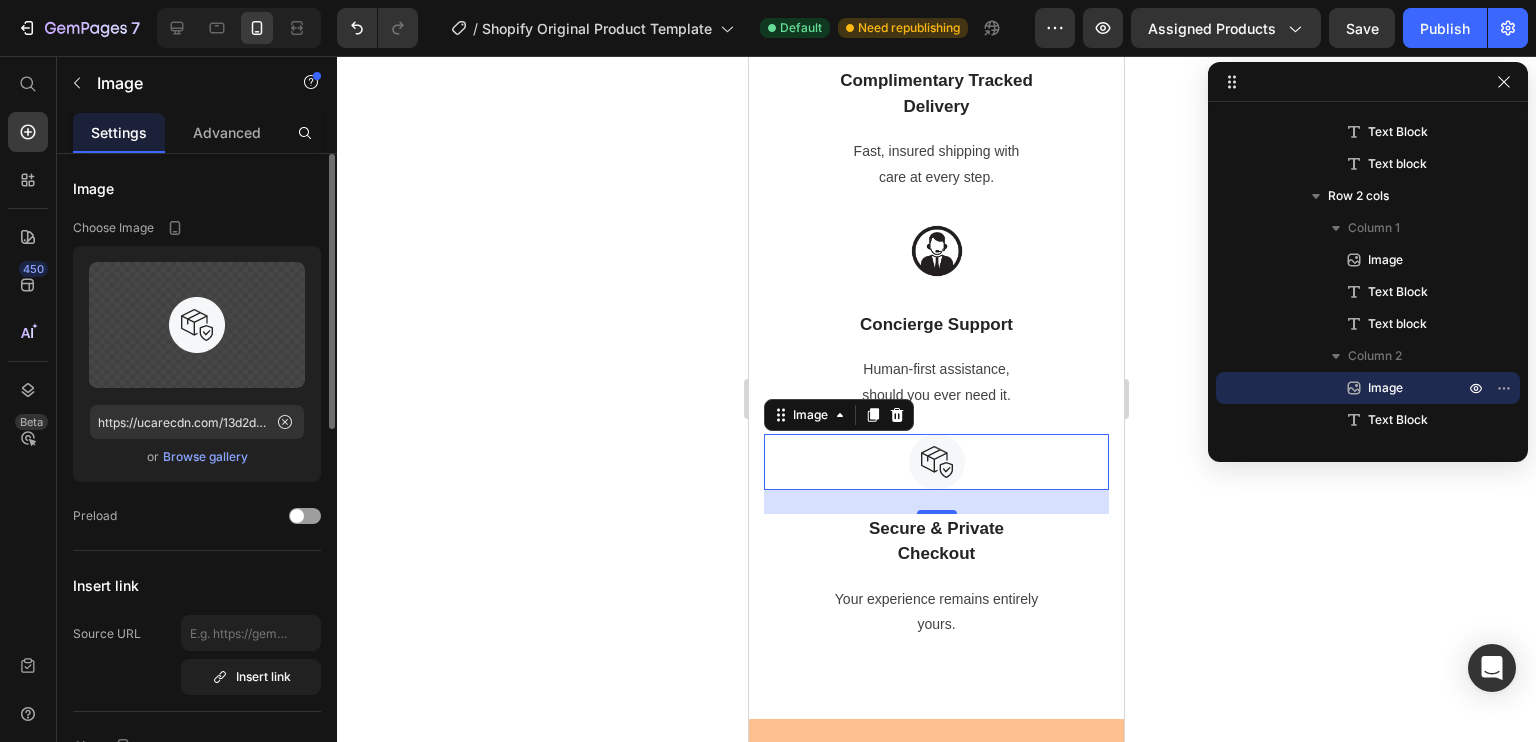 click on "Browse gallery" at bounding box center (205, 457) 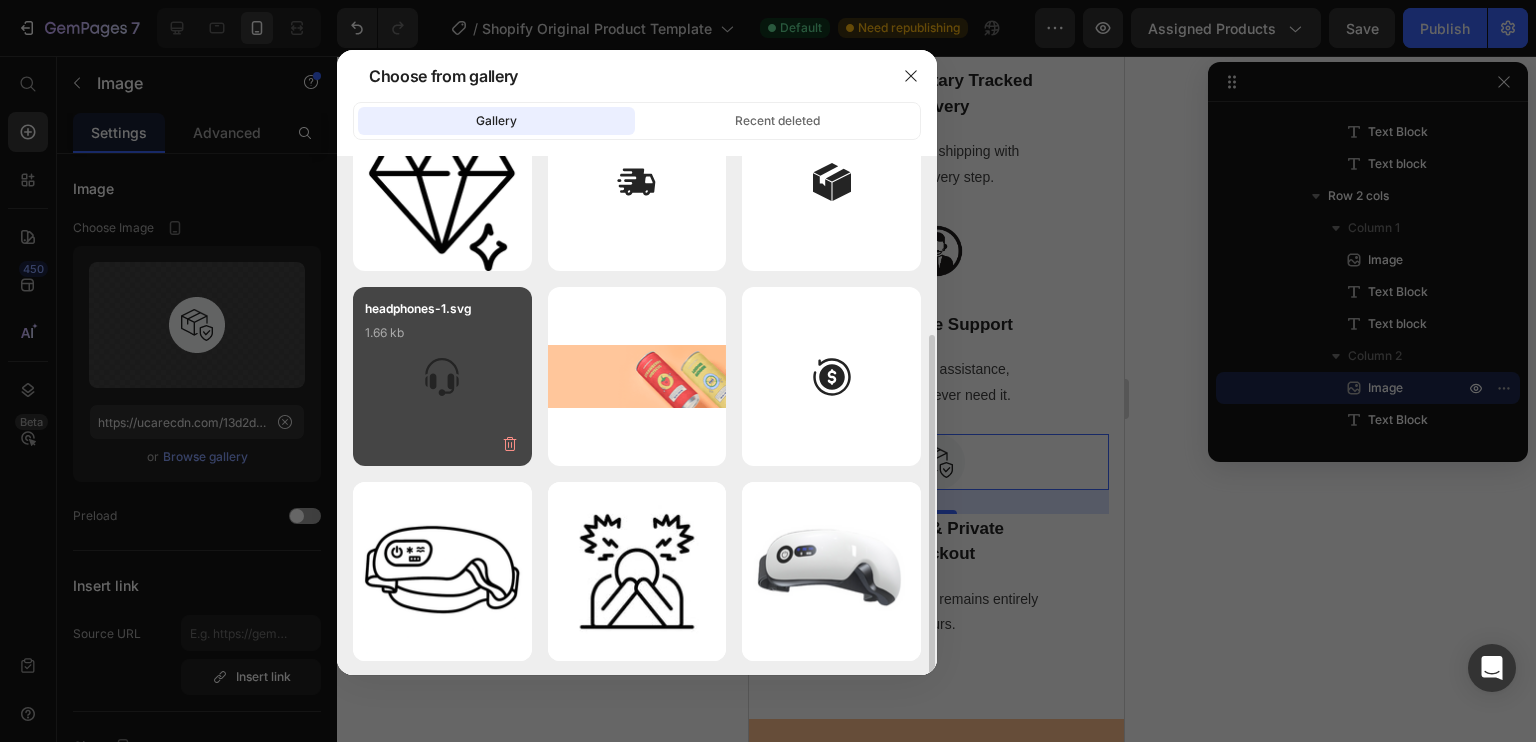 scroll, scrollTop: 0, scrollLeft: 0, axis: both 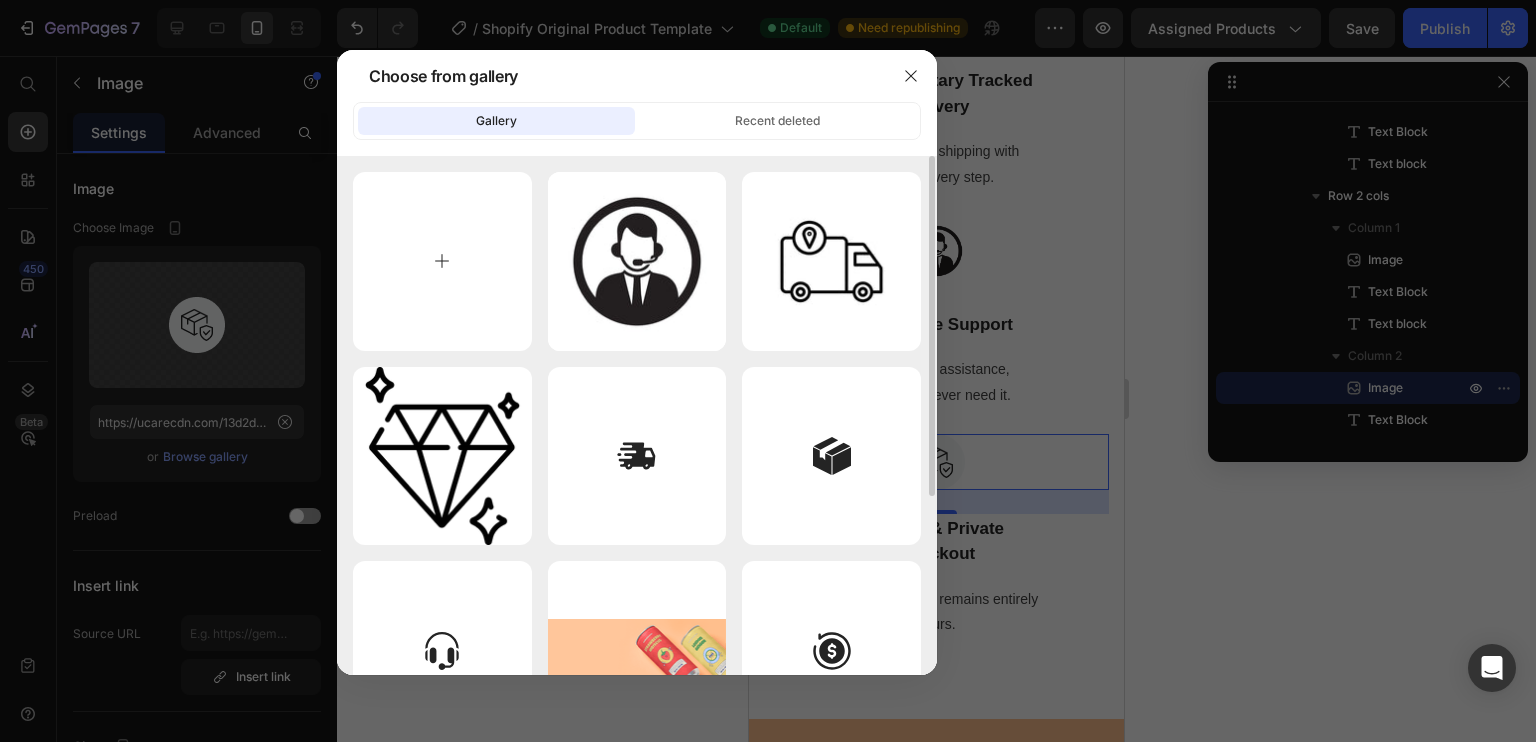 click at bounding box center [442, 261] 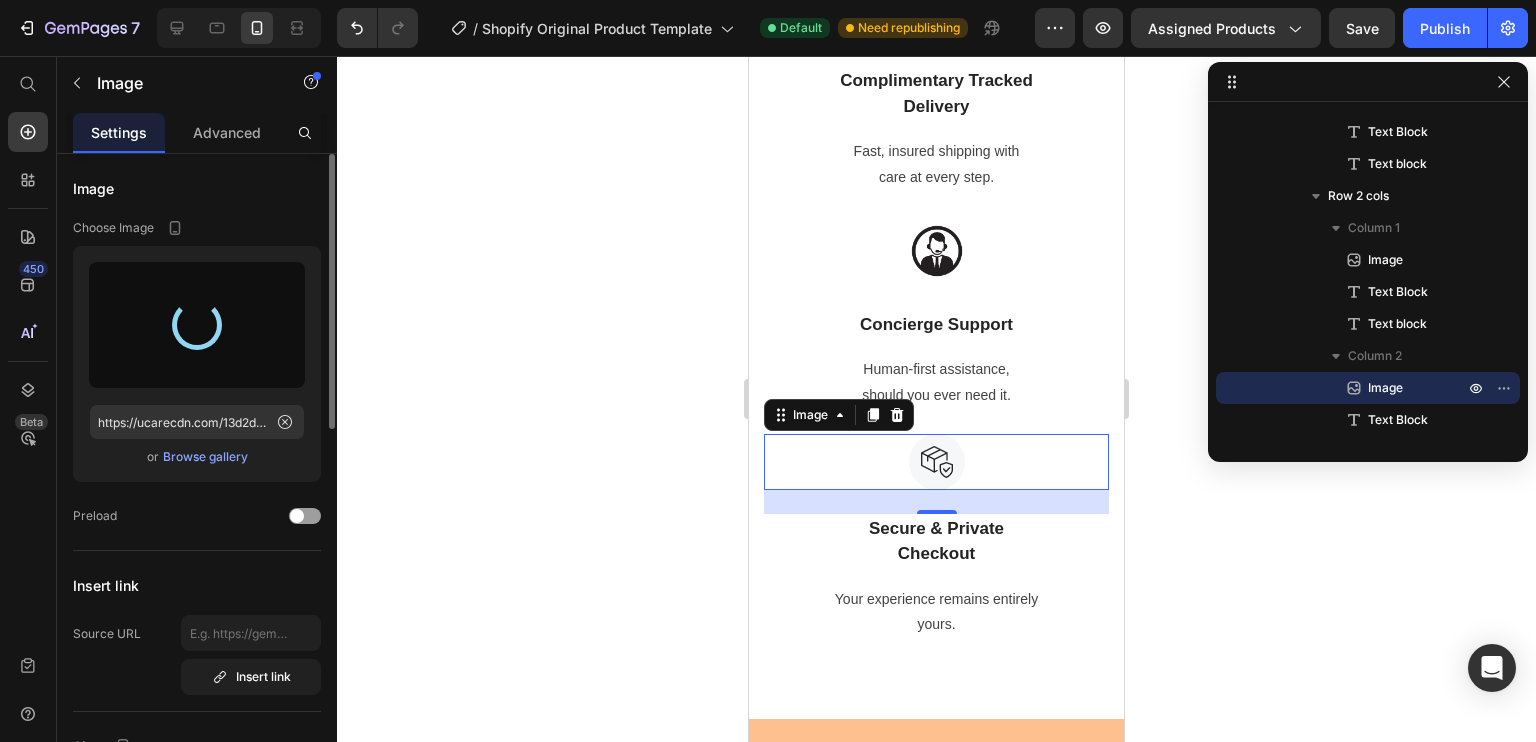 type on "https://cdn.shopify.com/s/files/1/0680/0211/9761/files/gempages_575298195807011359-29f228d5-014d-44ca-98a1-d9c0a6cb5a04.jpg" 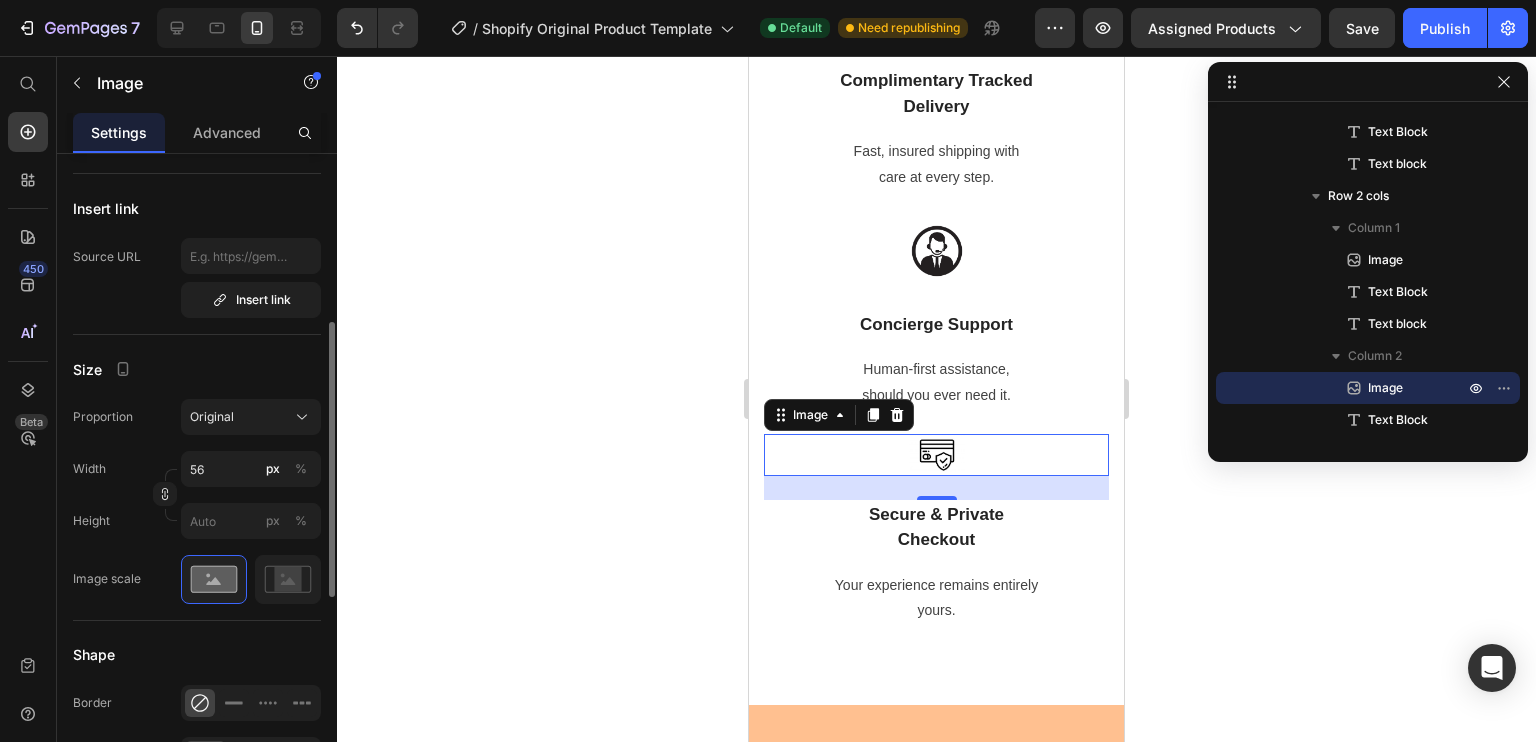 scroll, scrollTop: 382, scrollLeft: 0, axis: vertical 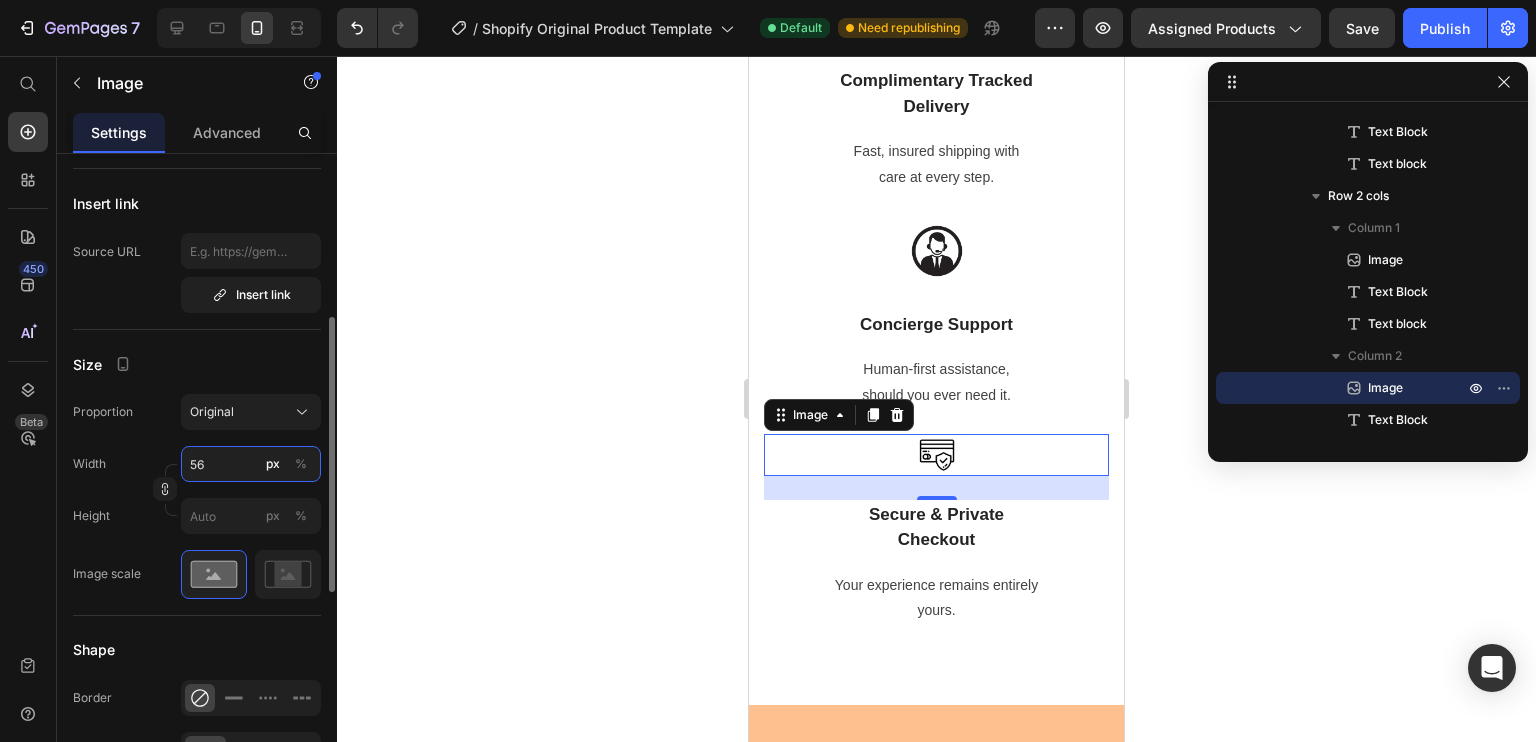 click on "56" at bounding box center (251, 464) 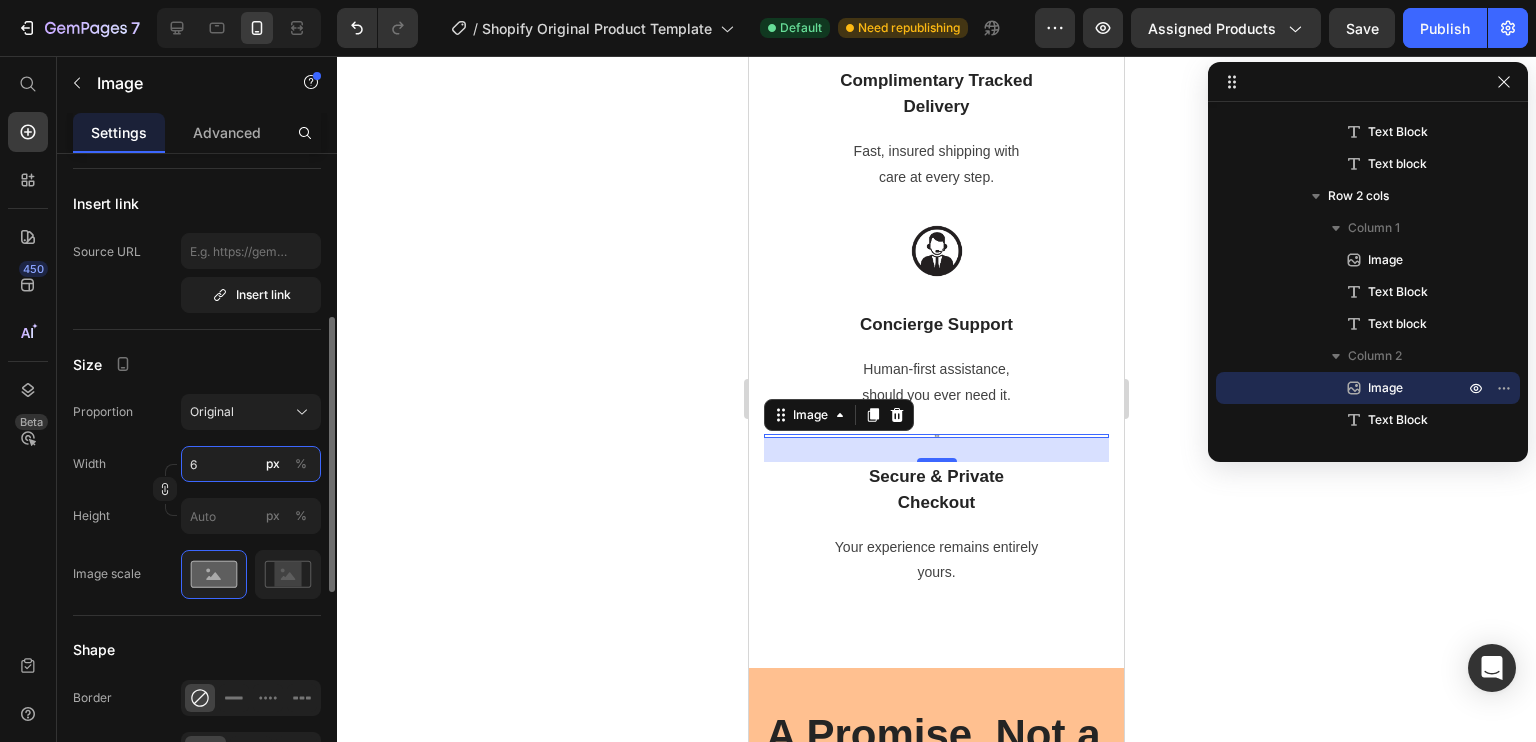 type on "65" 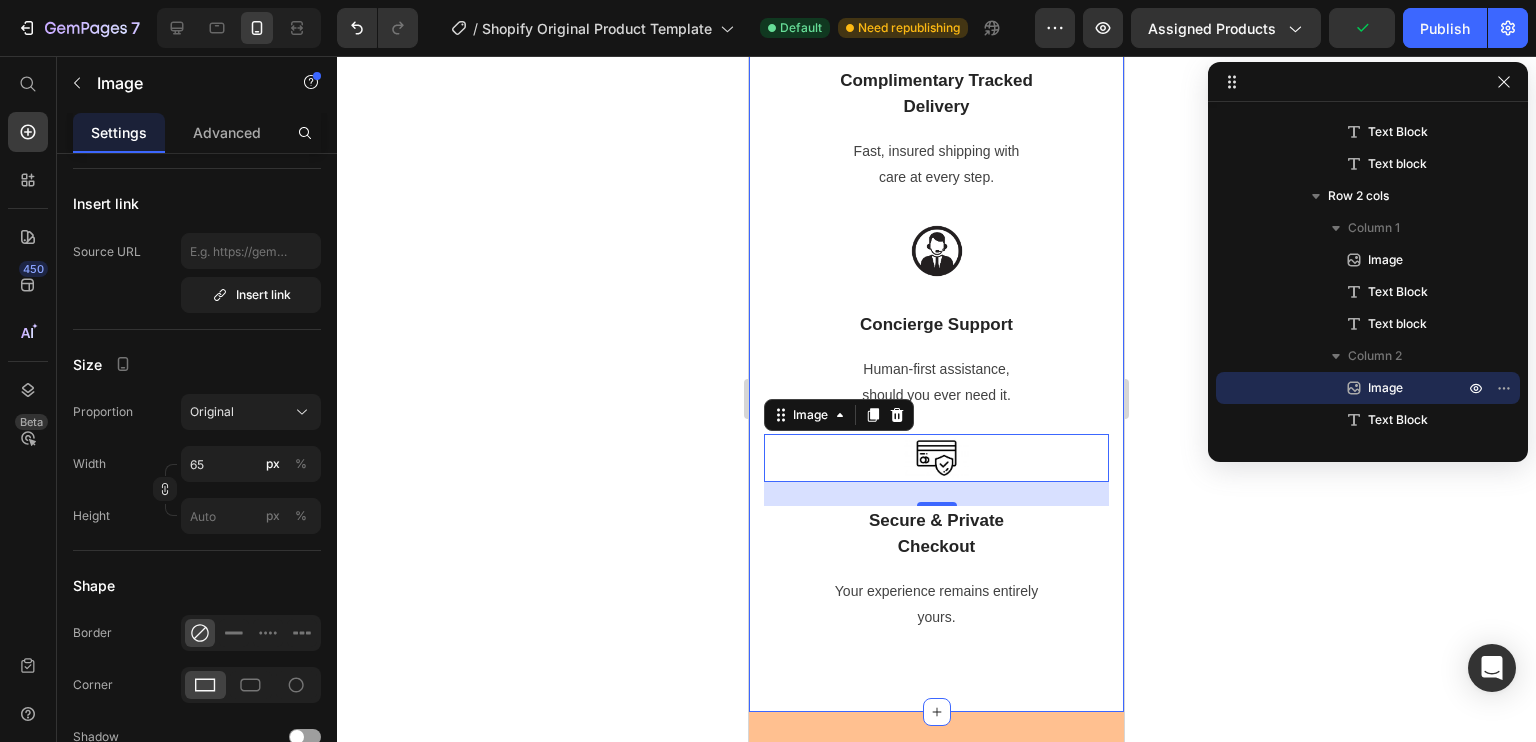 click on "A Promise, Not a Purchase Heading Dreemo isn’t just engineered for relief — it’s delivered with quiet assurance, elevated service, and enduring craftsmanship. Text block                Title Line Image Premium Craftsmanship  Guarantee Text Block Backed by a 1-Year warranty —  because quality speaks for itself. Text block Image Complimentary Tracked  Delivery Text Block Fast, insured shipping with  care at every step. Text block Row Image Concierge Support Text Block Human-first assistance,  should you ever need it. Text block Image   24 Secure & Private  Checkout Text Block Your experience remains entirely  yours. Text block Row Row Section 7" at bounding box center [936, 48] 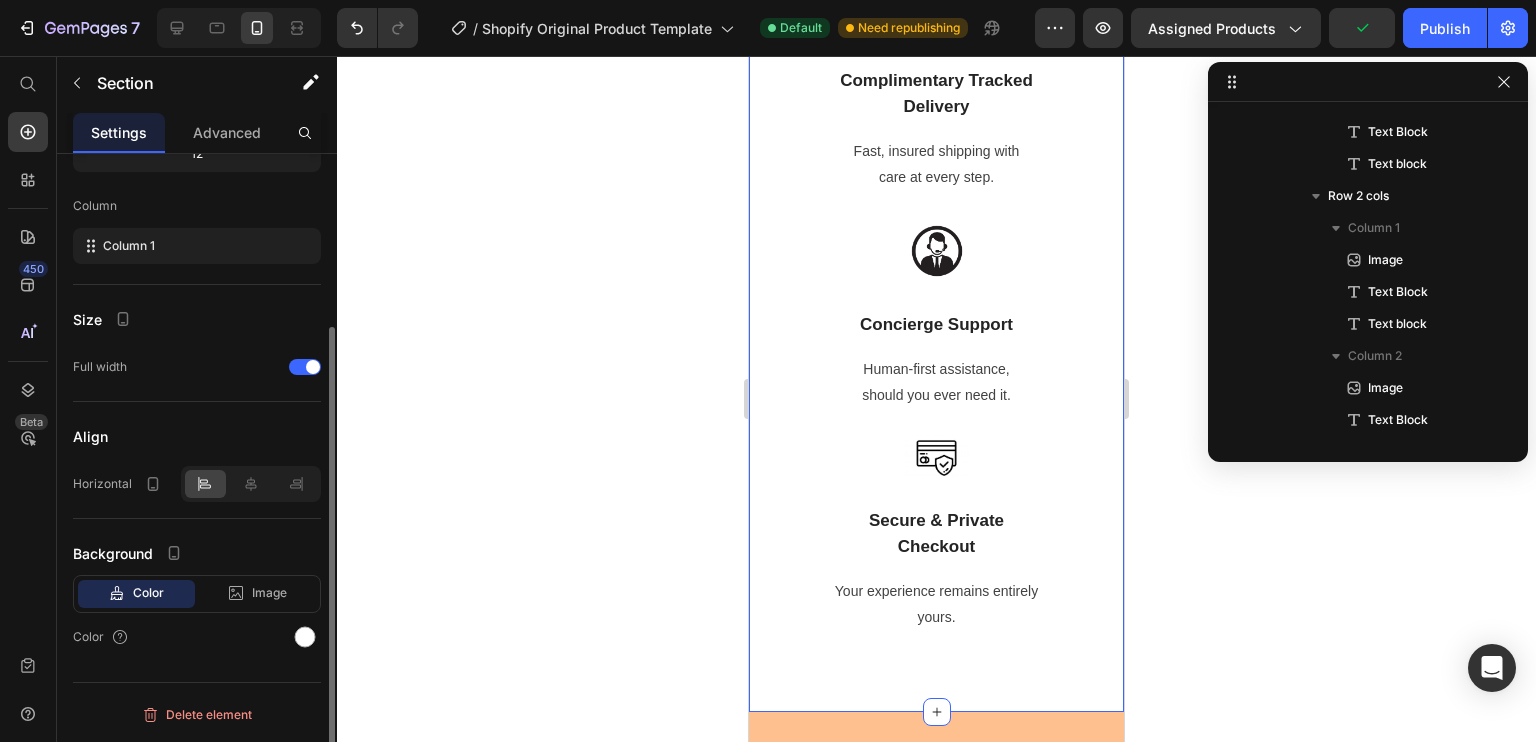 scroll, scrollTop: 2298, scrollLeft: 0, axis: vertical 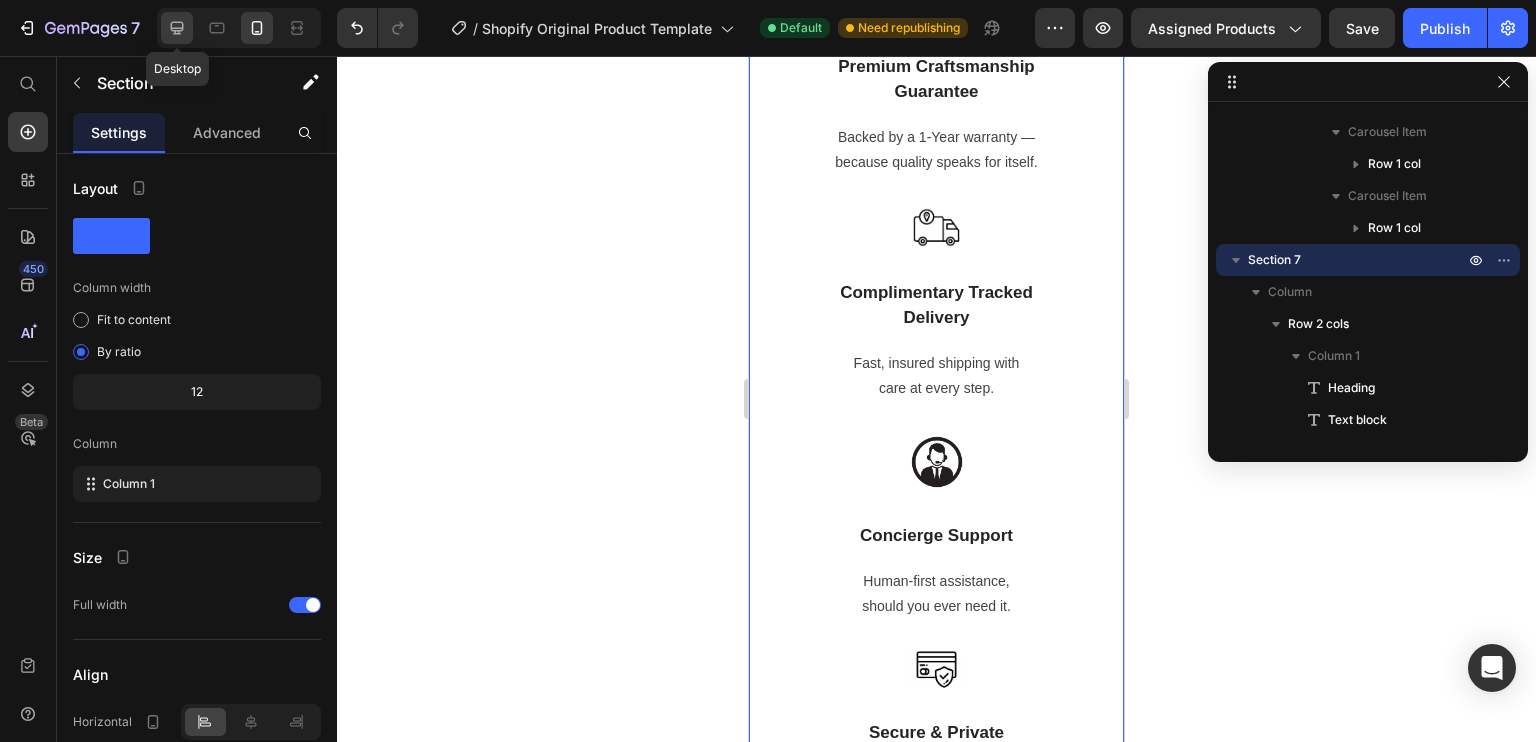click 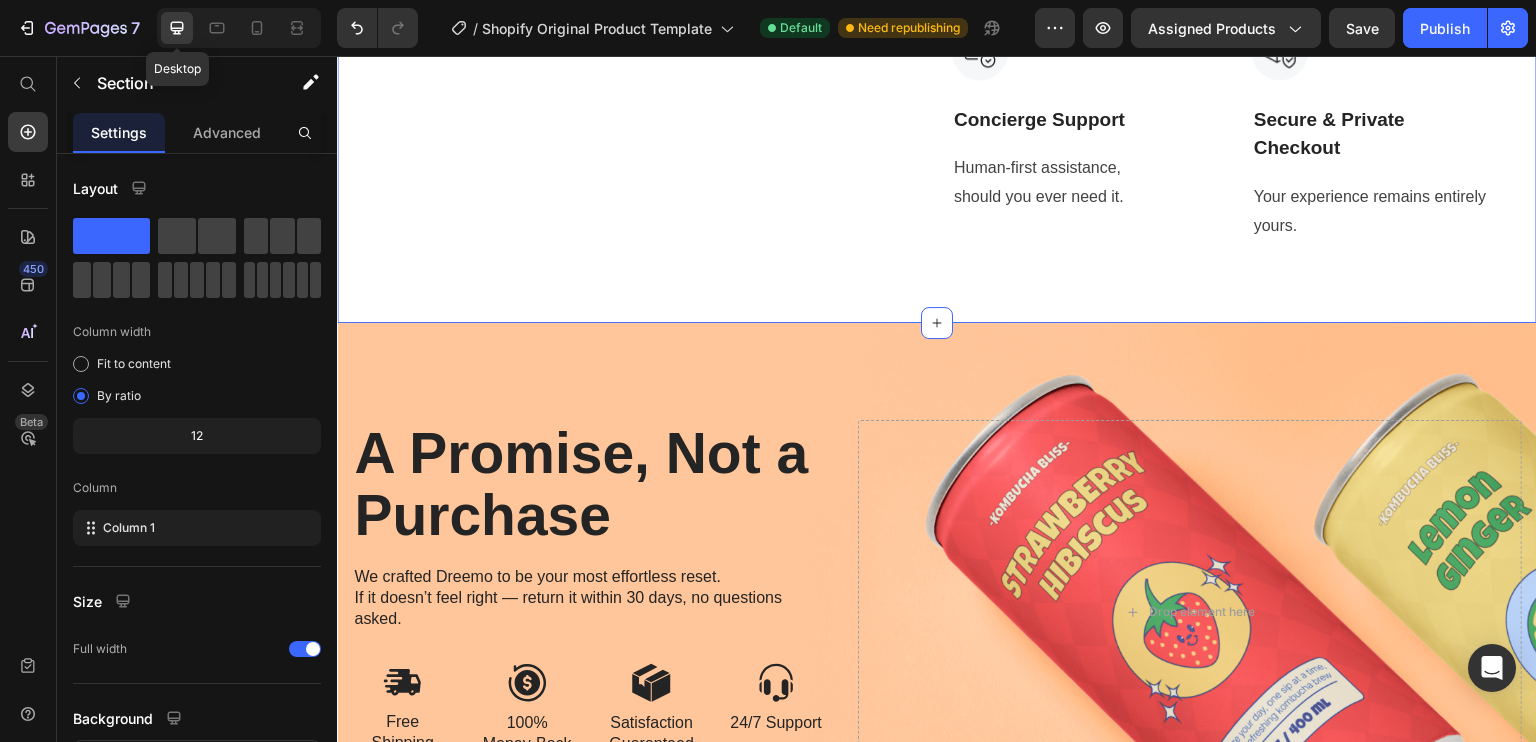 scroll, scrollTop: 7156, scrollLeft: 0, axis: vertical 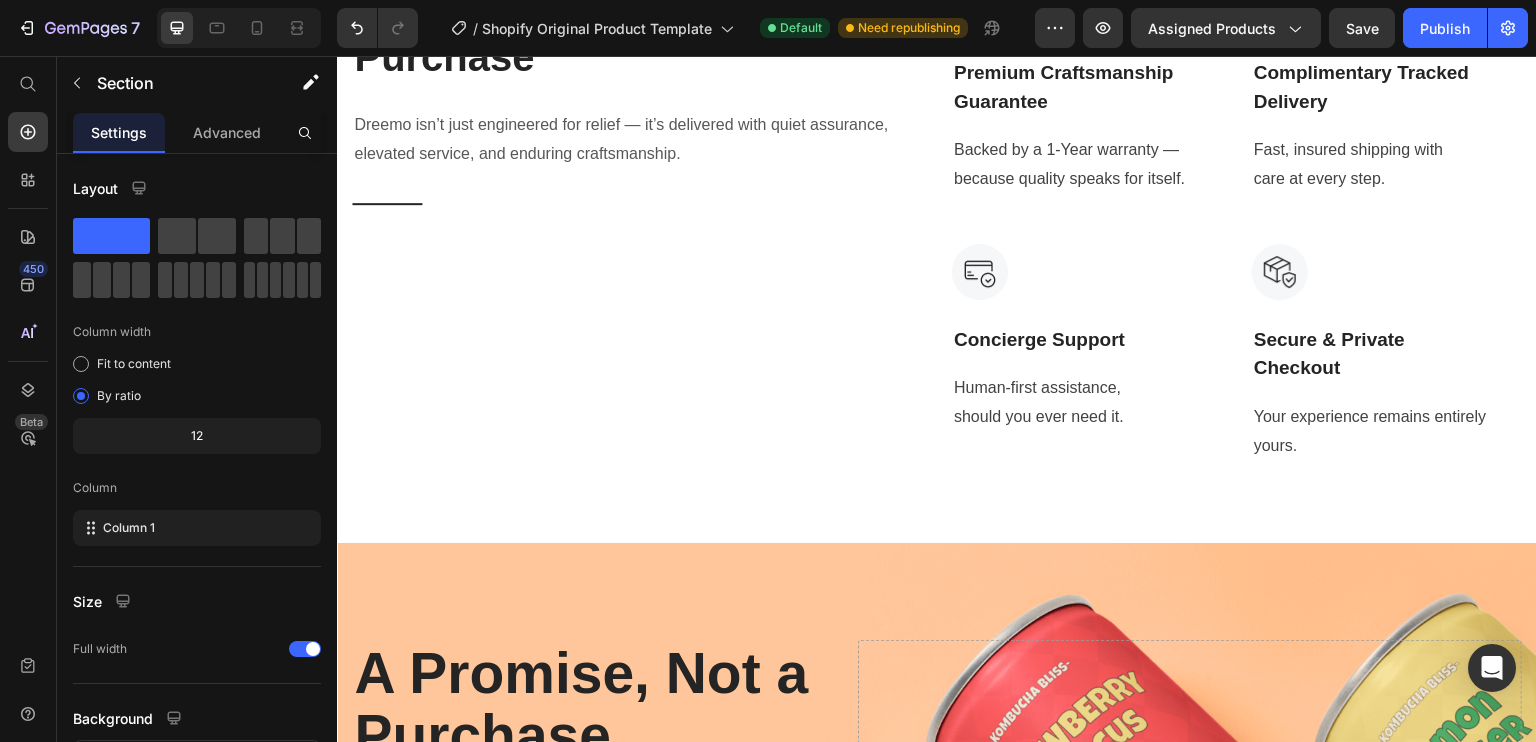 click at bounding box center [1087, 5] 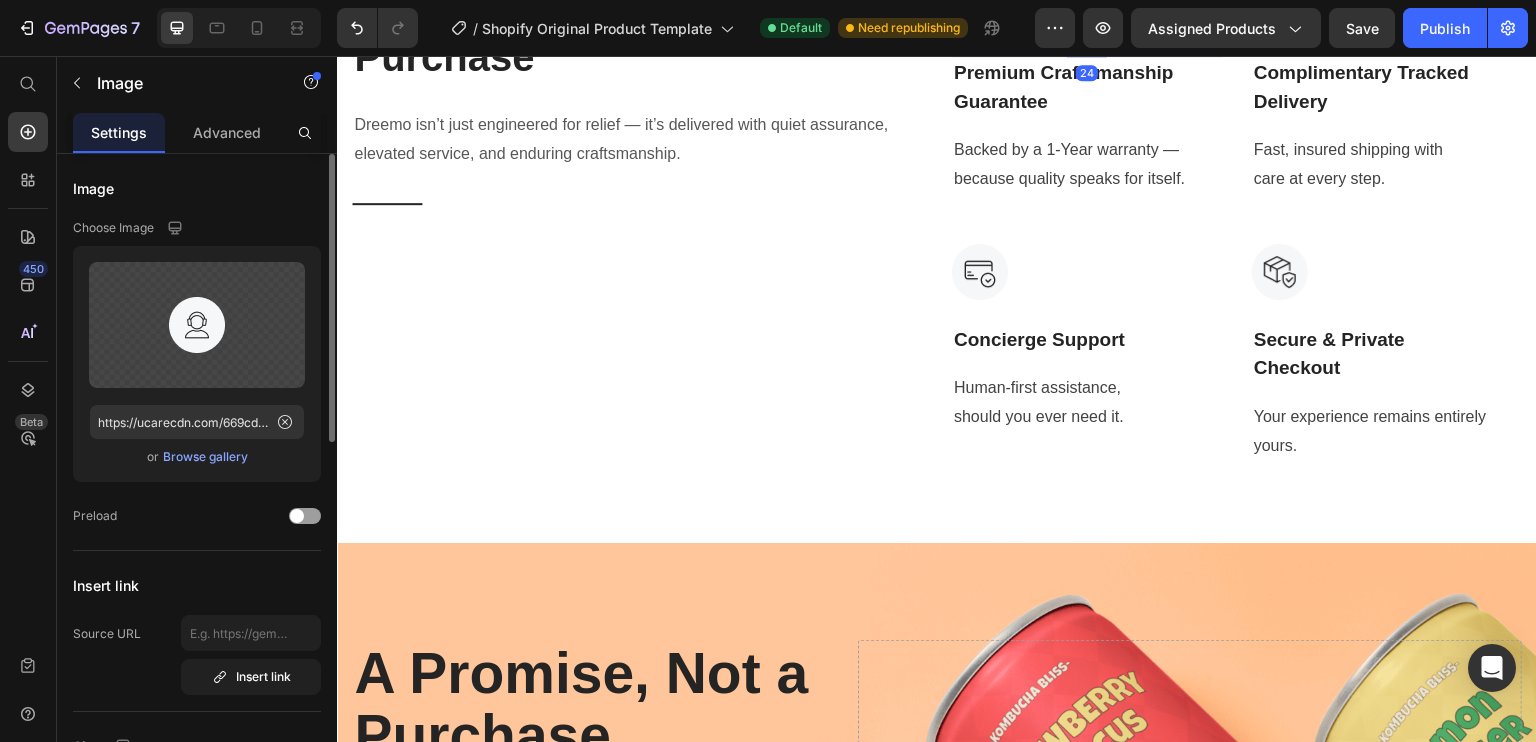 click on "Browse gallery" at bounding box center [205, 457] 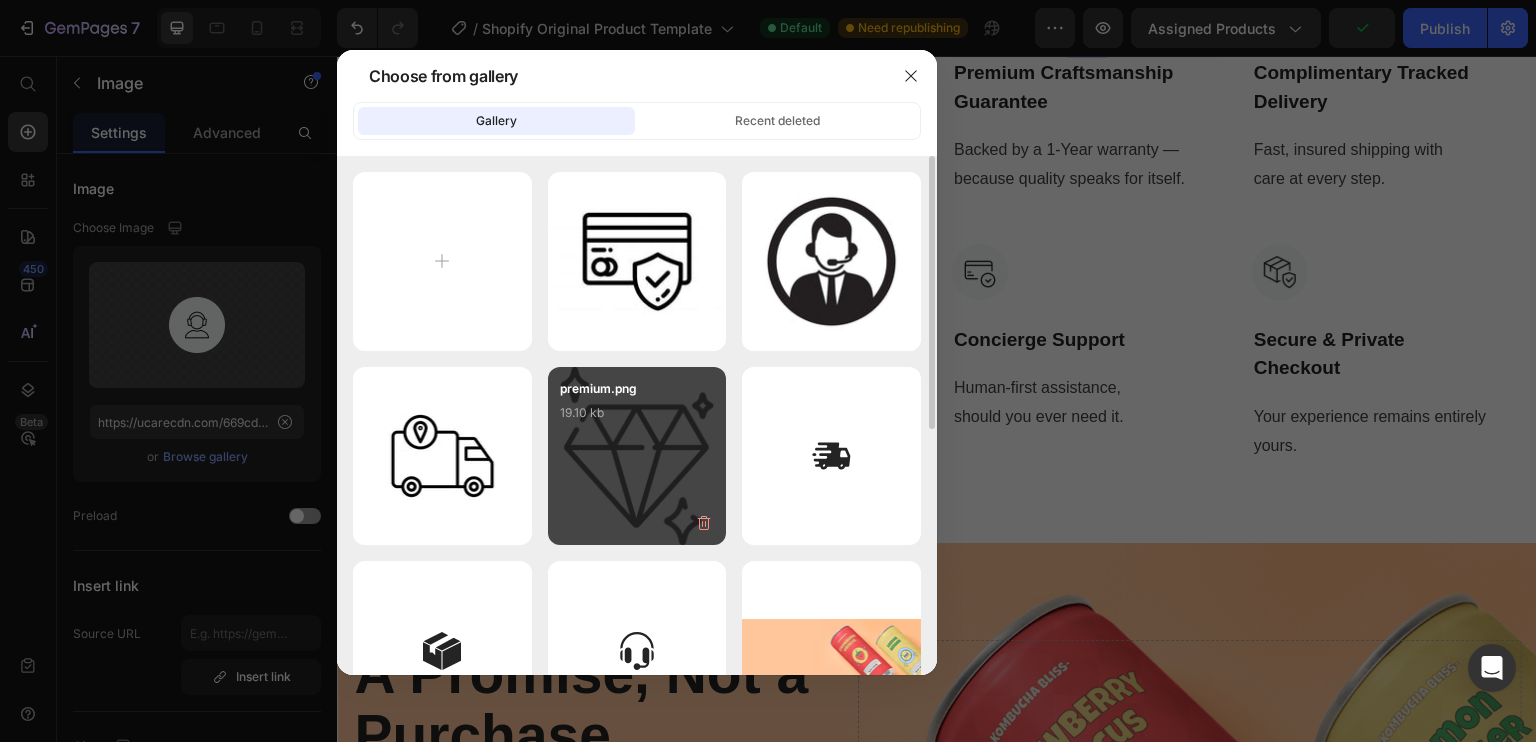 click on "premium.png 19.10 kb" at bounding box center [637, 419] 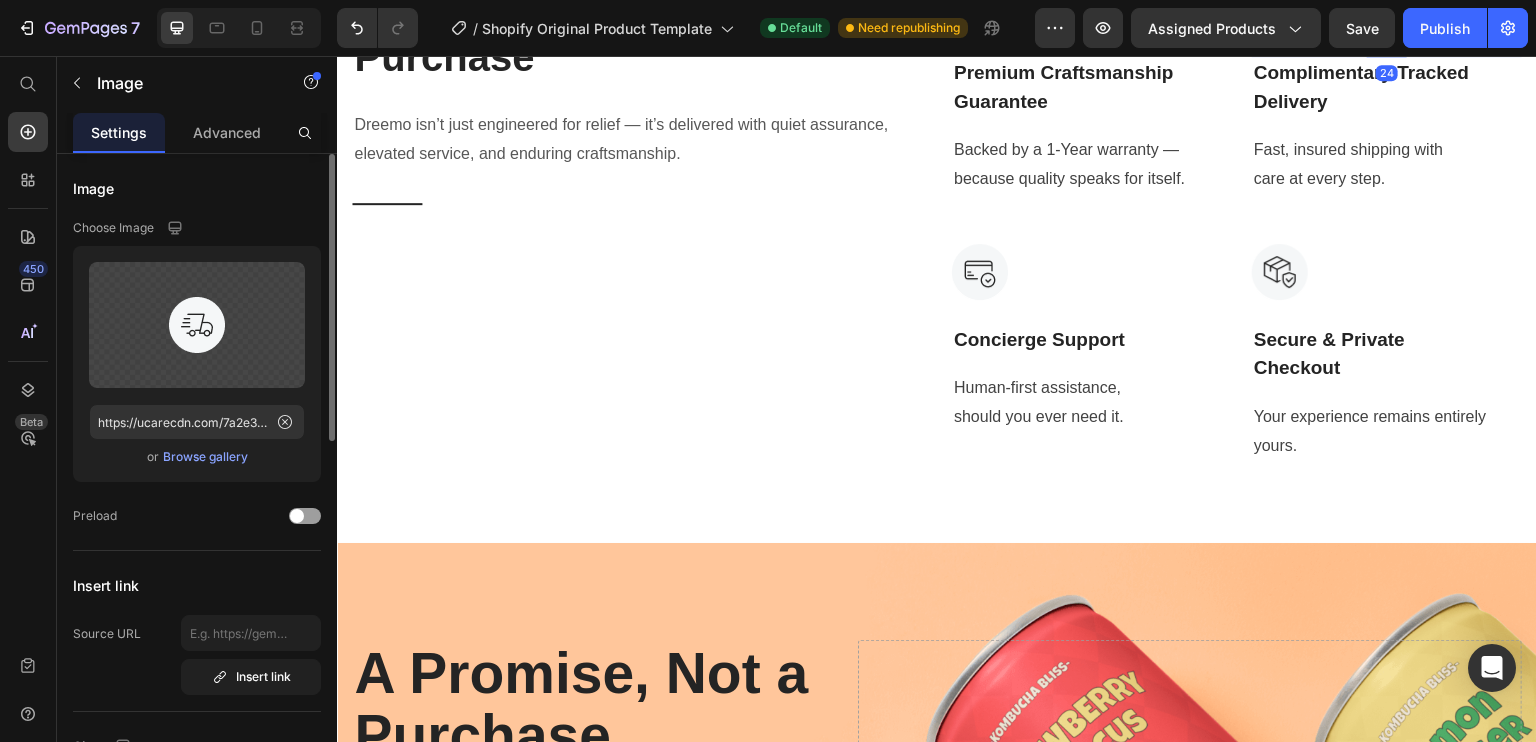 click on "Upload Image https://ucarecdn.com/7a2e336e-56a9-4bfb-8f65-b53f5dc72e33/-/format/auto/  or   Browse gallery" at bounding box center [197, 364] 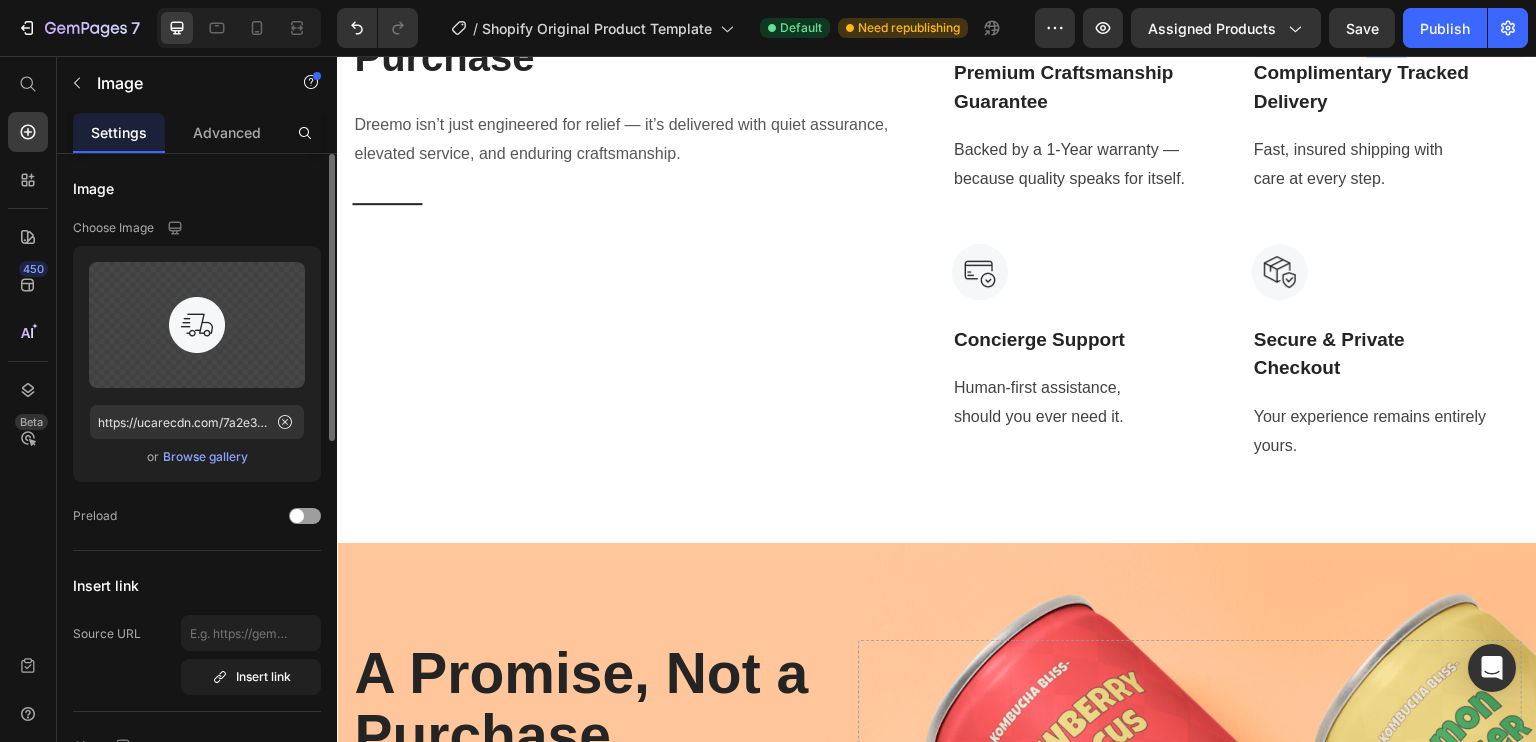 click on "Browse gallery" at bounding box center [205, 457] 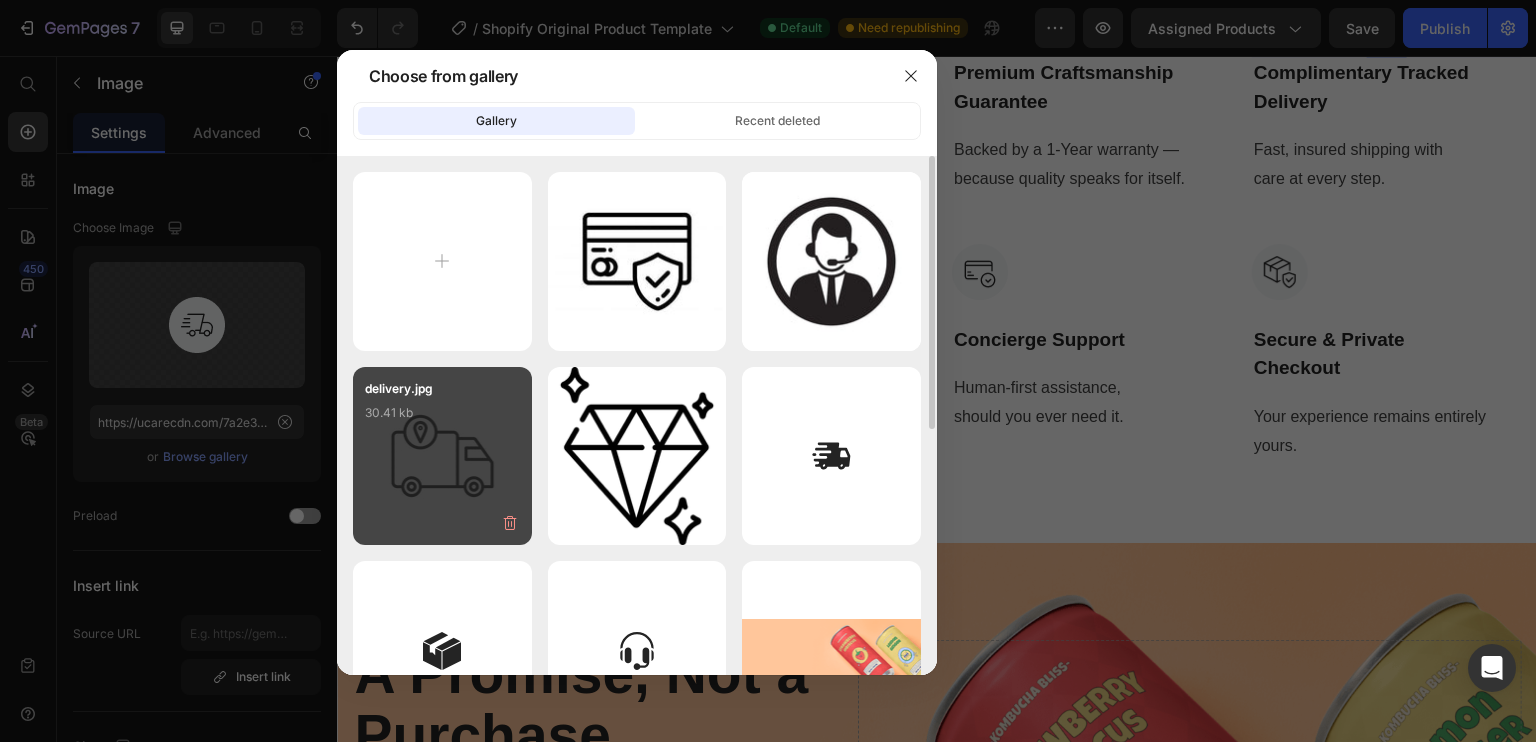 click on "delivery.jpg 30.41 kb" at bounding box center [442, 456] 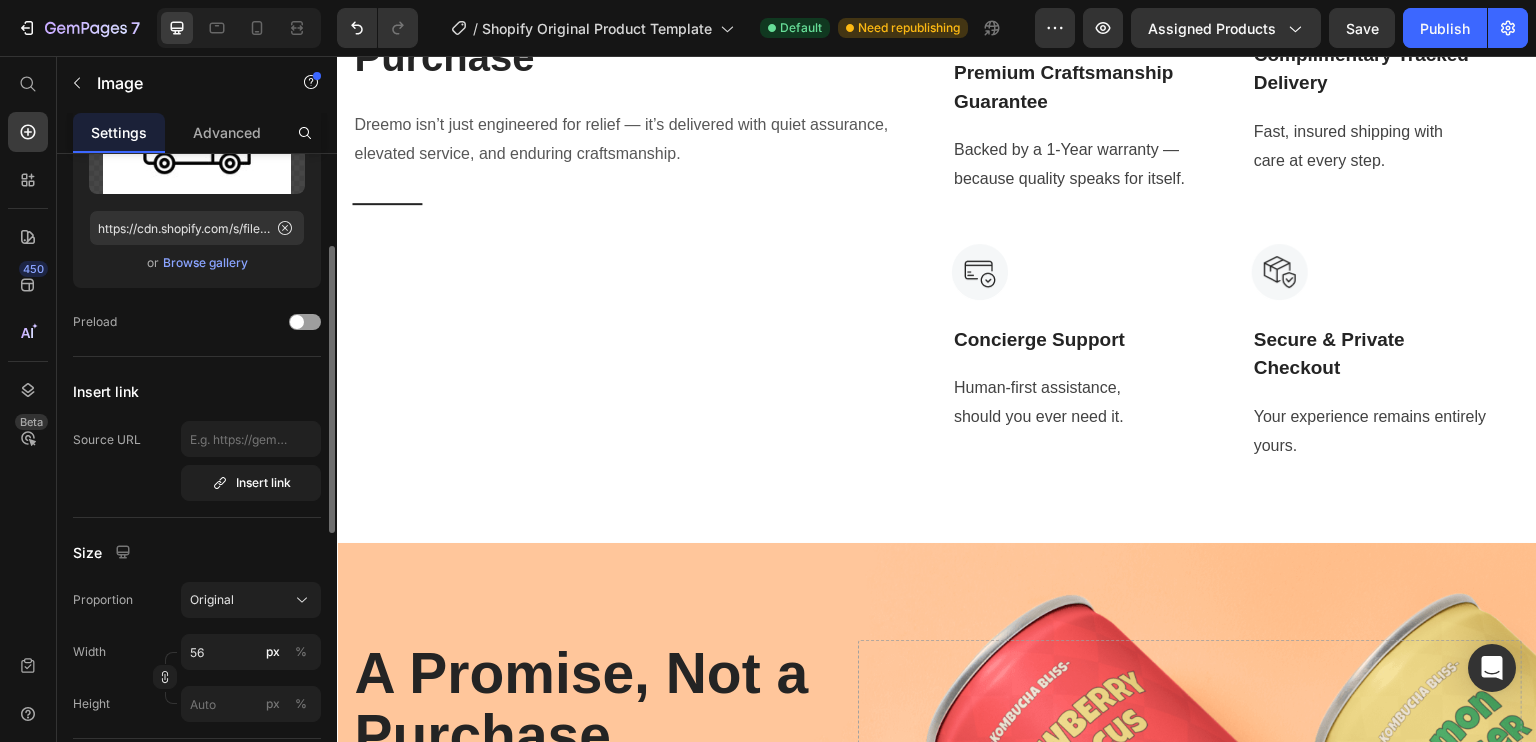 scroll, scrollTop: 199, scrollLeft: 0, axis: vertical 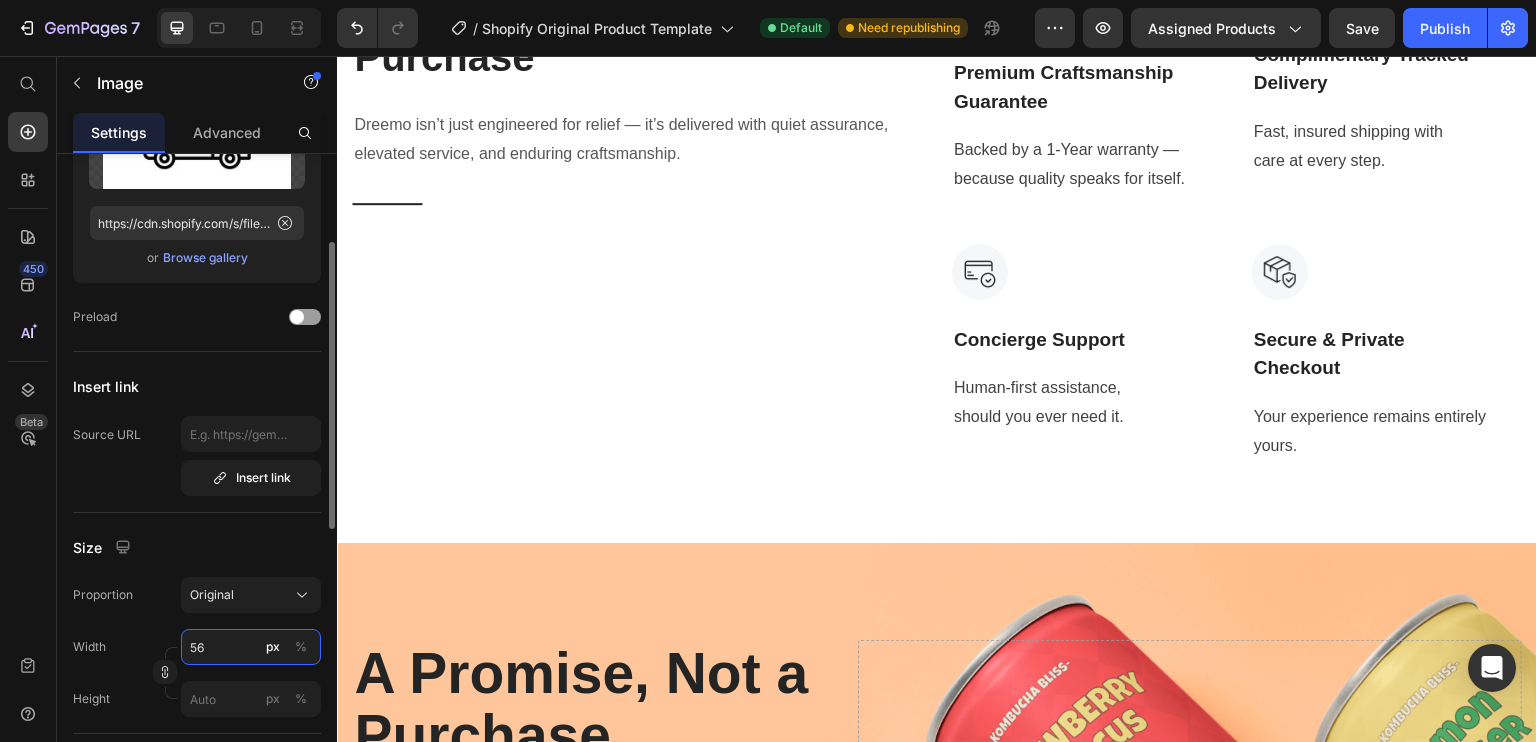 click on "56" at bounding box center [251, 647] 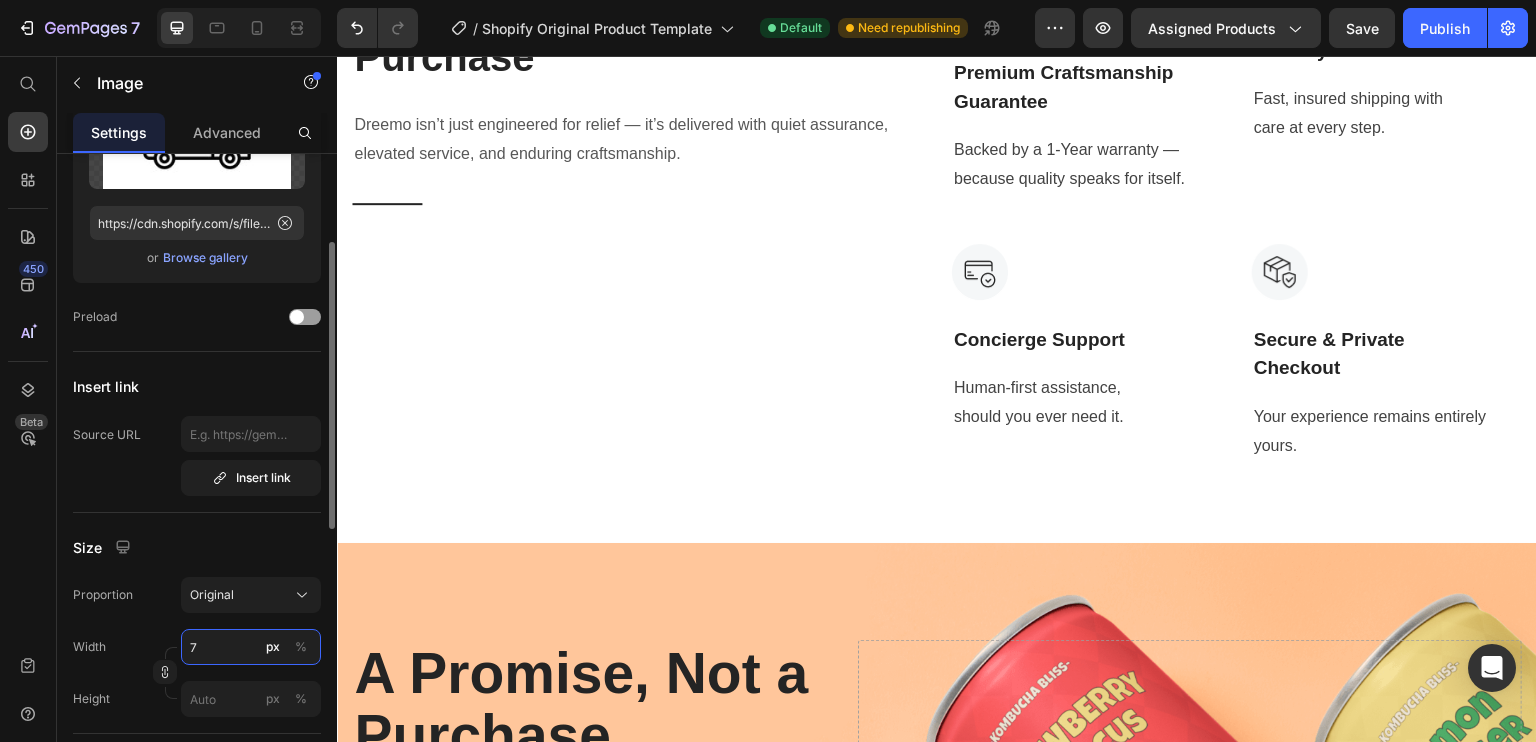 type on "79" 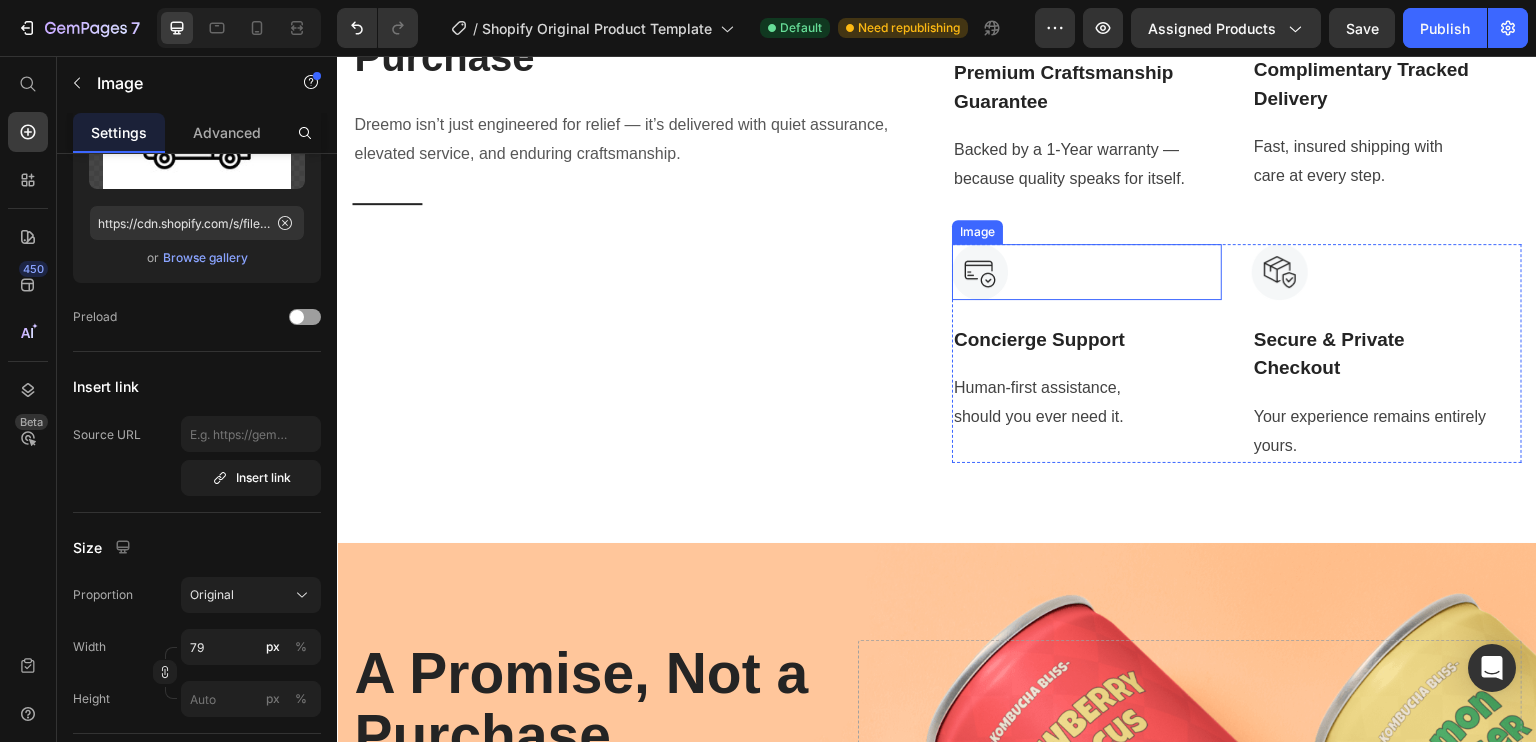click at bounding box center [1087, 272] 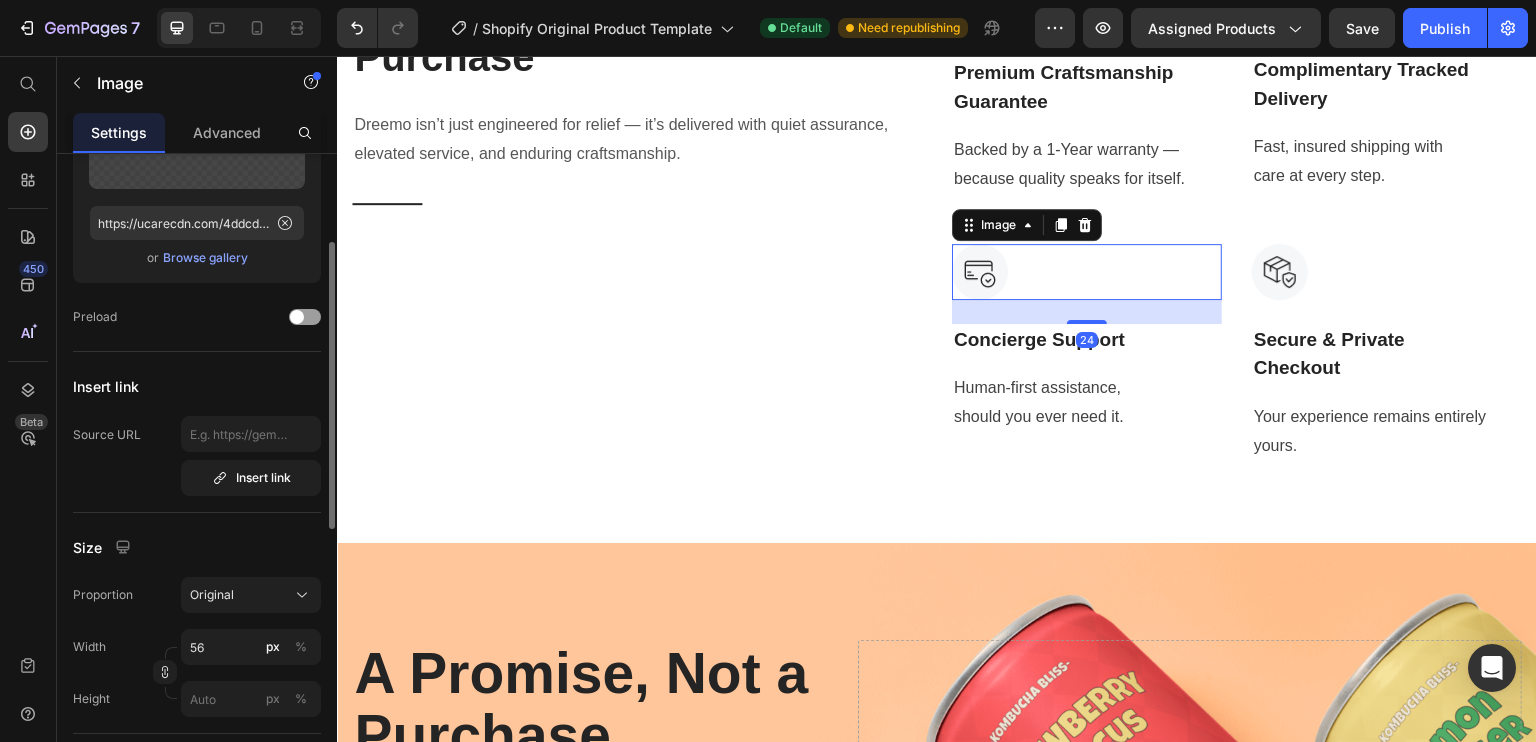 click on "Browse gallery" at bounding box center (205, 258) 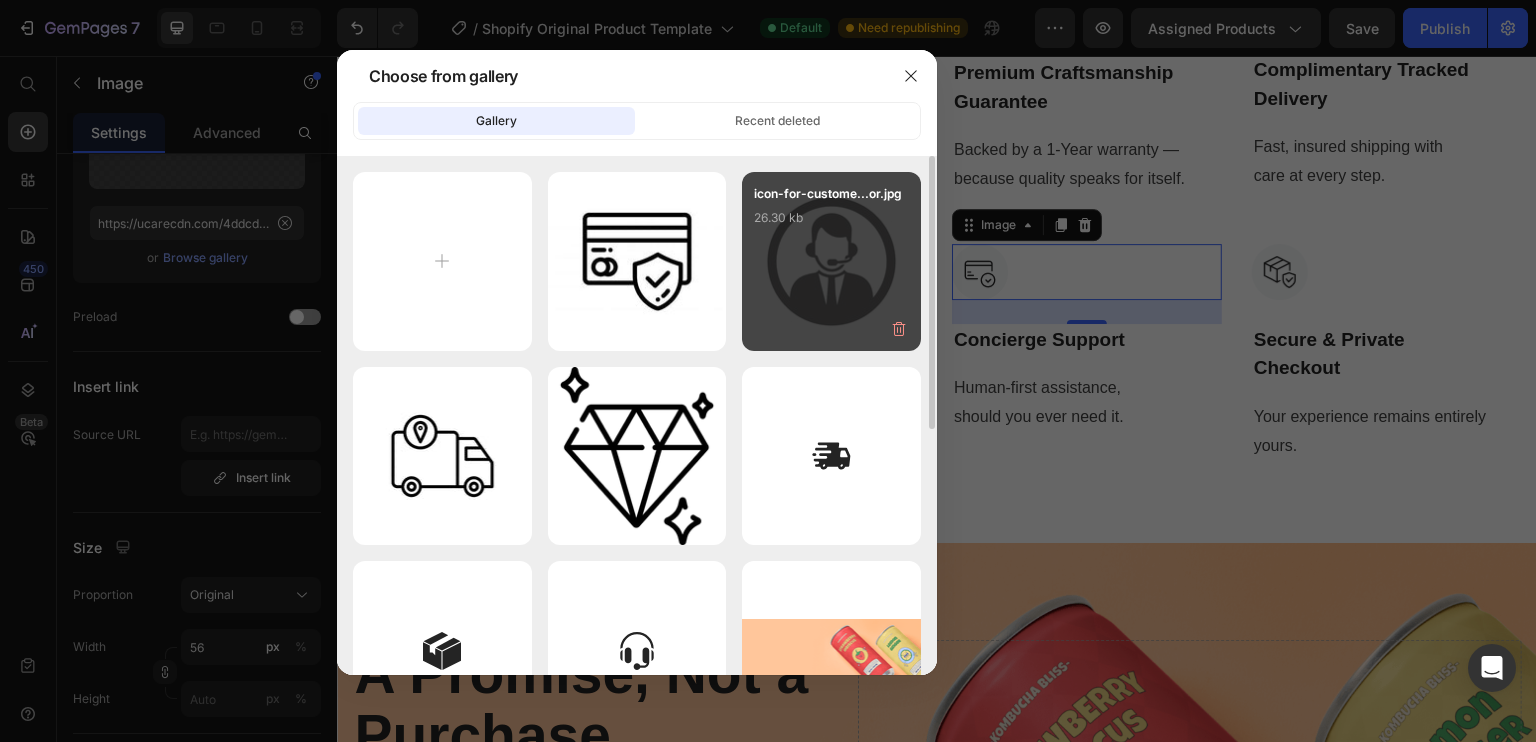 click on "icon-for-custome...or.jpg 26.30 kb" at bounding box center (831, 224) 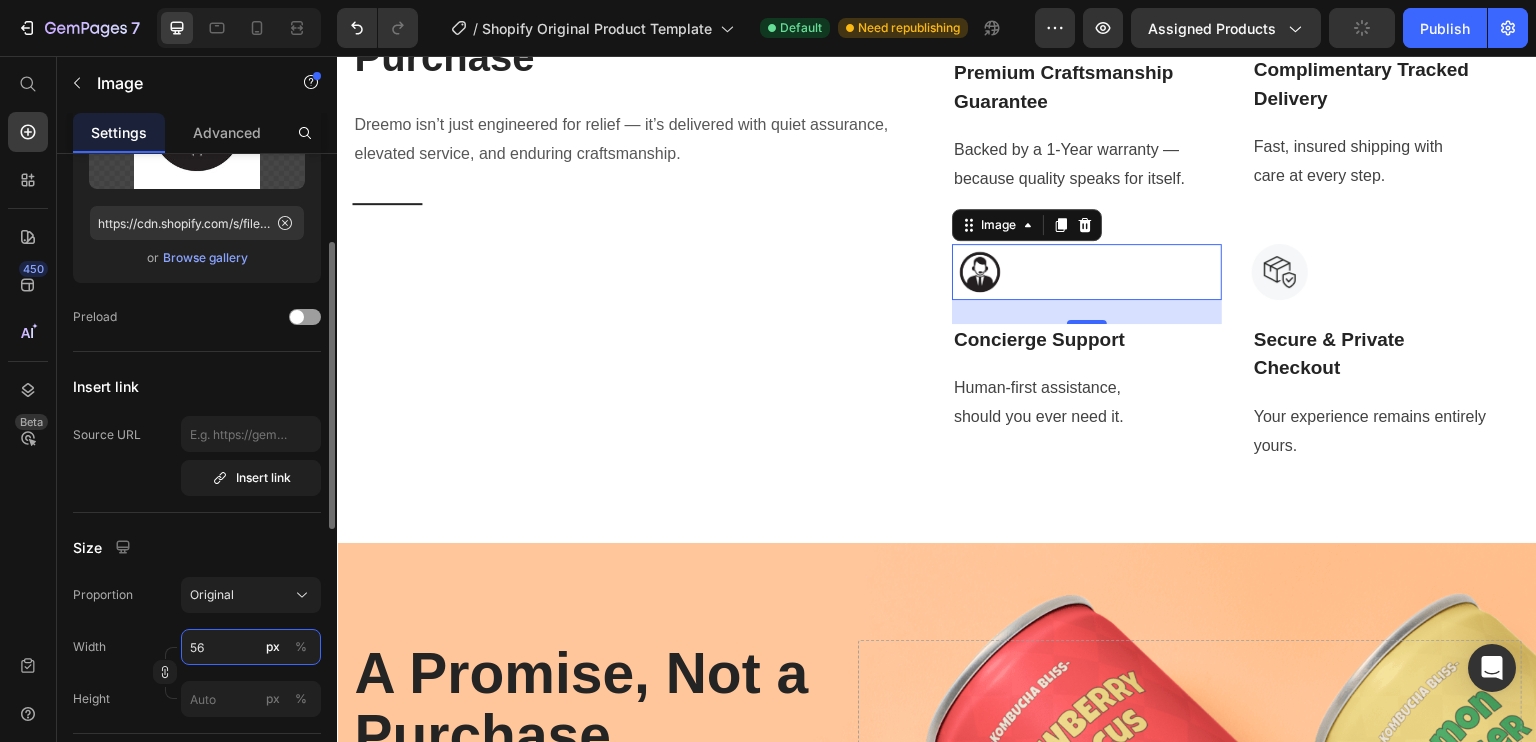 click on "56" at bounding box center (251, 647) 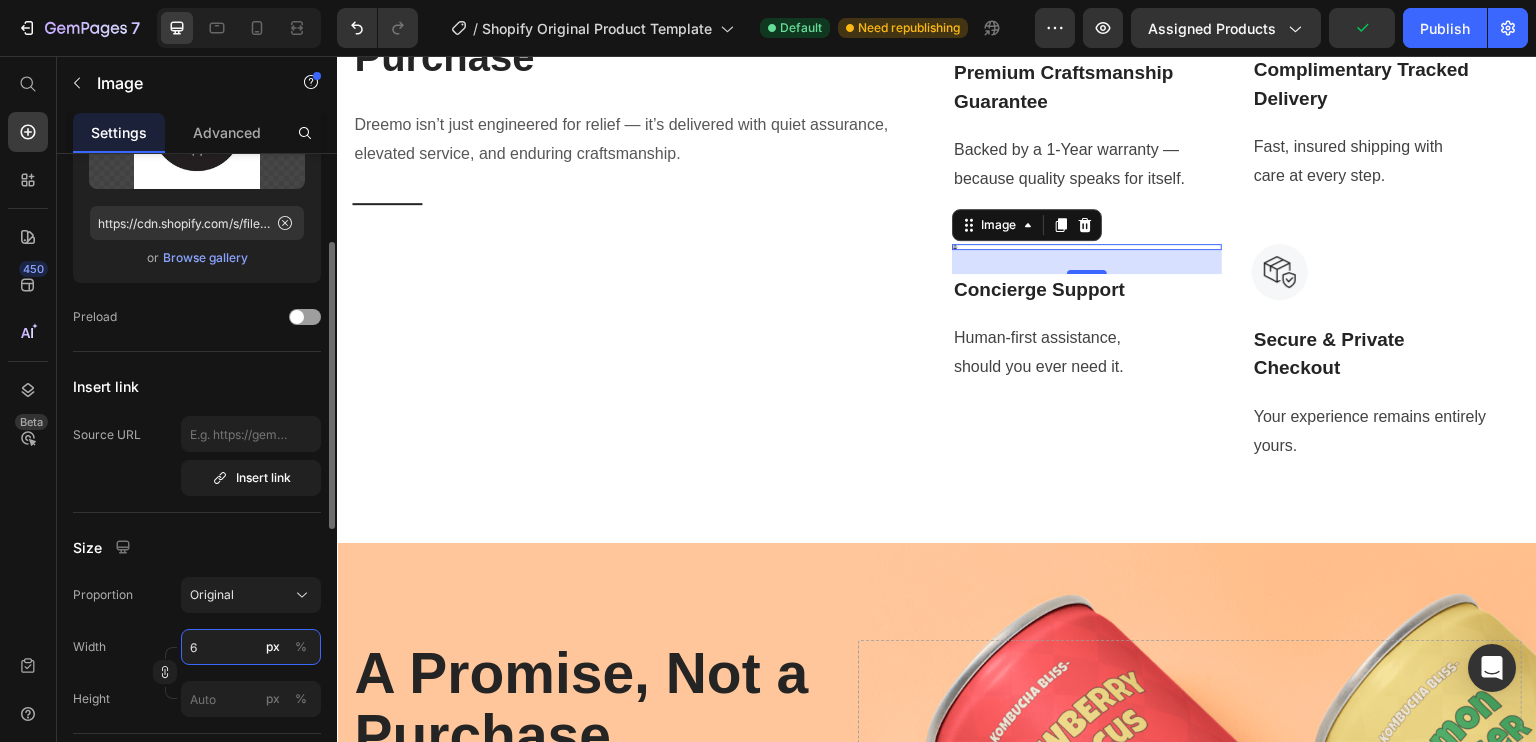 type on "69" 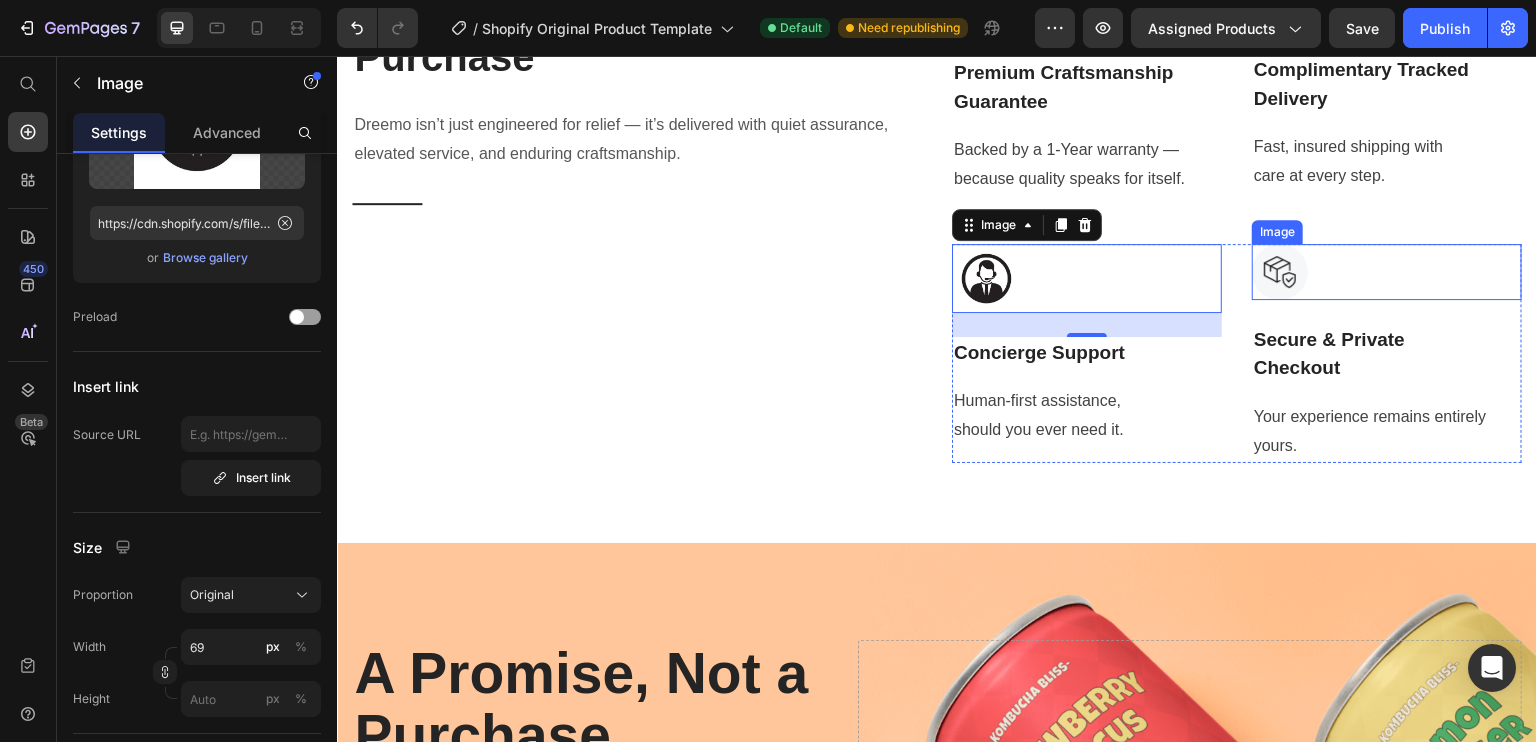 click at bounding box center [1387, 272] 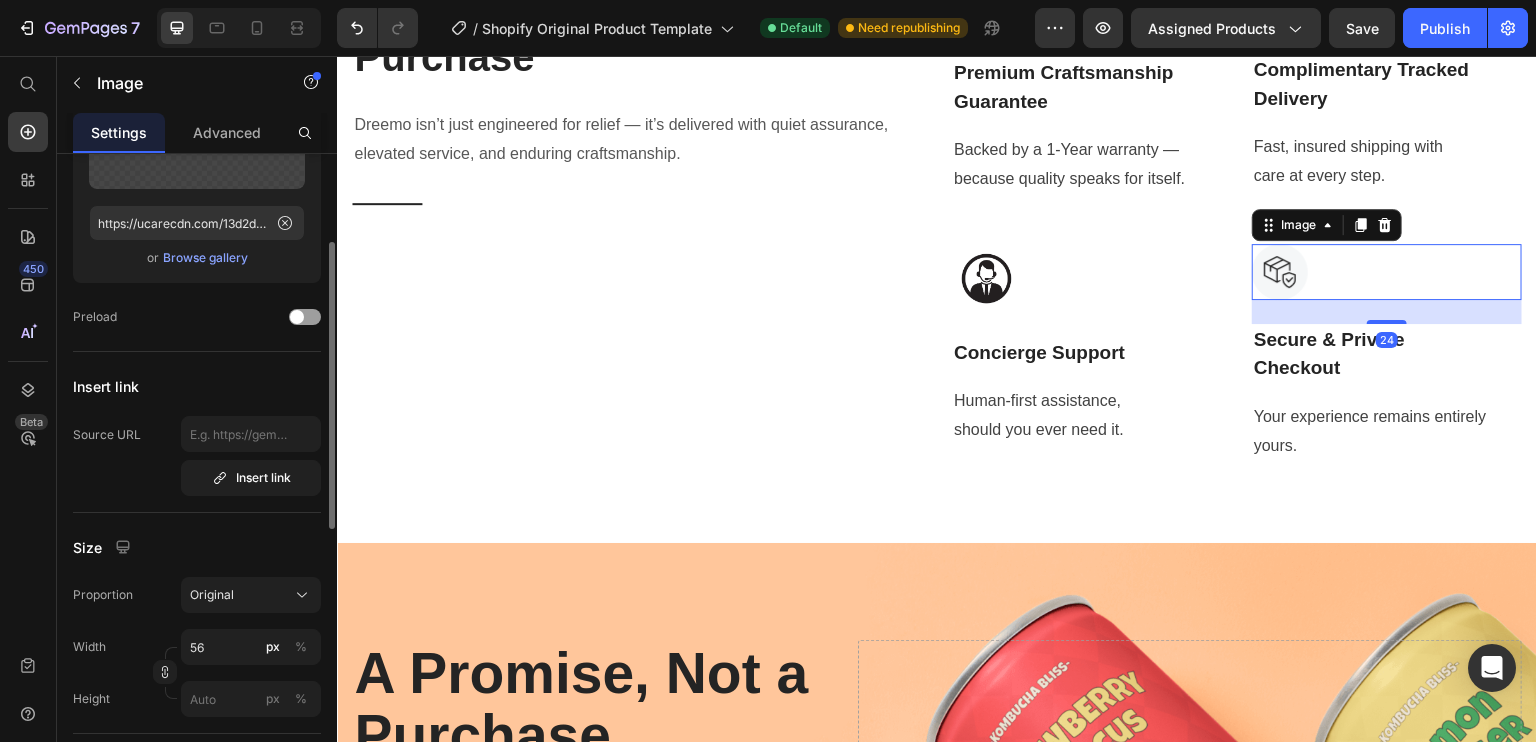 click on "Browse gallery" at bounding box center [205, 258] 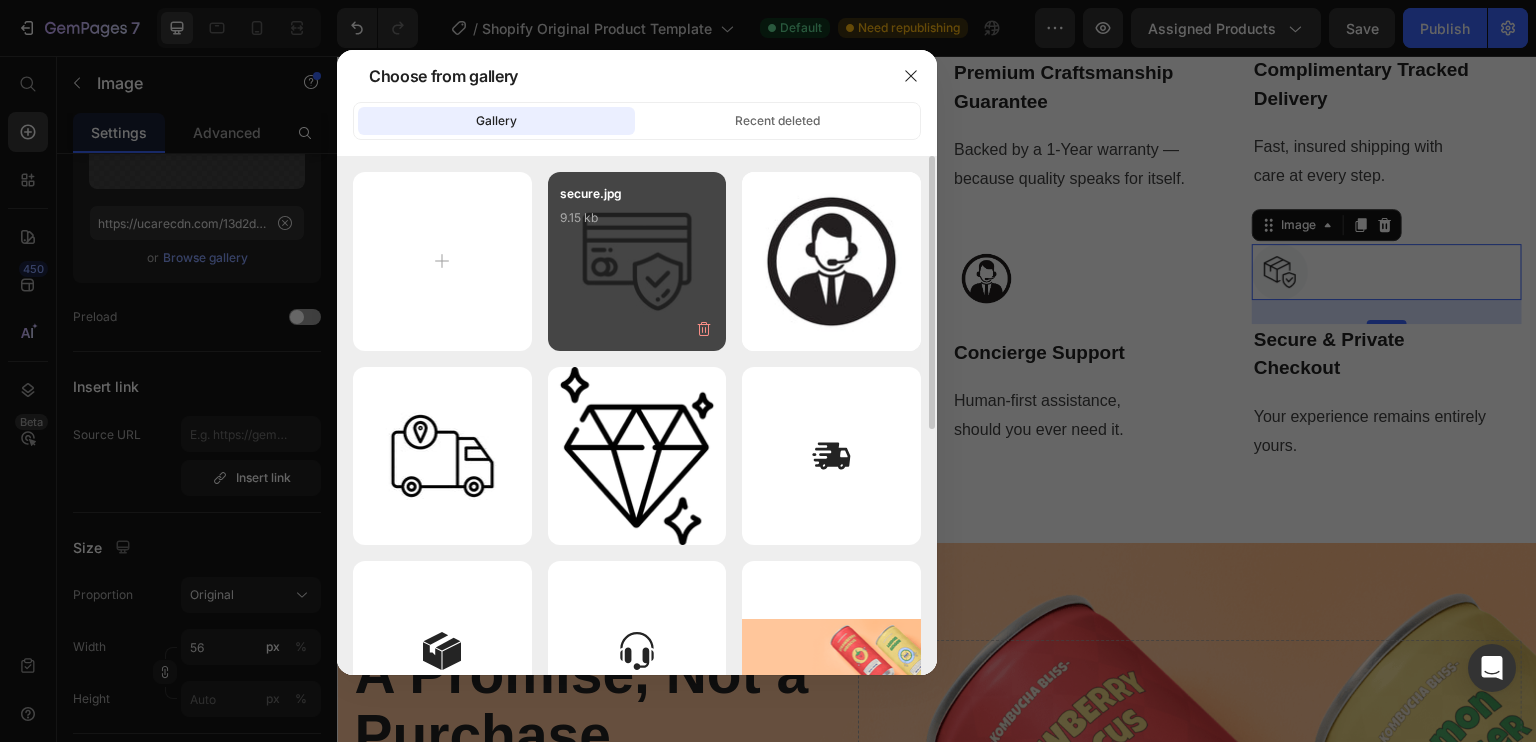 click on "secure.jpg 9.15 kb" at bounding box center (637, 261) 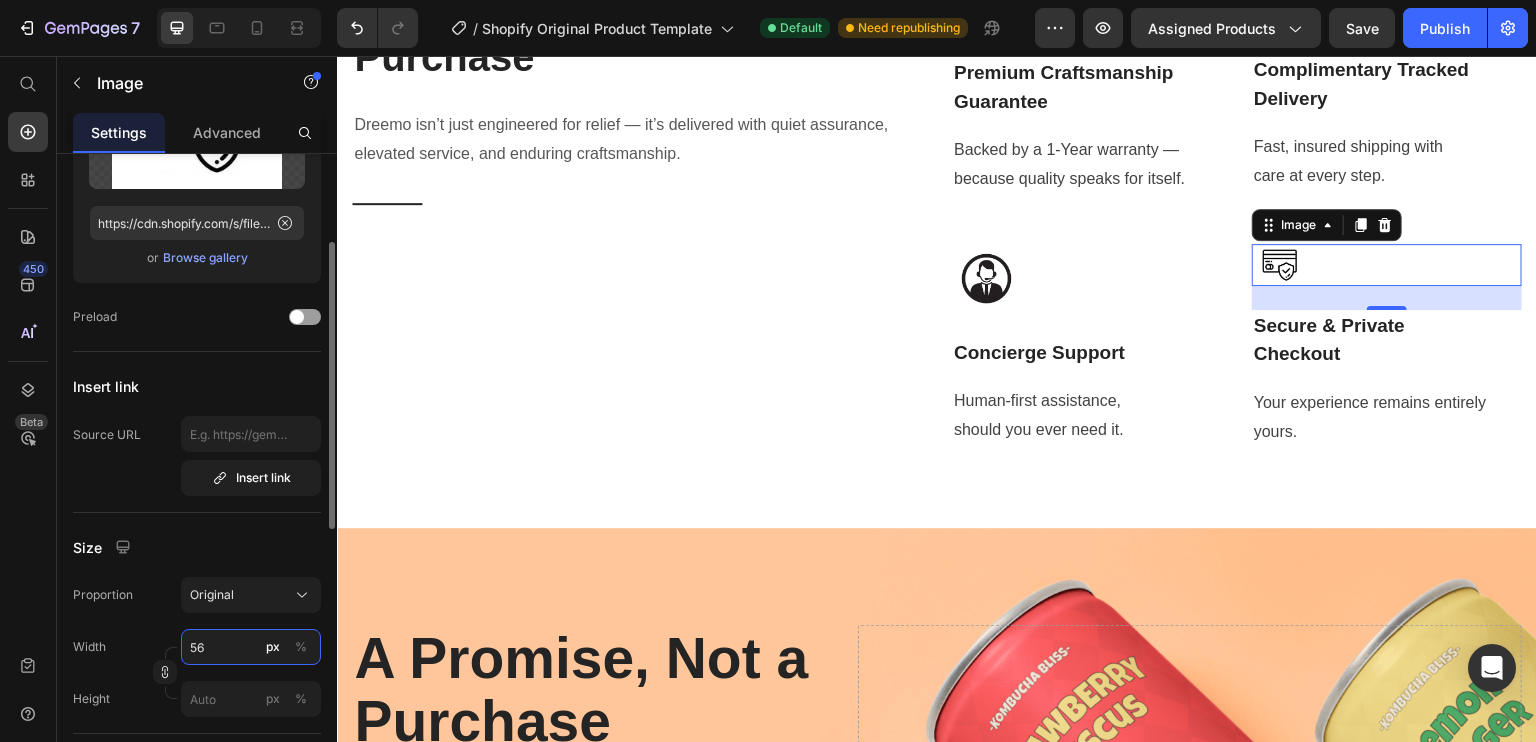 click on "56" at bounding box center [251, 647] 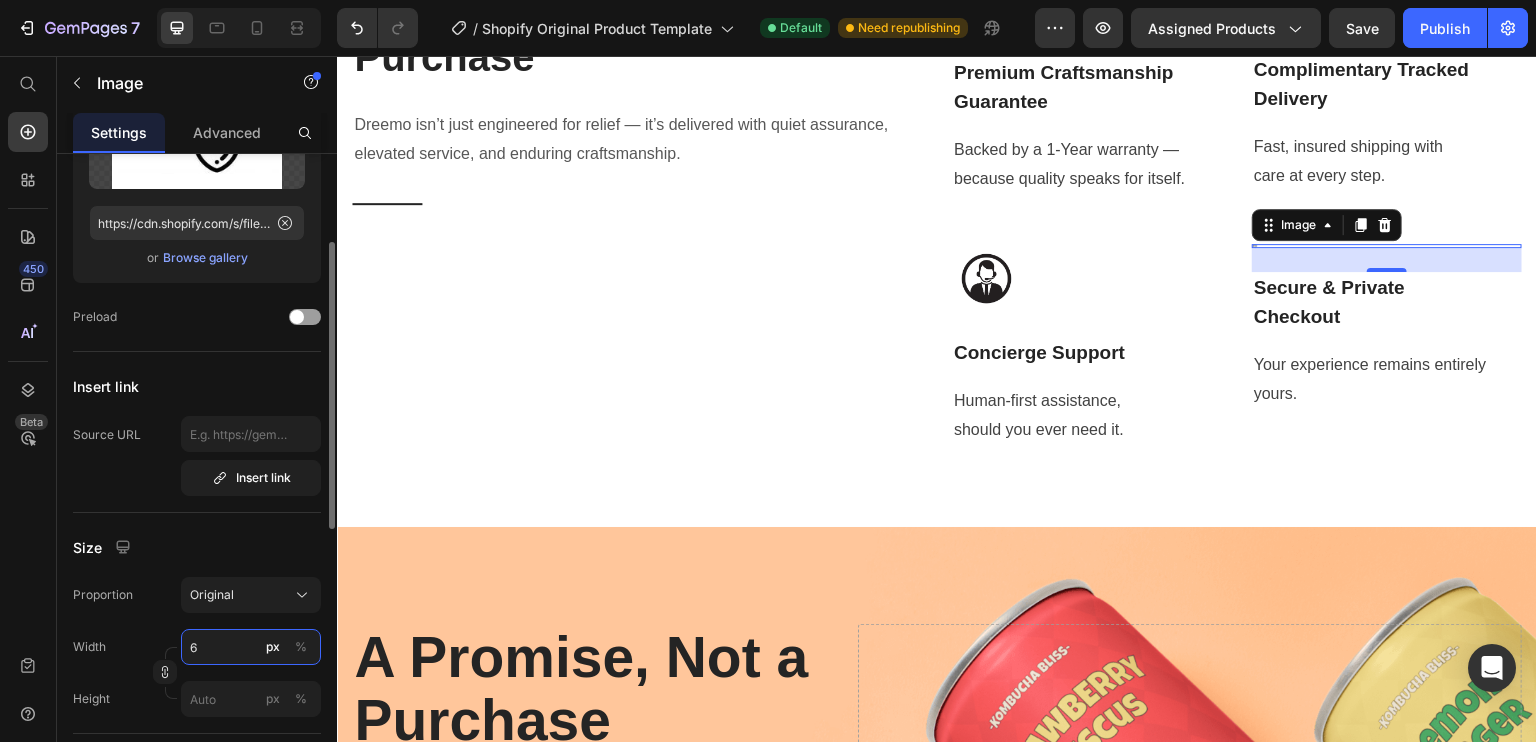 type on "69" 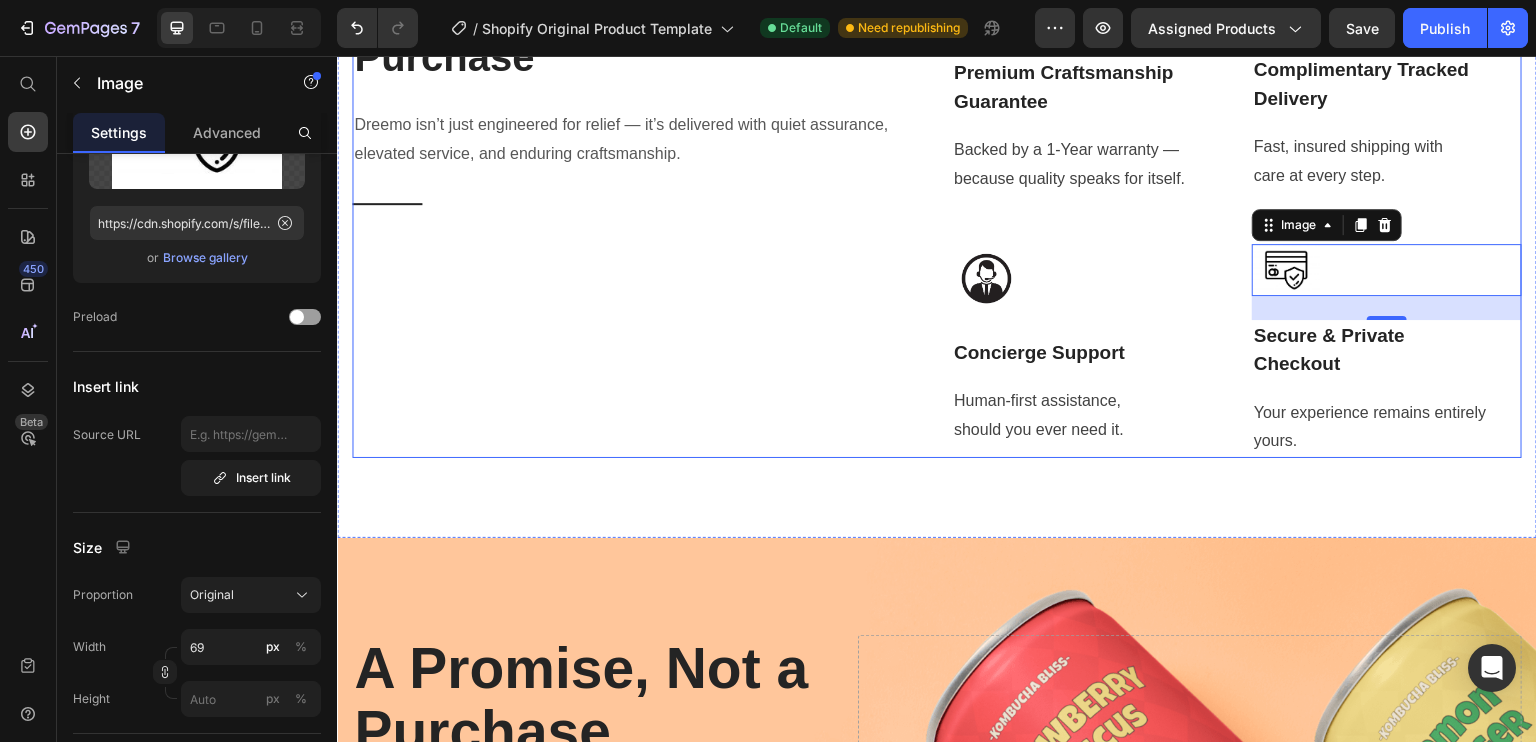 click on "A Promise, Not a Purchase Heading Dreemo isn’t just engineered for relief — it’s delivered with quiet assurance, elevated service, and enduring craftsmanship. Text block                Title Line" at bounding box center [637, 217] 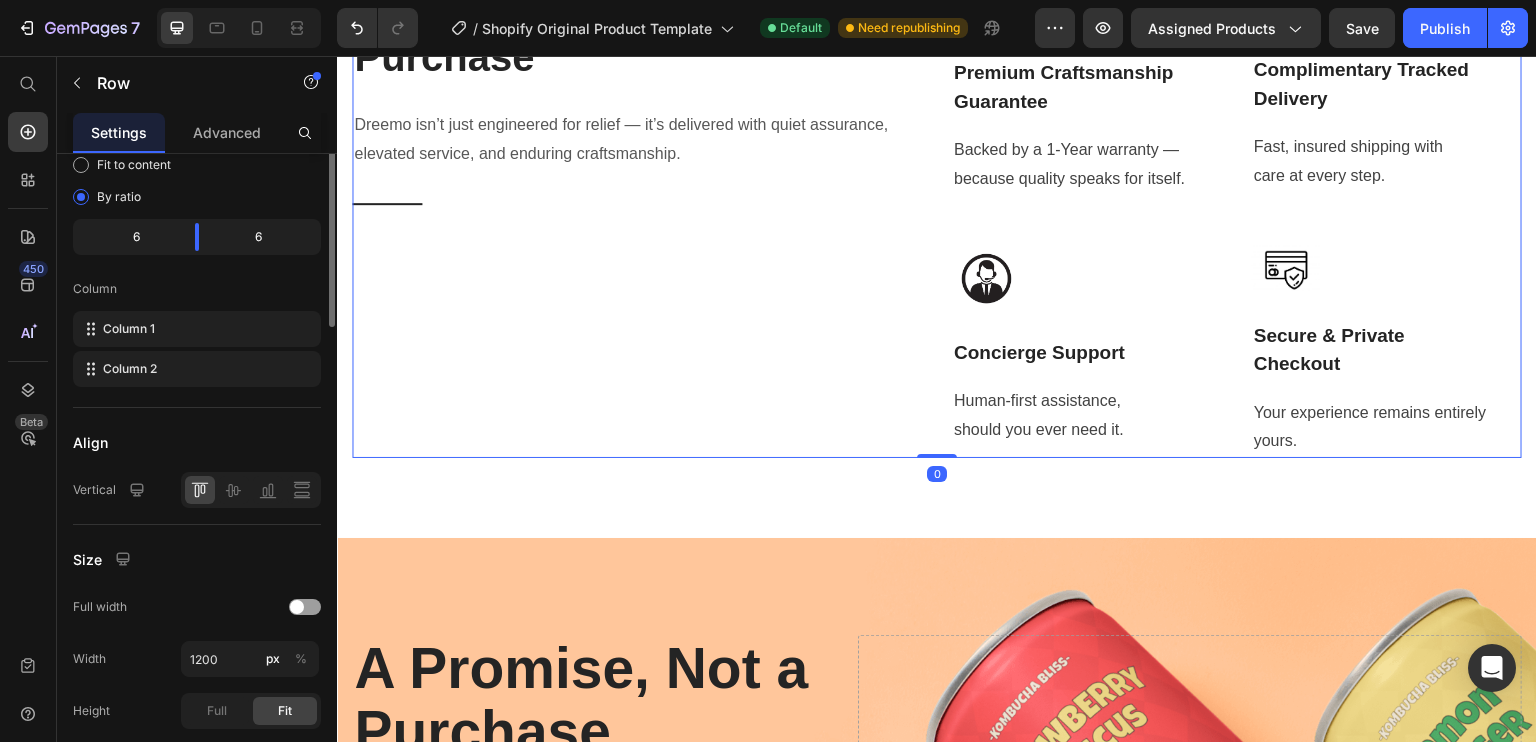 scroll, scrollTop: 0, scrollLeft: 0, axis: both 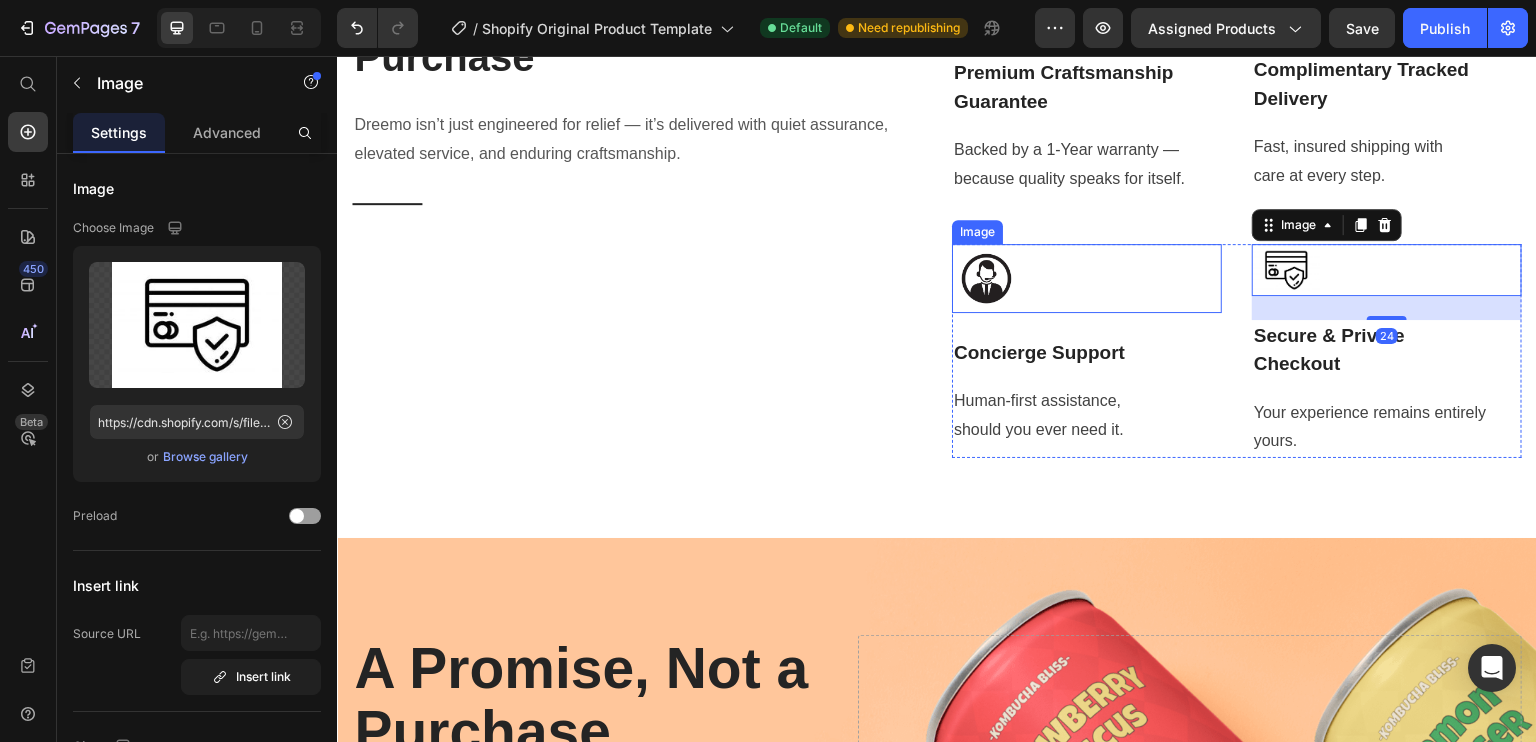 click at bounding box center [1087, 278] 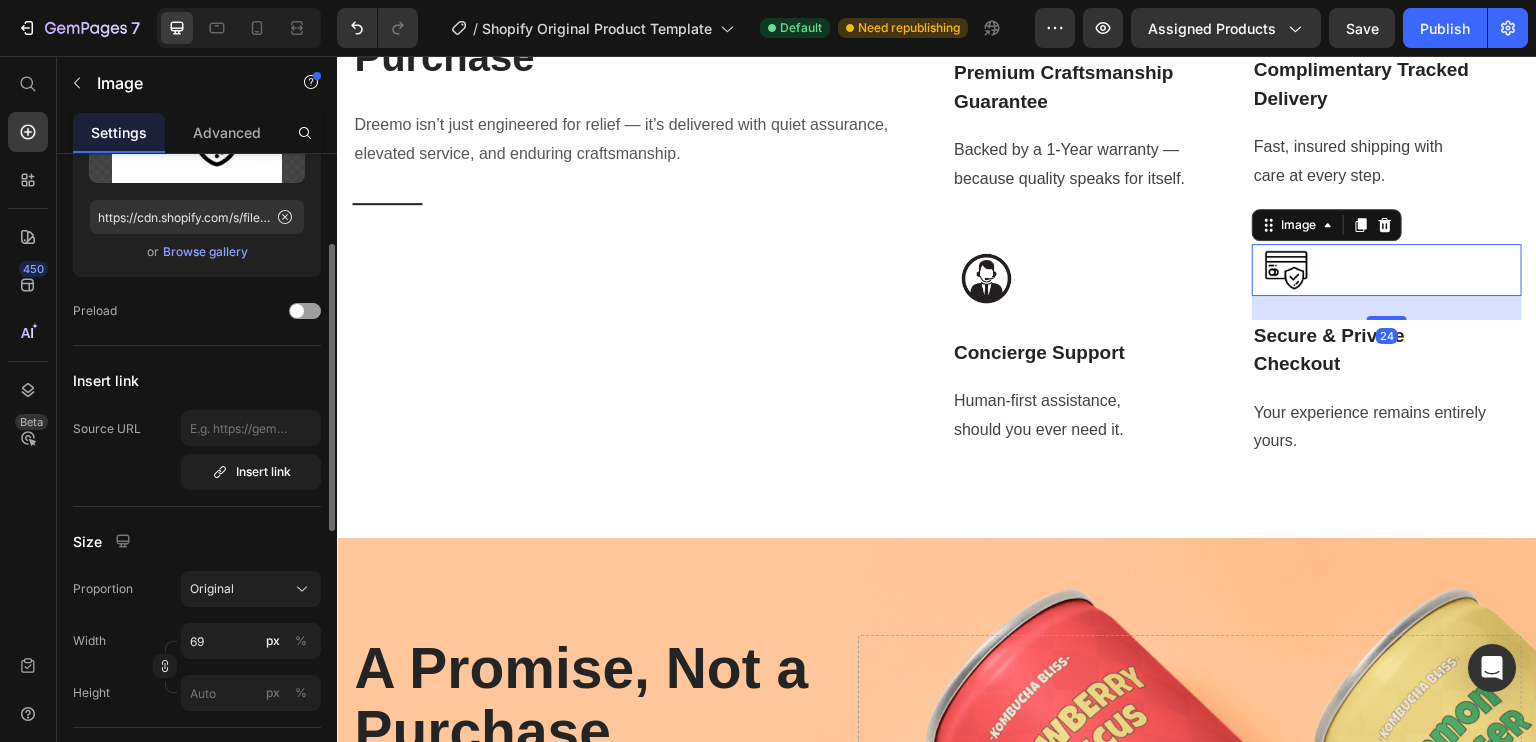 scroll, scrollTop: 204, scrollLeft: 0, axis: vertical 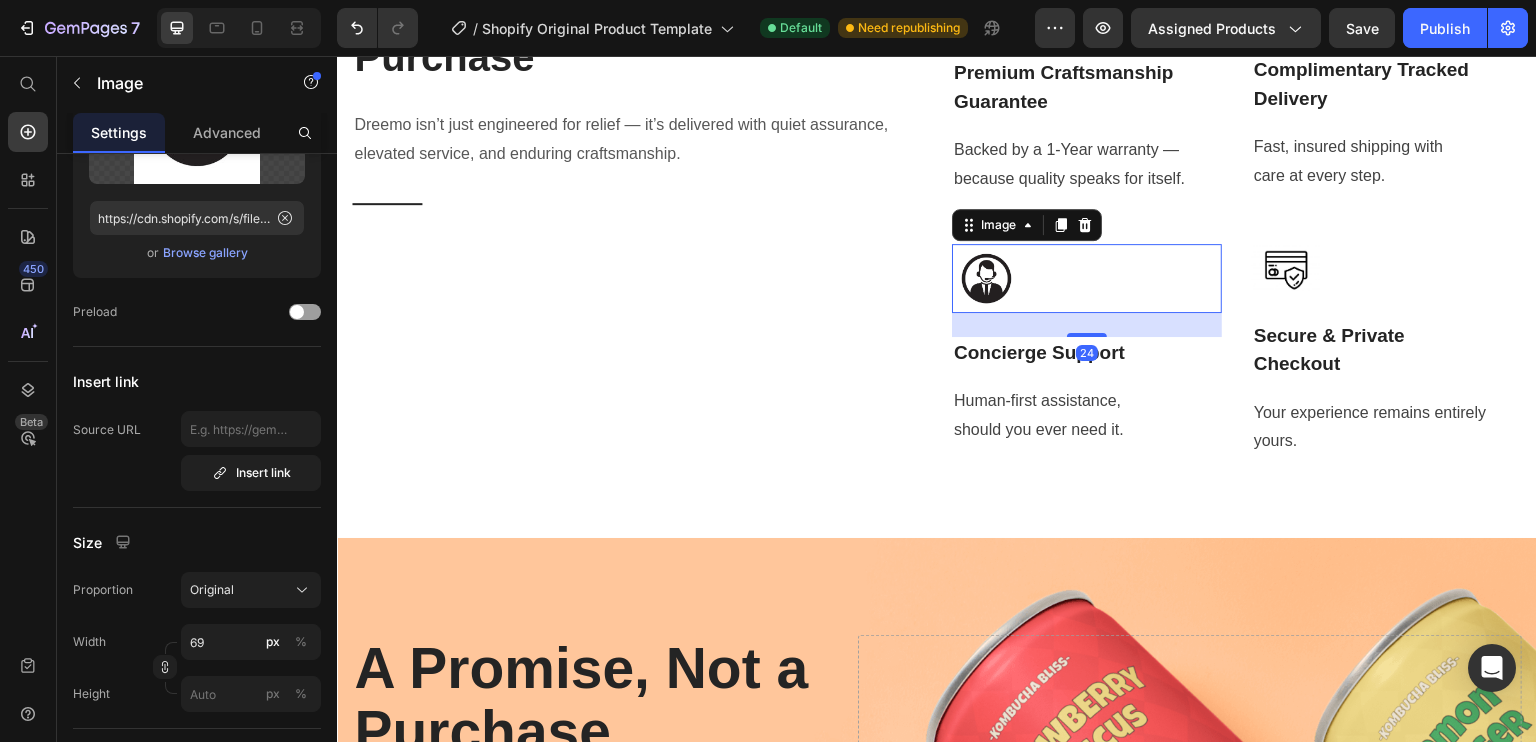 click at bounding box center [1087, 278] 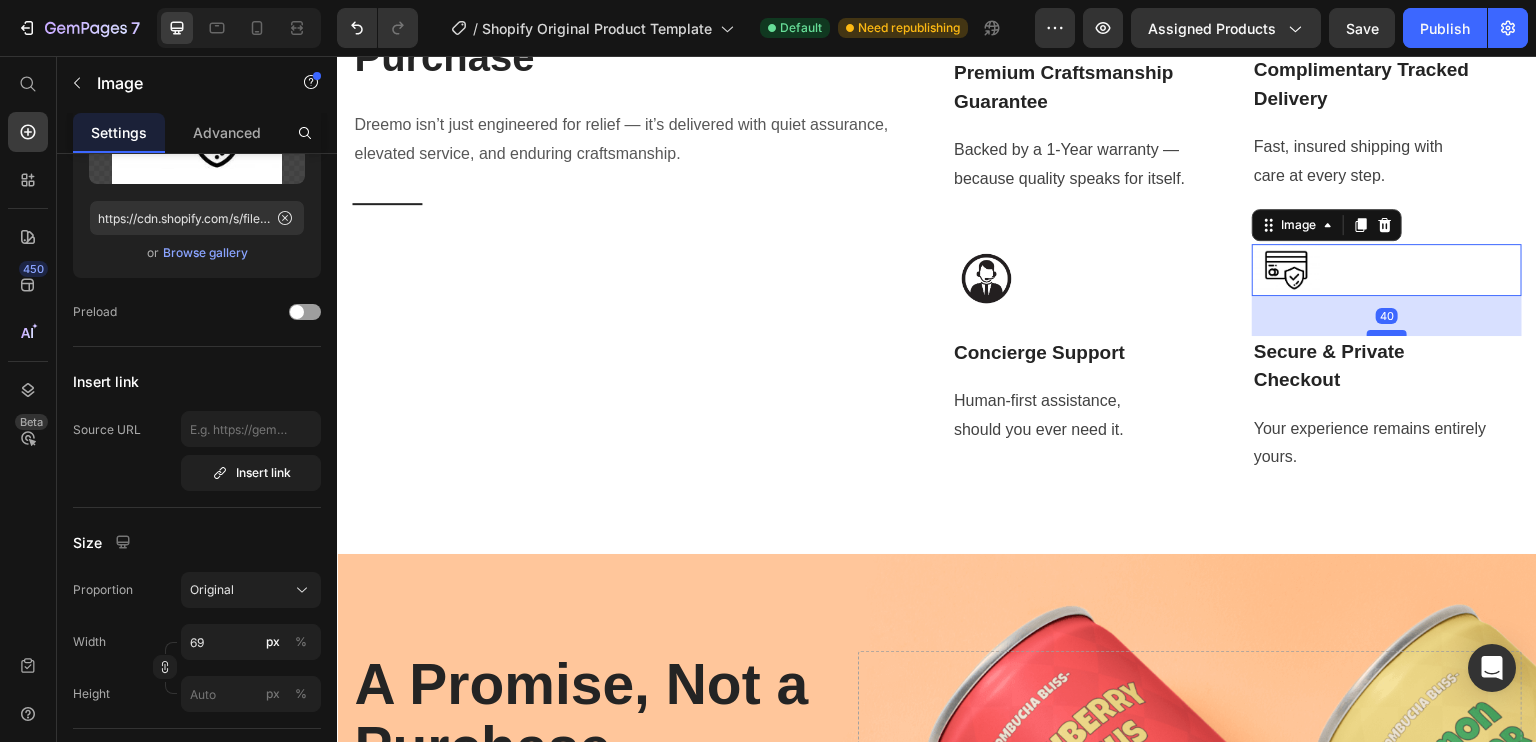 drag, startPoint x: 1368, startPoint y: 544, endPoint x: 1368, endPoint y: 559, distance: 15 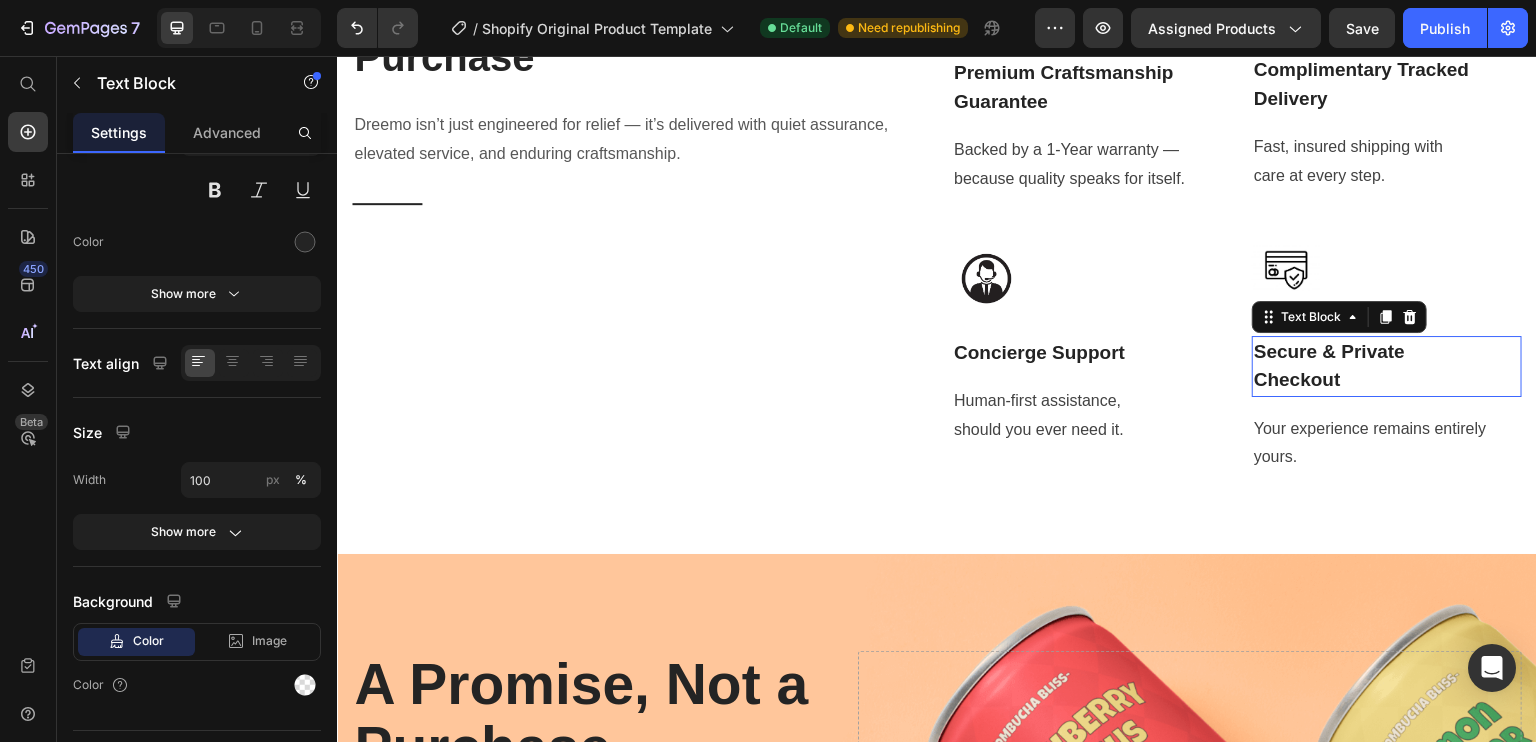 click on "Secure & Private  Checkout" at bounding box center (1387, 366) 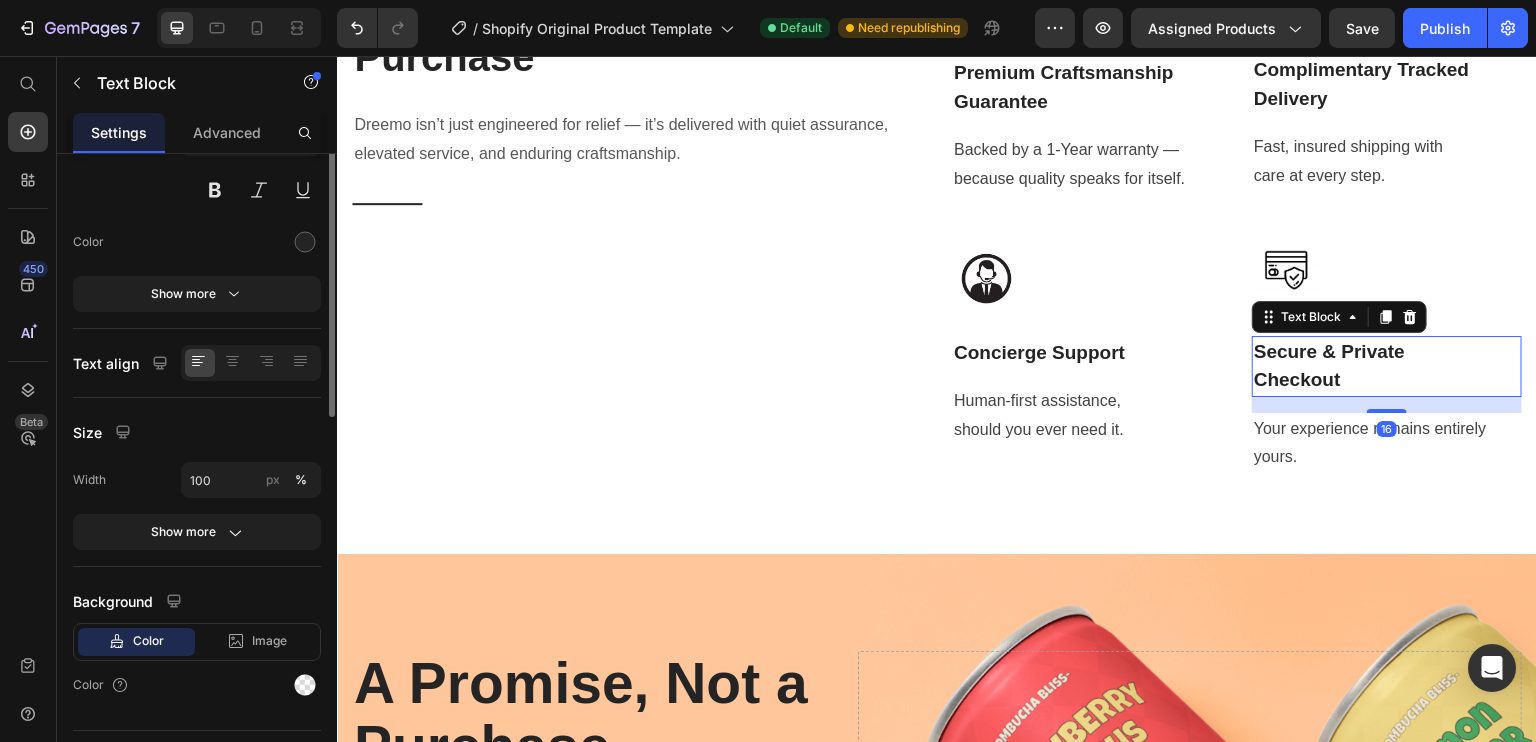 scroll, scrollTop: 0, scrollLeft: 0, axis: both 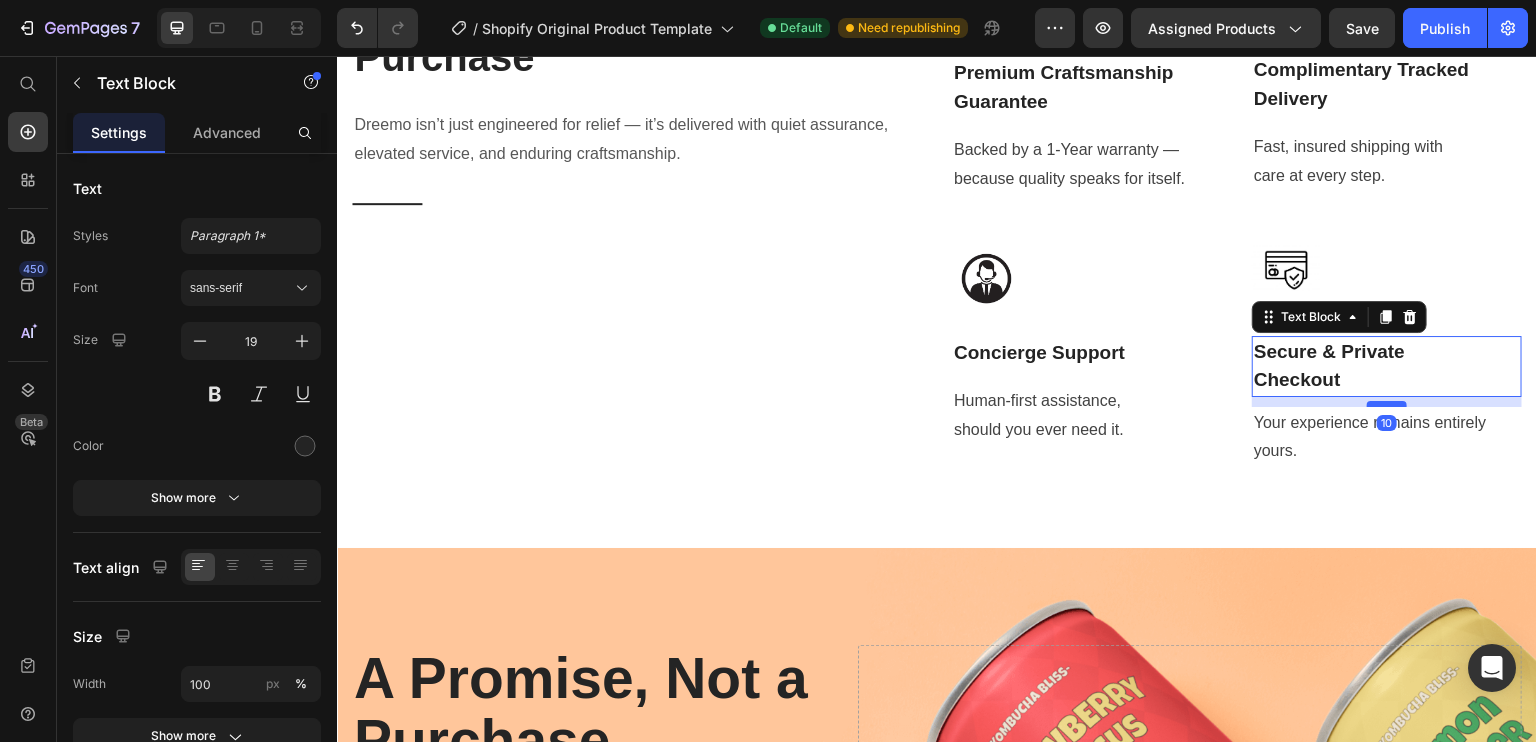 click at bounding box center (1387, 404) 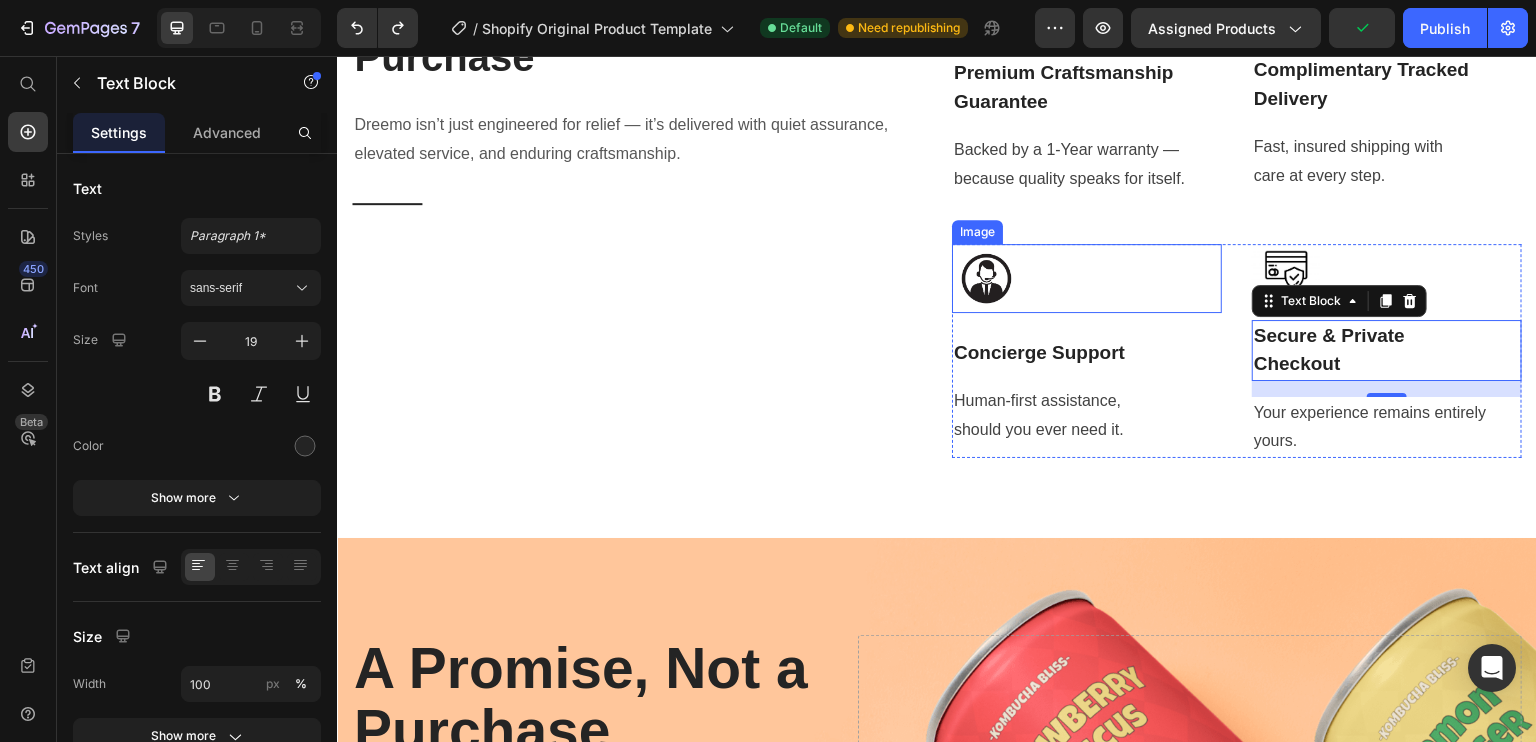 click at bounding box center [1087, 278] 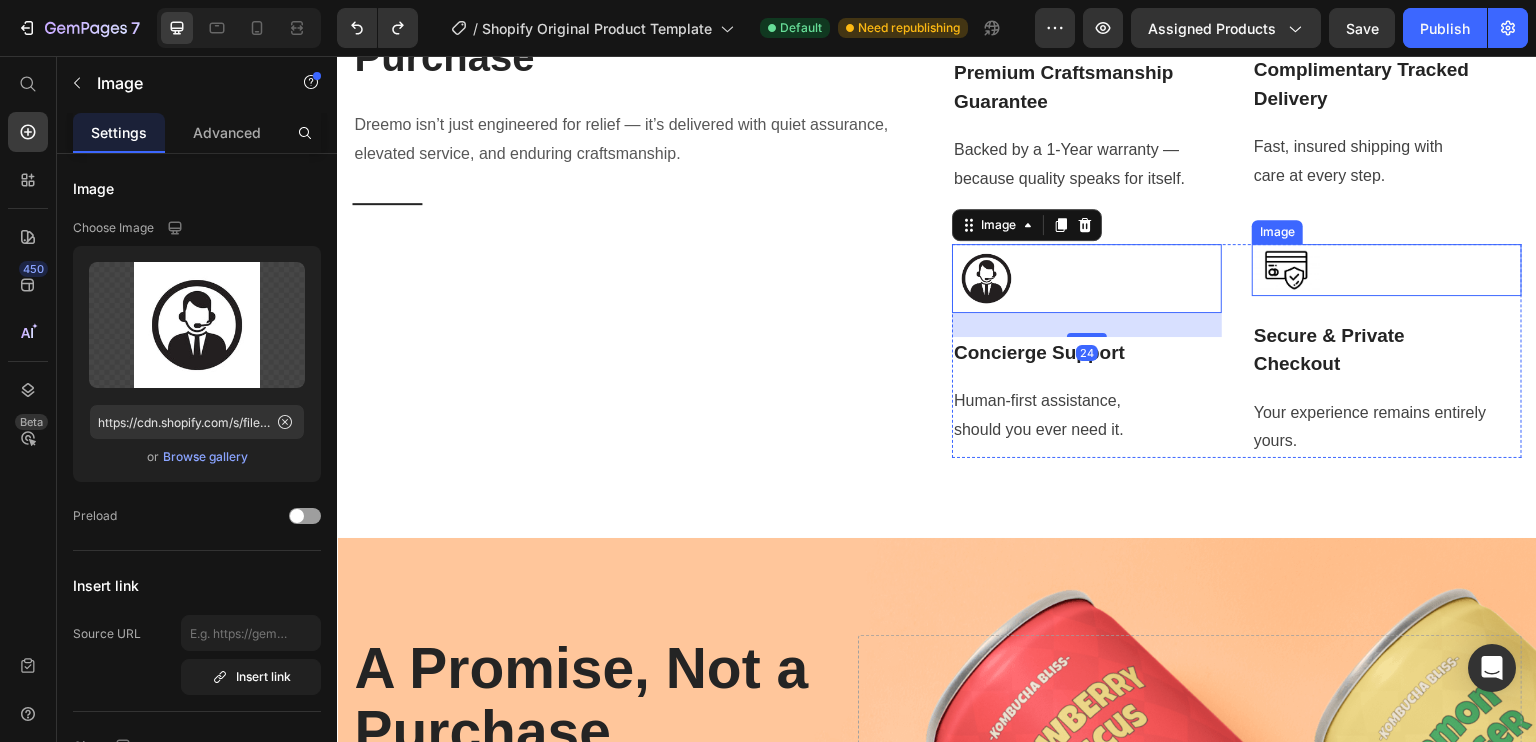 click at bounding box center (1387, 270) 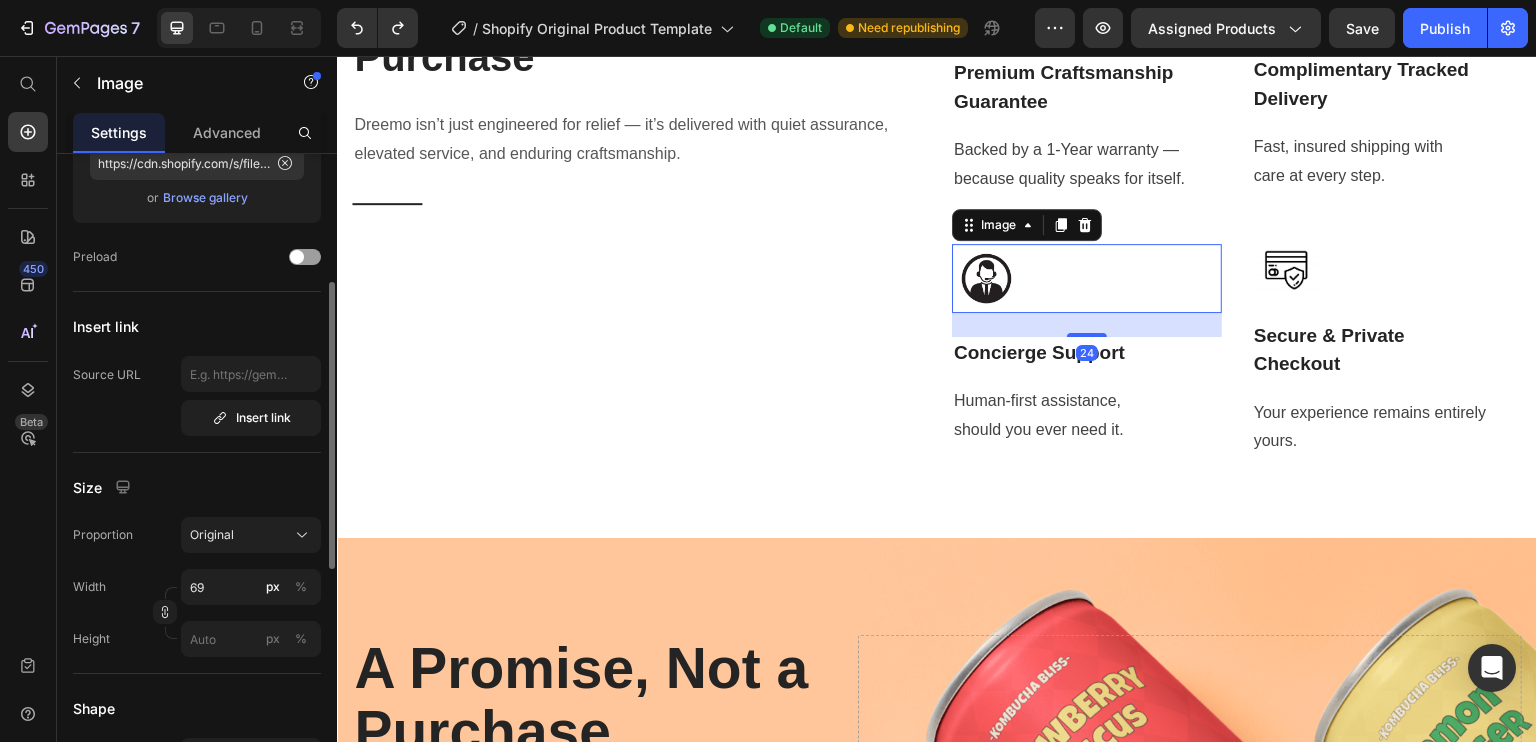 scroll, scrollTop: 276, scrollLeft: 0, axis: vertical 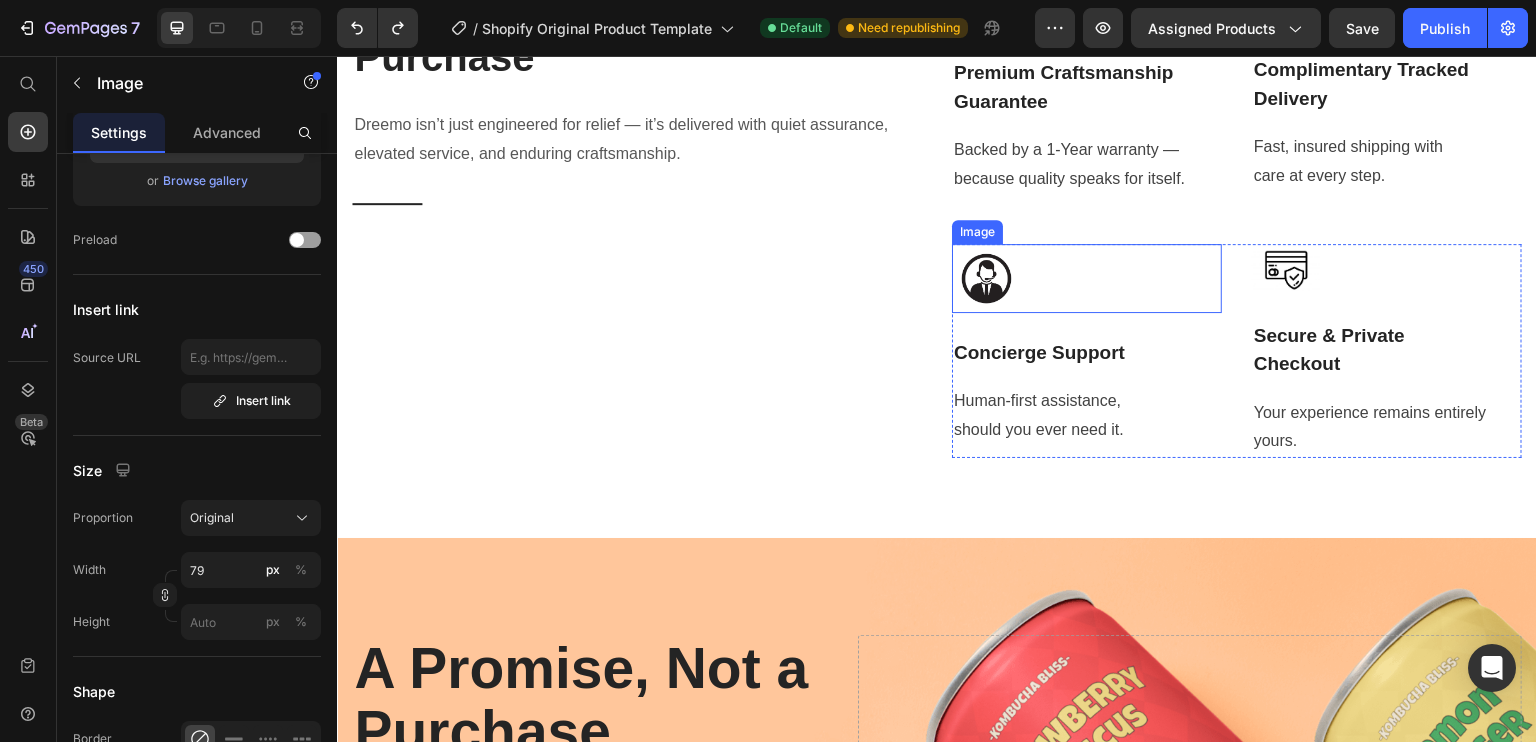 click at bounding box center (1087, 278) 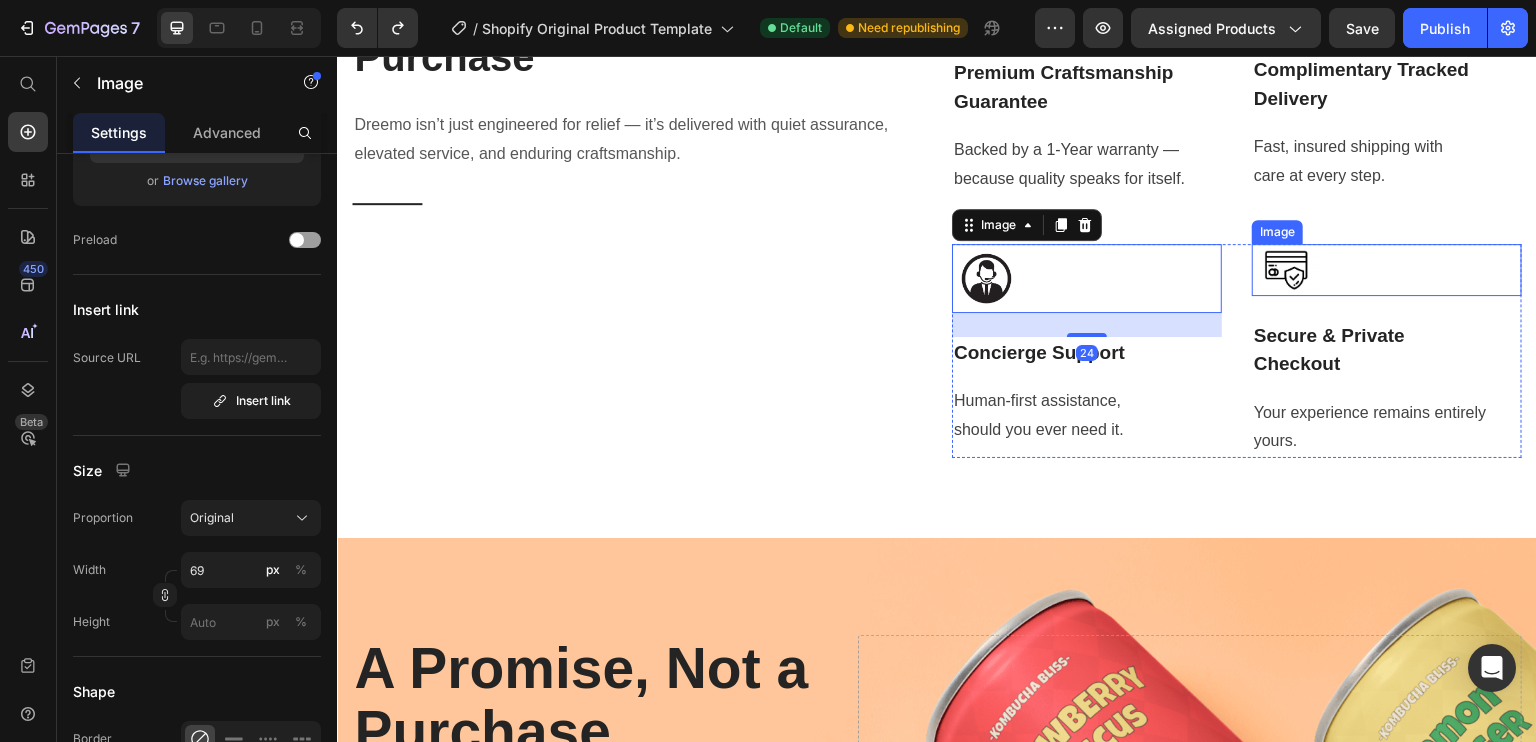 click at bounding box center (1387, 270) 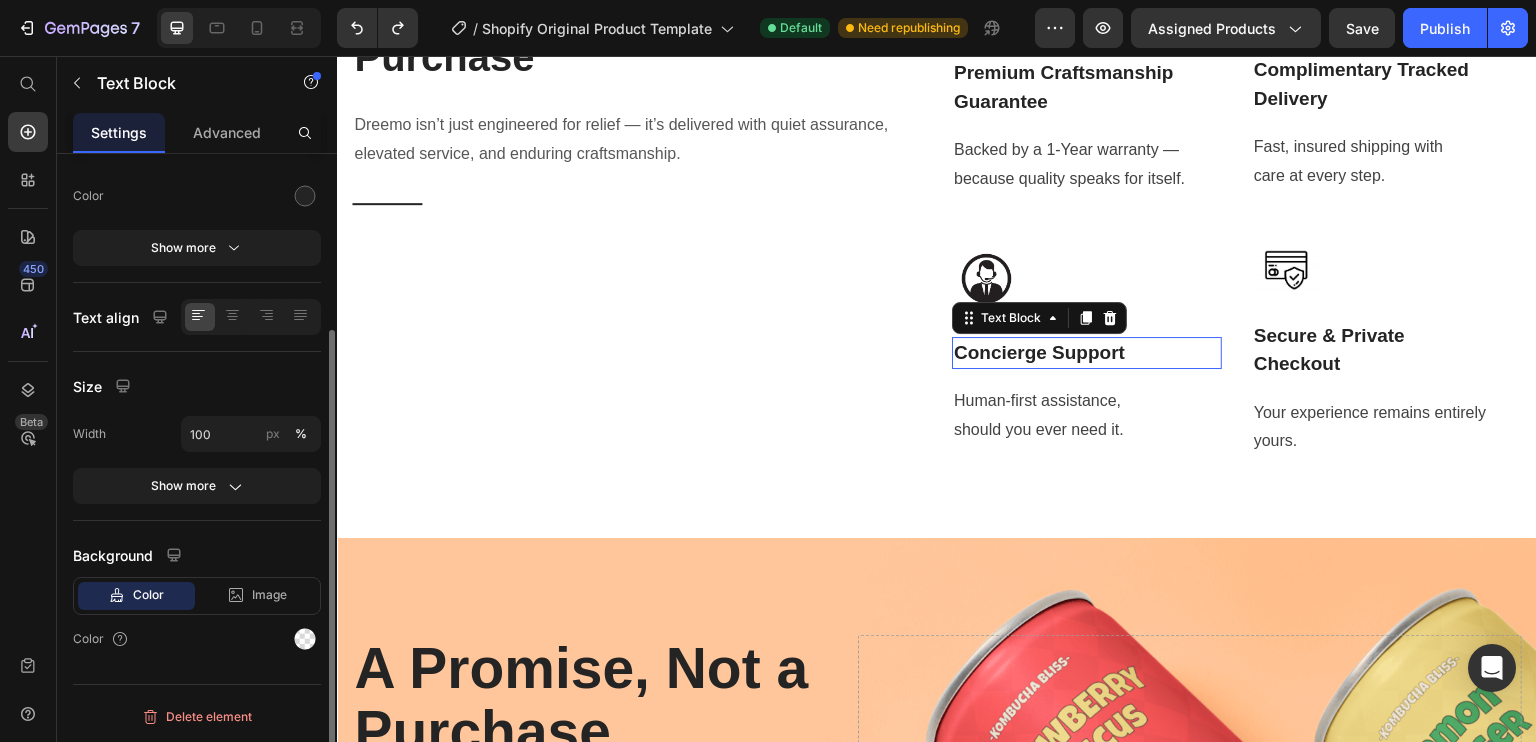 click on "Concierge Support" at bounding box center (1087, 353) 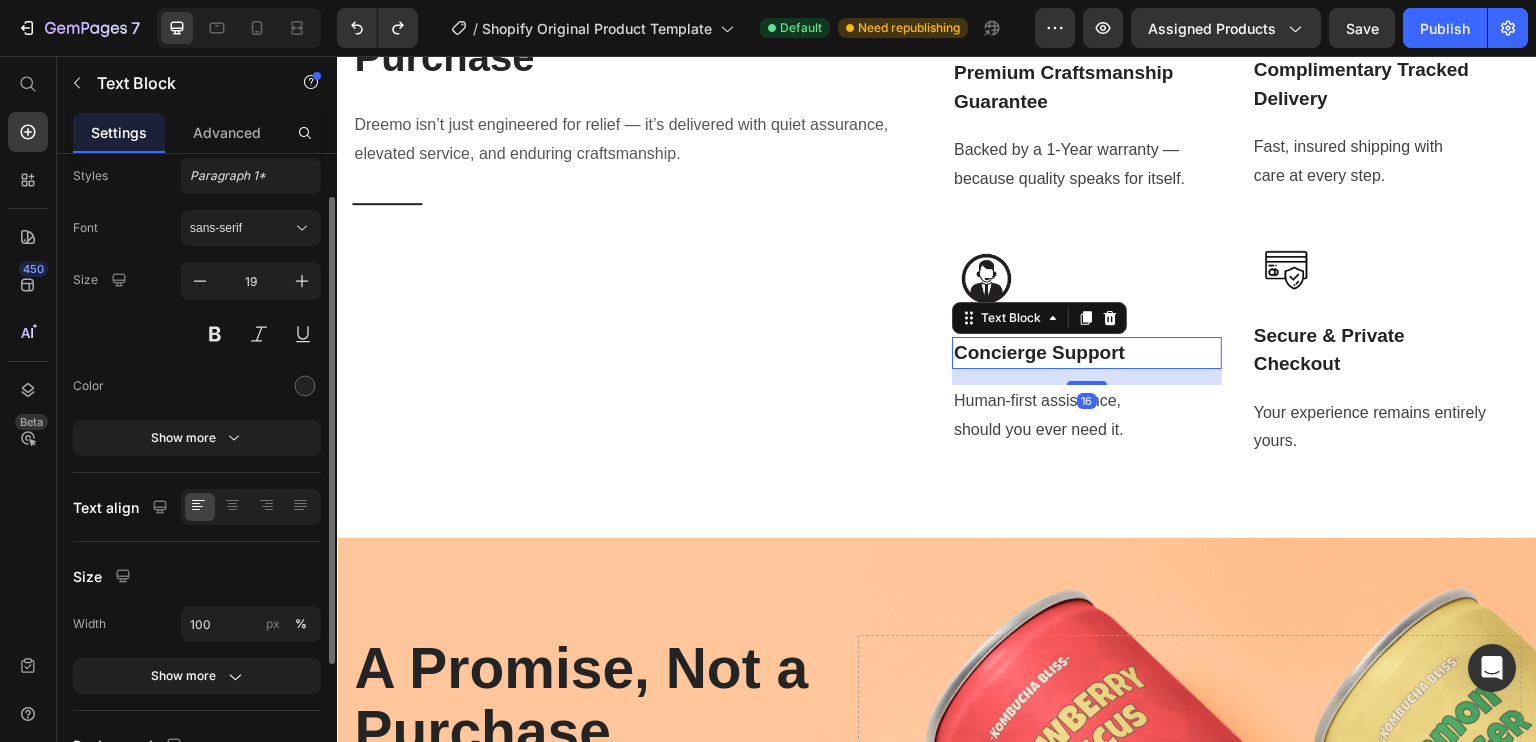 scroll, scrollTop: 60, scrollLeft: 0, axis: vertical 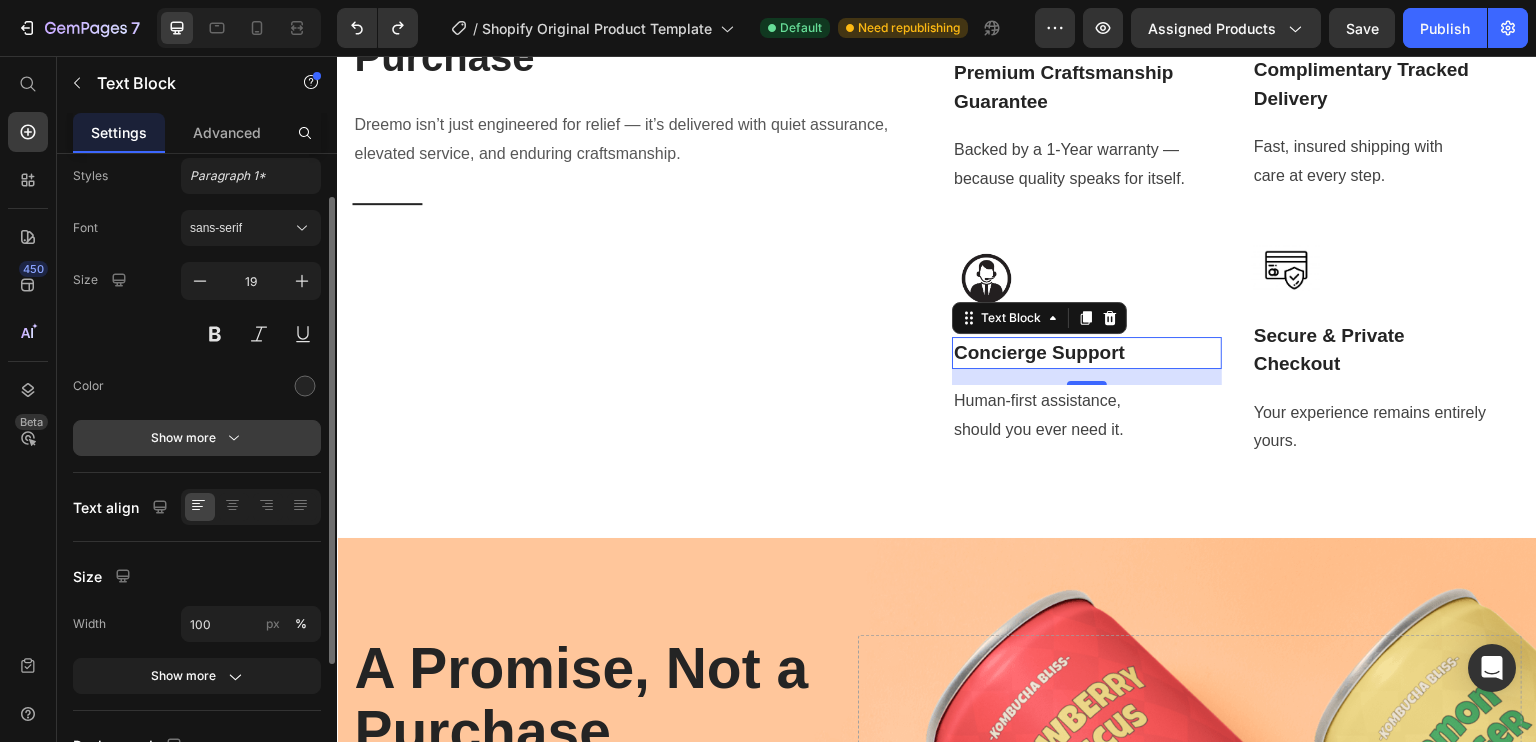 click on "Show more" at bounding box center (197, 438) 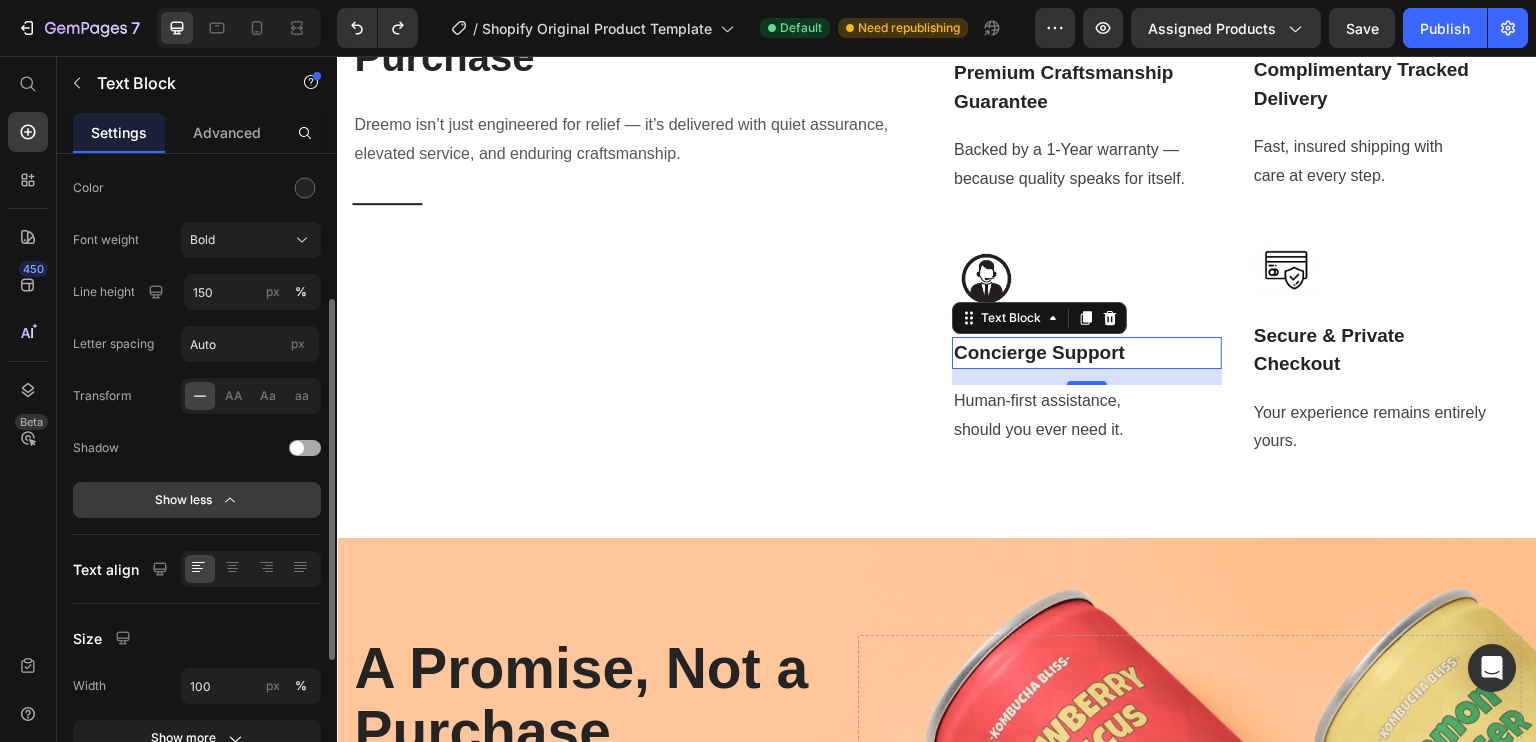 scroll, scrollTop: 507, scrollLeft: 0, axis: vertical 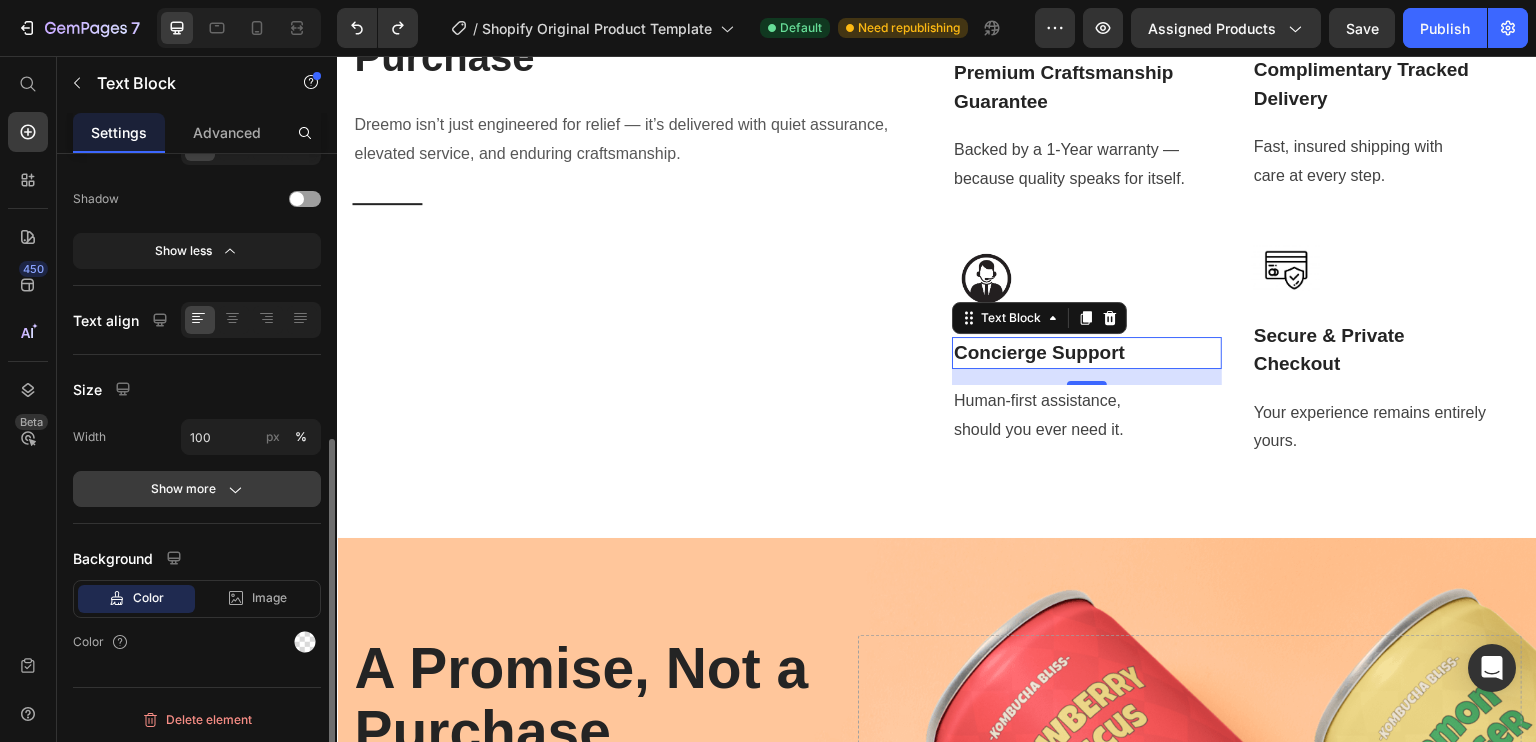 click 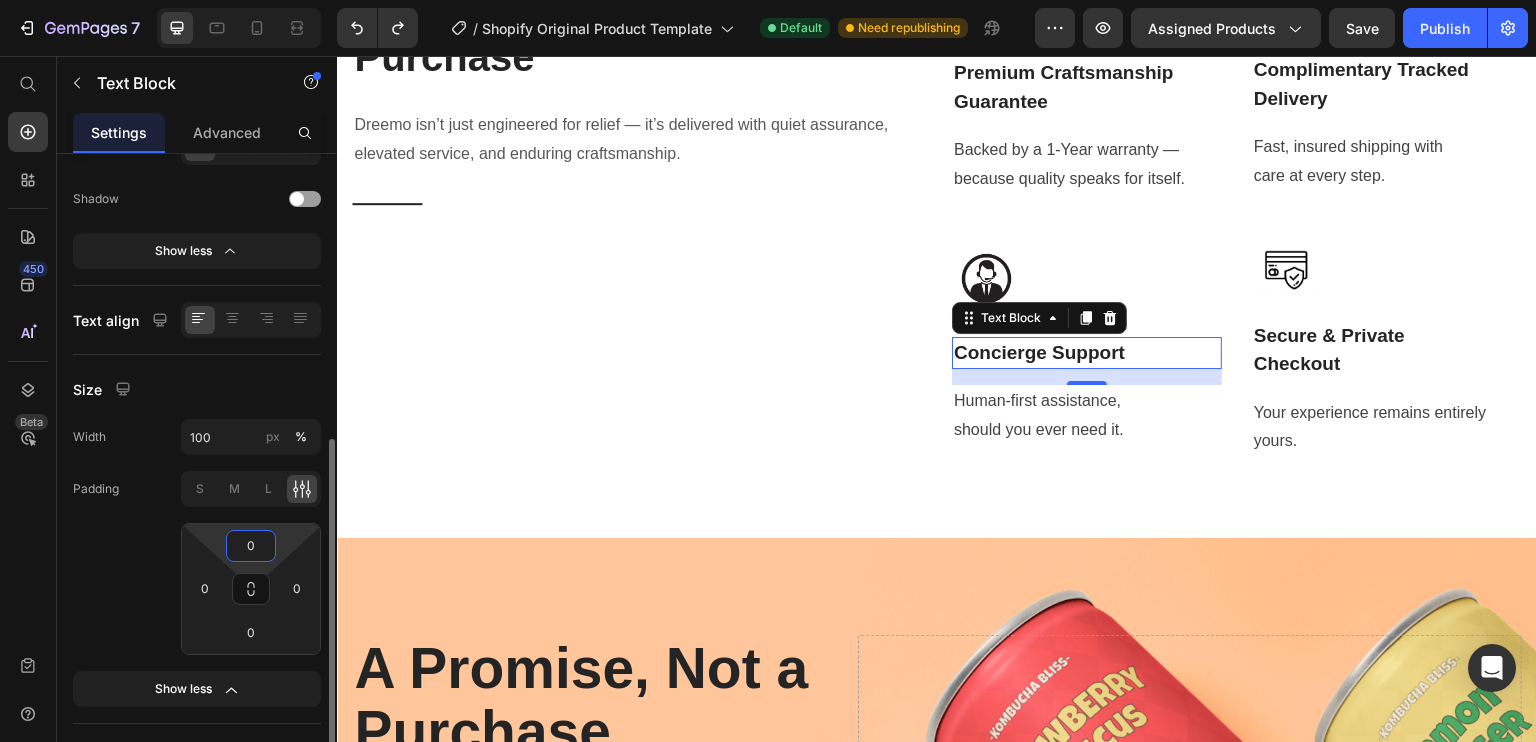 click on "0" at bounding box center [251, 546] 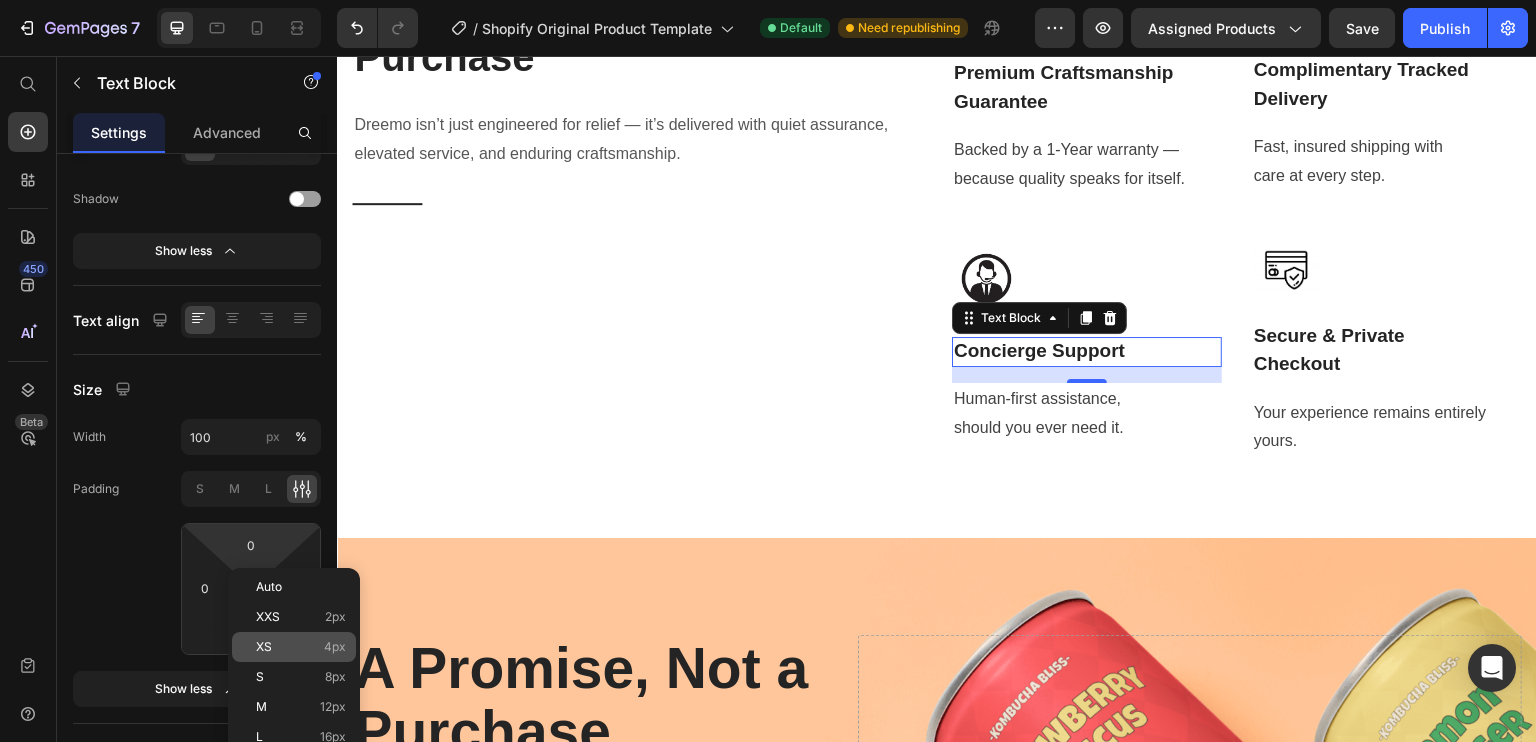 click on "XS 4px" at bounding box center [301, 647] 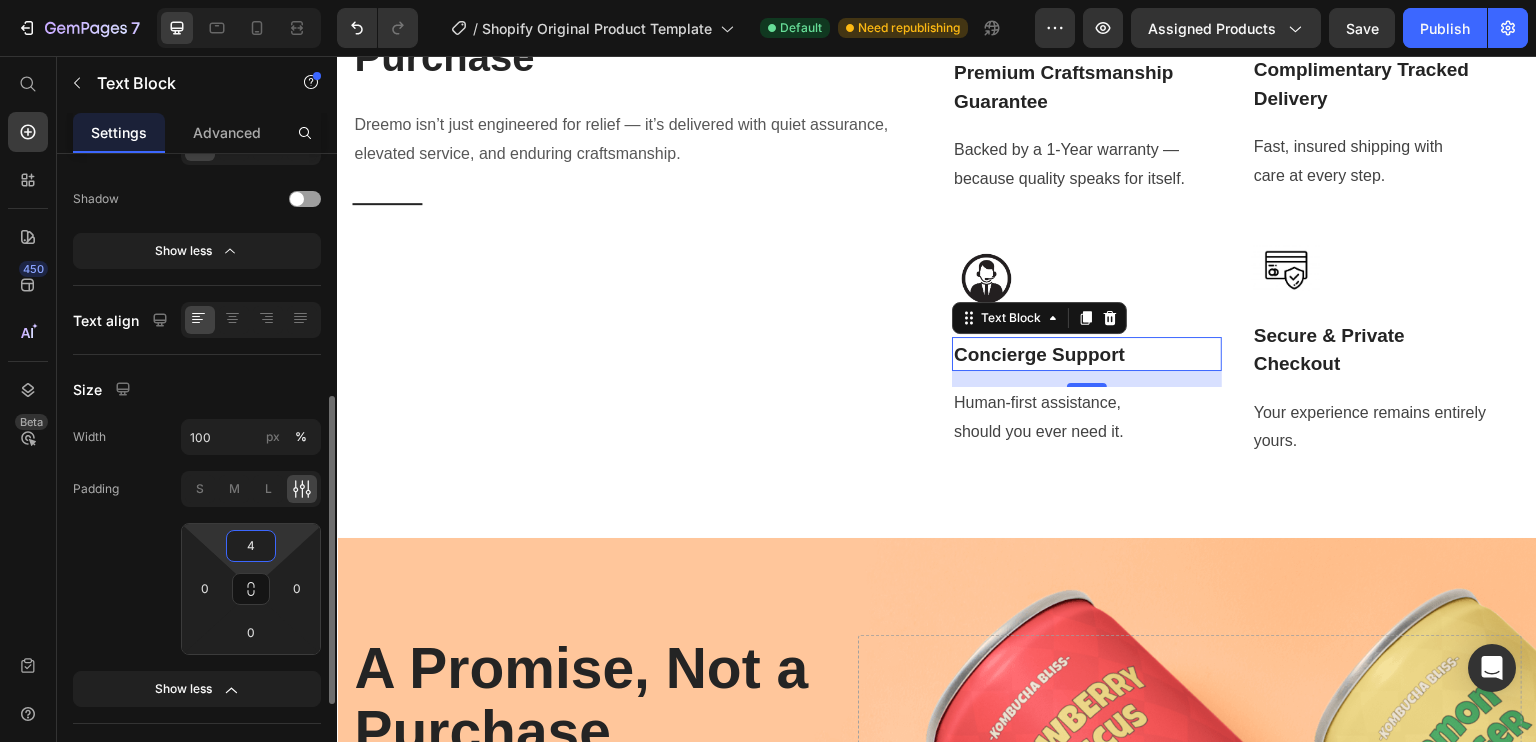click on "4" at bounding box center (251, 546) 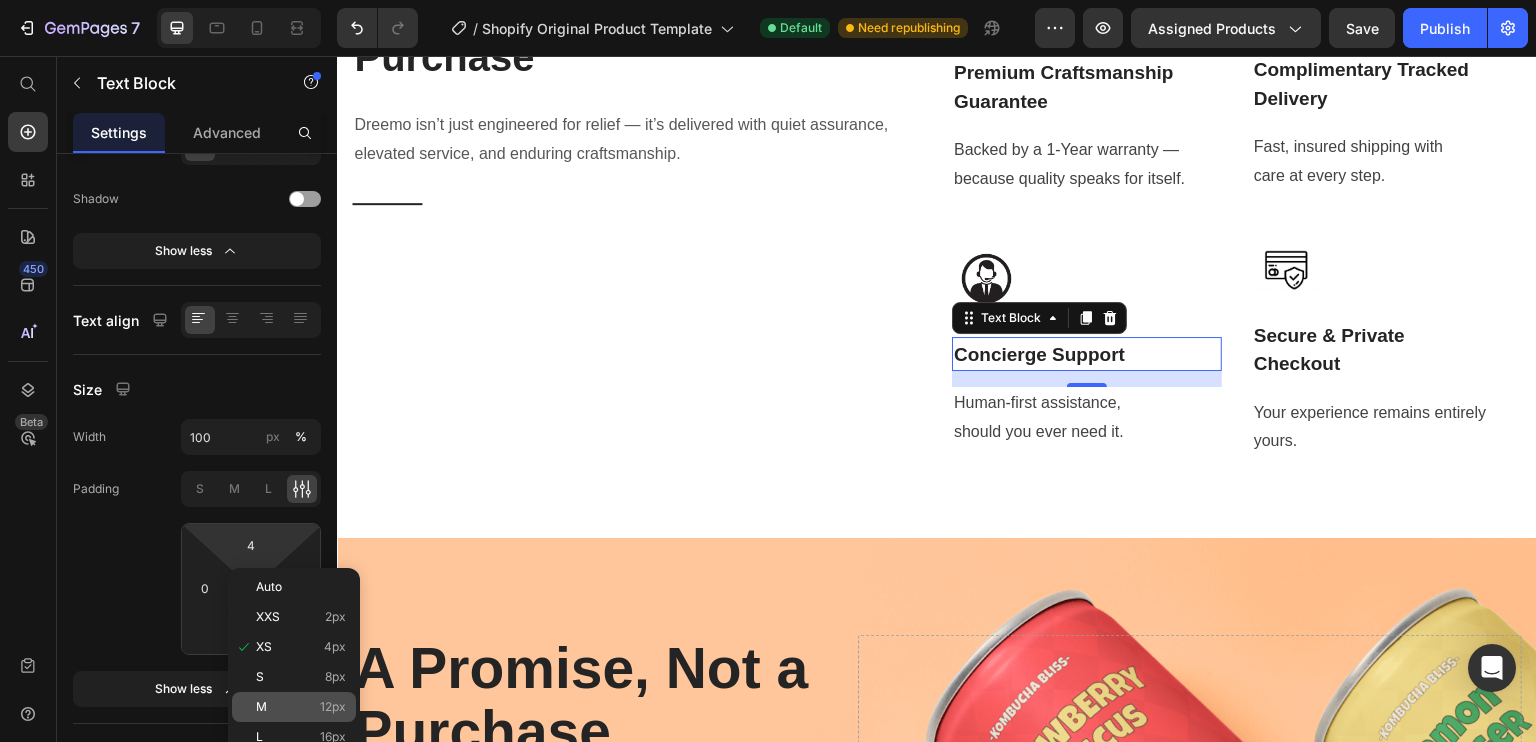click on "M 12px" at bounding box center (301, 707) 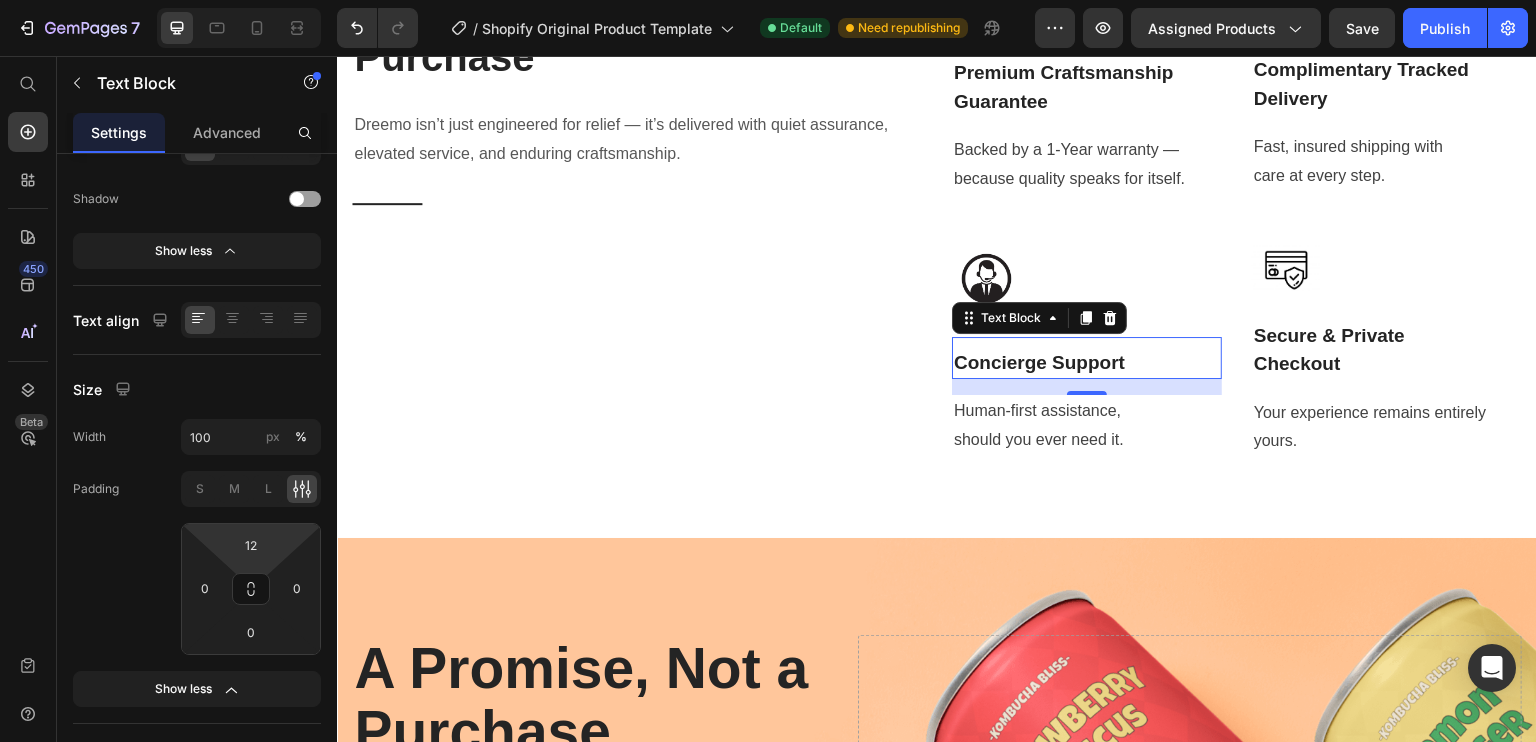 type on "4" 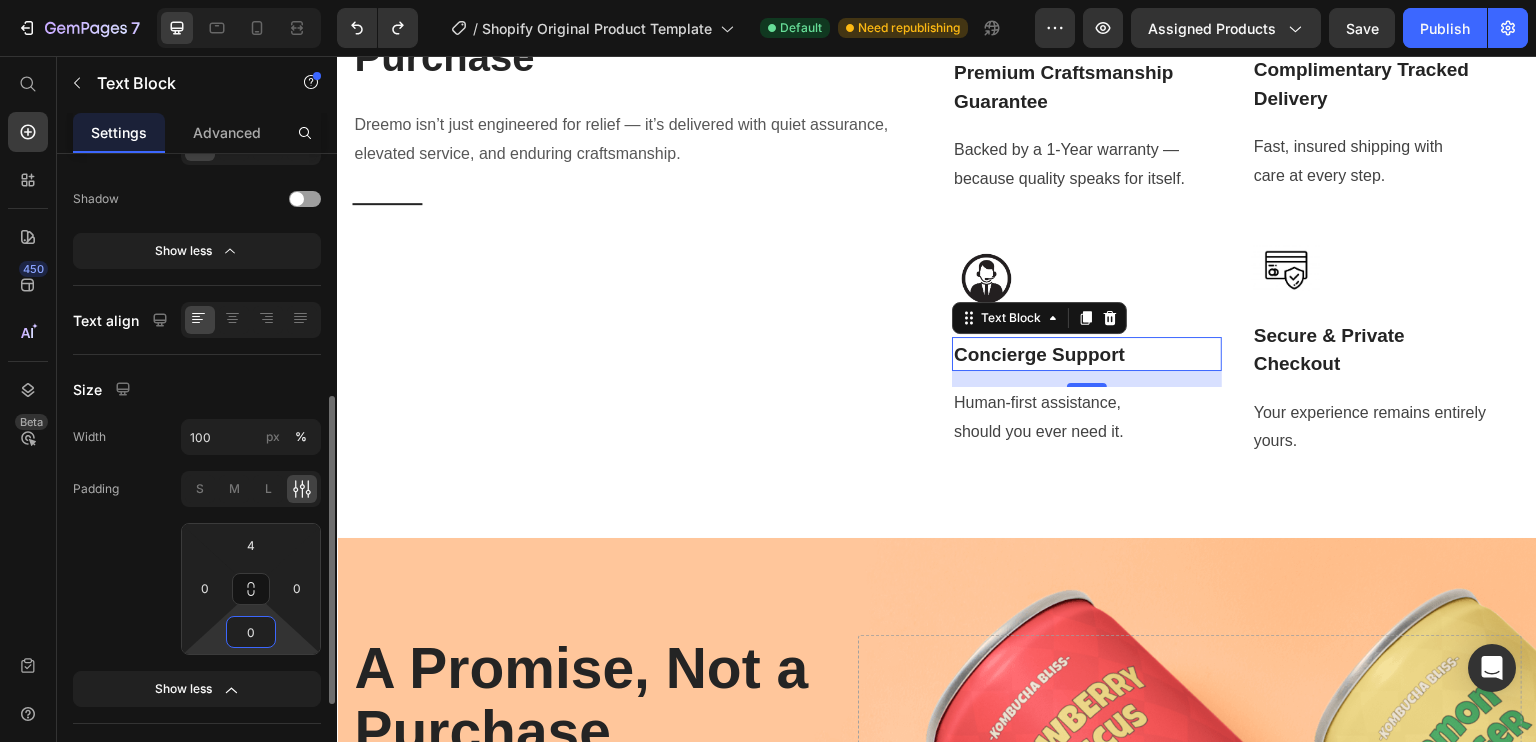 click on "0" at bounding box center [251, 632] 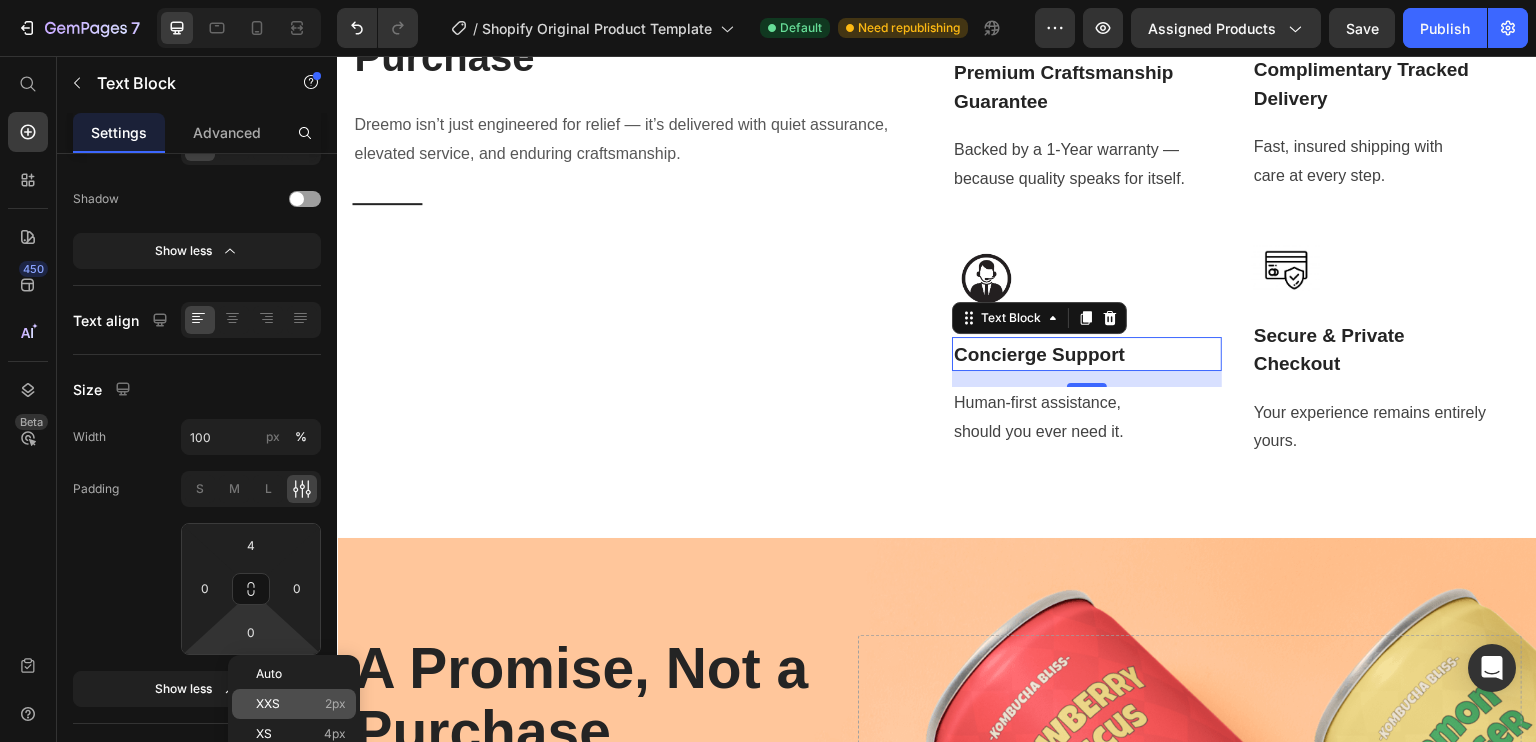 click on "XXS 2px" at bounding box center [301, 704] 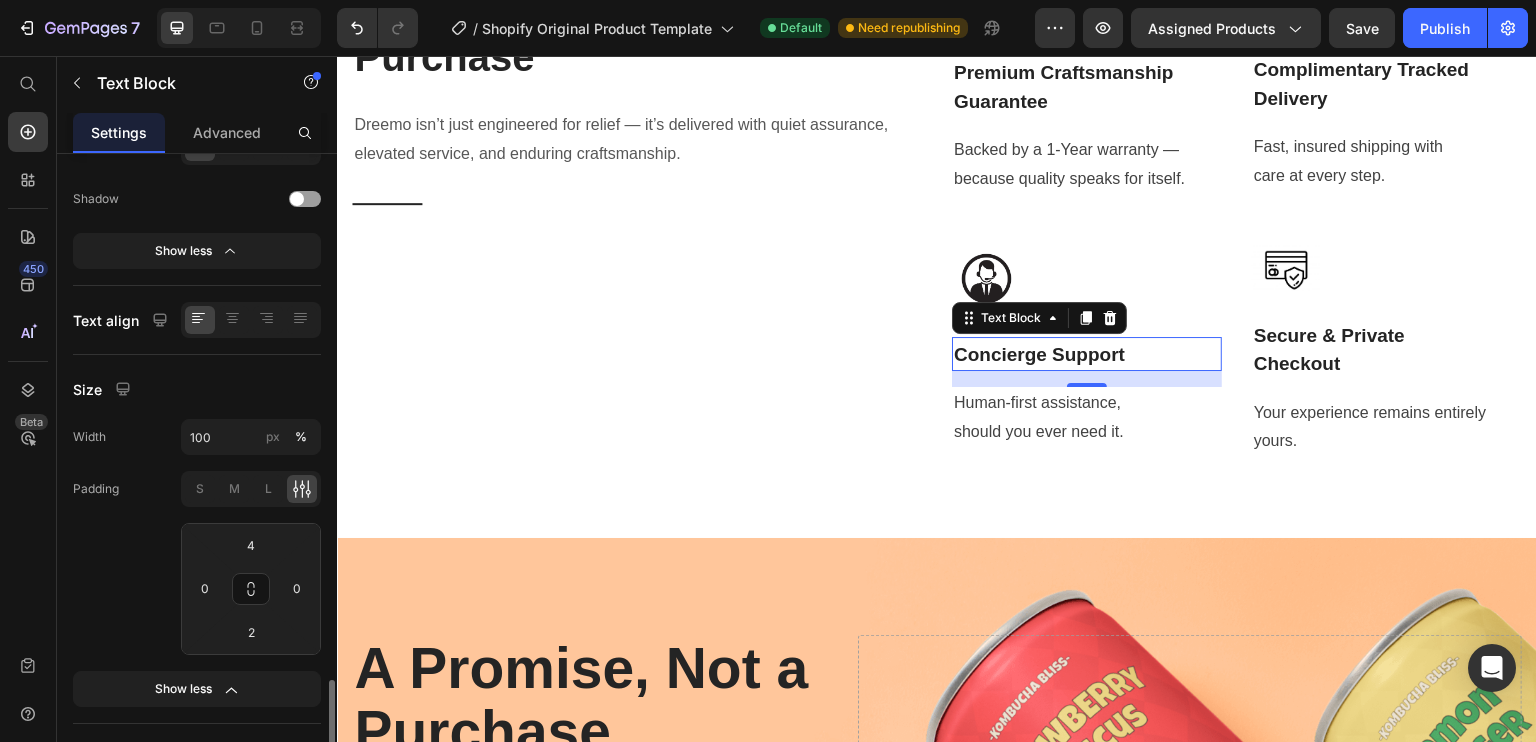 scroll, scrollTop: 700, scrollLeft: 0, axis: vertical 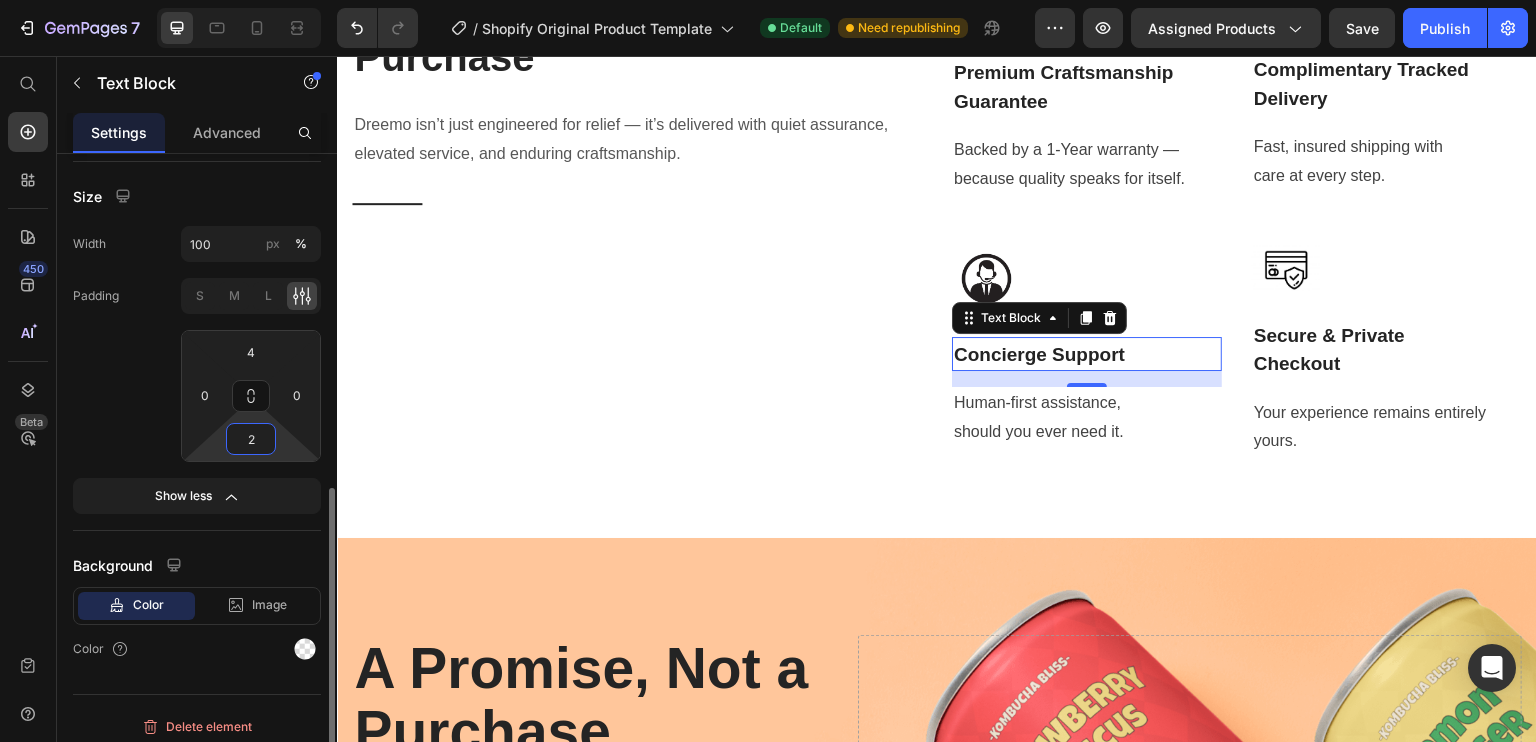 click on "2" at bounding box center (251, 439) 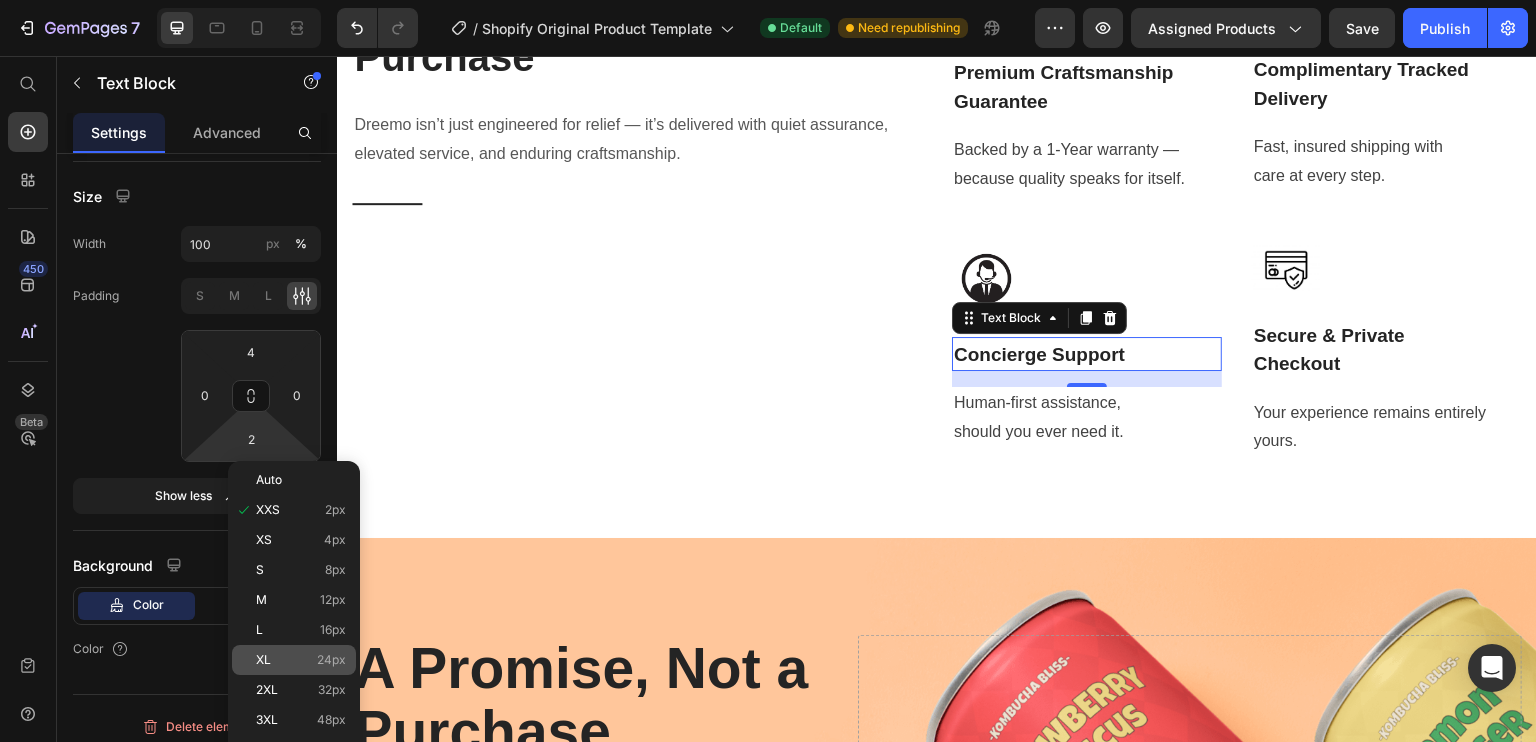 click on "XL 24px" 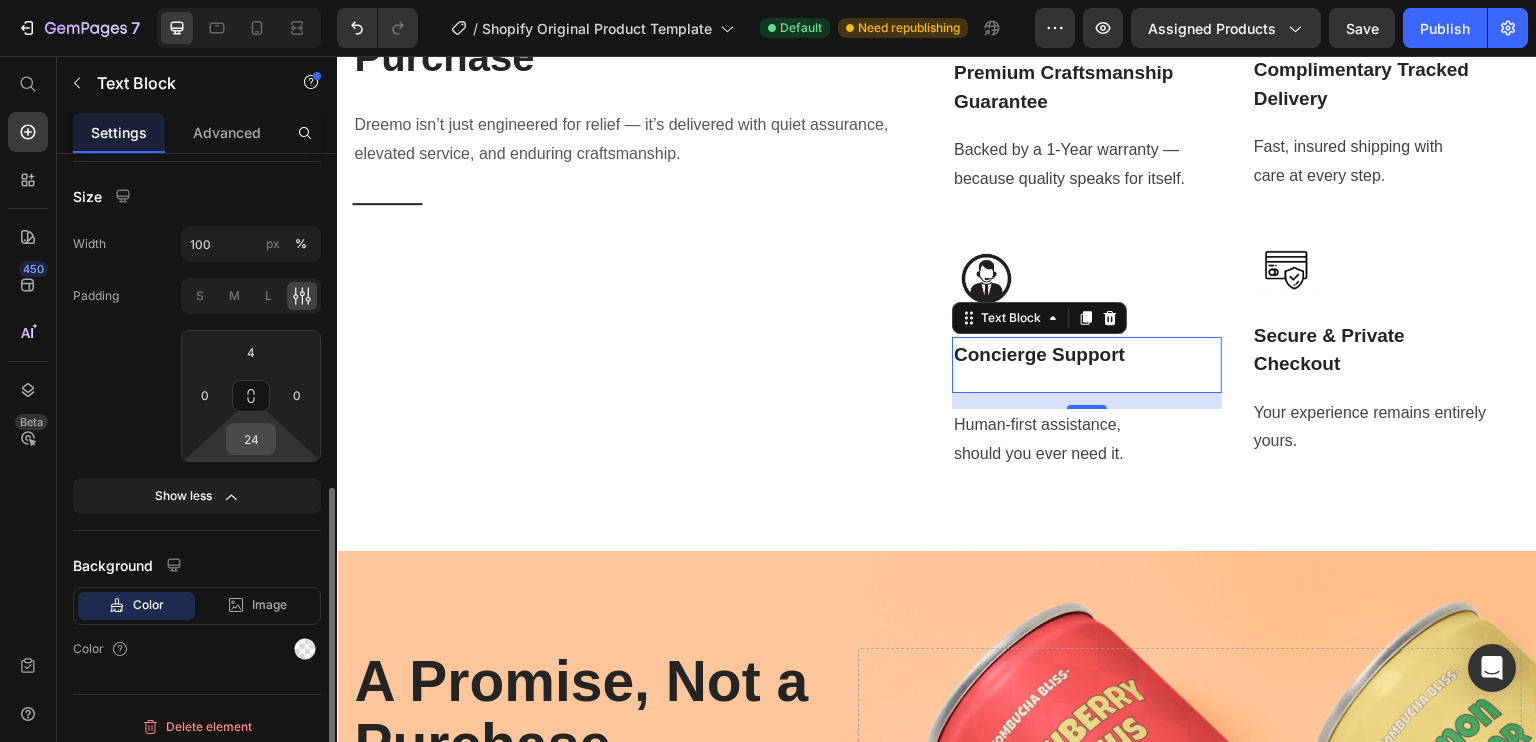 type on "2" 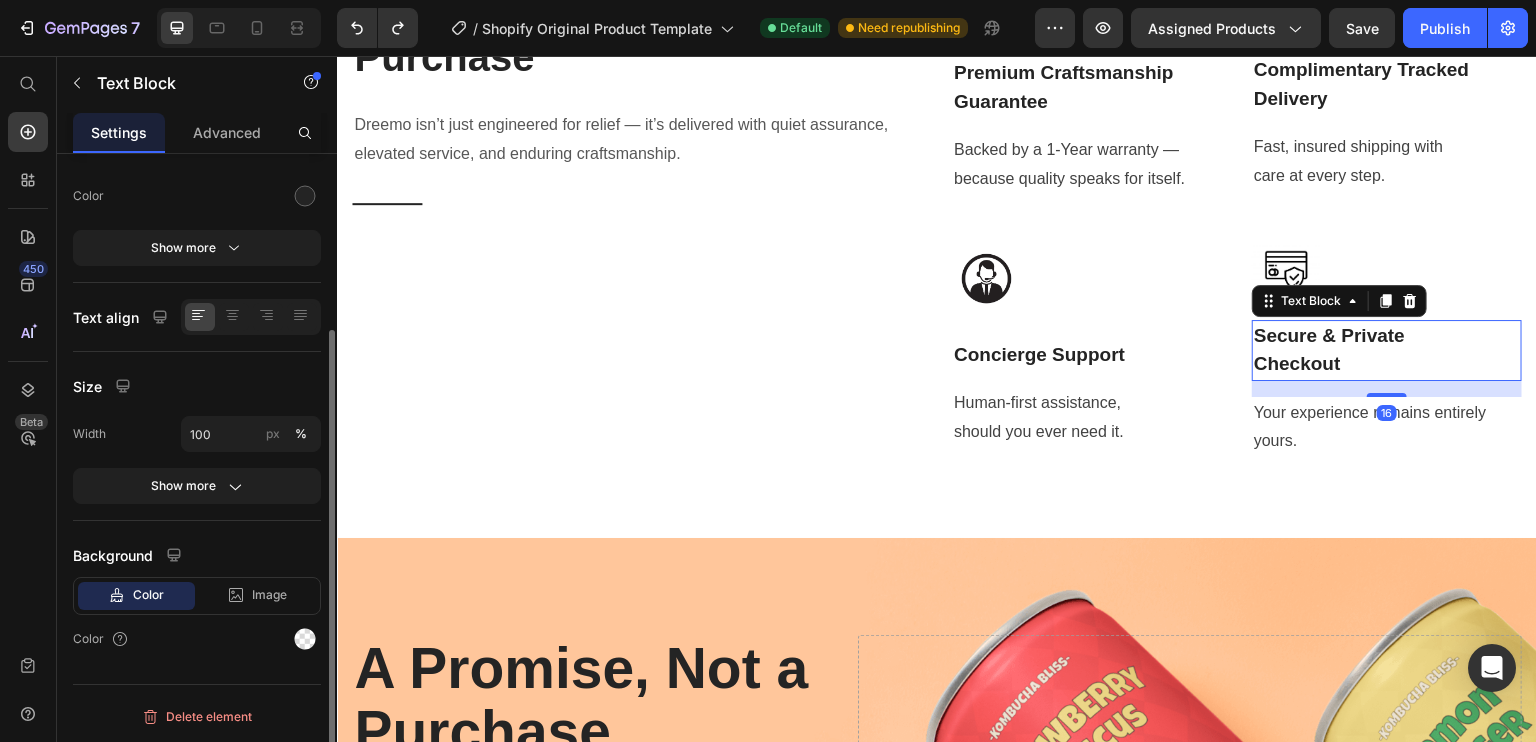 scroll, scrollTop: 247, scrollLeft: 0, axis: vertical 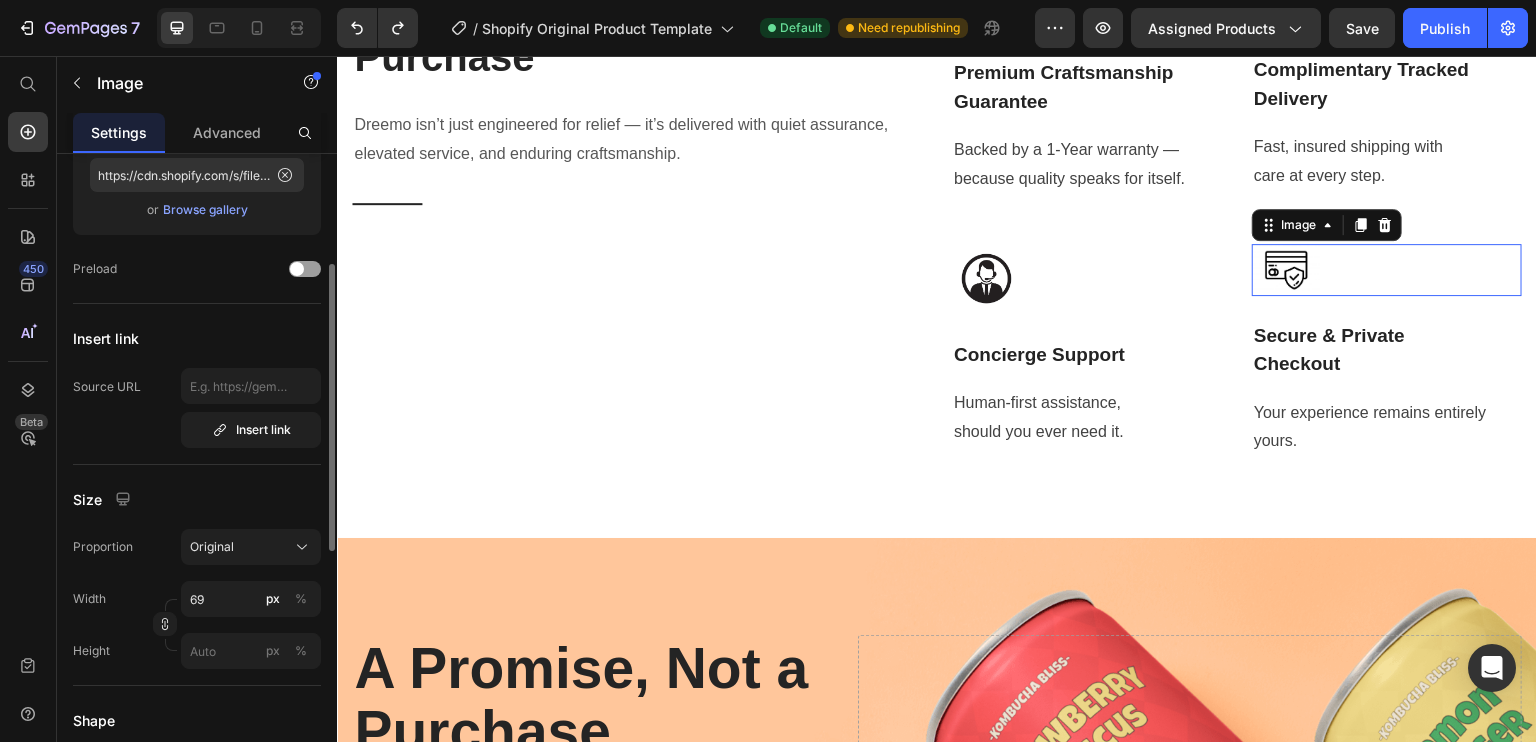 click at bounding box center (1387, 270) 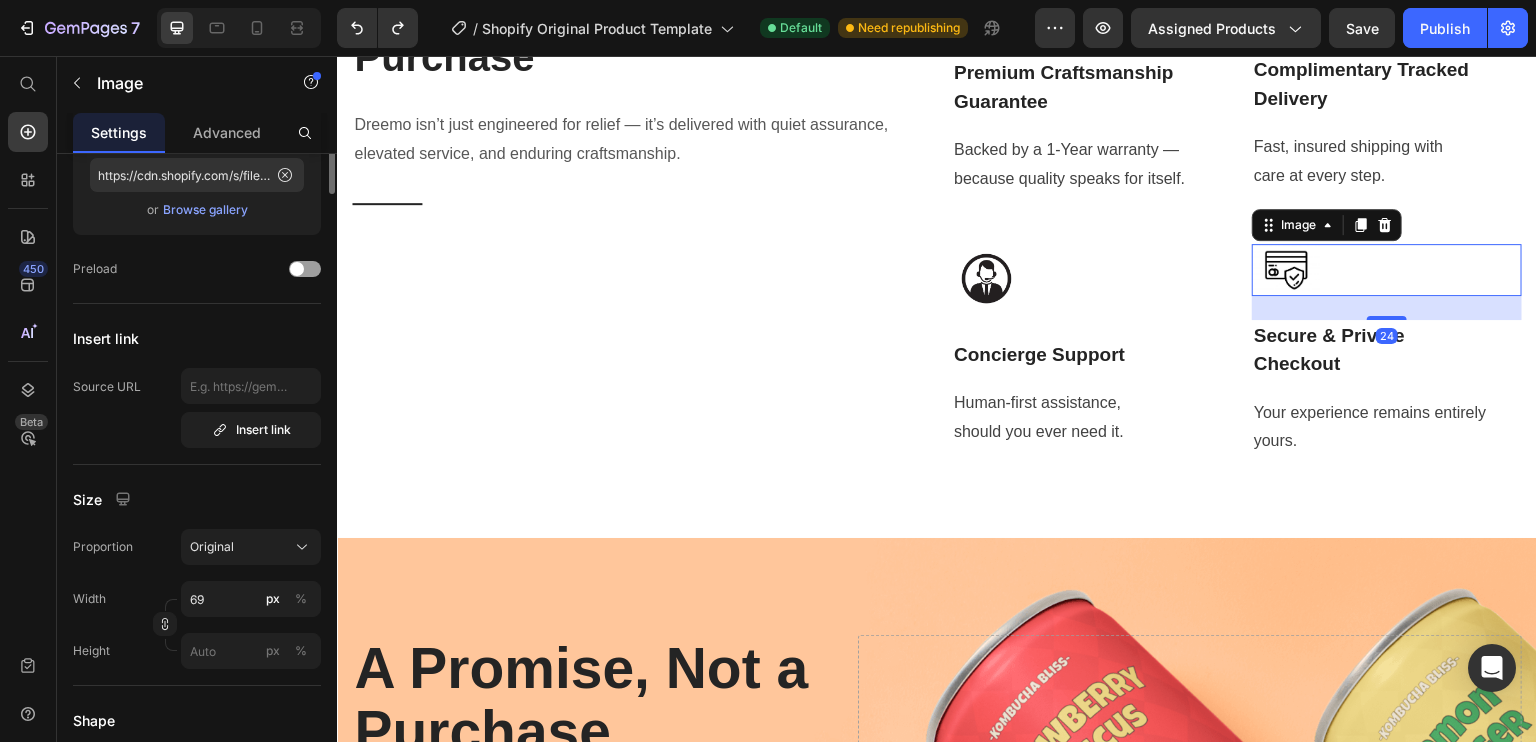 scroll, scrollTop: 0, scrollLeft: 0, axis: both 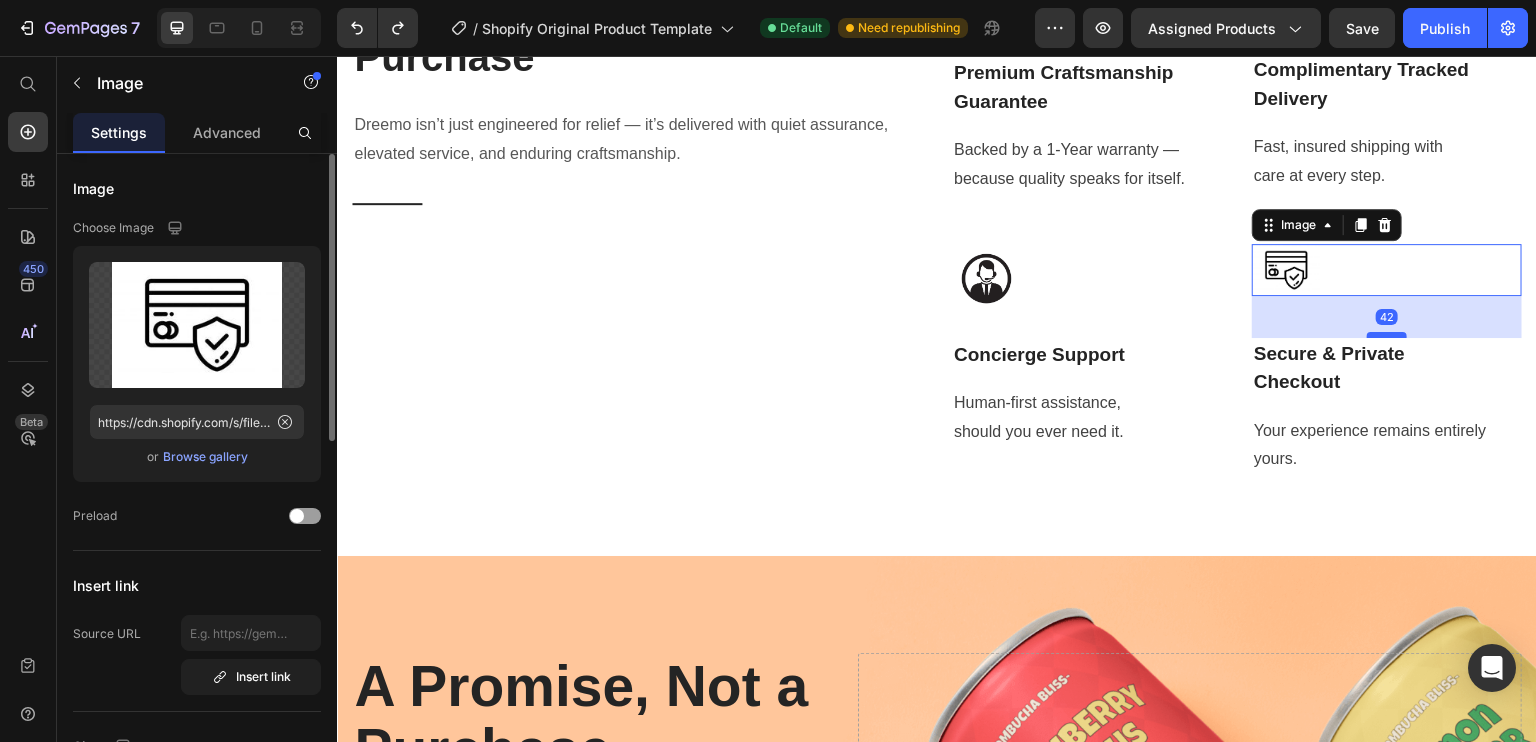 drag, startPoint x: 1366, startPoint y: 543, endPoint x: 1362, endPoint y: 561, distance: 18.439089 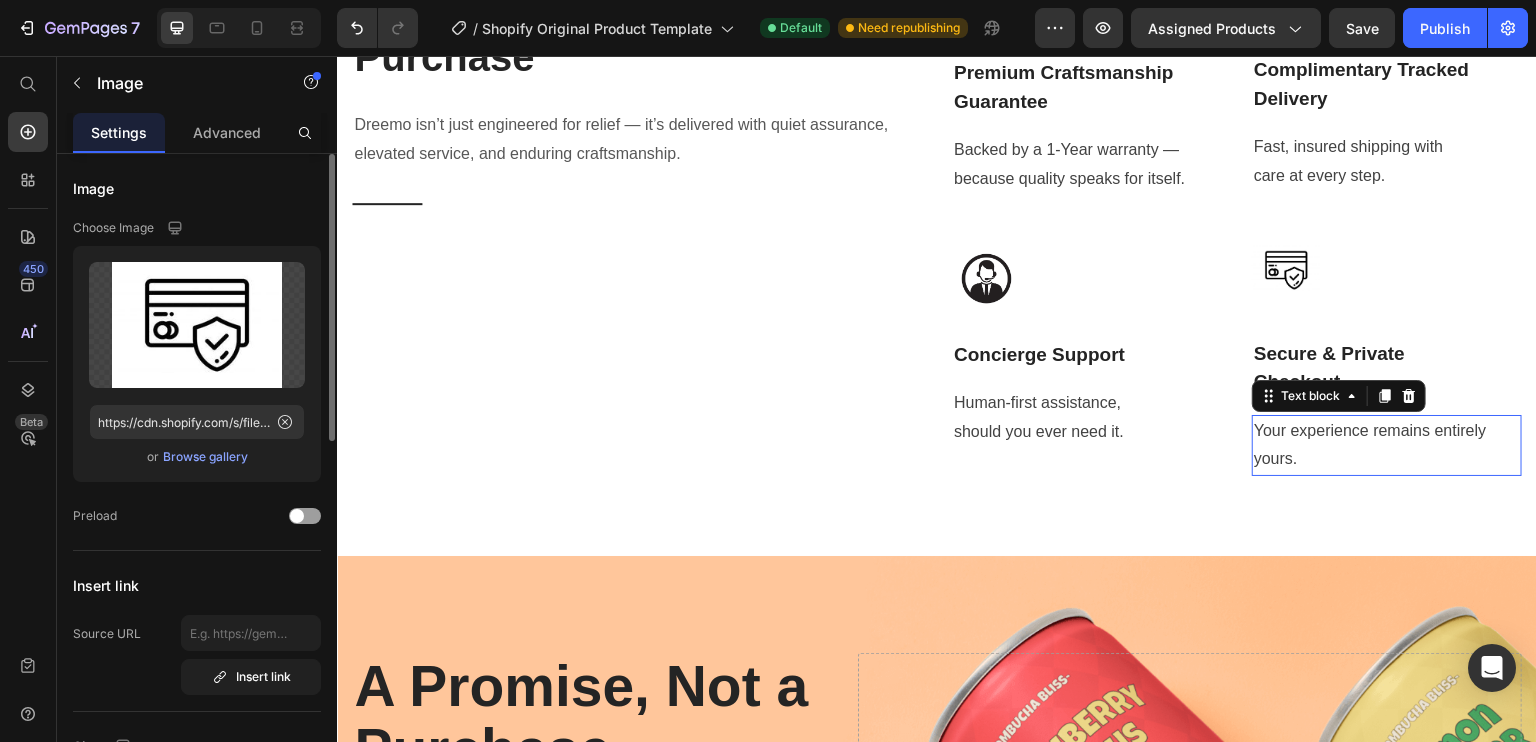 click on "Your experience remains entirely  yours." at bounding box center (1387, 446) 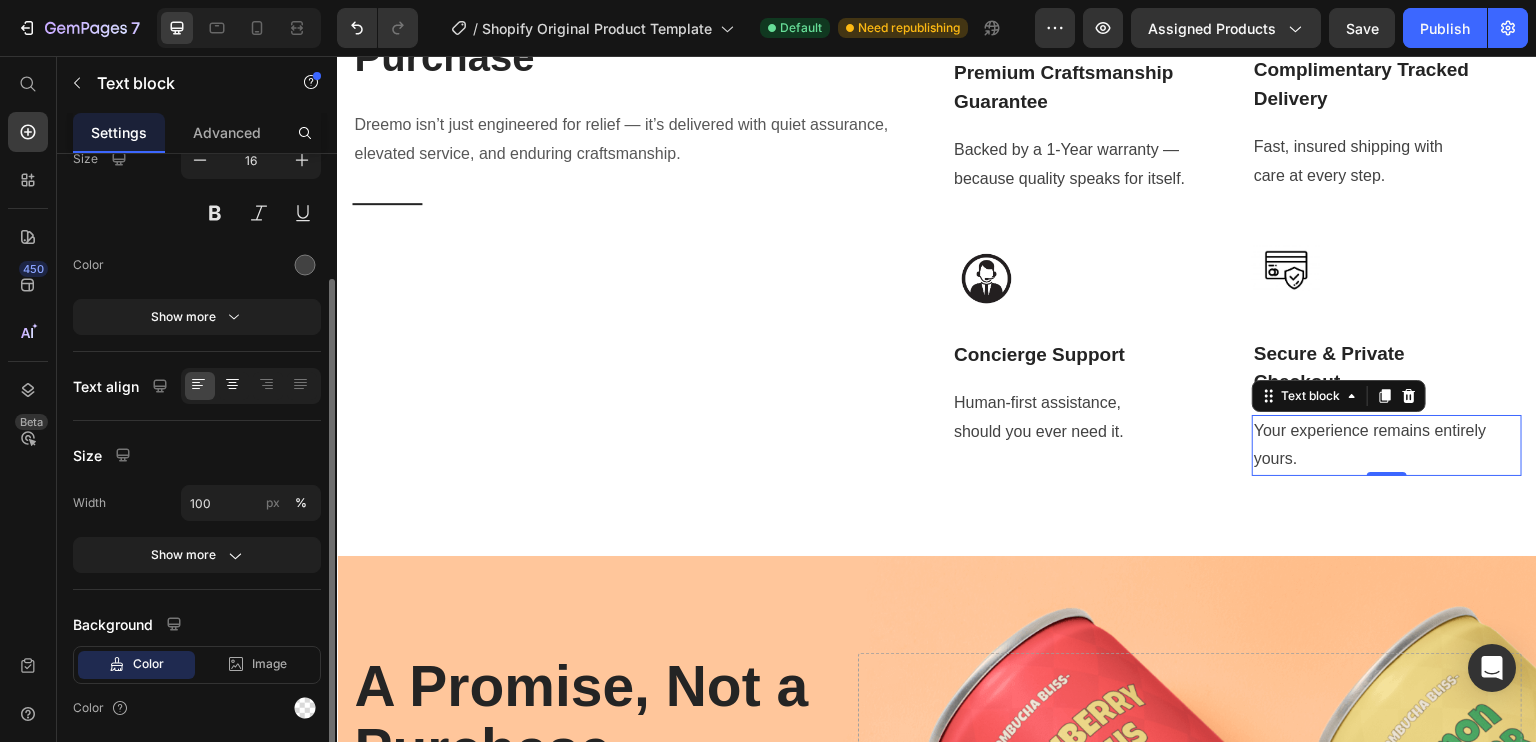 scroll, scrollTop: 184, scrollLeft: 0, axis: vertical 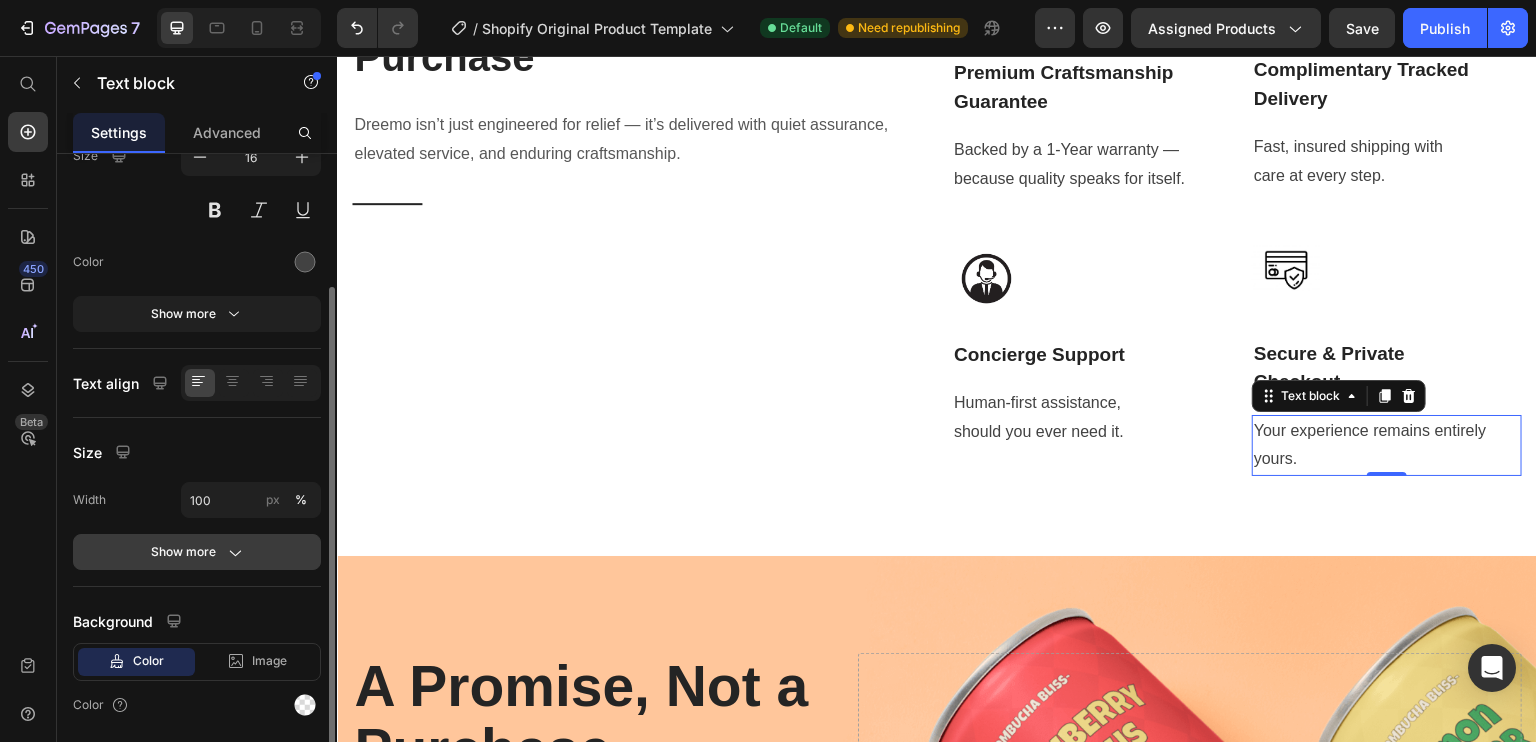 click on "Show more" 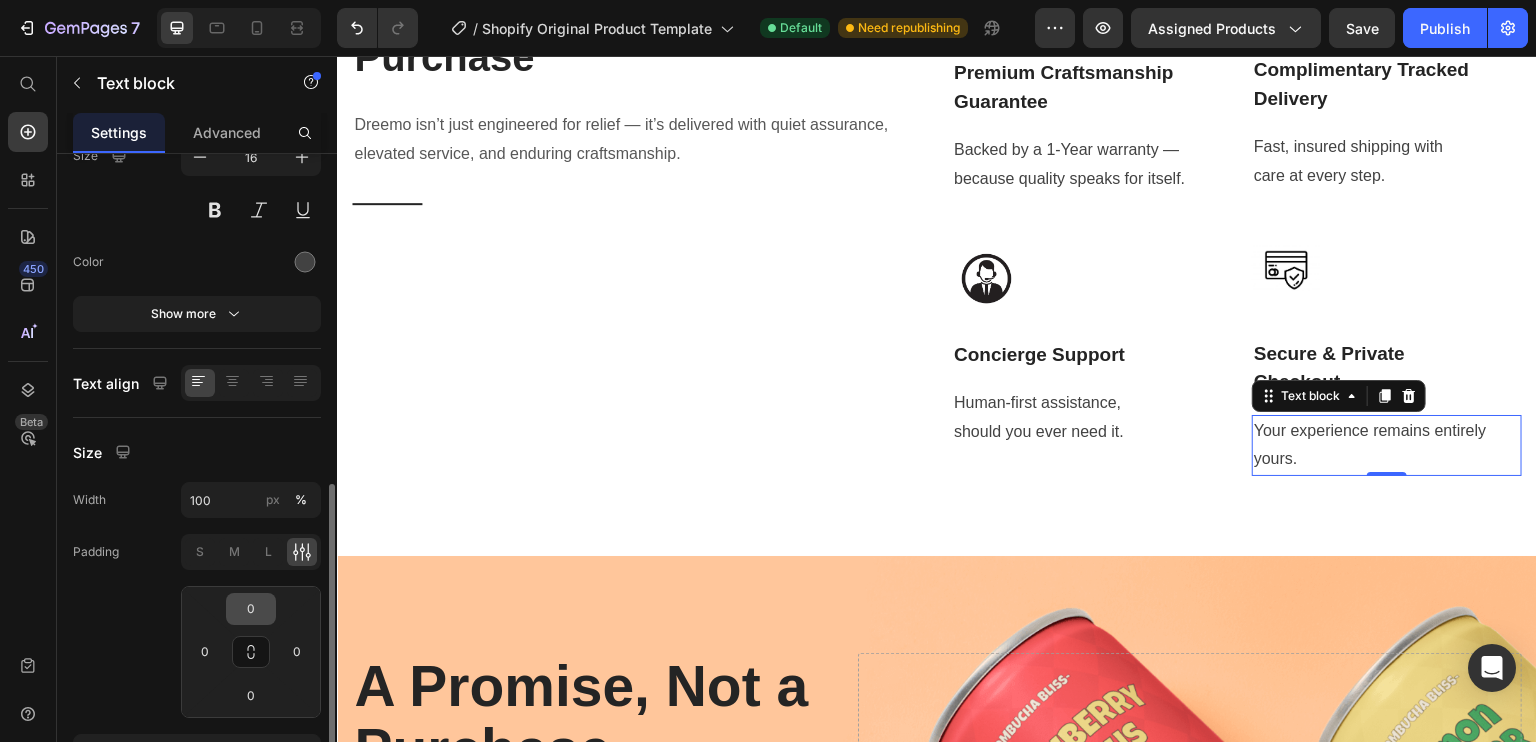 scroll, scrollTop: 379, scrollLeft: 0, axis: vertical 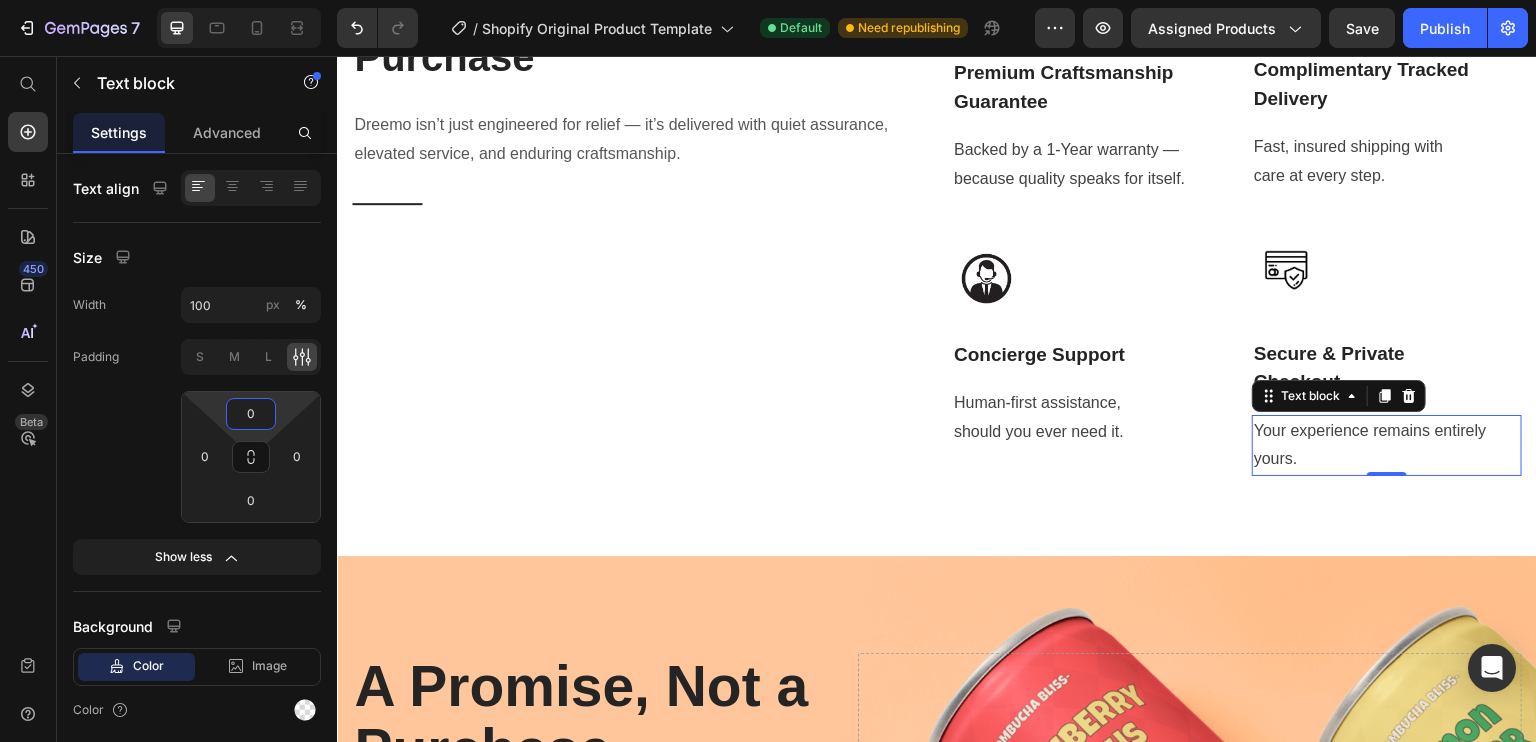 click on "0" at bounding box center [251, 414] 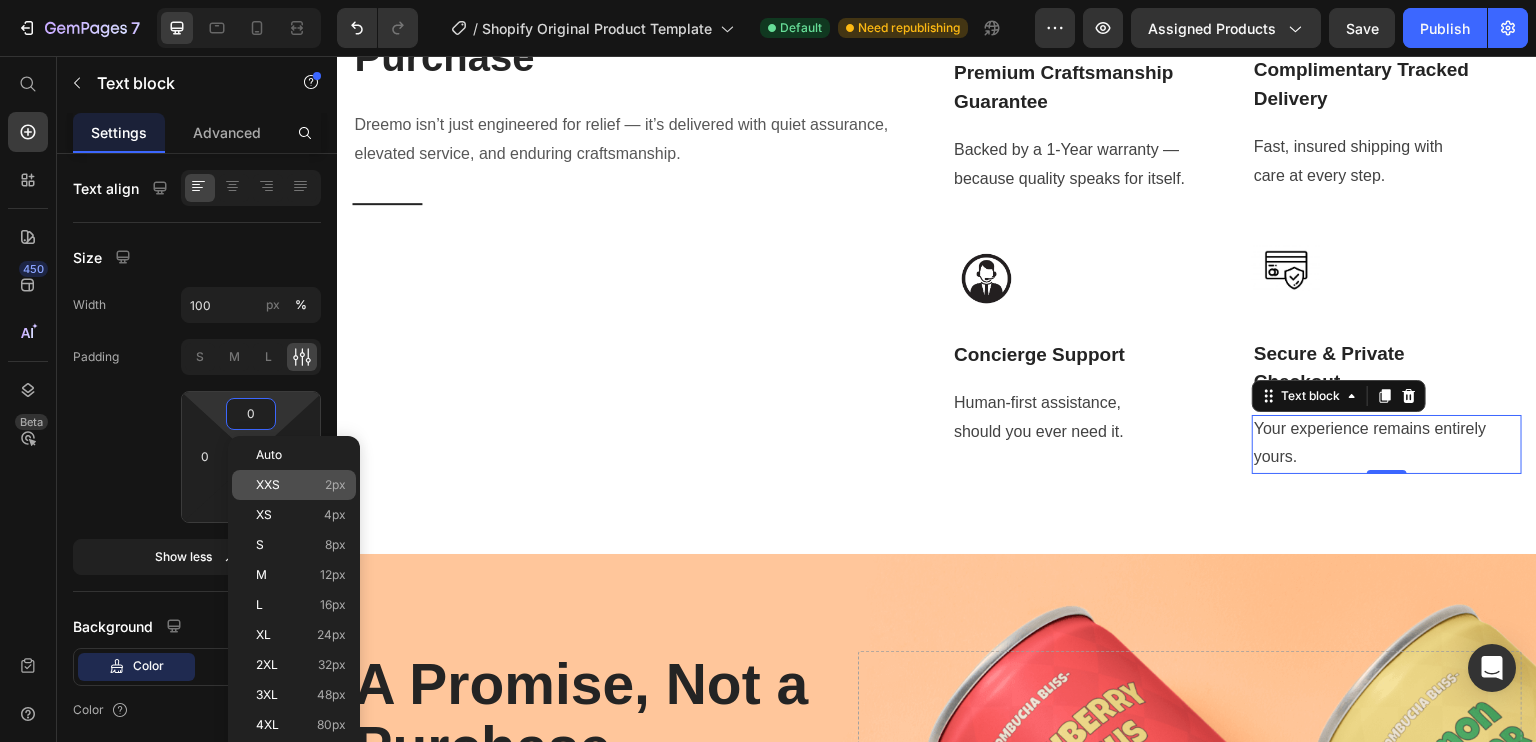 click on "XXS 2px" 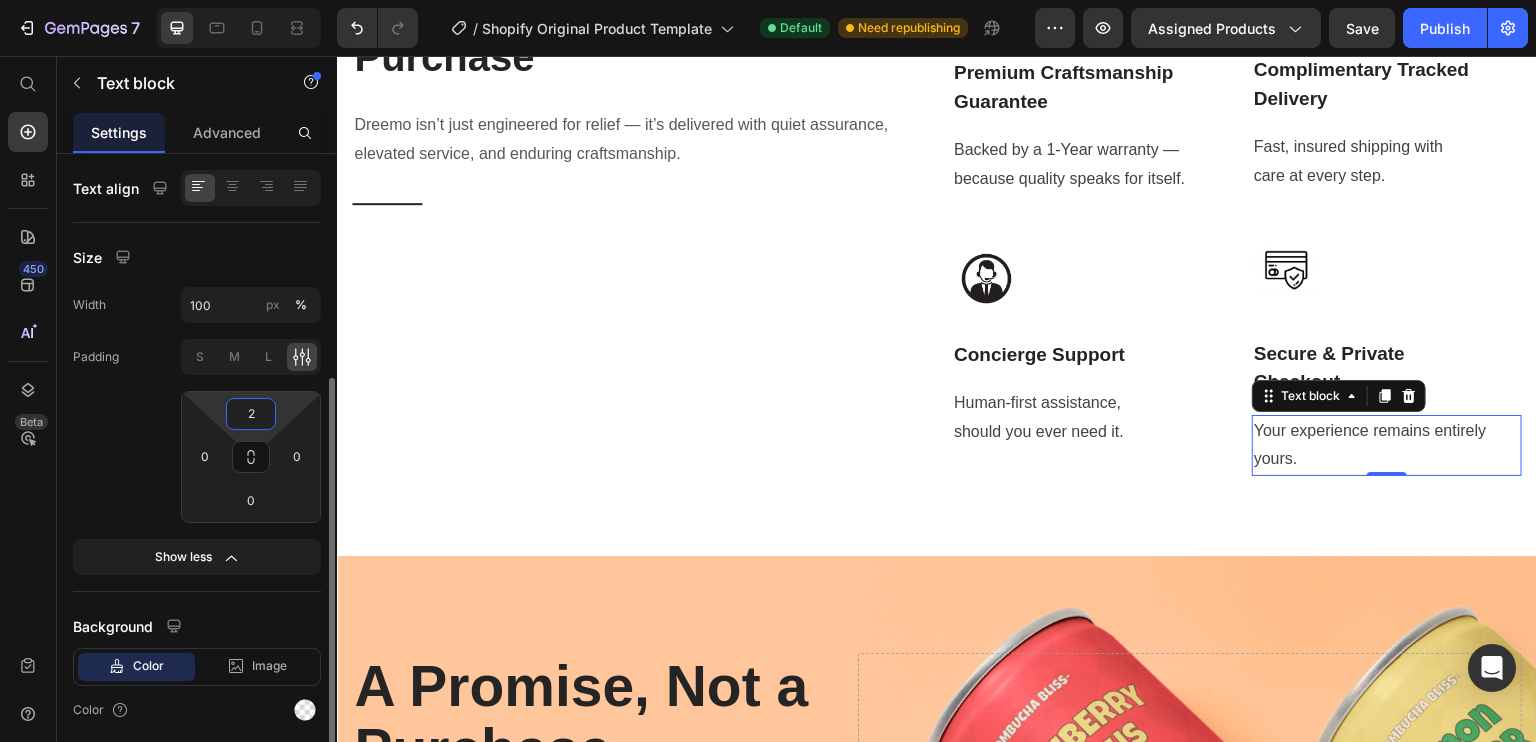 click on "2" at bounding box center (251, 414) 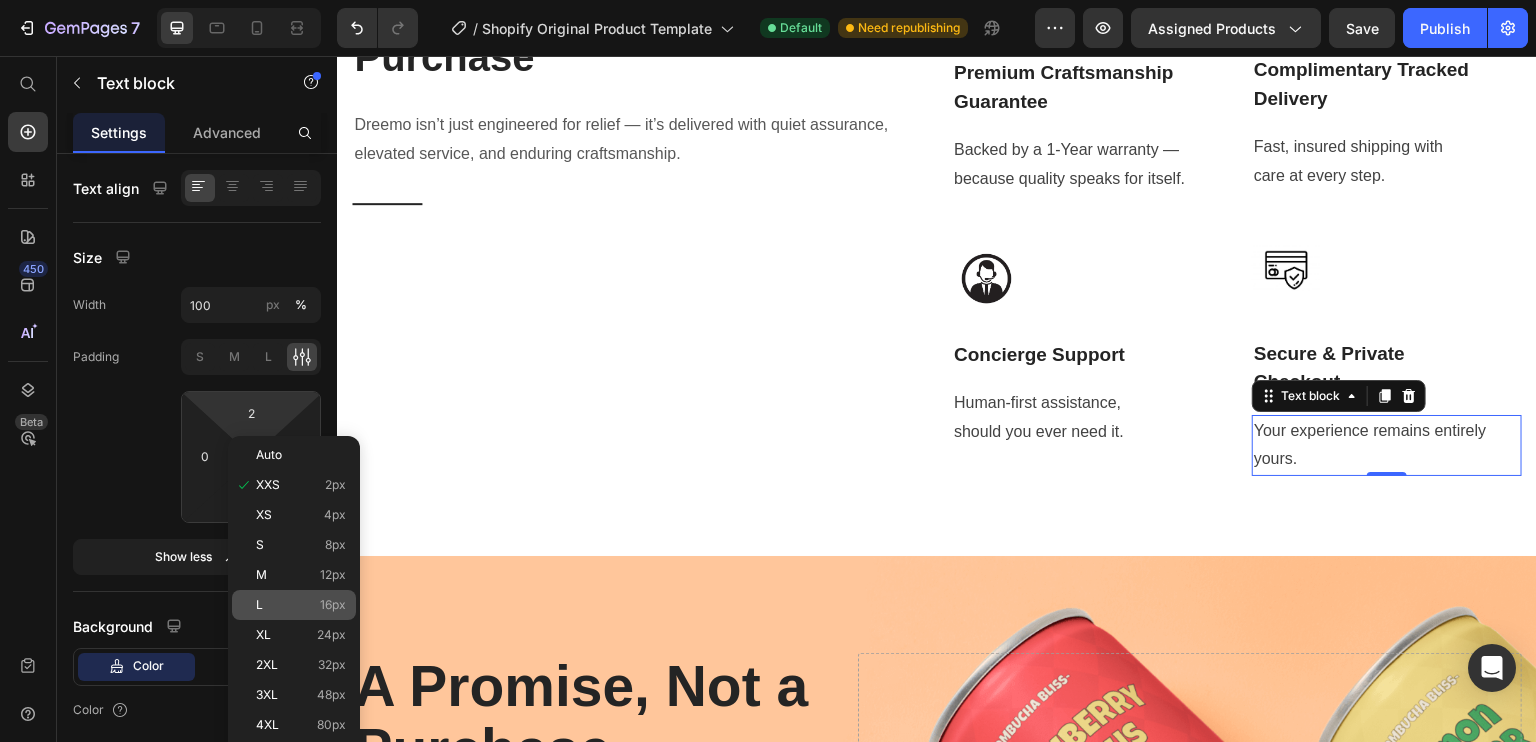 click on "L 16px" at bounding box center [301, 605] 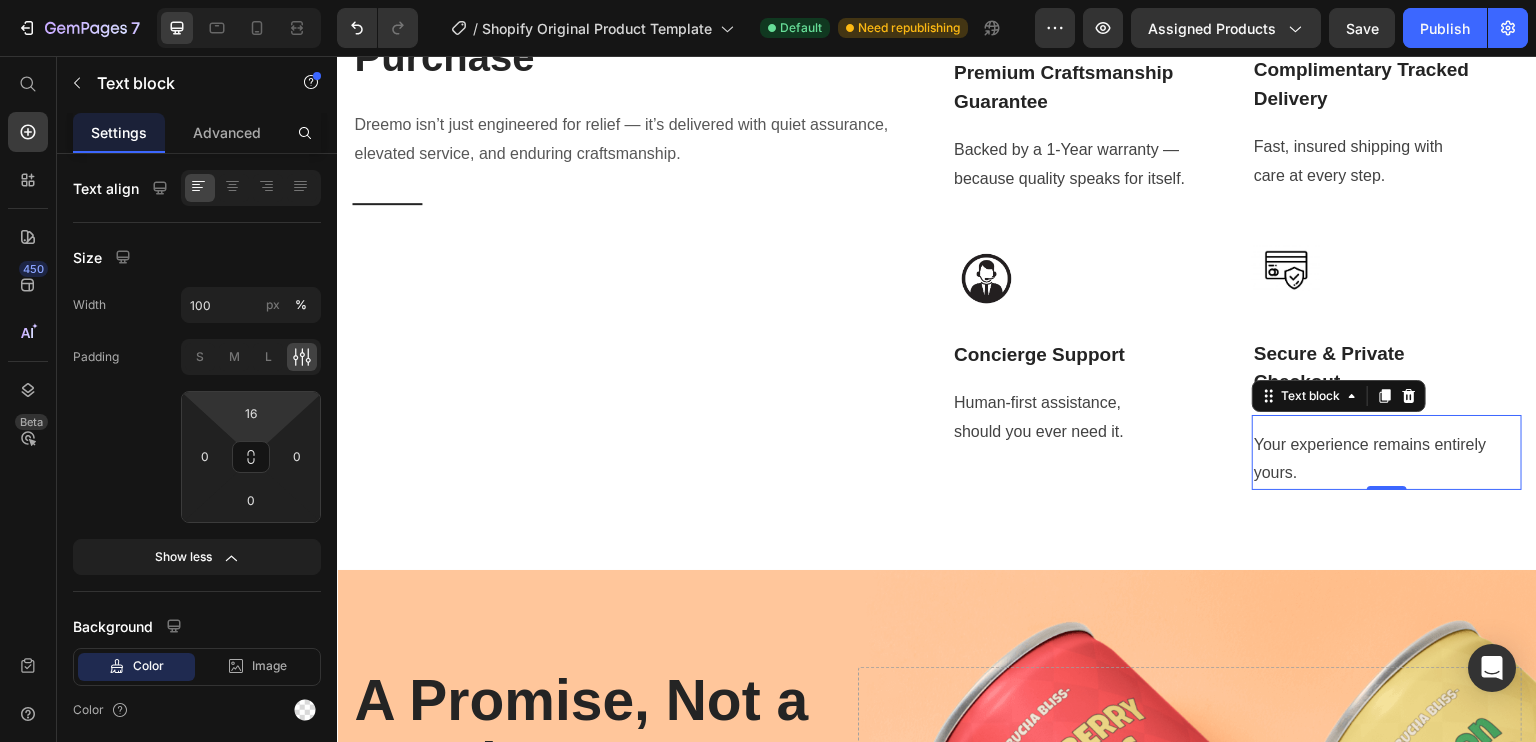 type on "2" 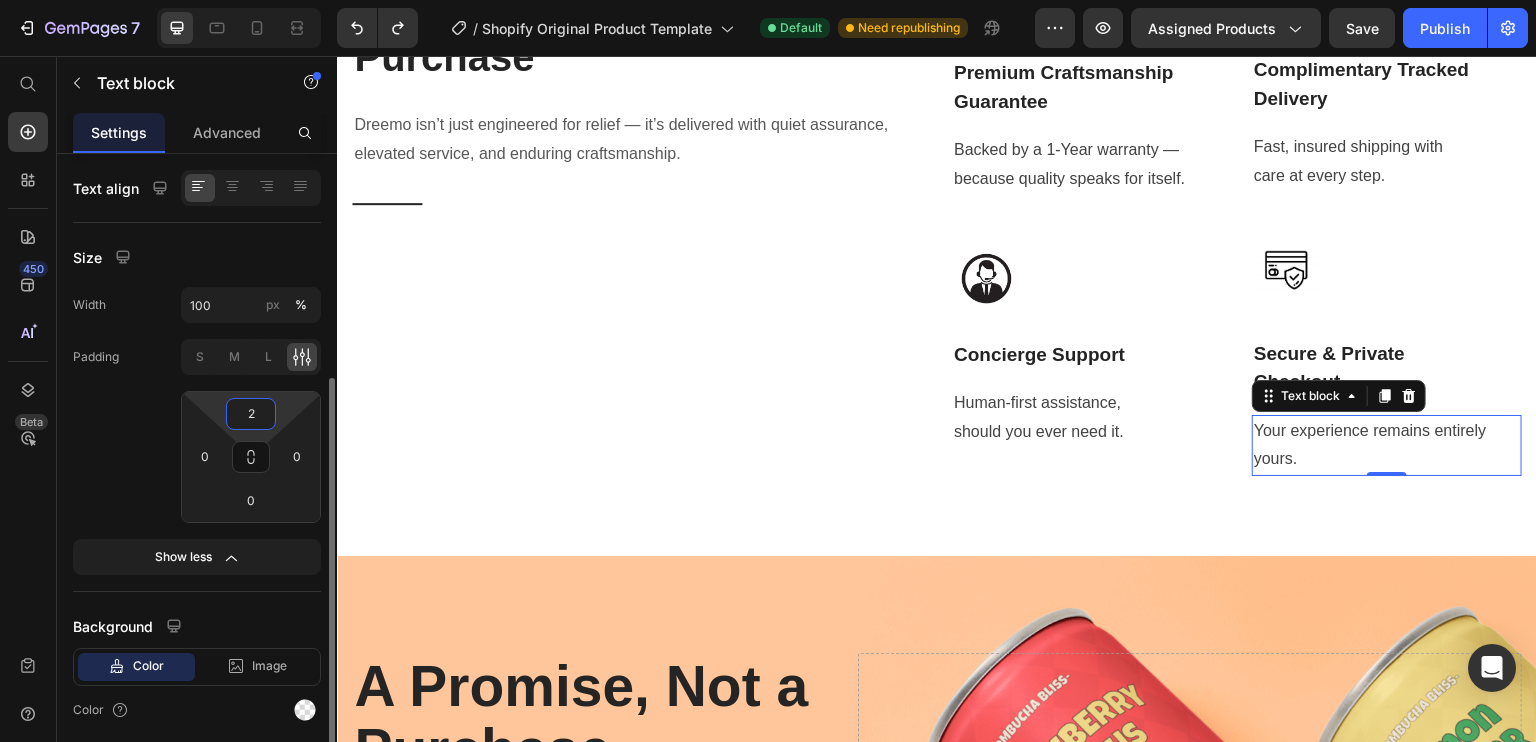 click on "2" at bounding box center (251, 414) 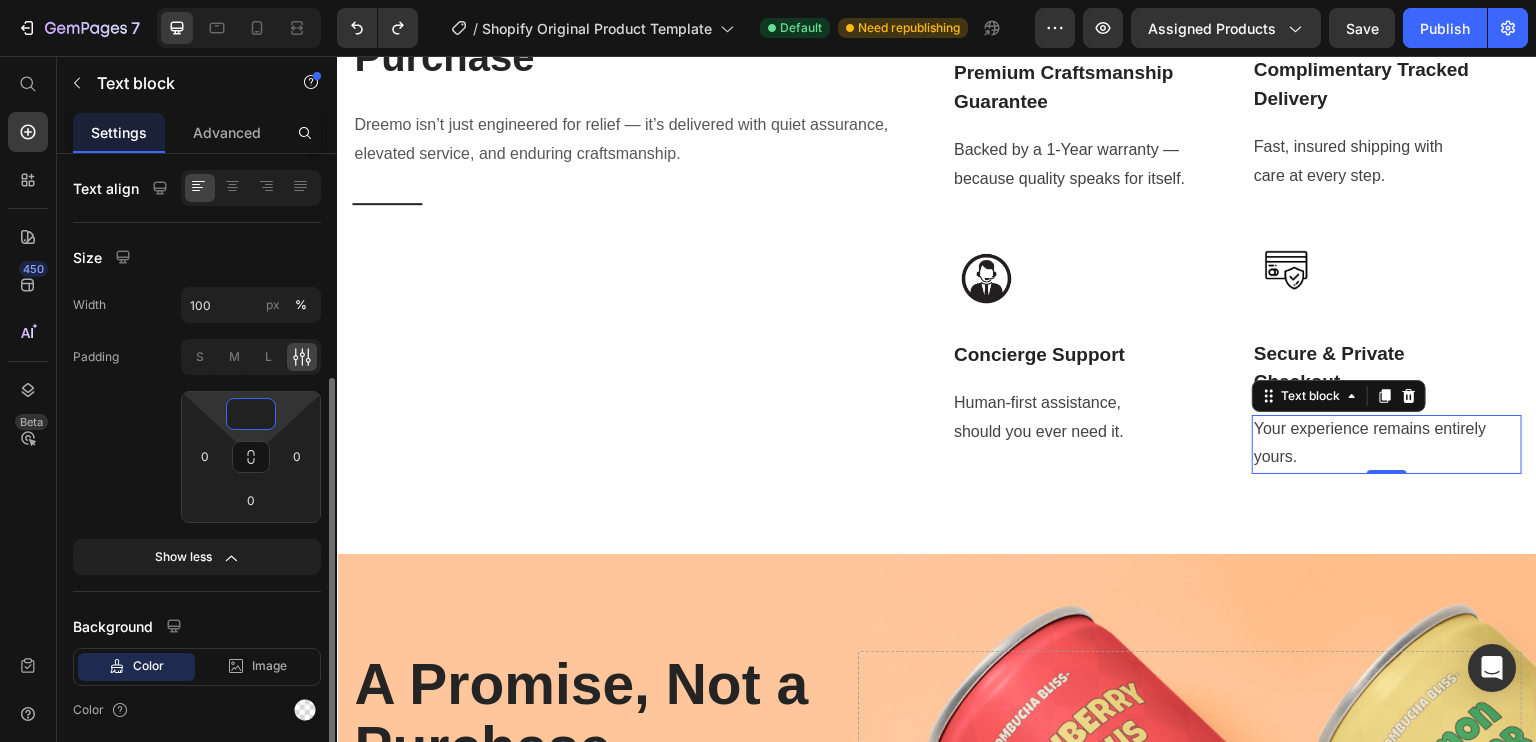 type on "-5" 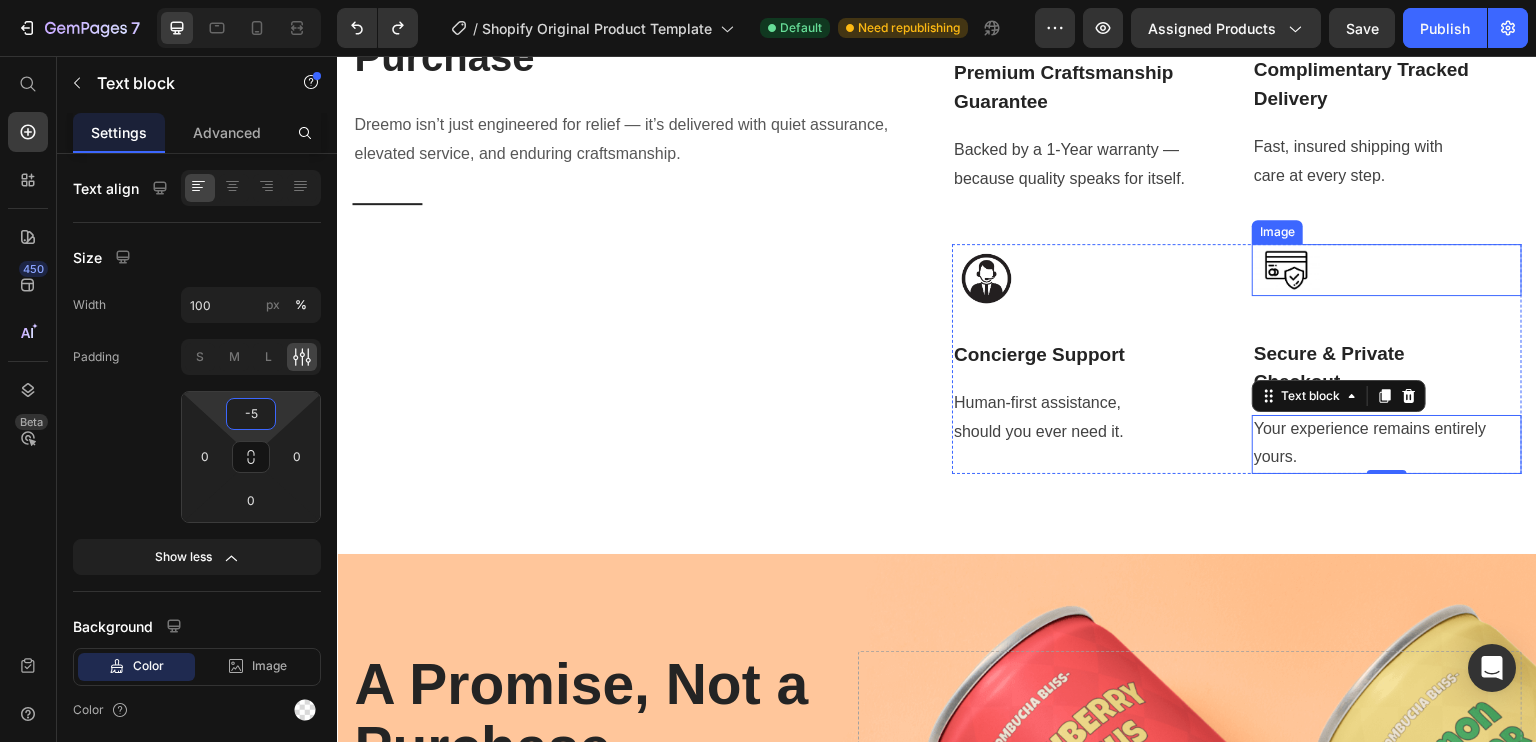 click at bounding box center (1387, 270) 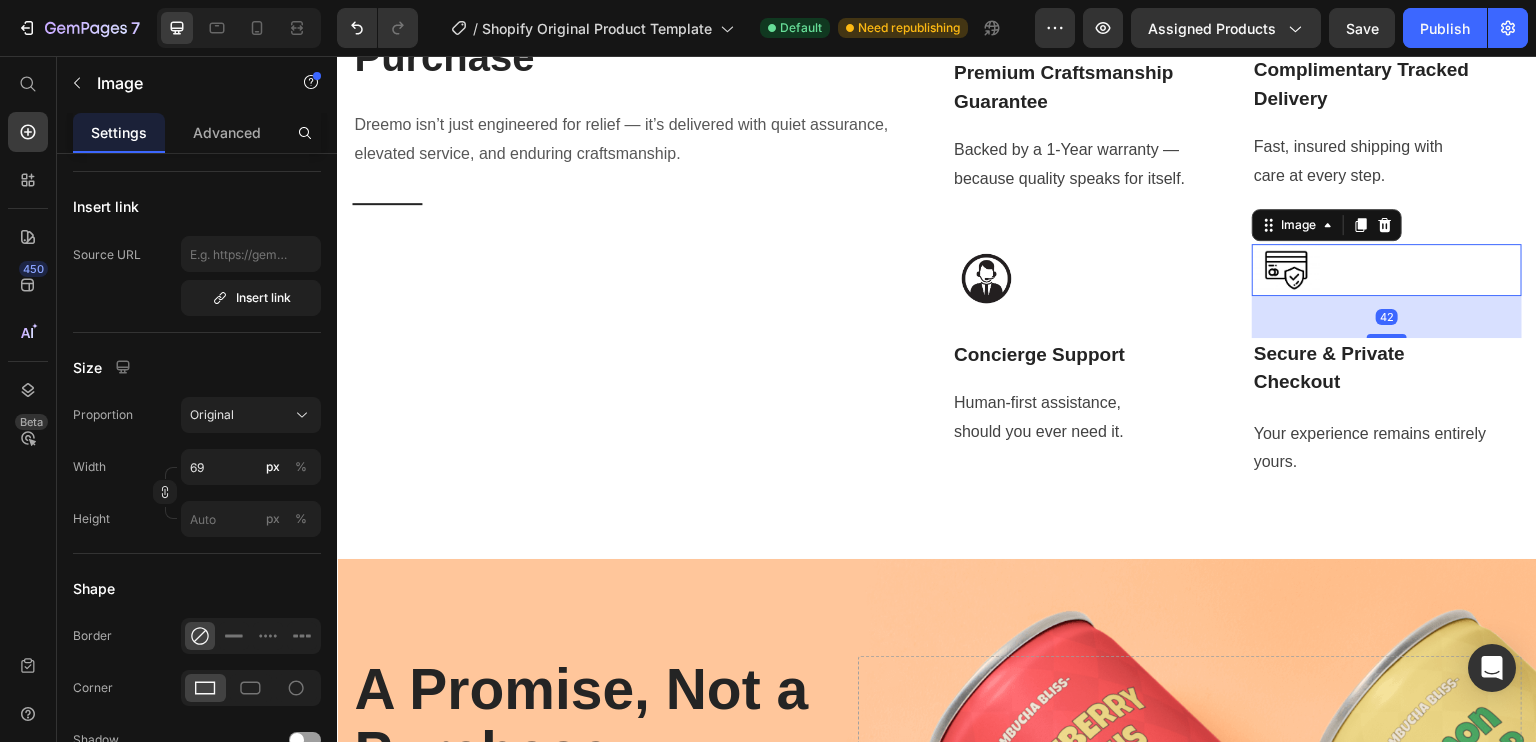scroll, scrollTop: 0, scrollLeft: 0, axis: both 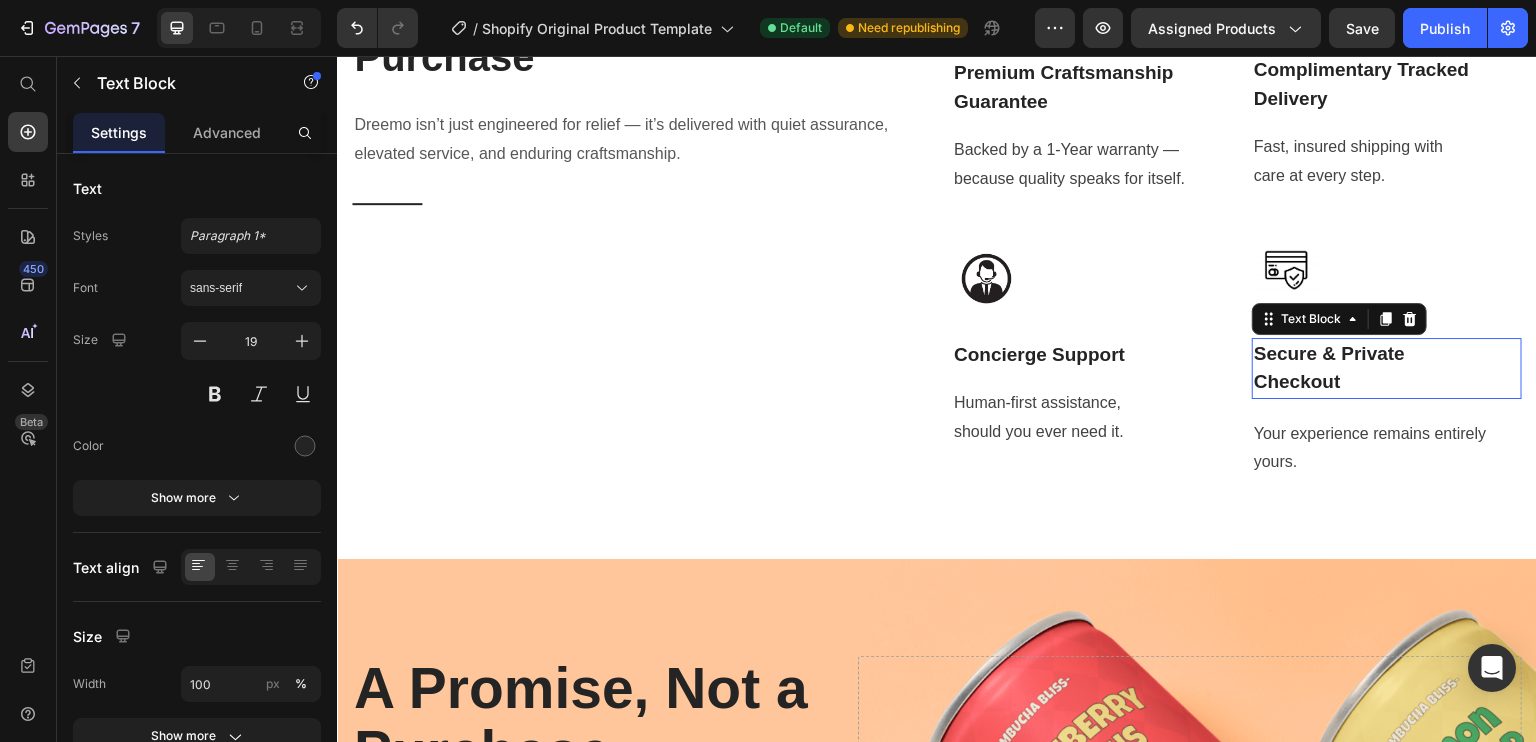 click on "Secure & Private  Checkout" at bounding box center (1387, 368) 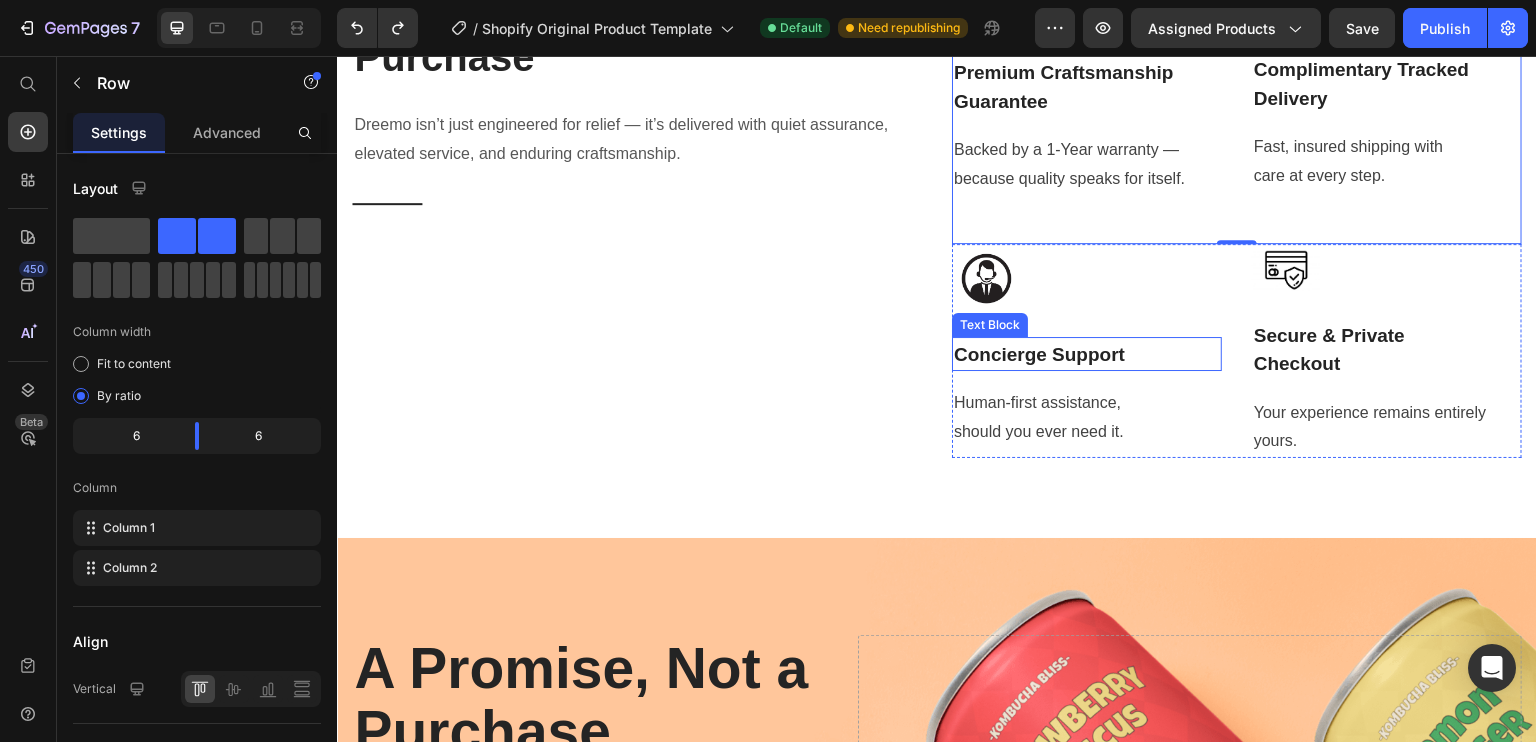 click on "Concierge Support" at bounding box center [1087, 355] 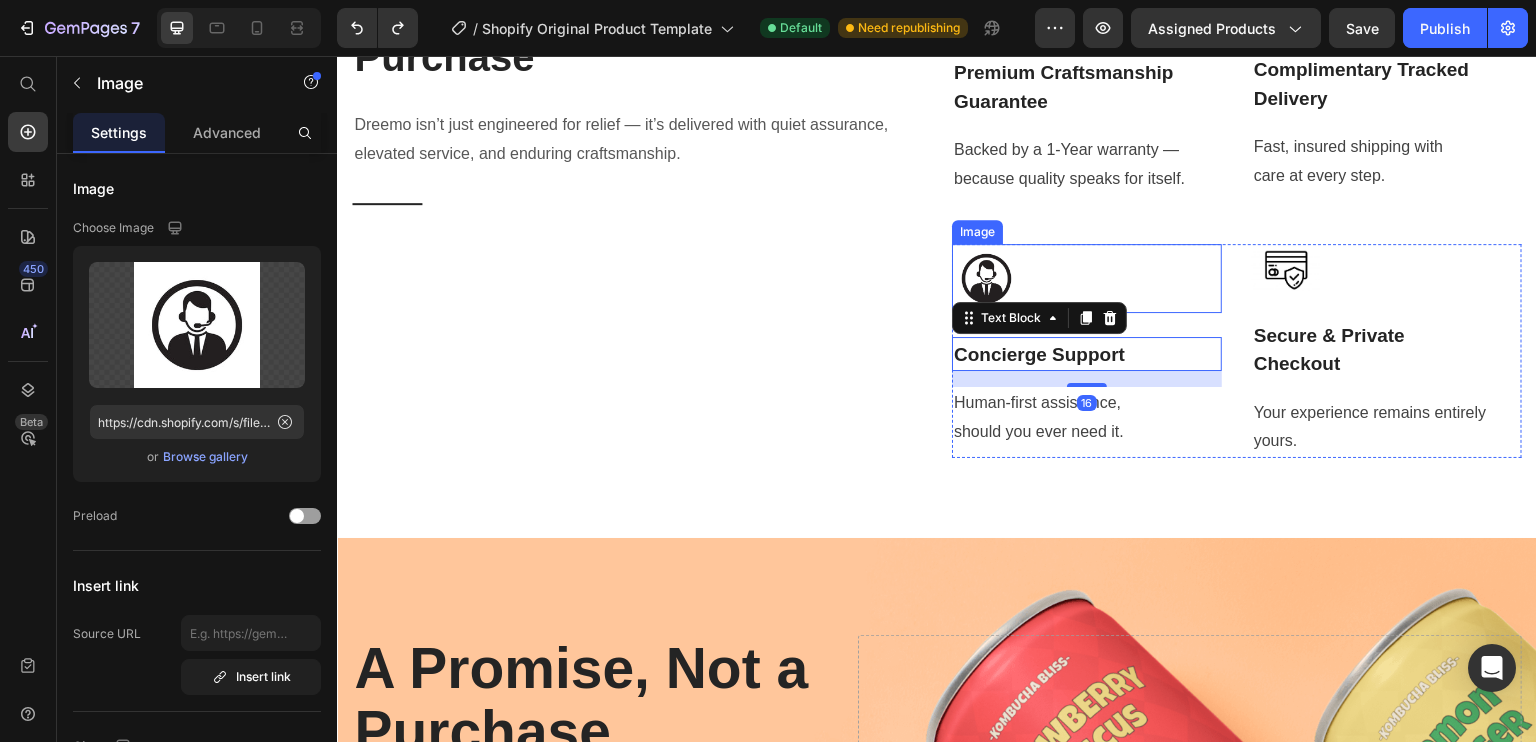 click at bounding box center [1087, 278] 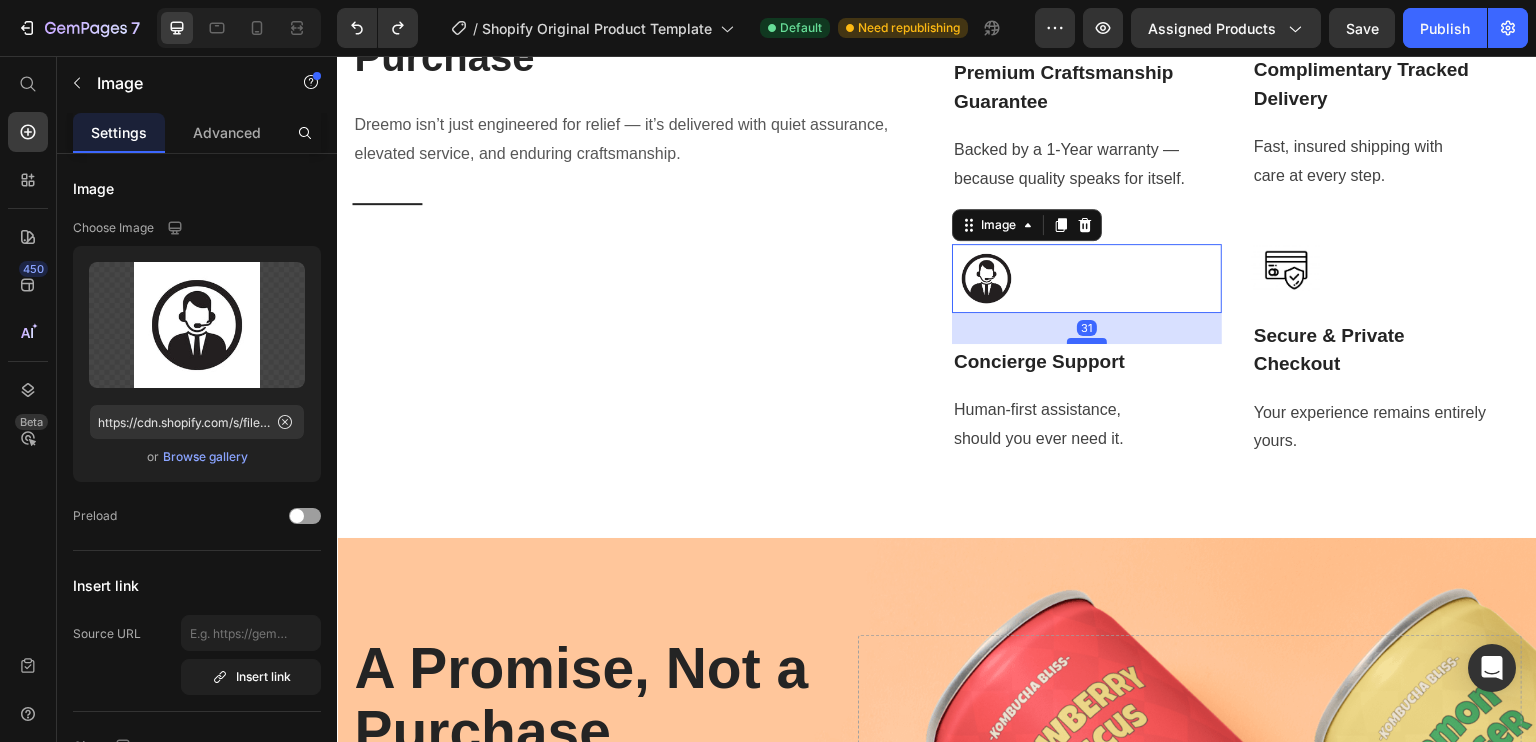 click at bounding box center [1087, 341] 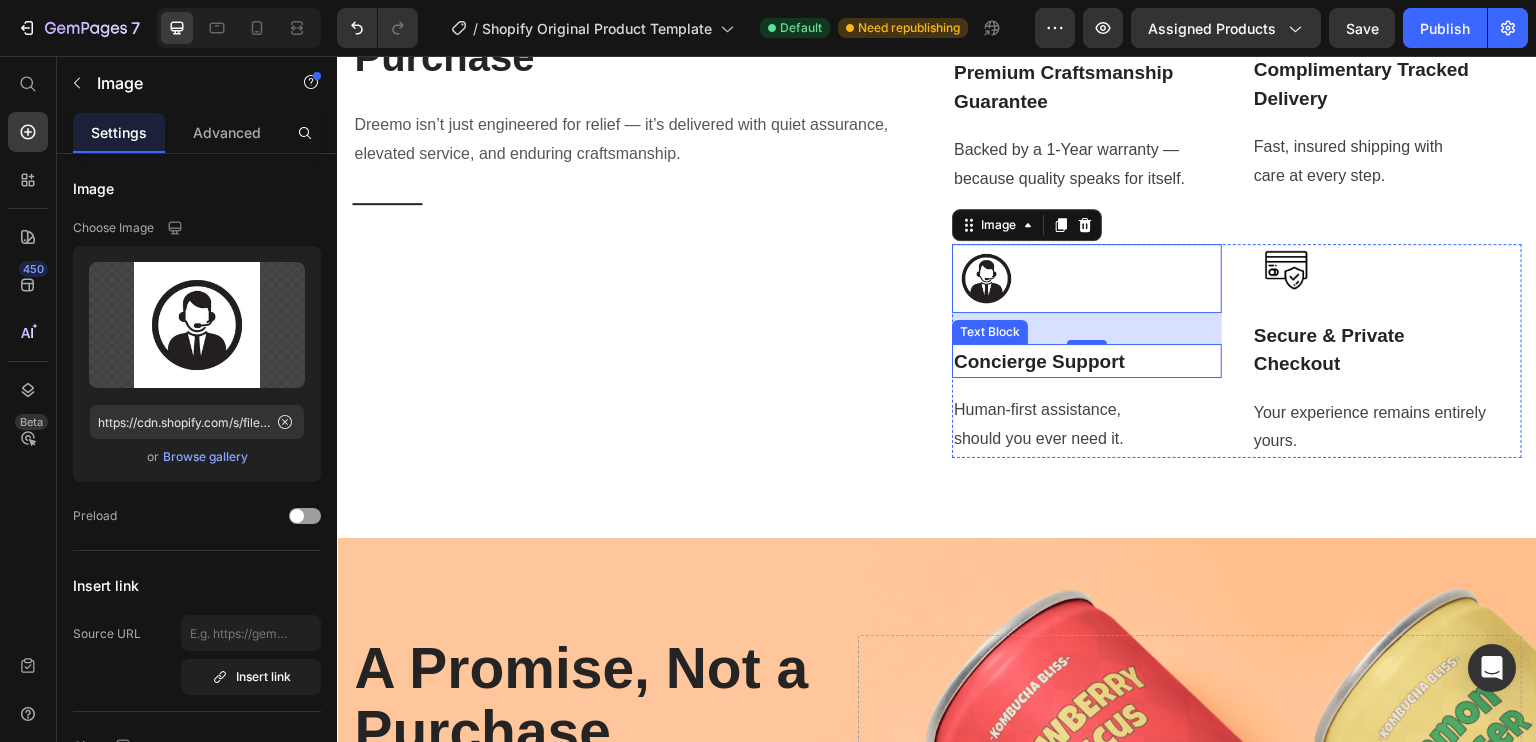 click on "Concierge Support" at bounding box center [1087, 362] 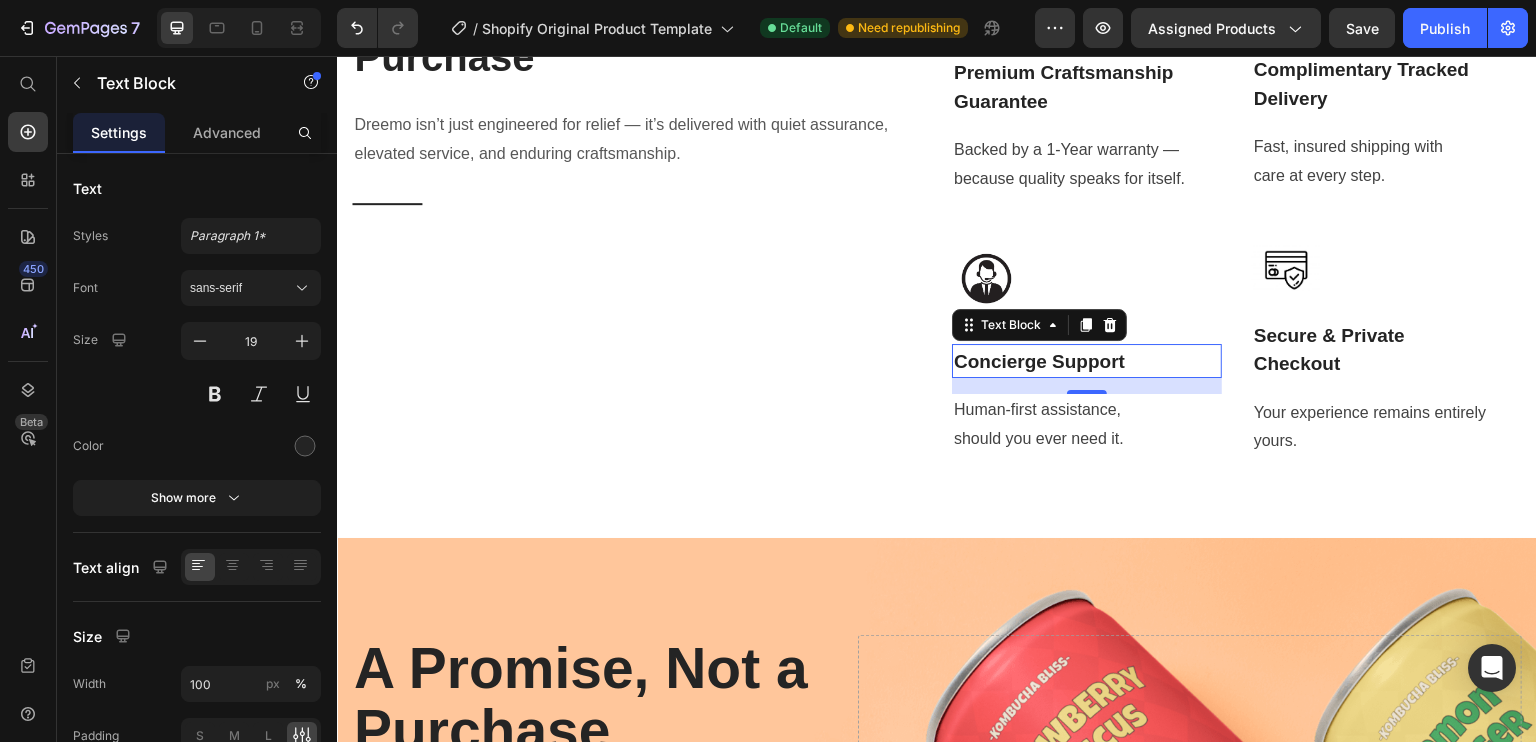 click on "Concierge Support" at bounding box center [1087, 362] 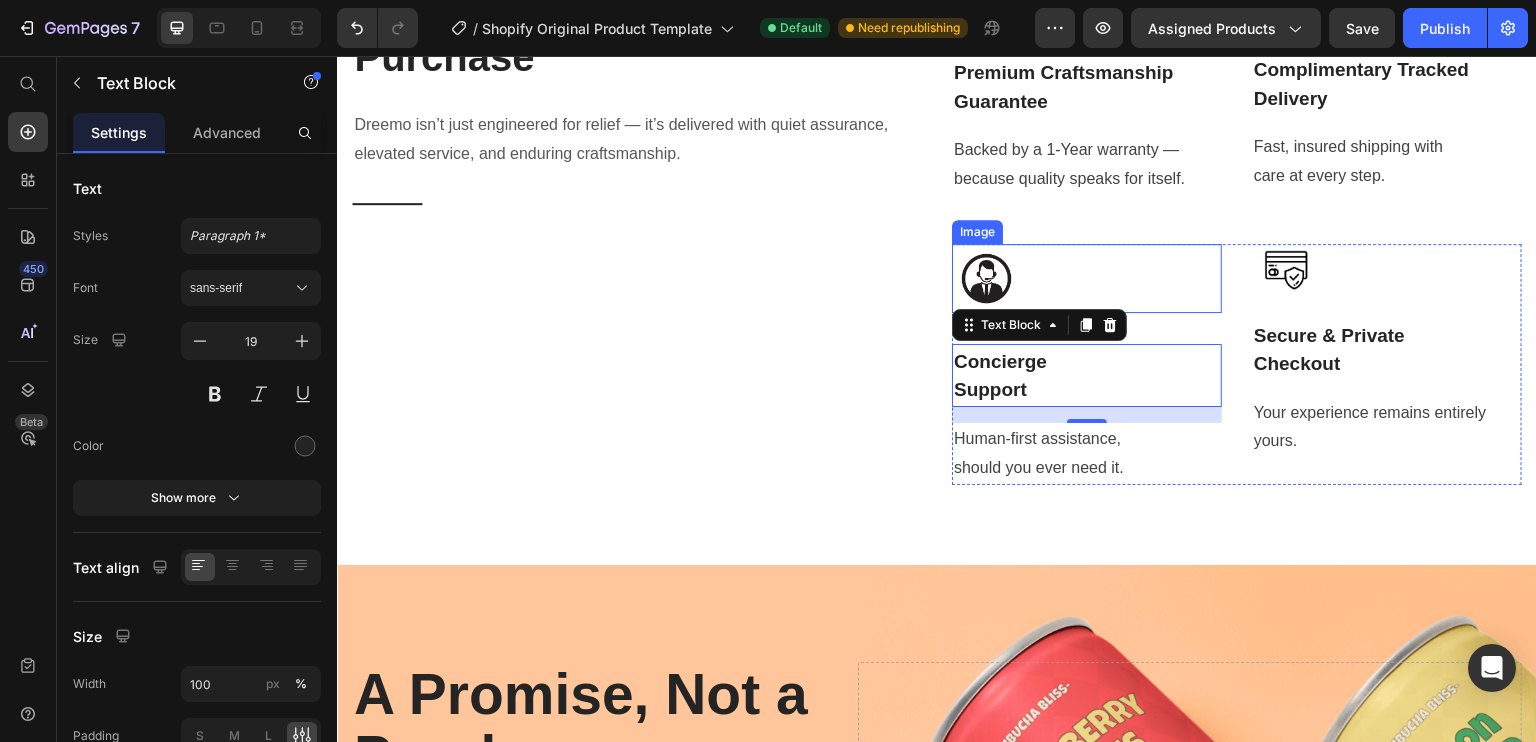 click at bounding box center (1087, 278) 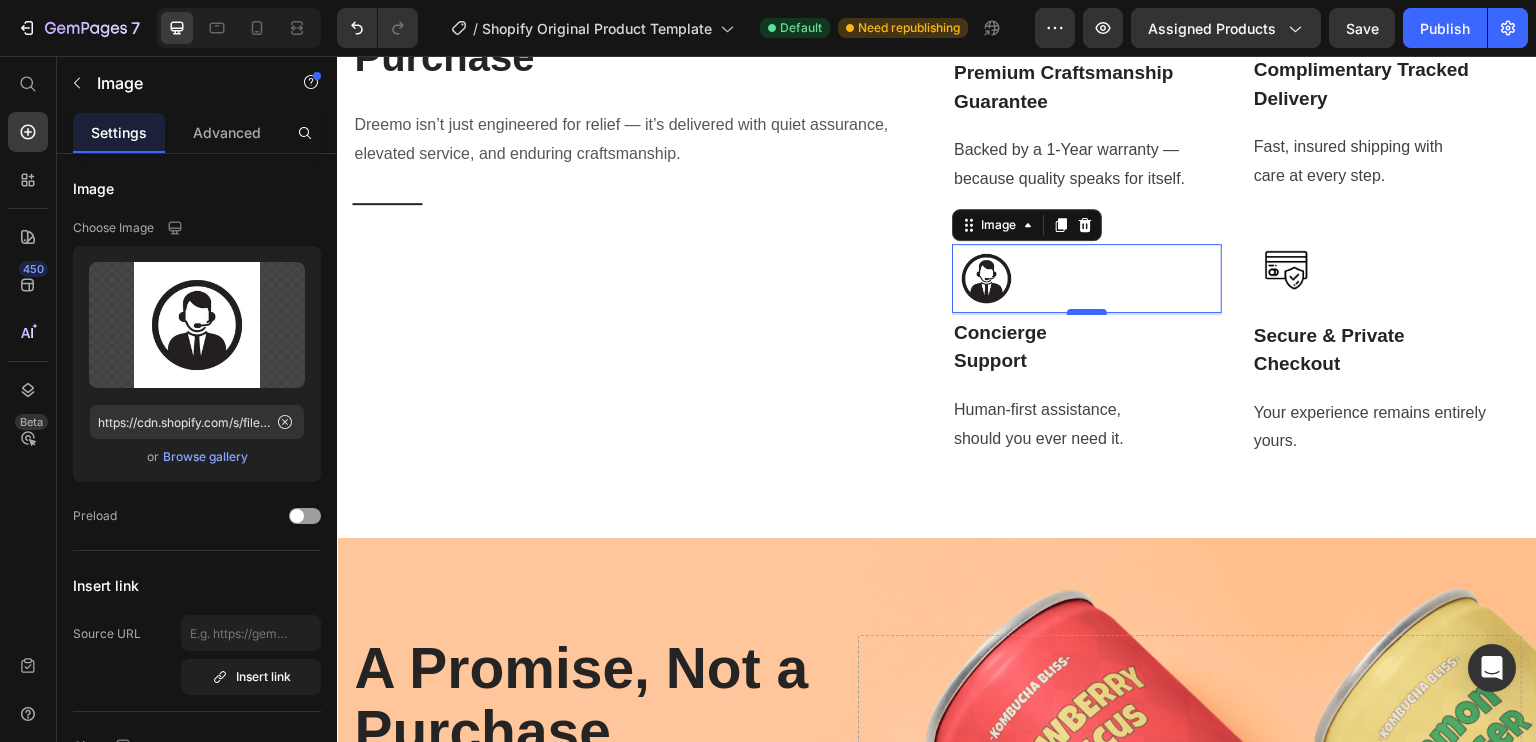 drag, startPoint x: 1083, startPoint y: 571, endPoint x: 1083, endPoint y: 544, distance: 27 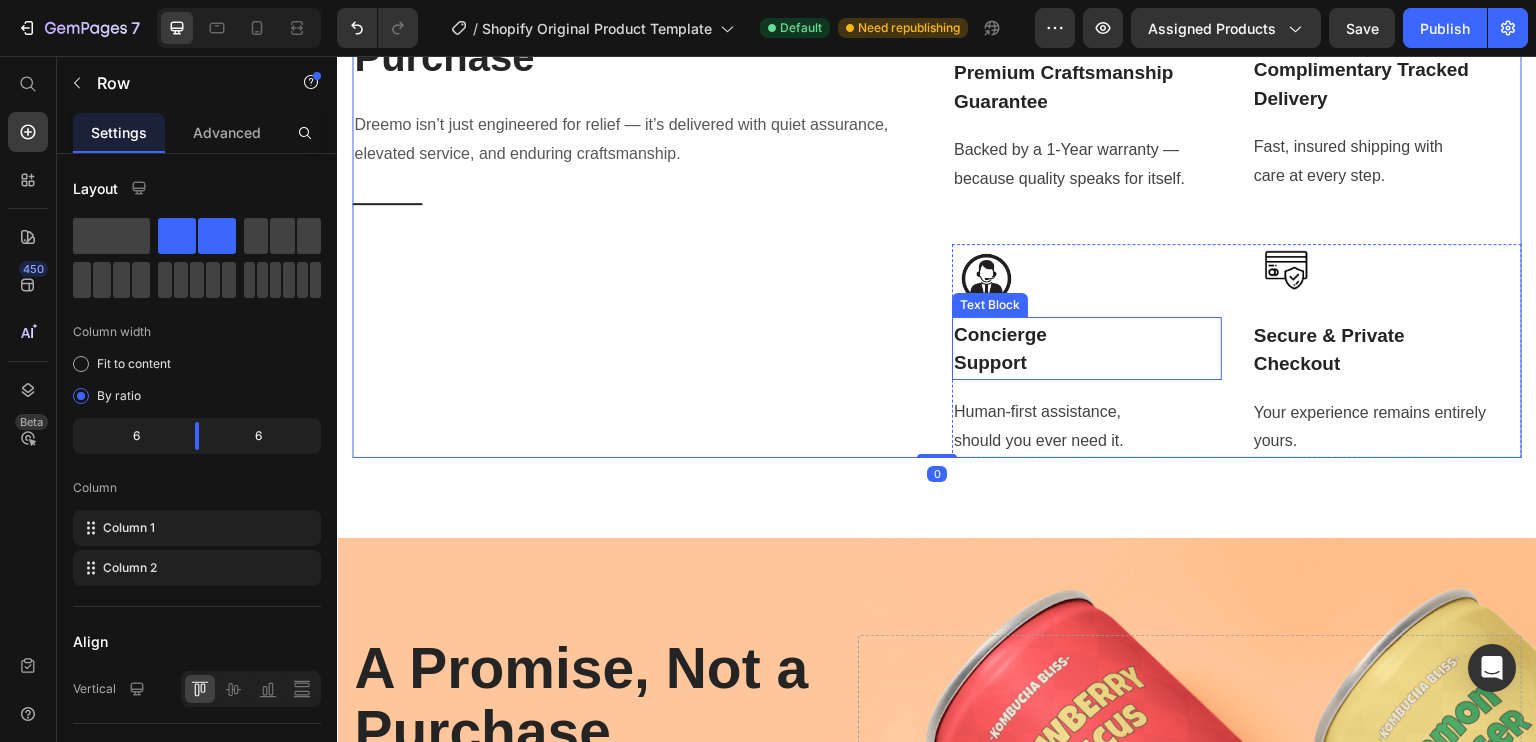 click on "Support" at bounding box center [1087, 363] 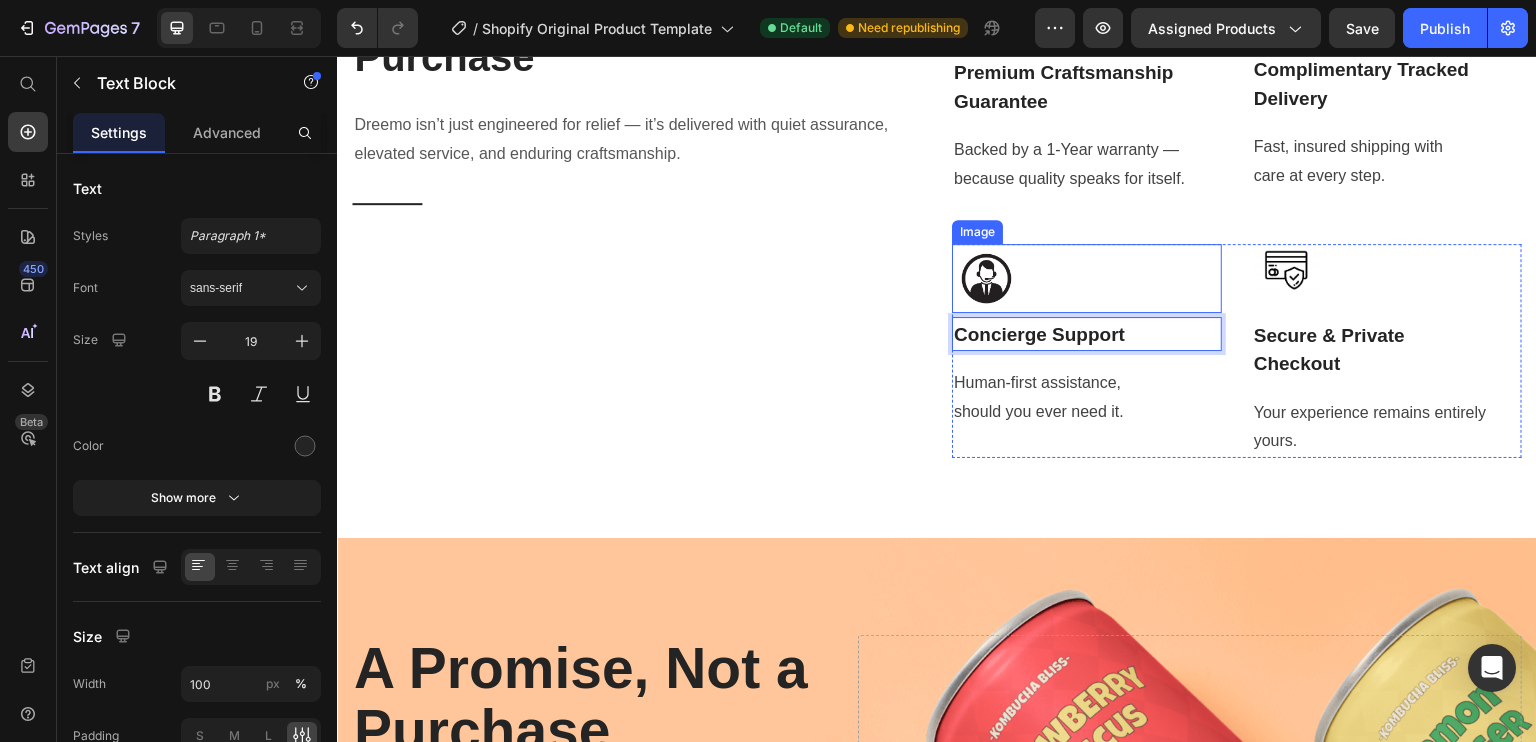 click at bounding box center (1087, 278) 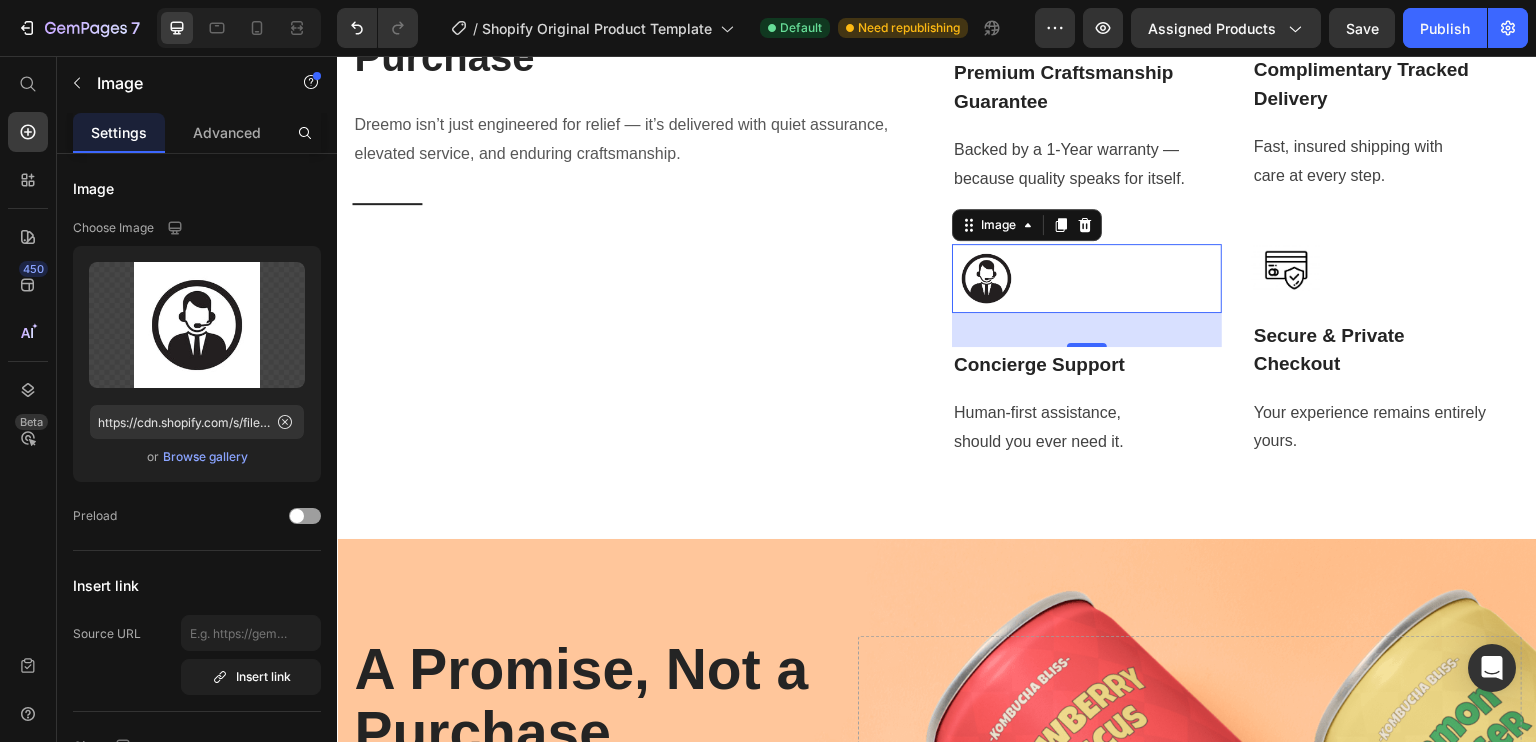 drag, startPoint x: 1075, startPoint y: 544, endPoint x: 1075, endPoint y: 574, distance: 30 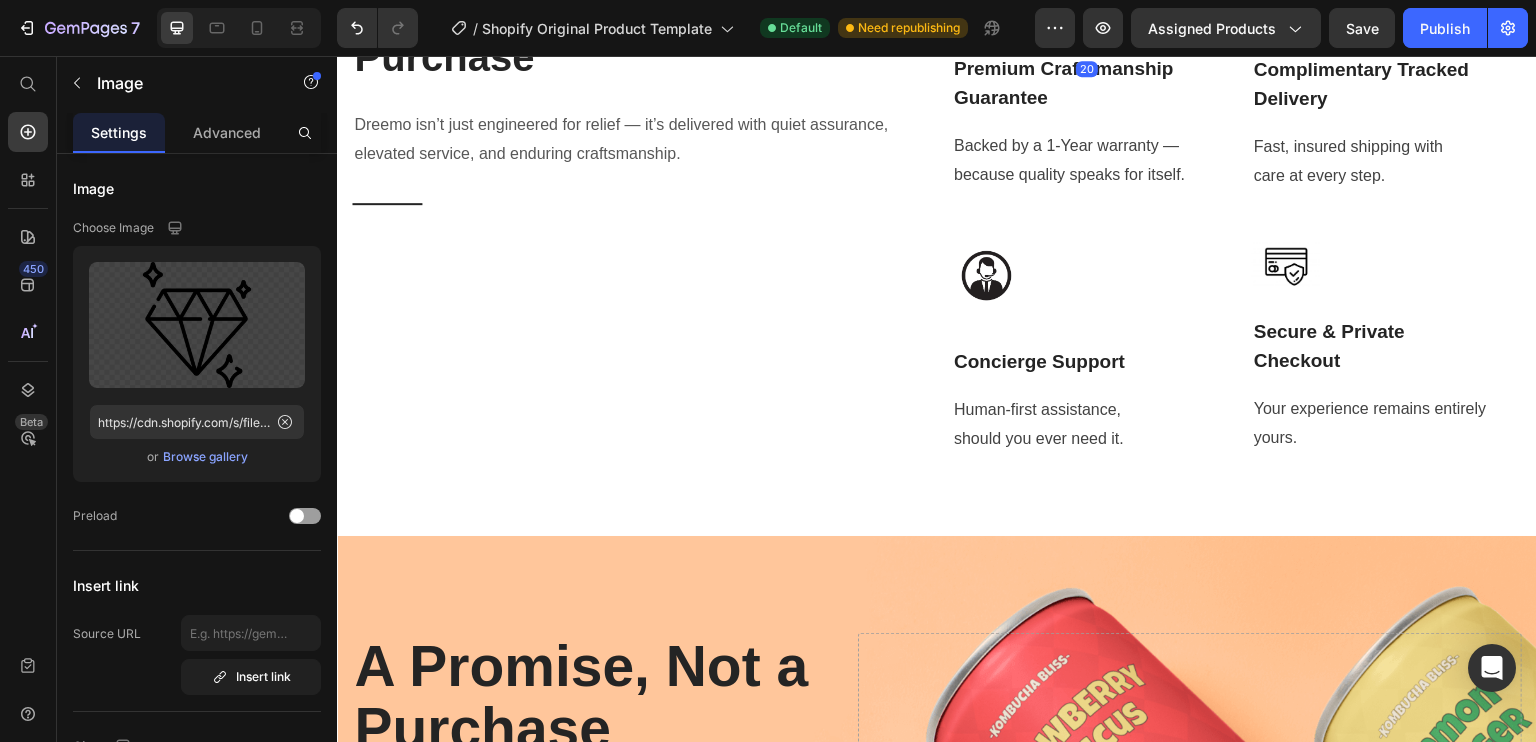click at bounding box center (1087, 50) 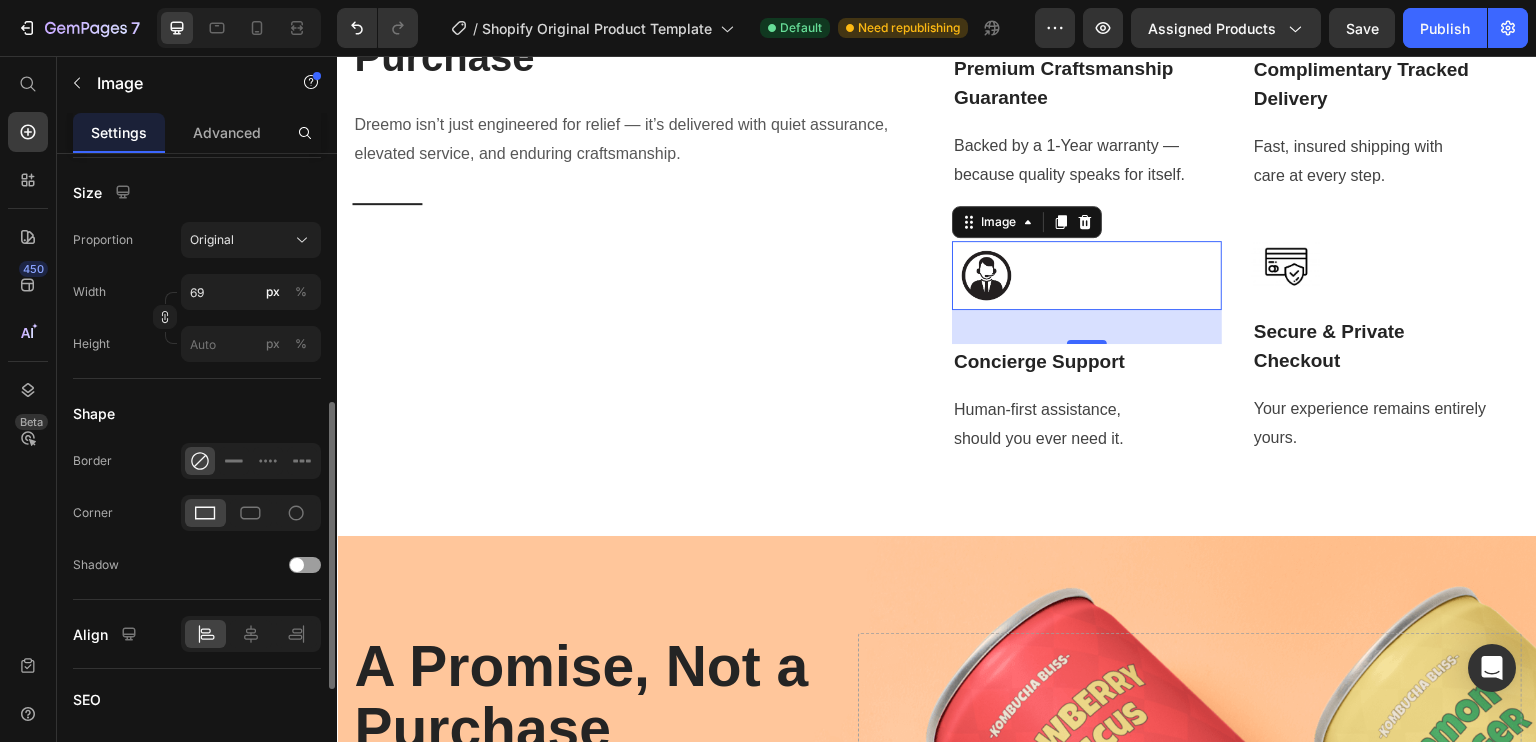 scroll, scrollTop: 555, scrollLeft: 0, axis: vertical 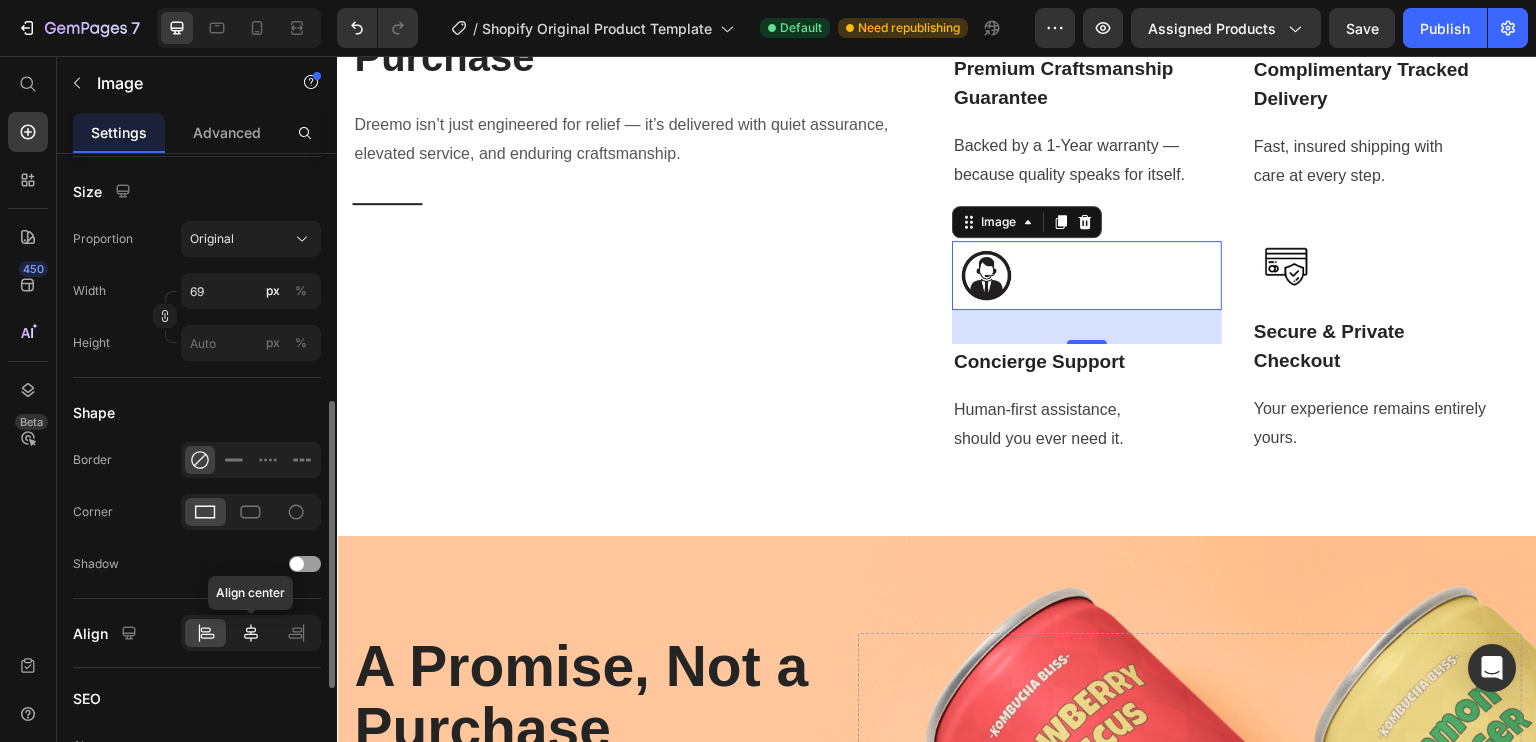 click 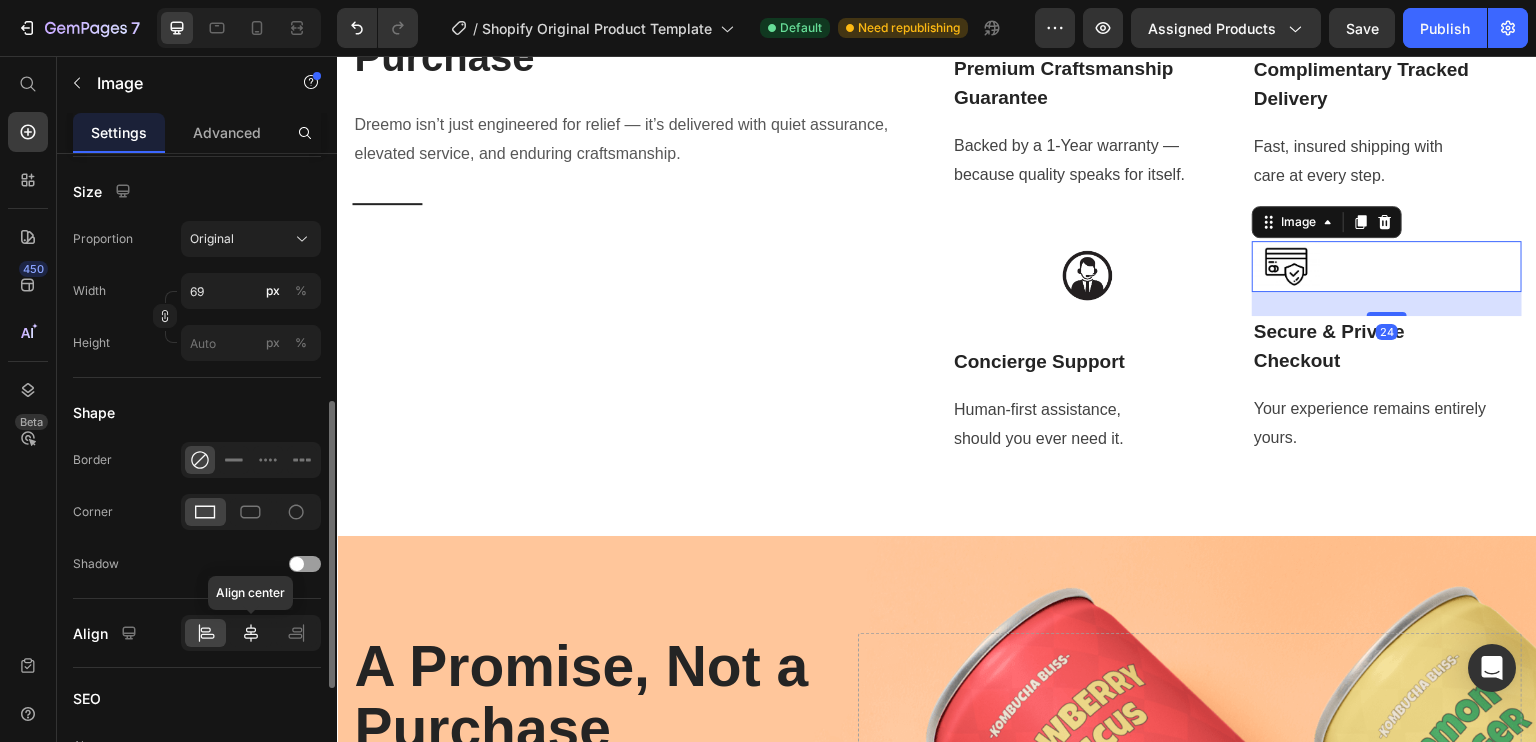 click 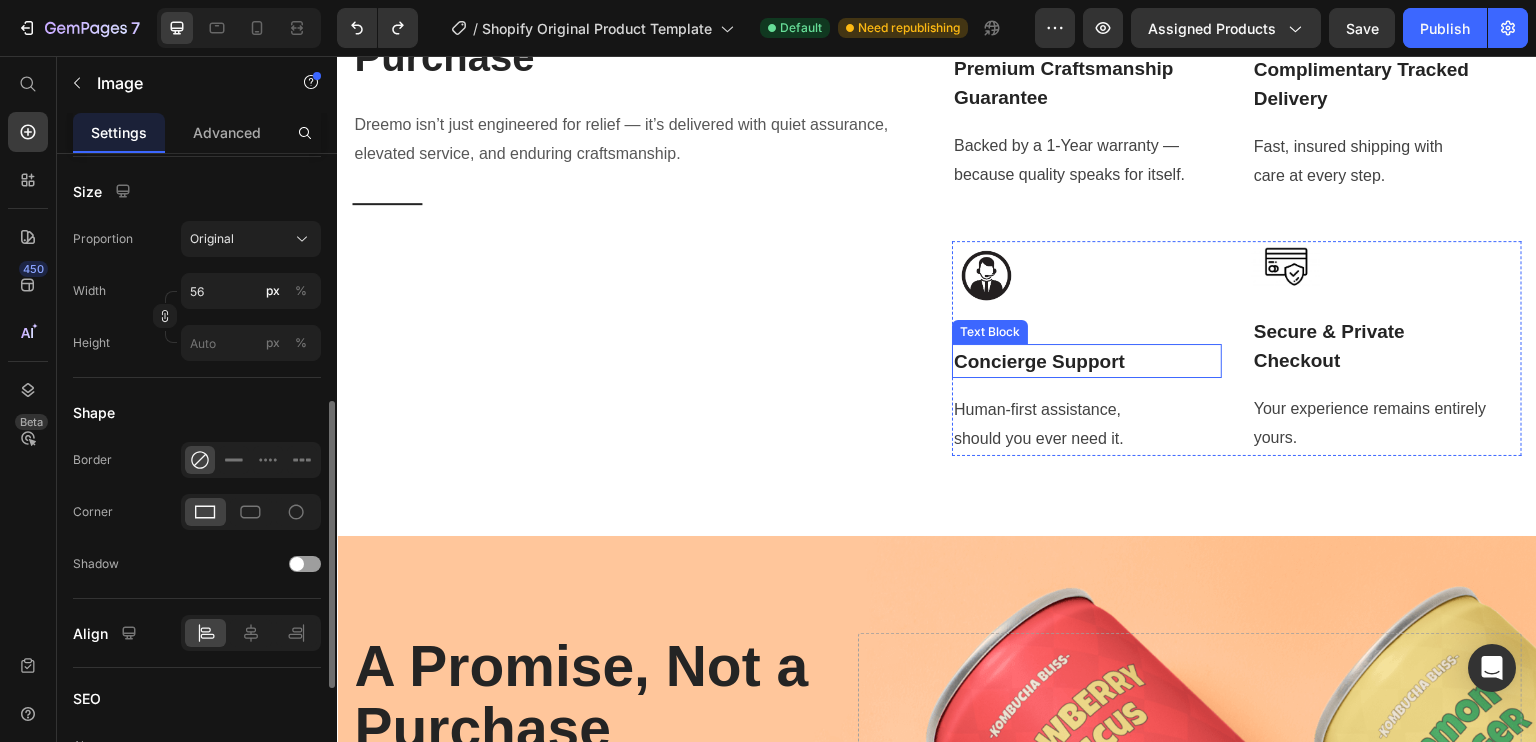click on "Concierge Support" at bounding box center (1087, 362) 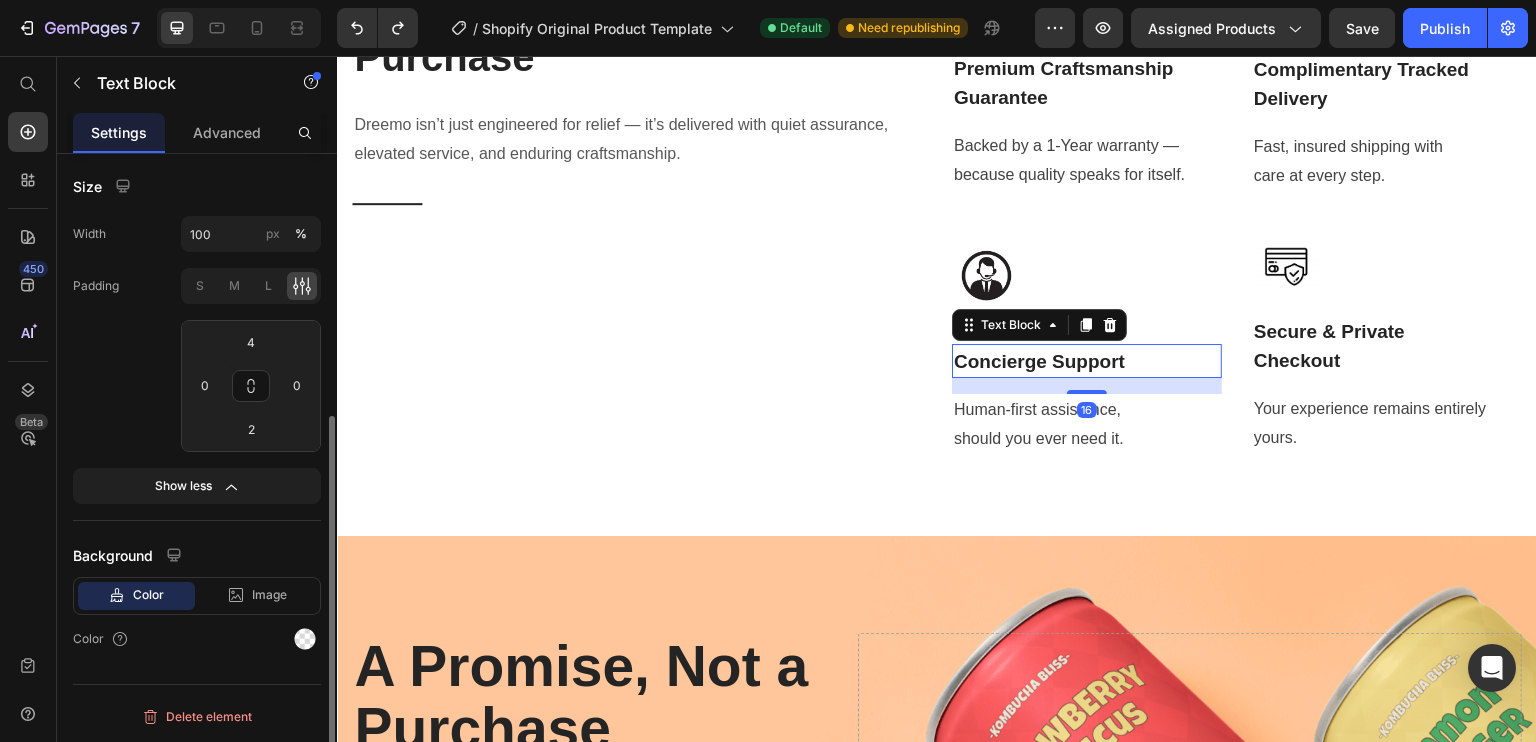 scroll, scrollTop: 0, scrollLeft: 0, axis: both 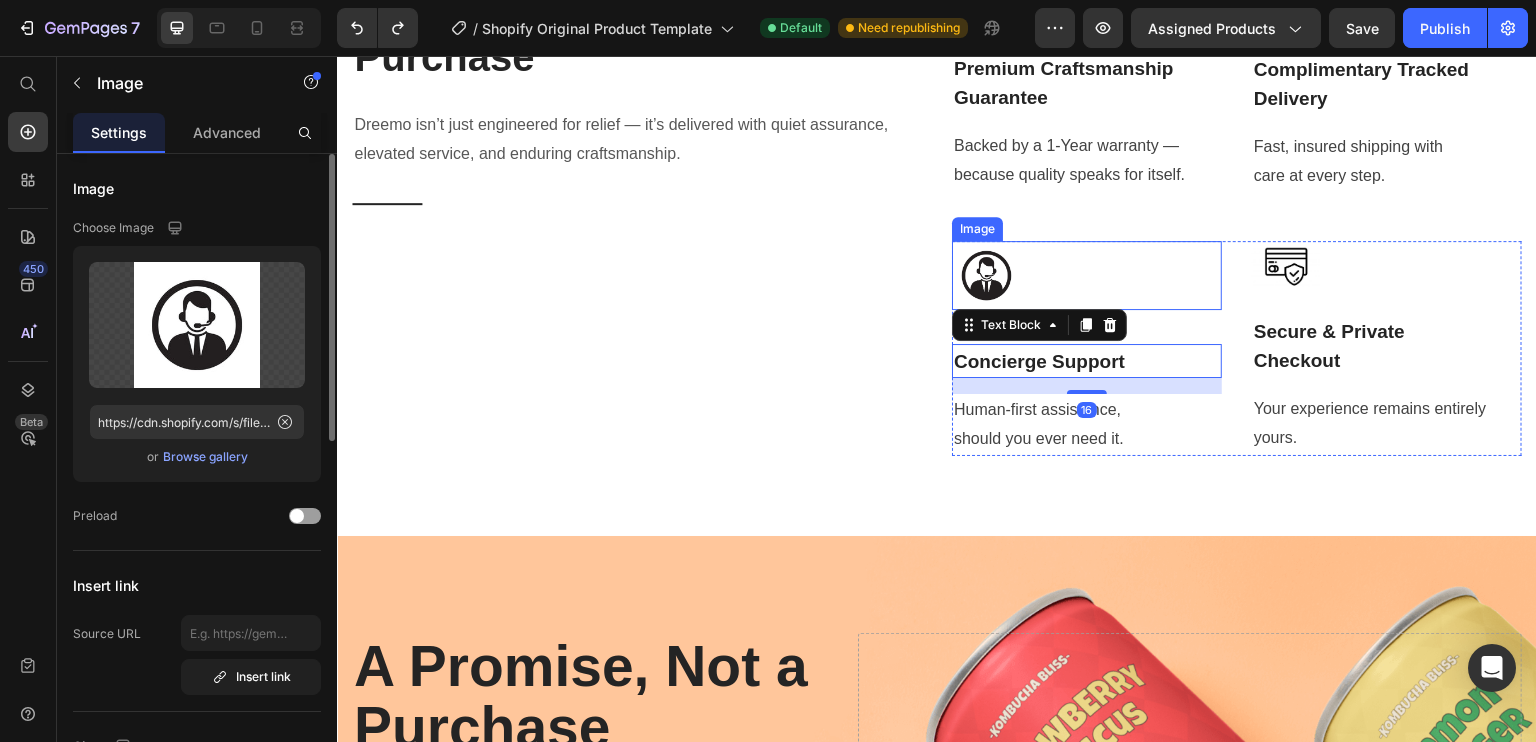 click at bounding box center [1087, 275] 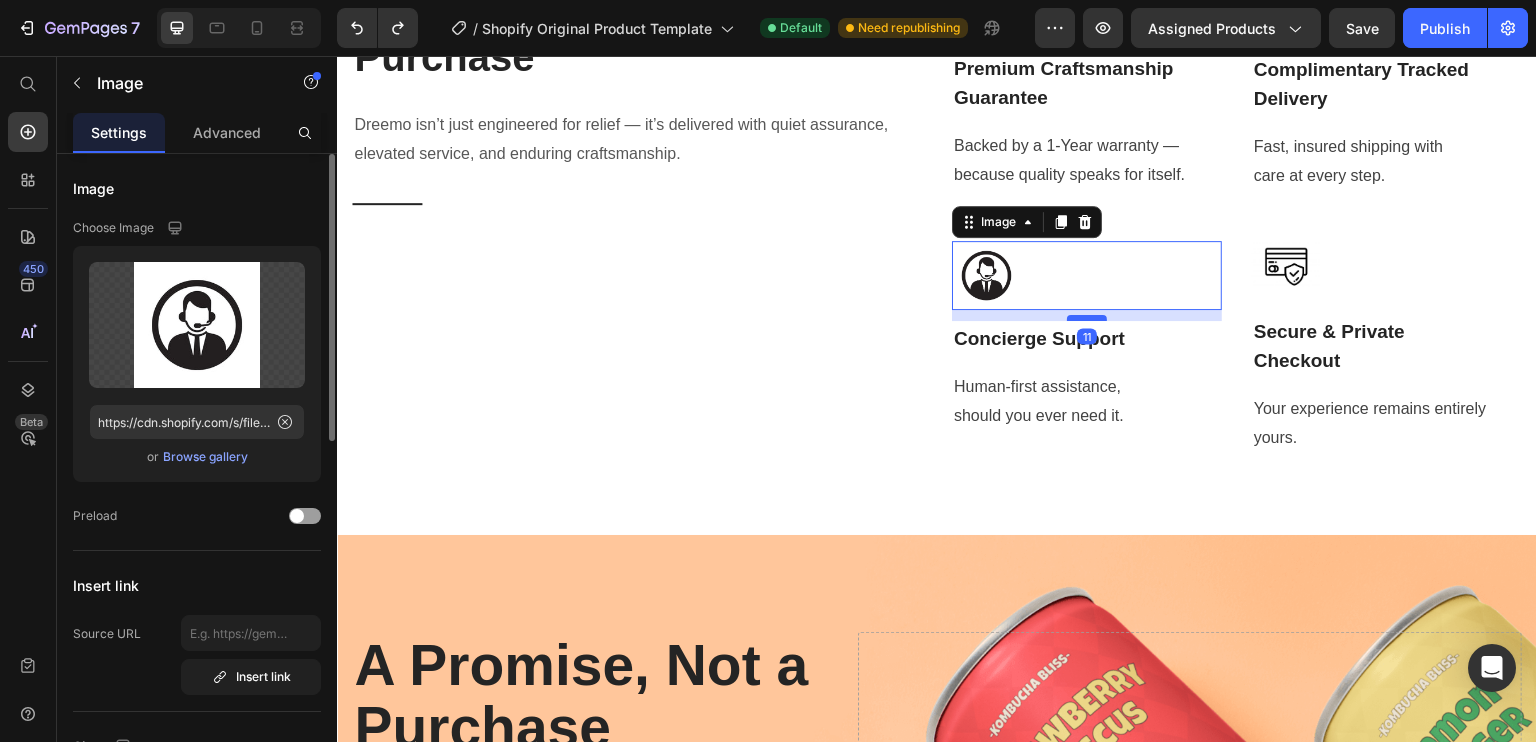 drag, startPoint x: 1080, startPoint y: 570, endPoint x: 1083, endPoint y: 548, distance: 22.203604 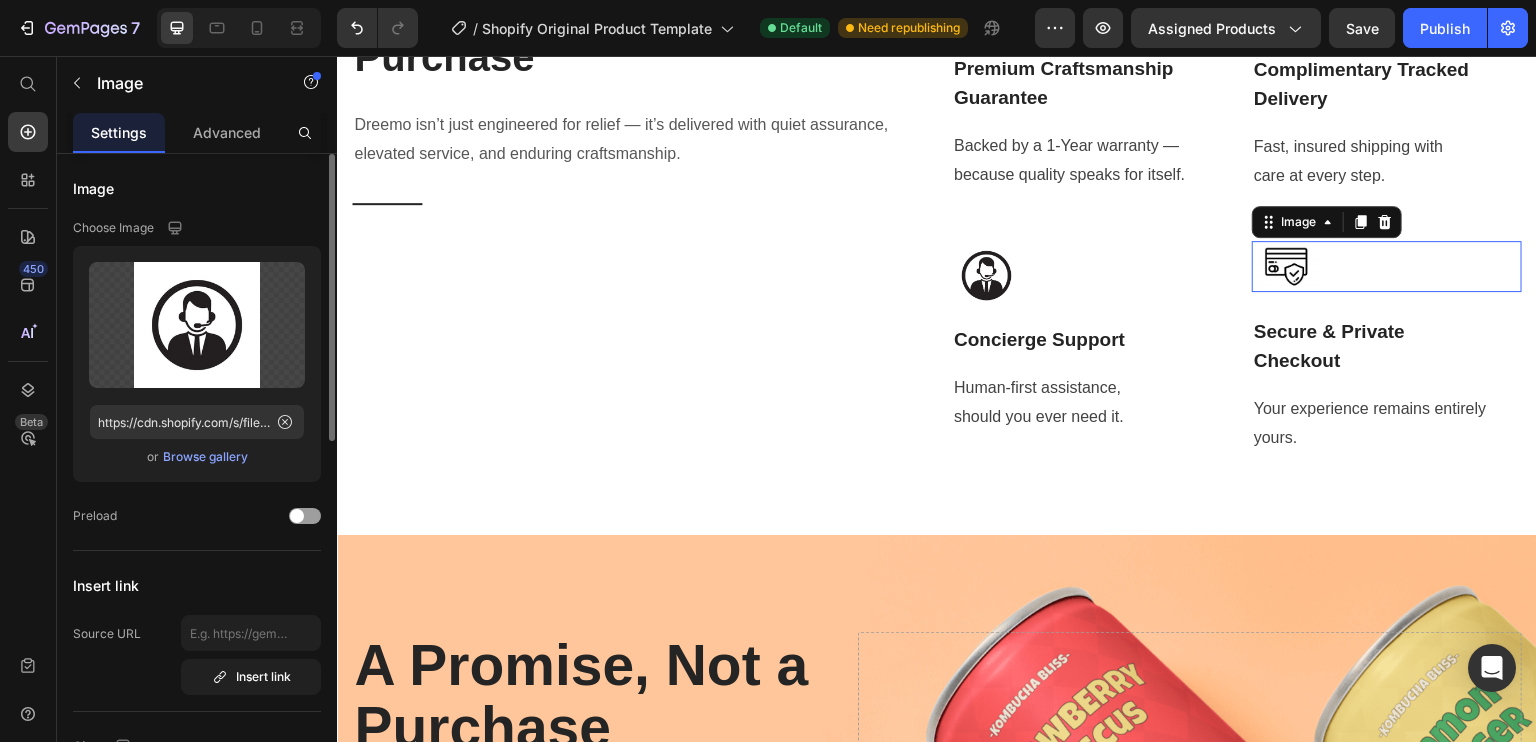 click on "Image   0" at bounding box center (1387, 267) 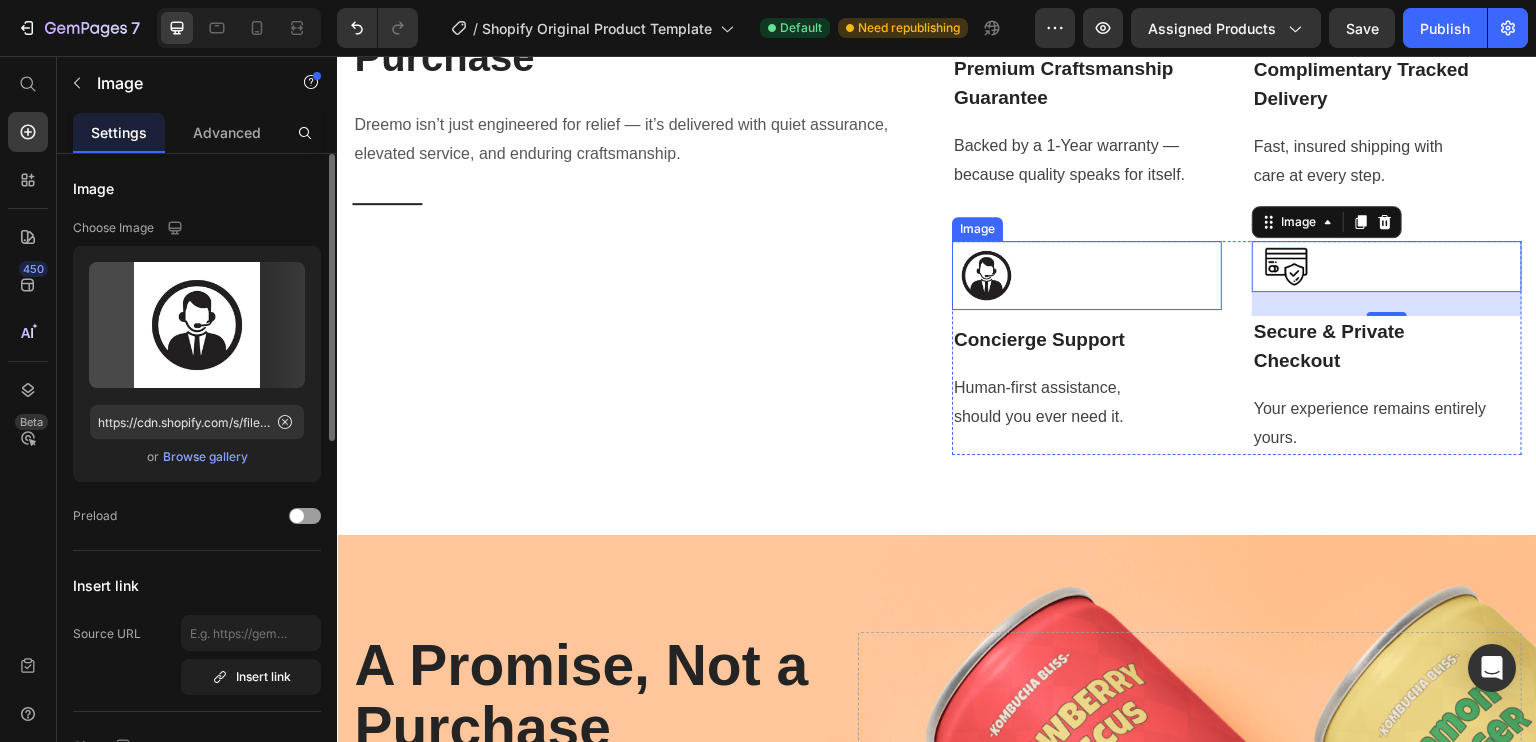 click at bounding box center (1087, 275) 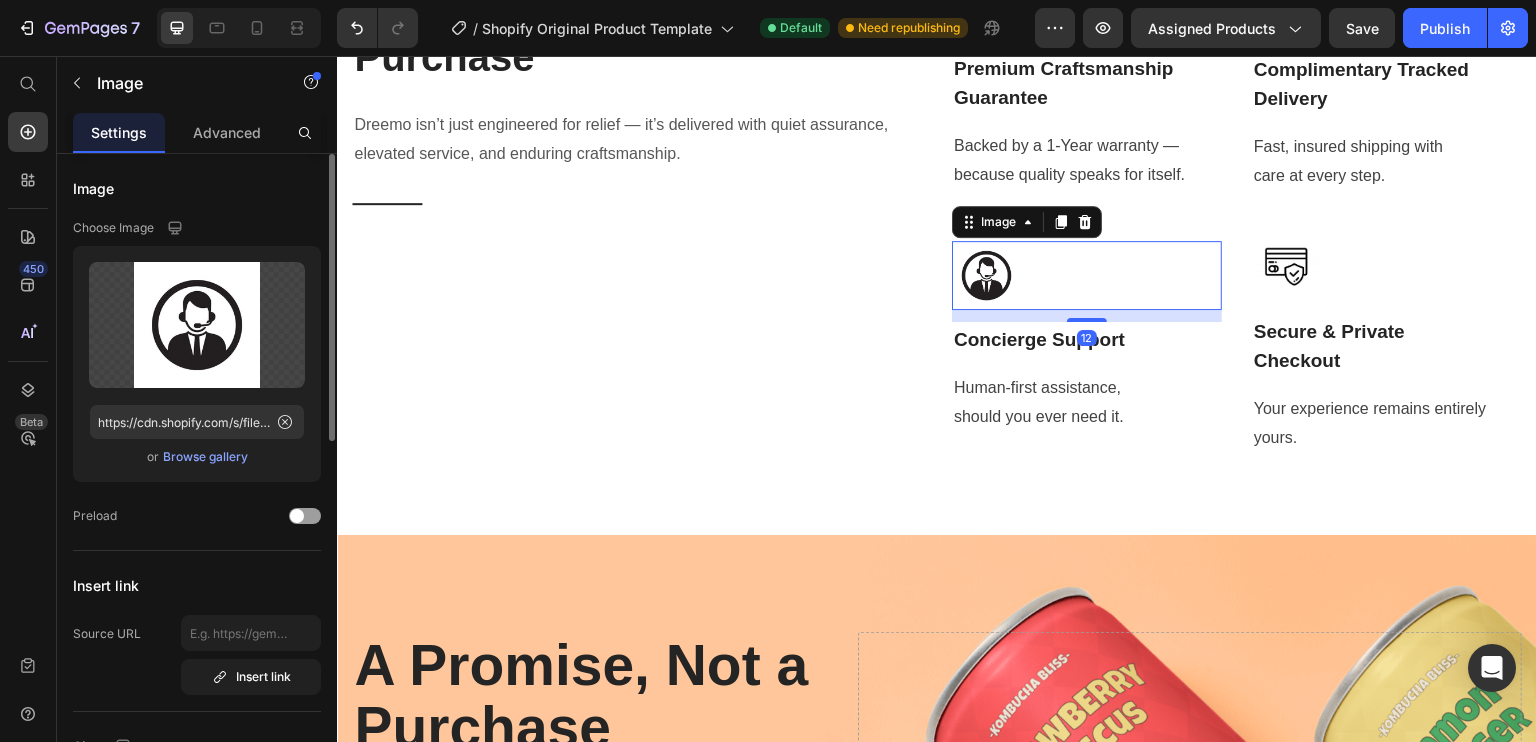click on "Browse gallery" at bounding box center (205, 457) 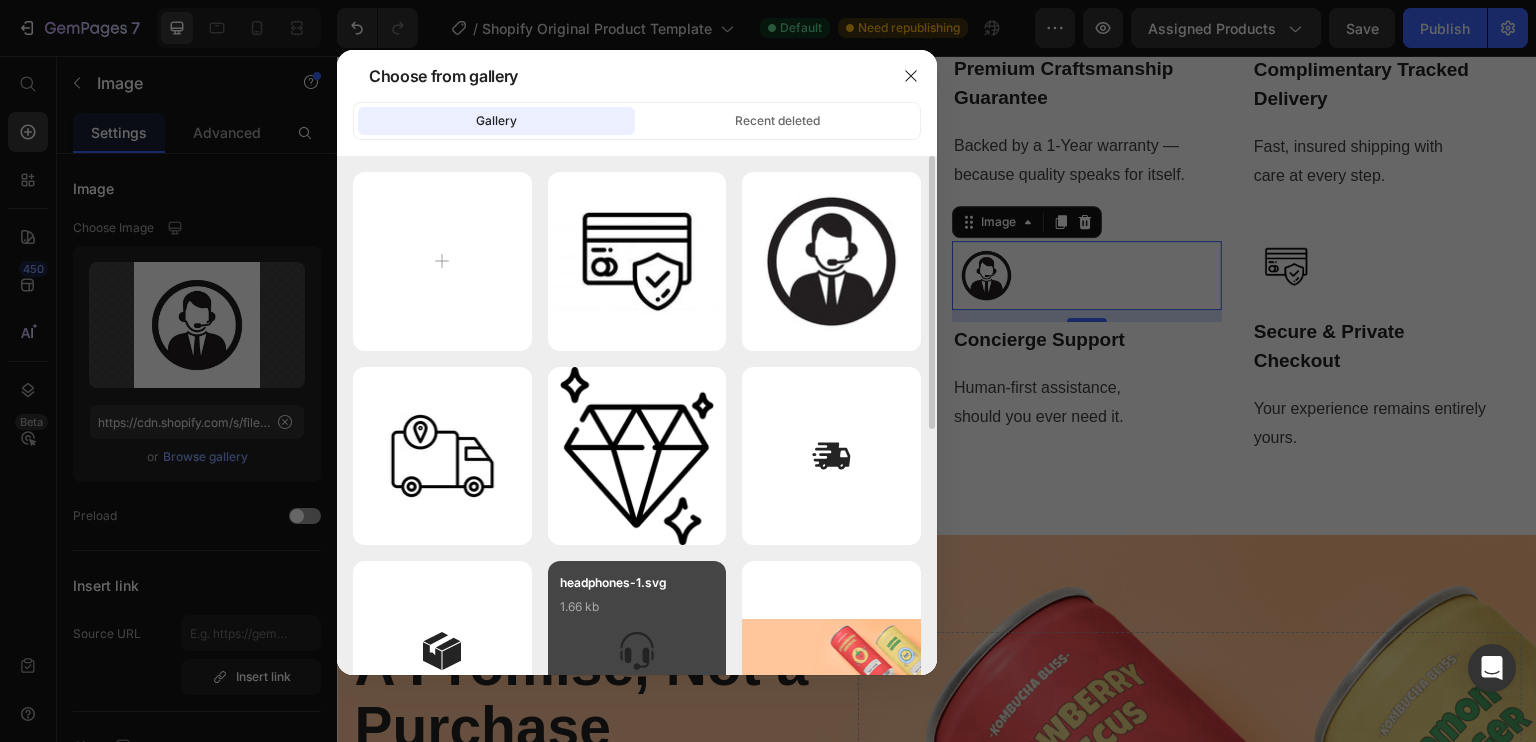 click on "headphones-1.svg 1.66 kb" at bounding box center (637, 613) 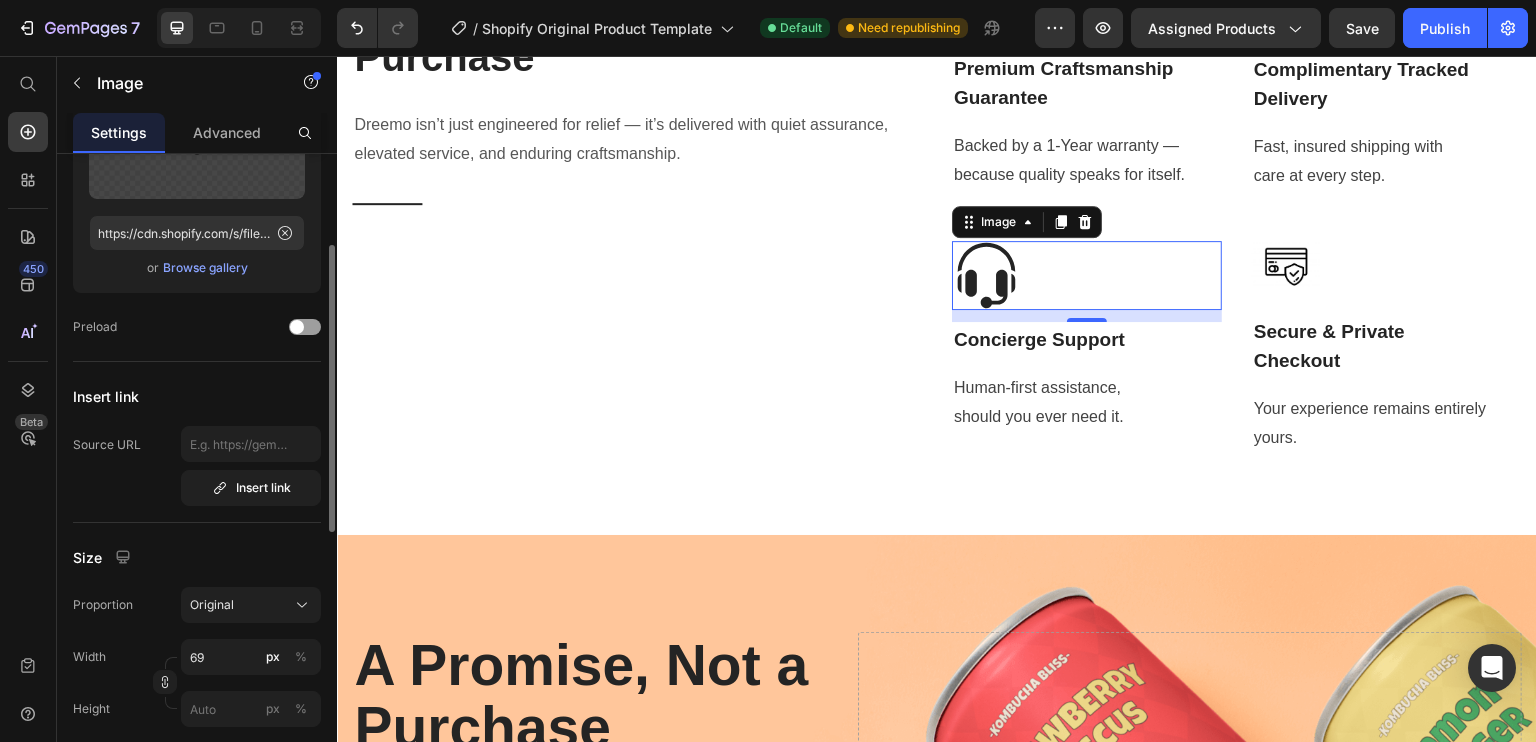 scroll, scrollTop: 194, scrollLeft: 0, axis: vertical 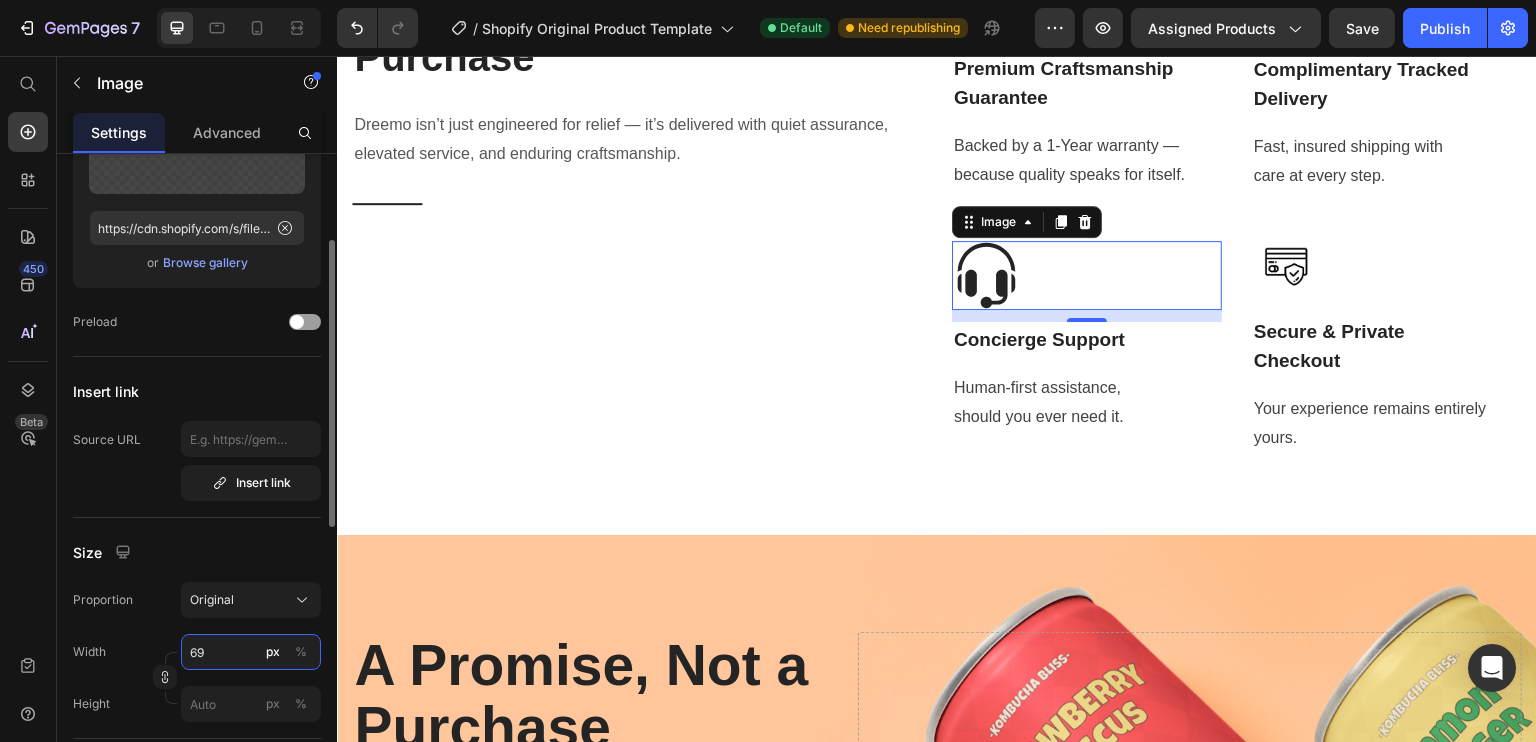 click on "69" at bounding box center (251, 652) 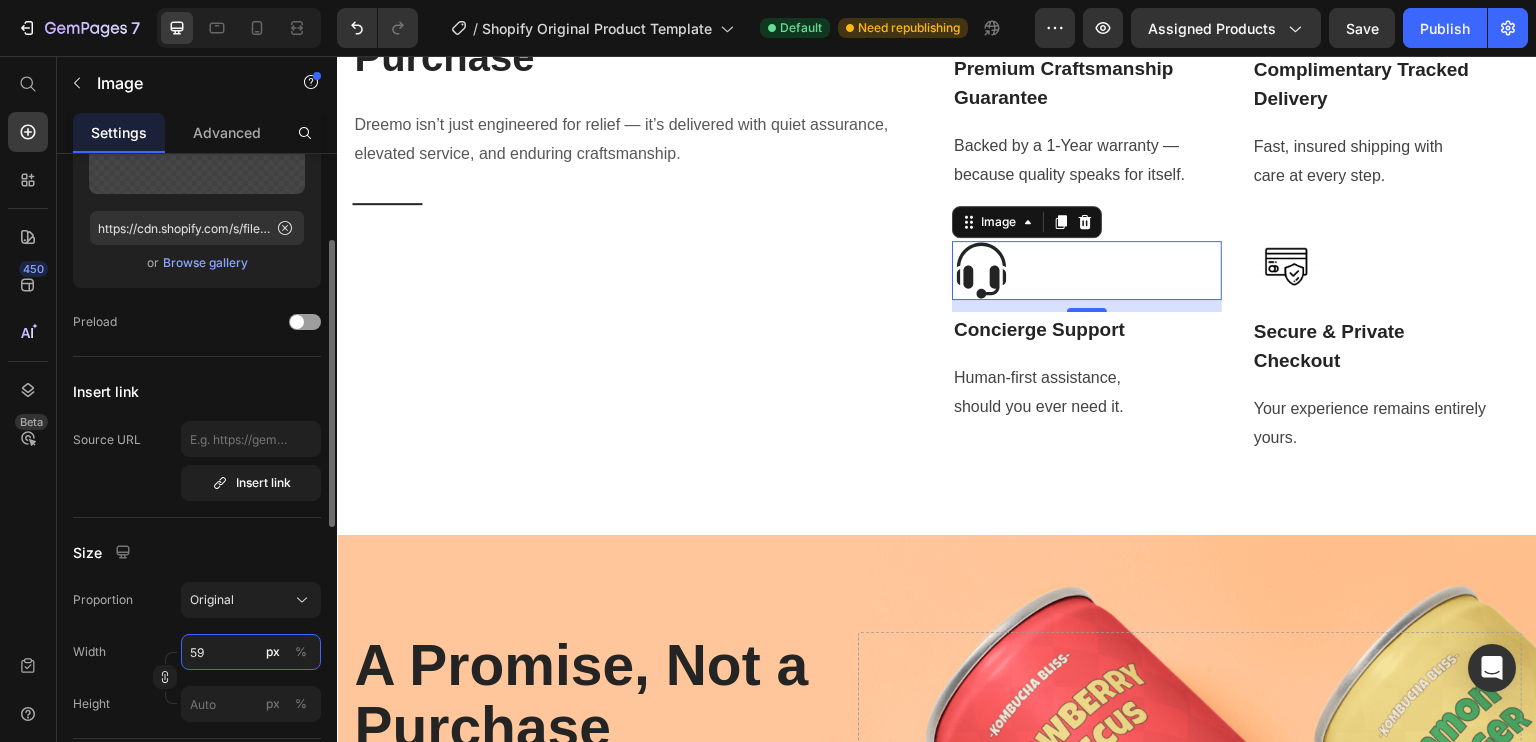 type on "5" 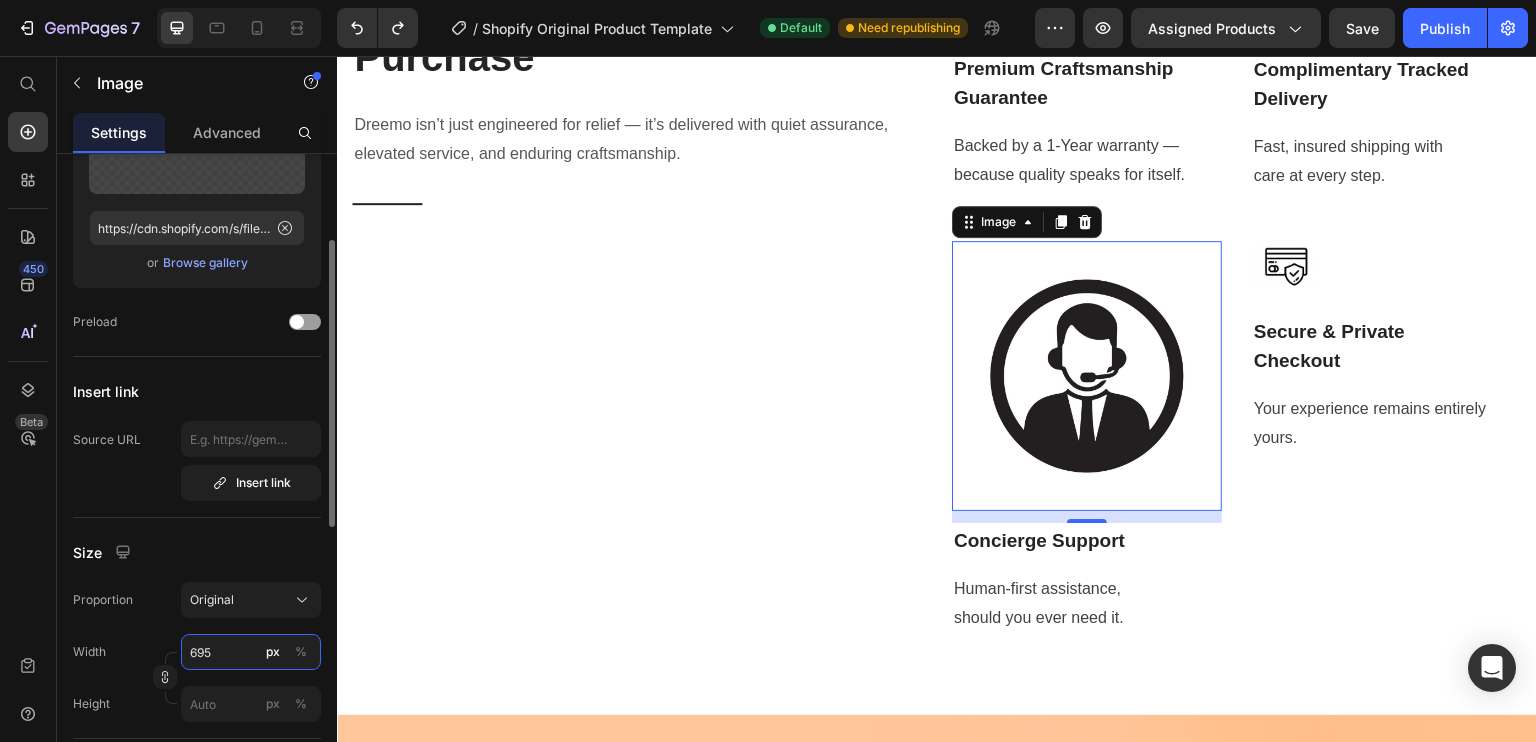type on "69" 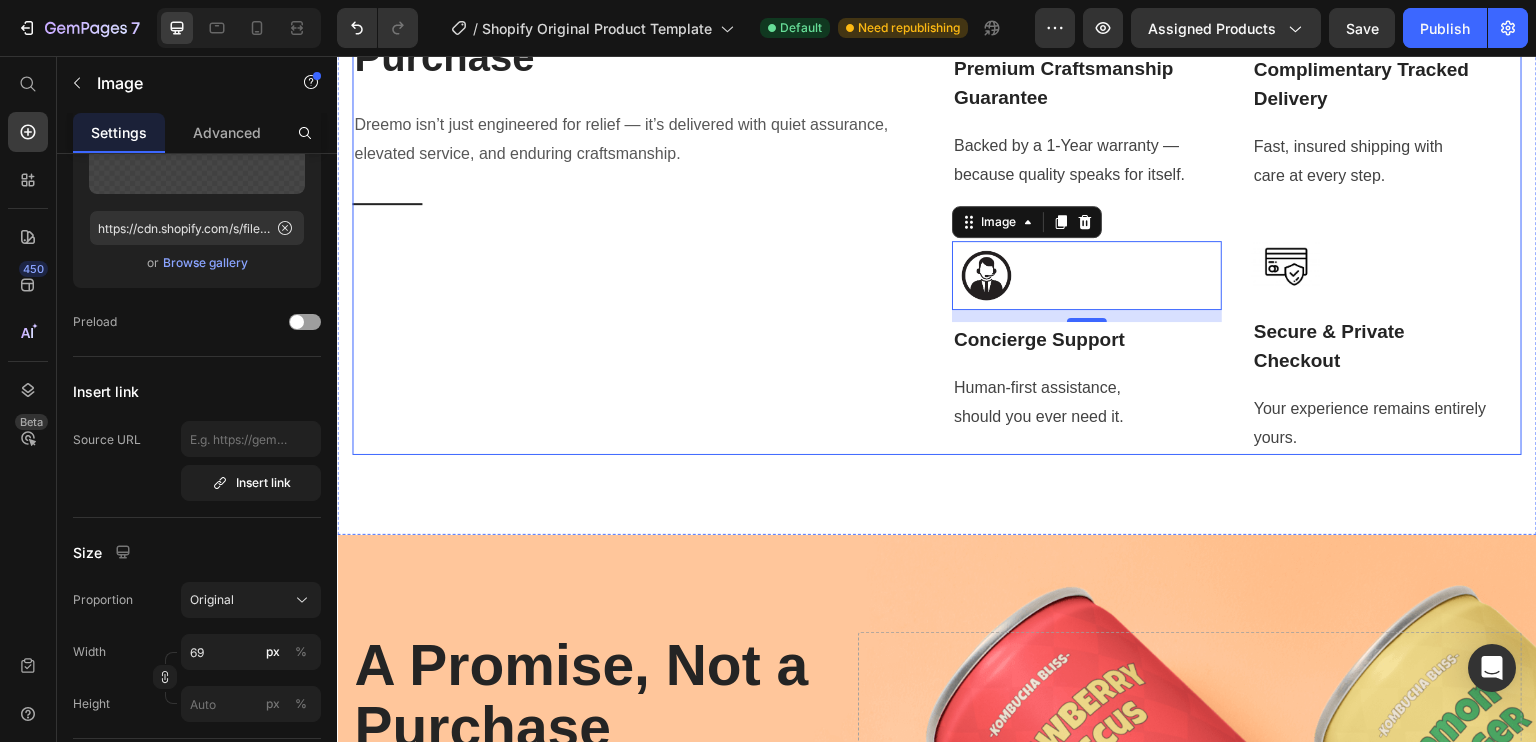 click on "A Promise, Not a Purchase Heading Dreemo isn’t just engineered for relief — it’s delivered with quiet assurance, elevated service, and enduring craftsmanship. Text block                Title Line" at bounding box center [637, 215] 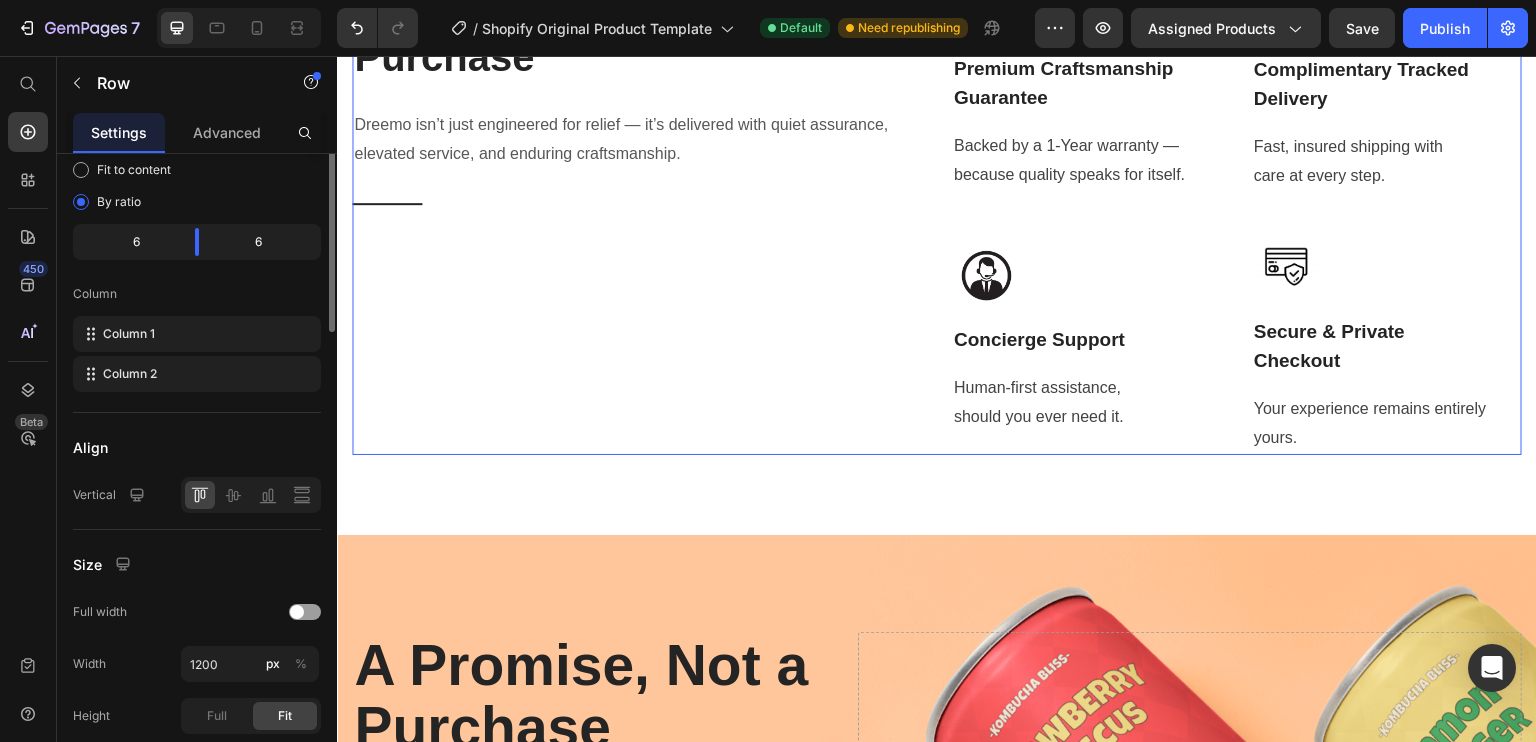 scroll, scrollTop: 0, scrollLeft: 0, axis: both 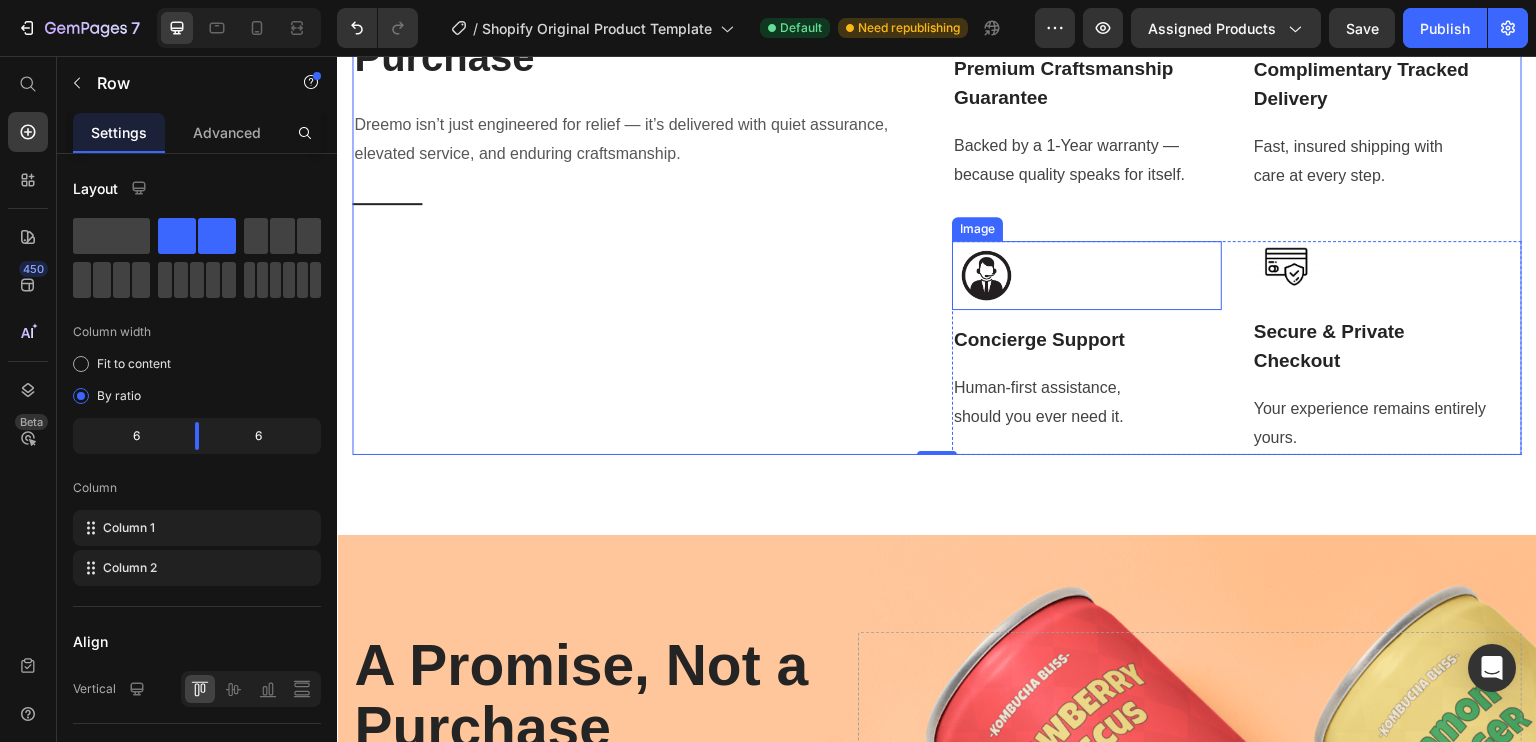 click at bounding box center (1087, 275) 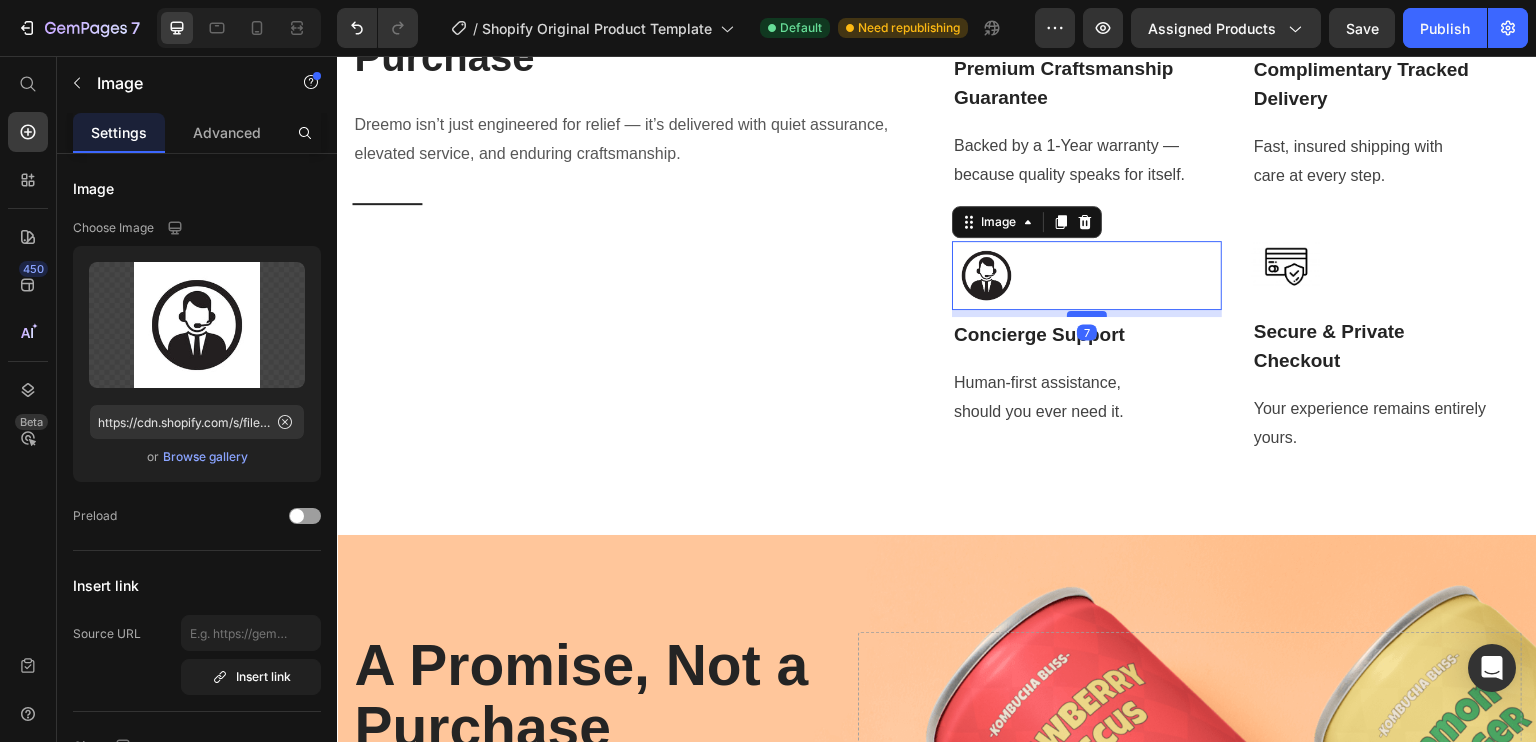 click at bounding box center (1087, 314) 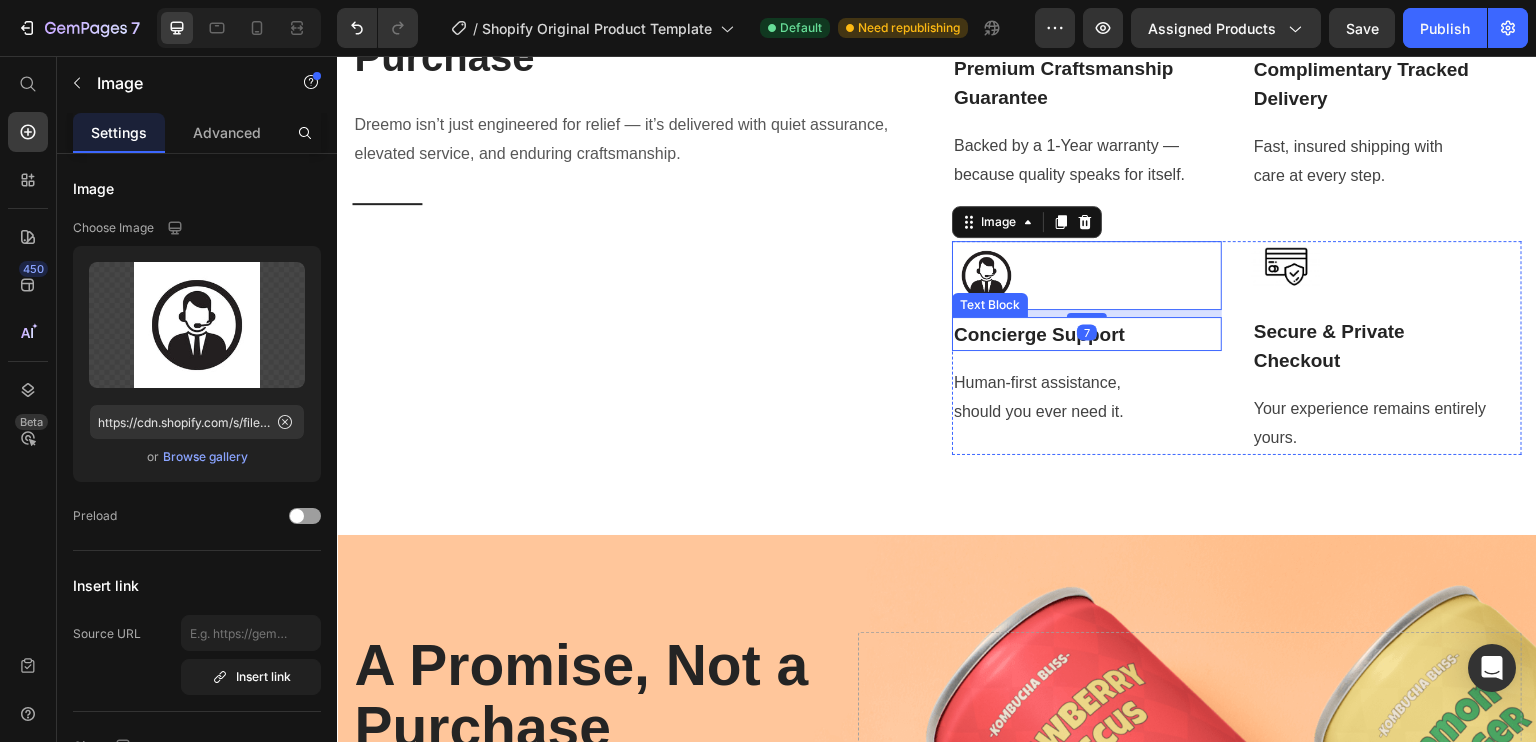 click on "Concierge Support" at bounding box center [1087, 335] 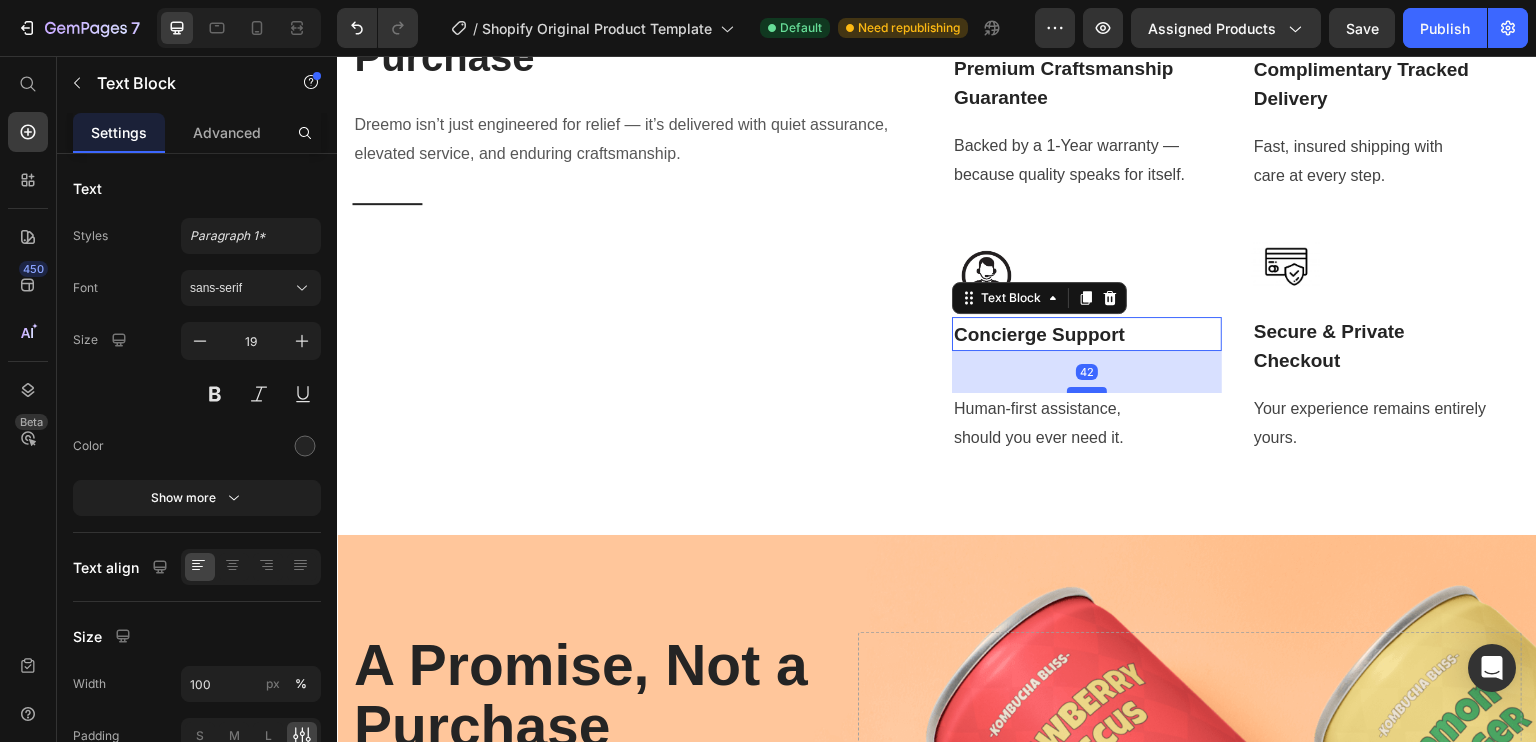 drag, startPoint x: 1083, startPoint y: 595, endPoint x: 1083, endPoint y: 621, distance: 26 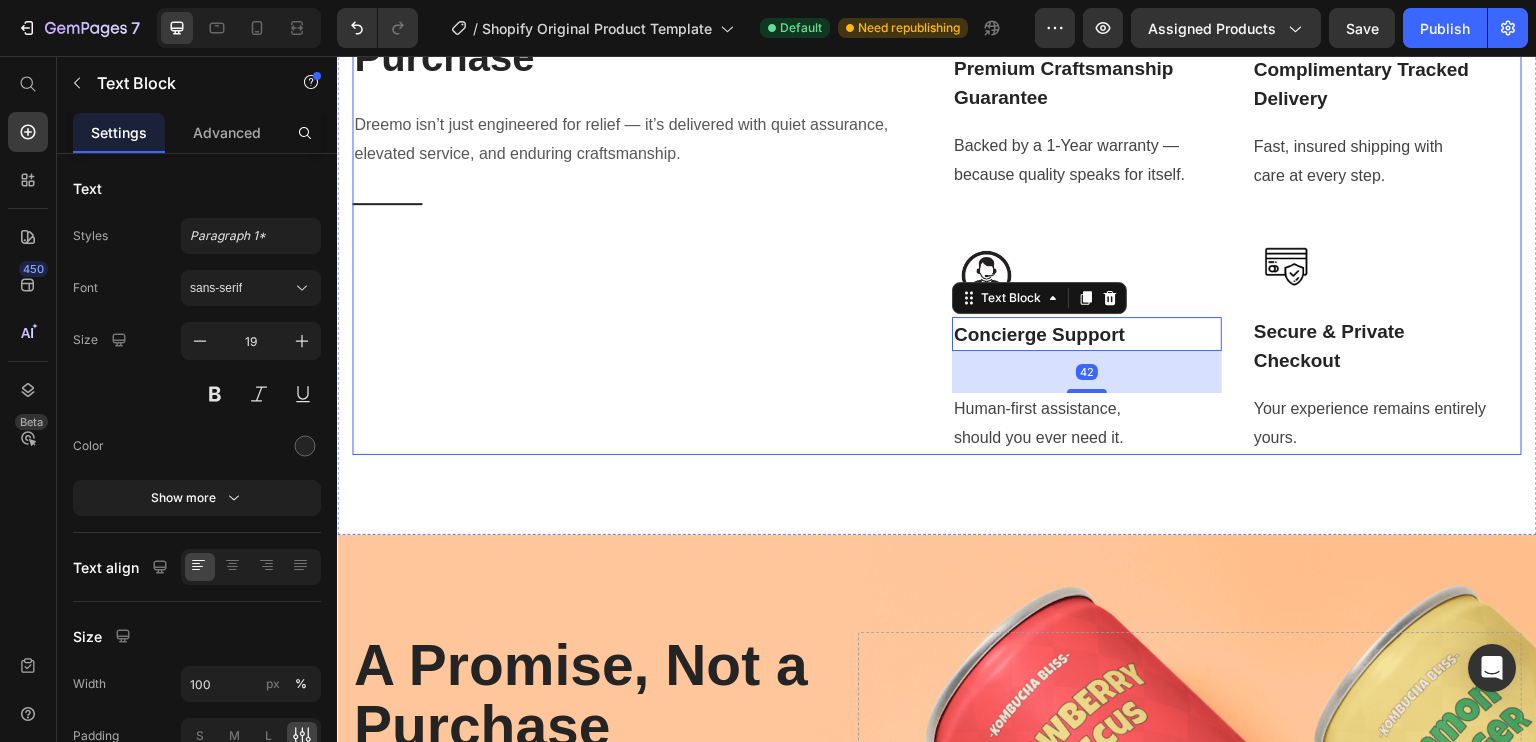 click on "A Promise, Not a Purchase Heading Dreemo isn’t just engineered for relief — it’s delivered with quiet assurance, elevated service, and enduring craftsmanship. Text block                Title Line" at bounding box center [637, 215] 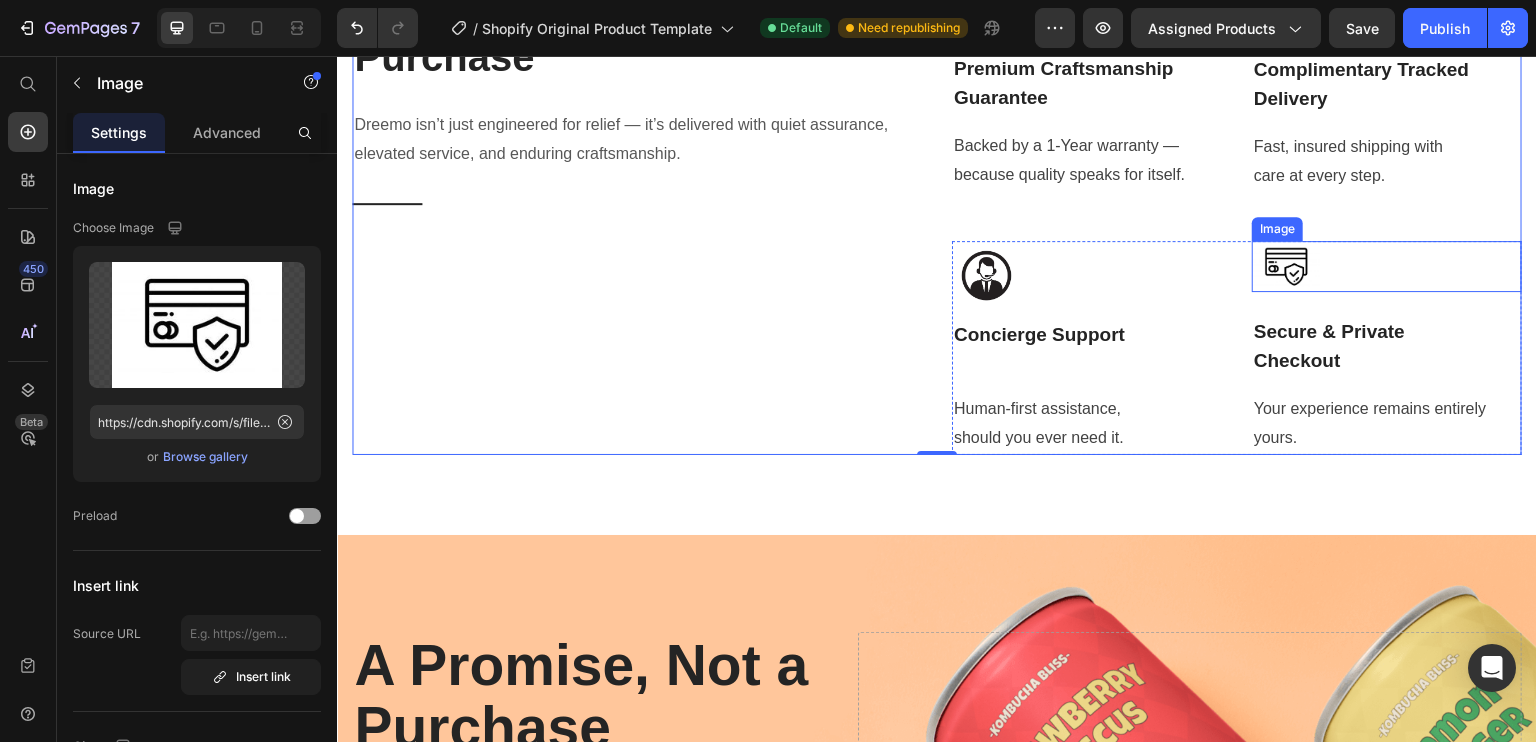 click at bounding box center [1387, 267] 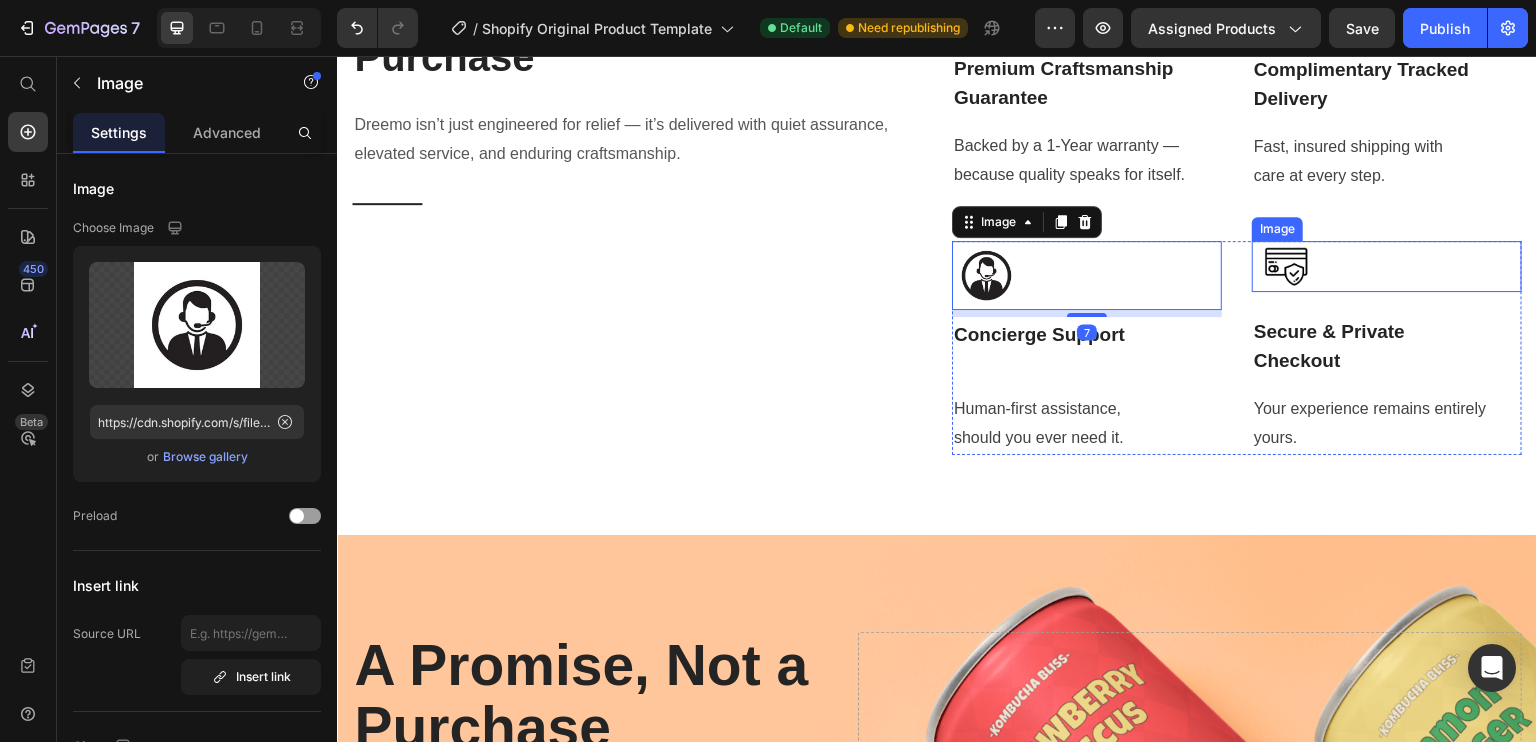 click at bounding box center (1387, 267) 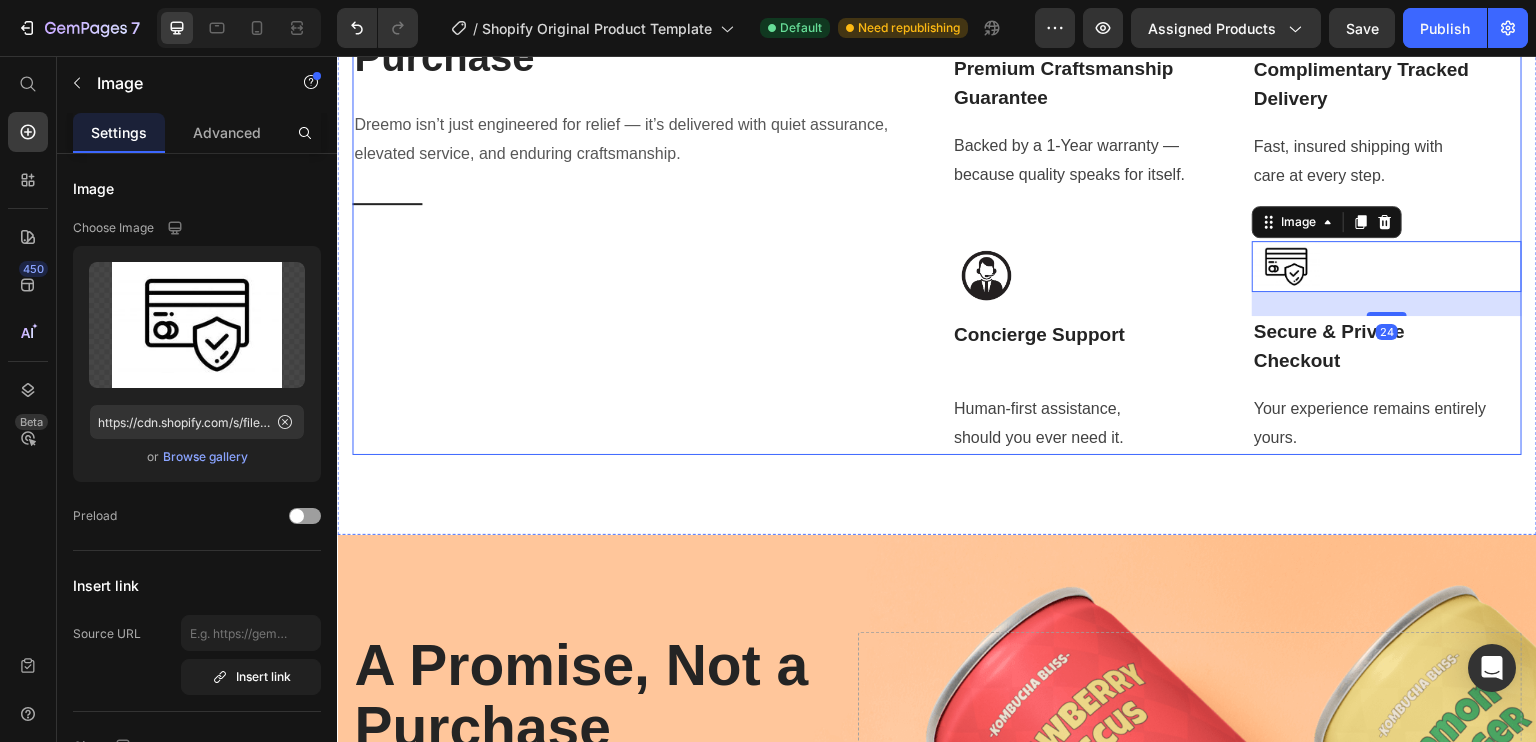 click on "A Promise, Not a Purchase Heading Dreemo isn’t just engineered for relief — it’s delivered with quiet assurance, elevated service, and enduring craftsmanship. Text block                Title Line" at bounding box center [637, 215] 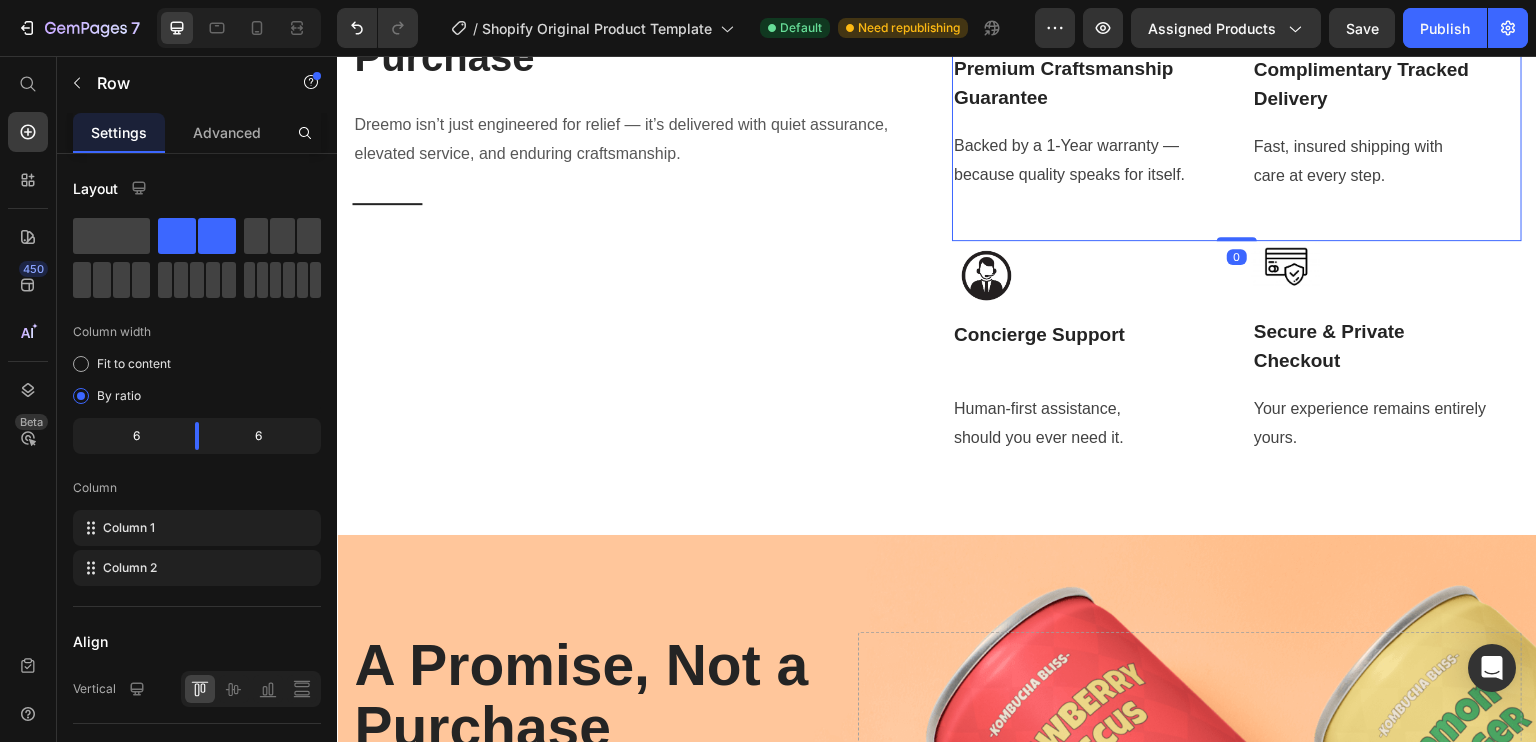 click on "Image Premium Craftsmanship  Guarantee Text Block Backed by a 1-Year warranty —  because quality speaks for itself. Text block Image Complimentary Tracked  Delivery Text Block Fast, insured shipping with  care at every step. Text block Row   0" at bounding box center [1237, 108] 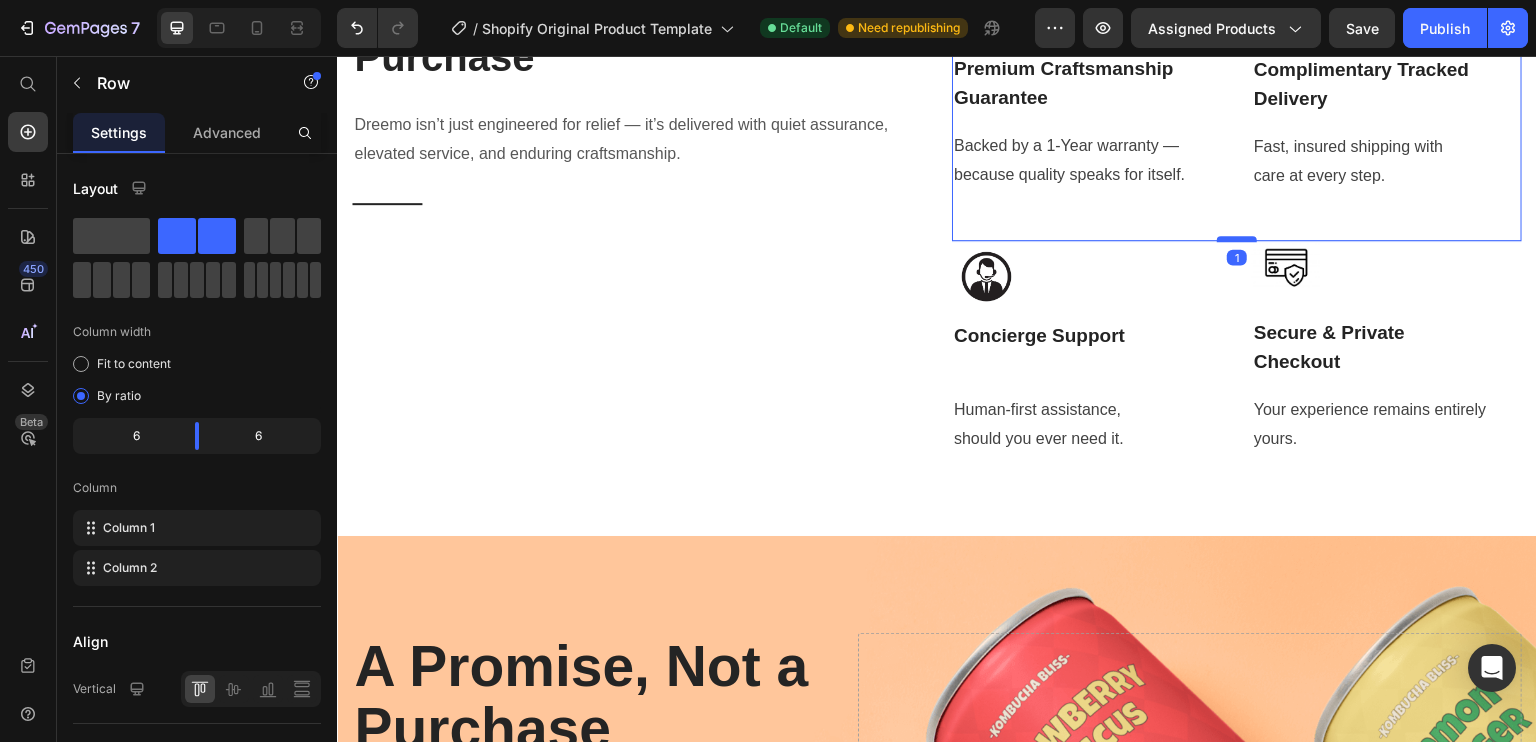click at bounding box center [1237, 239] 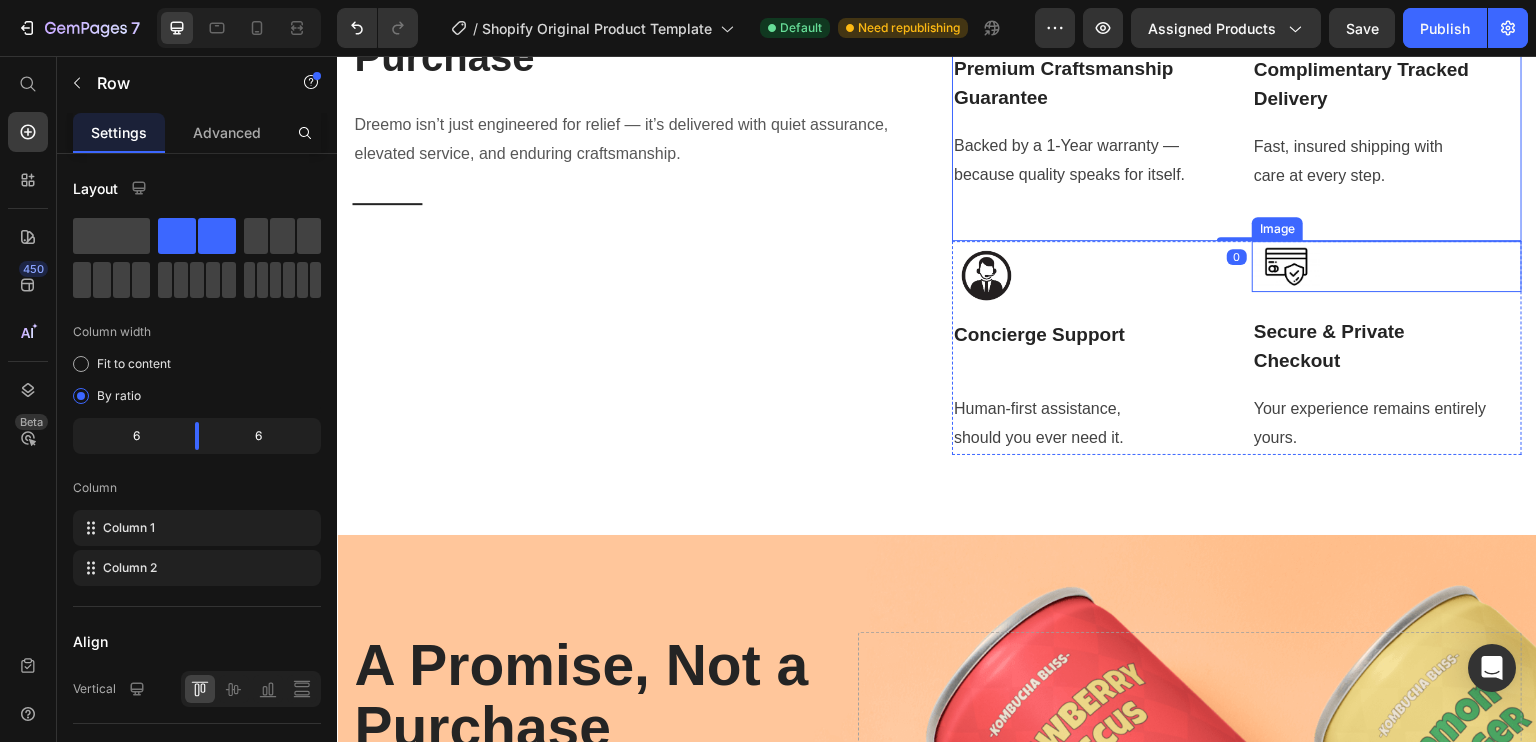 click at bounding box center (1387, 267) 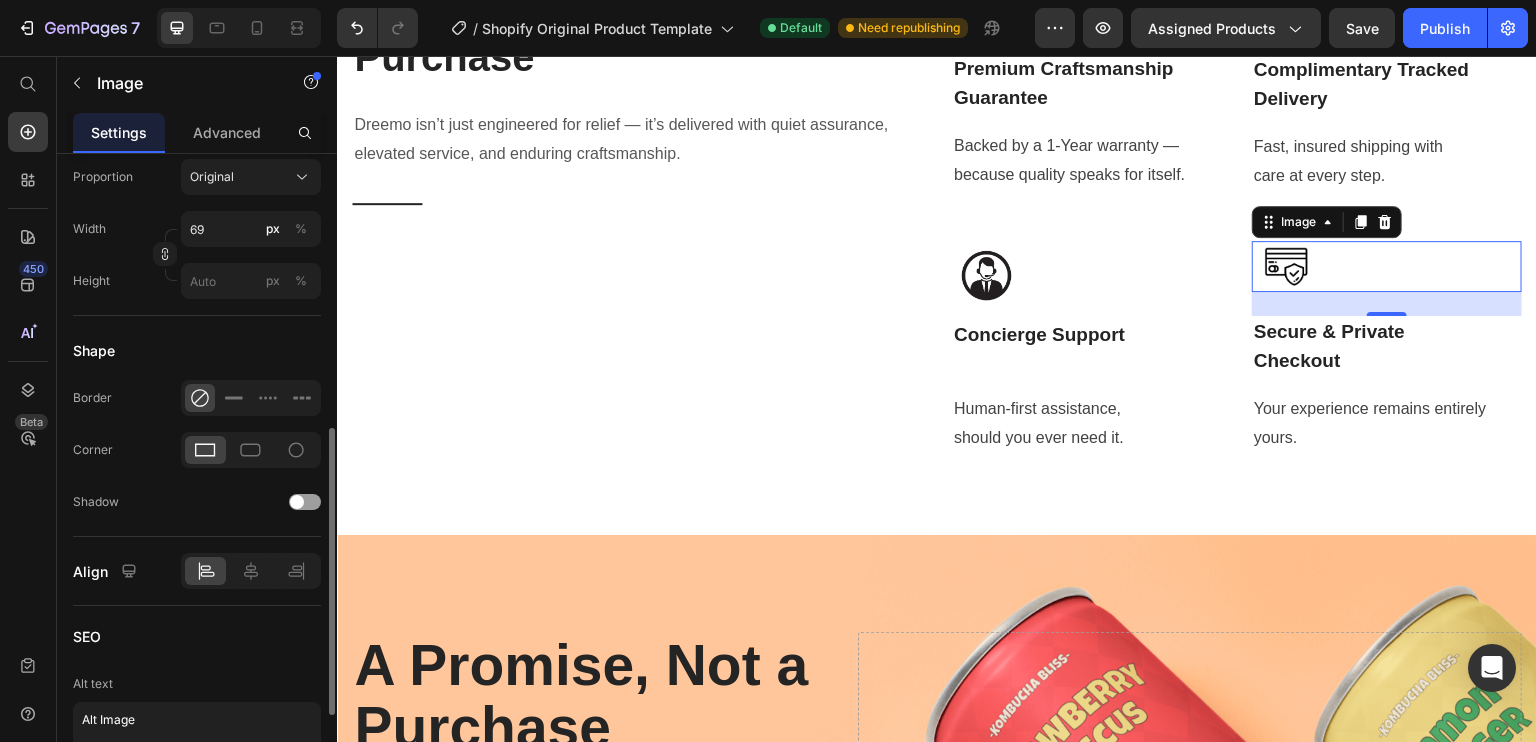 scroll, scrollTop: 618, scrollLeft: 0, axis: vertical 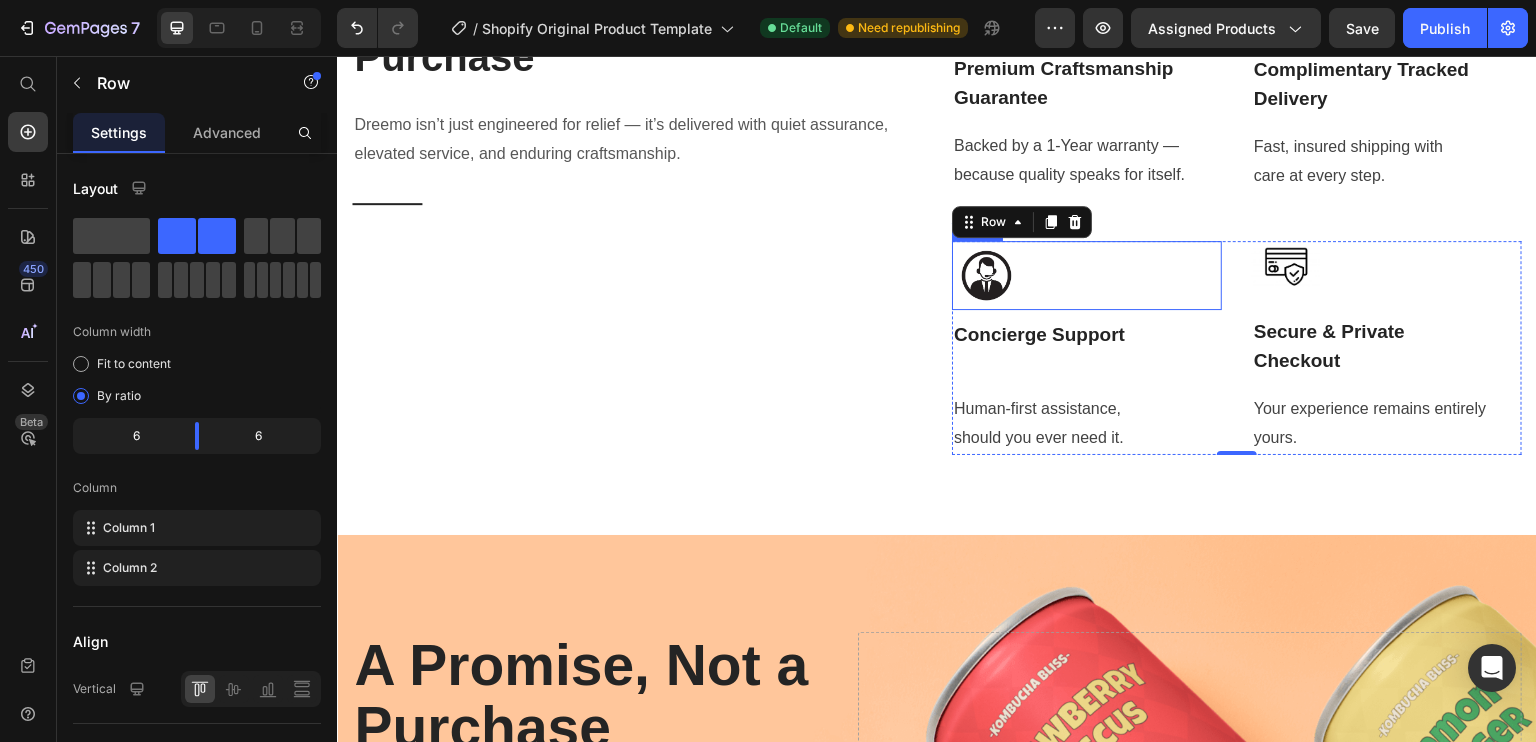 click at bounding box center [1087, 275] 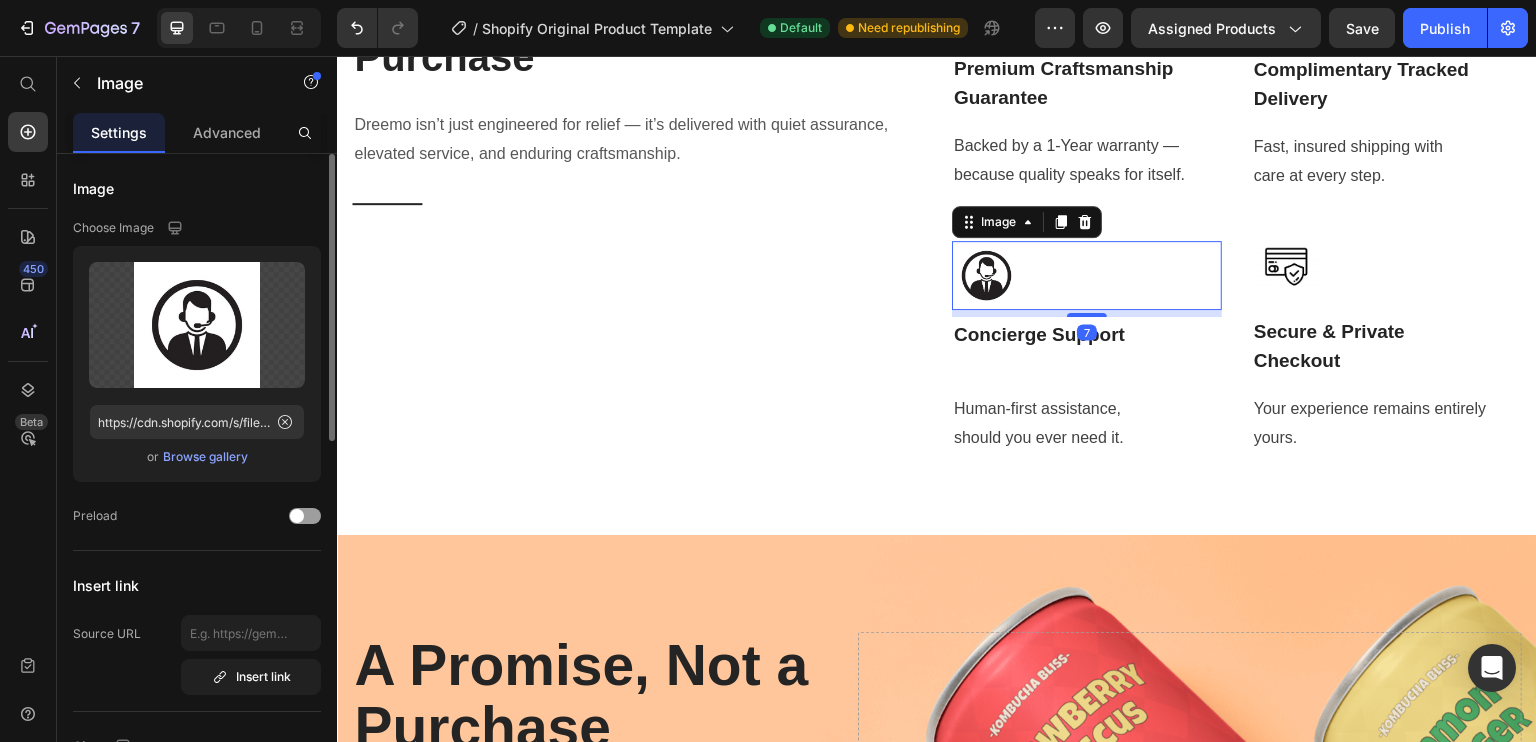 click on "Browse gallery" at bounding box center [205, 457] 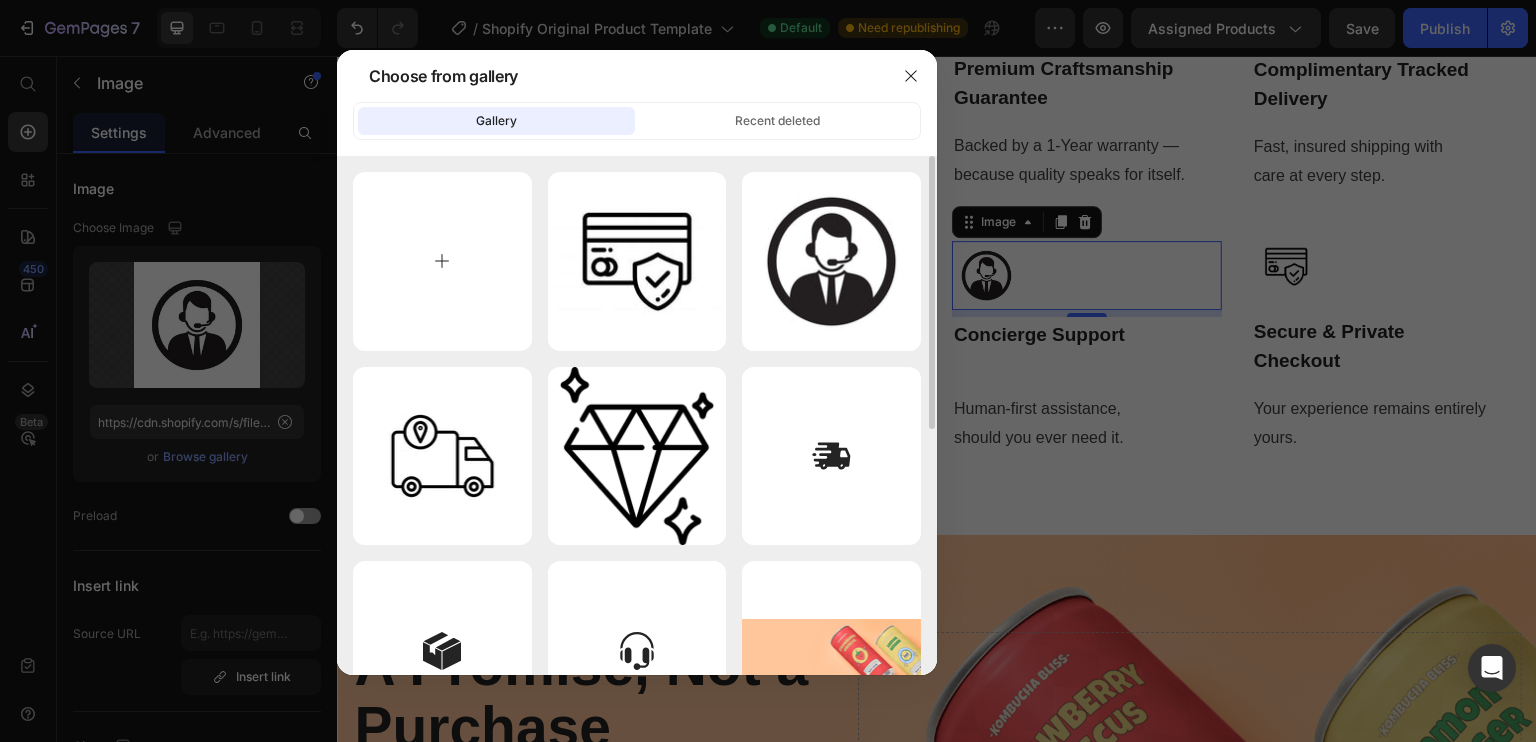 click at bounding box center (442, 261) 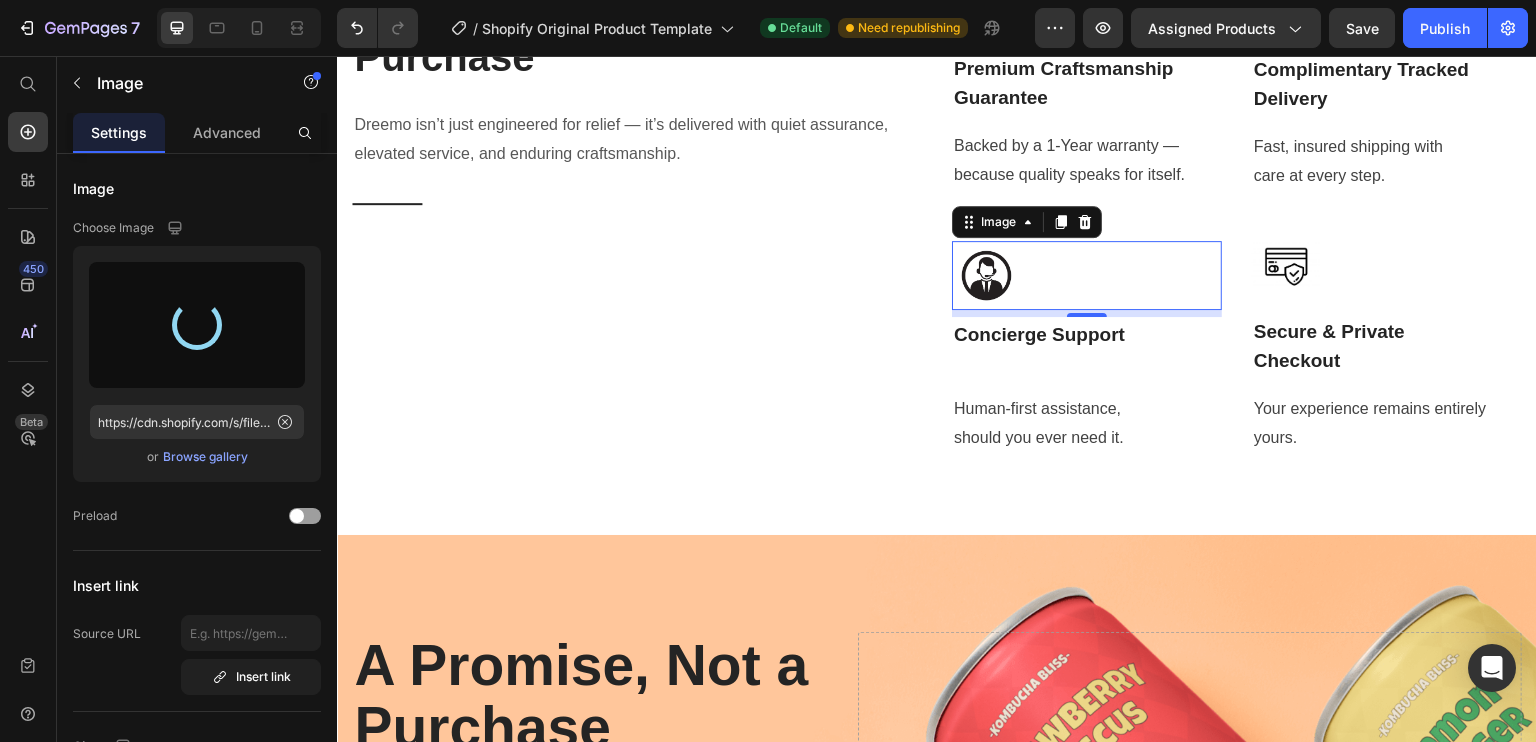 type on "https://cdn.shopify.com/s/files/1/0680/0211/9761/files/gempages_575298195807011359-104f4189-6c44-45bf-9cad-2c7c01f375f8.png" 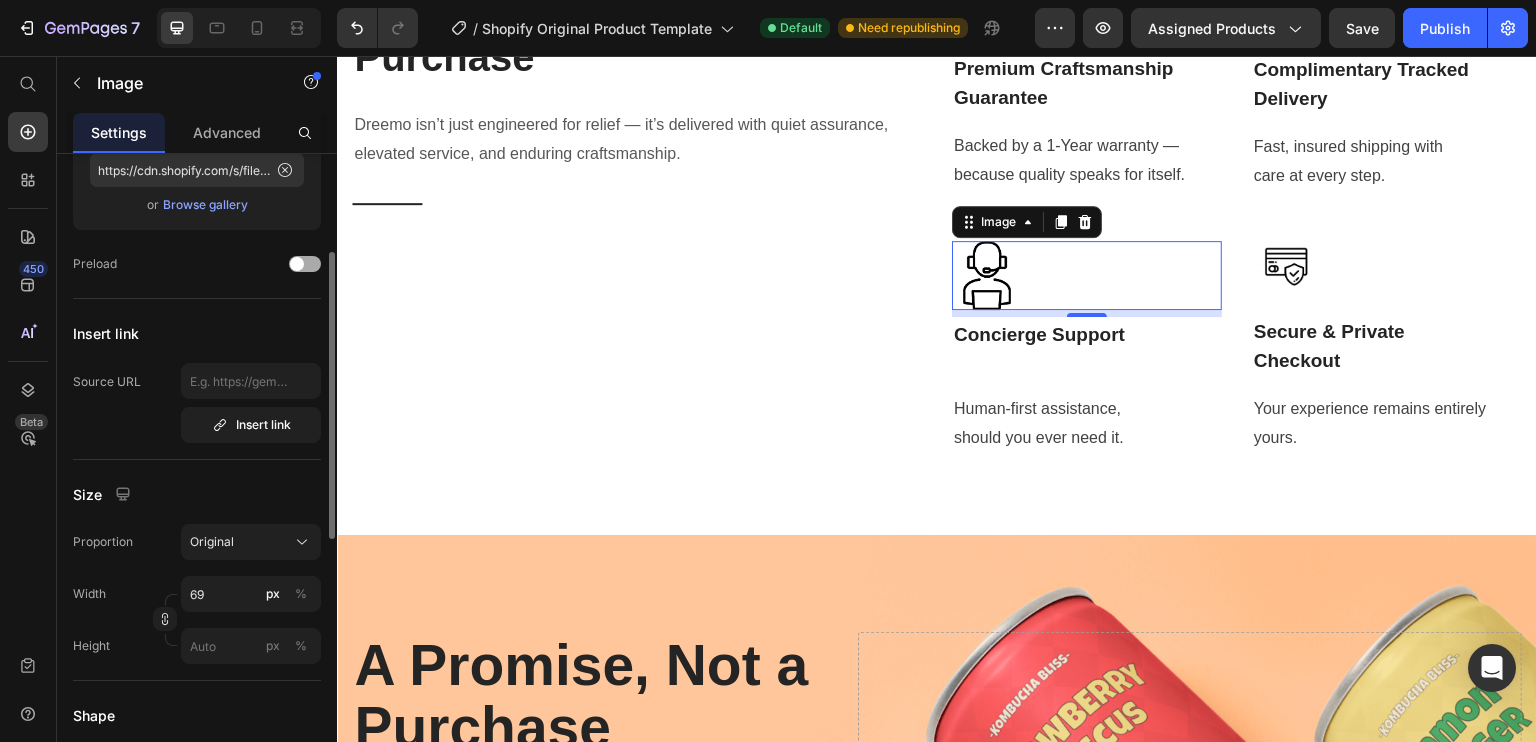 scroll, scrollTop: 257, scrollLeft: 0, axis: vertical 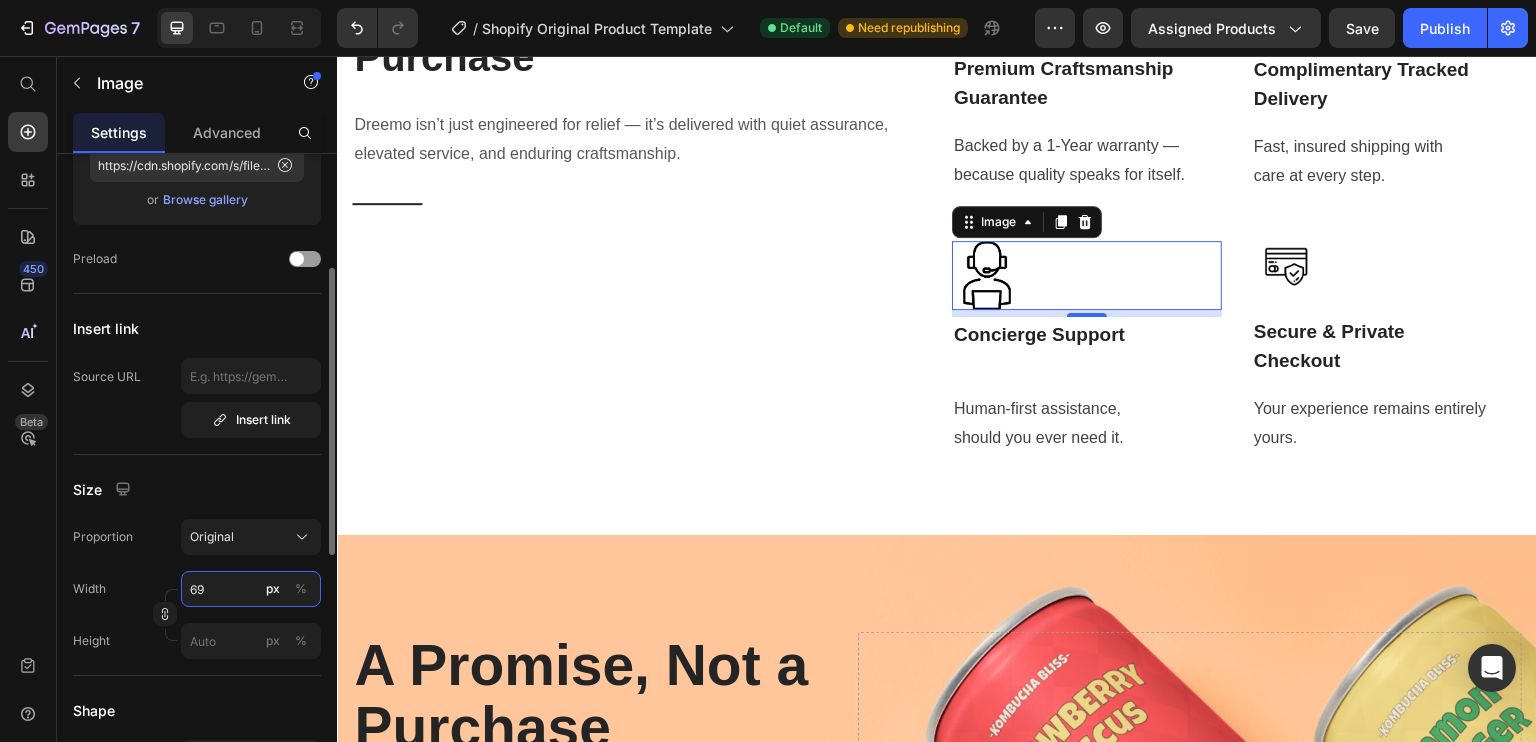 click on "69" at bounding box center [251, 589] 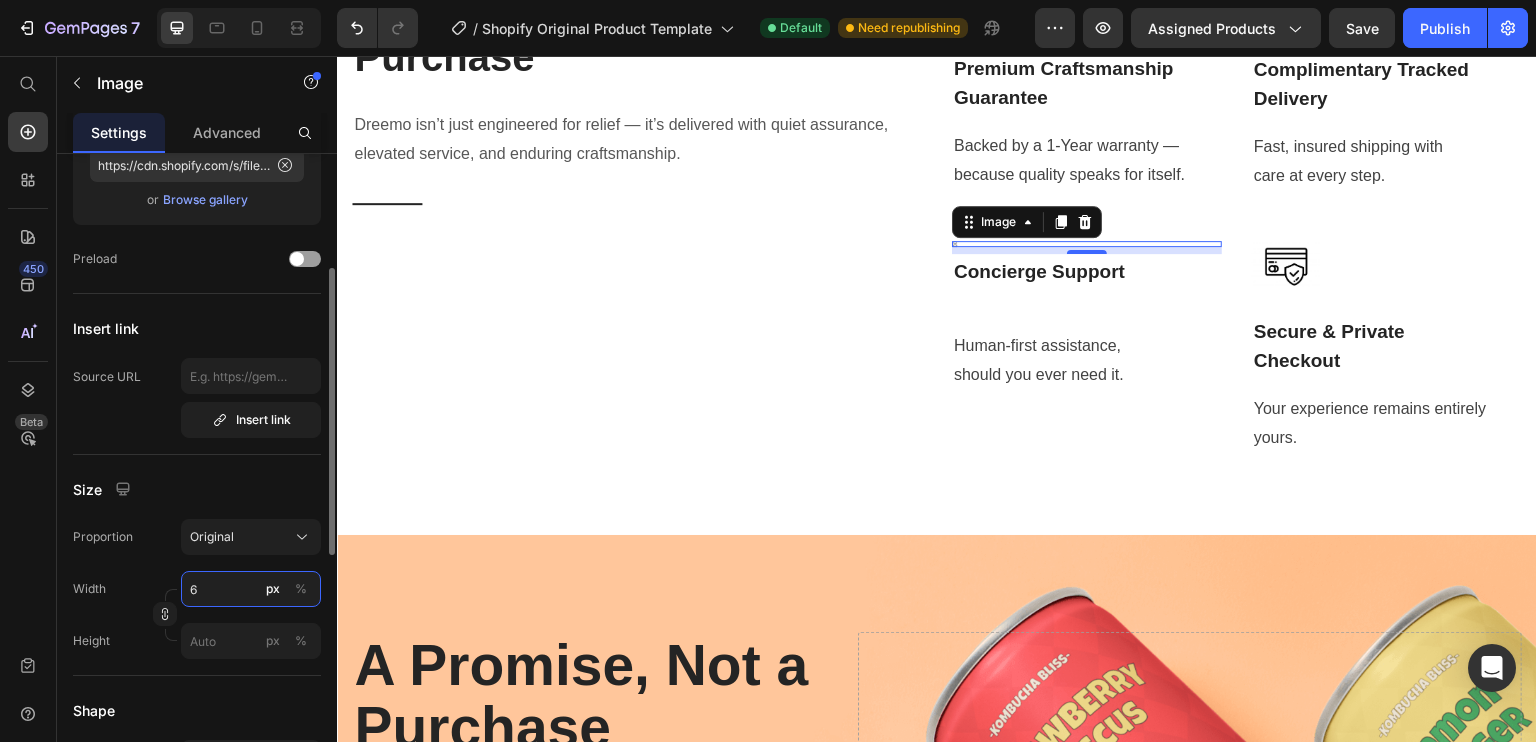 type on "60" 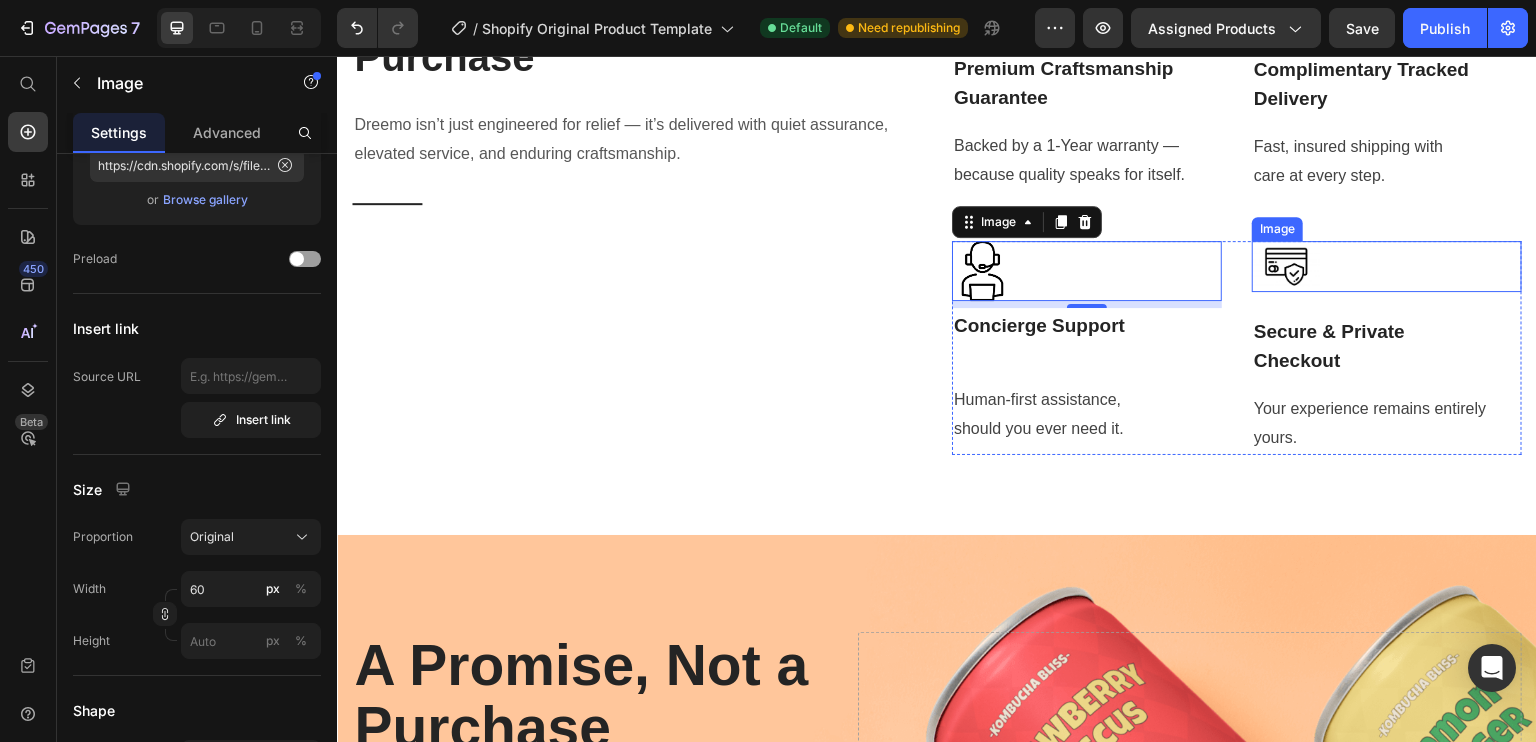 click at bounding box center (1387, 267) 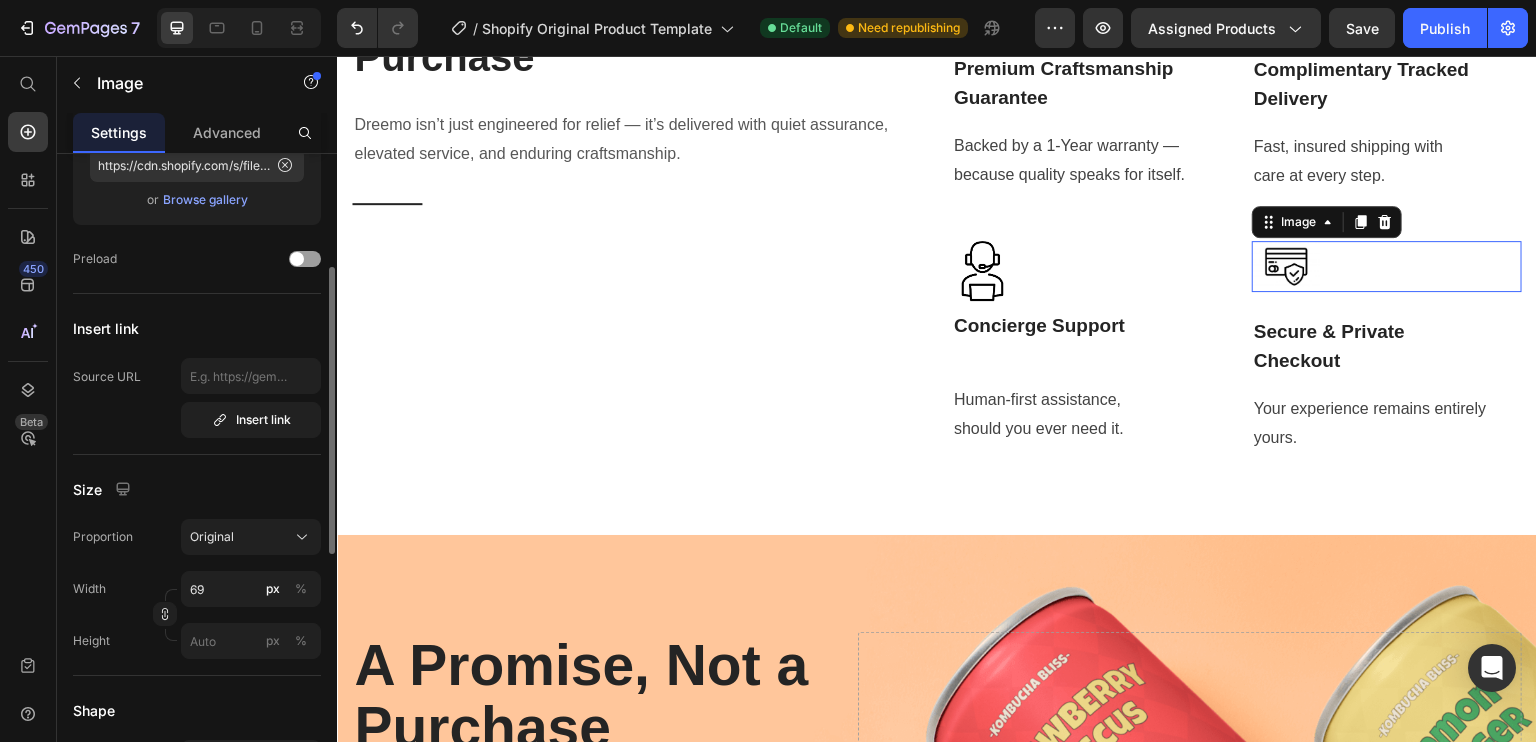 scroll, scrollTop: 256, scrollLeft: 0, axis: vertical 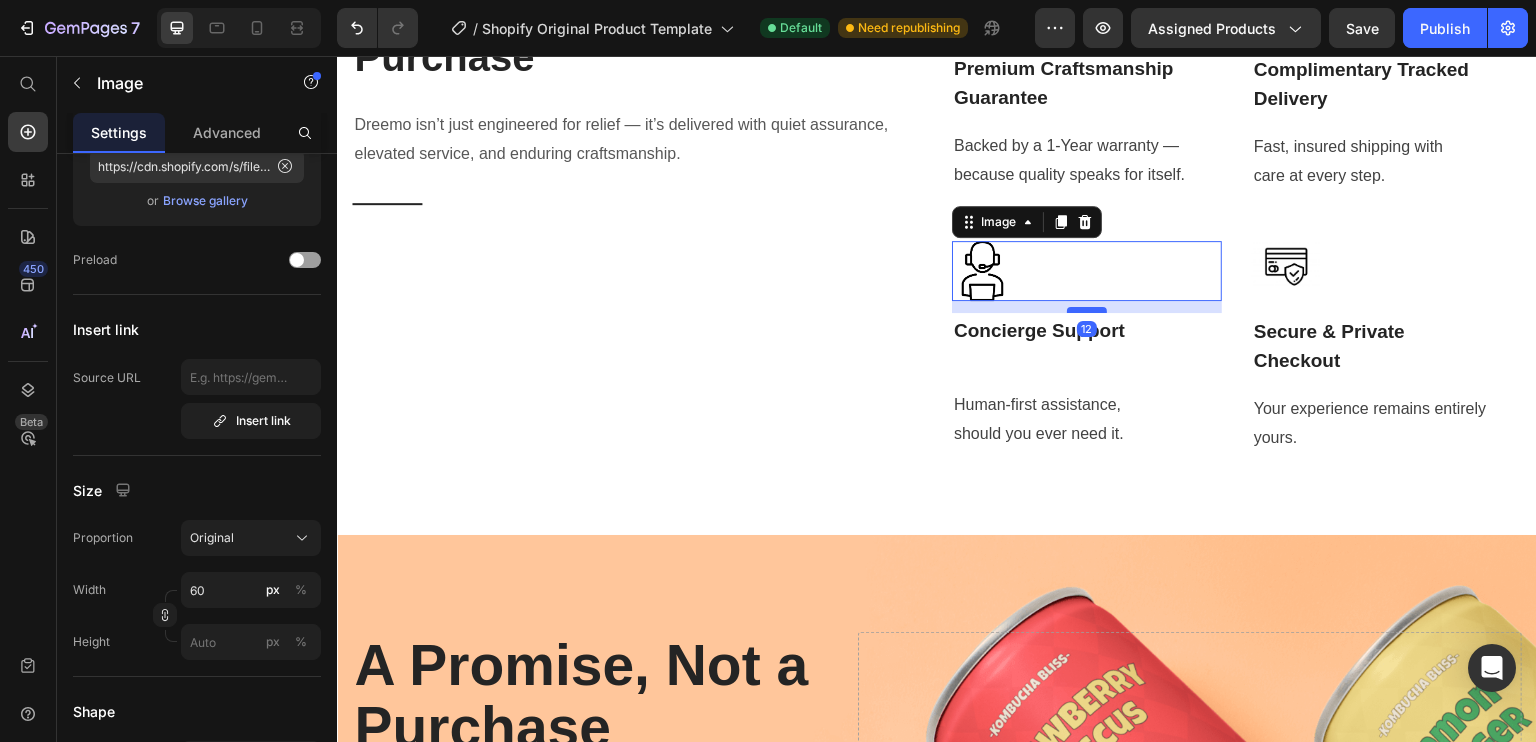 click at bounding box center [1087, 310] 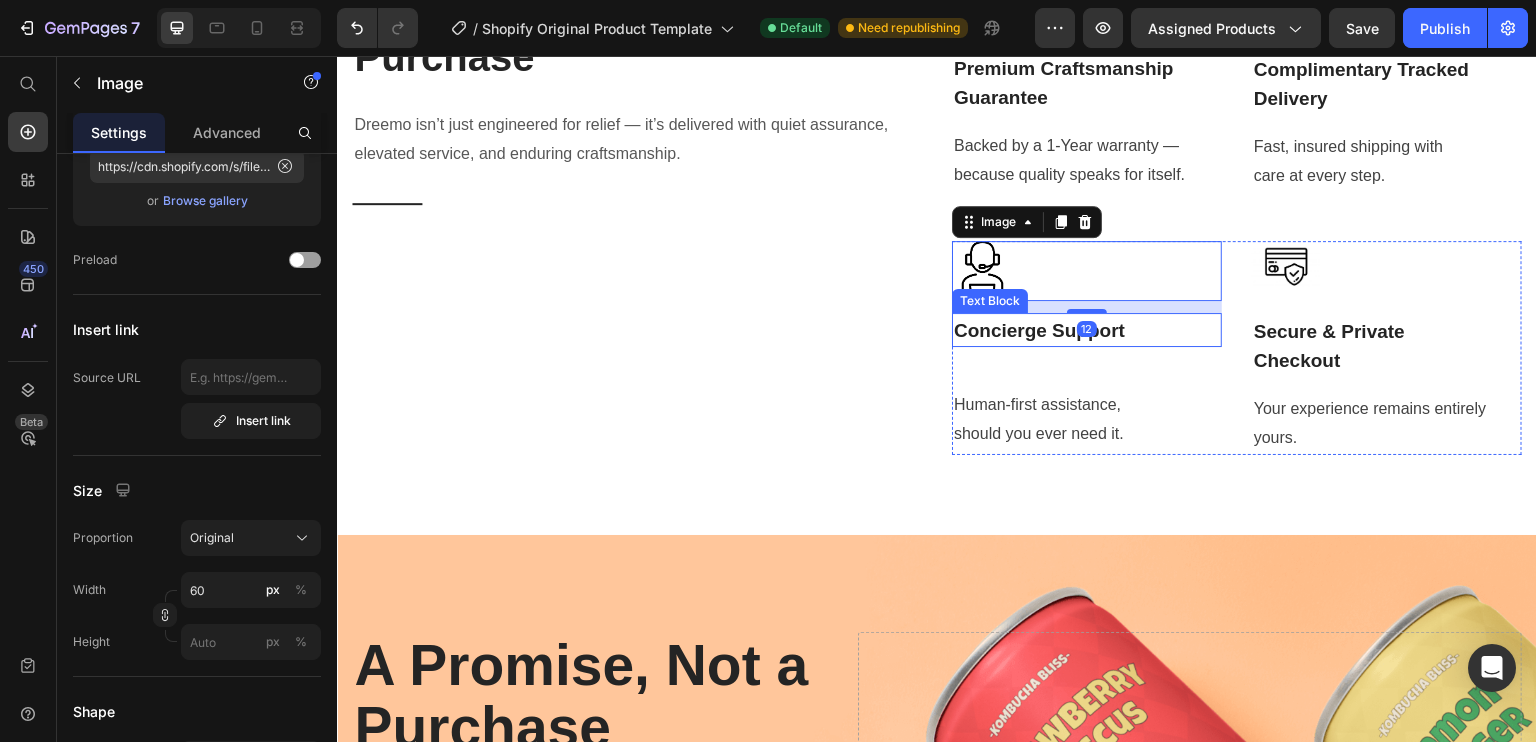 click on "Concierge Support" at bounding box center [1087, 331] 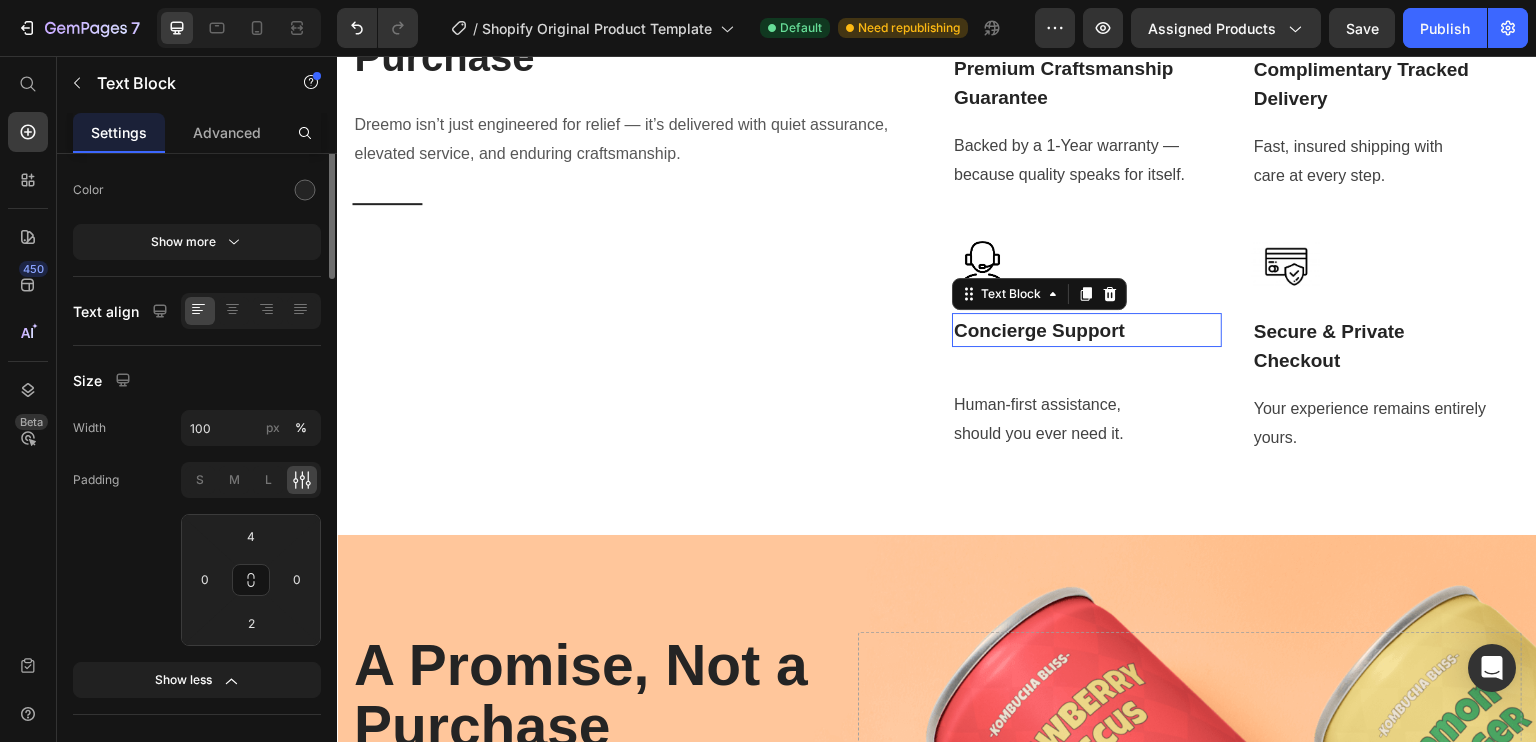 scroll, scrollTop: 0, scrollLeft: 0, axis: both 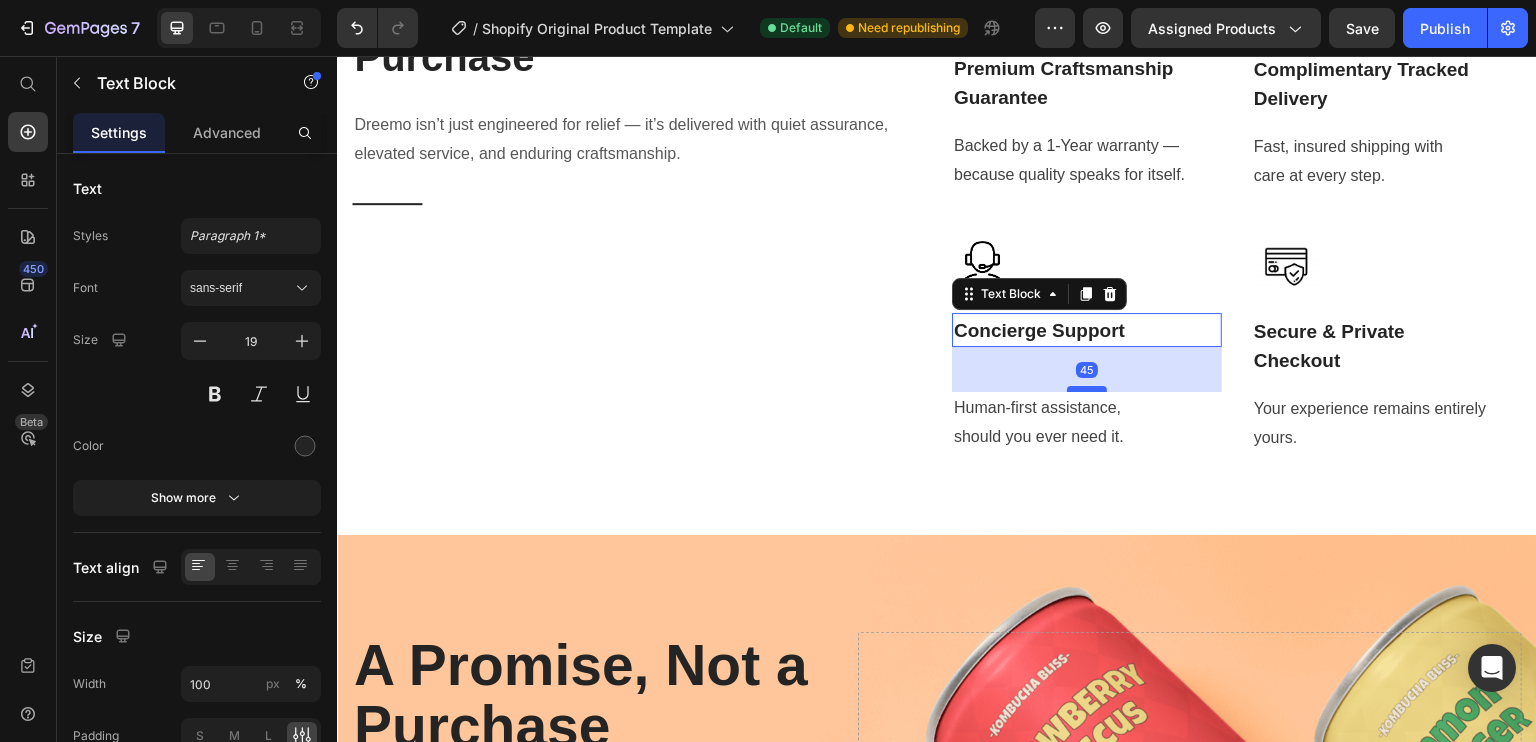 click at bounding box center (1087, 389) 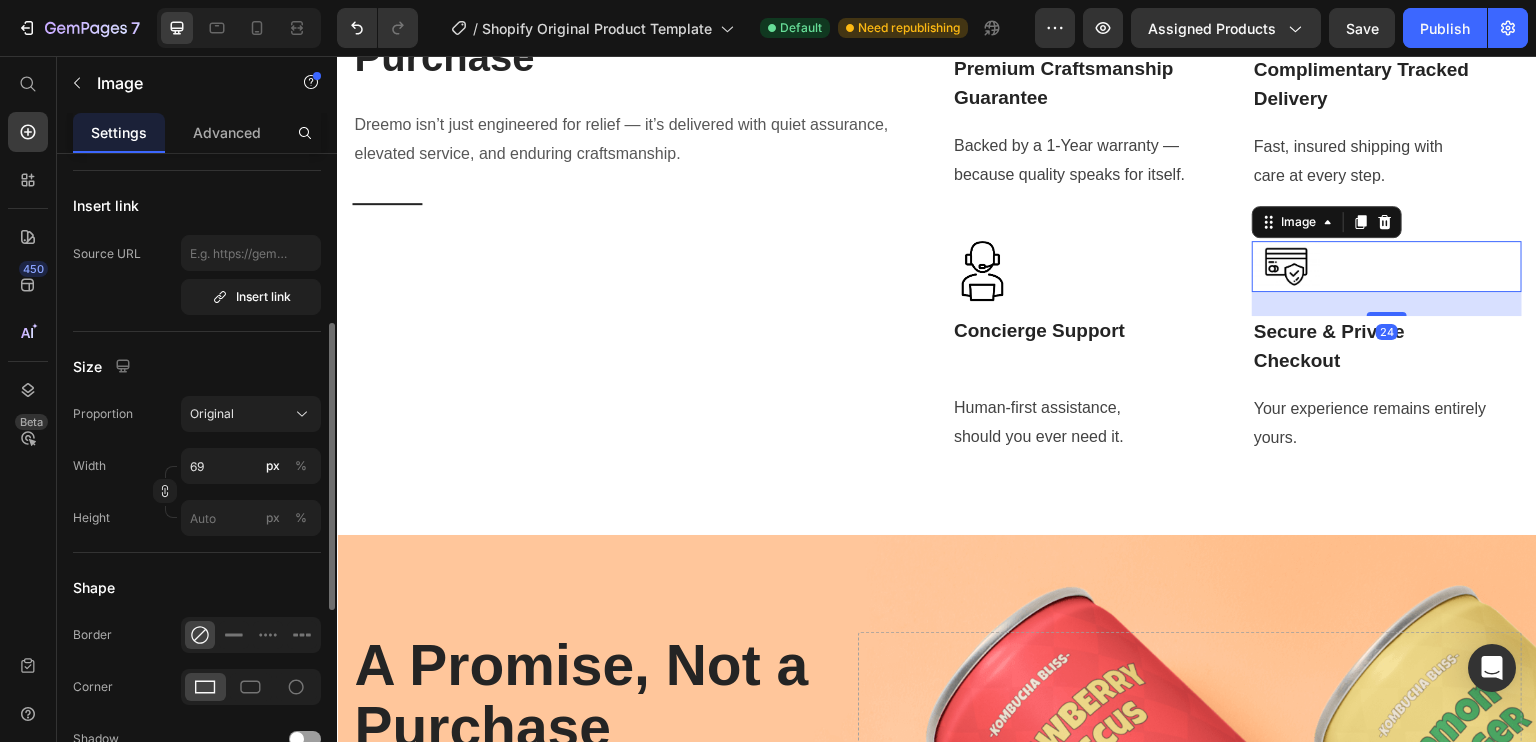 scroll, scrollTop: 380, scrollLeft: 0, axis: vertical 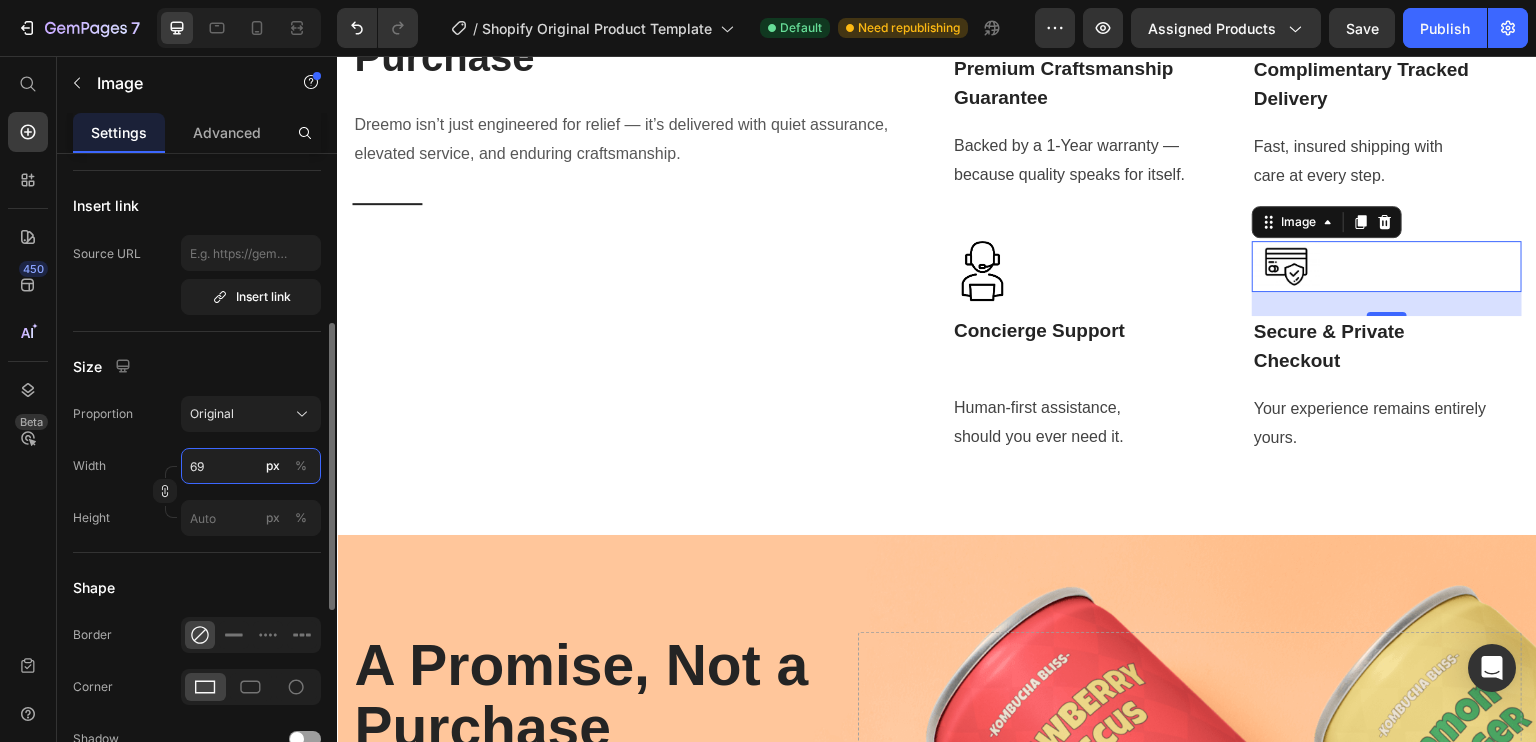 click on "69" at bounding box center [251, 466] 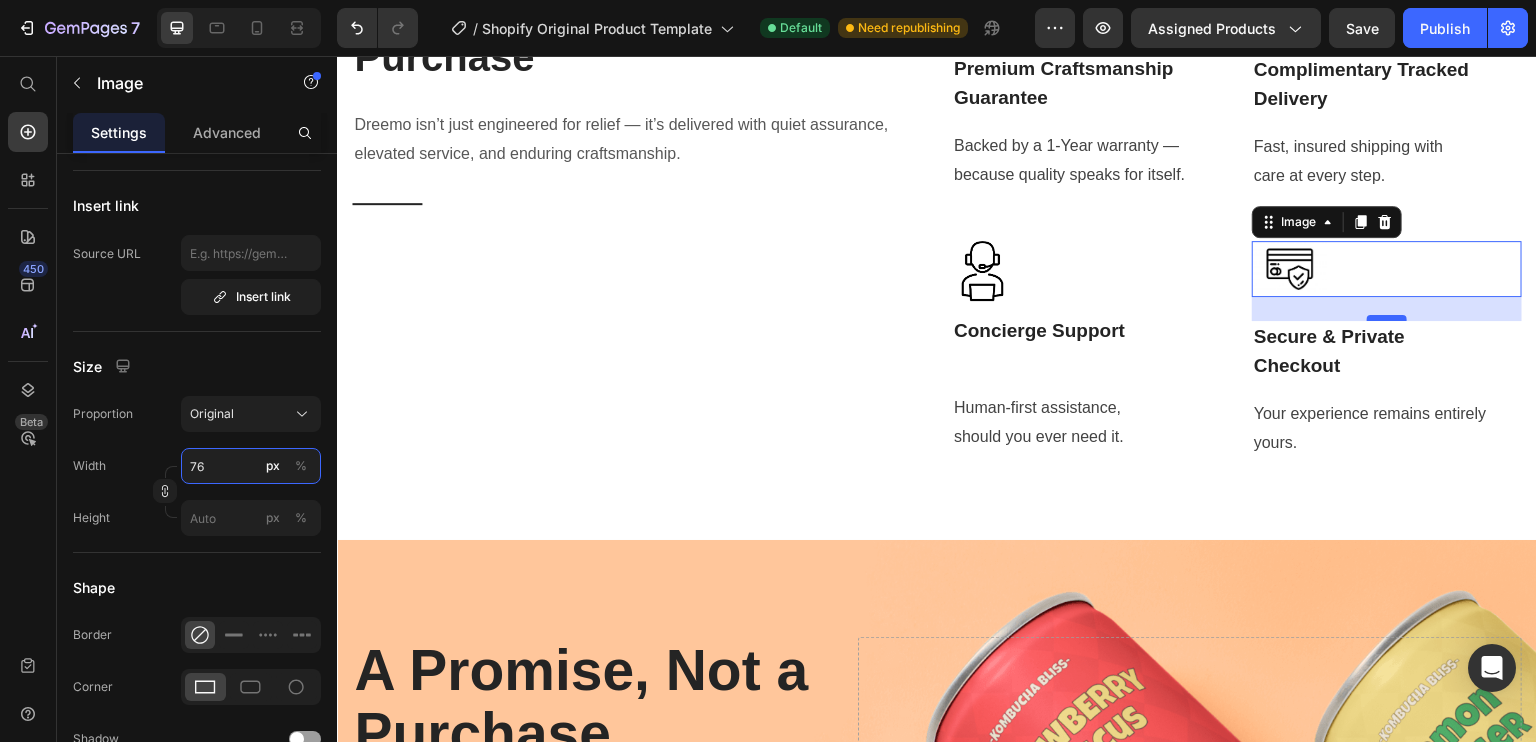type on "76" 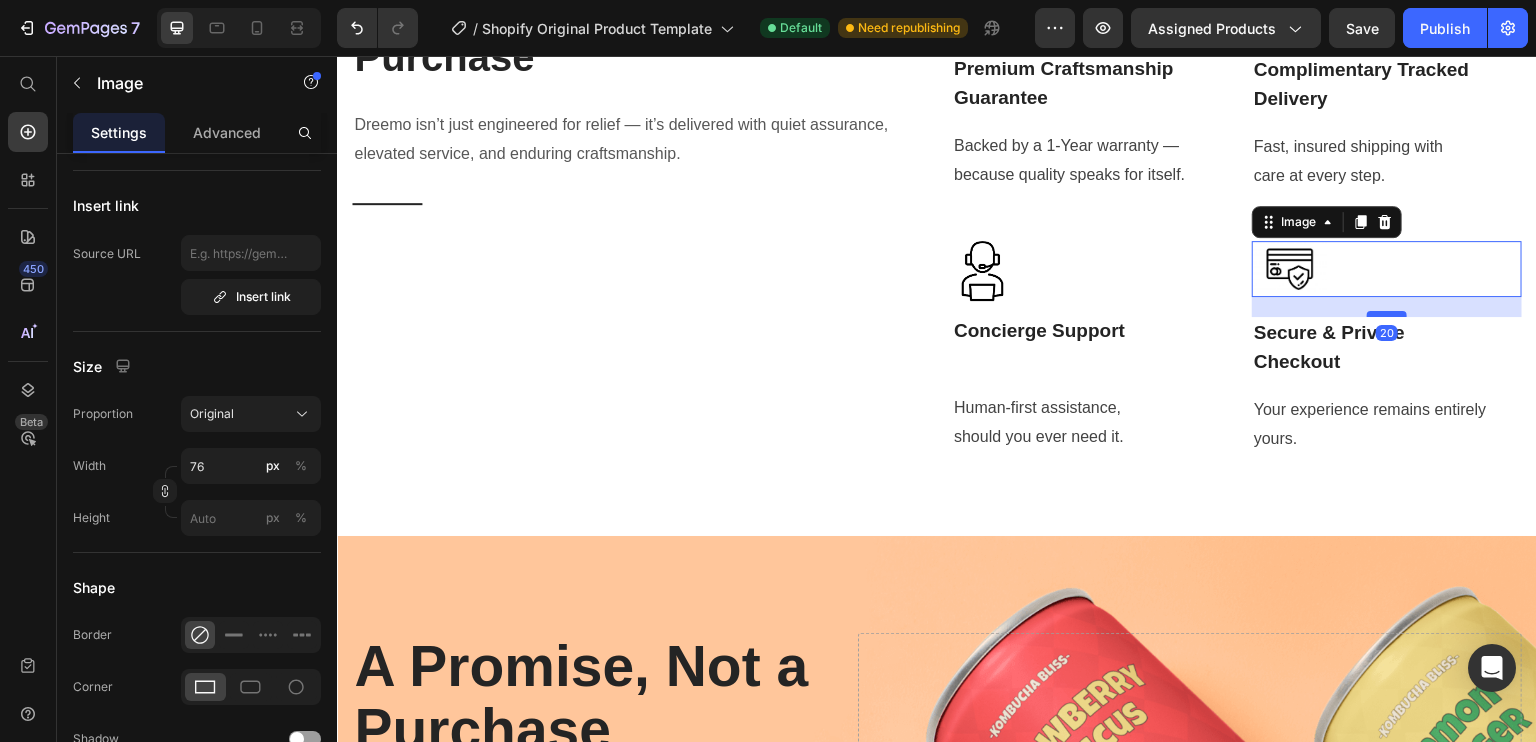 click at bounding box center (1387, 314) 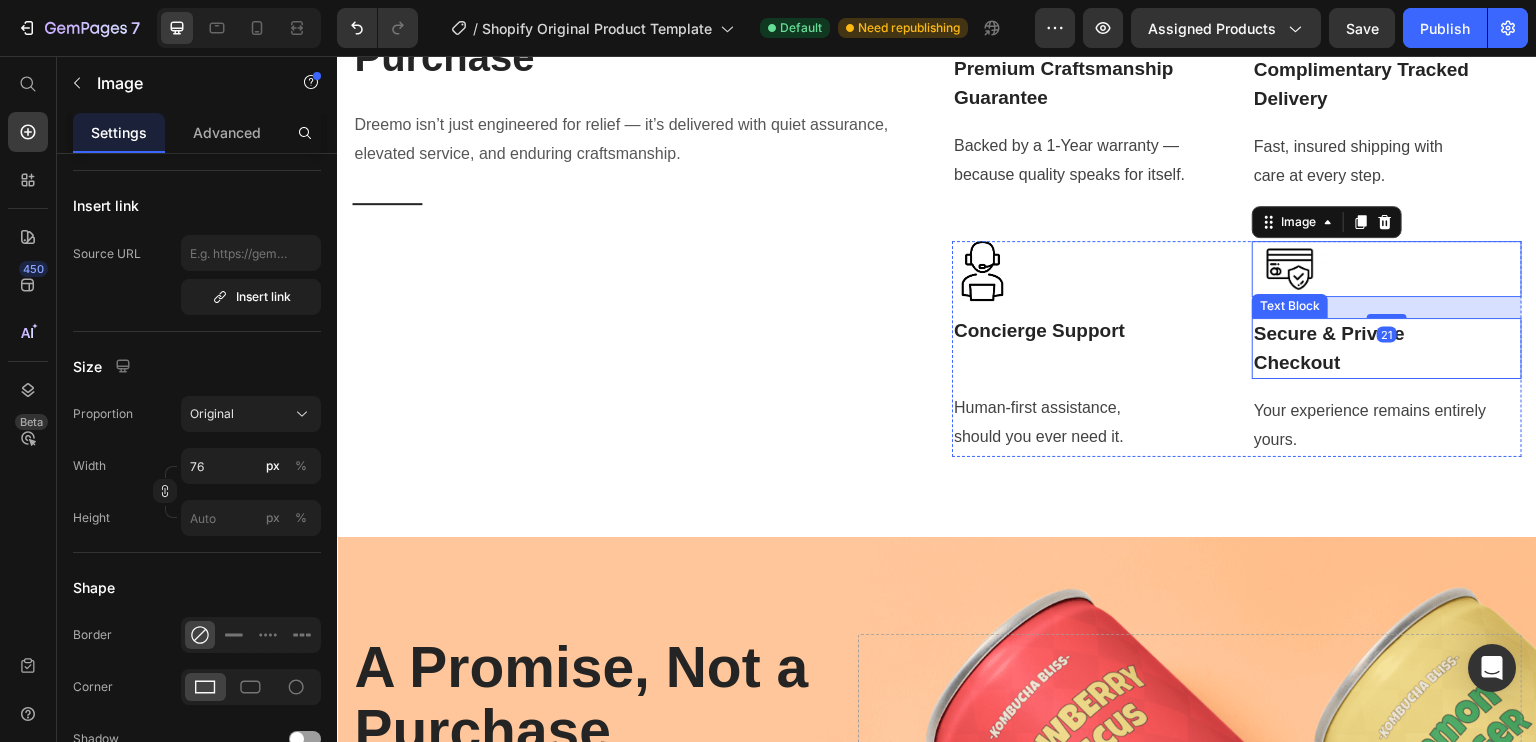 click on "Secure & Private  Checkout" at bounding box center (1387, 348) 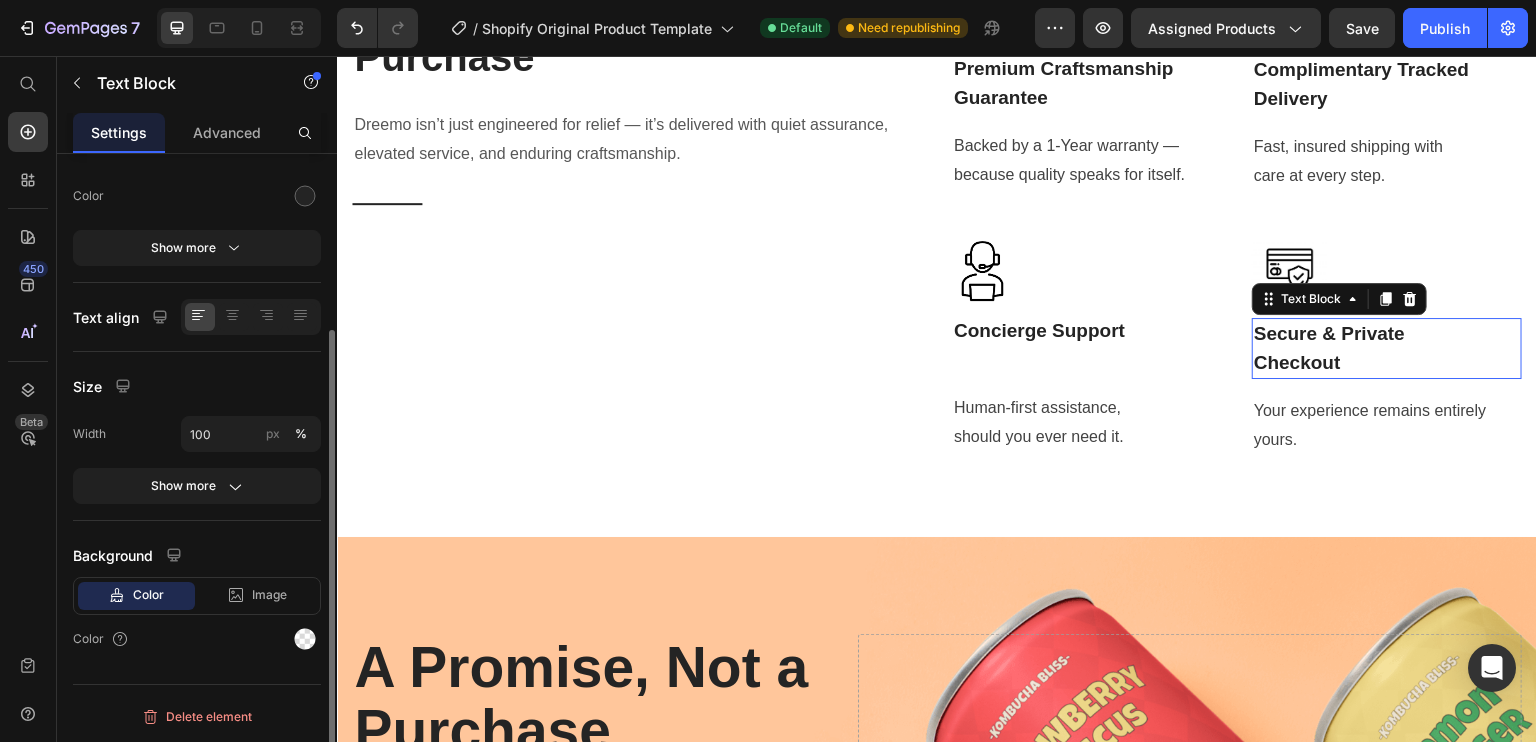 scroll, scrollTop: 0, scrollLeft: 0, axis: both 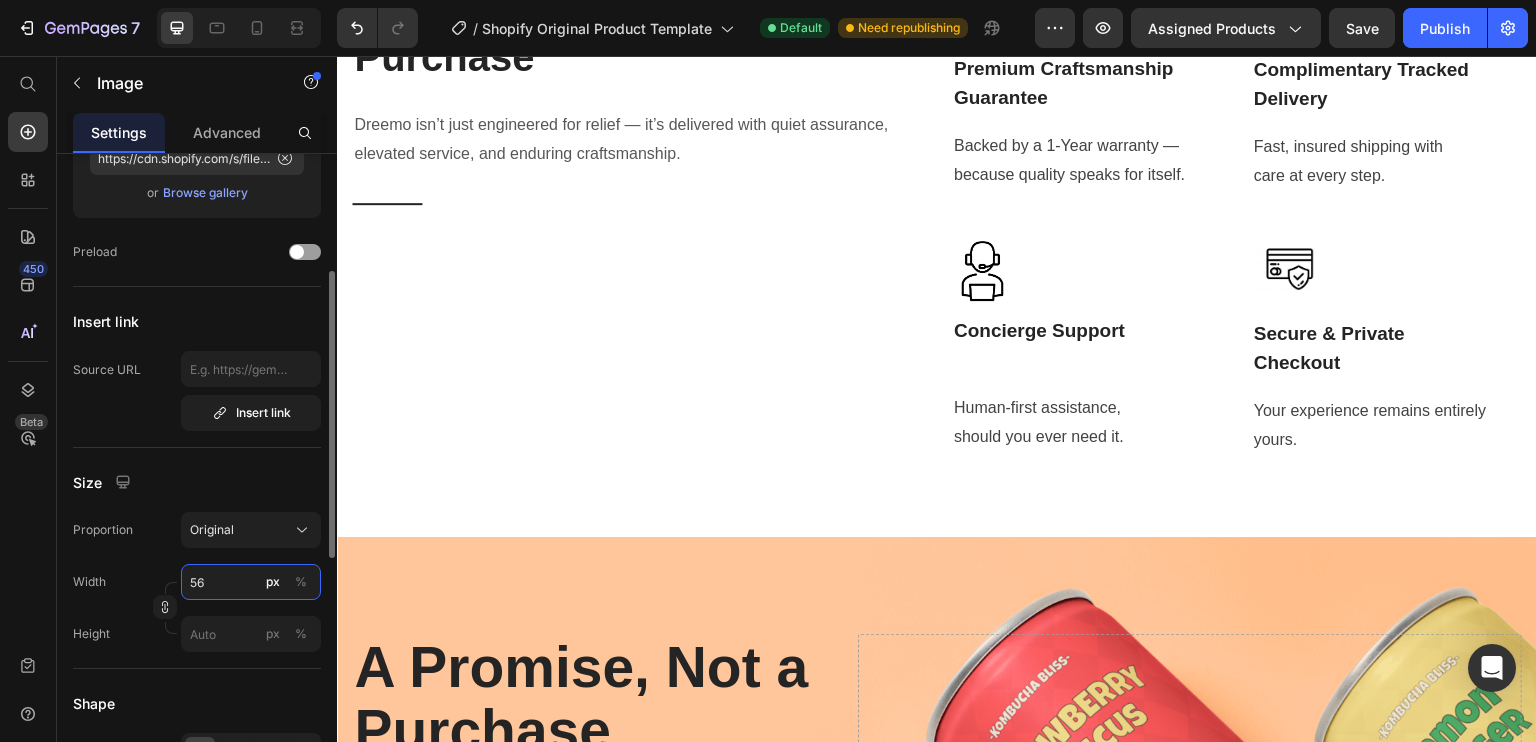 click on "56" at bounding box center [251, 582] 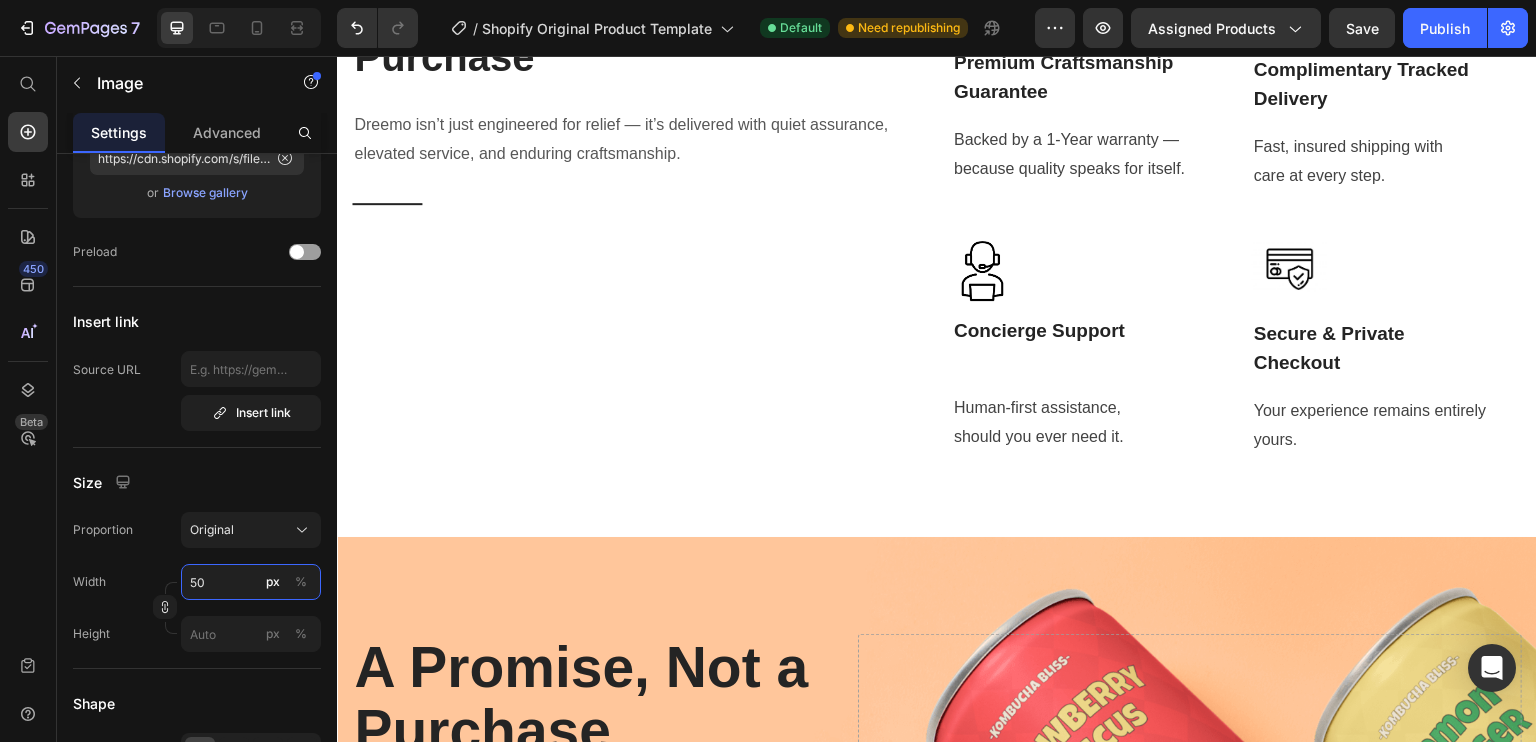 type on "50" 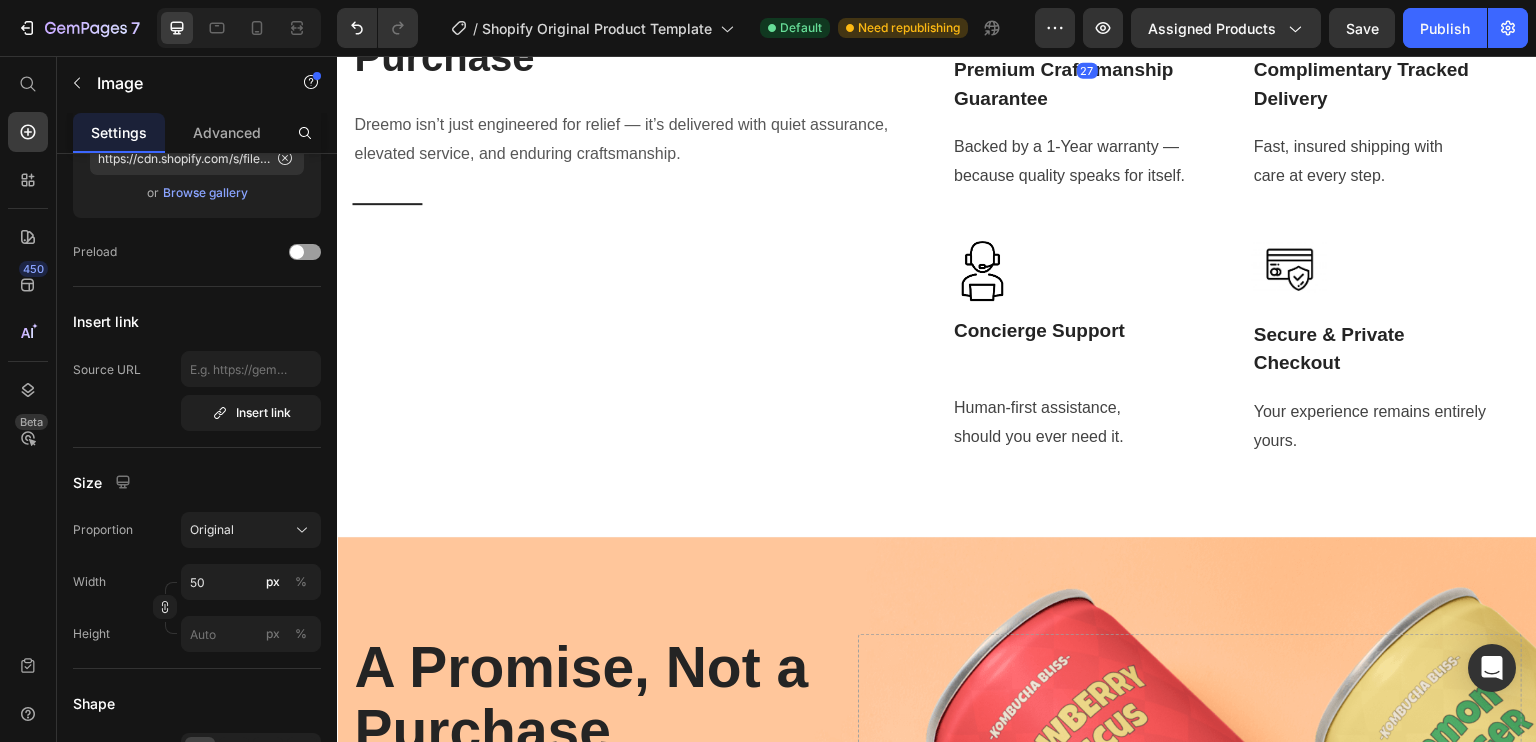 click at bounding box center [1087, 51] 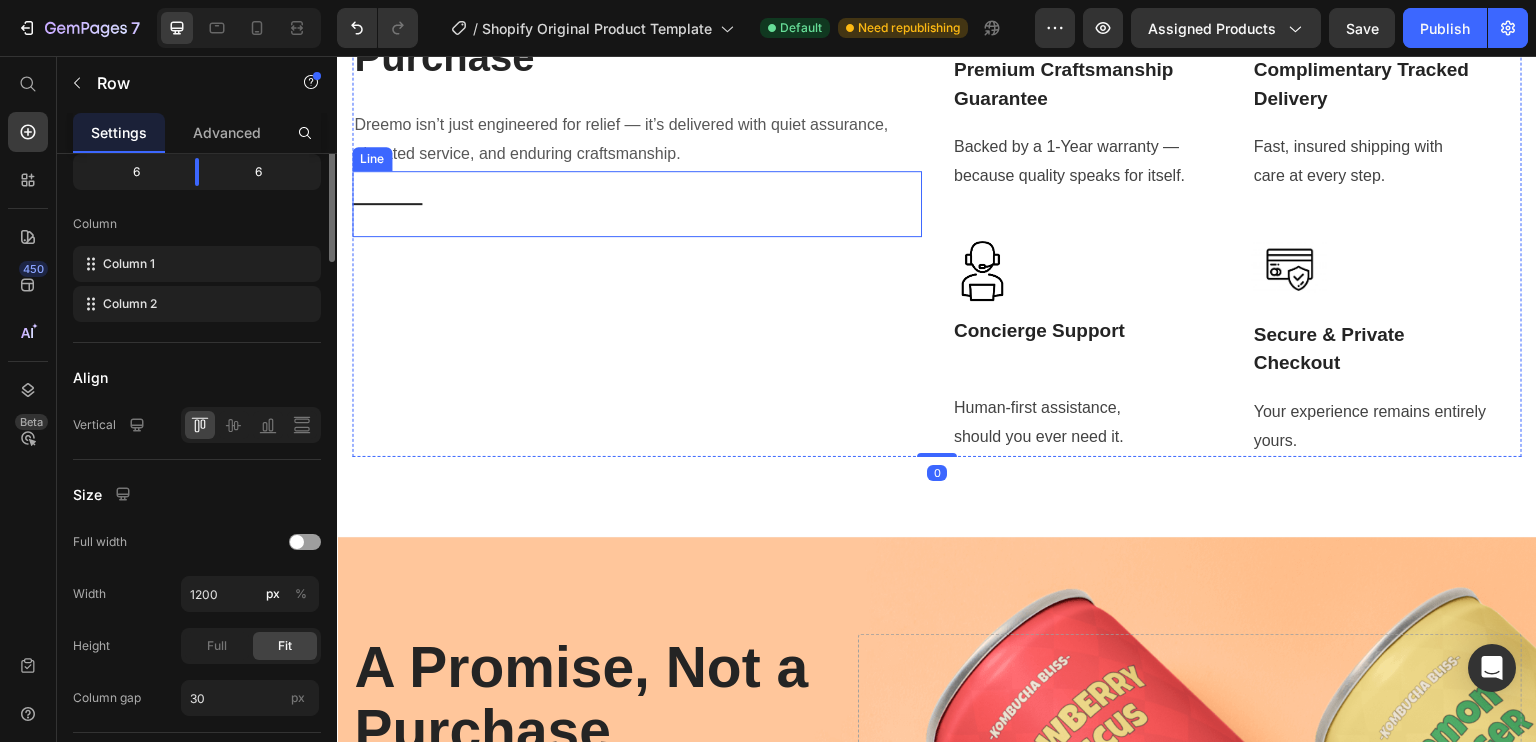 scroll, scrollTop: 0, scrollLeft: 0, axis: both 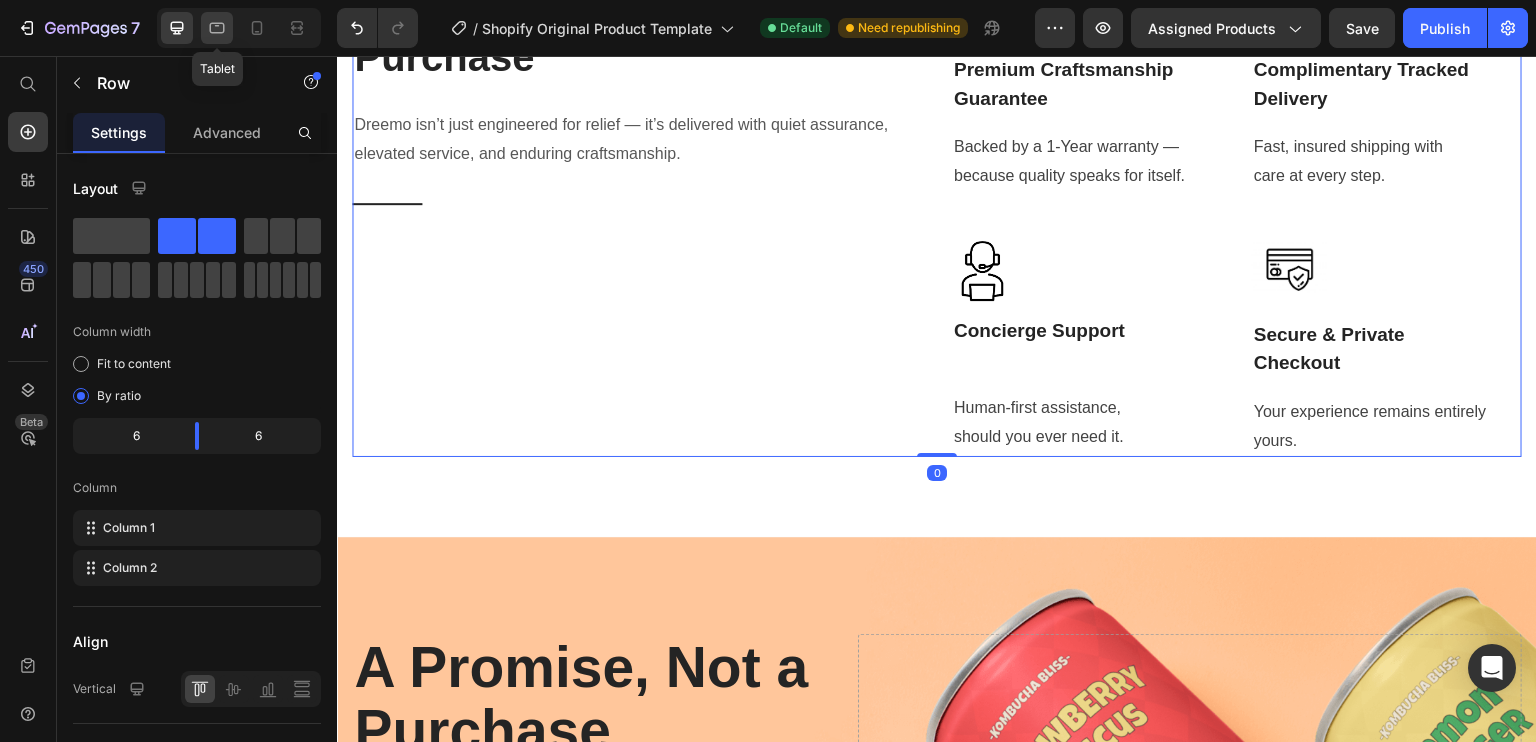 click 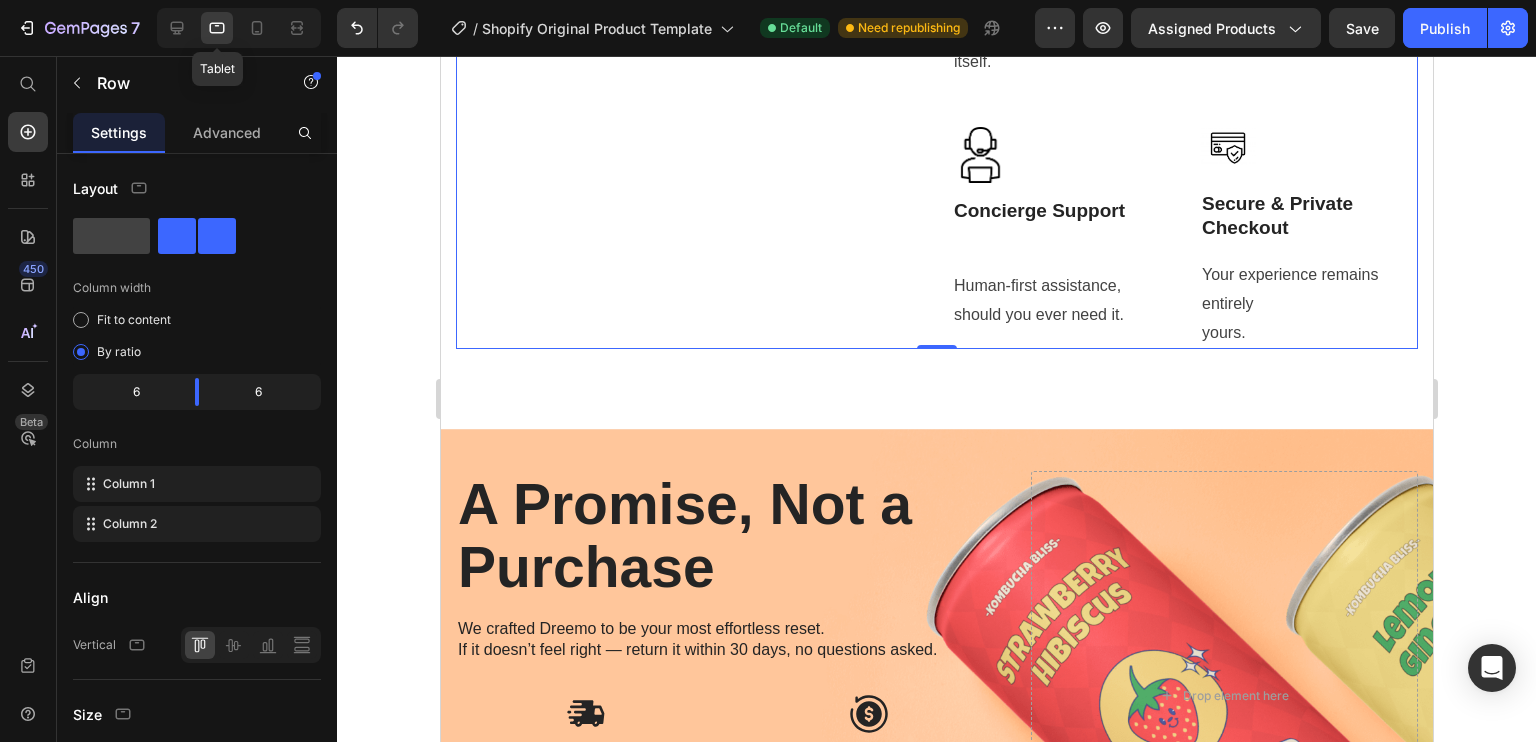 scroll, scrollTop: 7160, scrollLeft: 0, axis: vertical 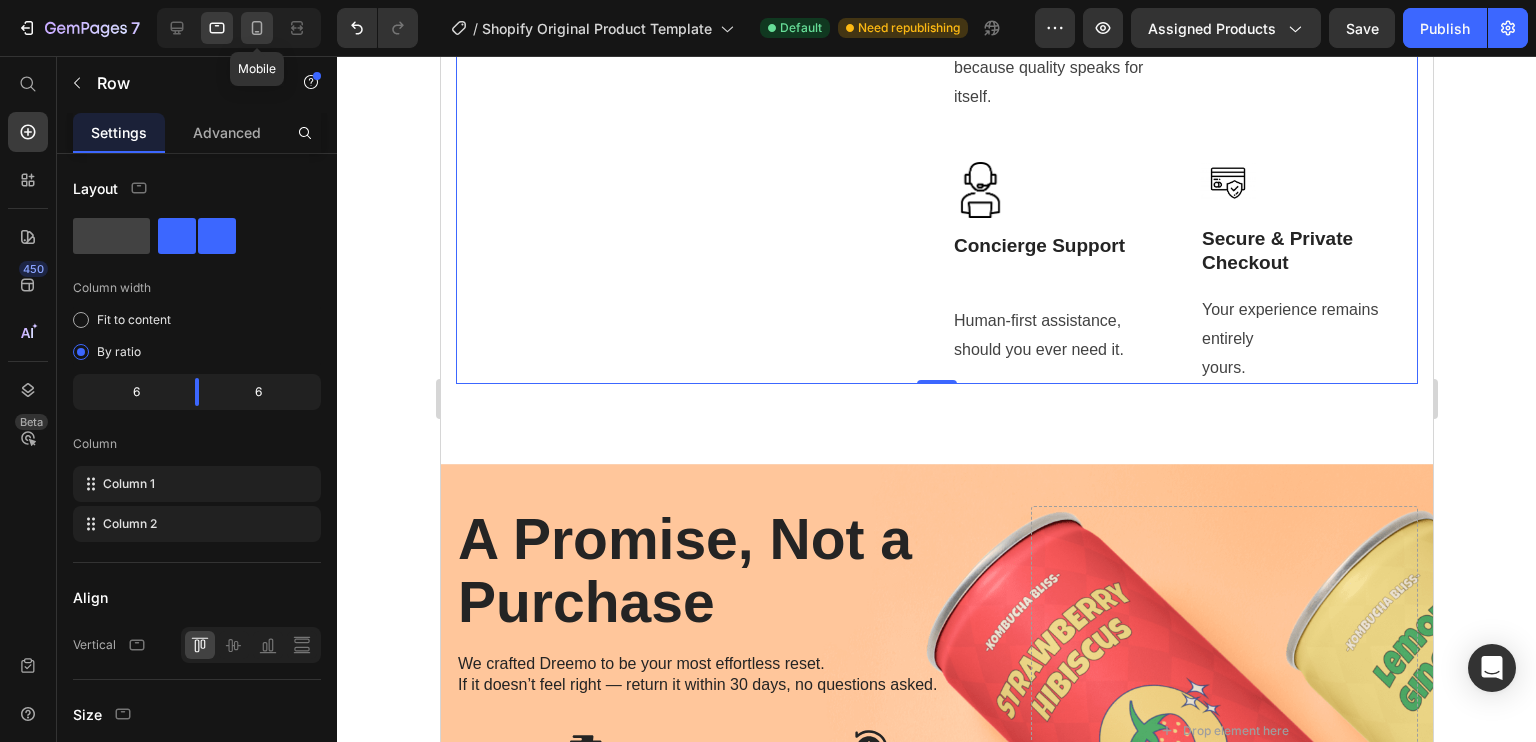 click 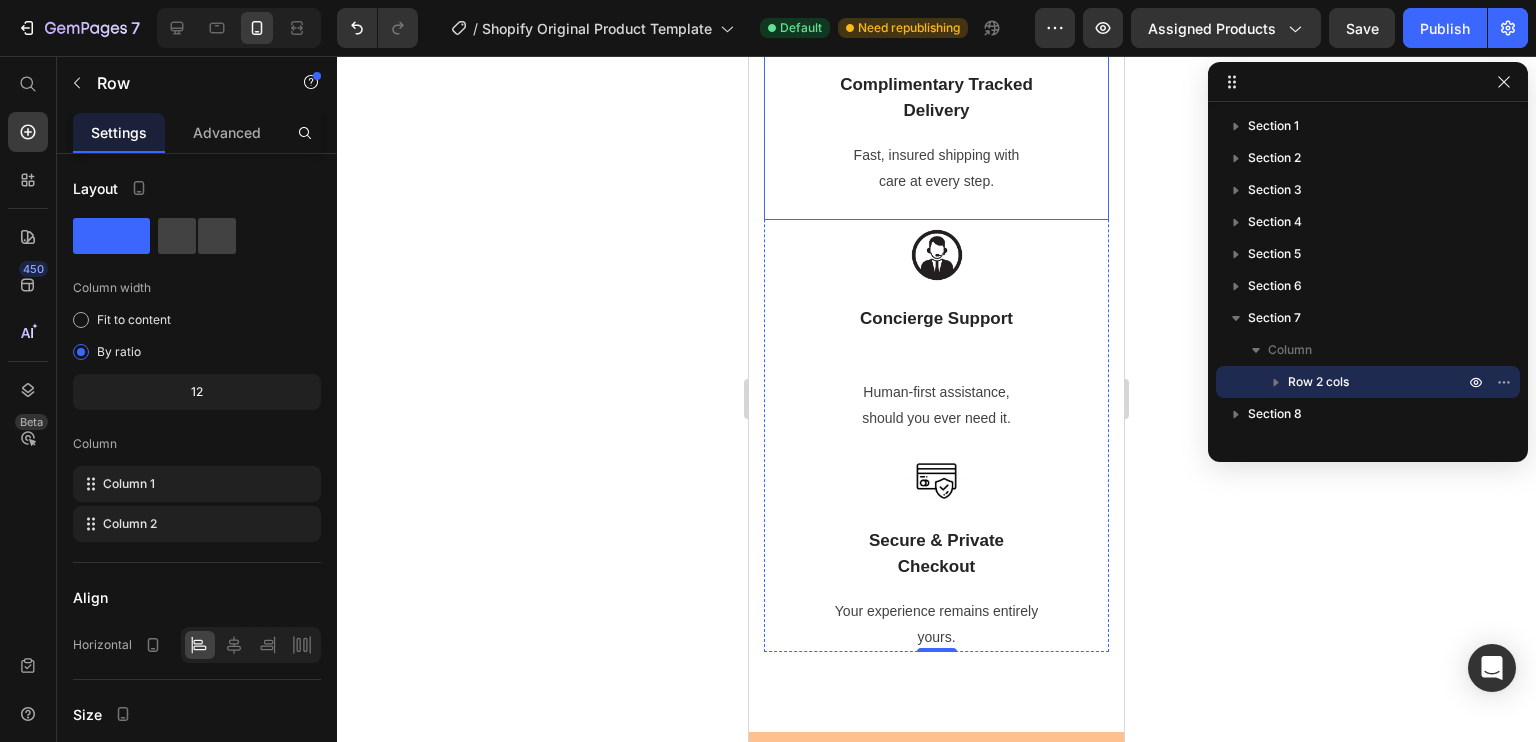 scroll, scrollTop: 7888, scrollLeft: 0, axis: vertical 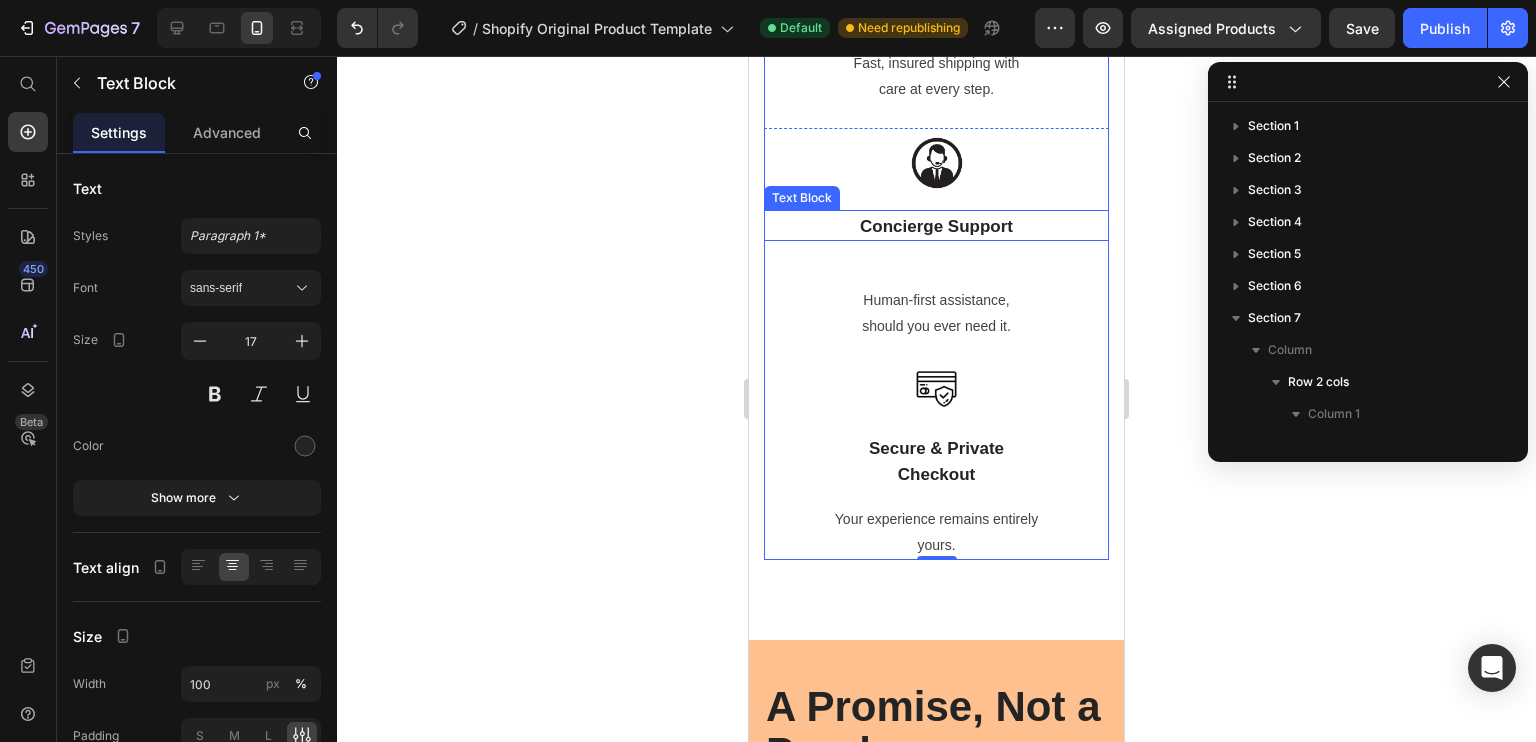 click on "Concierge Support" at bounding box center (936, 227) 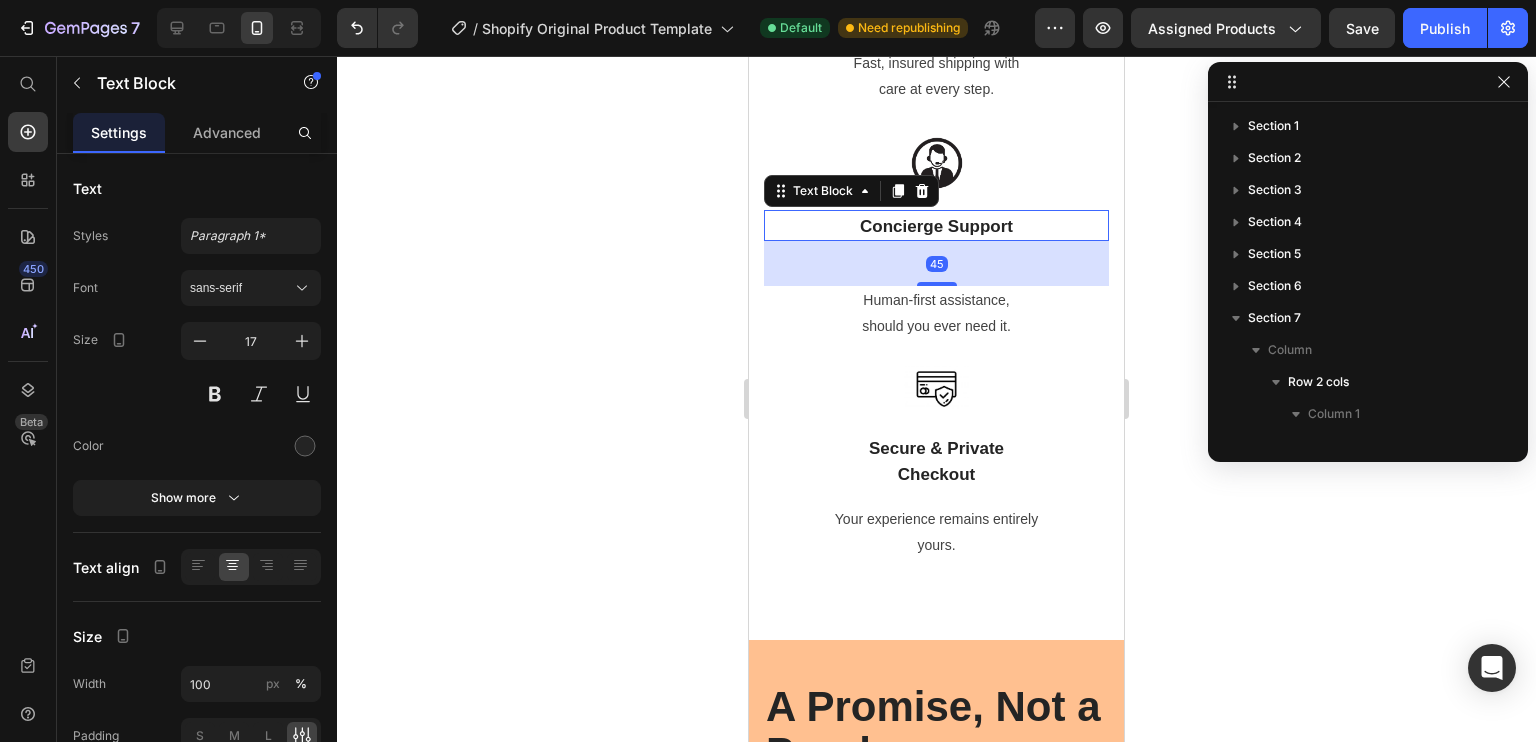scroll, scrollTop: 442, scrollLeft: 0, axis: vertical 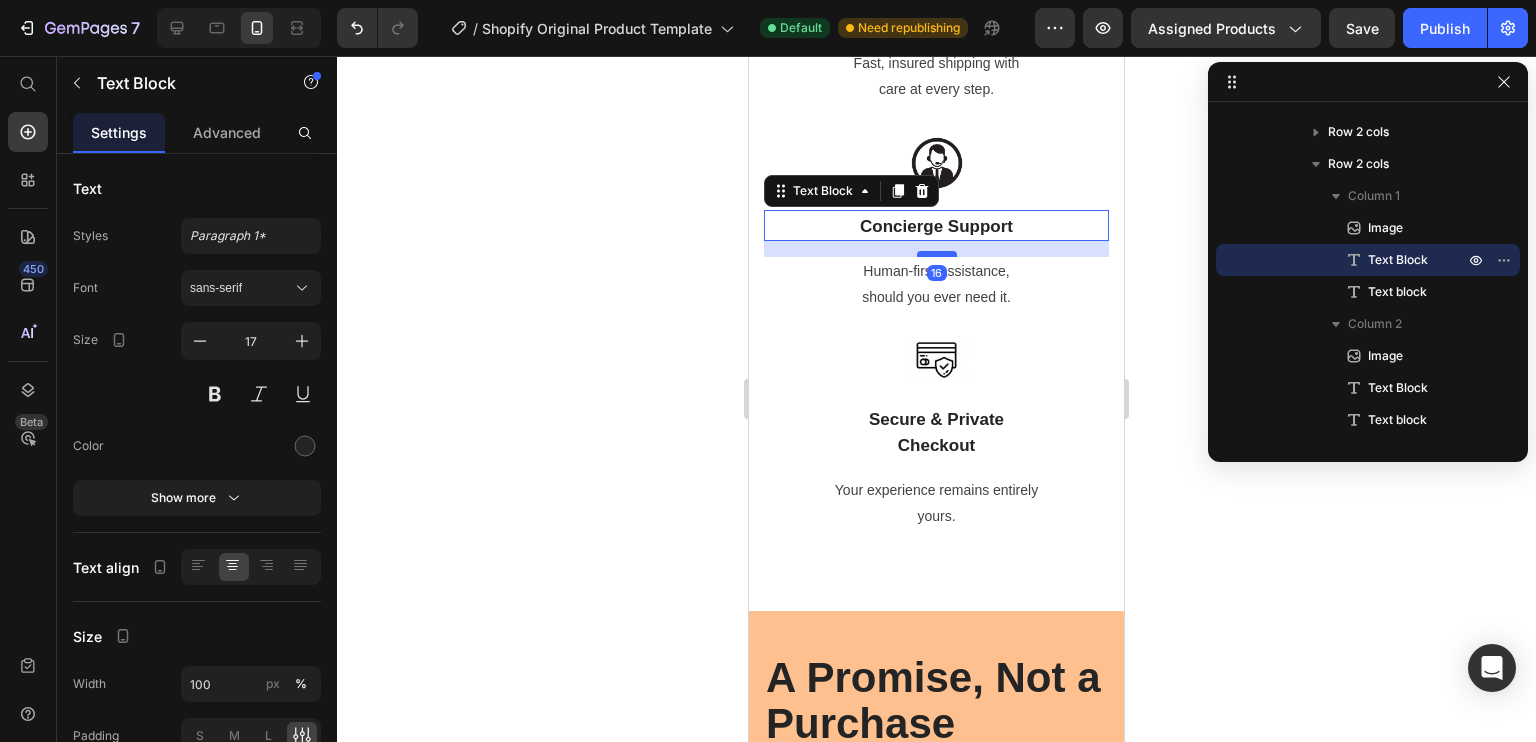 drag, startPoint x: 938, startPoint y: 283, endPoint x: 940, endPoint y: 254, distance: 29.068884 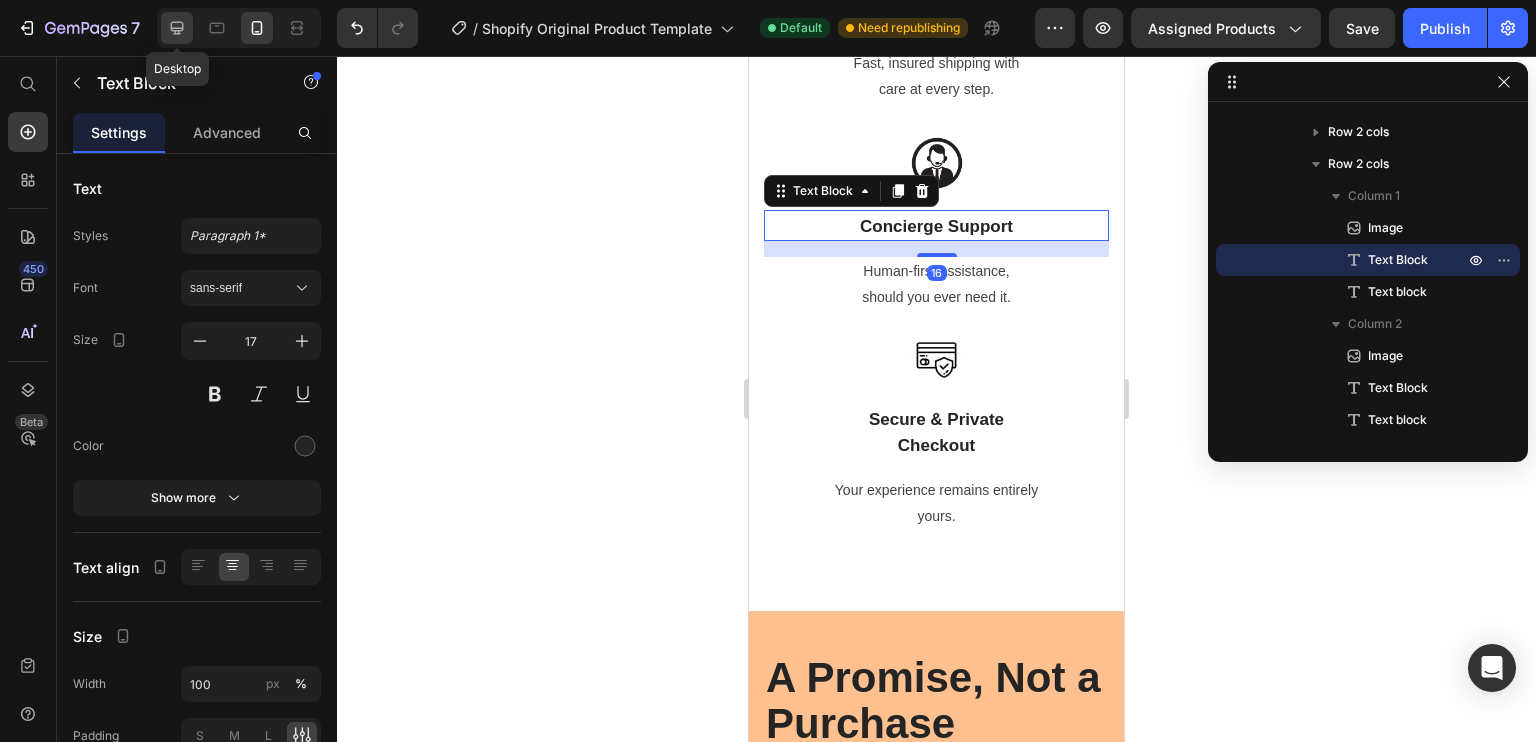click 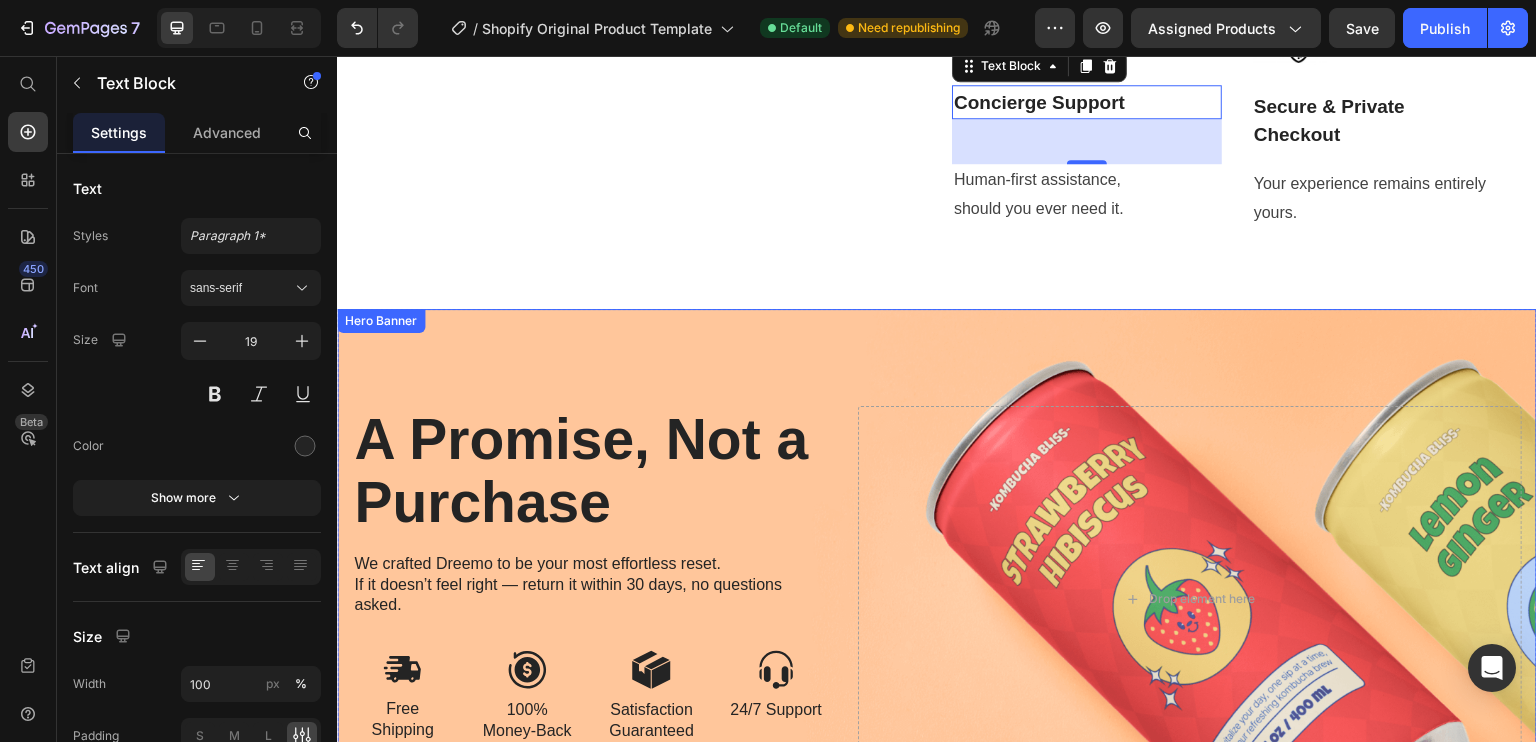 scroll, scrollTop: 7204, scrollLeft: 0, axis: vertical 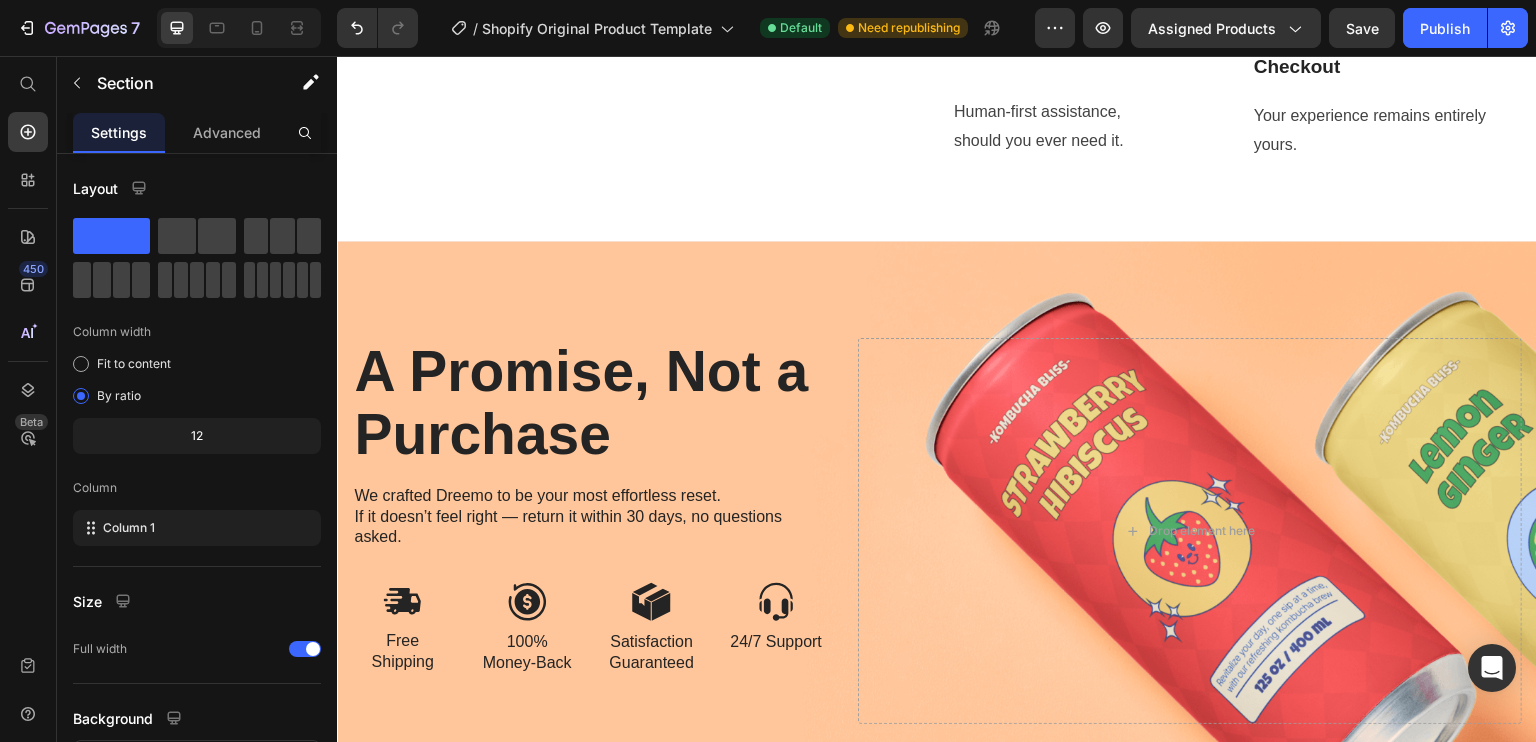 click at bounding box center [1087, -25] 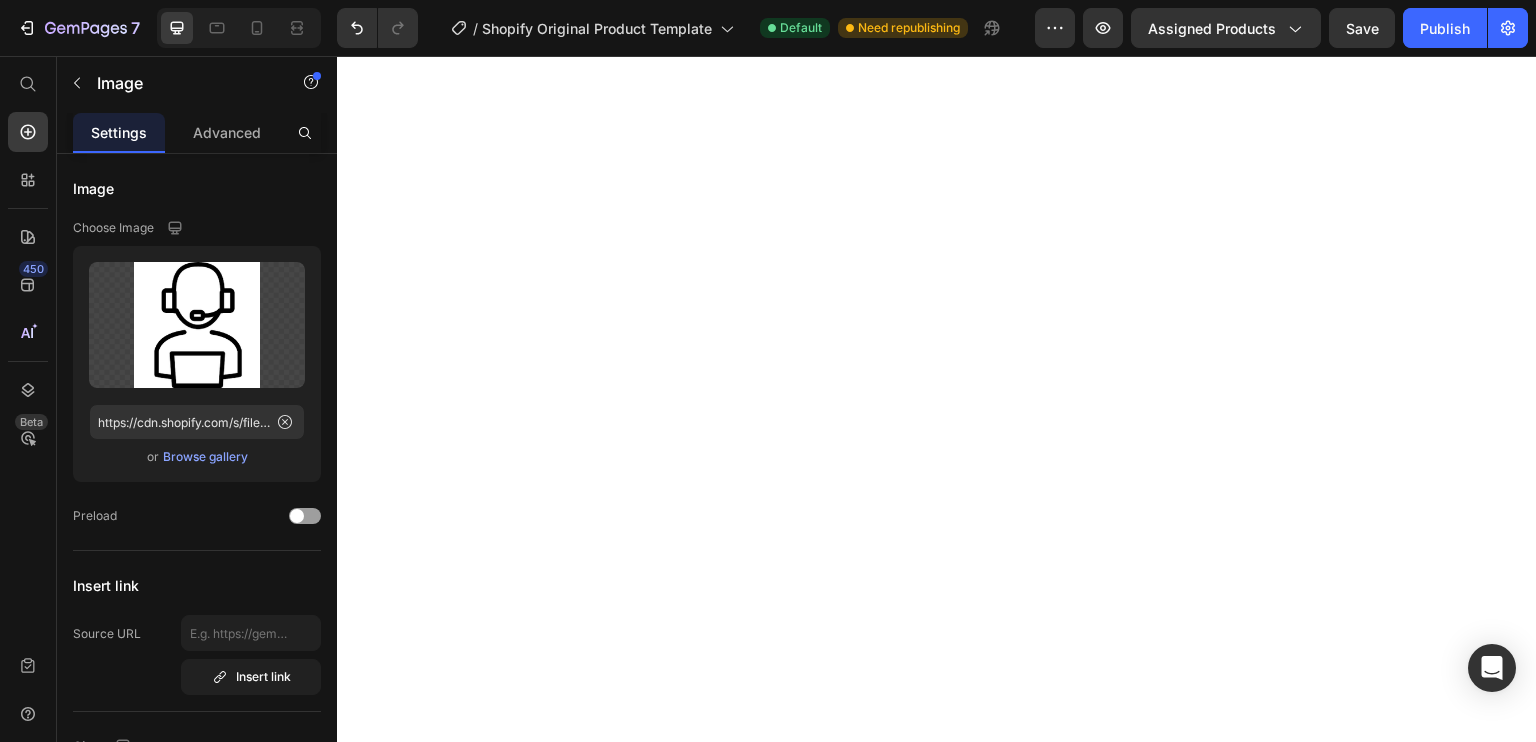 scroll, scrollTop: 0, scrollLeft: 0, axis: both 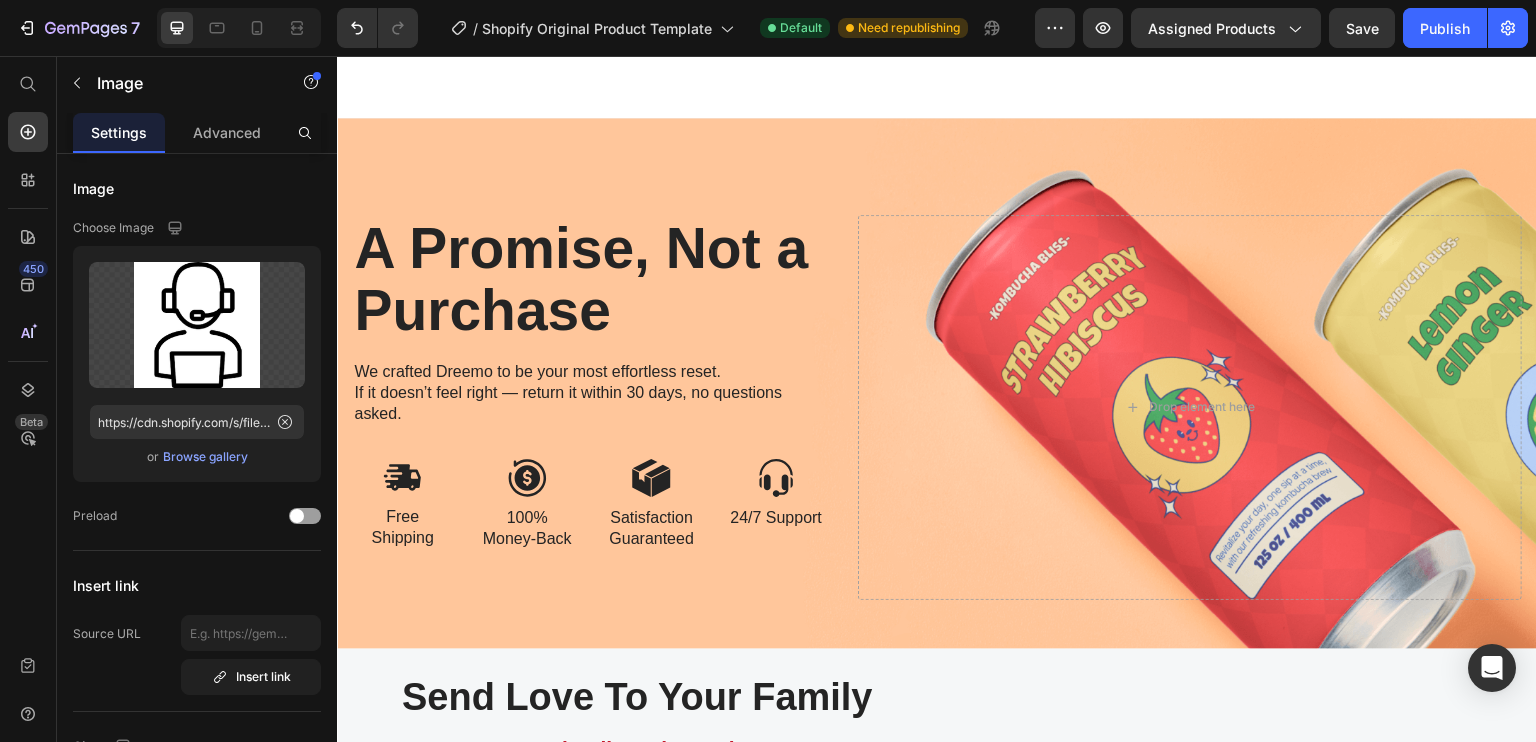 click at bounding box center [1087, -110] 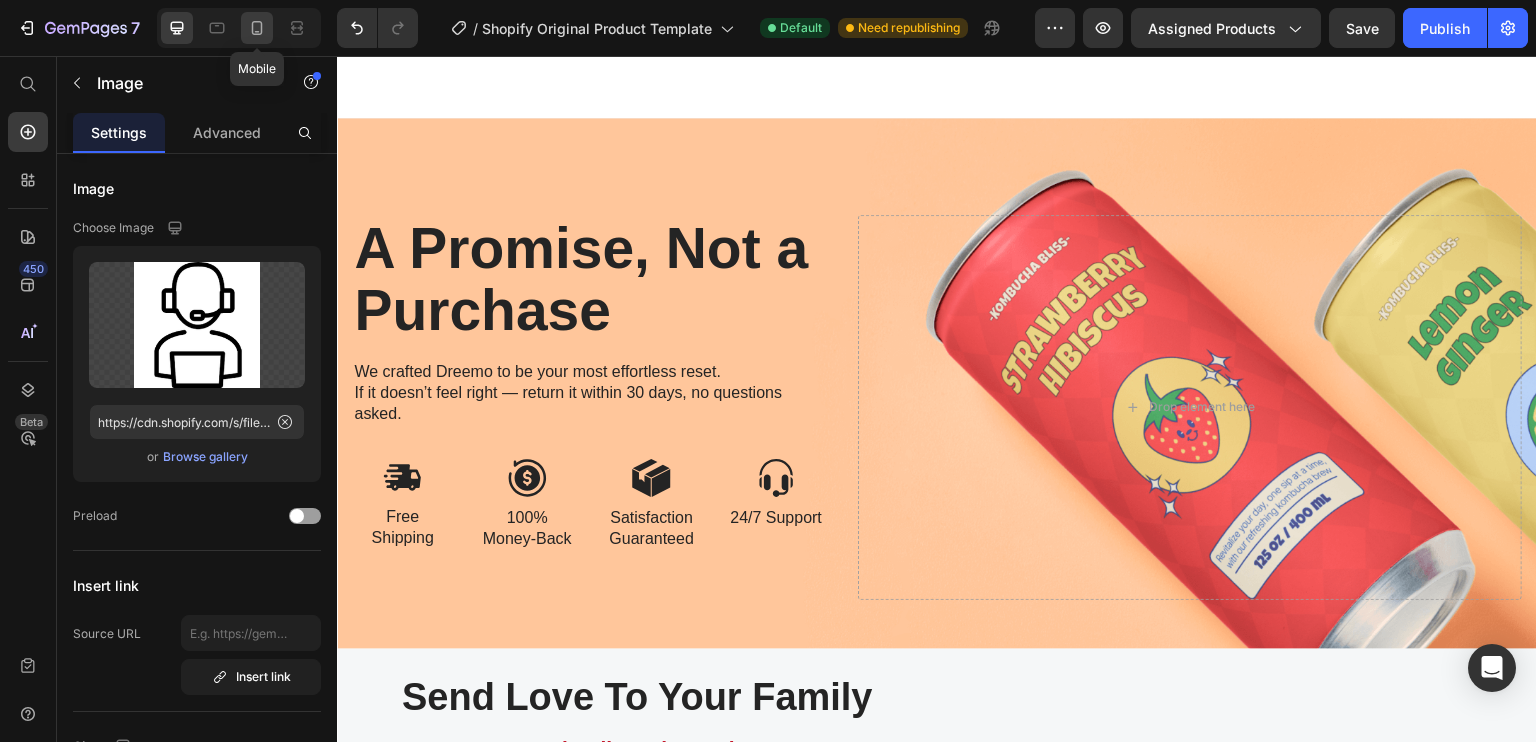 click 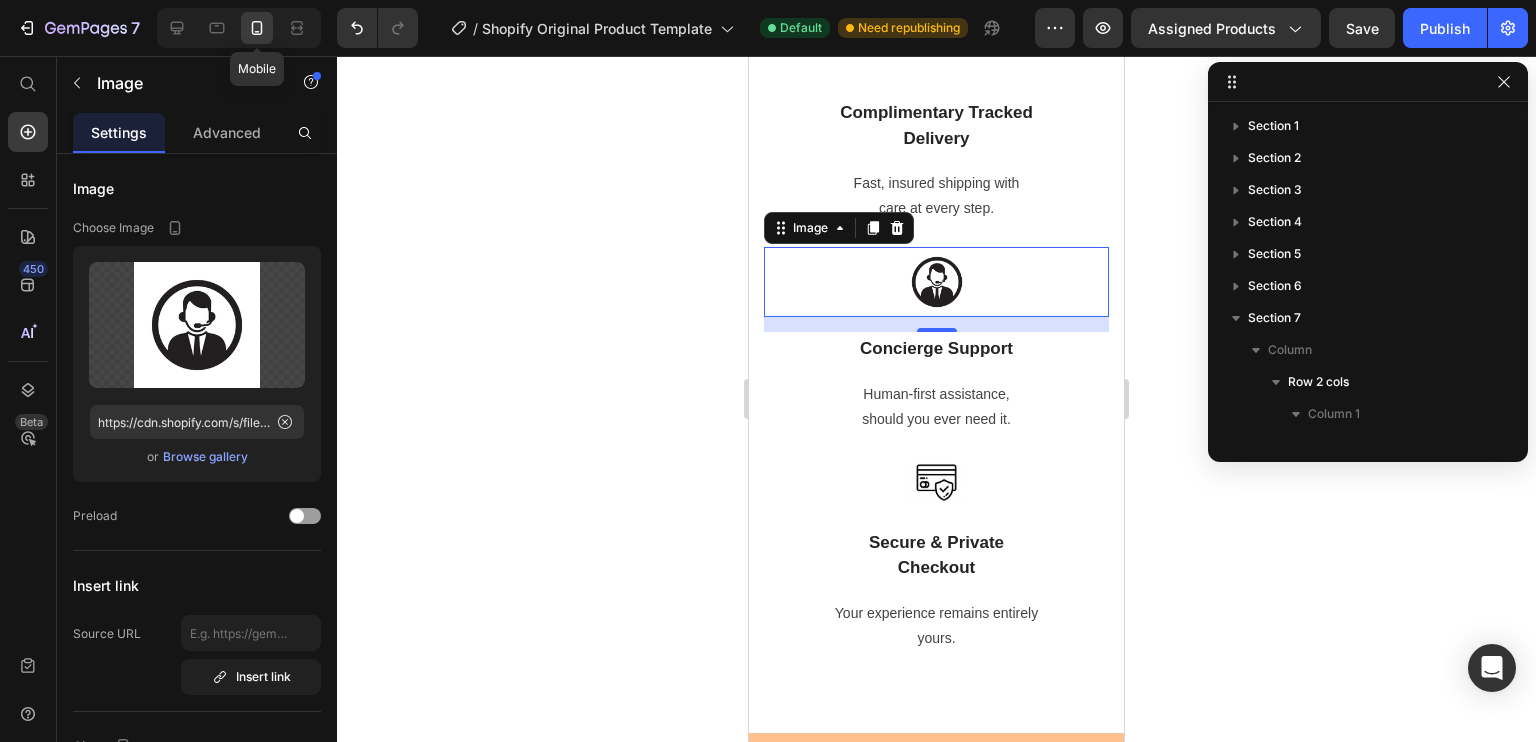 scroll, scrollTop: 7350, scrollLeft: 0, axis: vertical 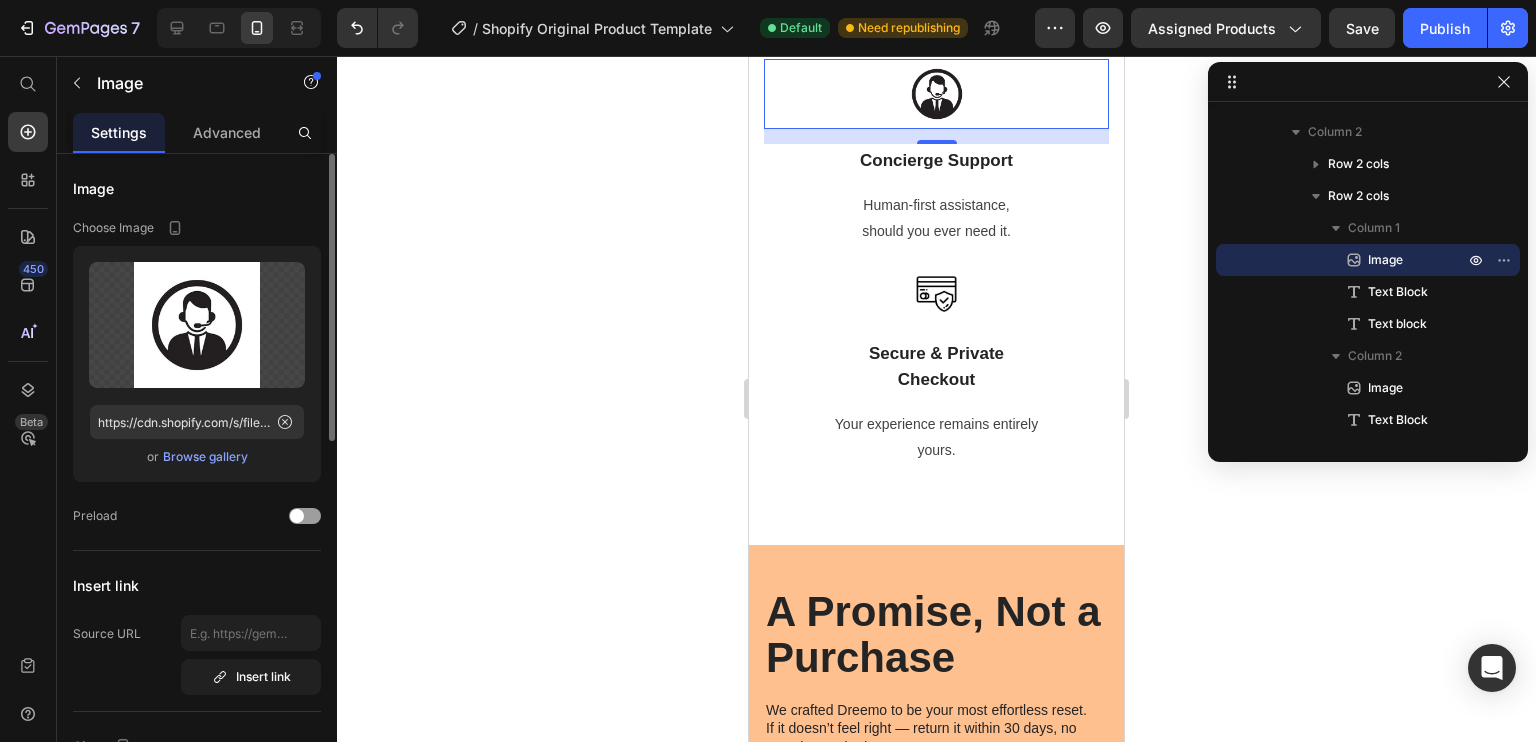 click on "Browse gallery" at bounding box center (205, 457) 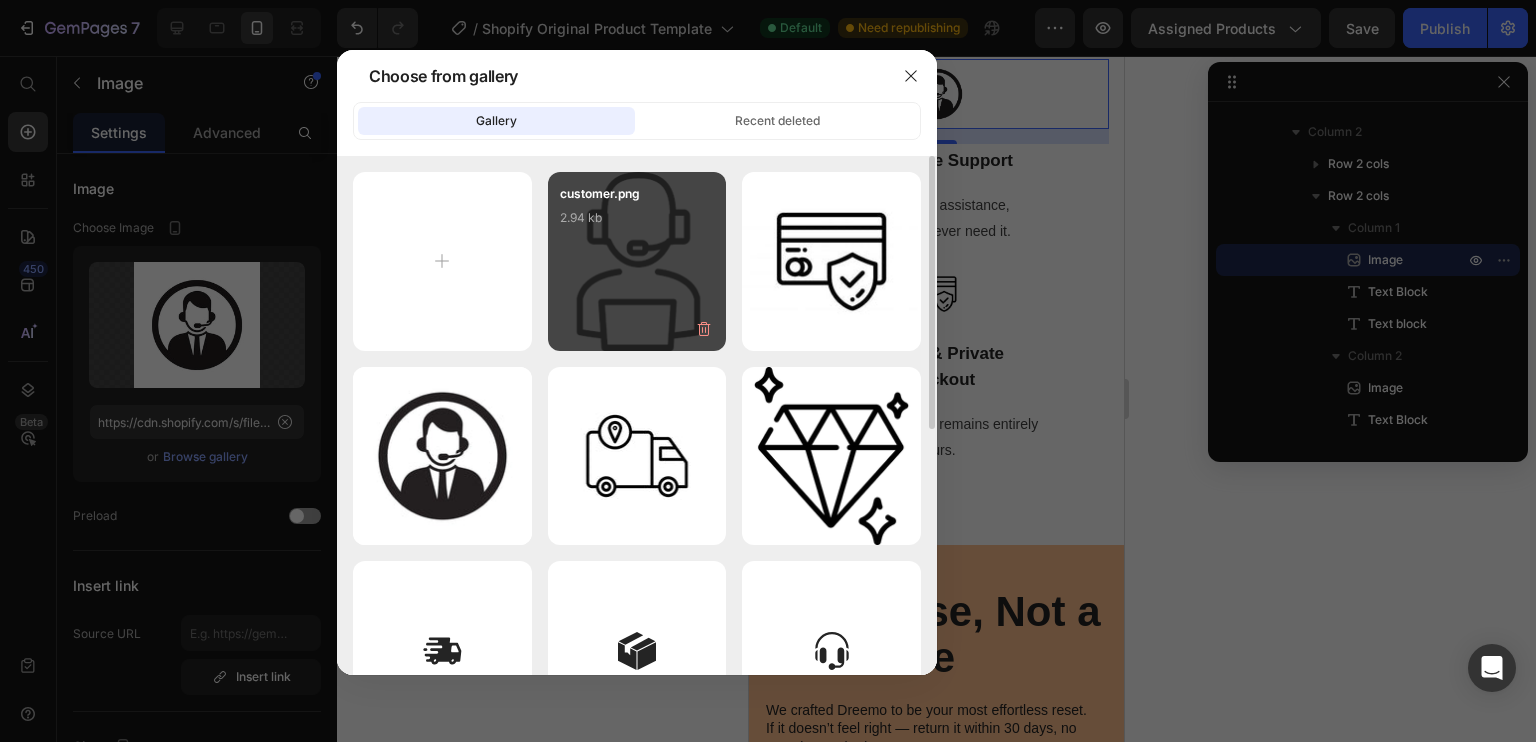click on "customer.png 2.94 kb" at bounding box center (637, 261) 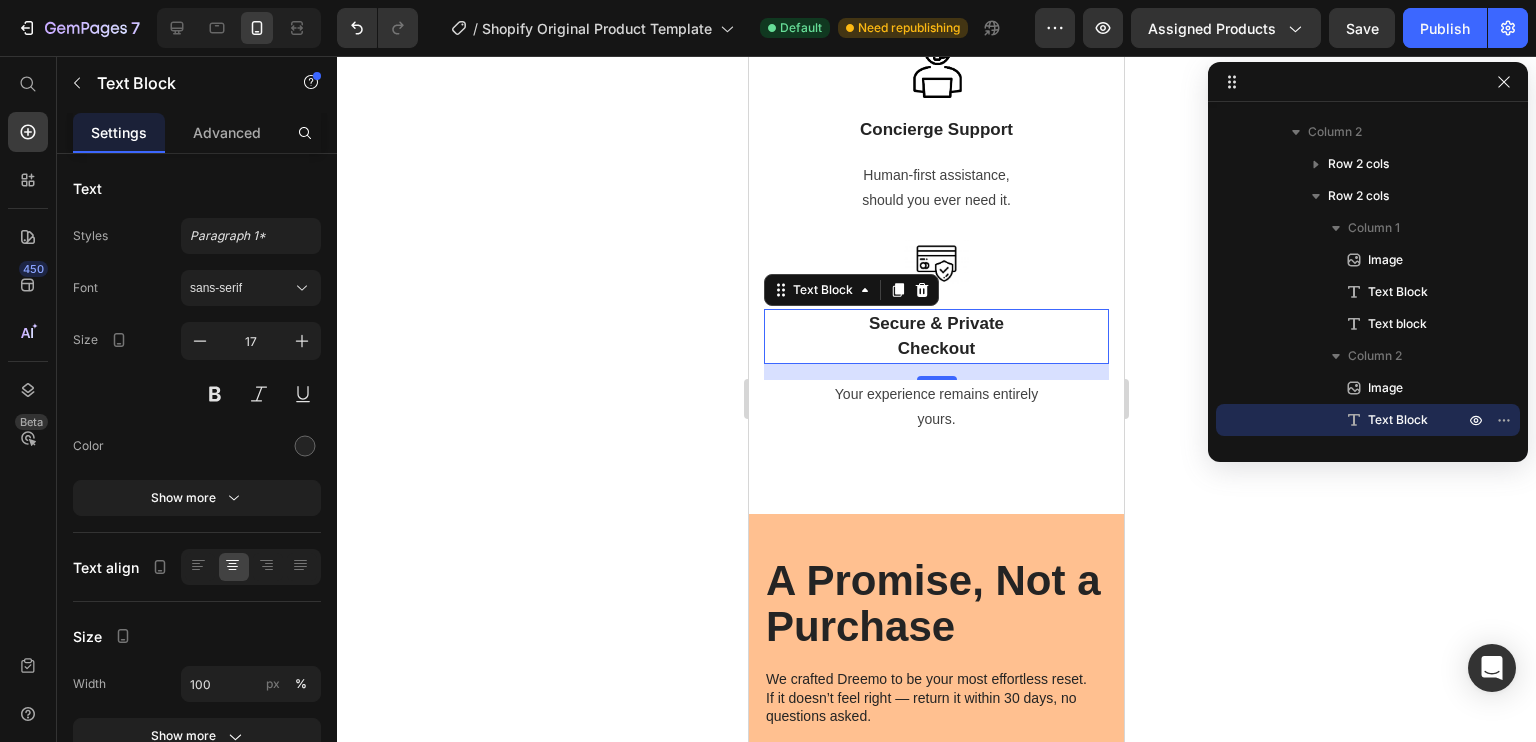 scroll, scrollTop: 7588, scrollLeft: 0, axis: vertical 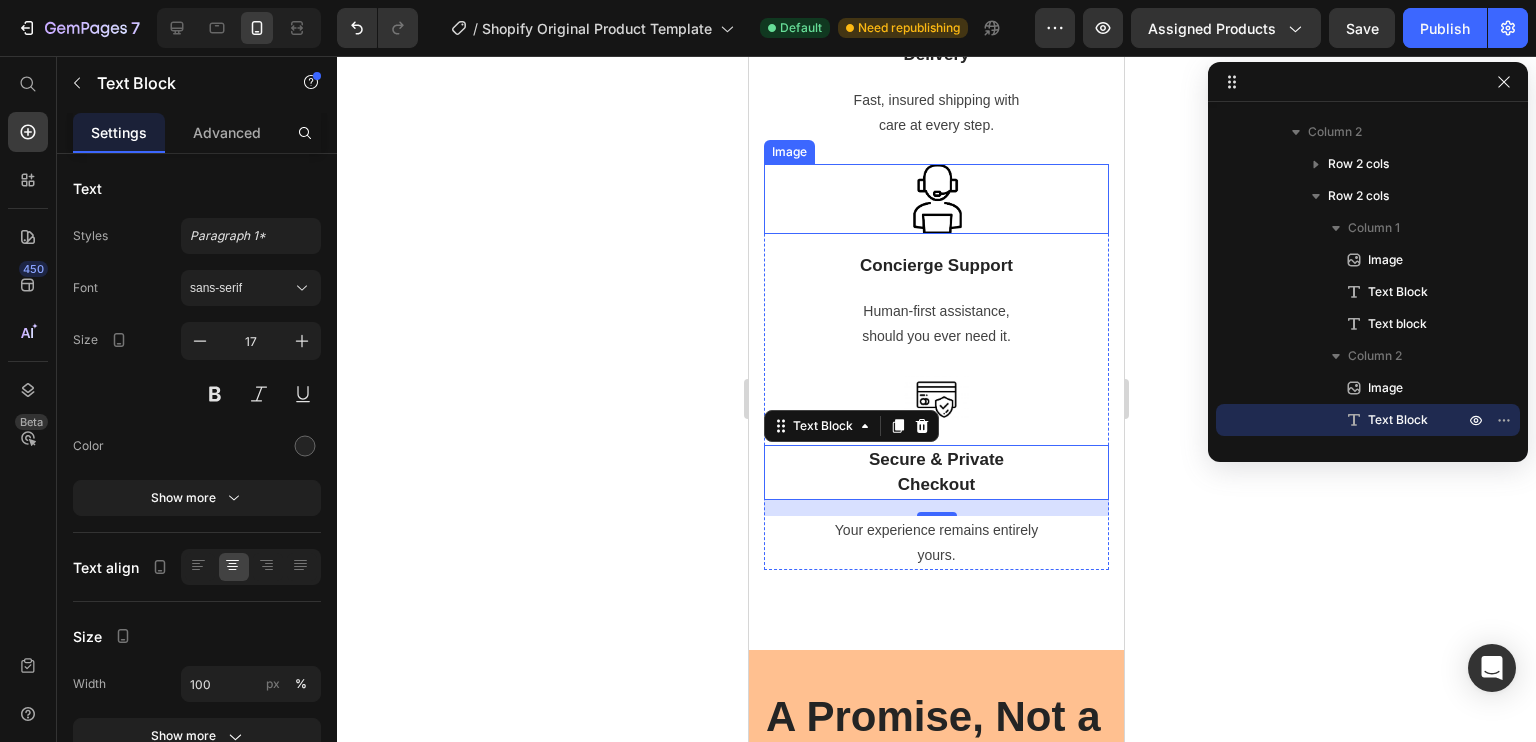 click at bounding box center (936, 199) 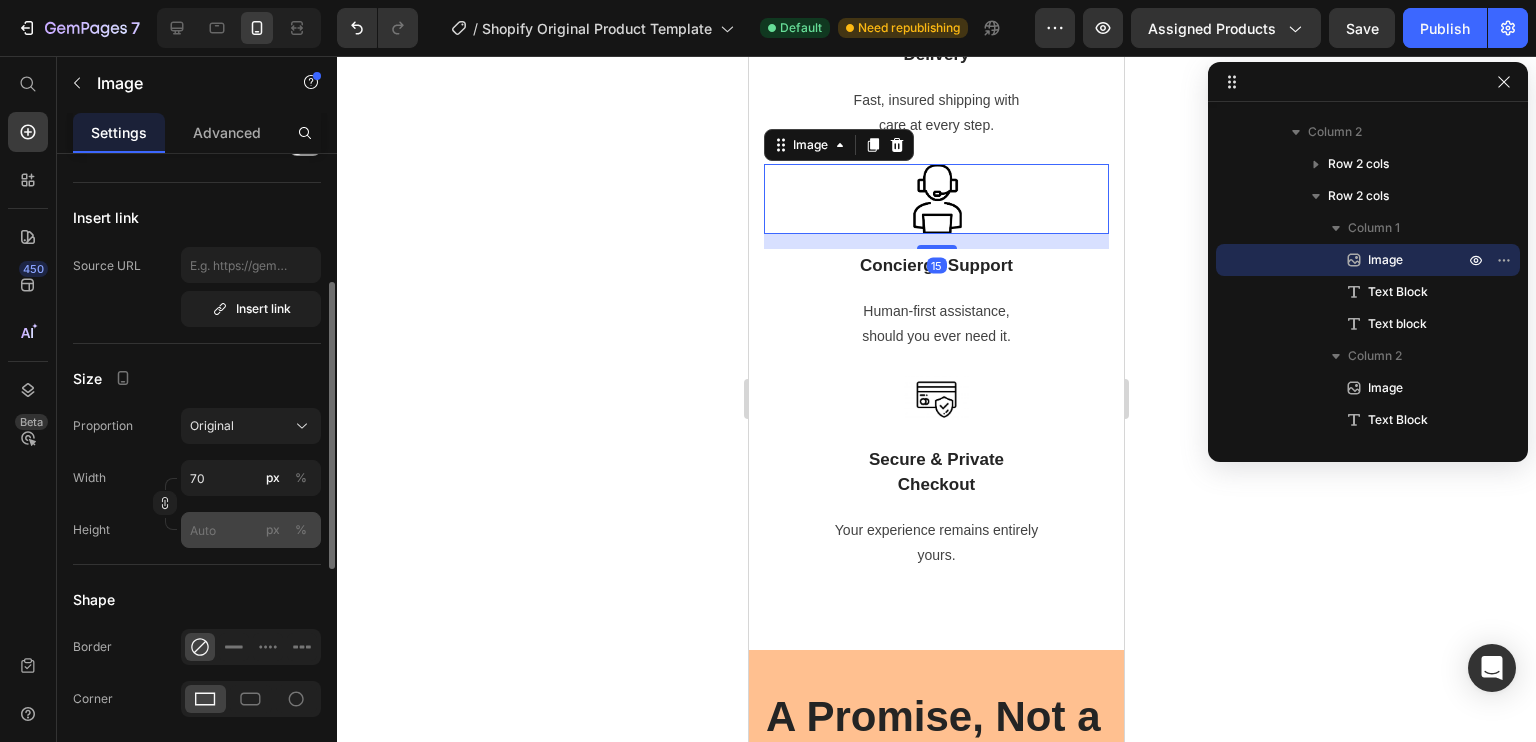 scroll, scrollTop: 370, scrollLeft: 0, axis: vertical 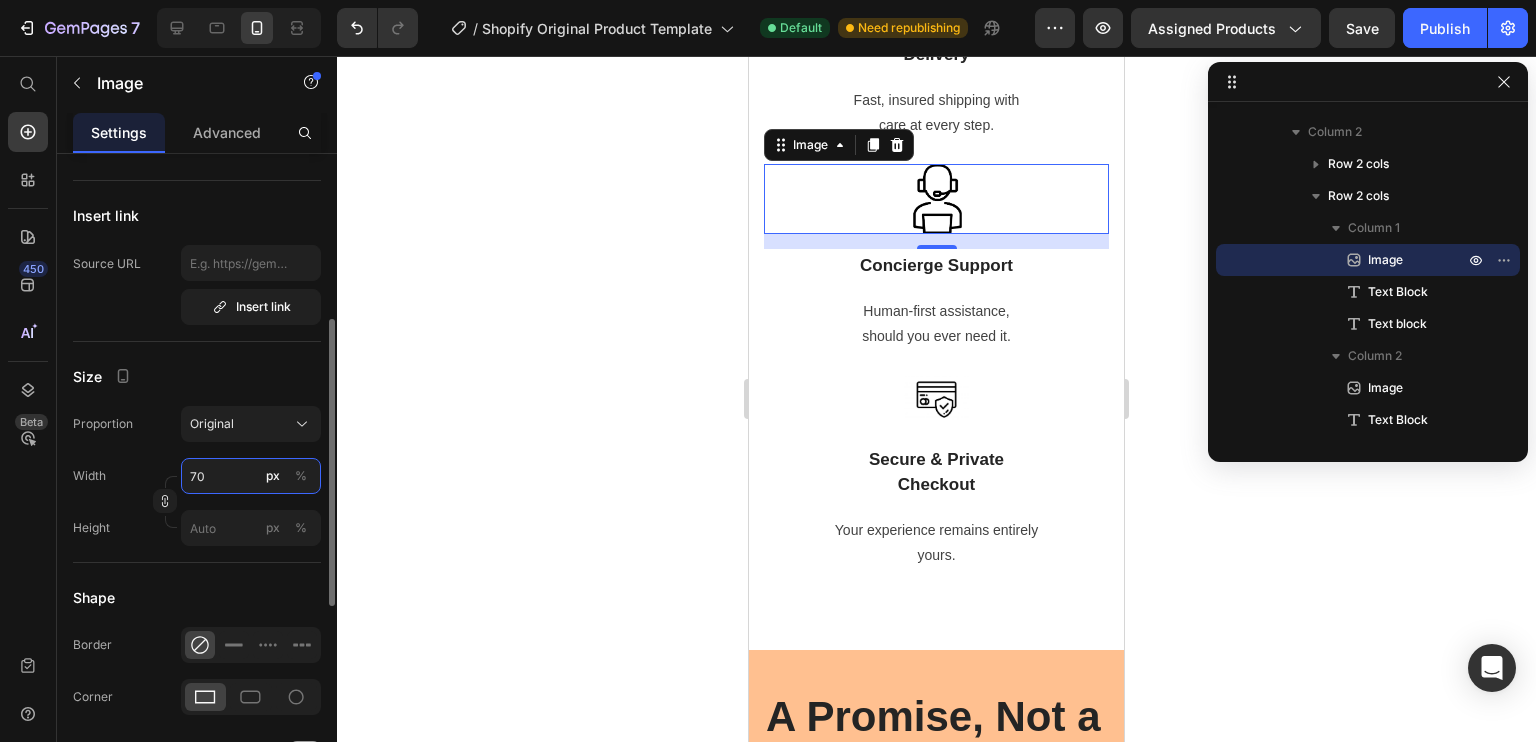 click on "70" at bounding box center (251, 476) 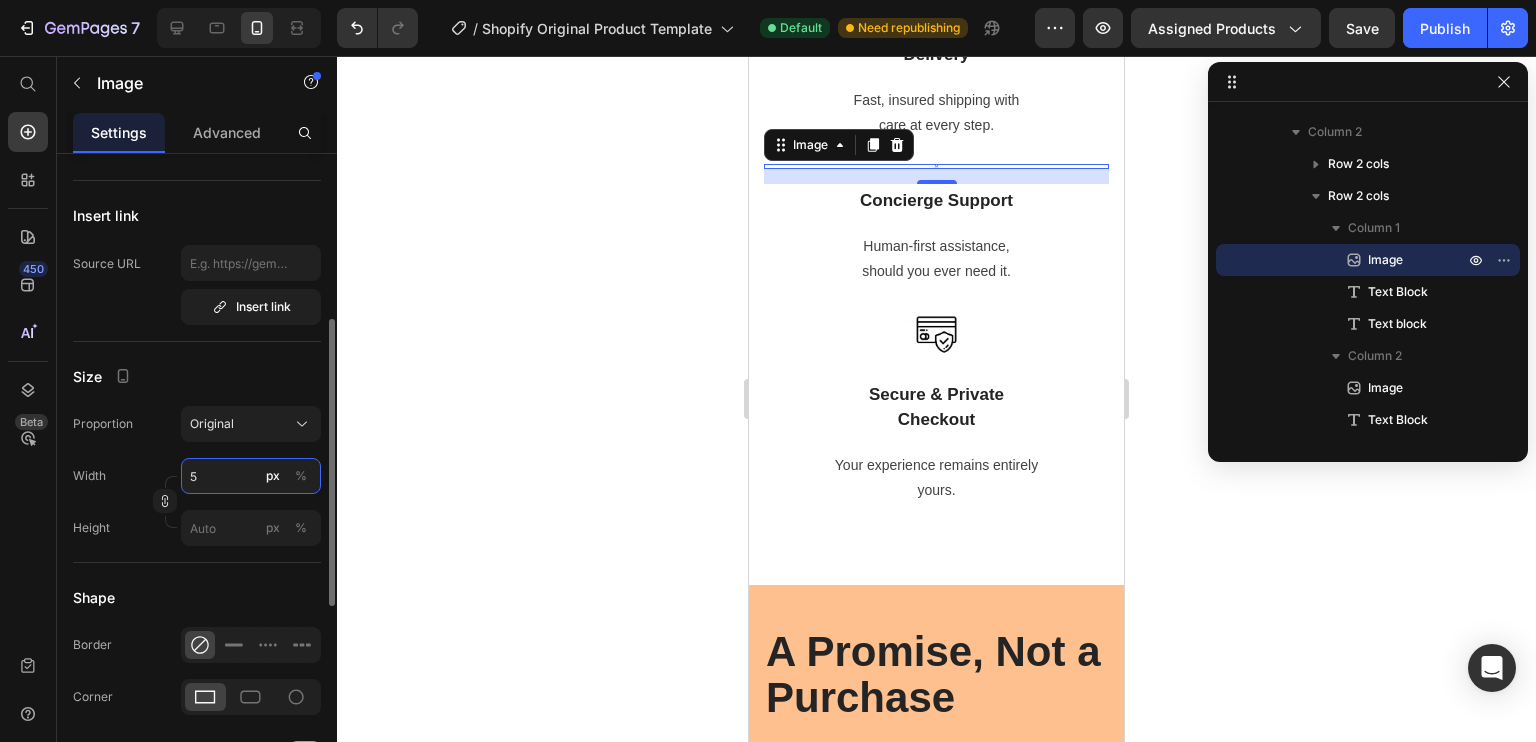 type on "56" 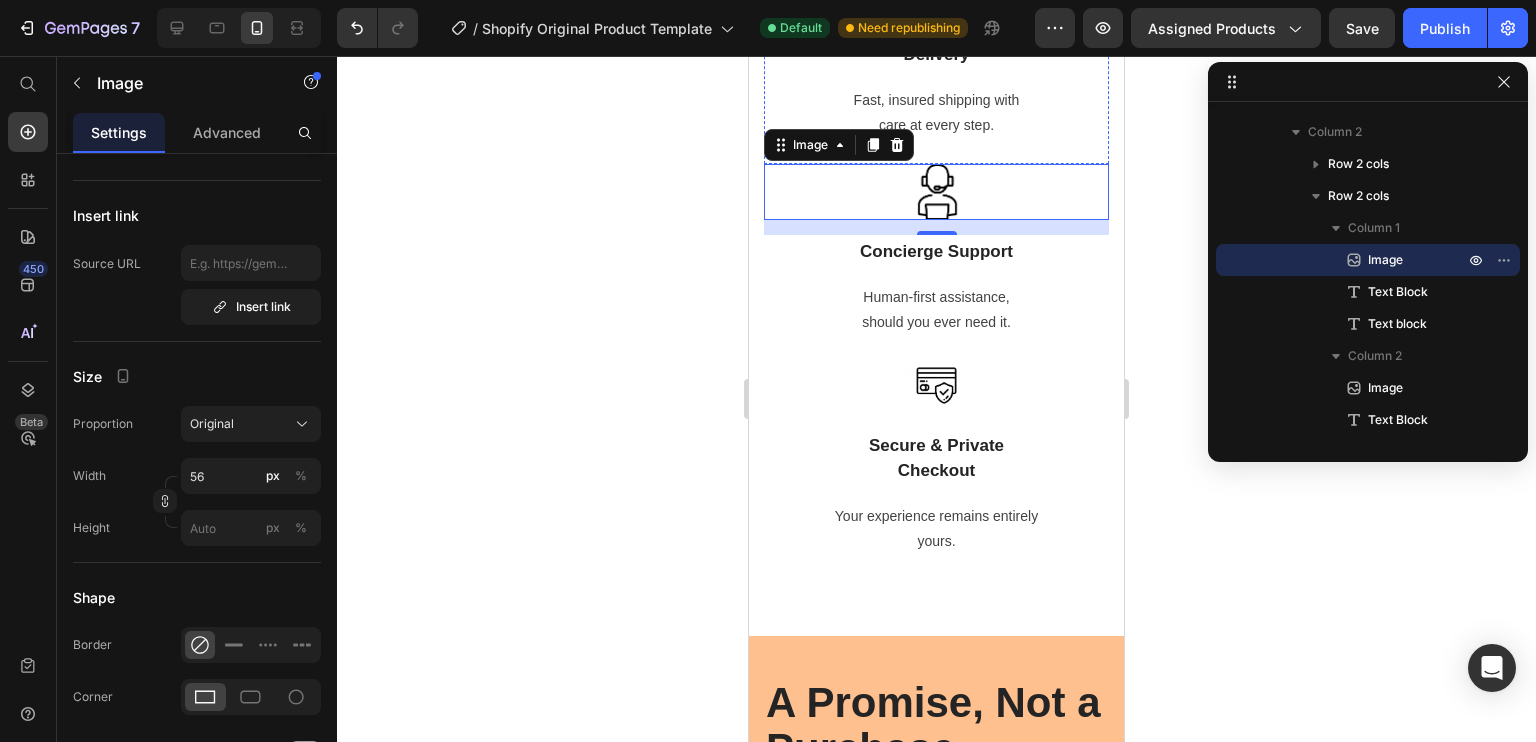 click at bounding box center (936, -36) 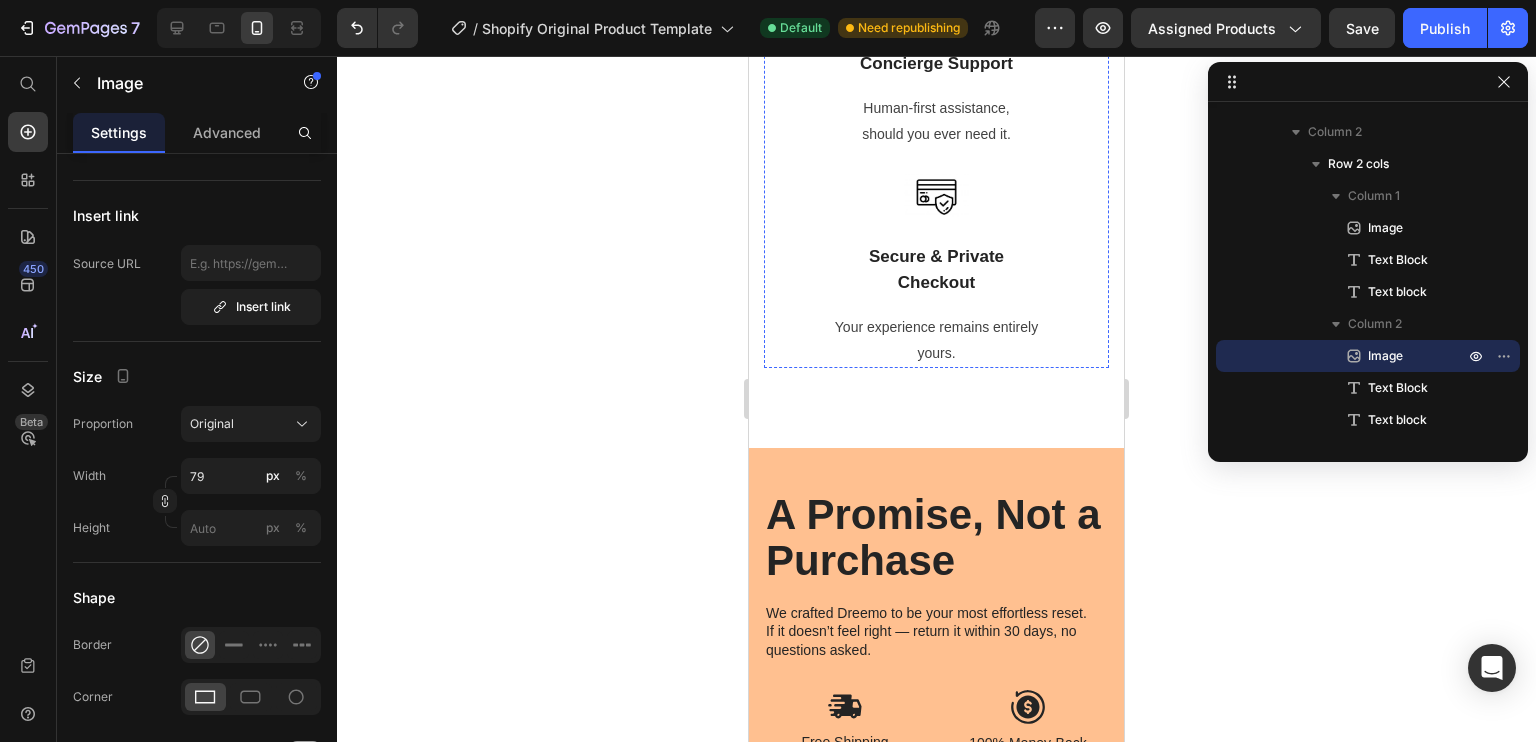scroll, scrollTop: 7984, scrollLeft: 0, axis: vertical 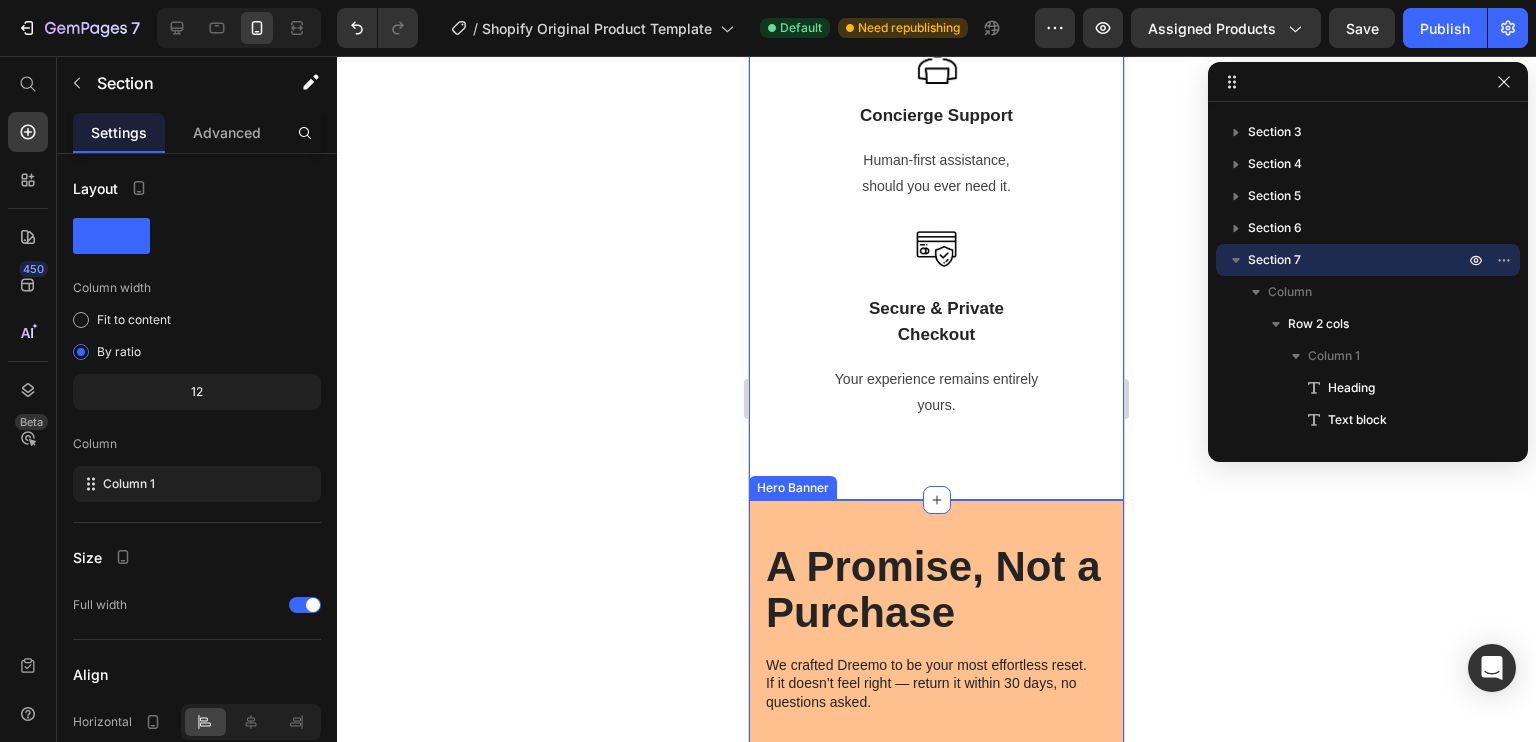 click on "A Promise, Not a Purchase Heading We crafted Dreemo to be your most effortless reset. If it doesn’t feel right — return it within 30 days, no questions asked. Text Block Image Free Shipping Text Block Image 100% Money-Back Text Block Row Image Satisfaction Guaranteed Text Block Image 24/7 Support Text Block Row Row
Drop element here" at bounding box center (936, 750) 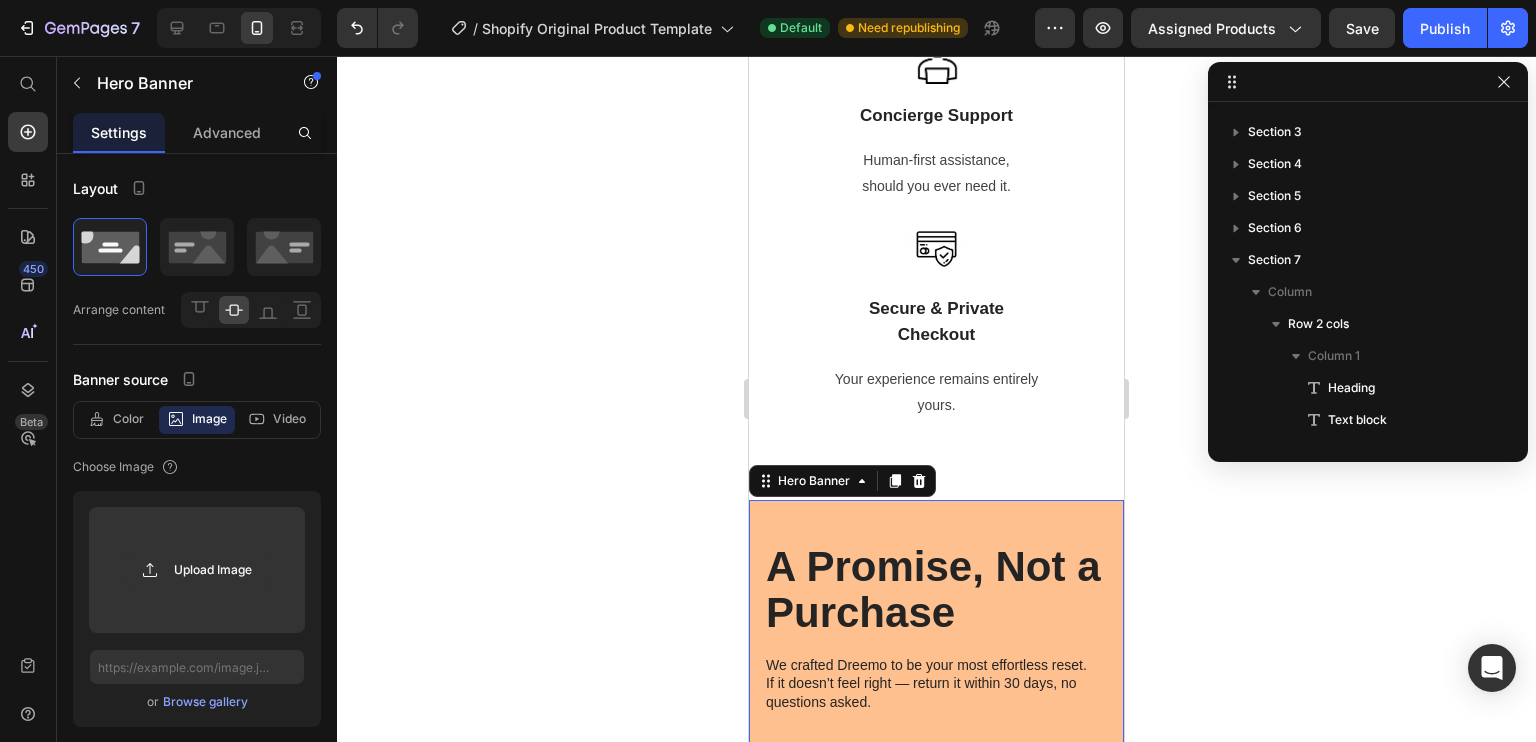 scroll, scrollTop: 954, scrollLeft: 0, axis: vertical 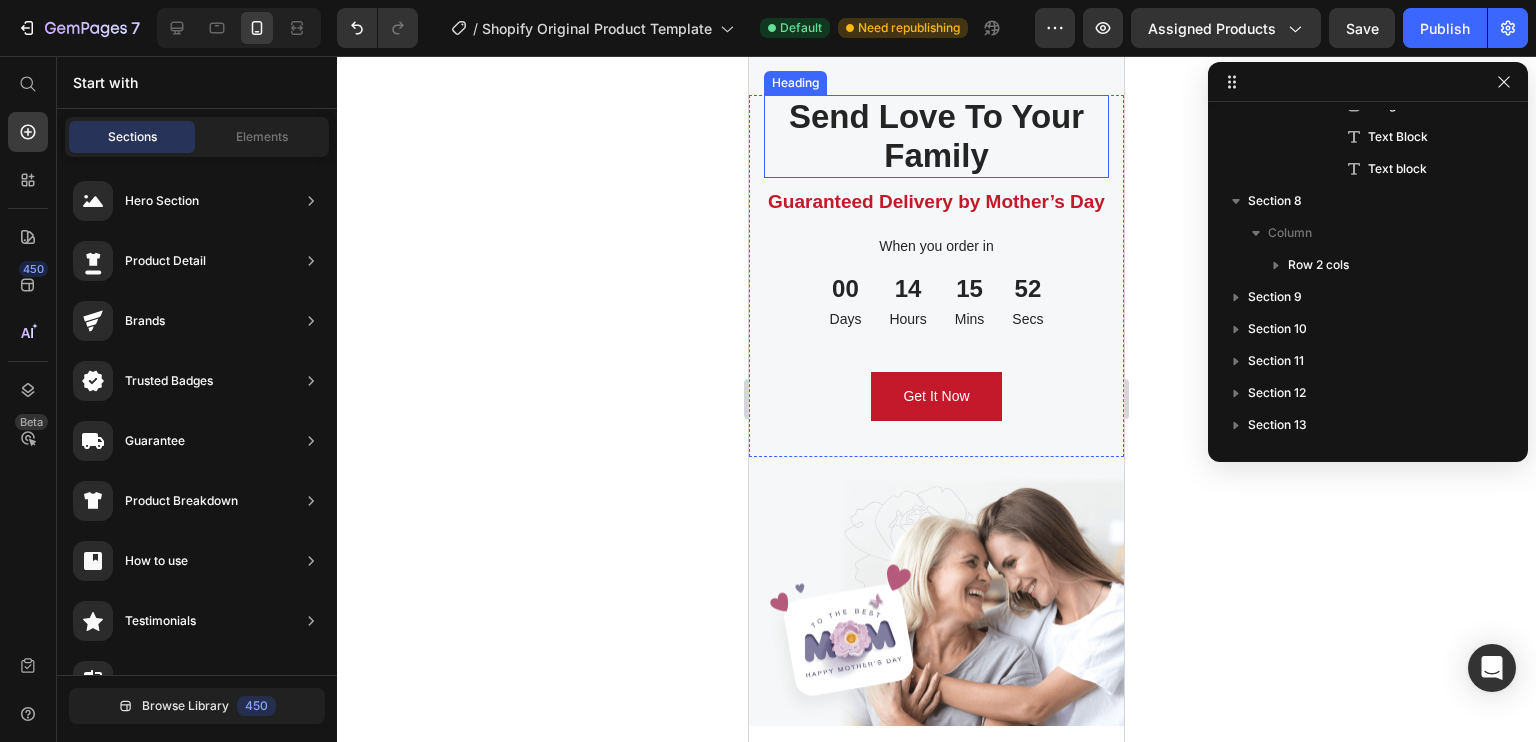 click on "Send Love To Your Family" at bounding box center [936, 136] 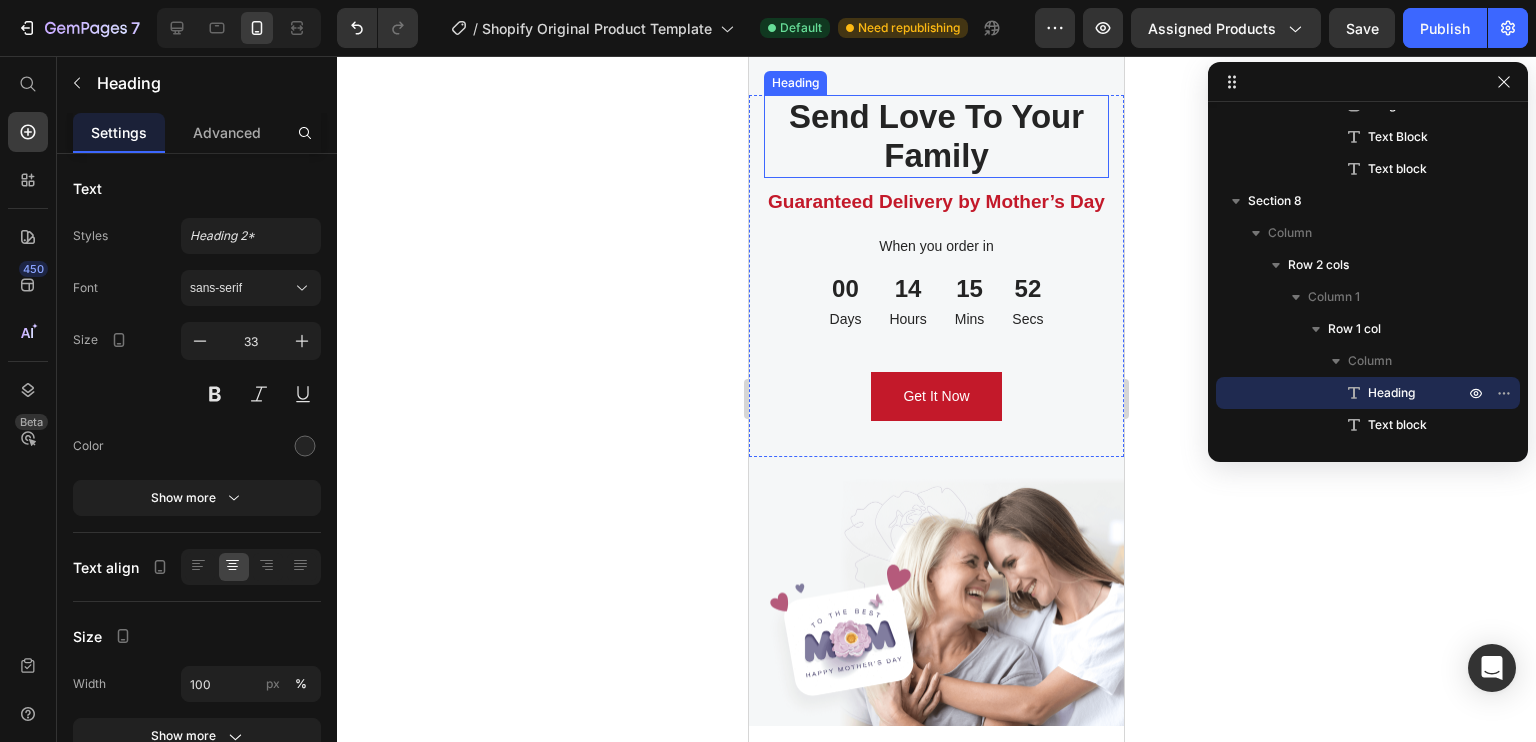 click on "Send Love To Your Family" at bounding box center [936, 136] 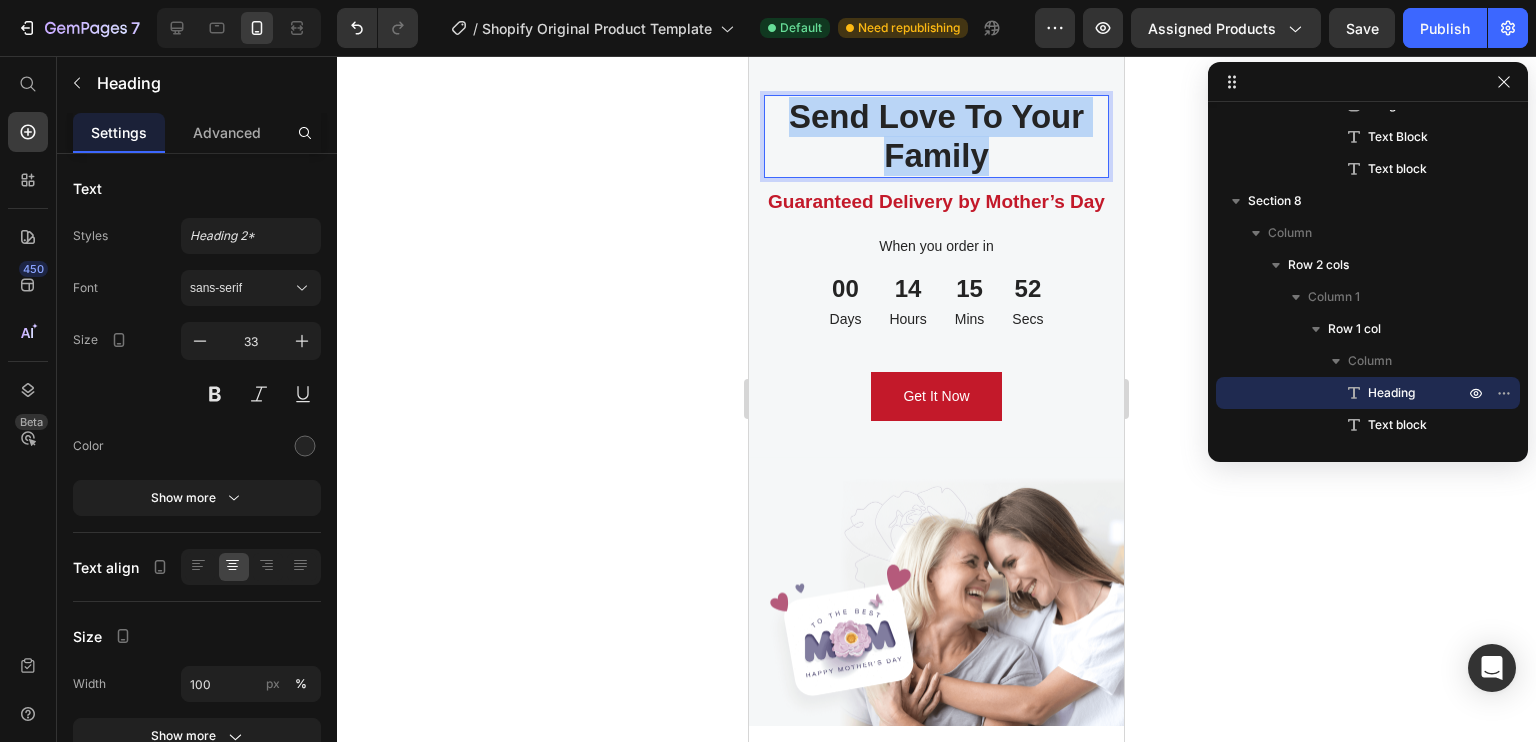 click on "Send Love To Your Family" at bounding box center (936, 136) 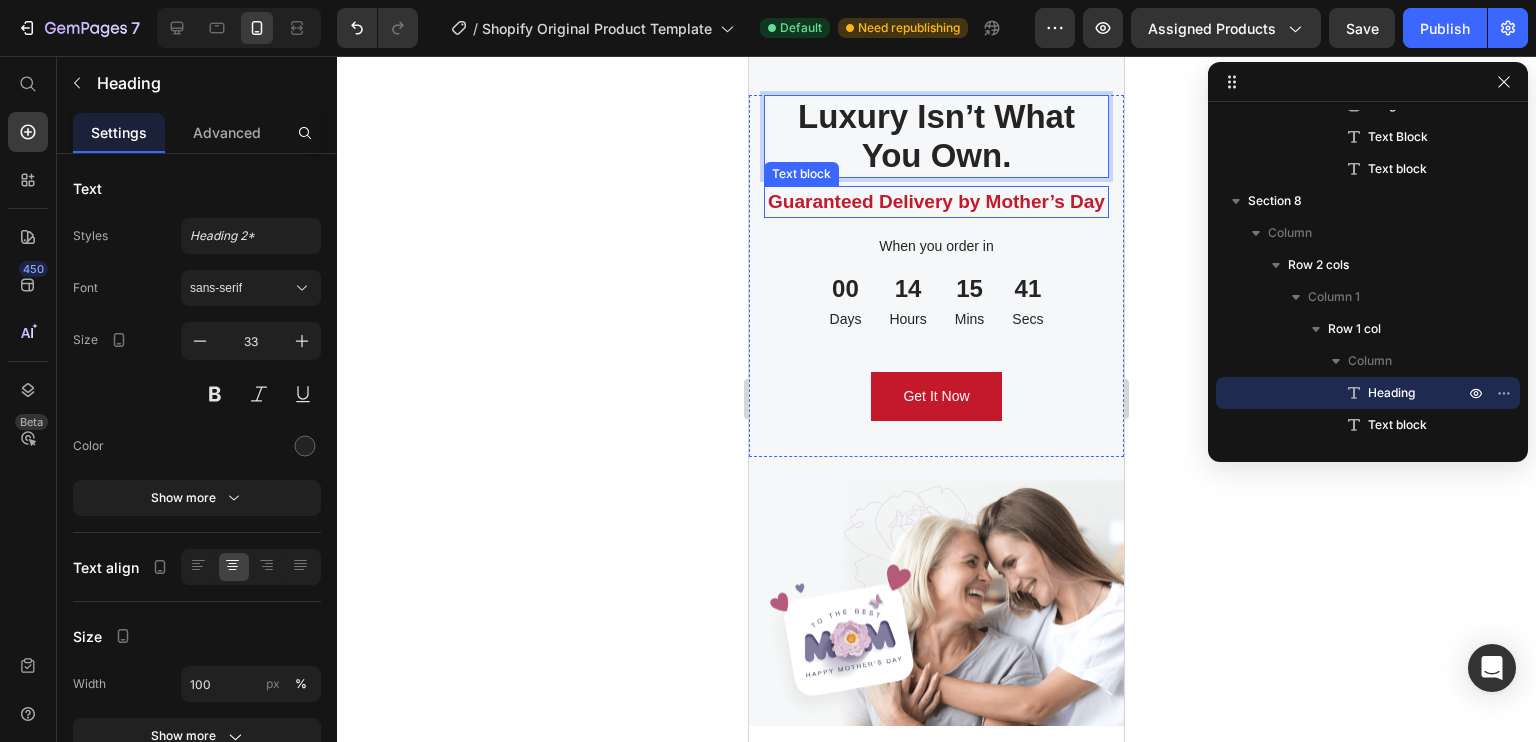 click on "Guaranteed Delivery by Mother’s Day" at bounding box center [936, 202] 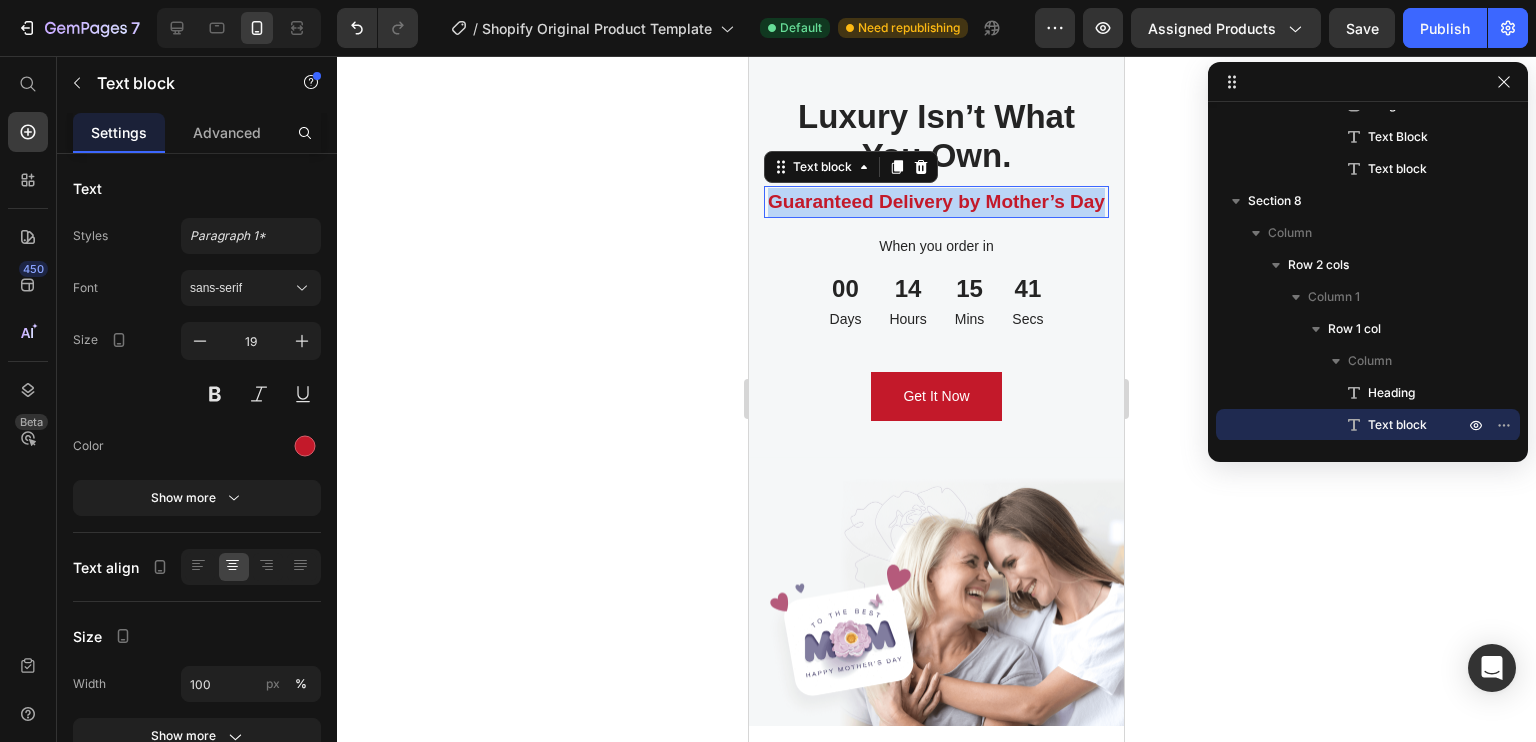 scroll, scrollTop: 1114, scrollLeft: 0, axis: vertical 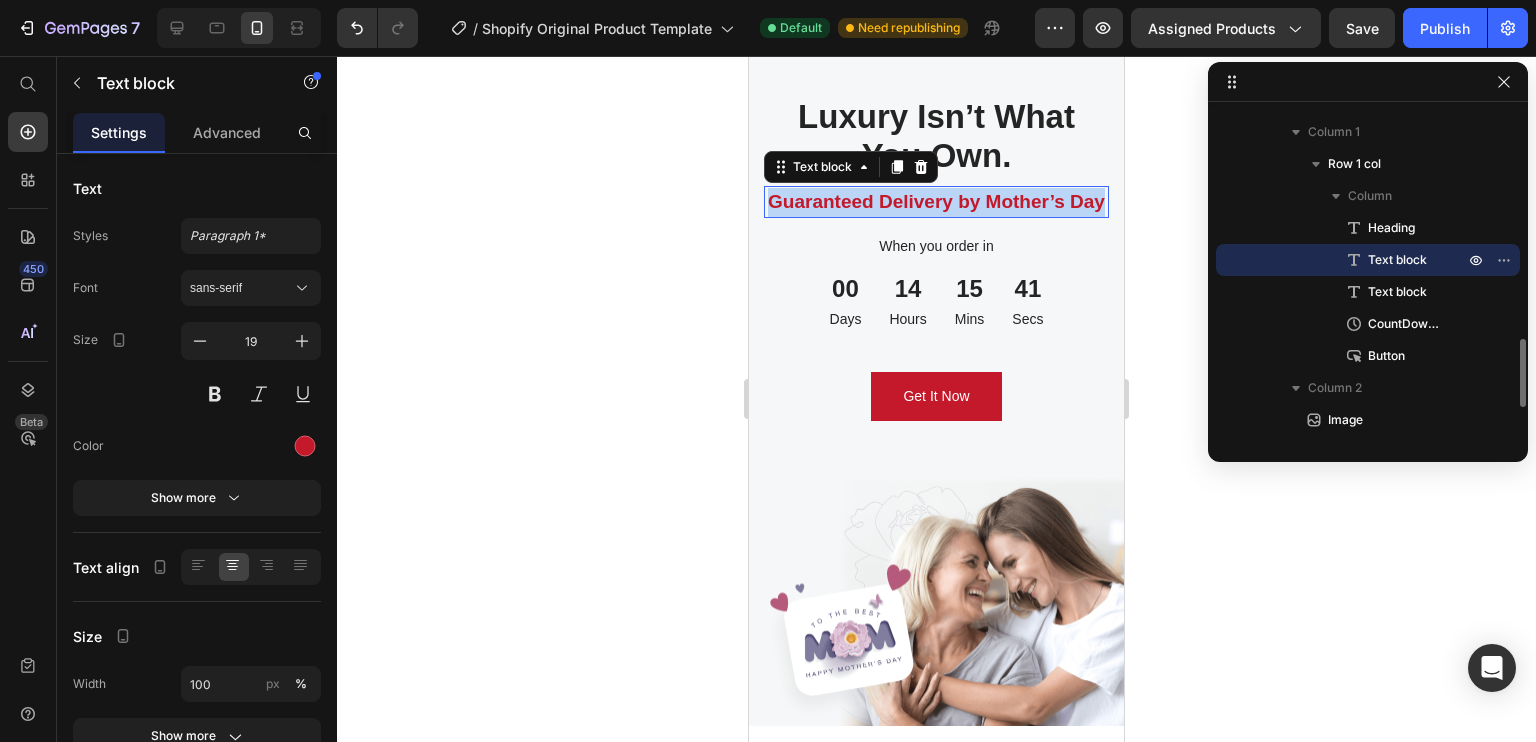 click on "Guaranteed Delivery by Mother’s Day" at bounding box center (936, 202) 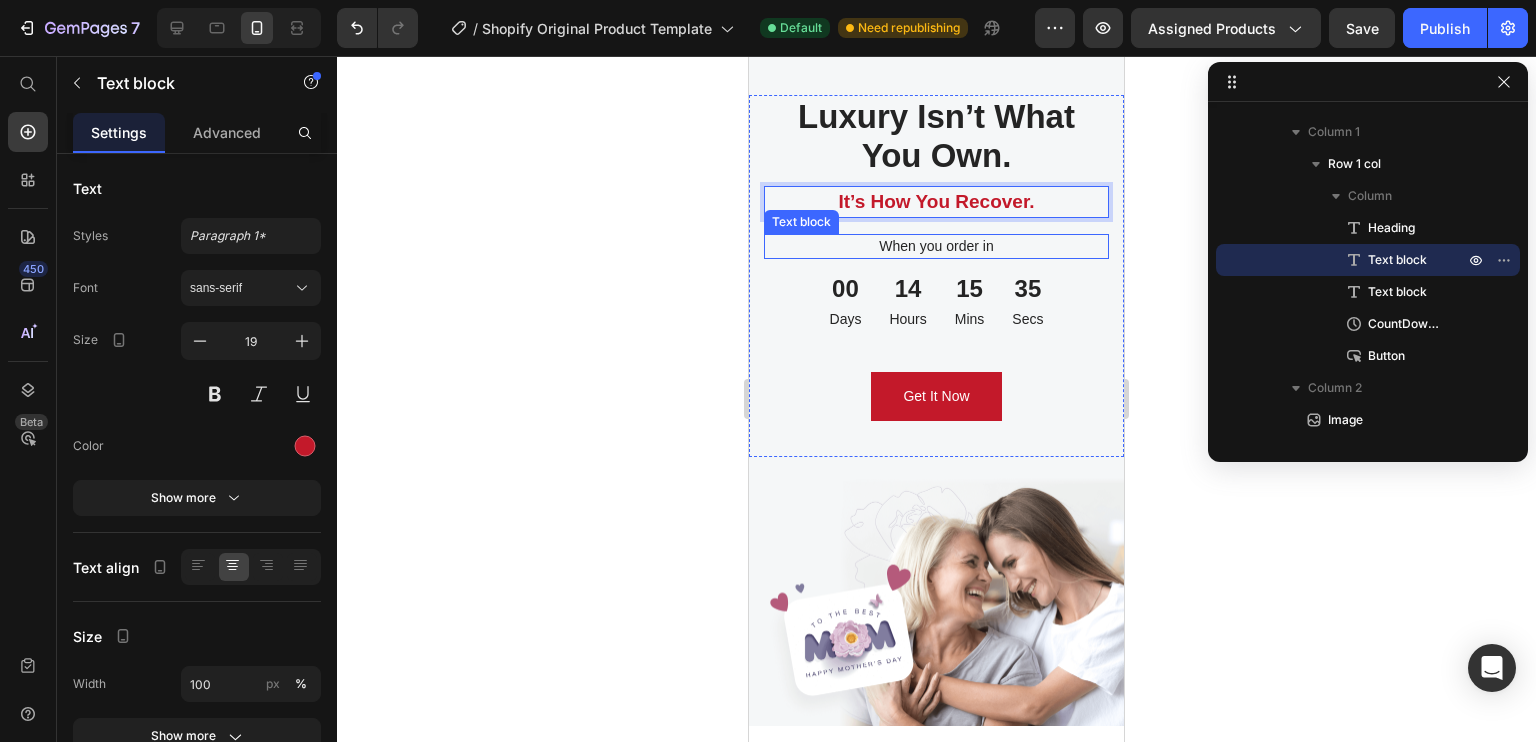 click on "When you order in" at bounding box center [936, 246] 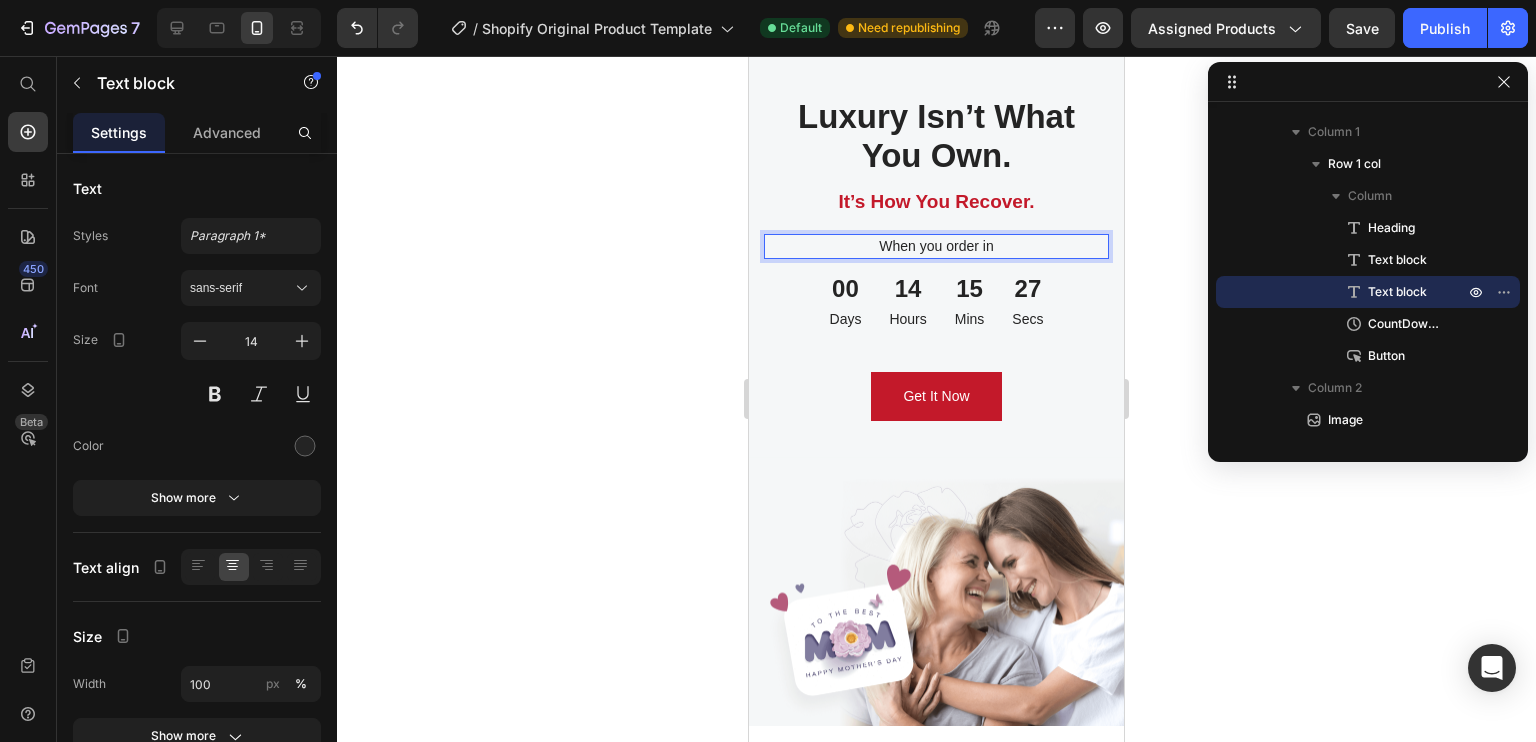 click on "When you order in" at bounding box center [936, 246] 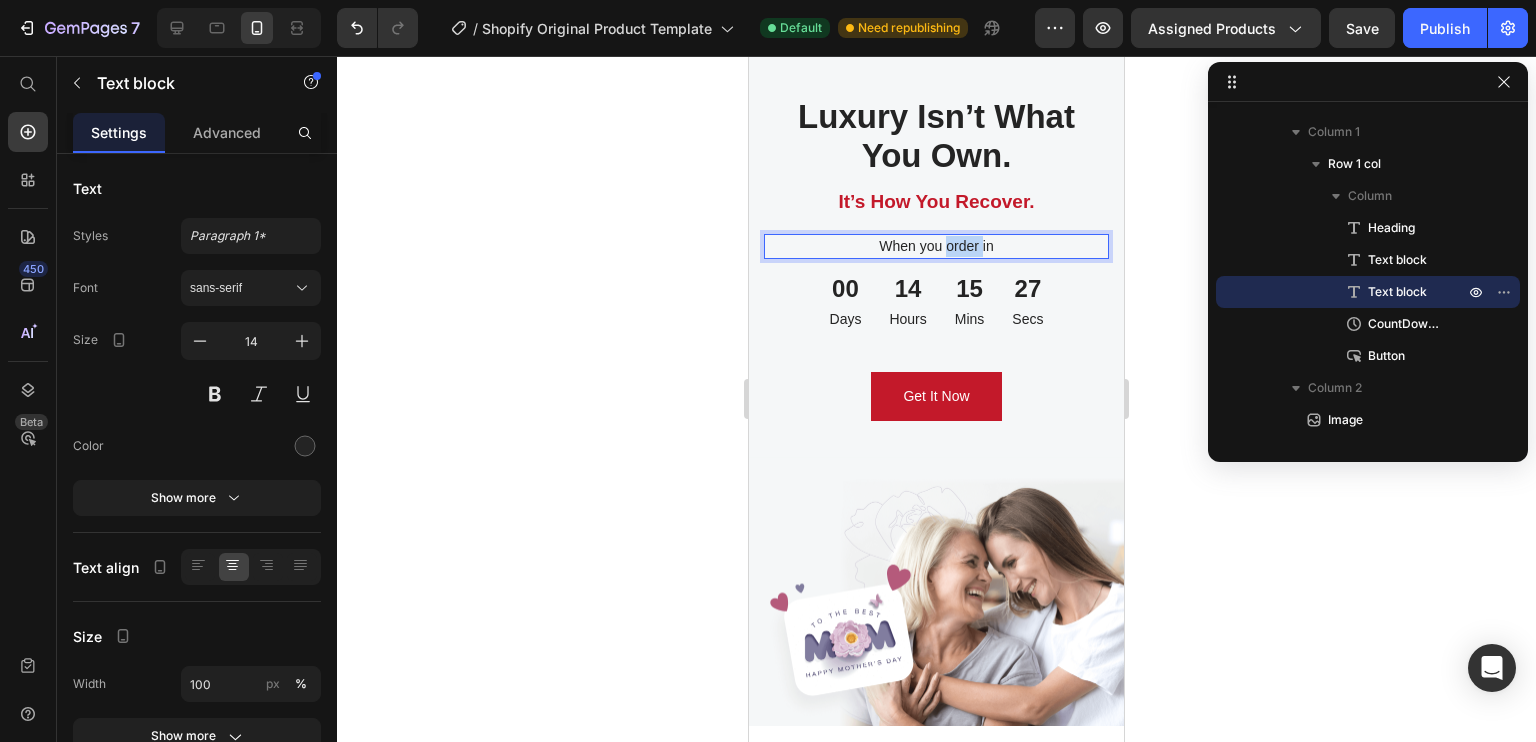 click on "When you order in" at bounding box center [936, 246] 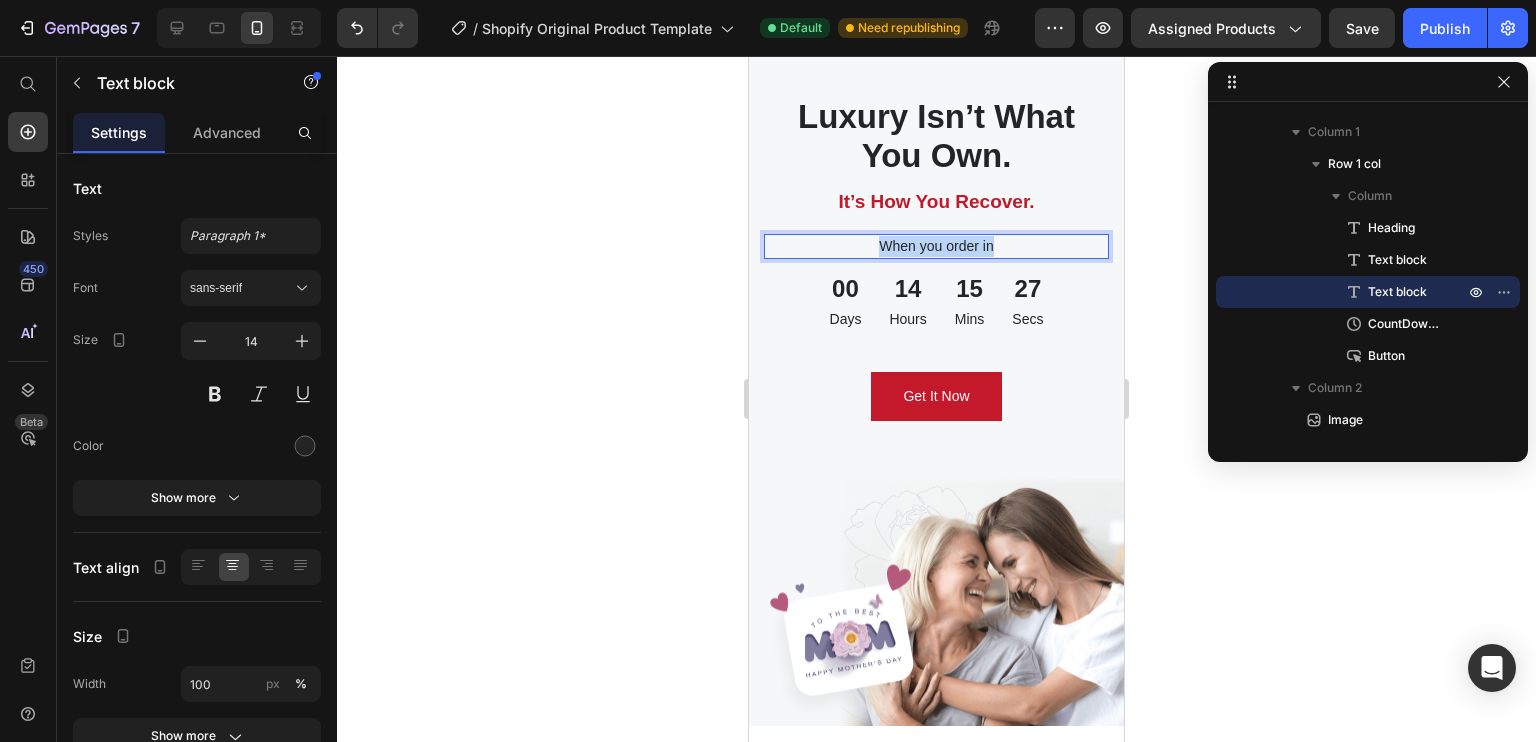 click on "When you order in" at bounding box center (936, 246) 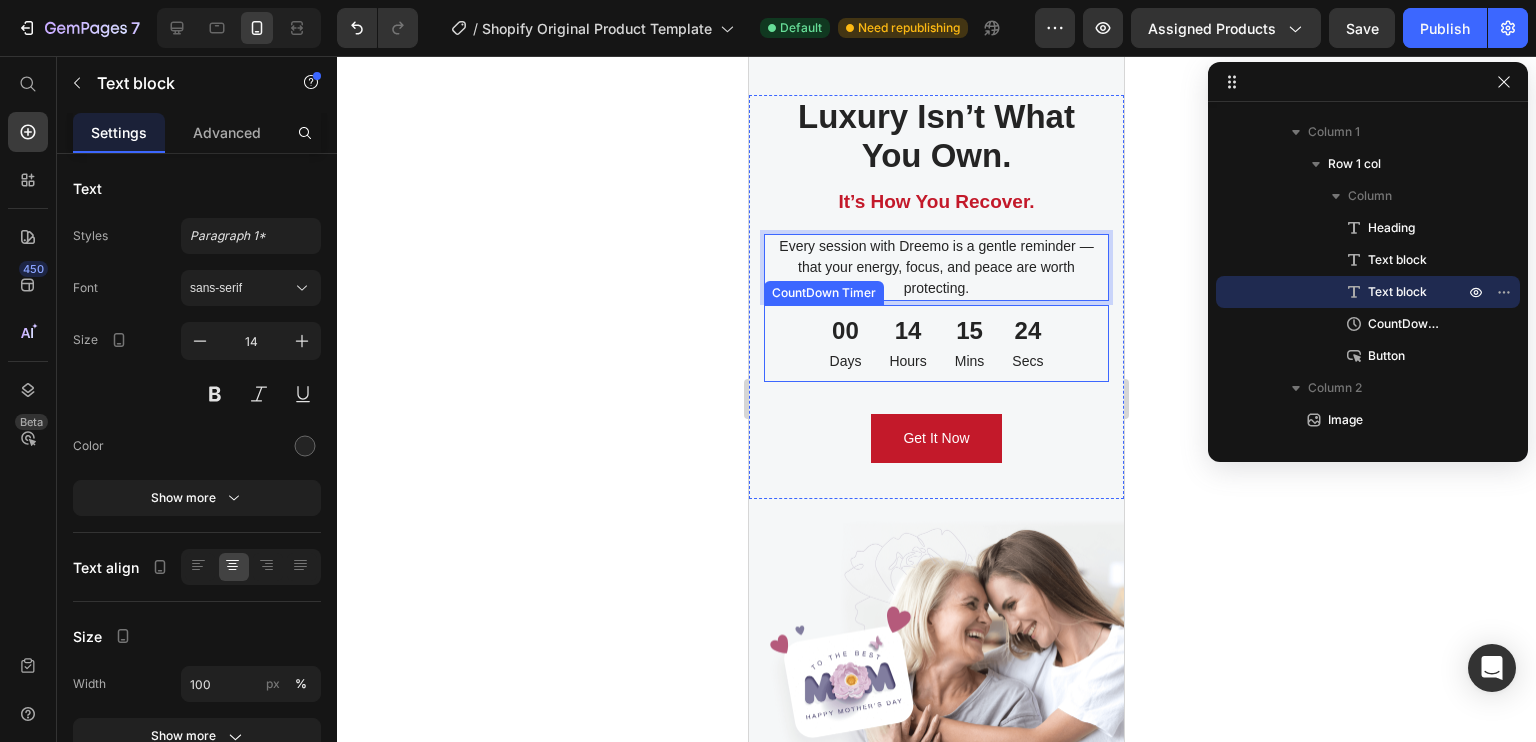 click on "24 Secs" at bounding box center (1027, 343) 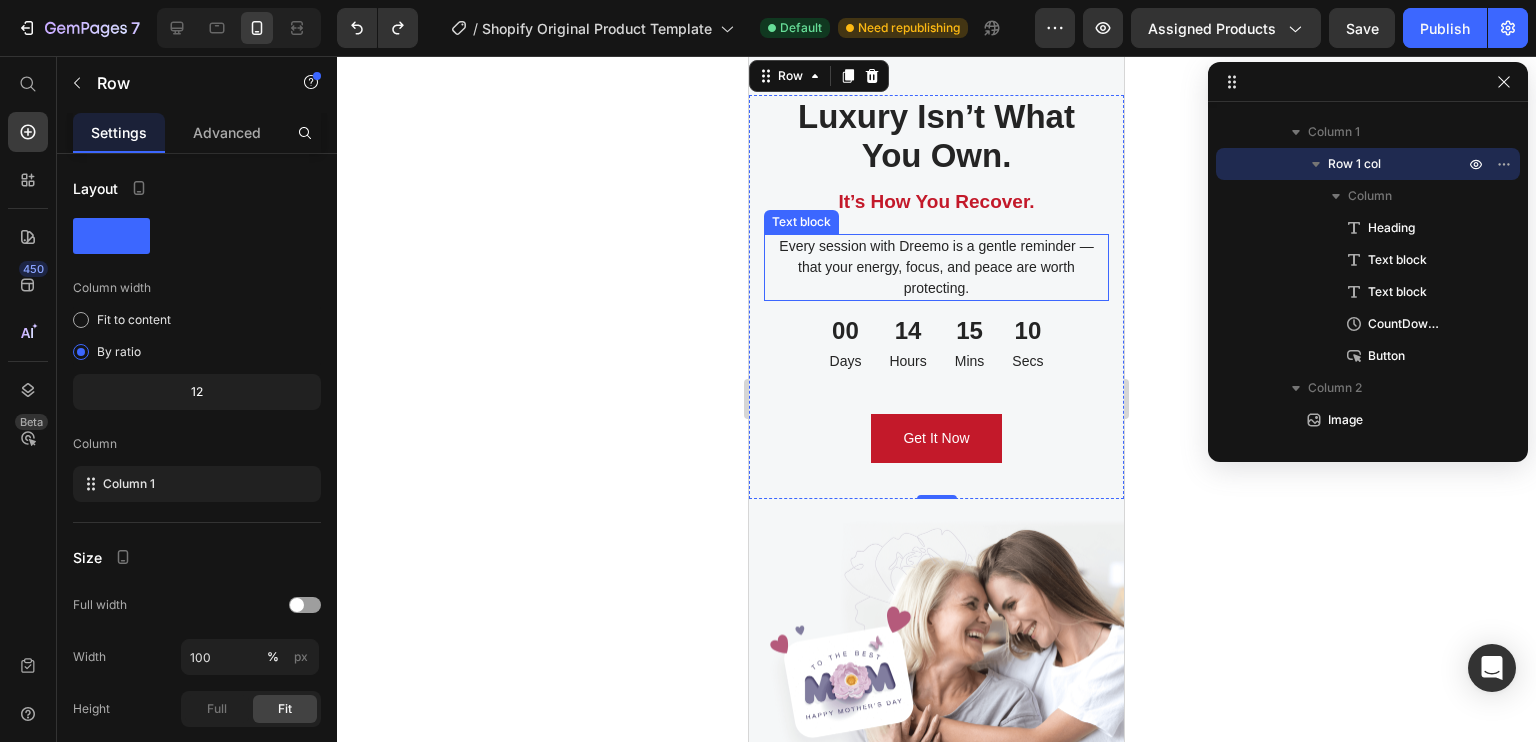 click on "Every session with Dreemo is a gentle reminder — that your energy, focus, and peace are worth protecting." at bounding box center (936, 267) 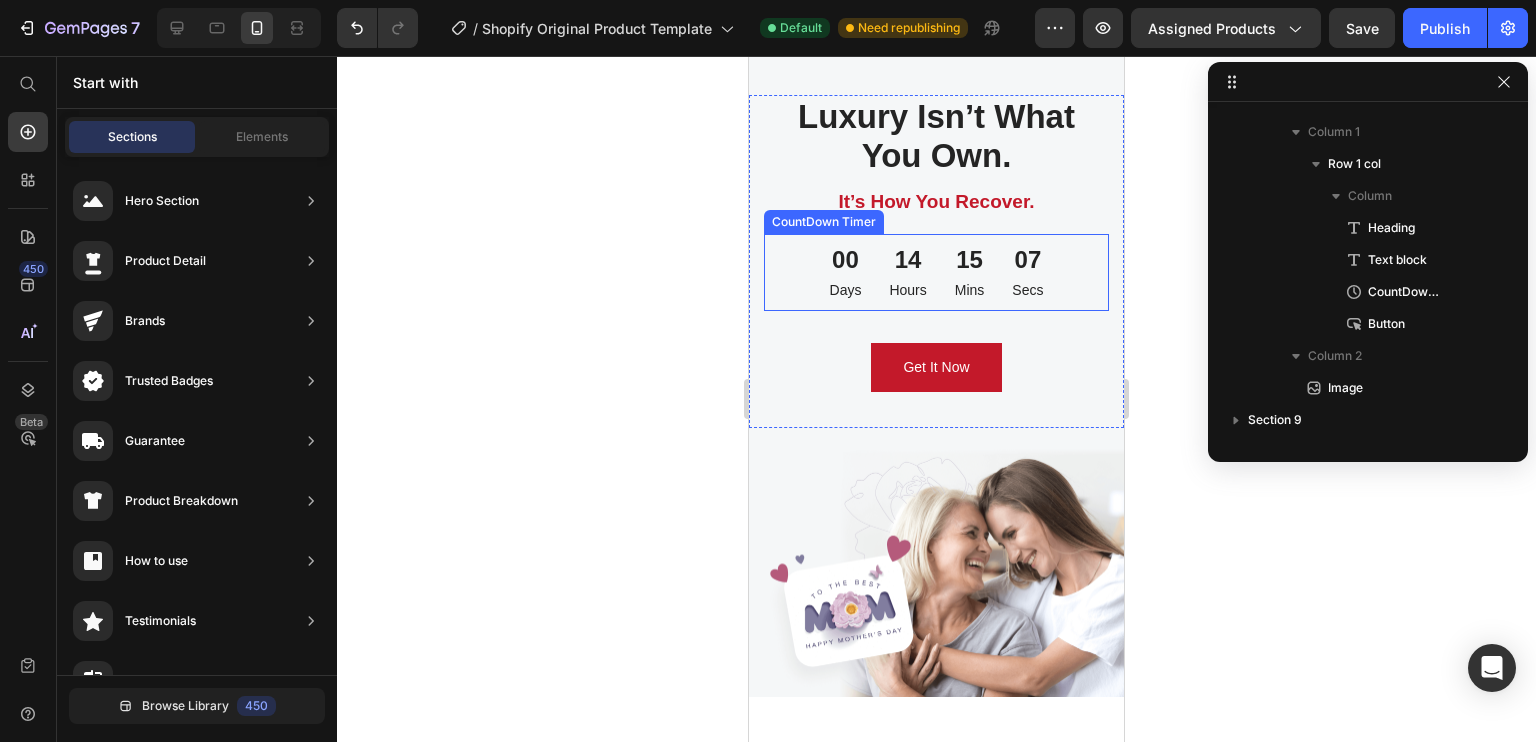 click on "00 Days 14 Hours 15 Mins 07 Secs" at bounding box center (936, 272) 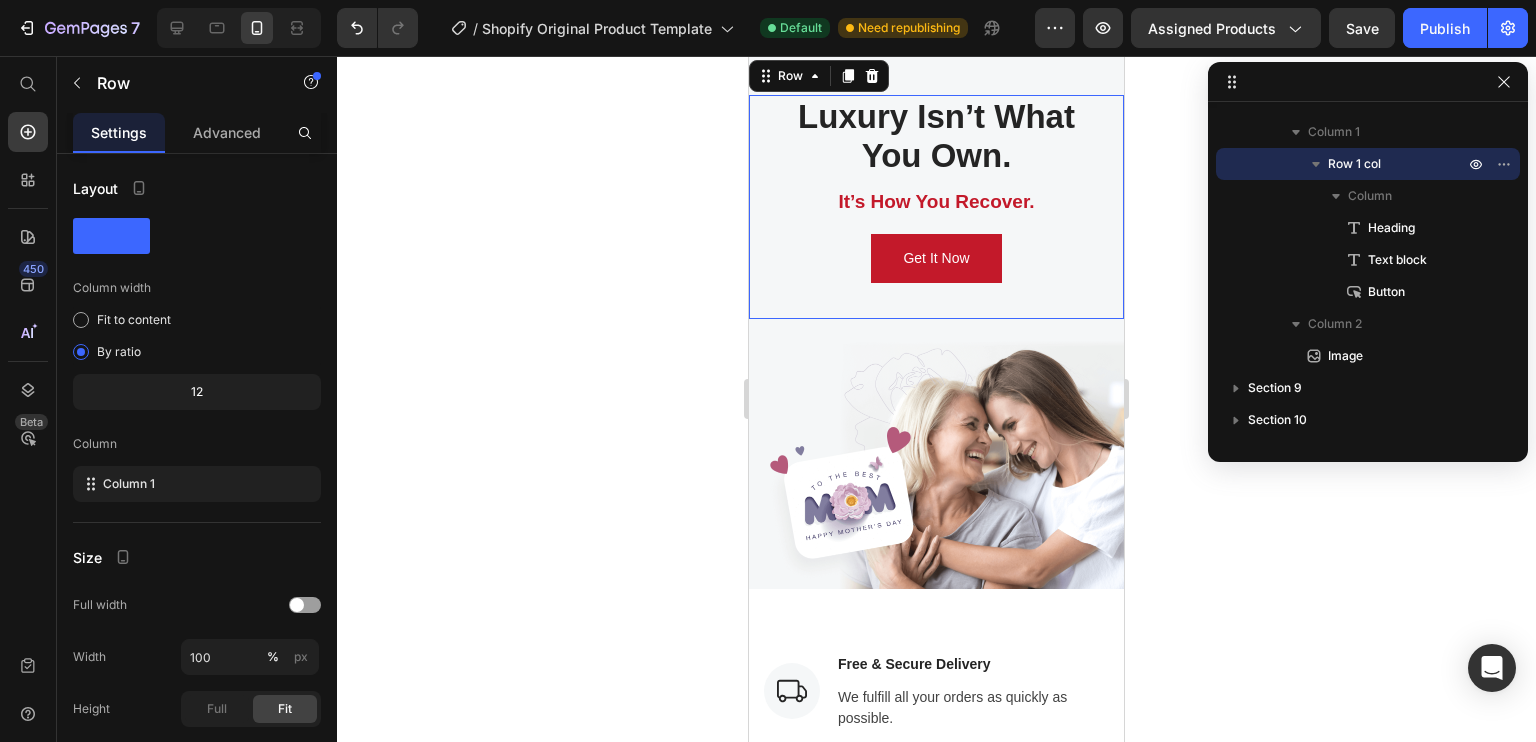 click on "Luxury Isn’t What You Own. Heading It’s How You Recover. Text block Get It Now Button" at bounding box center [936, 207] 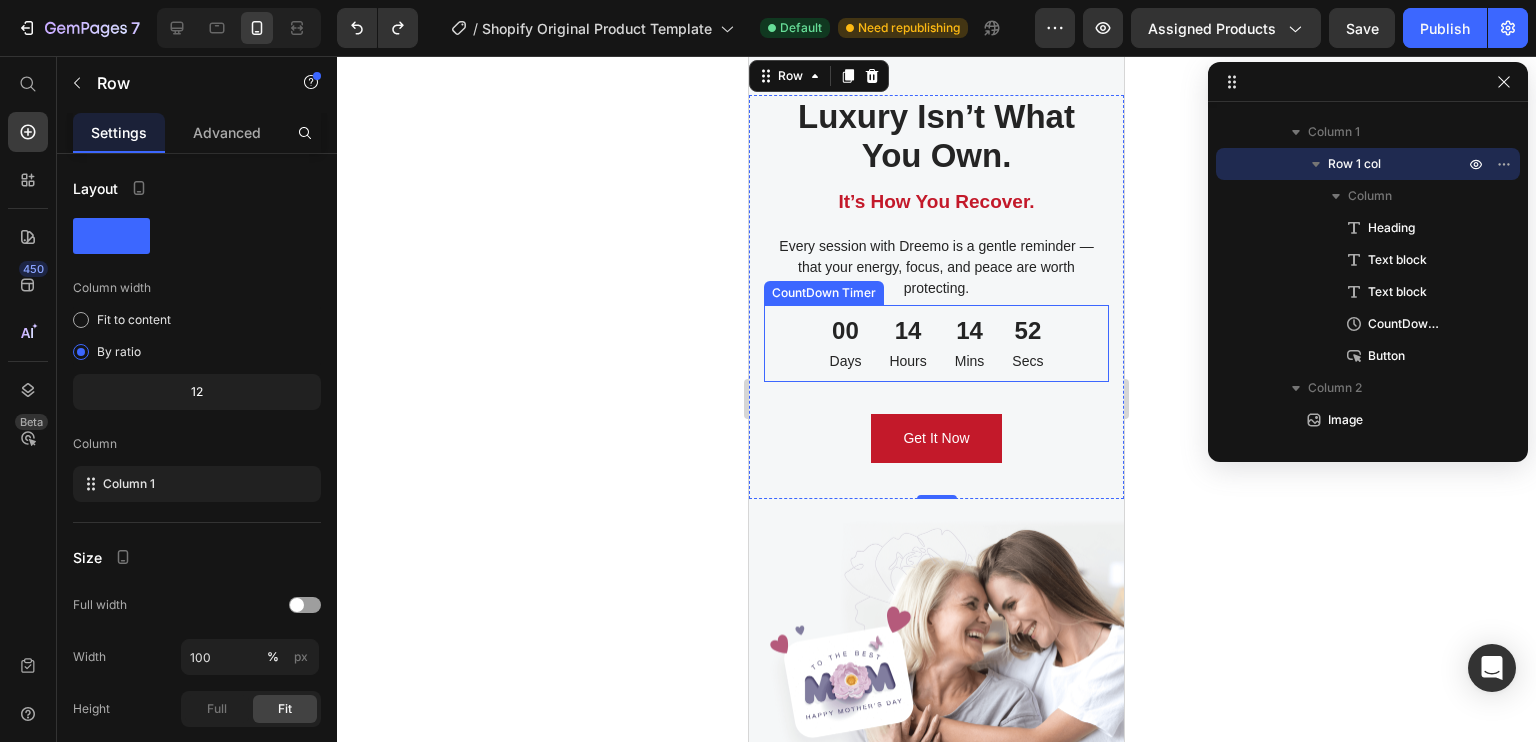 click on "14 Mins" at bounding box center (970, 343) 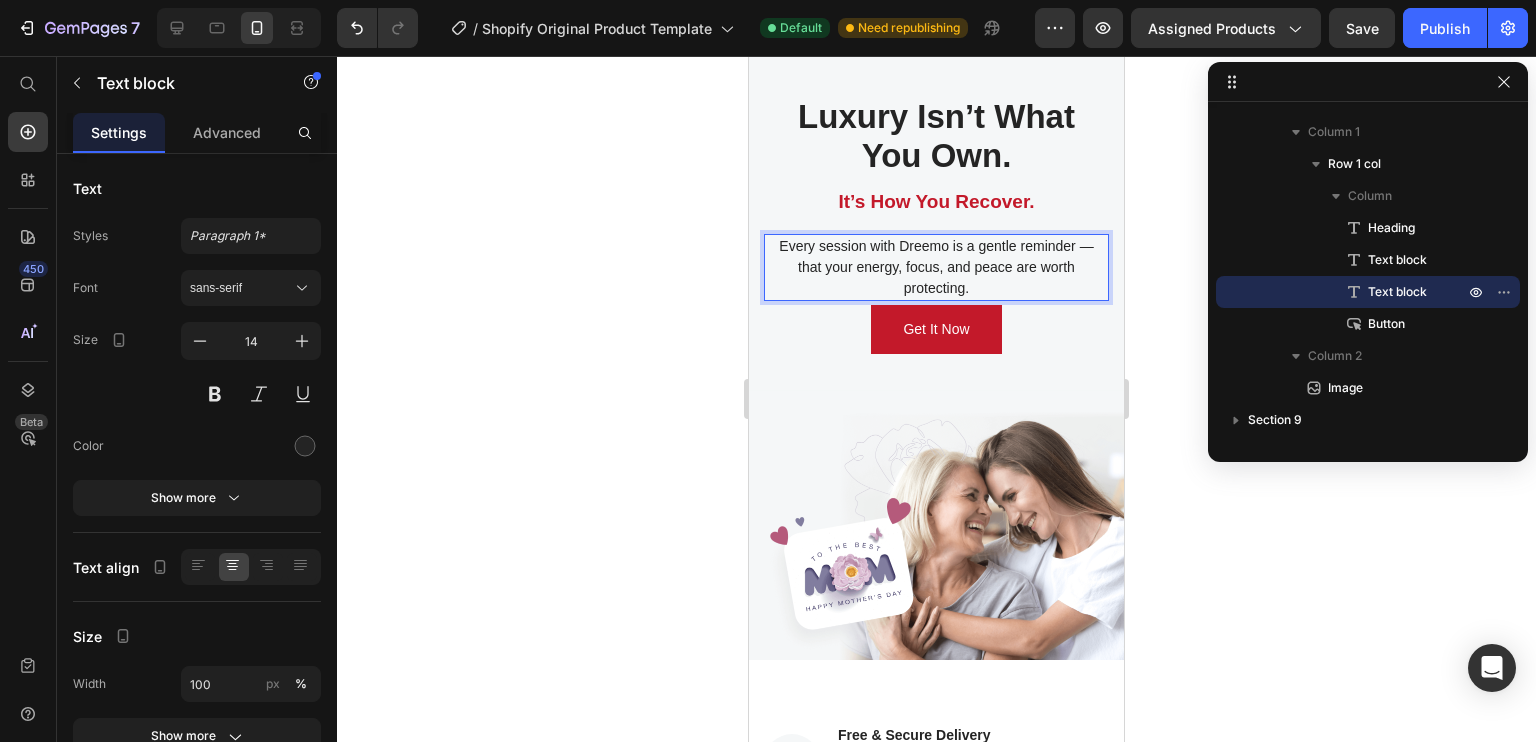 click on "Every session with Dreemo is a gentle reminder — that your energy, focus, and peace are worth protecting." at bounding box center [936, 267] 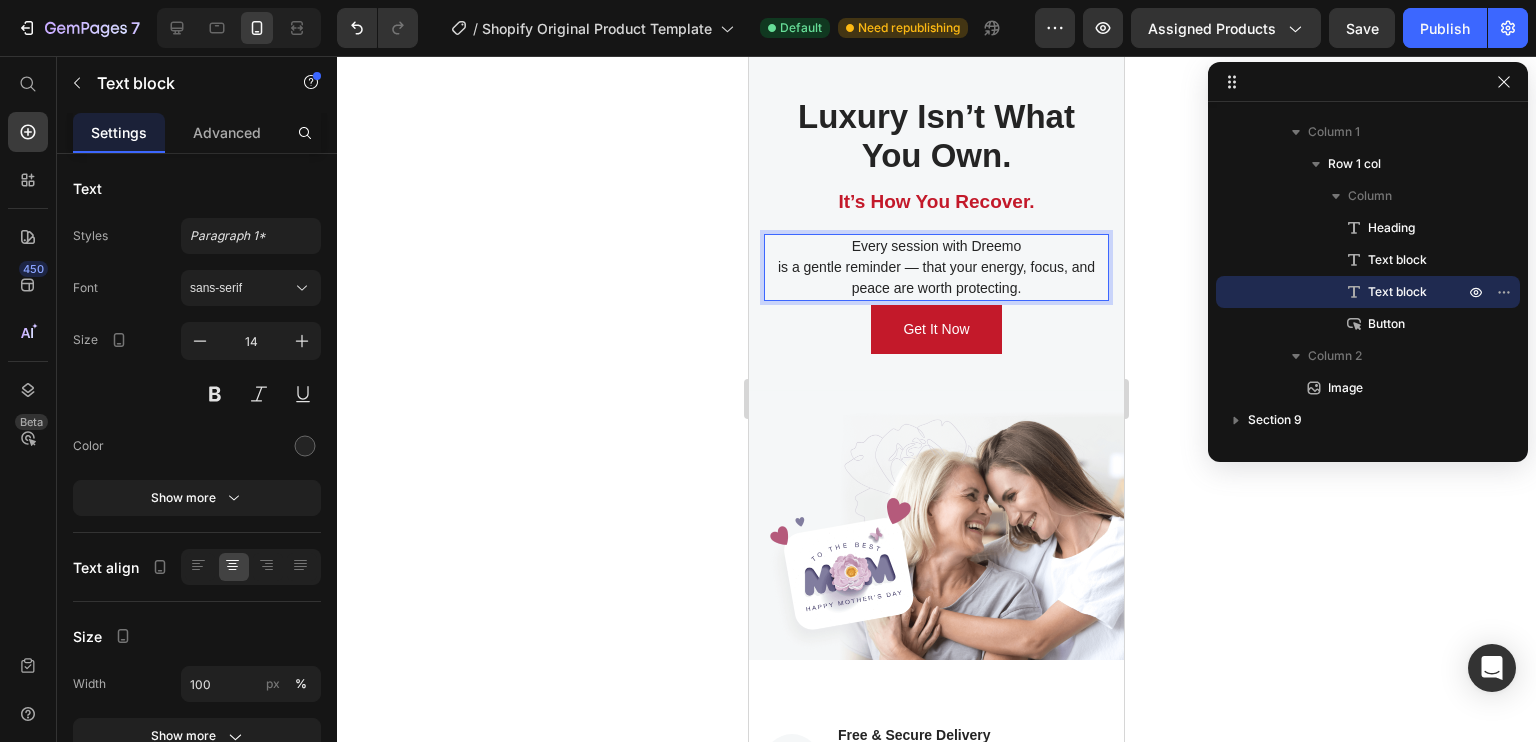 click on "is a gentle reminder — that your energy, focus, and peace are worth protecting." at bounding box center [936, 278] 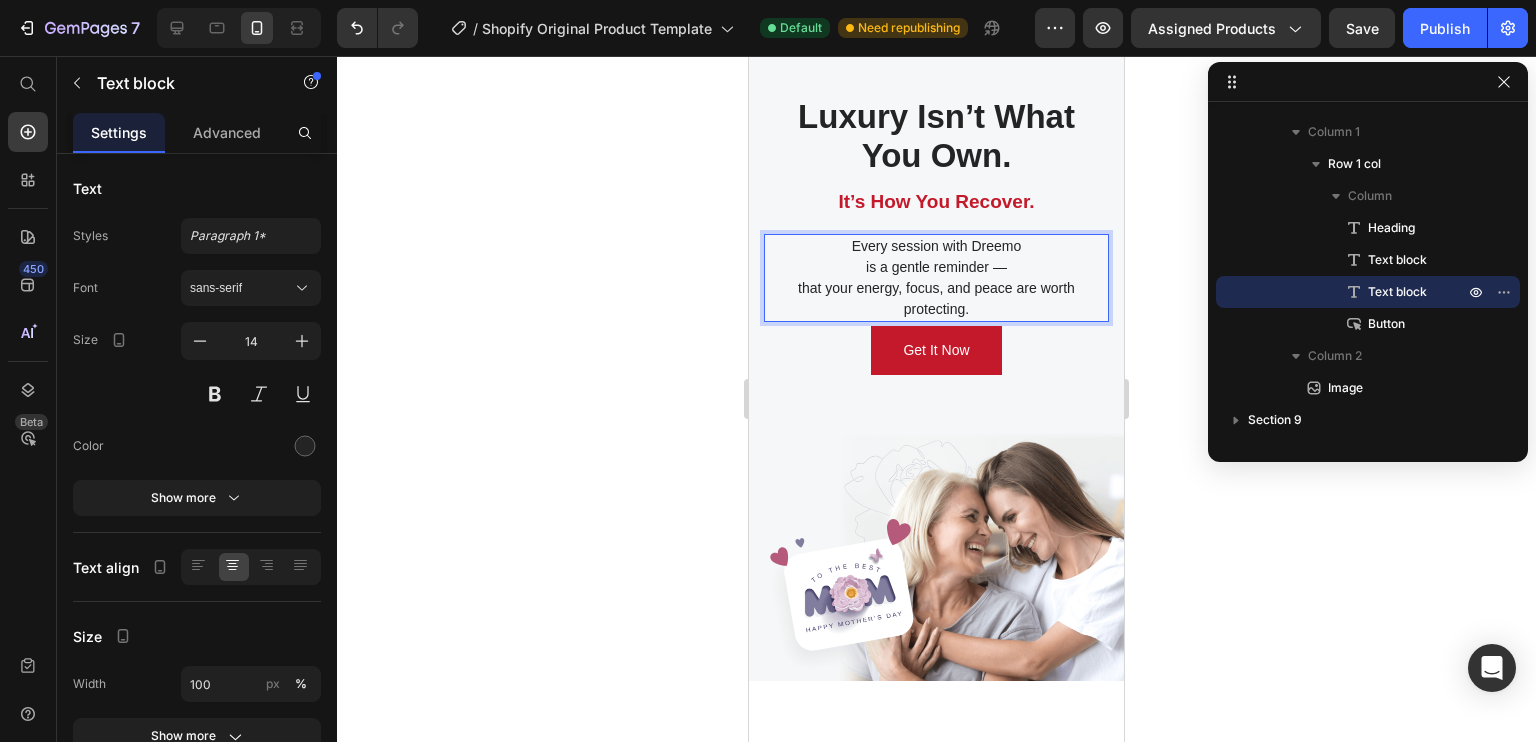 click on "that your energy, focus, and peace are worth protecting." at bounding box center [936, 299] 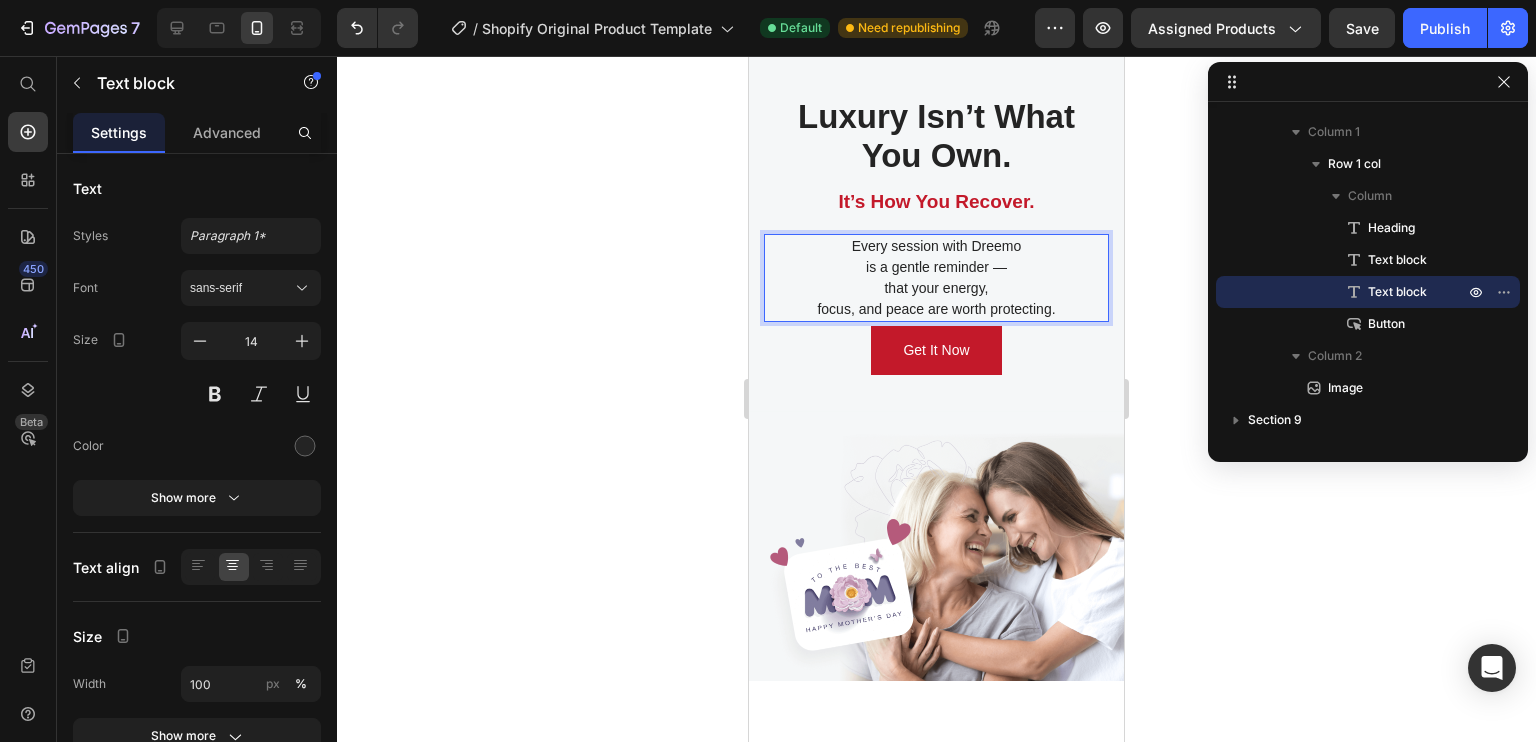 click on "focus, and peace are worth protecting." at bounding box center (936, 309) 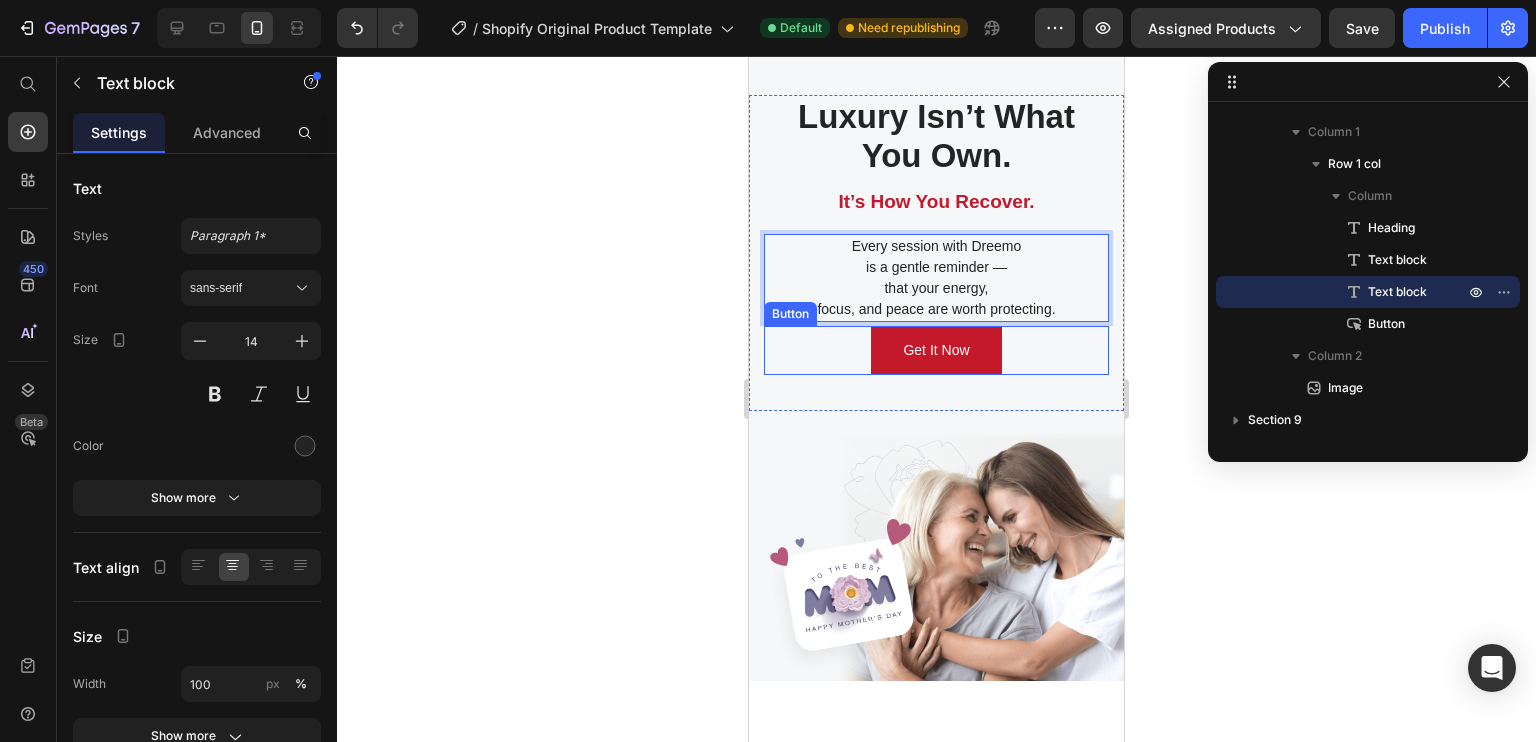 click on "Get It Now Button" at bounding box center [936, 350] 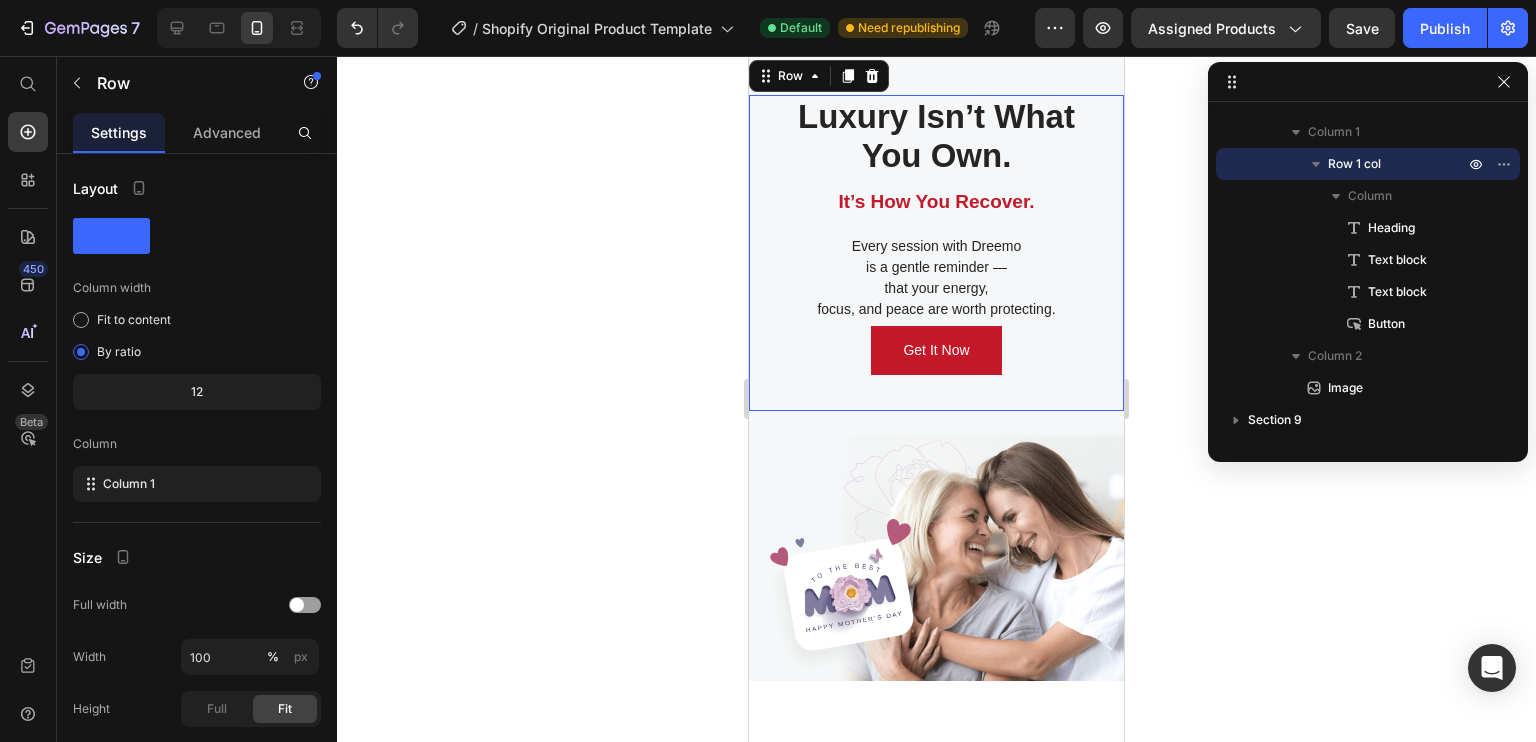 click on "Luxury Isn’t What You Own. Heading It’s How You Recover. Text block Every session with Dreemo  is a gentle reminder —  that your energy,  focus, and peace are worth protecting. Text block Get It Now Button Row   0" at bounding box center (936, 253) 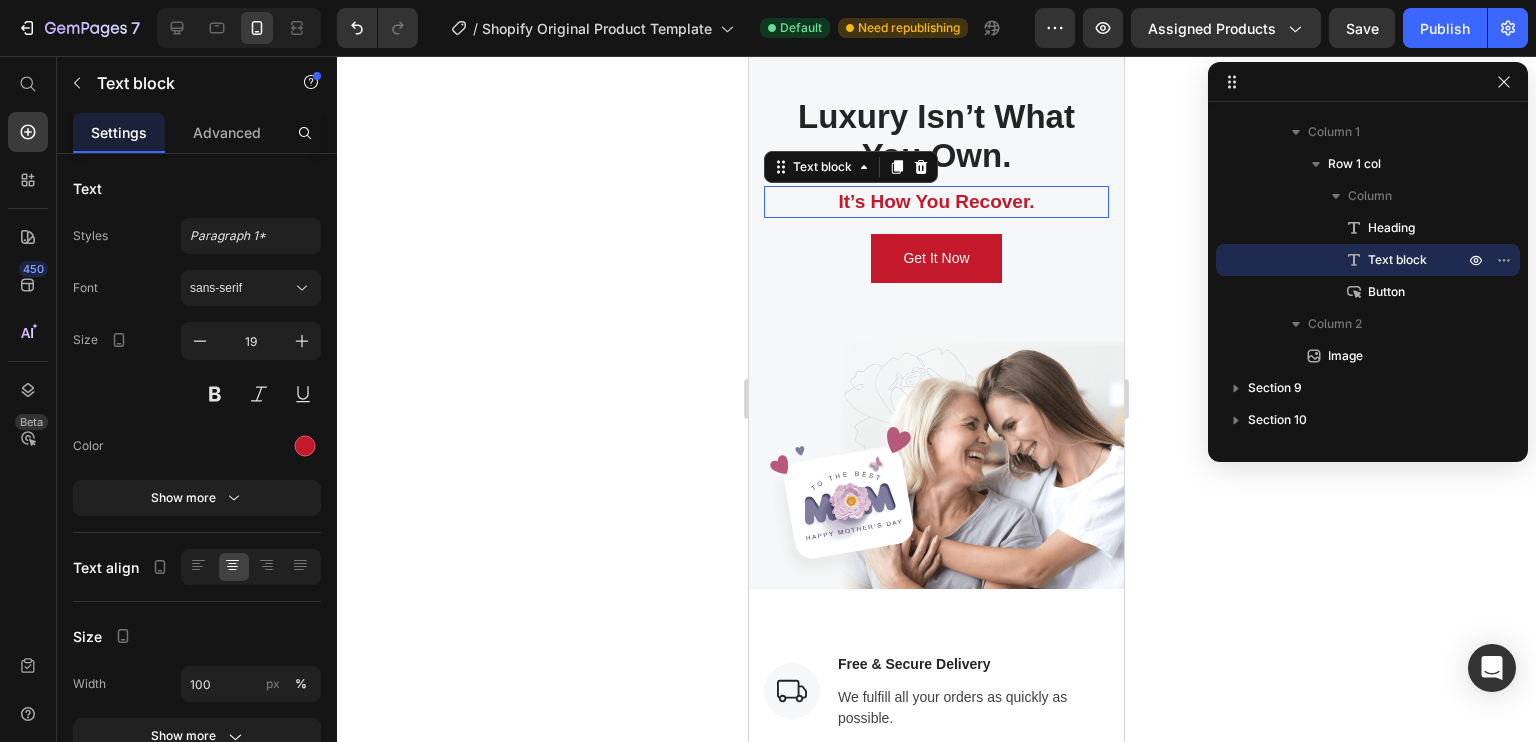 click on "It’s How You Recover." at bounding box center [936, 202] 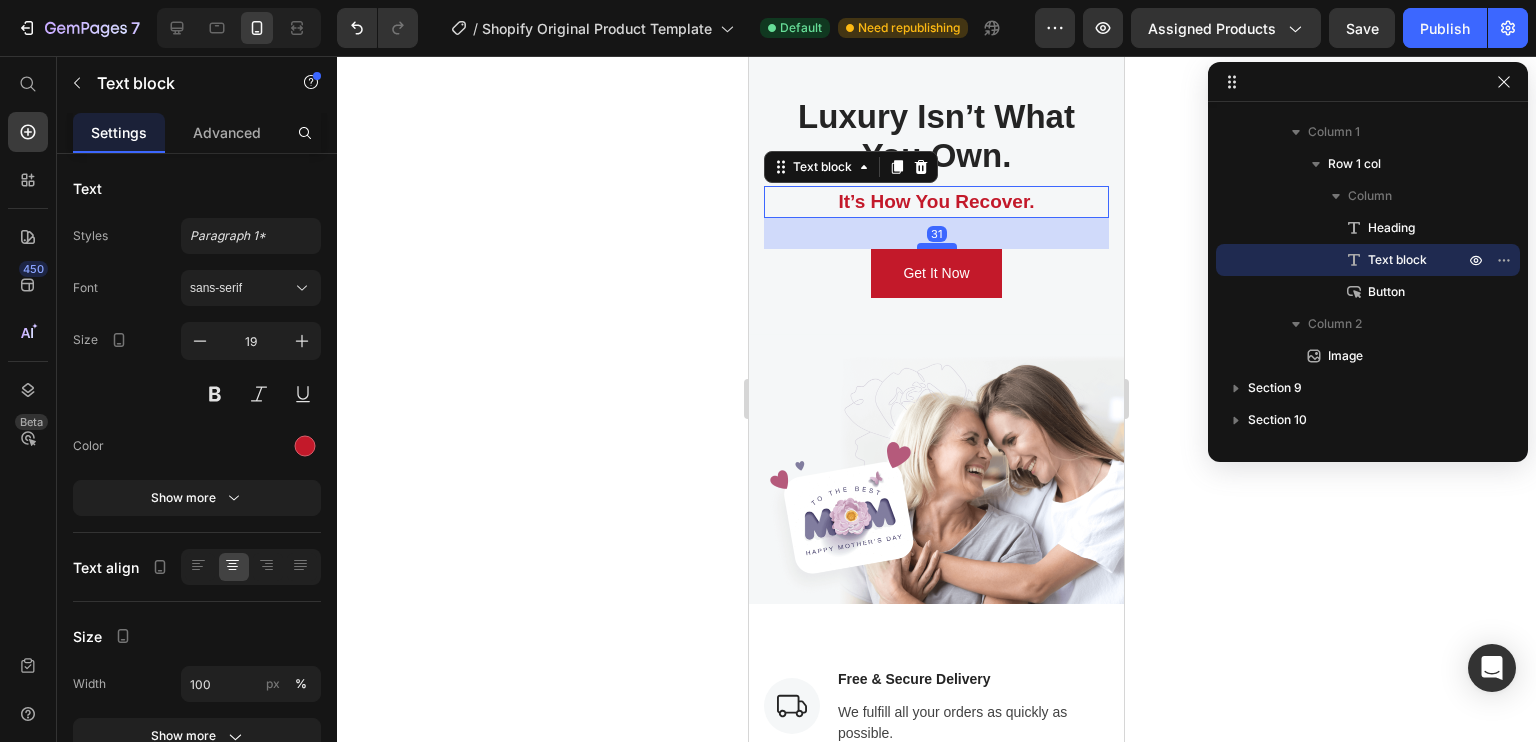 drag, startPoint x: 930, startPoint y: 284, endPoint x: 928, endPoint y: 300, distance: 16.124516 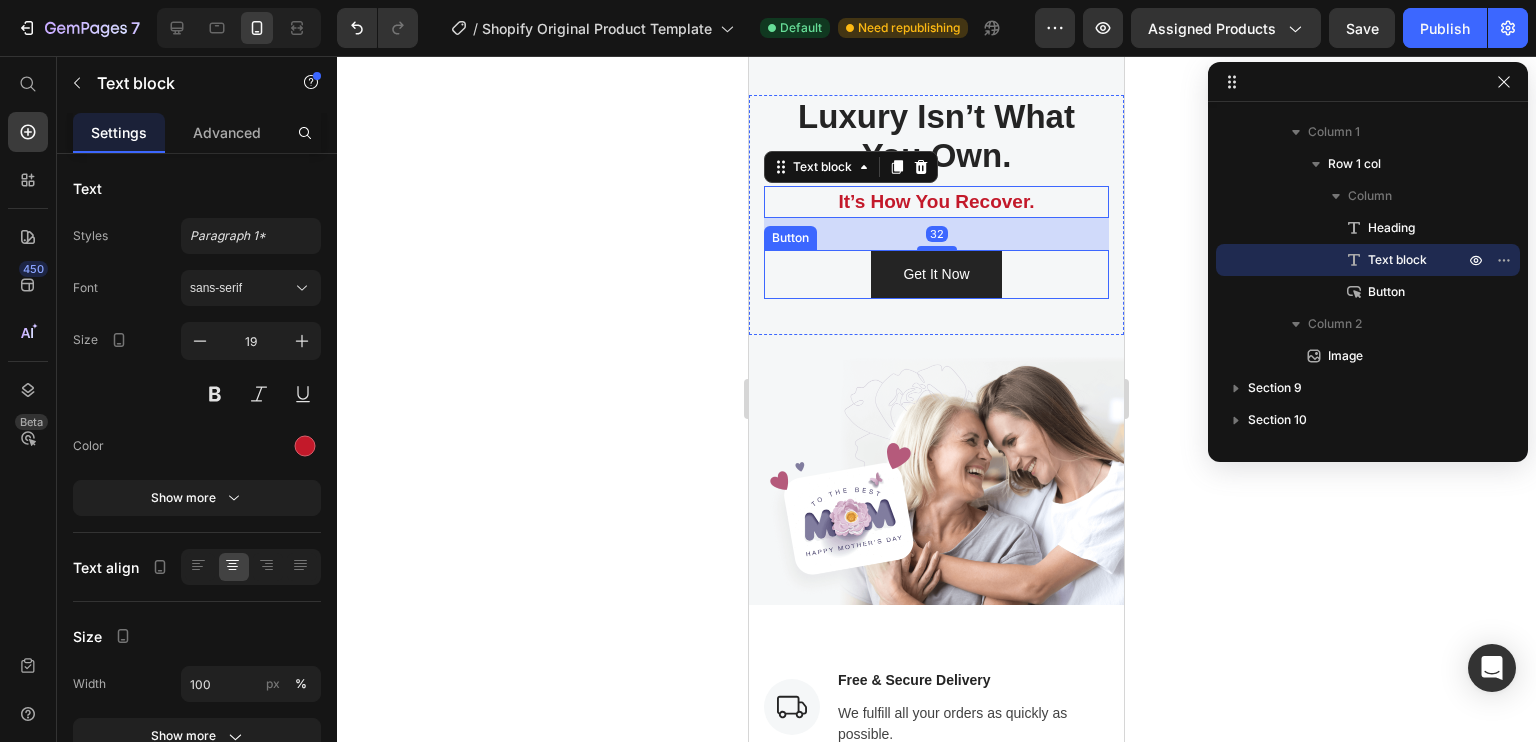 click on "Get It Now" at bounding box center [936, 274] 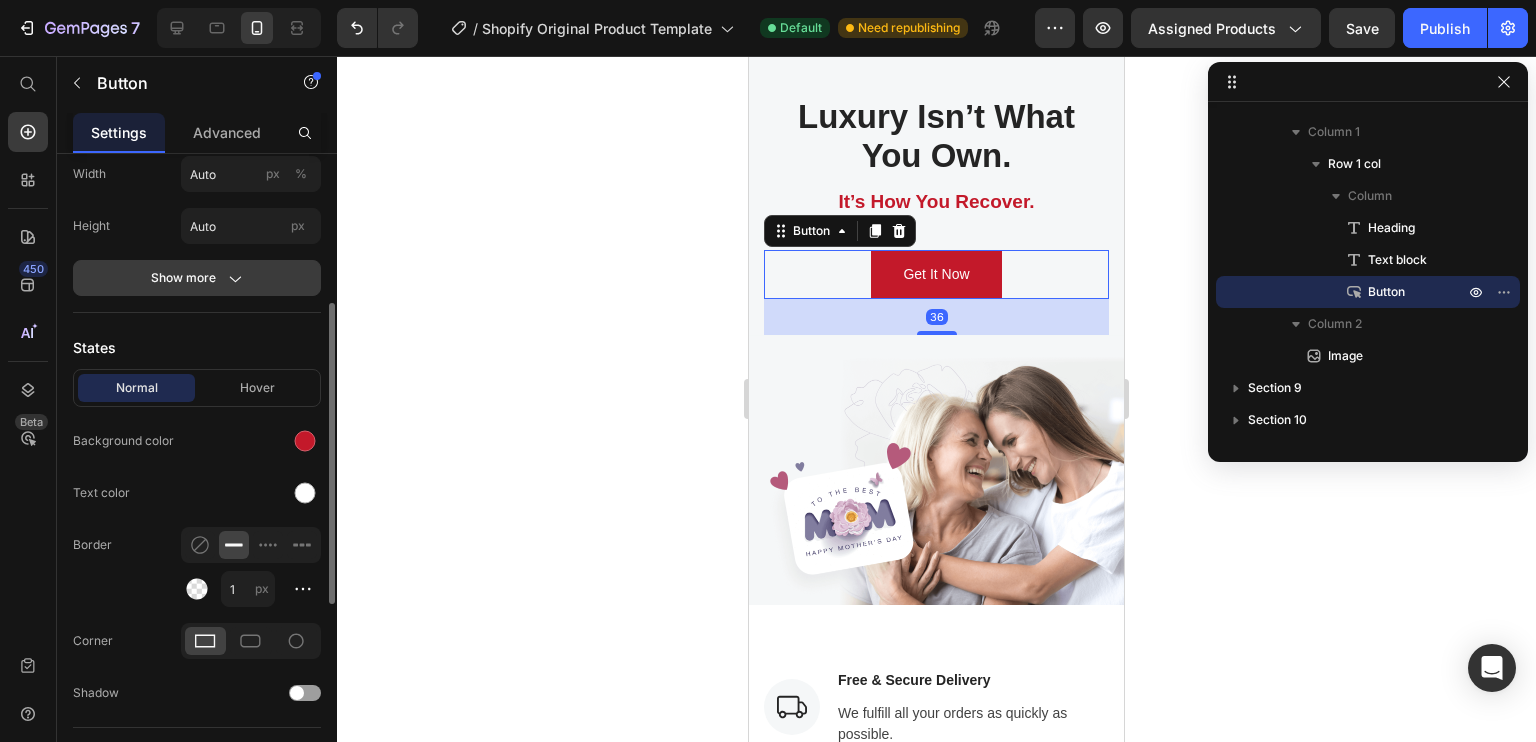 scroll, scrollTop: 298, scrollLeft: 0, axis: vertical 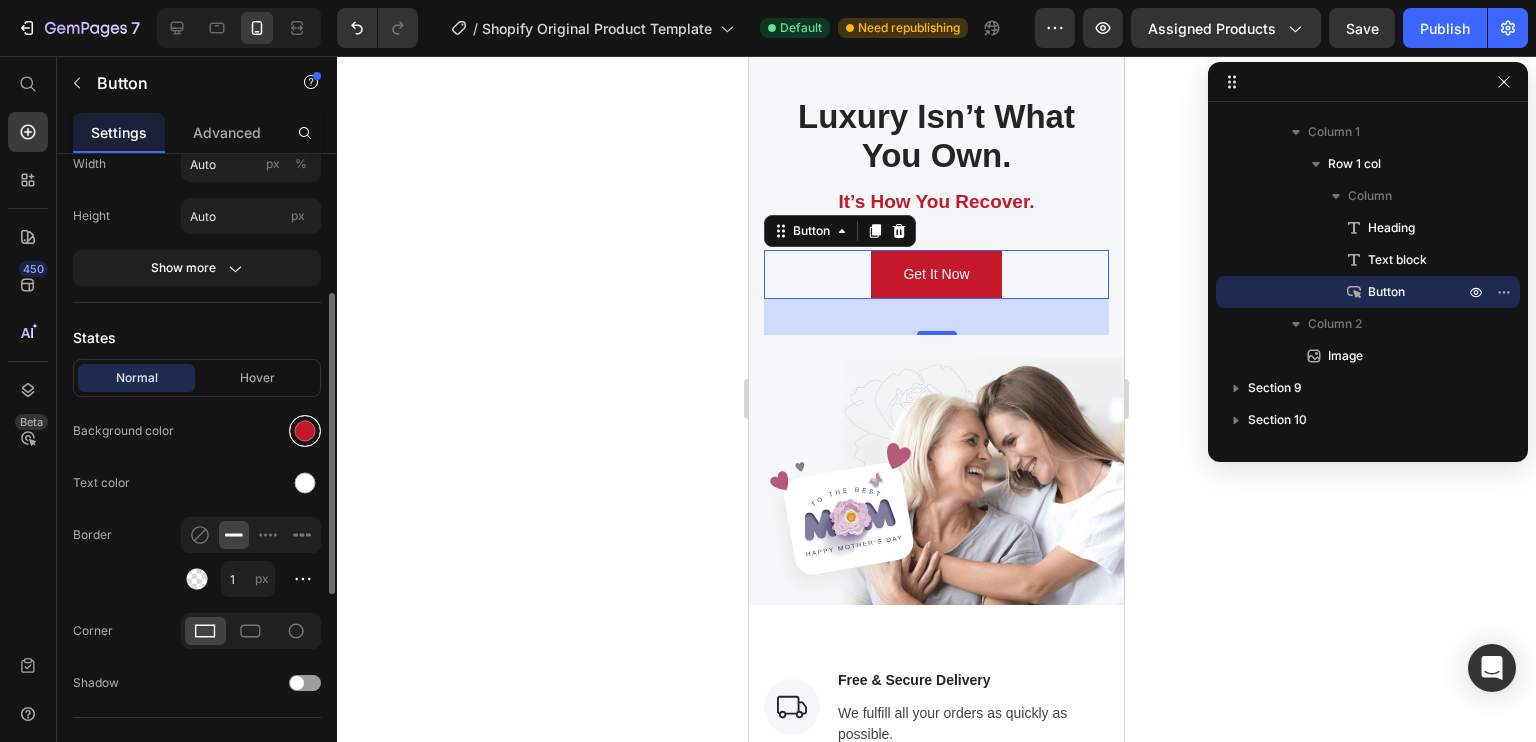 click at bounding box center (305, 431) 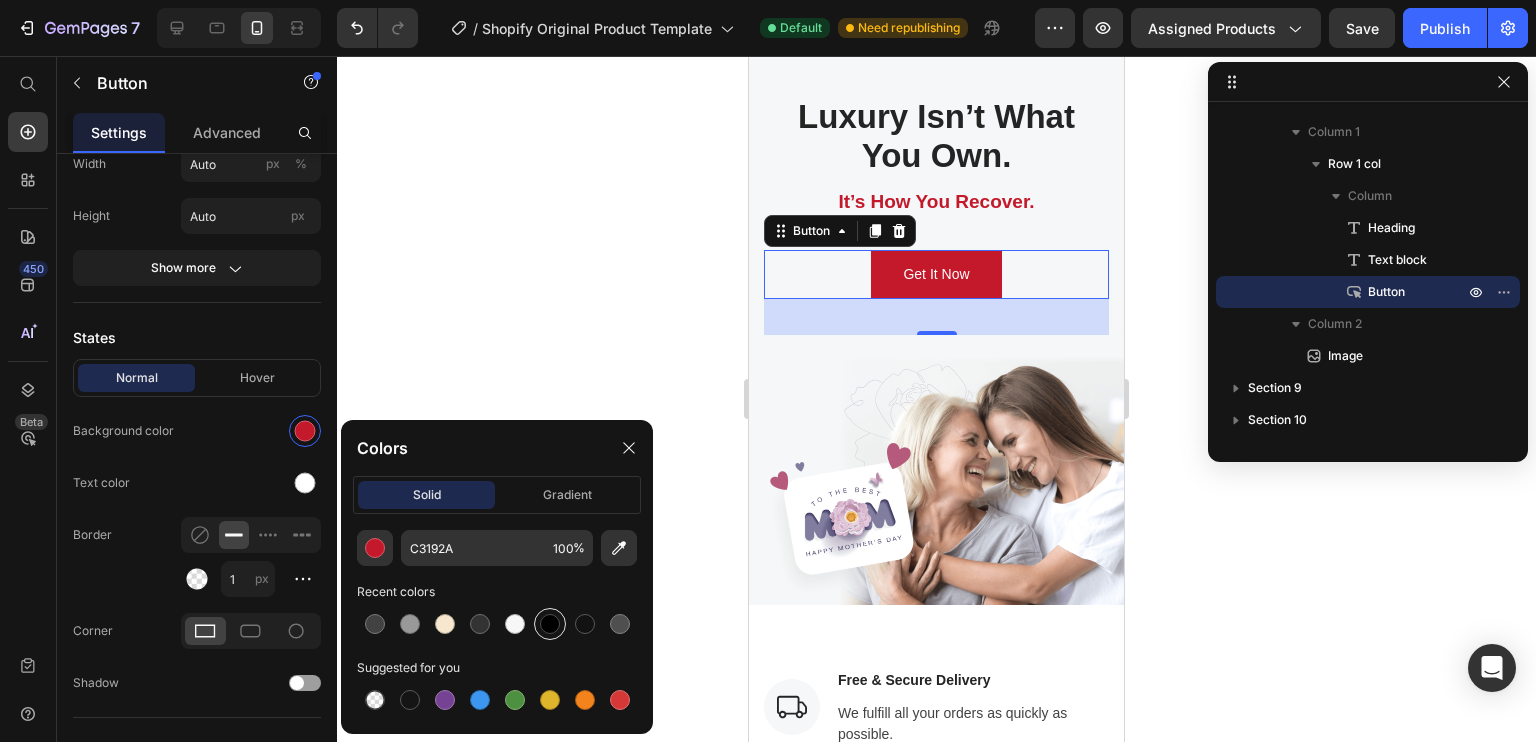 click at bounding box center [550, 624] 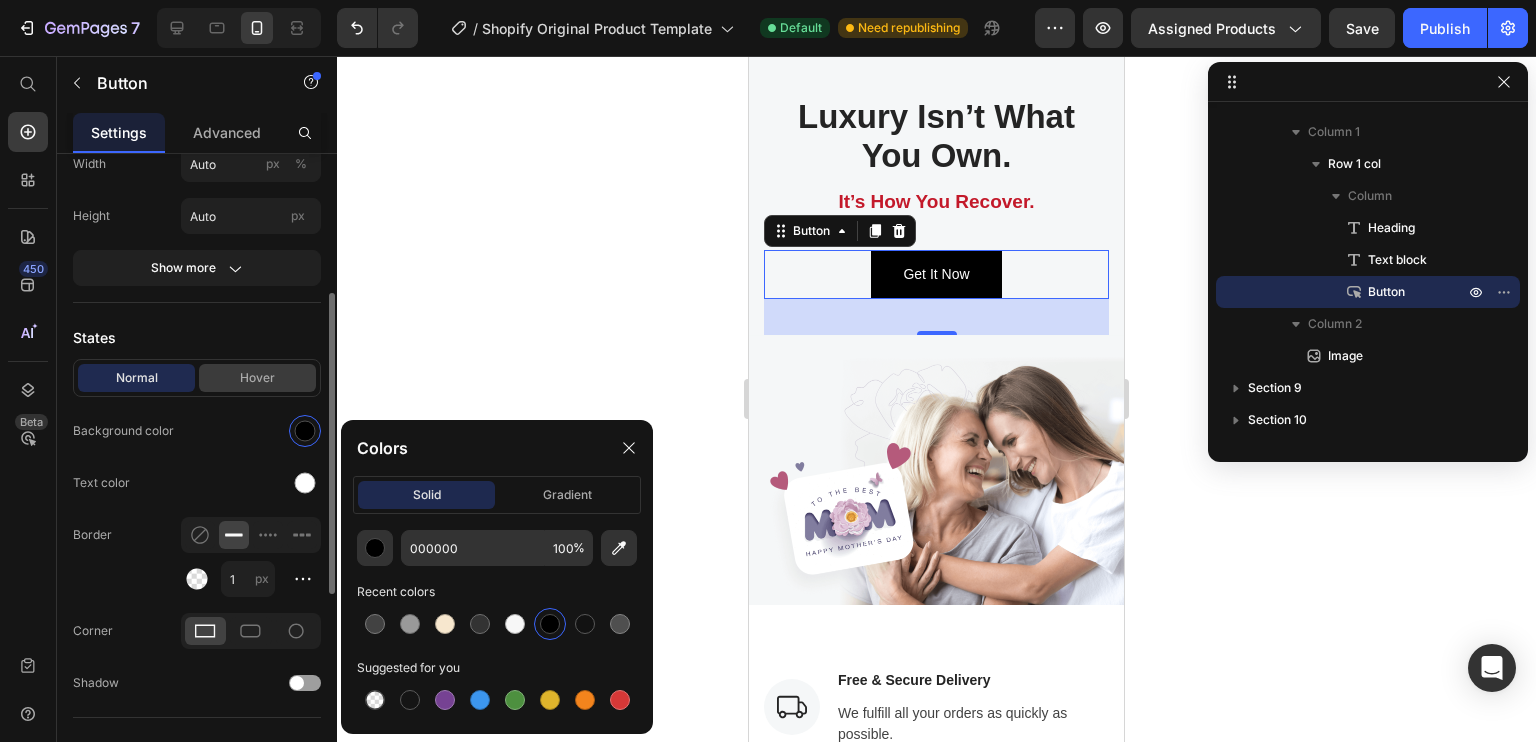 click on "Hover" at bounding box center [257, 378] 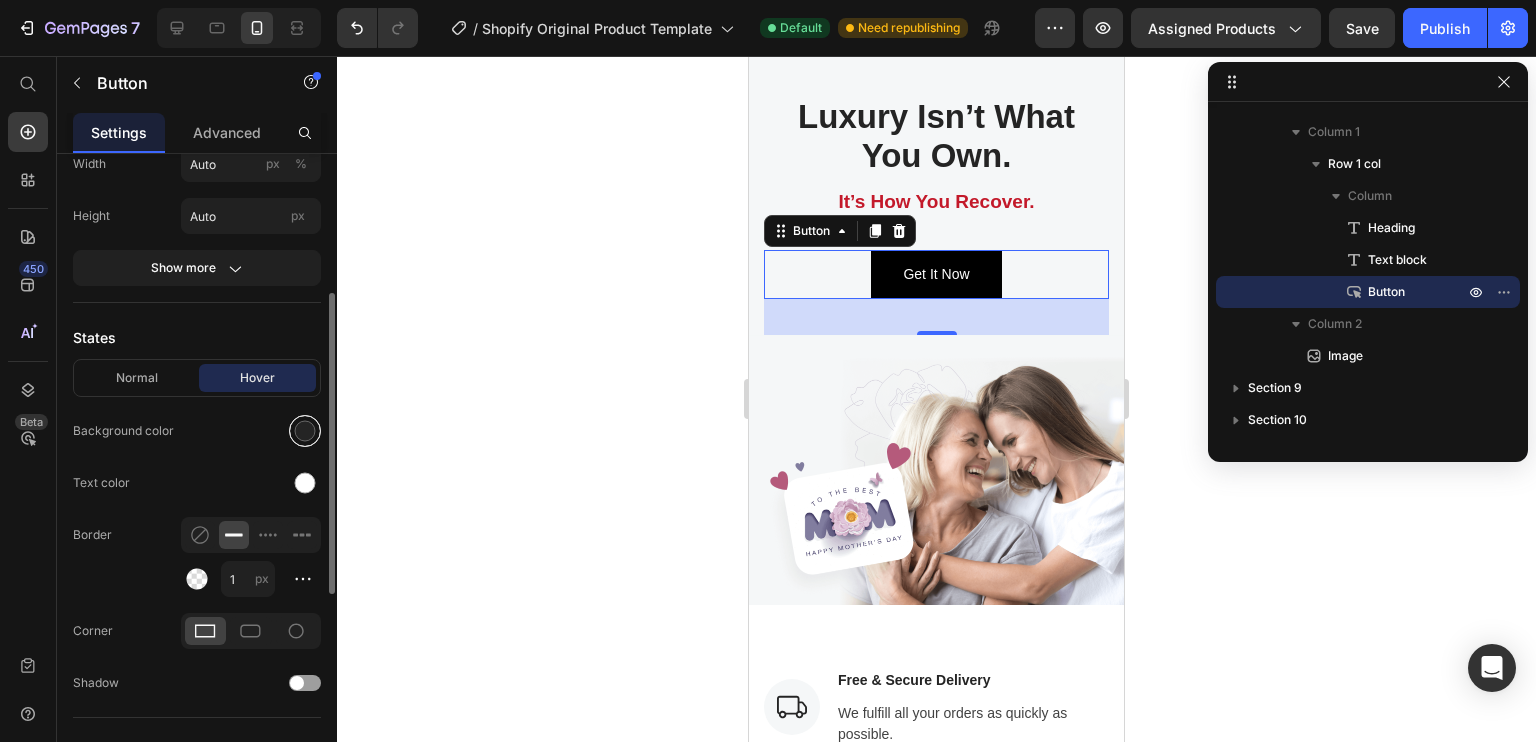 click at bounding box center (305, 431) 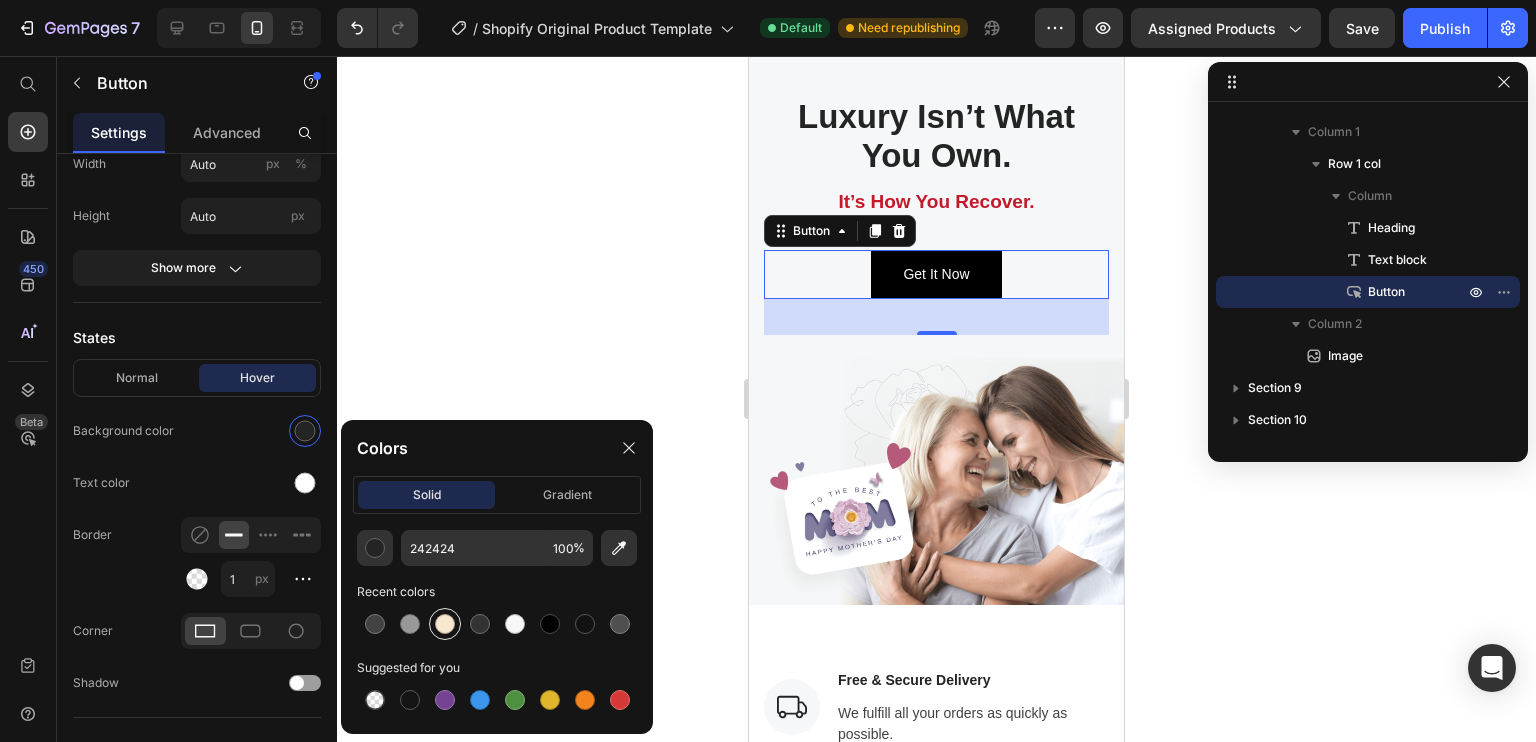 click at bounding box center [445, 624] 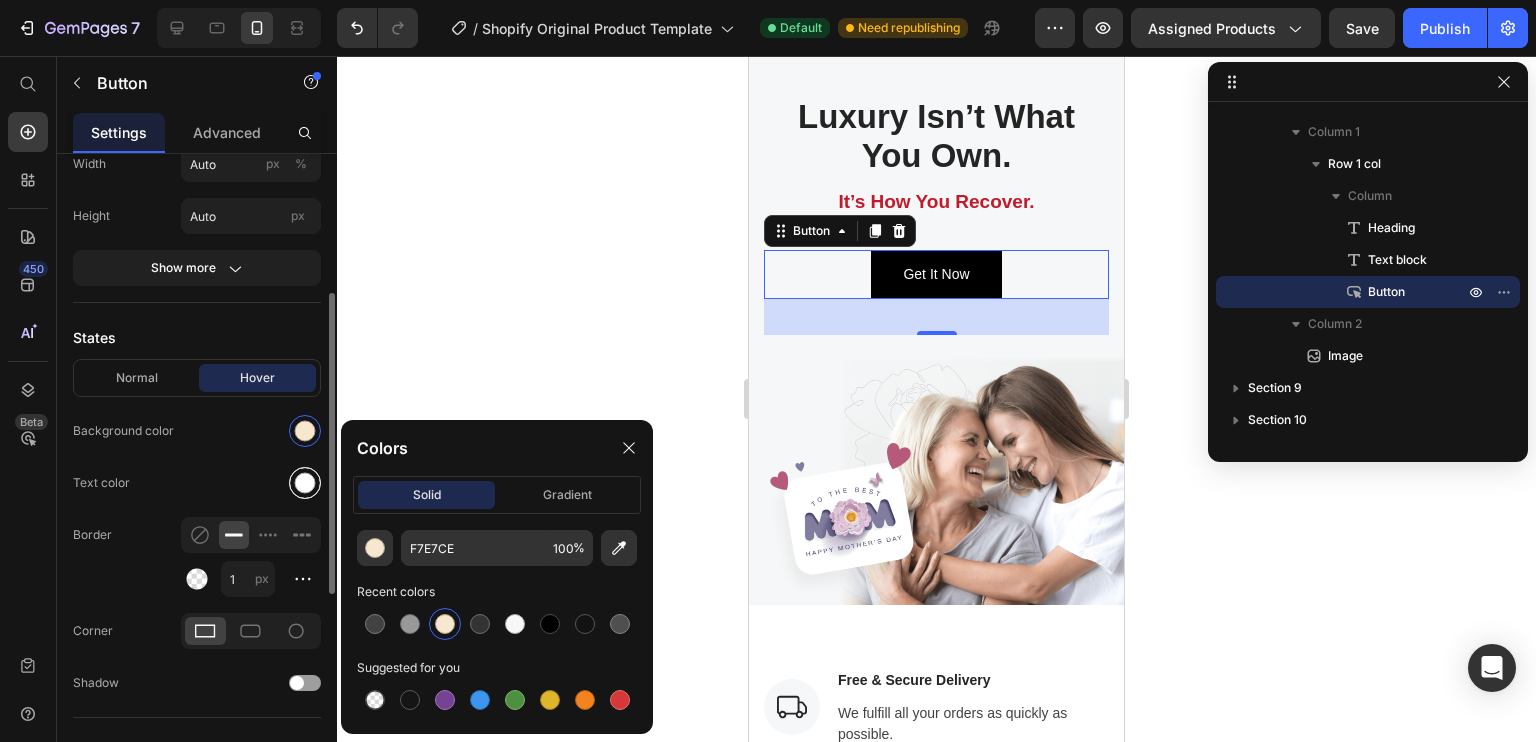 click at bounding box center [305, 483] 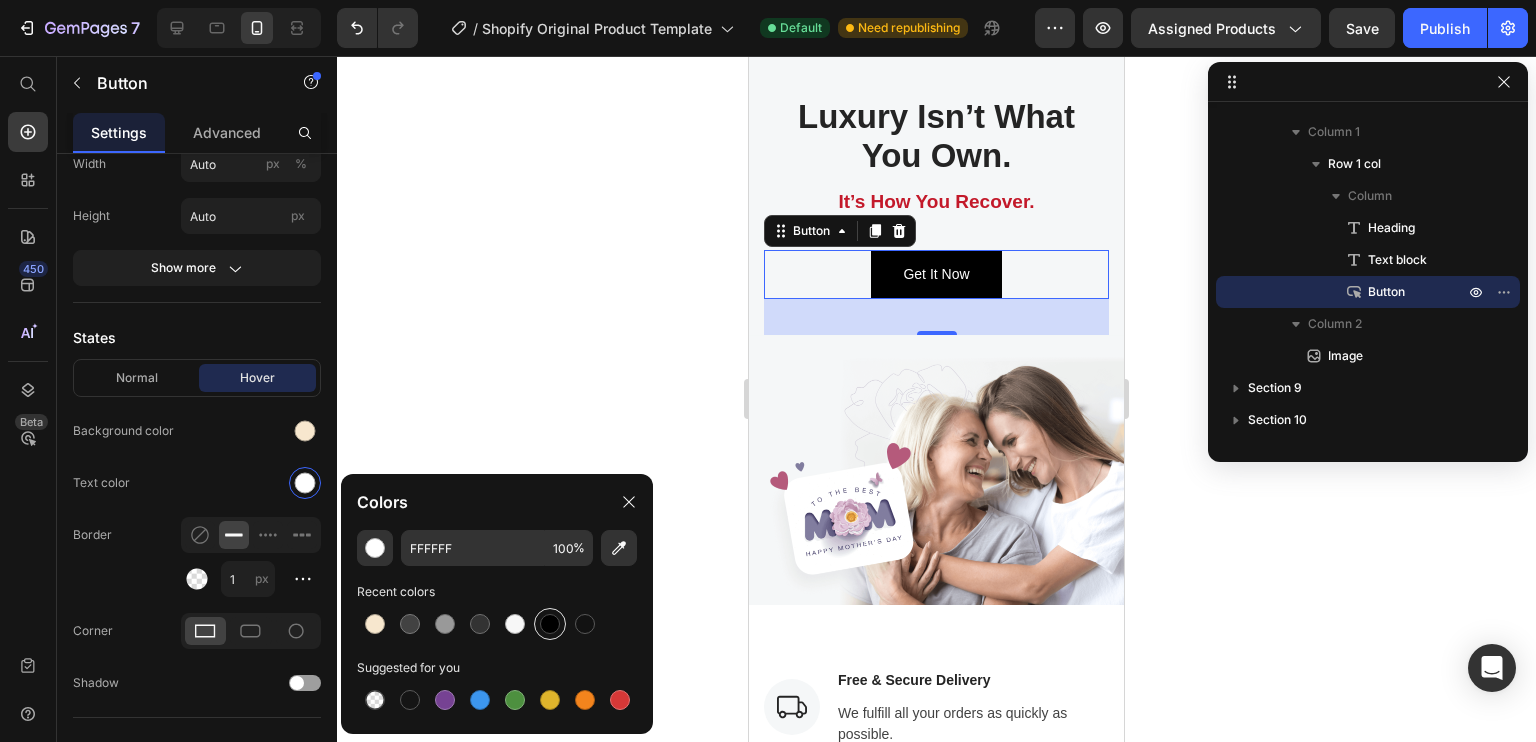 click at bounding box center (550, 624) 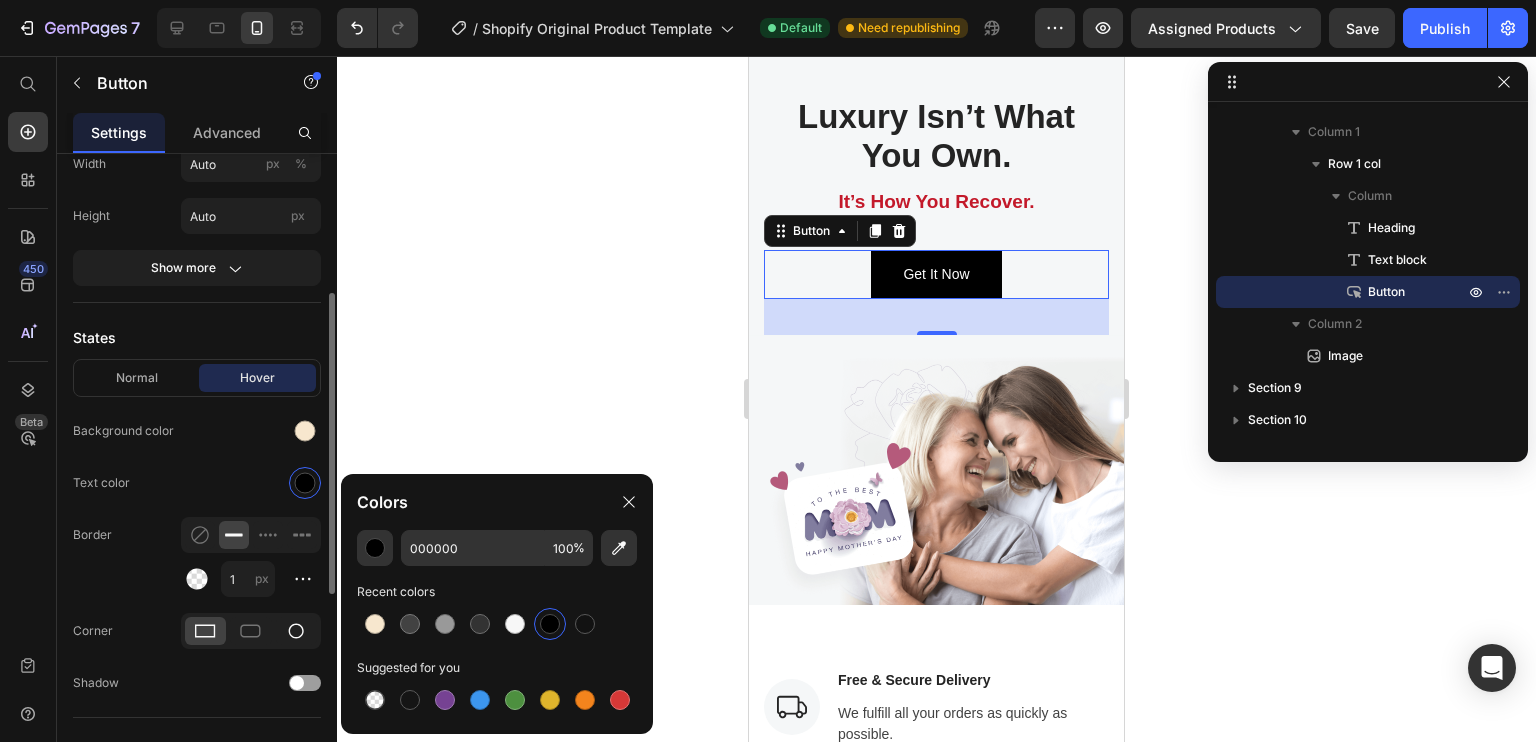 click 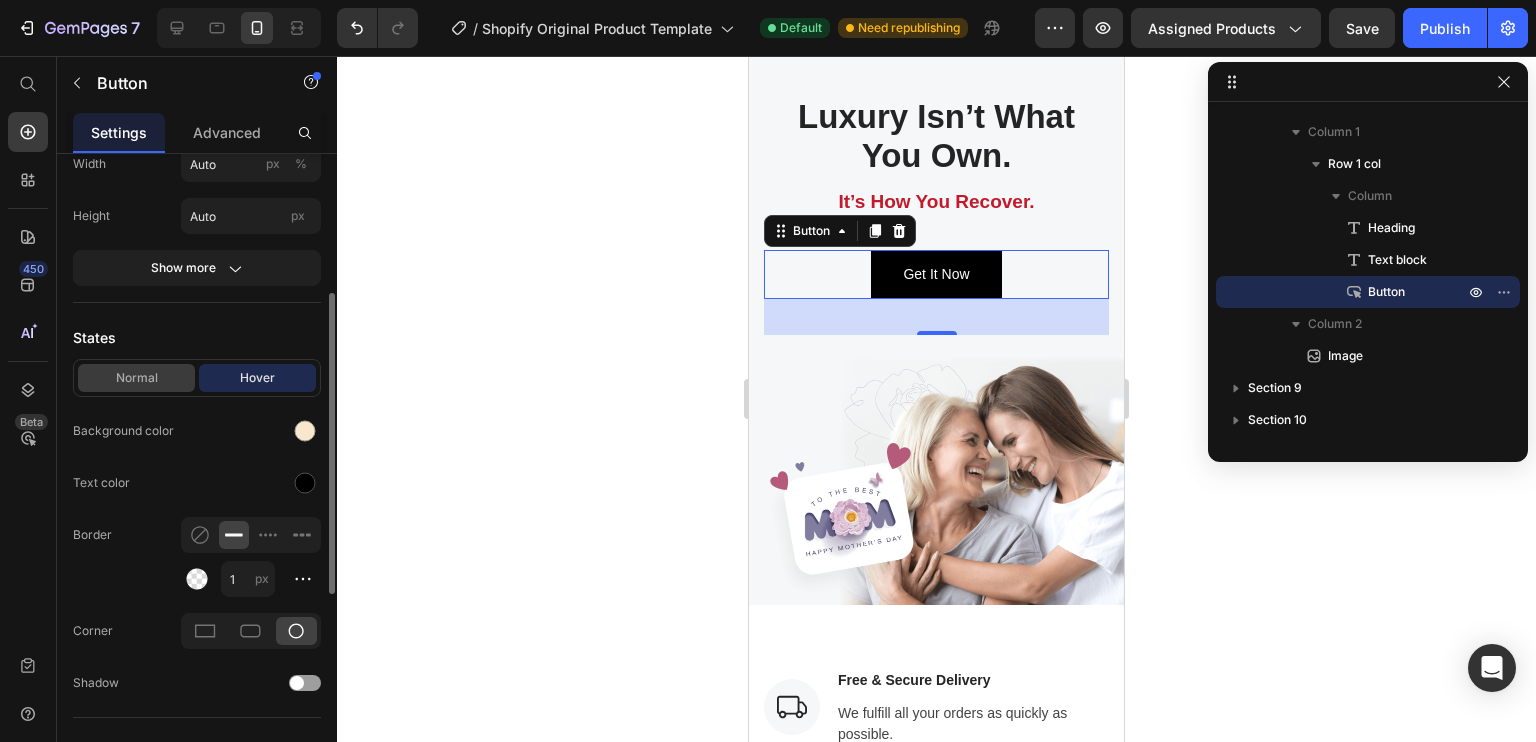 click on "Normal" at bounding box center [136, 378] 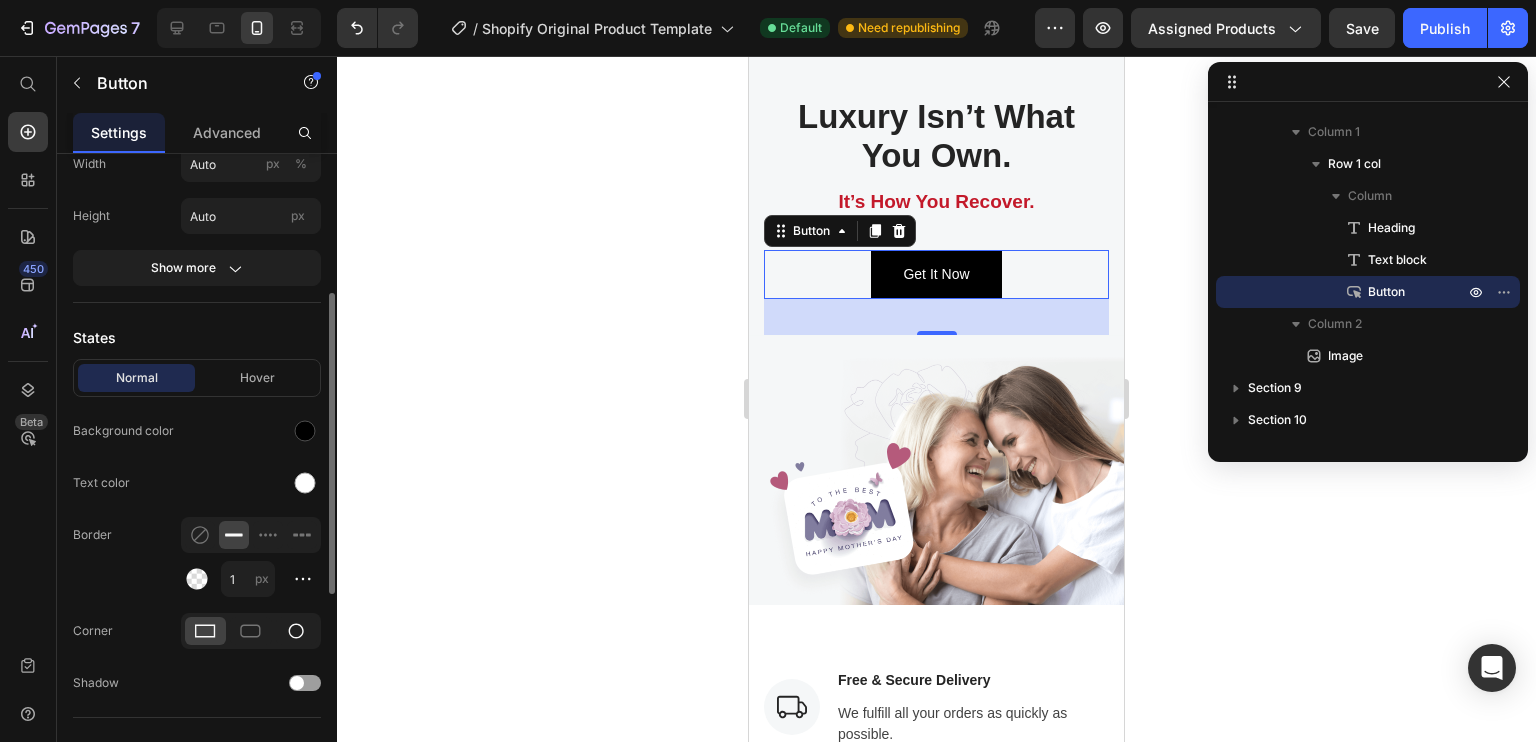 click 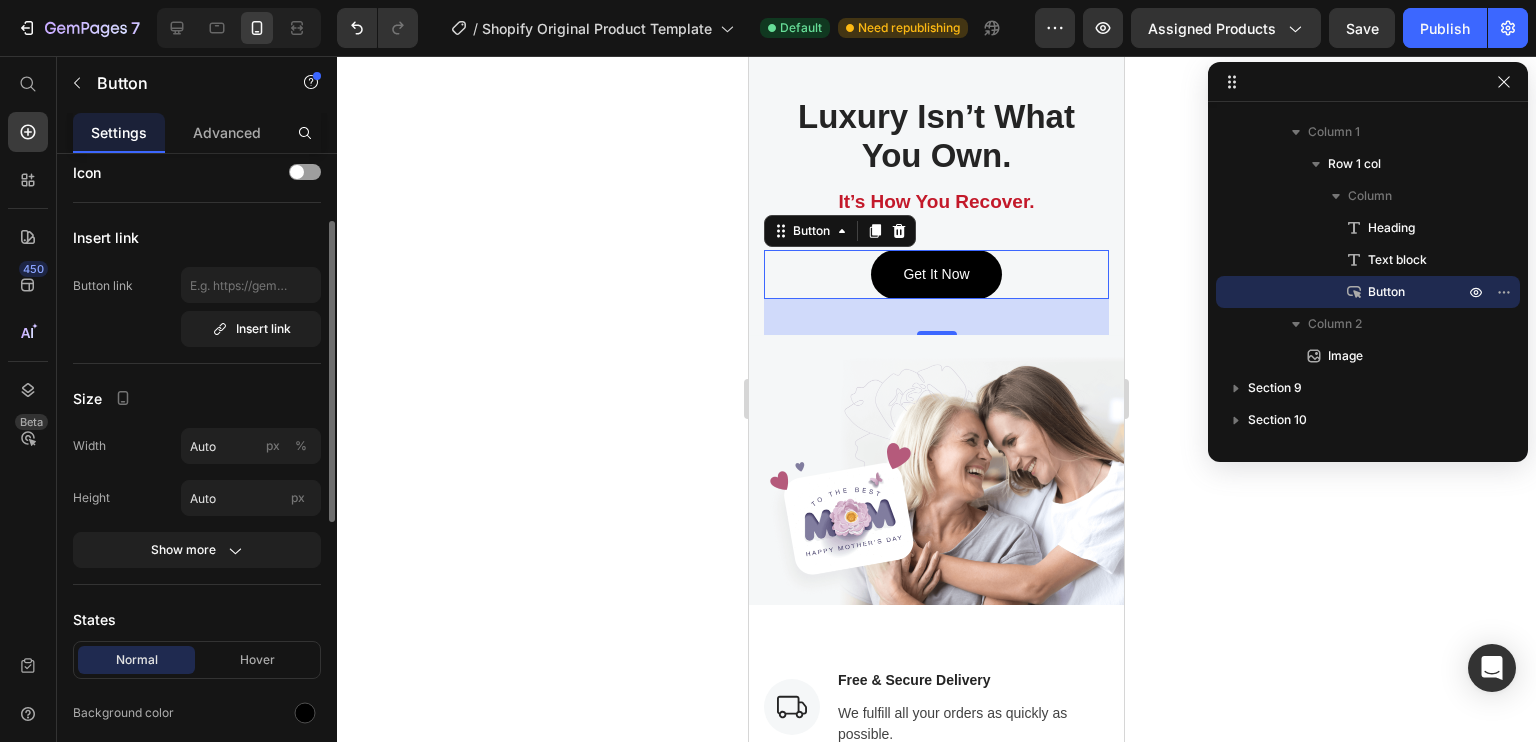 scroll, scrollTop: 0, scrollLeft: 0, axis: both 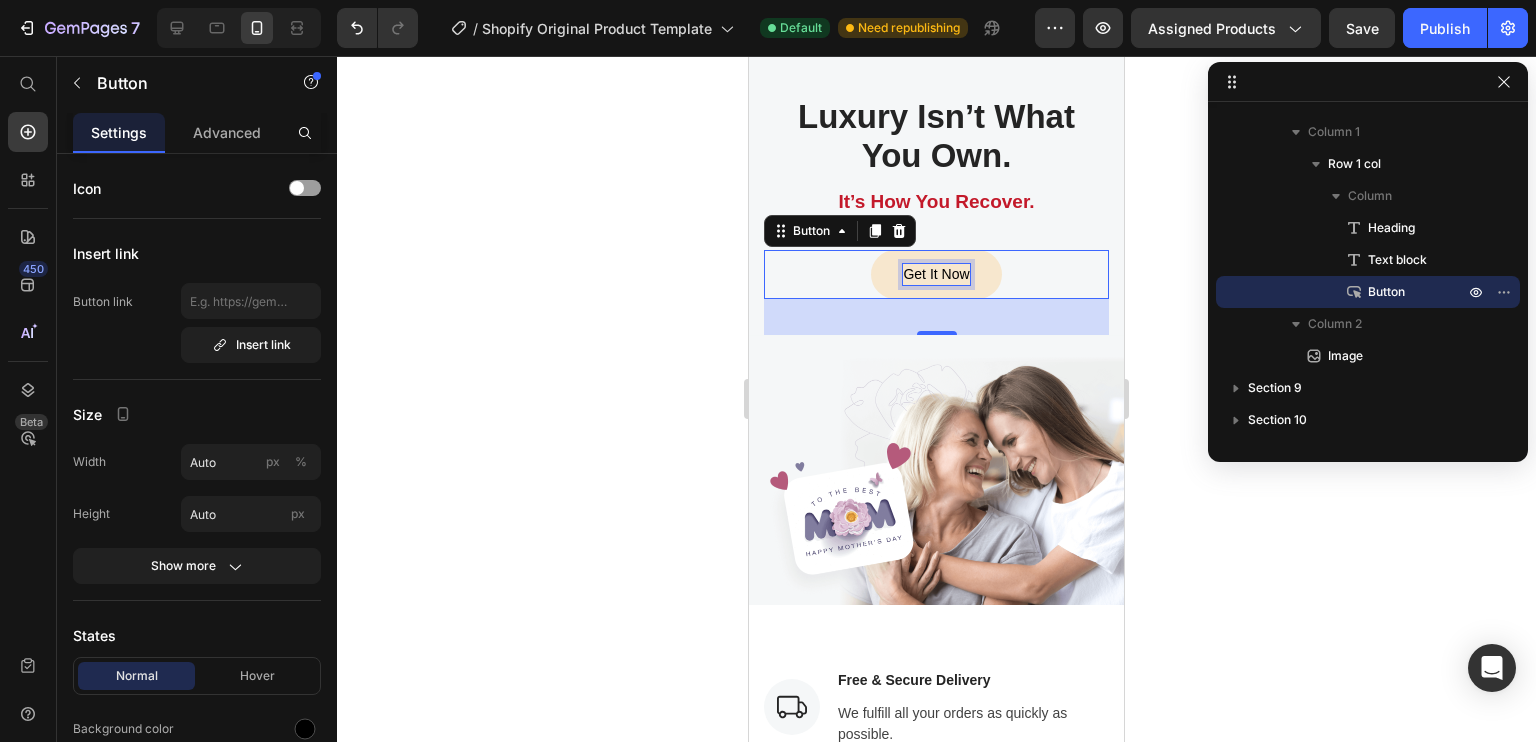 click on "Get It Now" at bounding box center [936, 274] 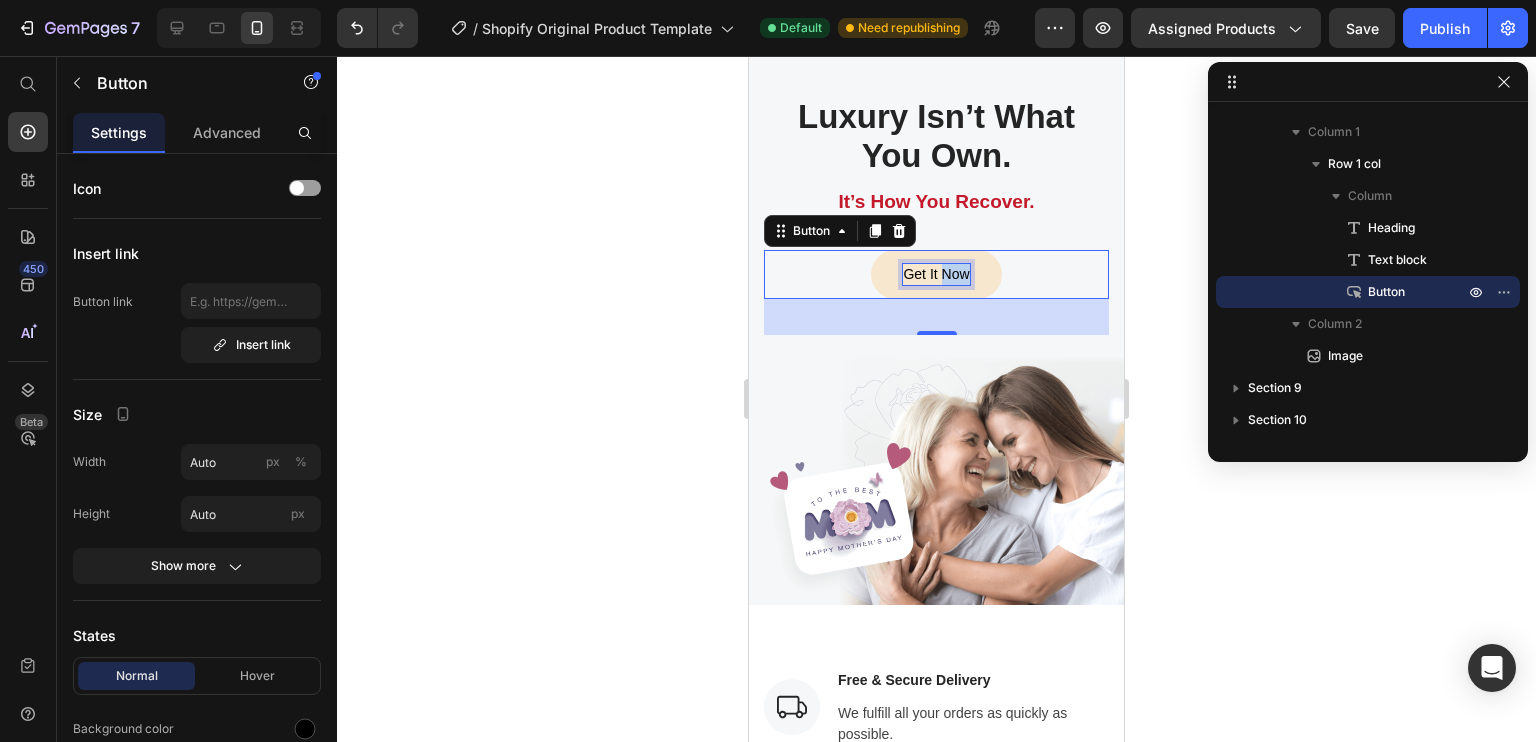 click on "Get It Now" at bounding box center (936, 274) 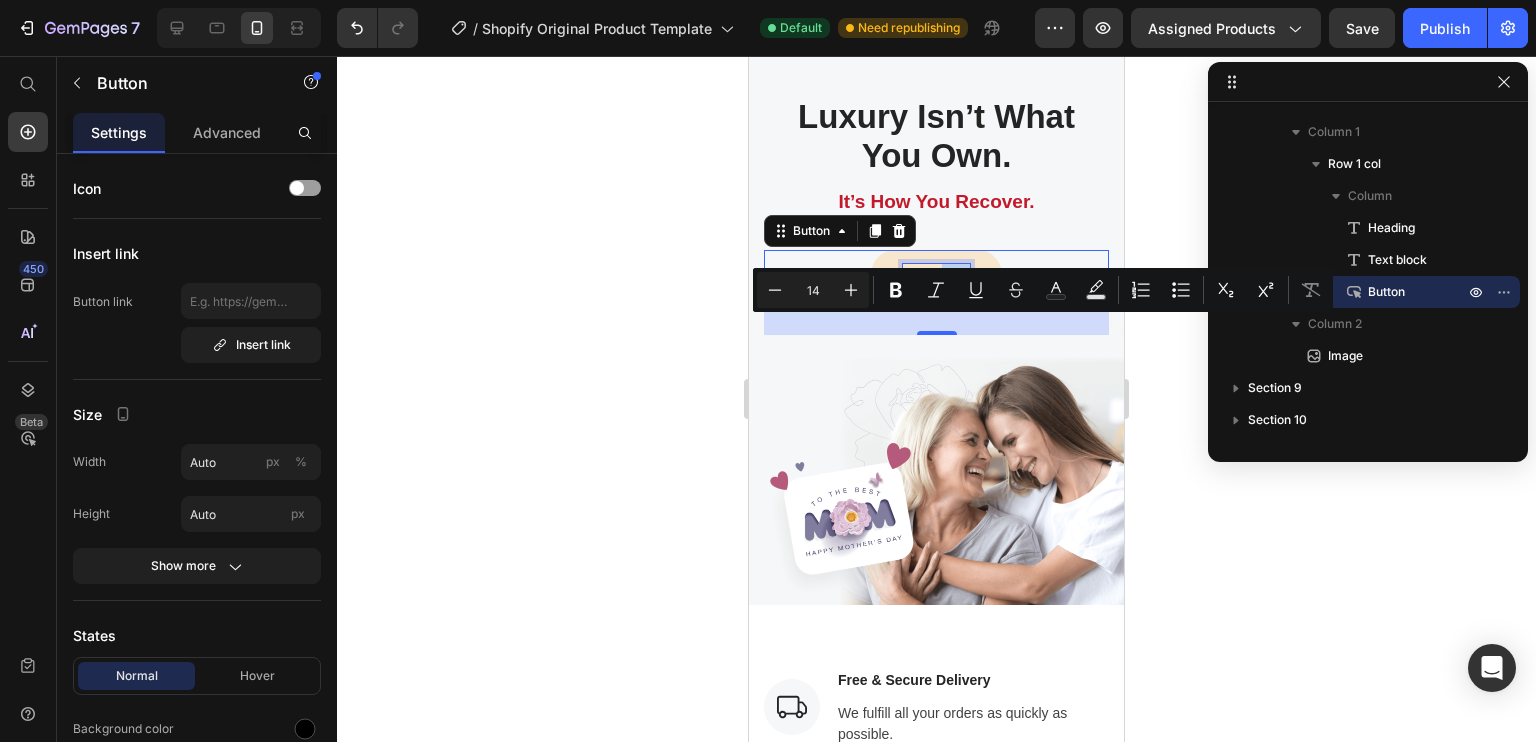 click on "Get It Now" at bounding box center [936, 274] 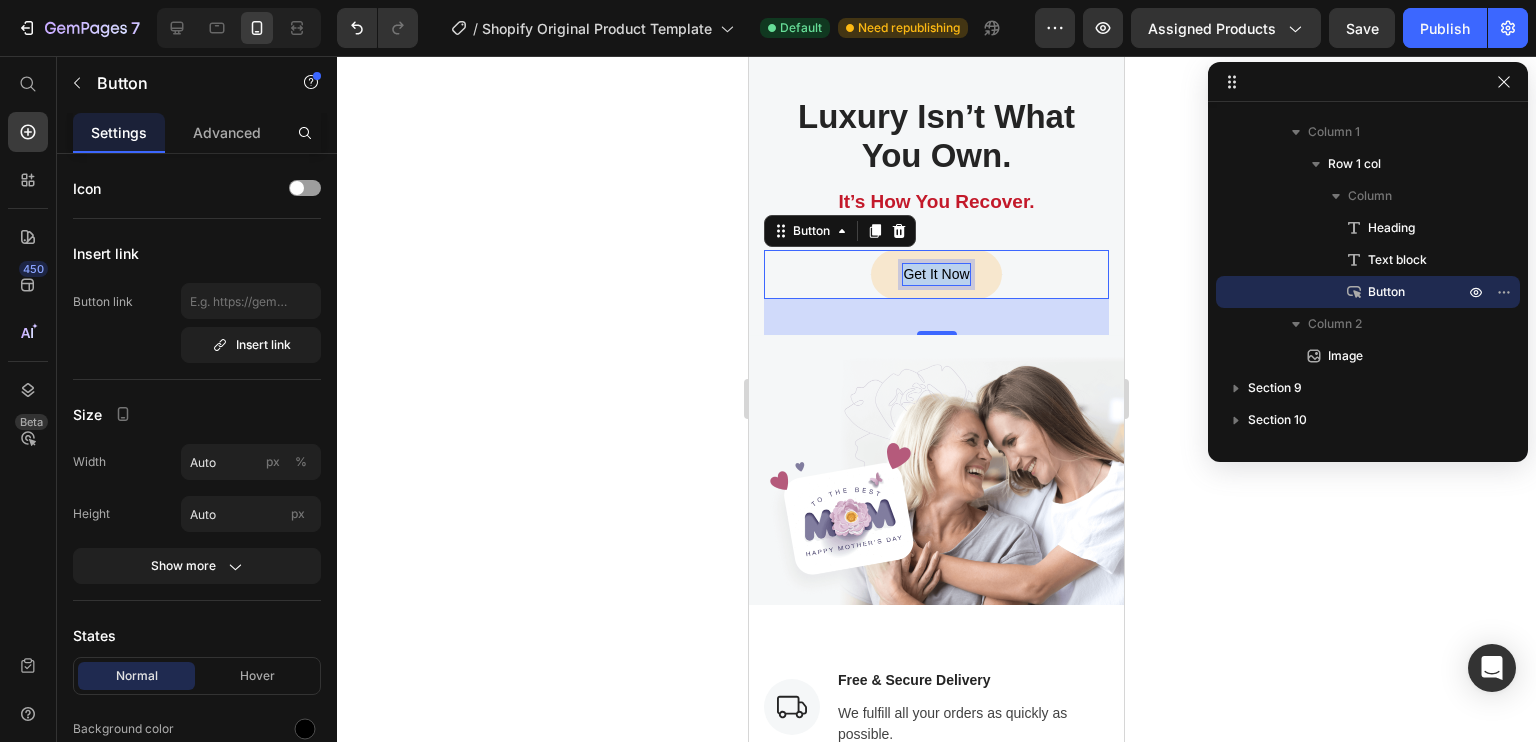 click on "Get It Now" at bounding box center [936, 274] 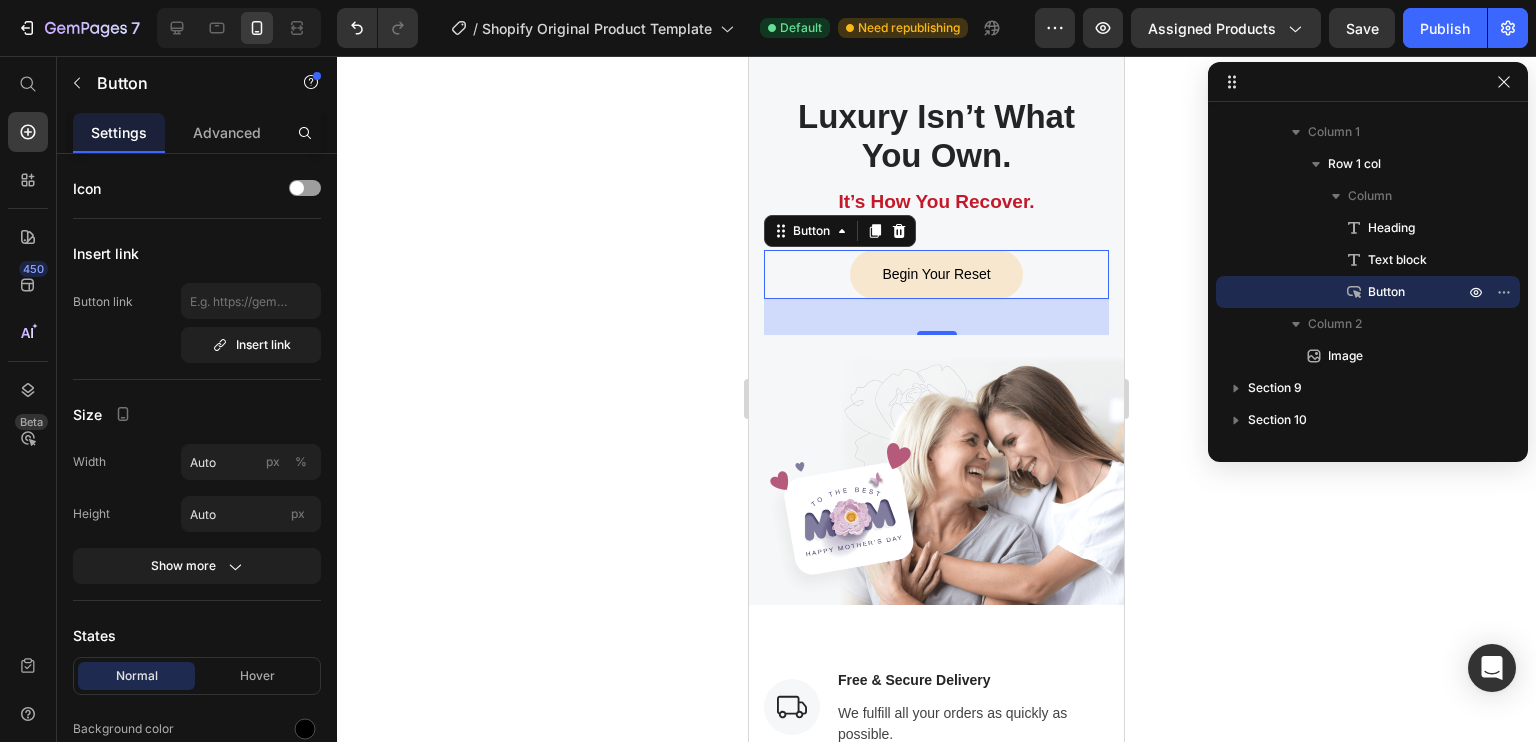click on "Begin Your Reset" at bounding box center [936, 274] 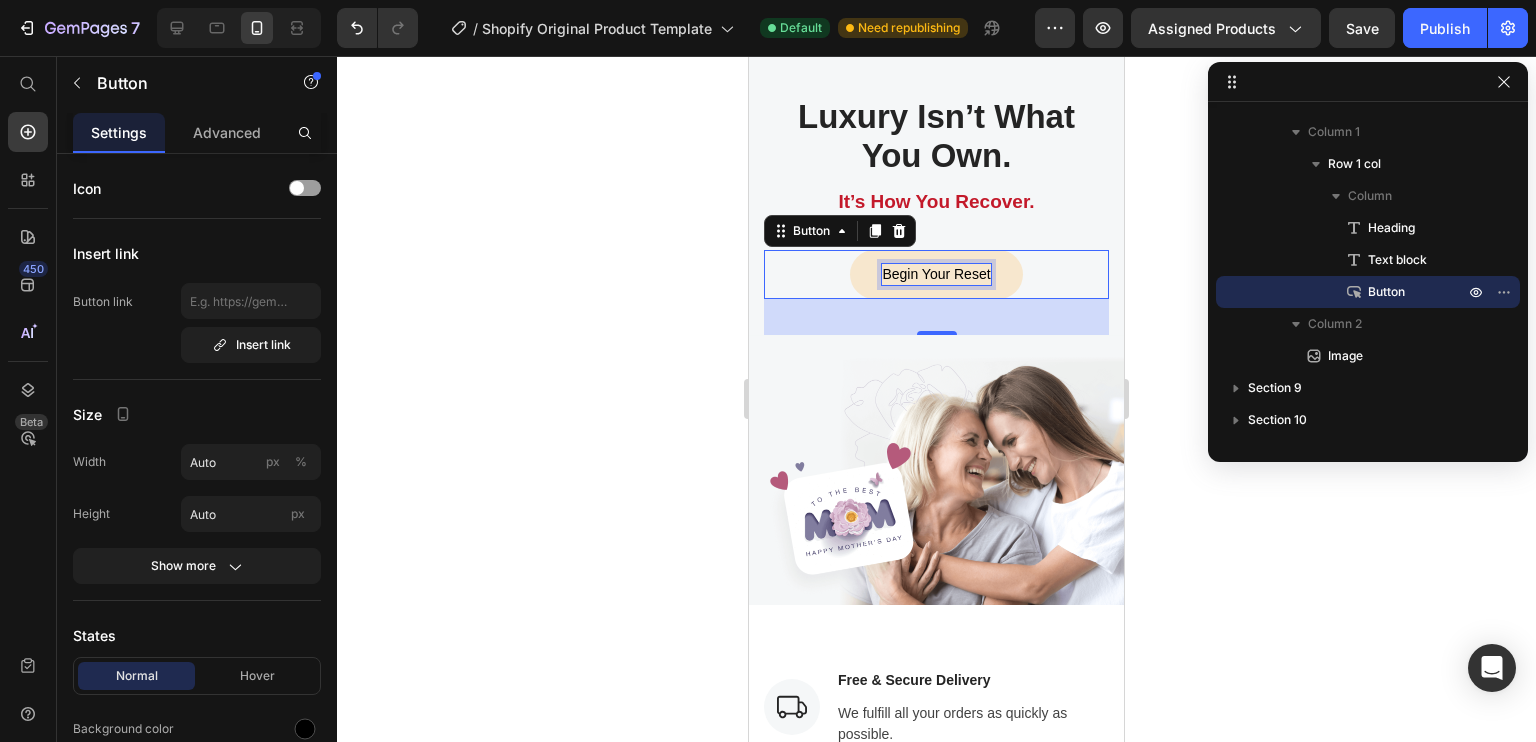 click on "Begin Your Reset" at bounding box center (936, 274) 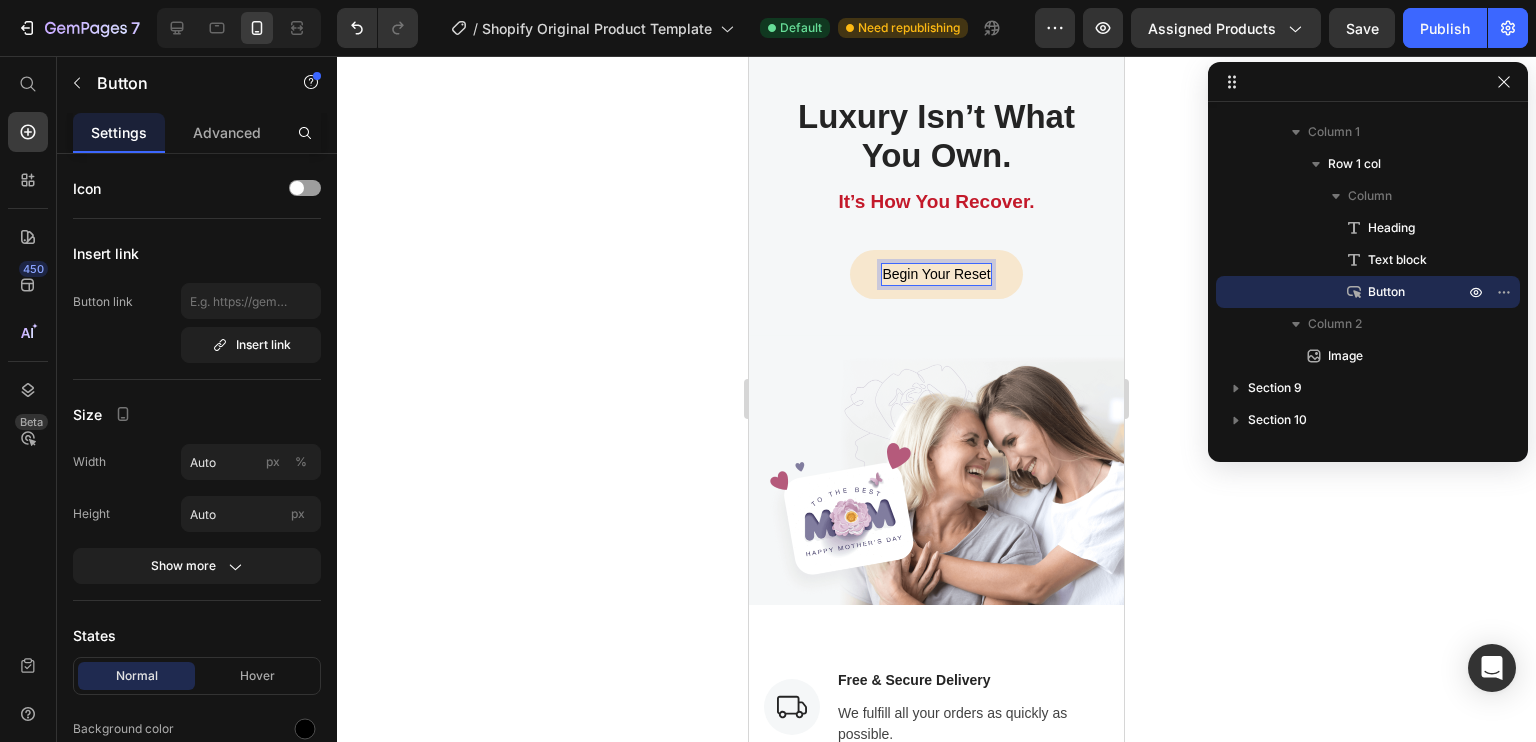 click on "Begin Your Reset" at bounding box center (936, 274) 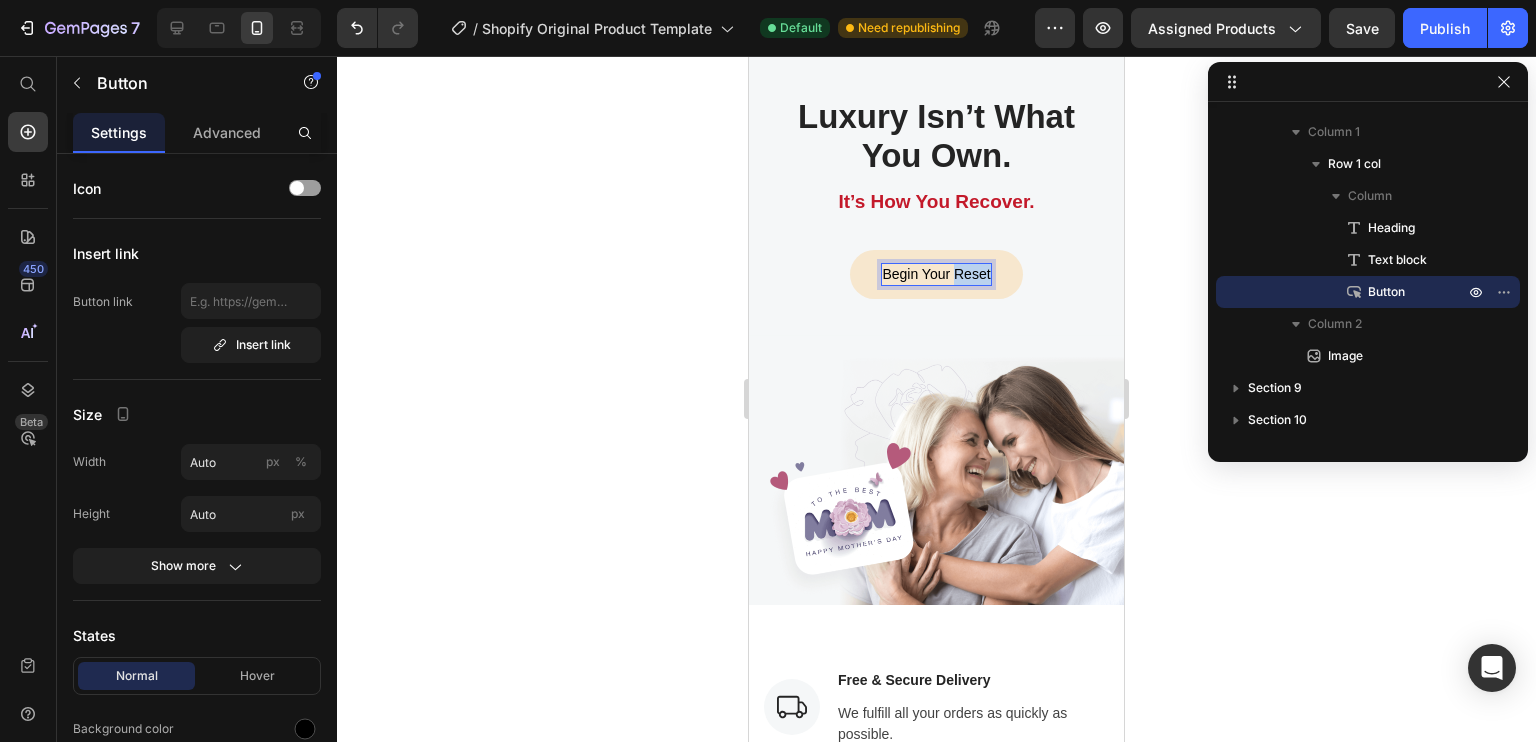 click on "Begin Your Reset" at bounding box center (936, 274) 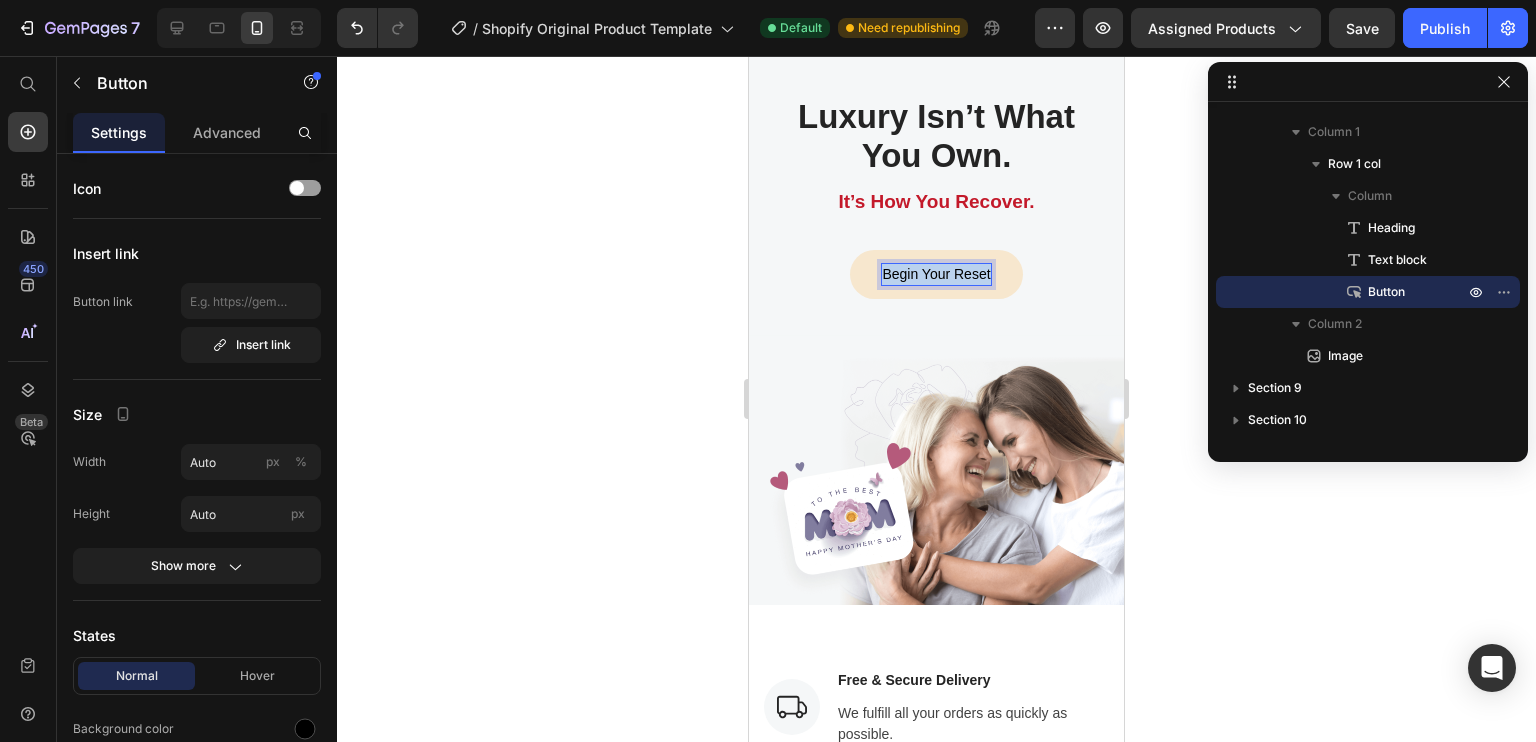 click on "Begin Your Reset" at bounding box center (936, 274) 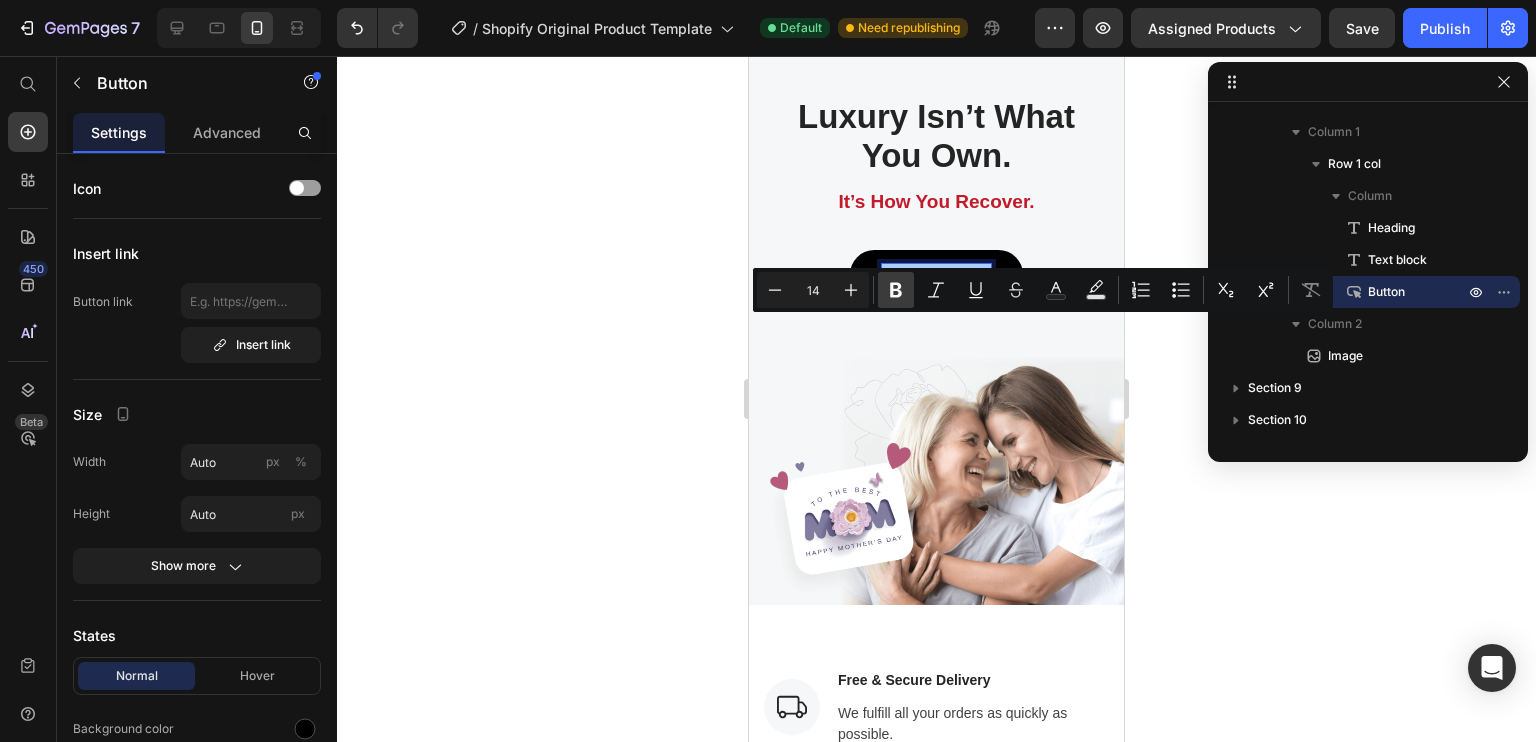 click 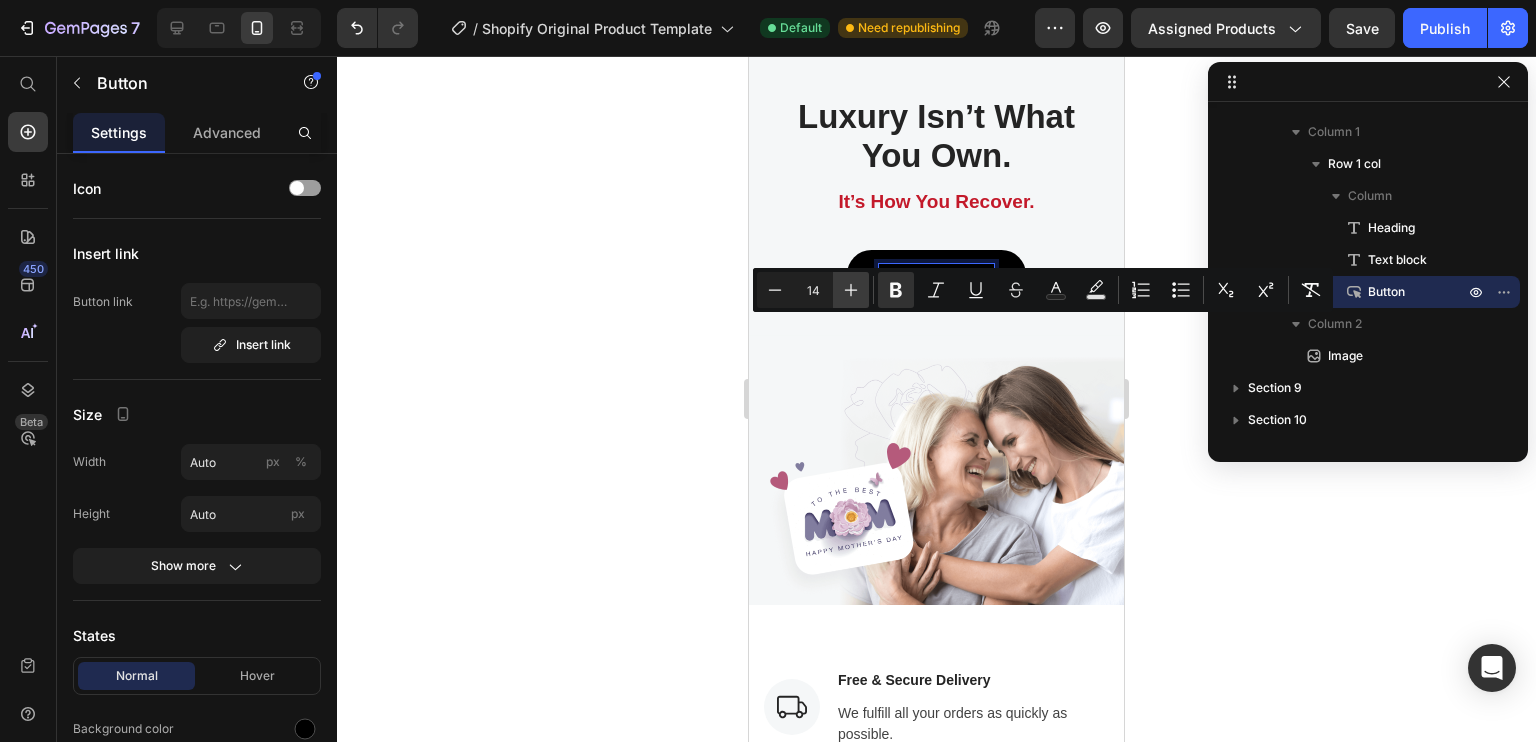click 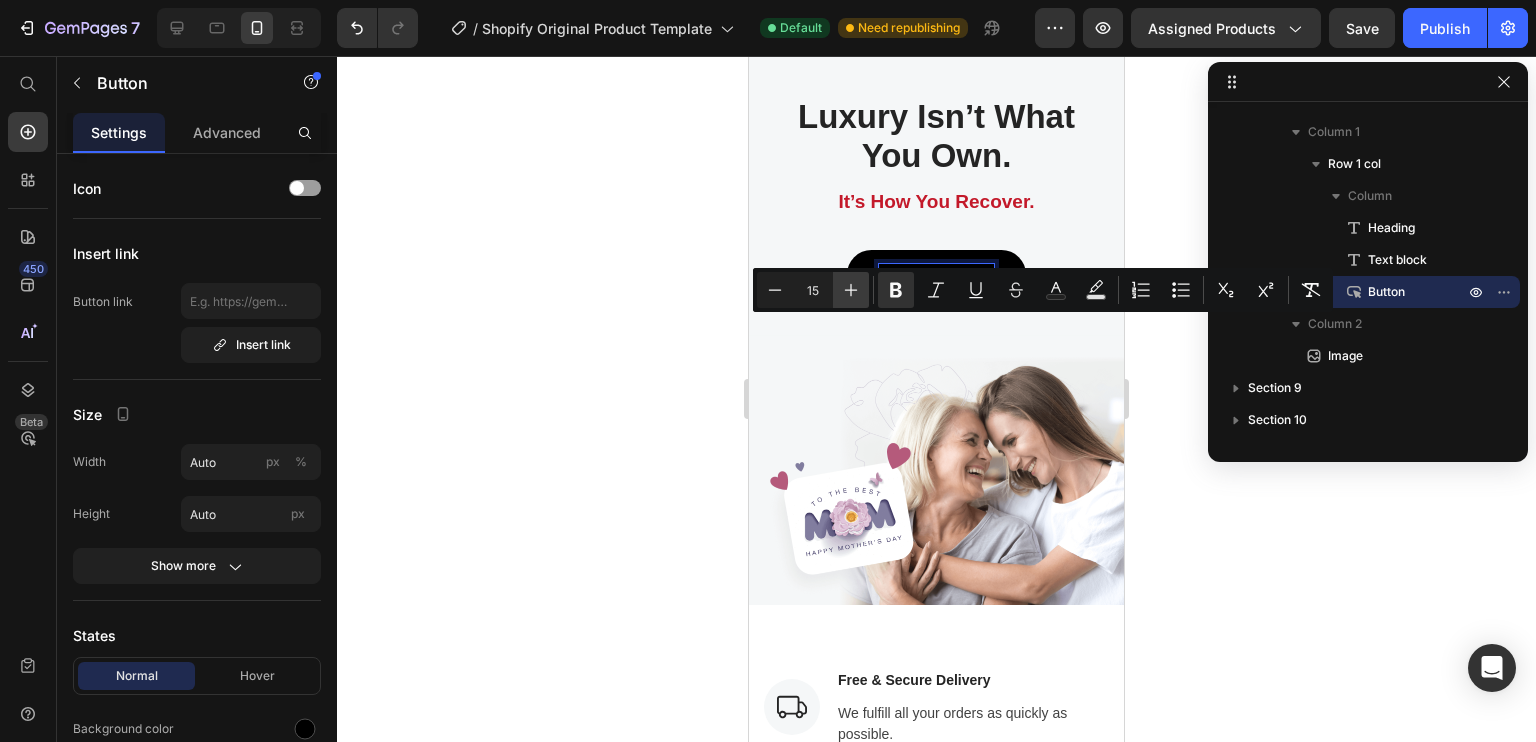 click 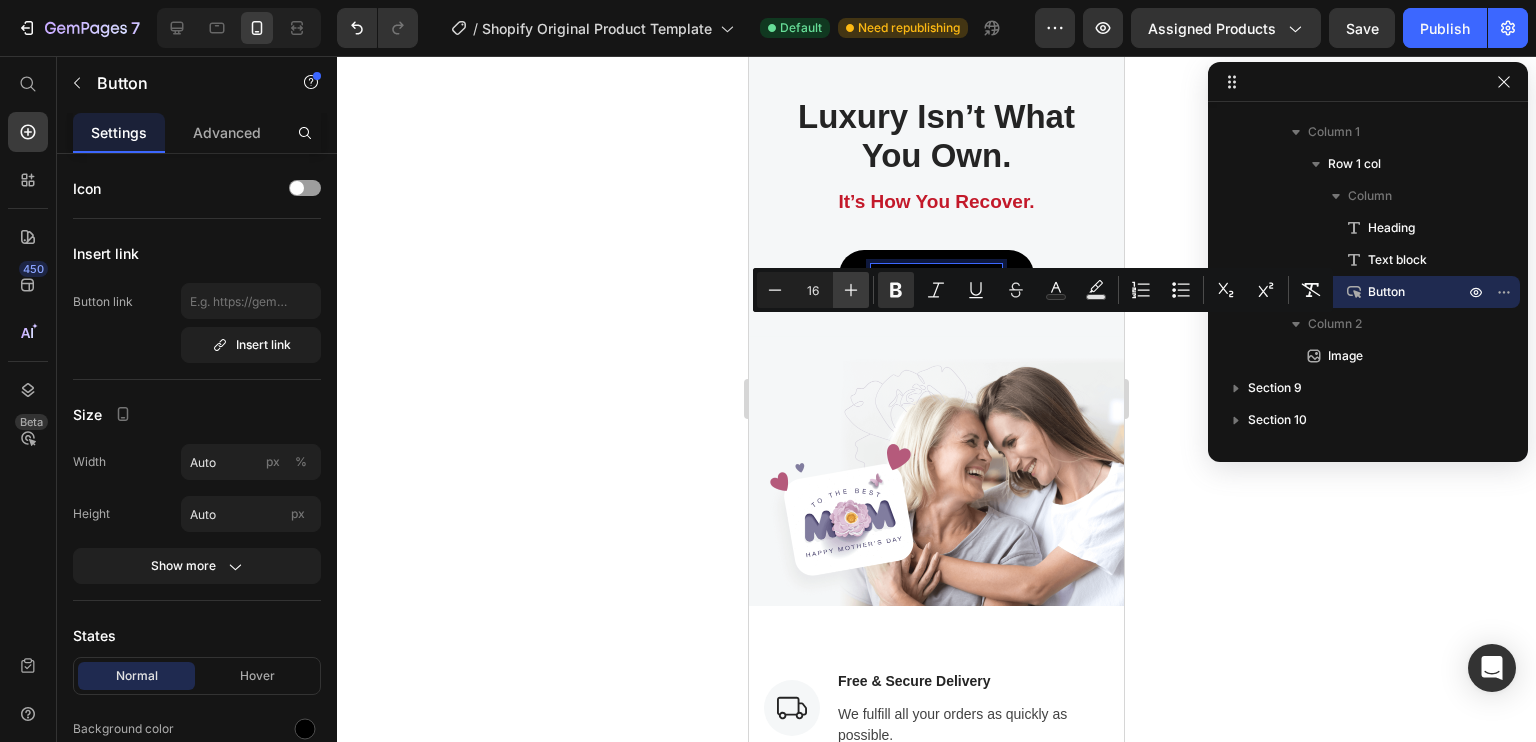 click 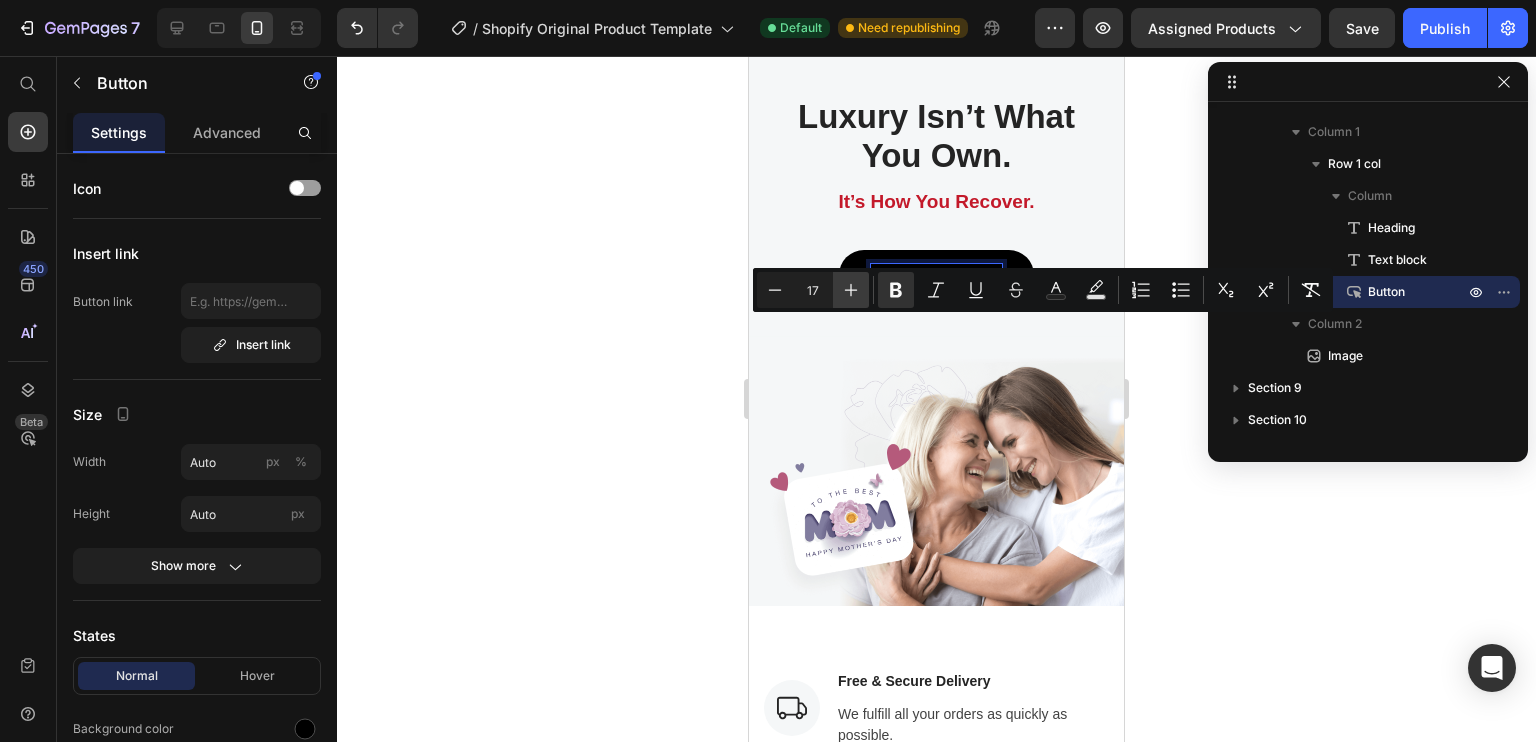 click 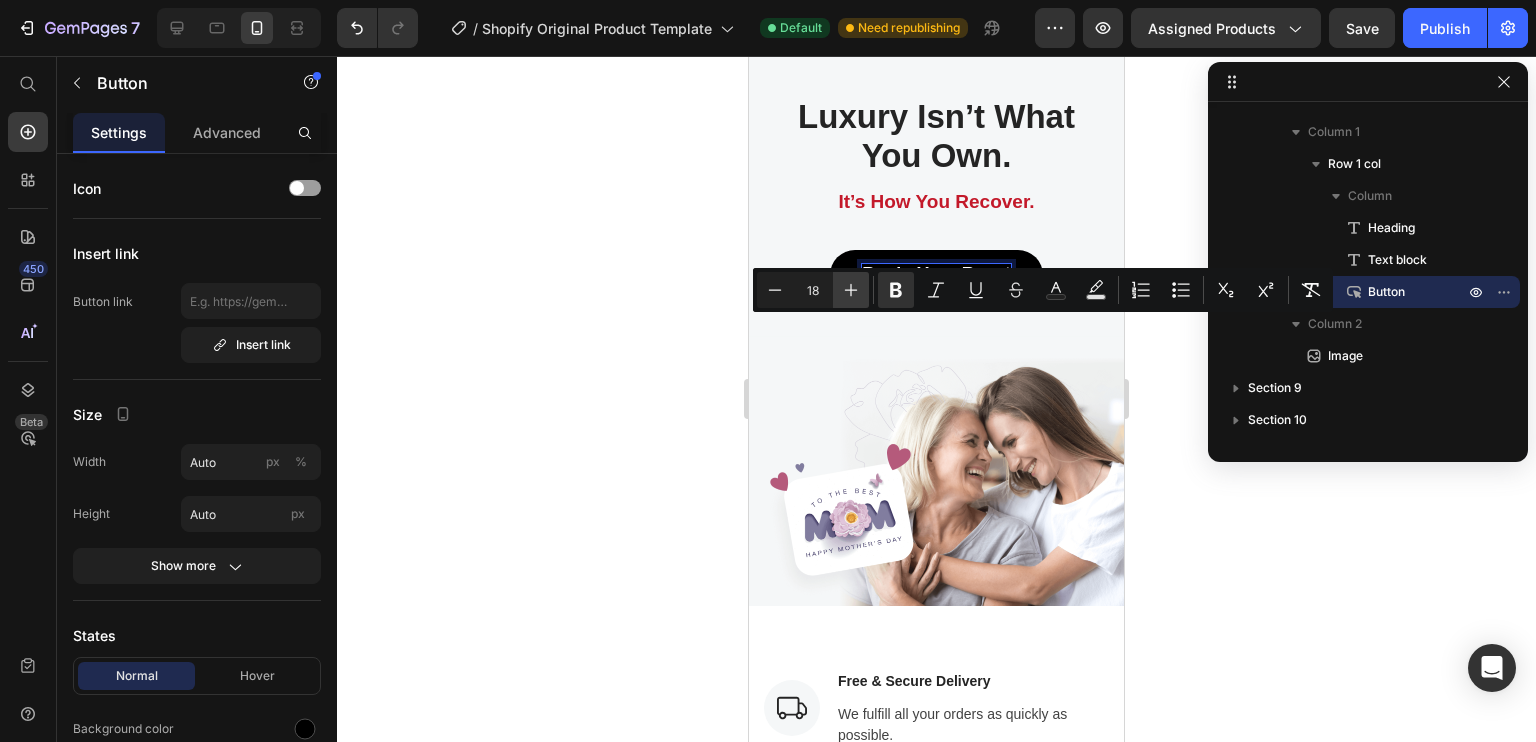 click 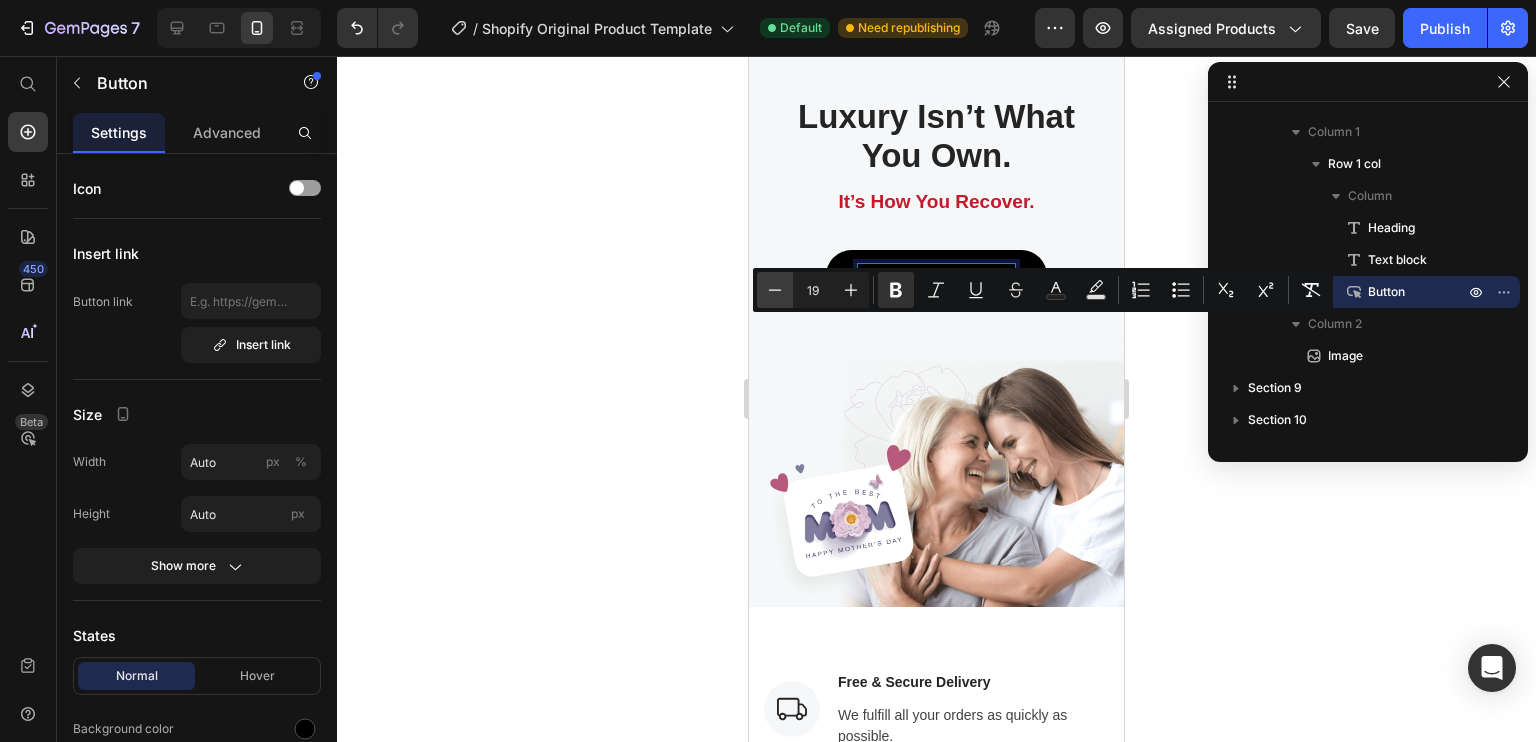 click 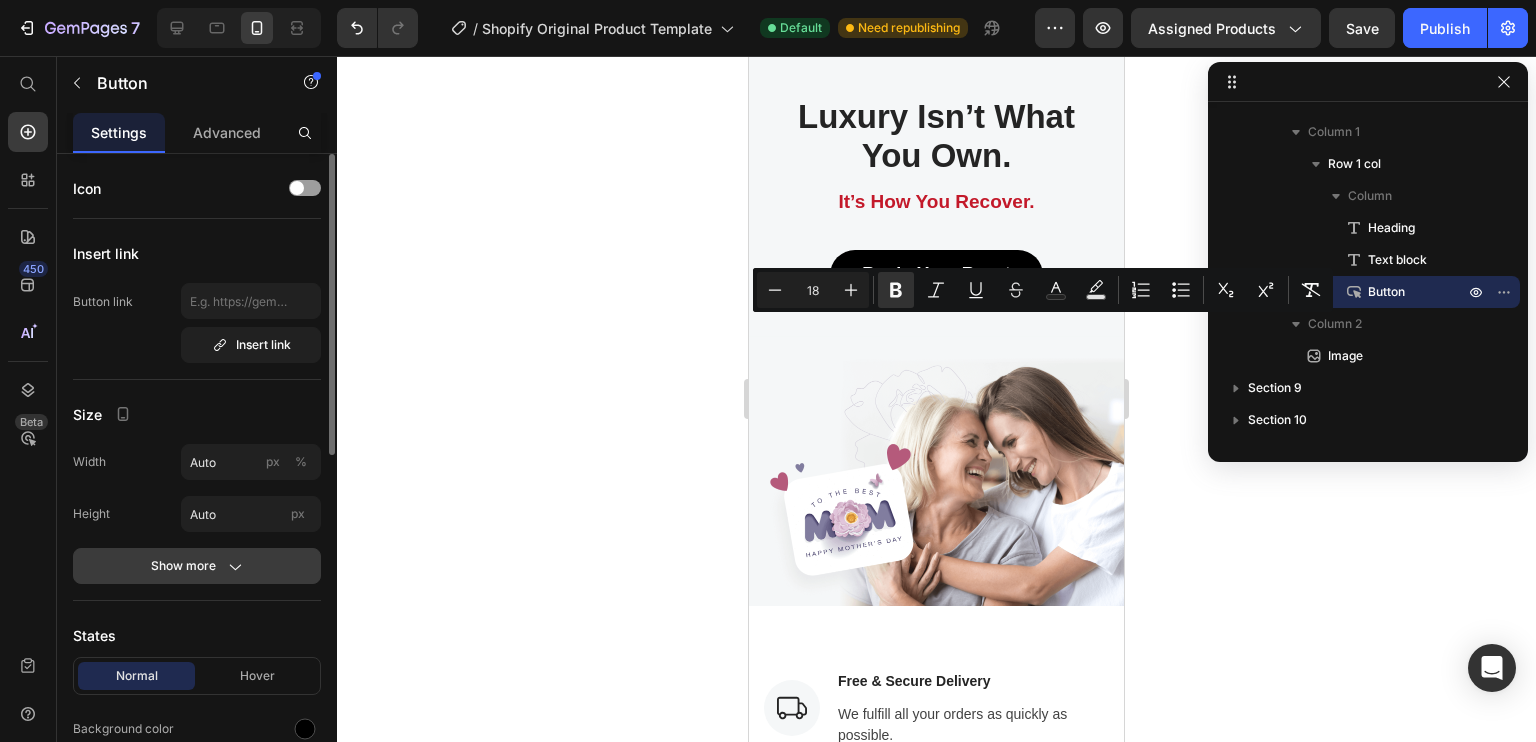 click on "Show more" at bounding box center (197, 566) 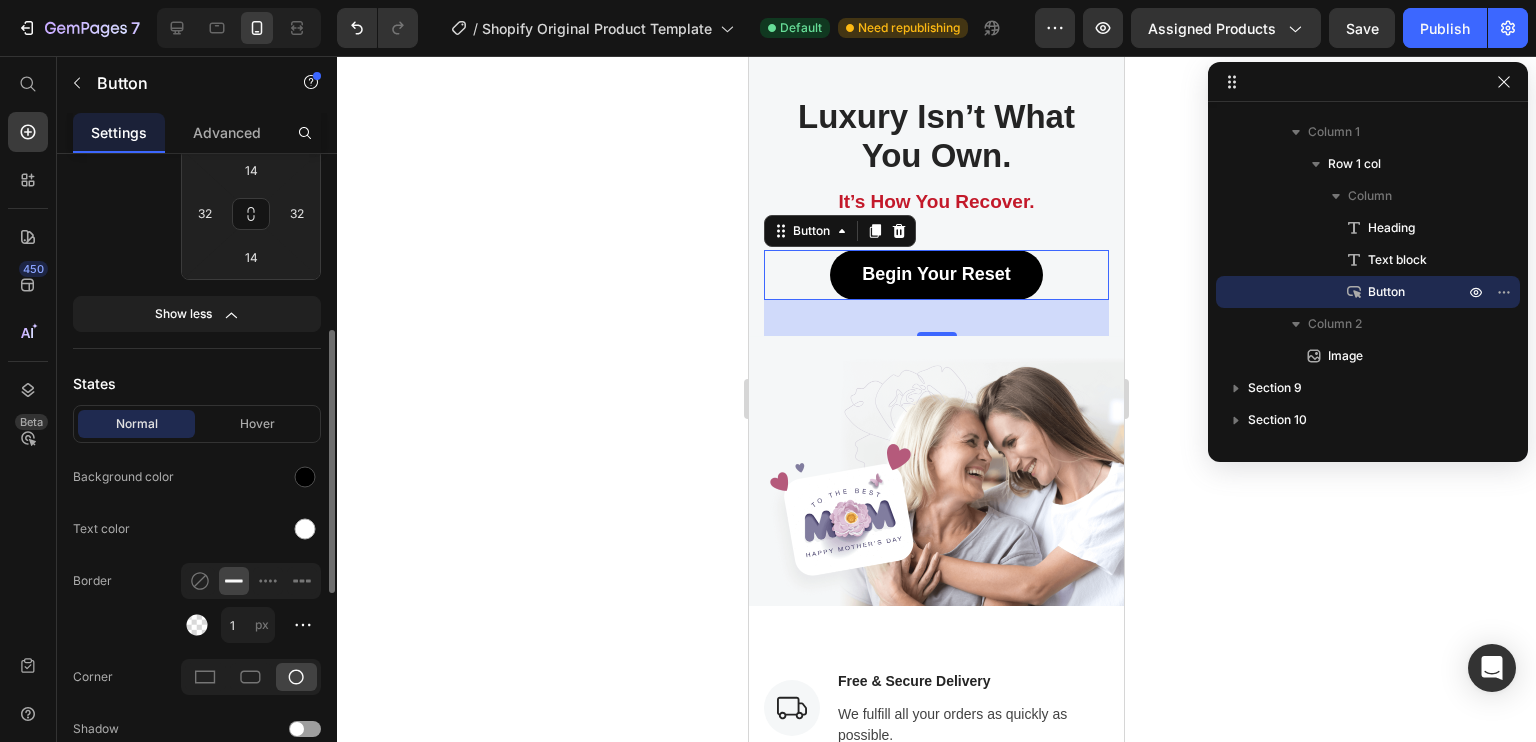 scroll, scrollTop: 457, scrollLeft: 0, axis: vertical 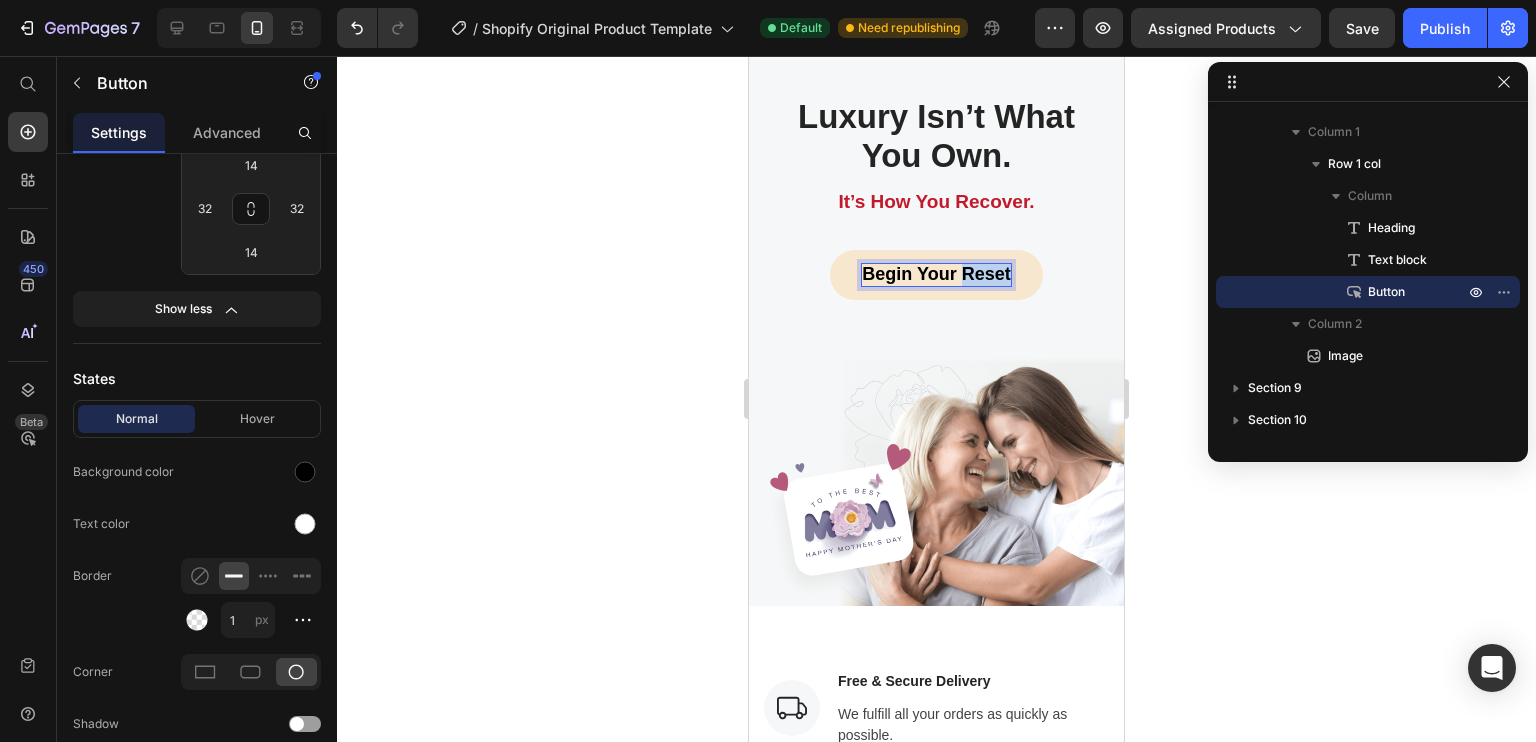 click on "Begin Your Reset" at bounding box center [936, 274] 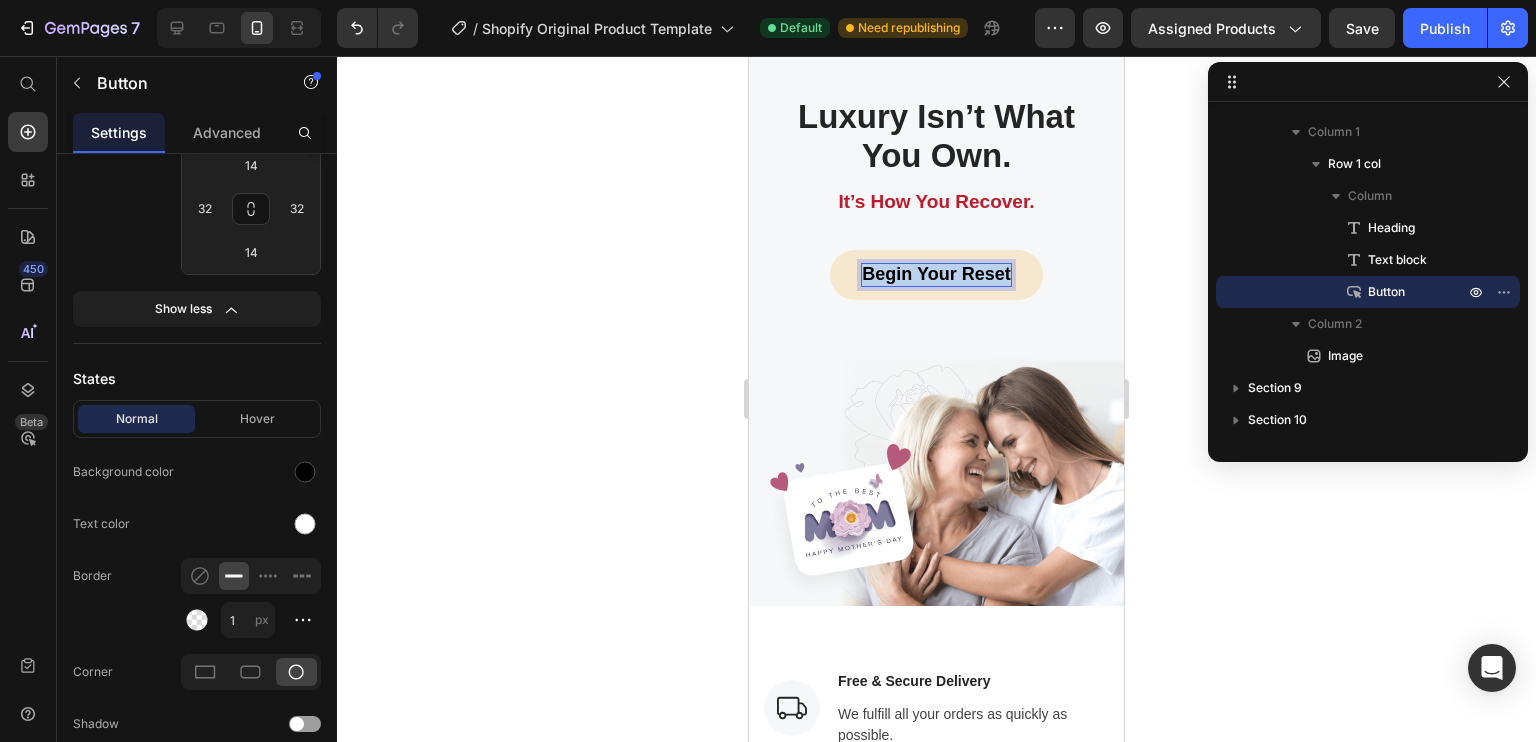 click on "Begin Your Reset" at bounding box center (936, 274) 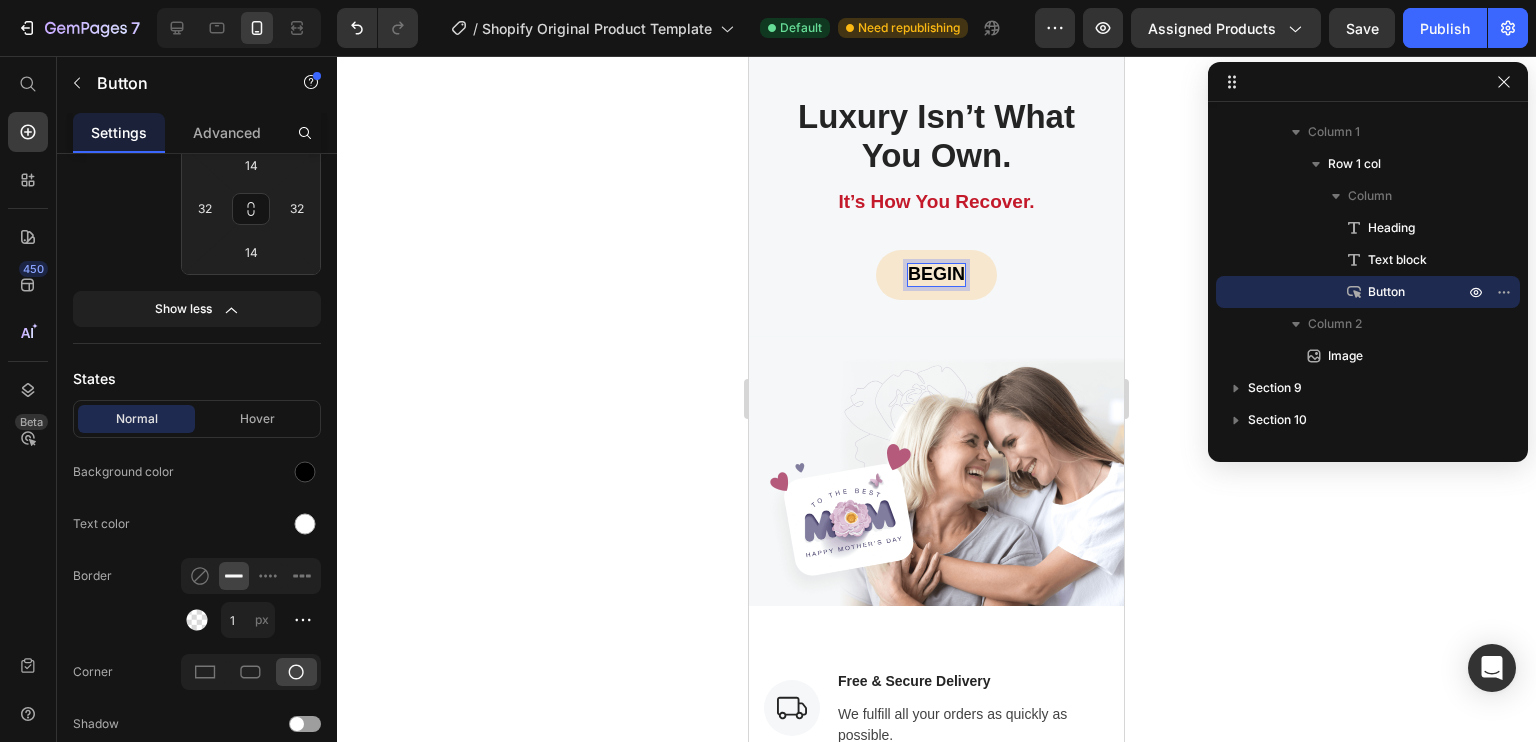 click on "BEGIN" at bounding box center (936, 275) 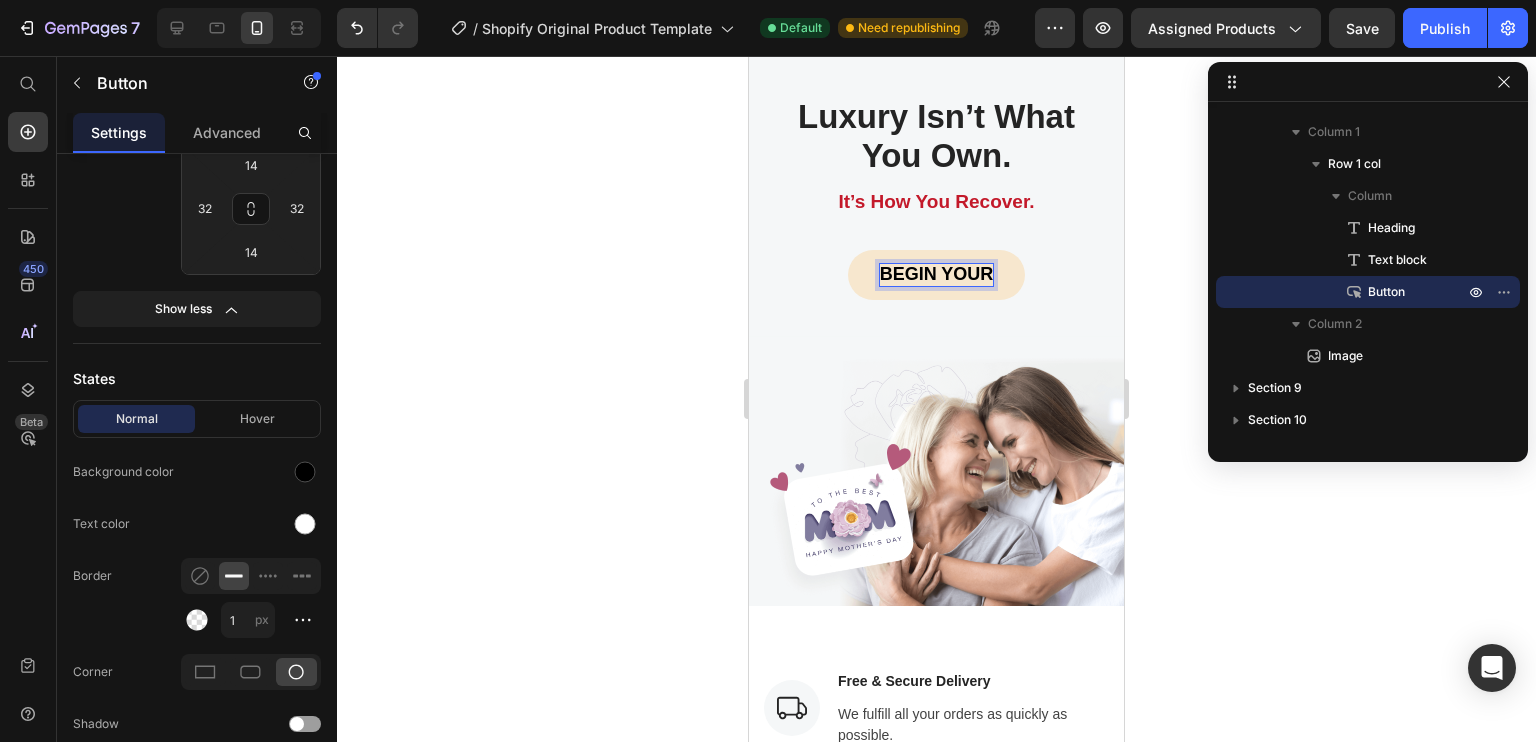click on "BEGIN YOUR" at bounding box center (937, 275) 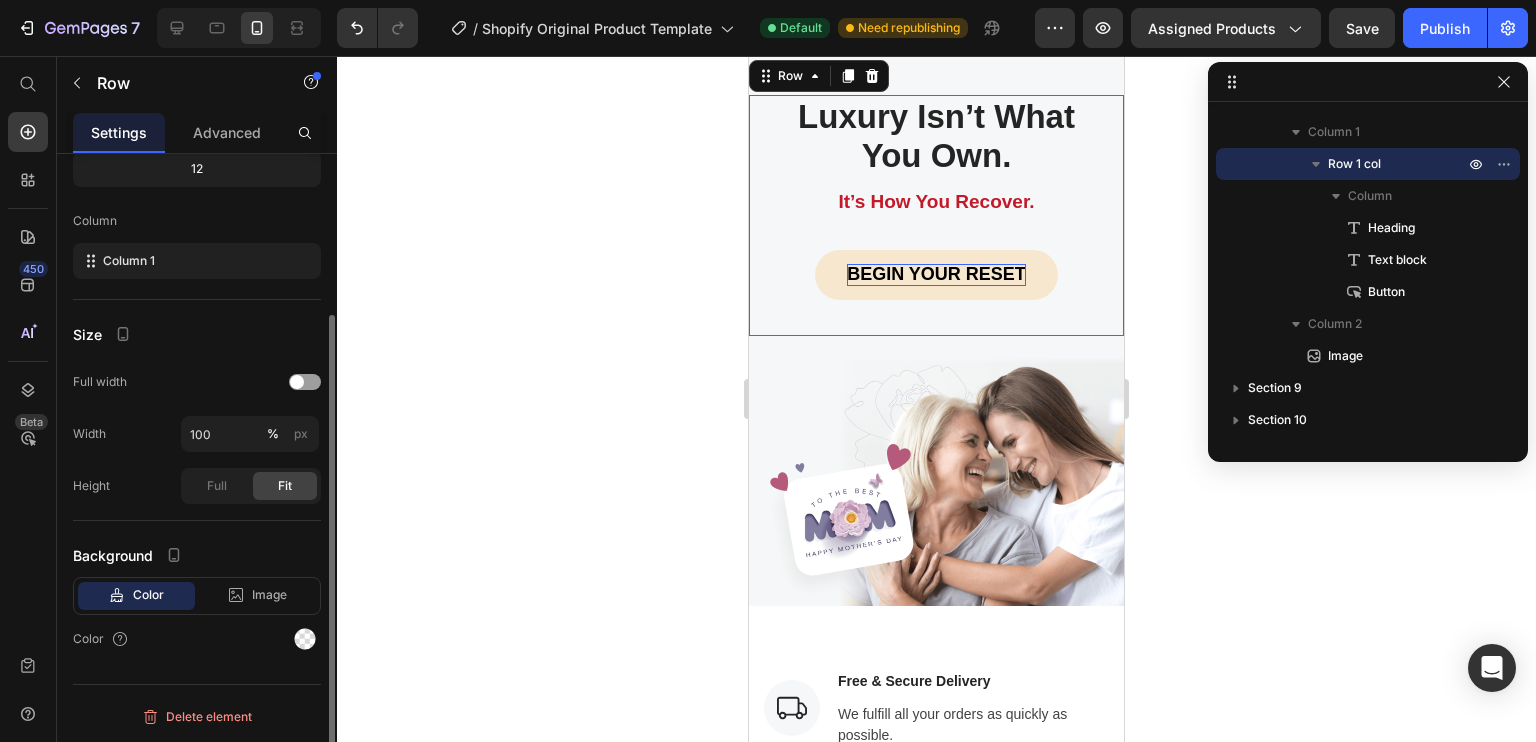 click on "Luxury Isn’t What You Own. Heading It’s How You Recover. Text block BEGIN YOUR RESET Button" at bounding box center [936, 216] 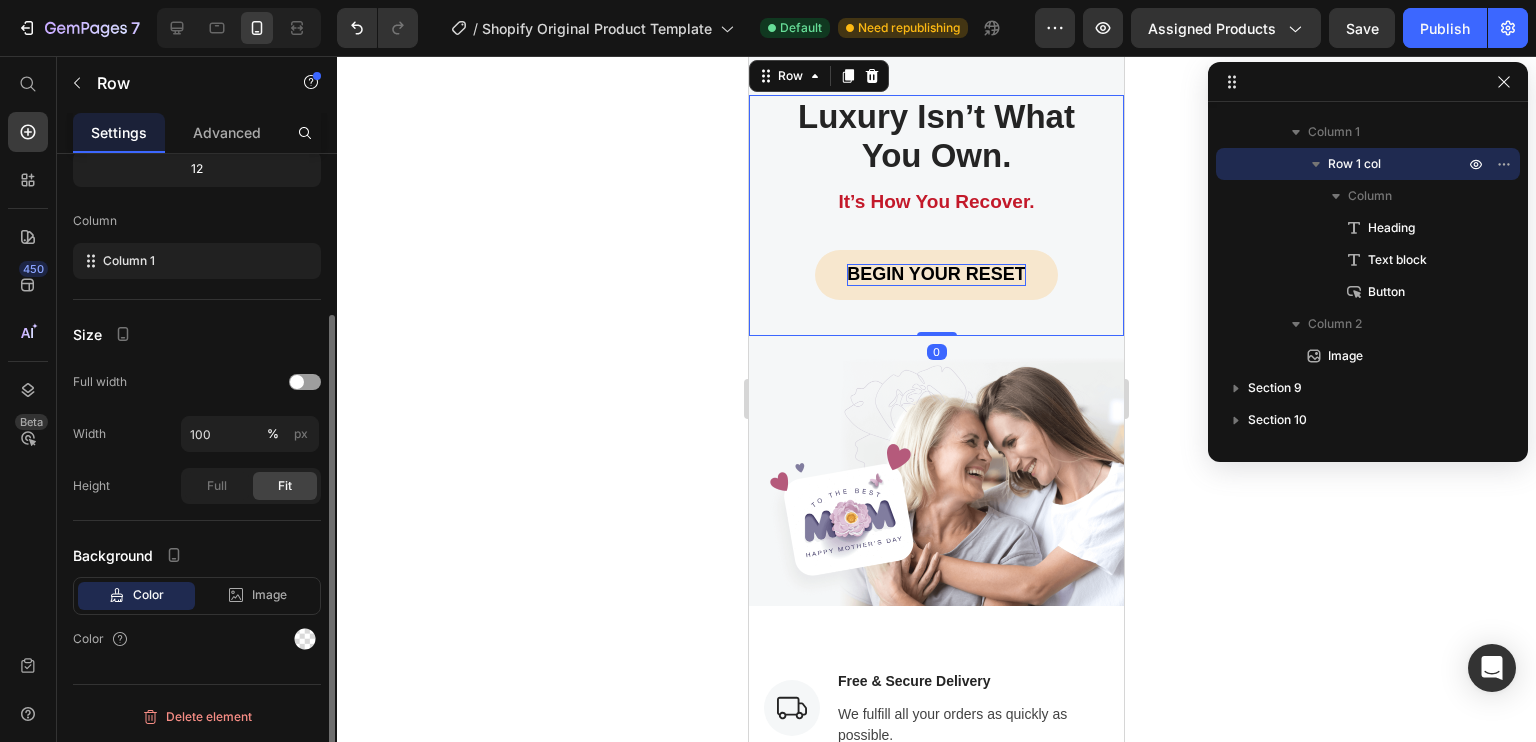 scroll, scrollTop: 0, scrollLeft: 0, axis: both 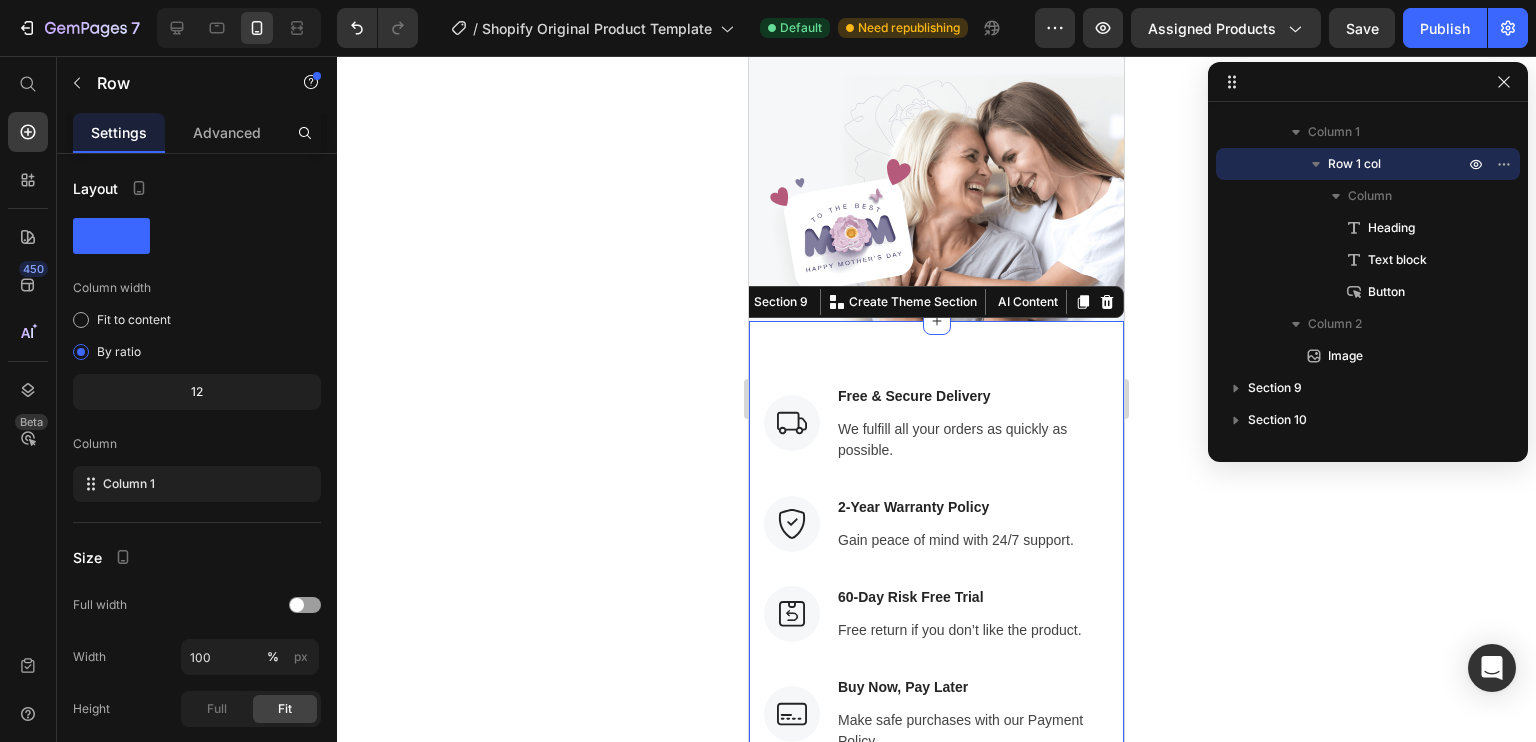 click on "Image Free & Secure Delivery Text block We fulfill all your orders as quickly as possible. Text block Row Image 2-Year Warranty Policy Text block Gain peace of mind with 24/7 support. Text block Row Image 60-Day Risk Free Trial Text block Free return if you don’t like the product. Text block Row Image Buy Now, Pay Later Text block Make safe purchases with our Payment Policy. Text block Row Row Section 9   You can create reusable sections Create Theme Section AI Content Write with GemAI What would you like to describe here? Tone and Voice Persuasive Product Show more Generate" at bounding box center [936, 569] 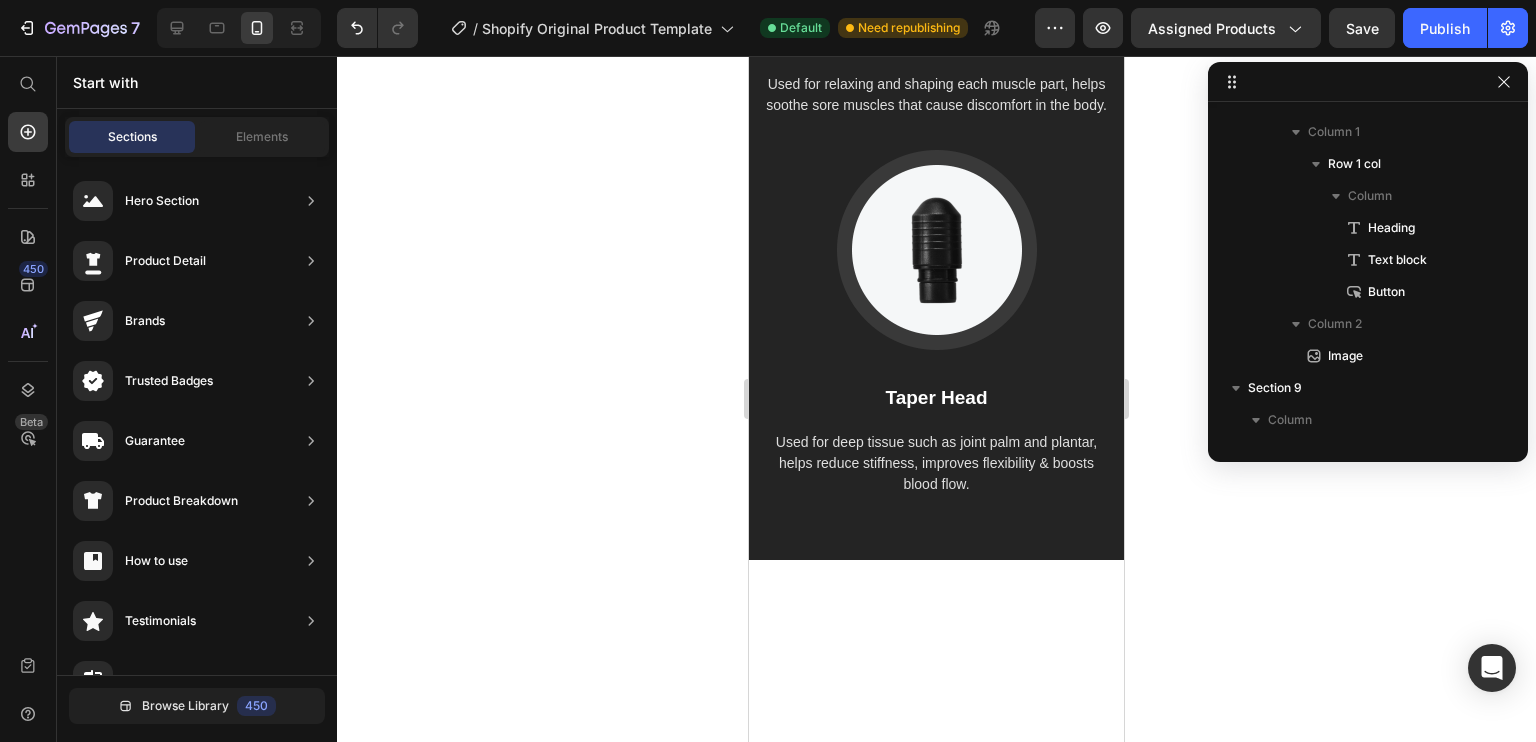 scroll, scrollTop: 4649, scrollLeft: 0, axis: vertical 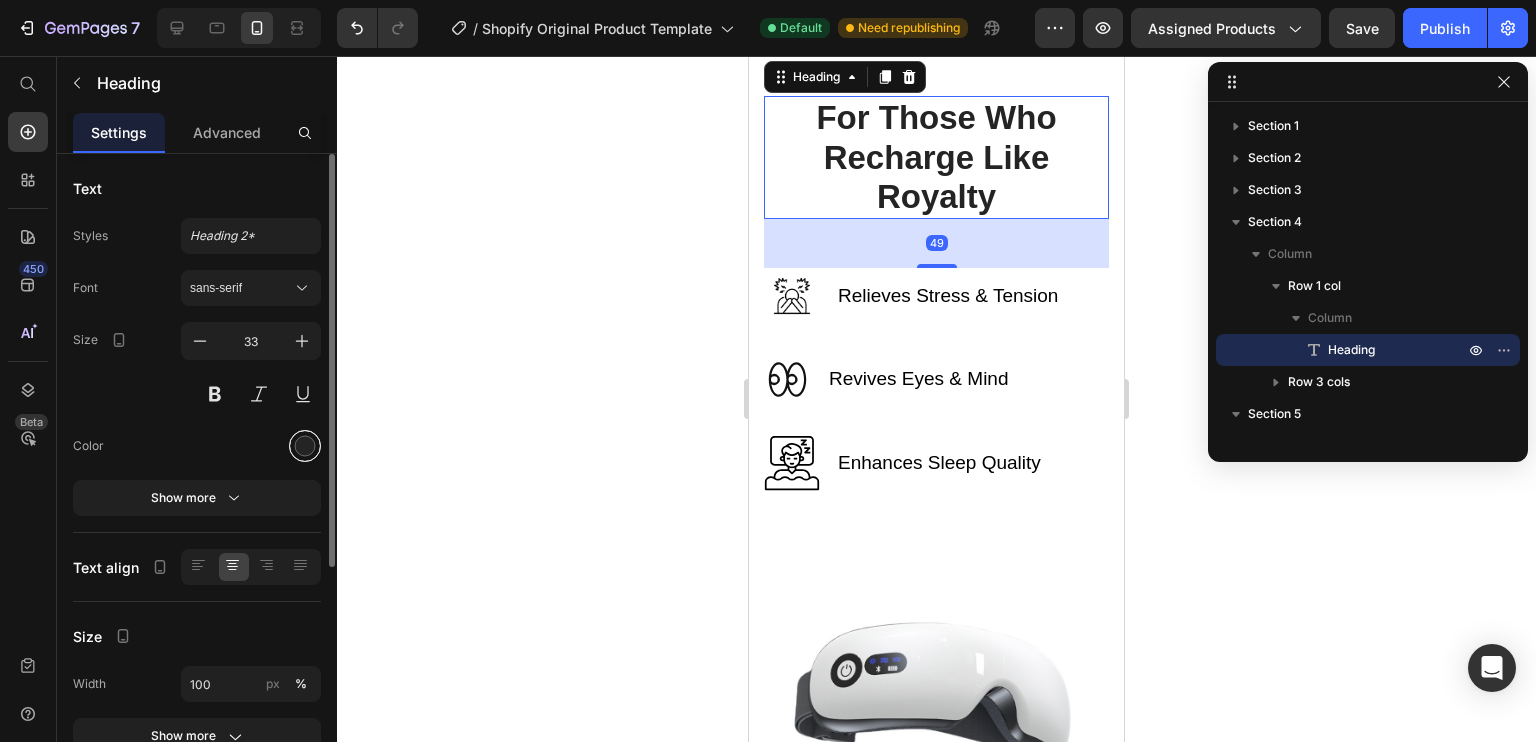 click at bounding box center [305, 446] 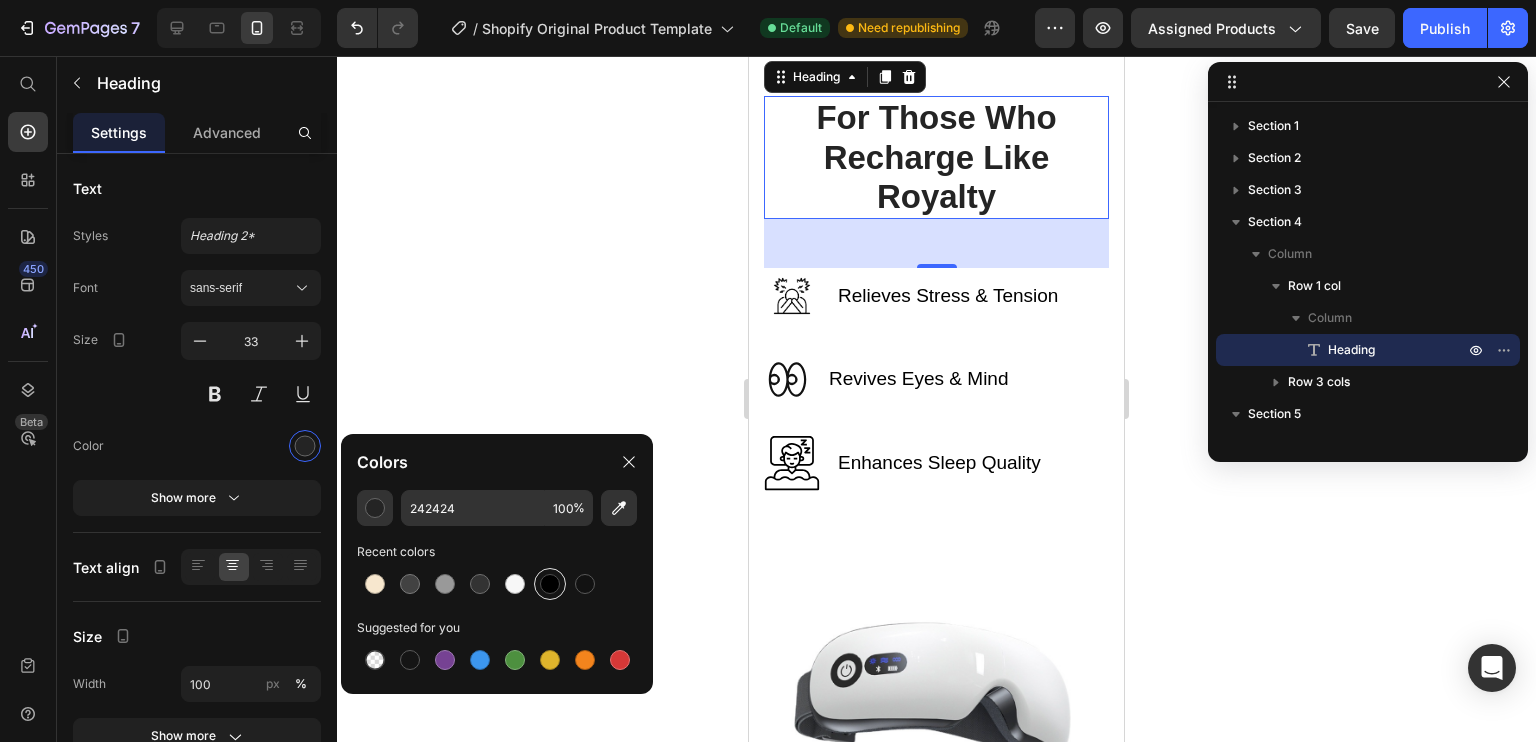 click at bounding box center [550, 584] 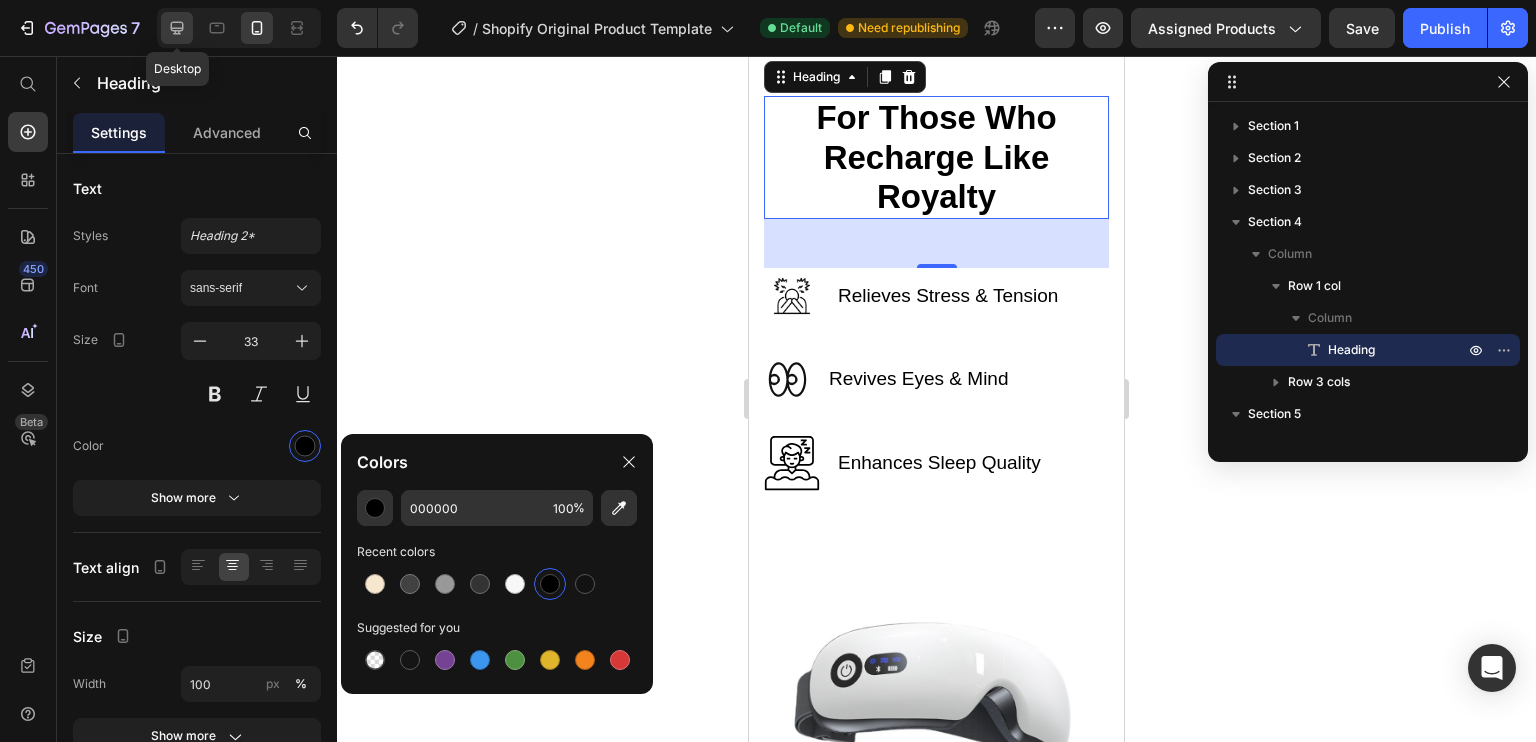 click 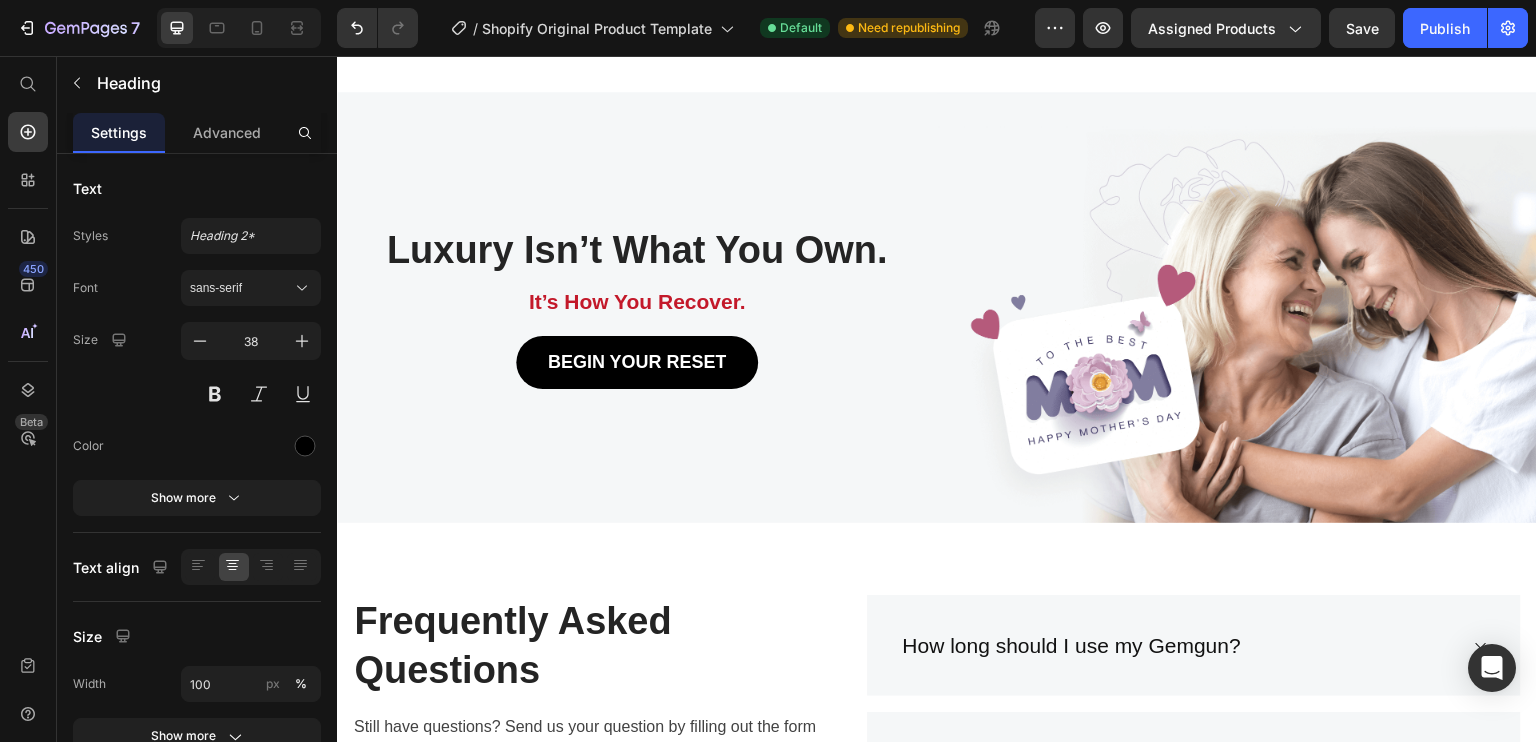 scroll, scrollTop: 6254, scrollLeft: 0, axis: vertical 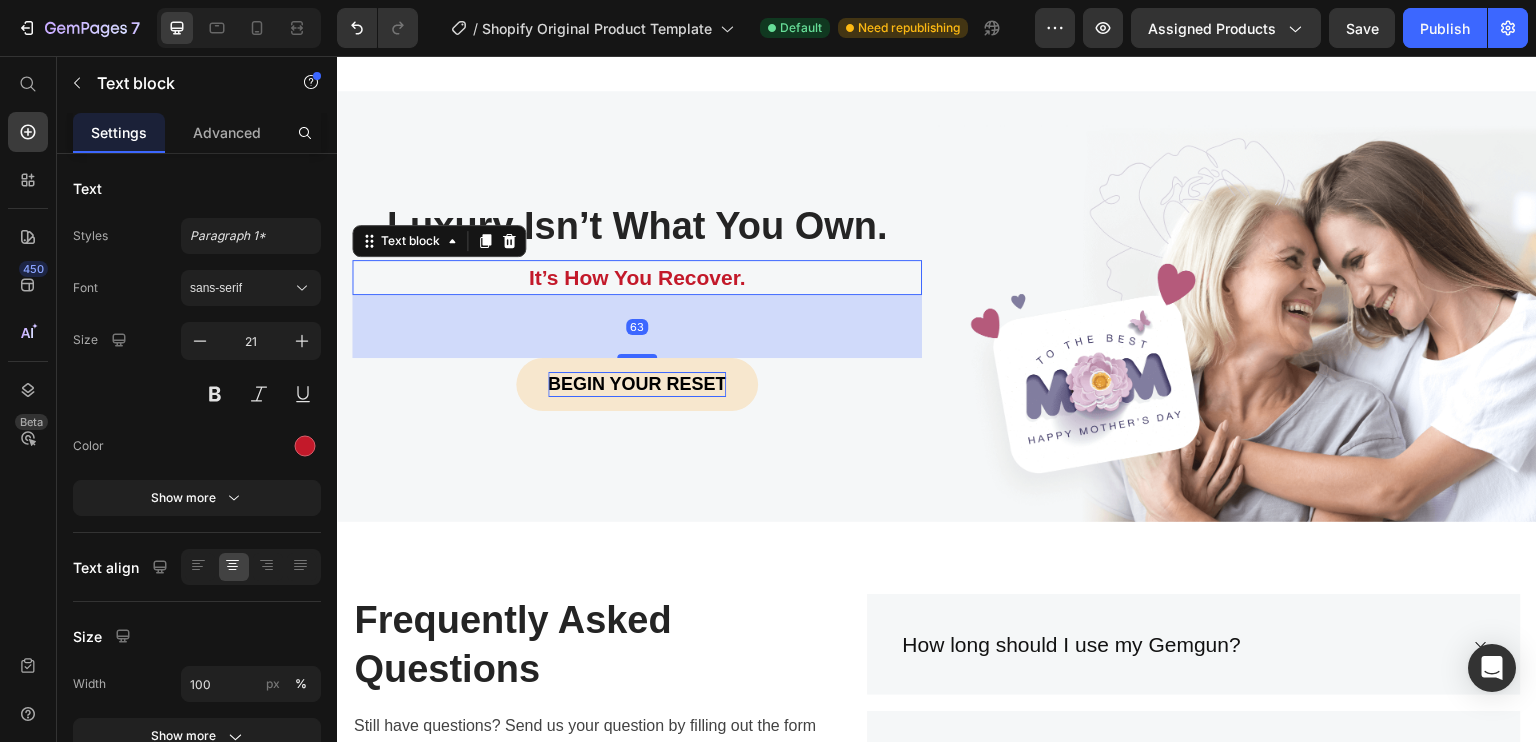 drag, startPoint x: 645, startPoint y: 329, endPoint x: 635, endPoint y: 376, distance: 48.052055 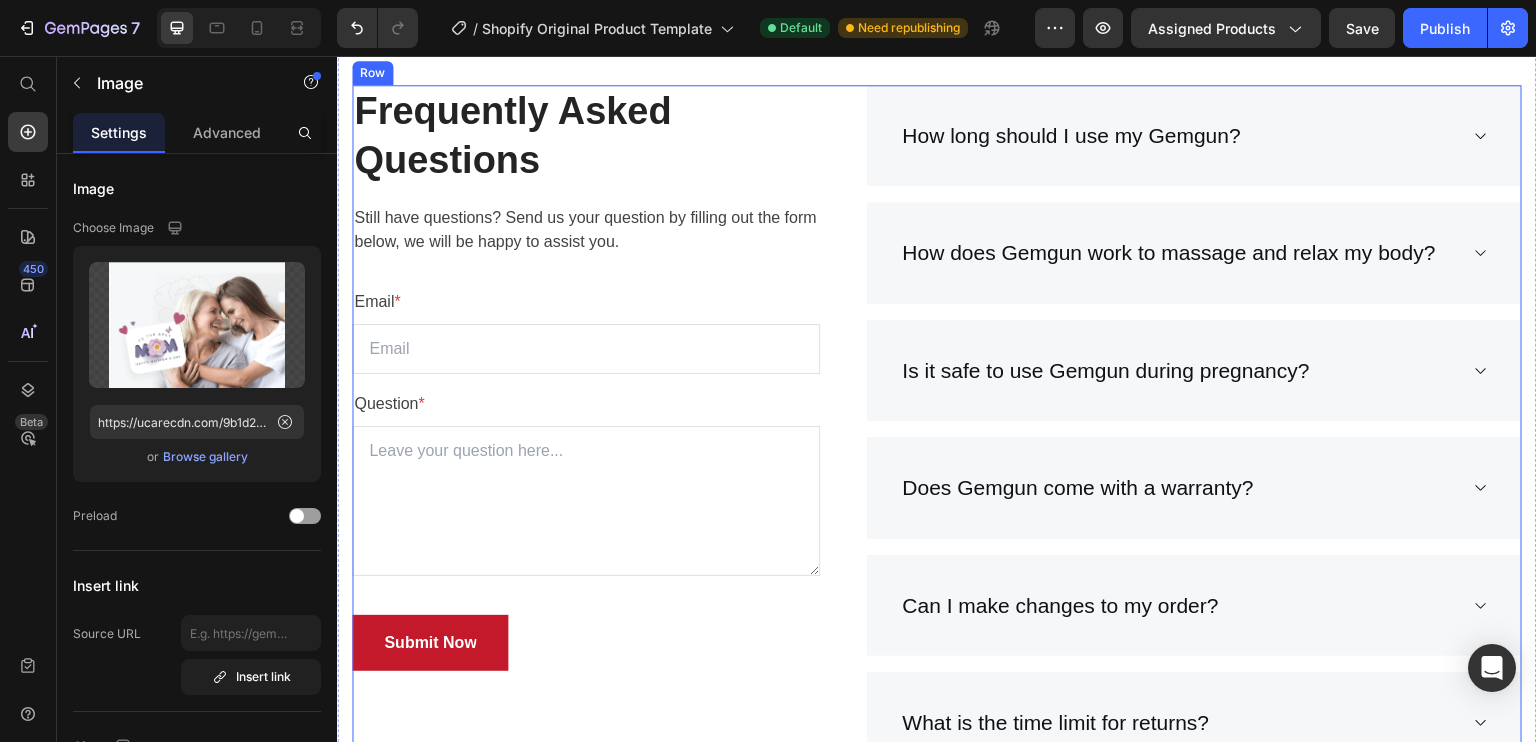 scroll, scrollTop: 6746, scrollLeft: 0, axis: vertical 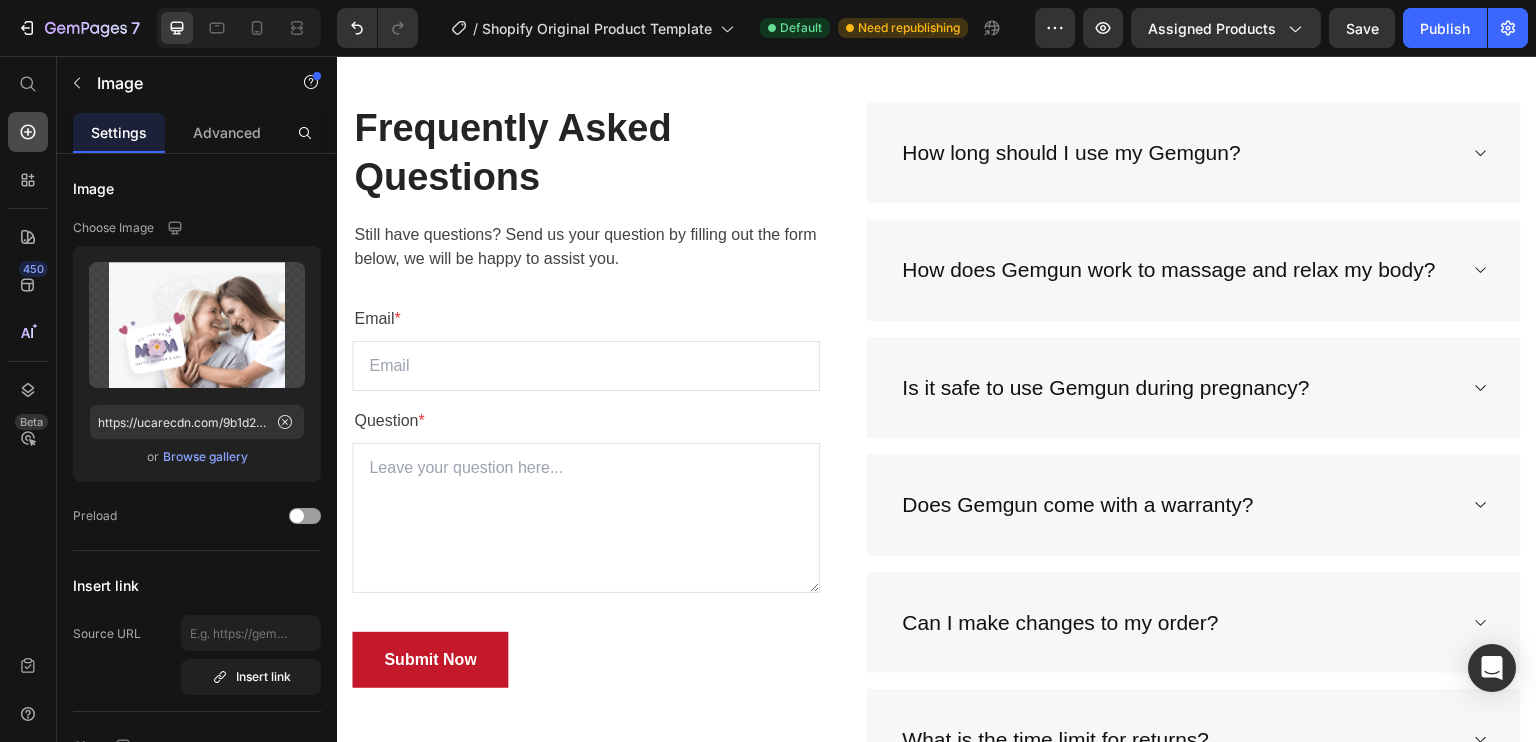 click 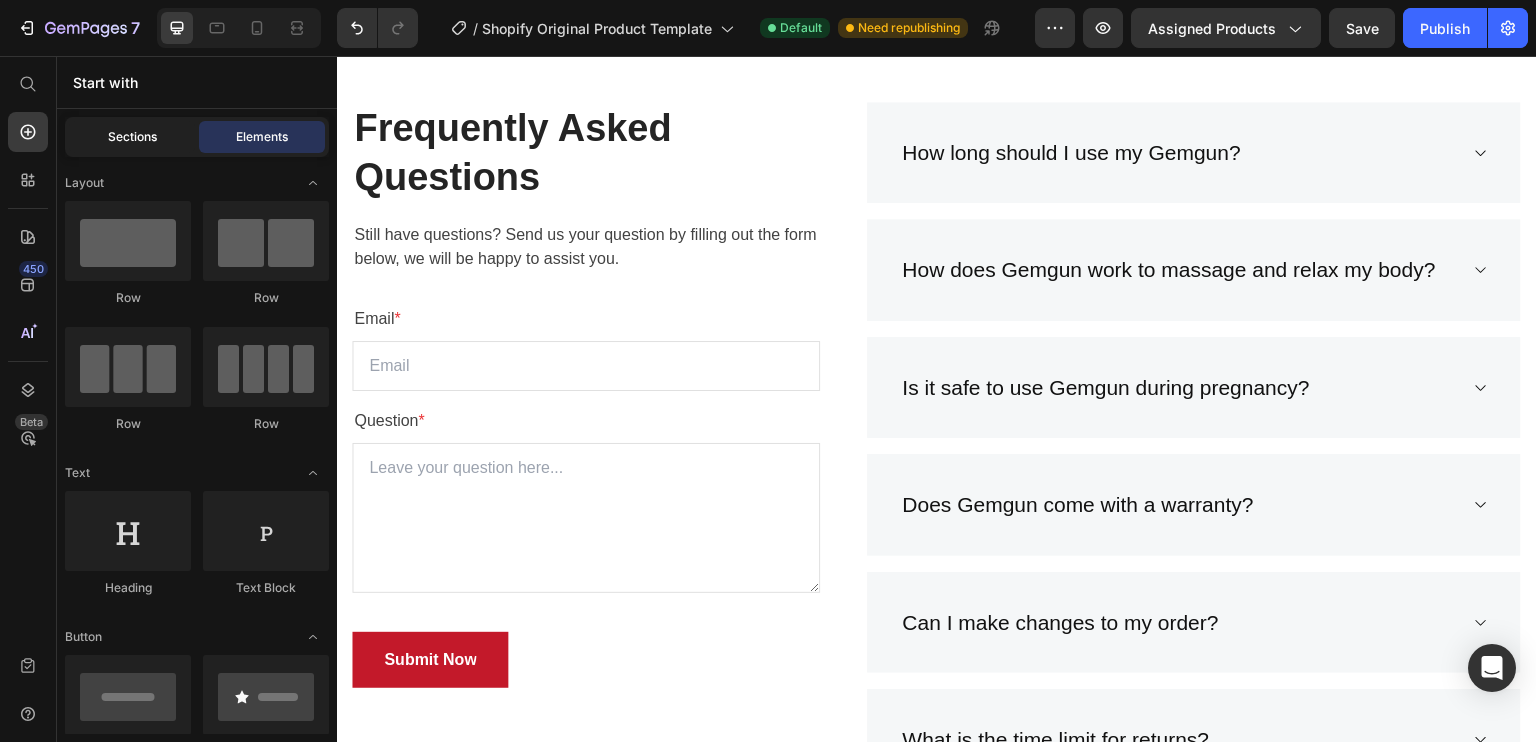 click on "Sections" at bounding box center (132, 137) 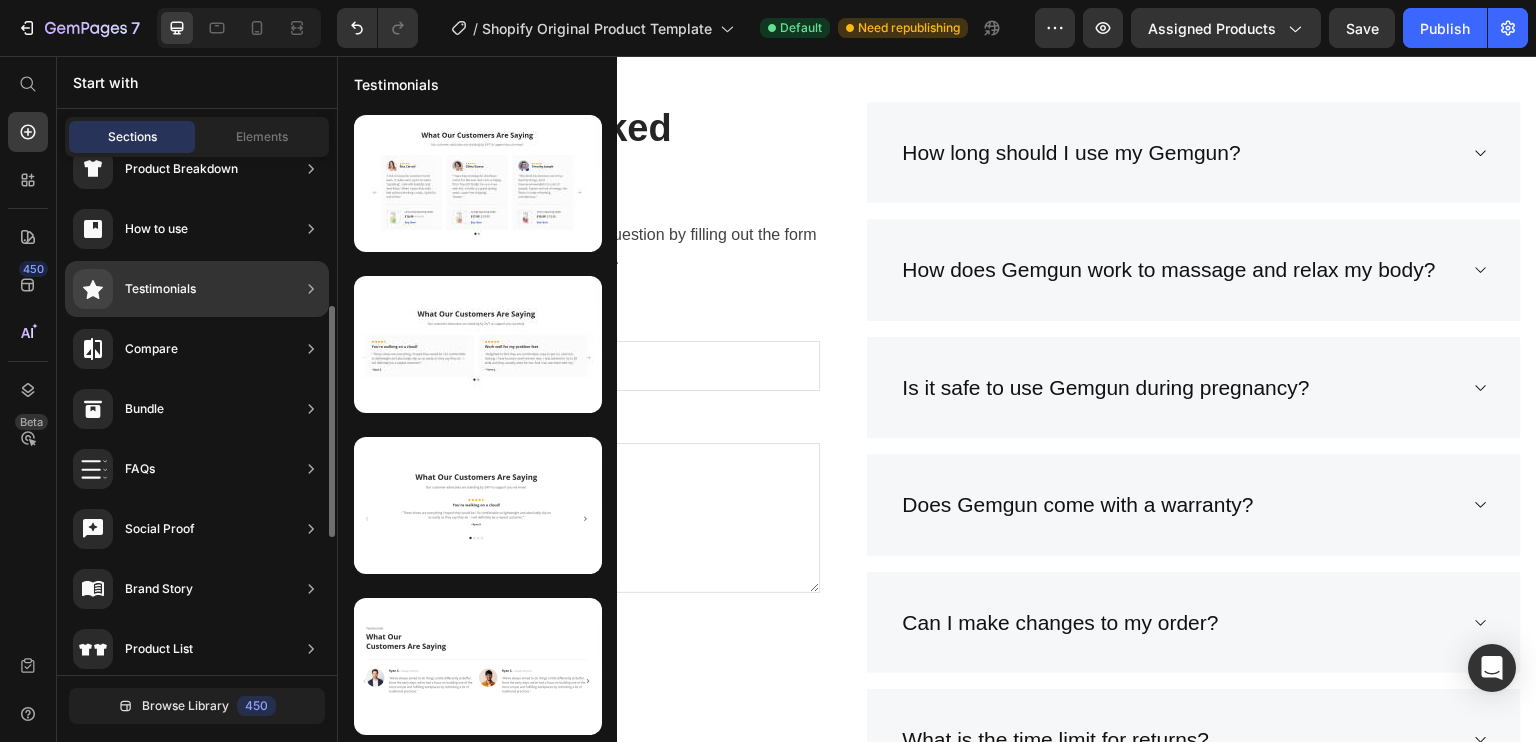 scroll, scrollTop: 333, scrollLeft: 0, axis: vertical 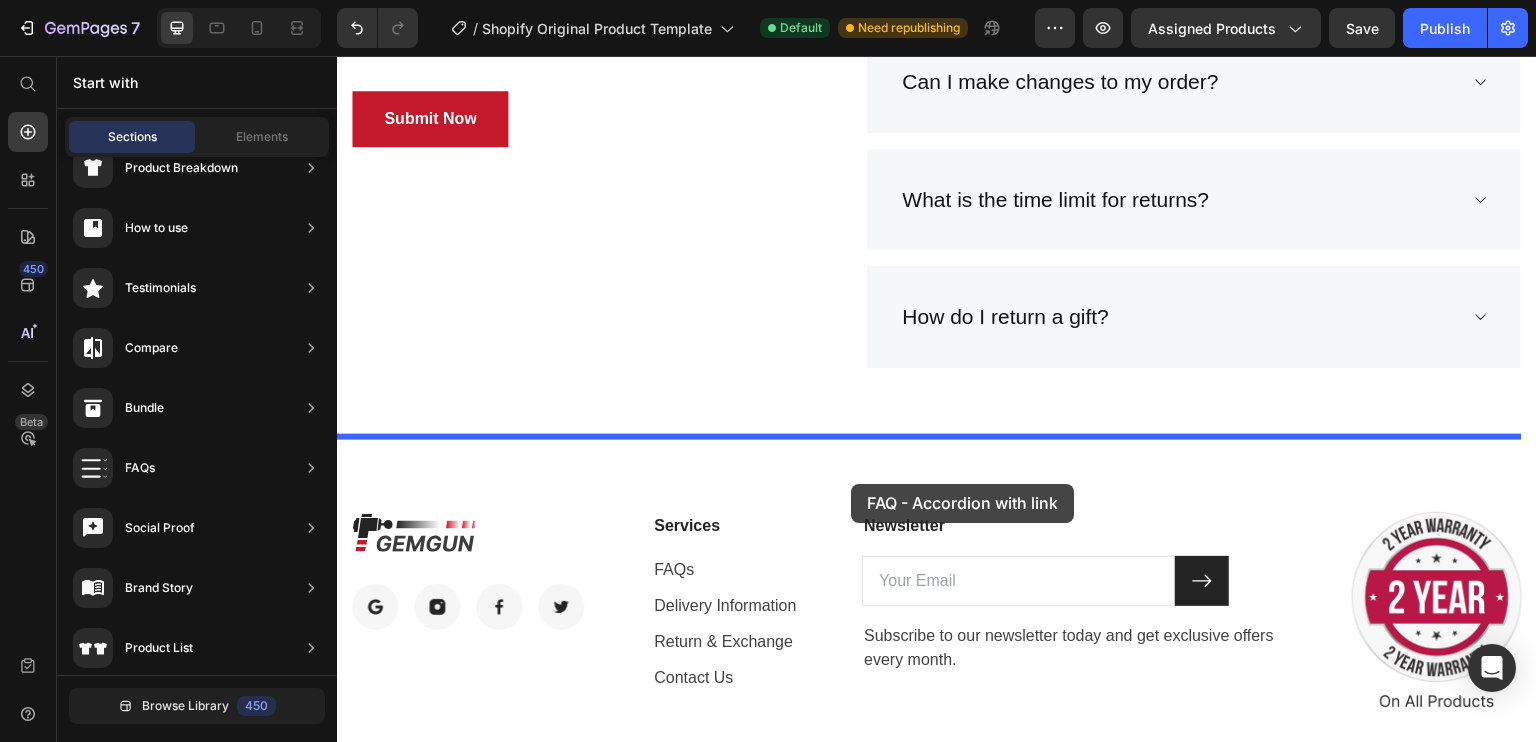 drag, startPoint x: 745, startPoint y: 518, endPoint x: 851, endPoint y: 484, distance: 111.31936 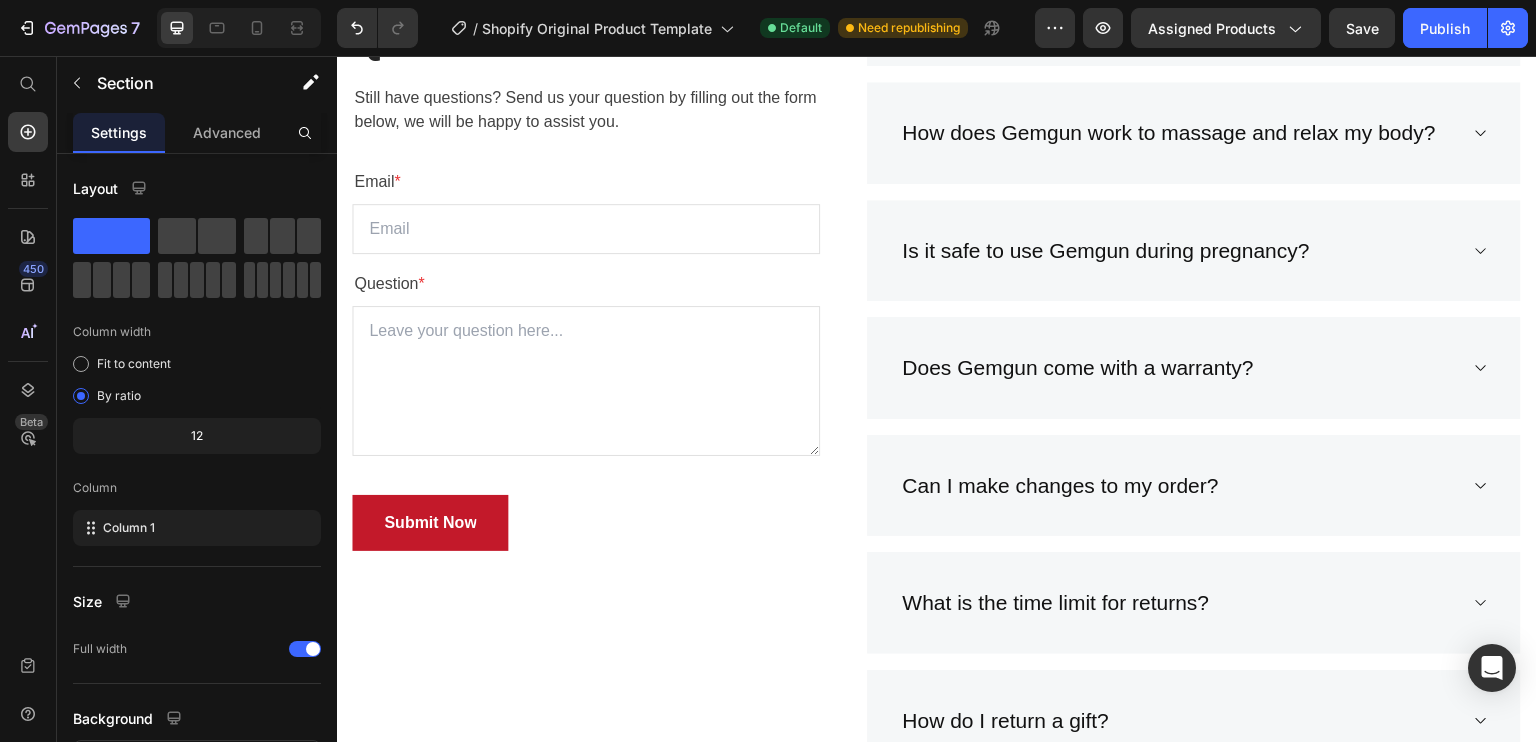 scroll, scrollTop: 6879, scrollLeft: 0, axis: vertical 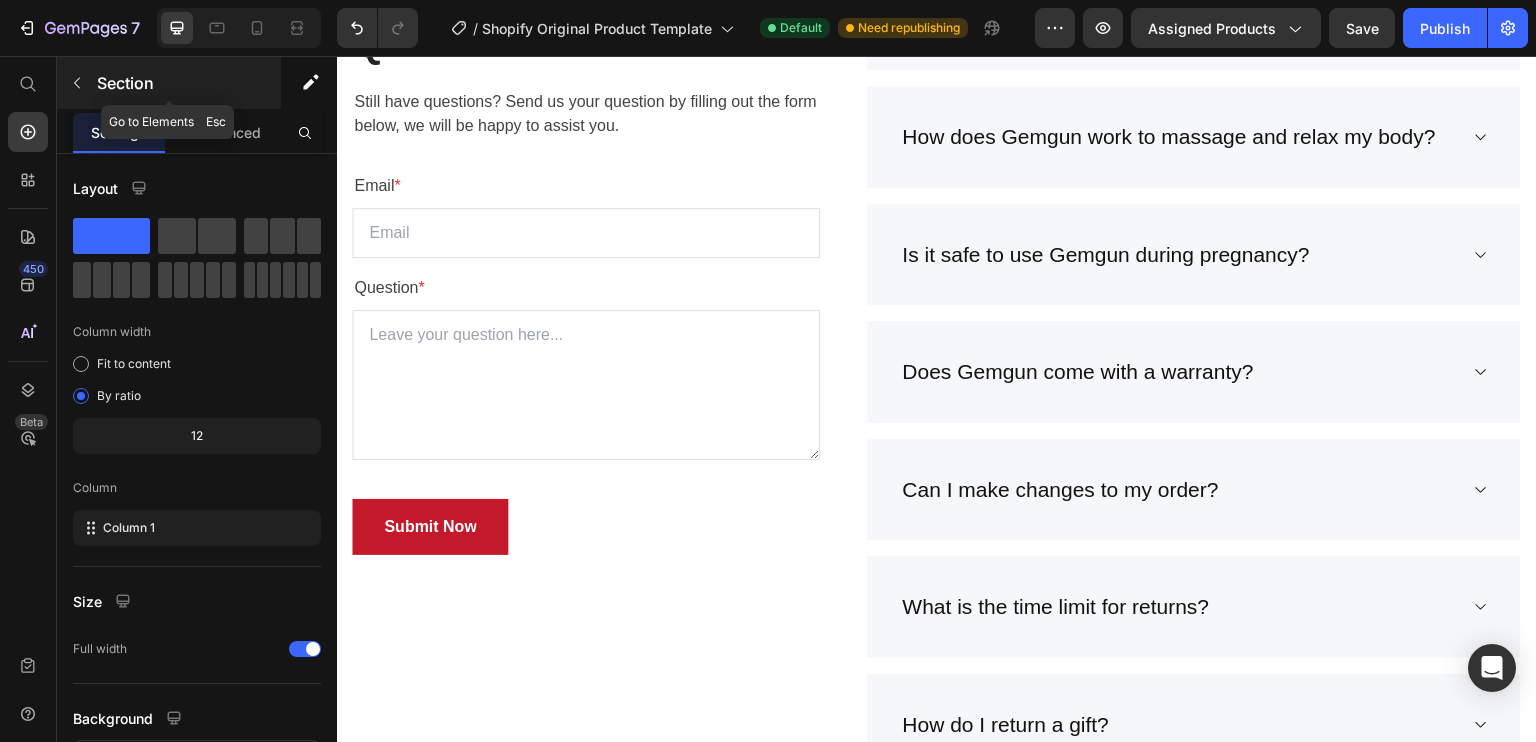 click at bounding box center [77, 83] 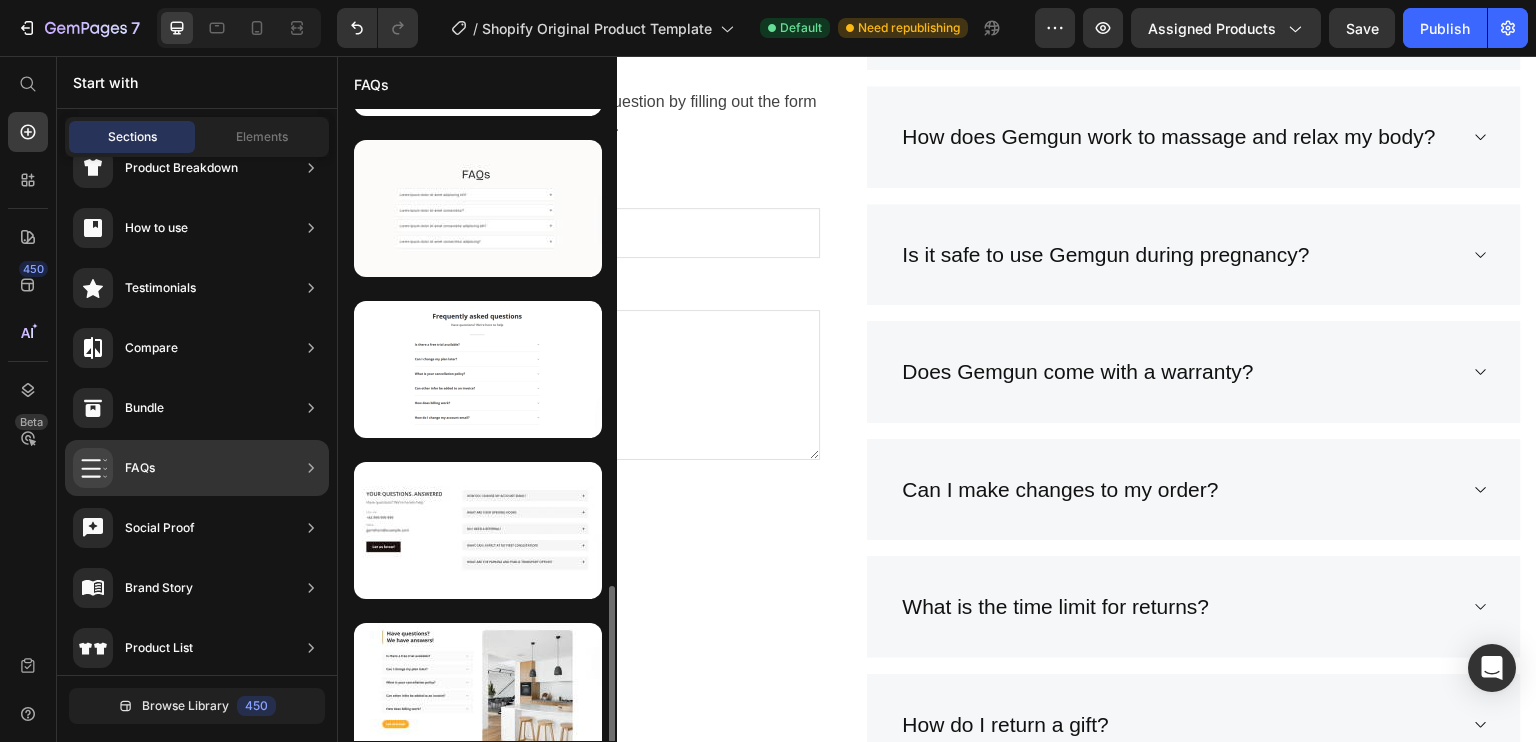 scroll, scrollTop: 1609, scrollLeft: 0, axis: vertical 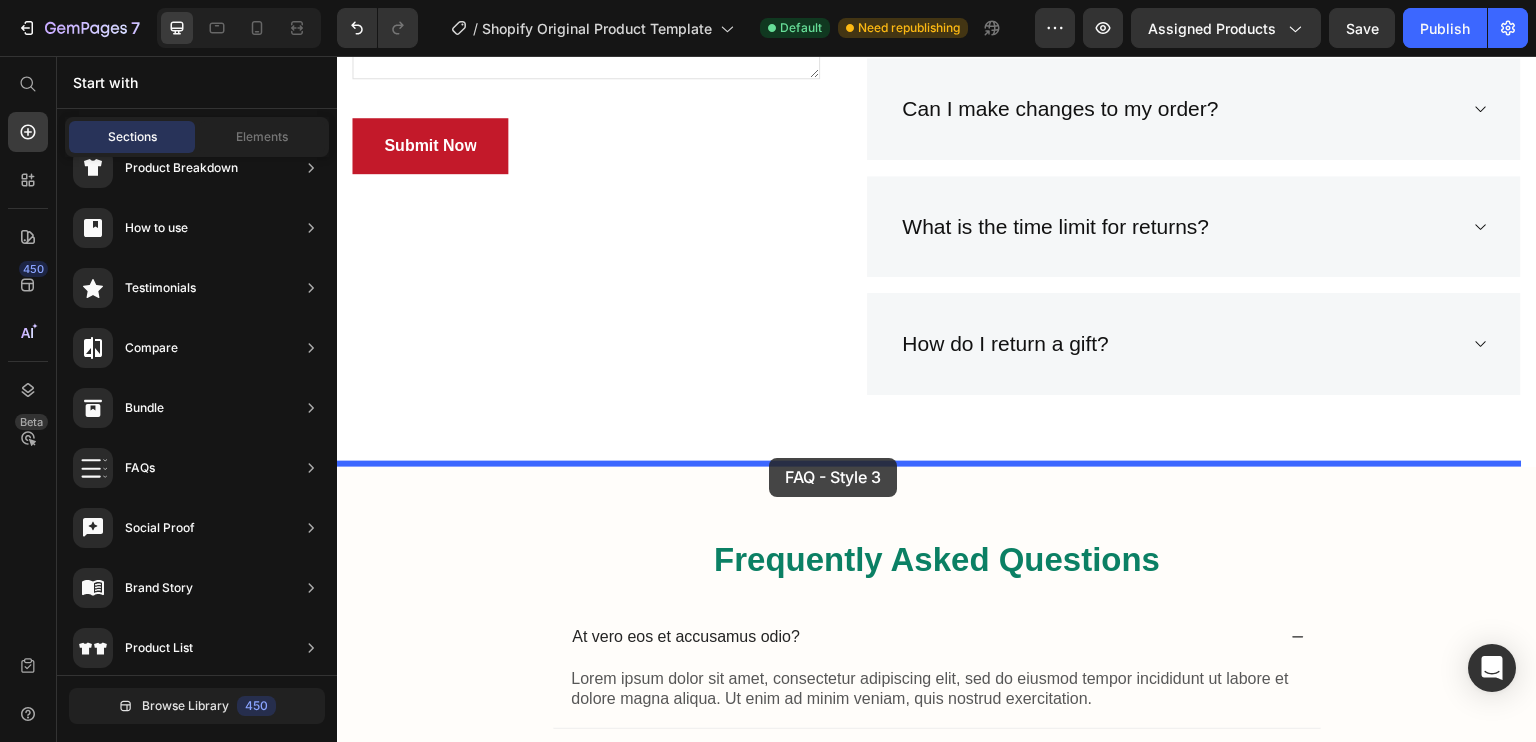 drag, startPoint x: 740, startPoint y: 689, endPoint x: 769, endPoint y: 459, distance: 231.82104 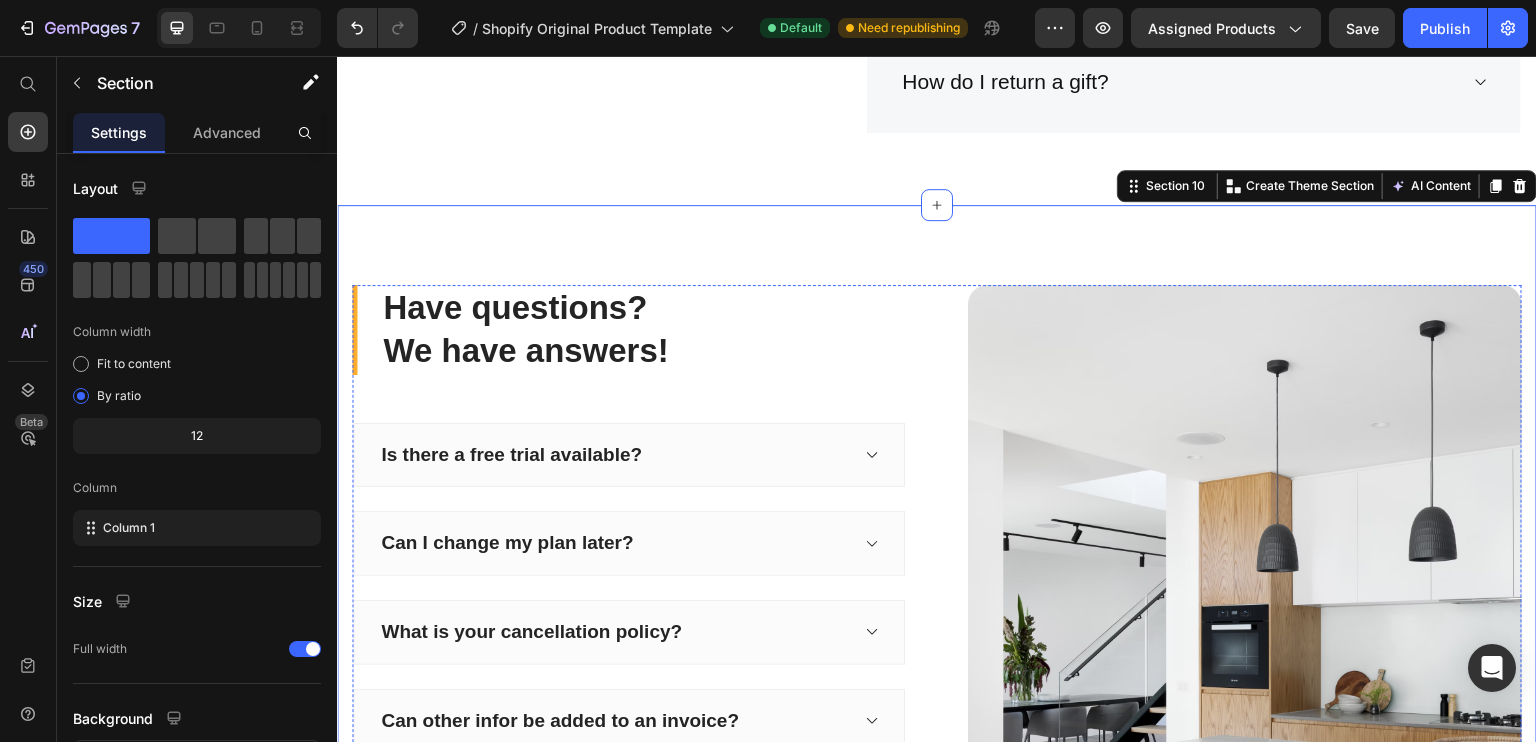 scroll, scrollTop: 7508, scrollLeft: 0, axis: vertical 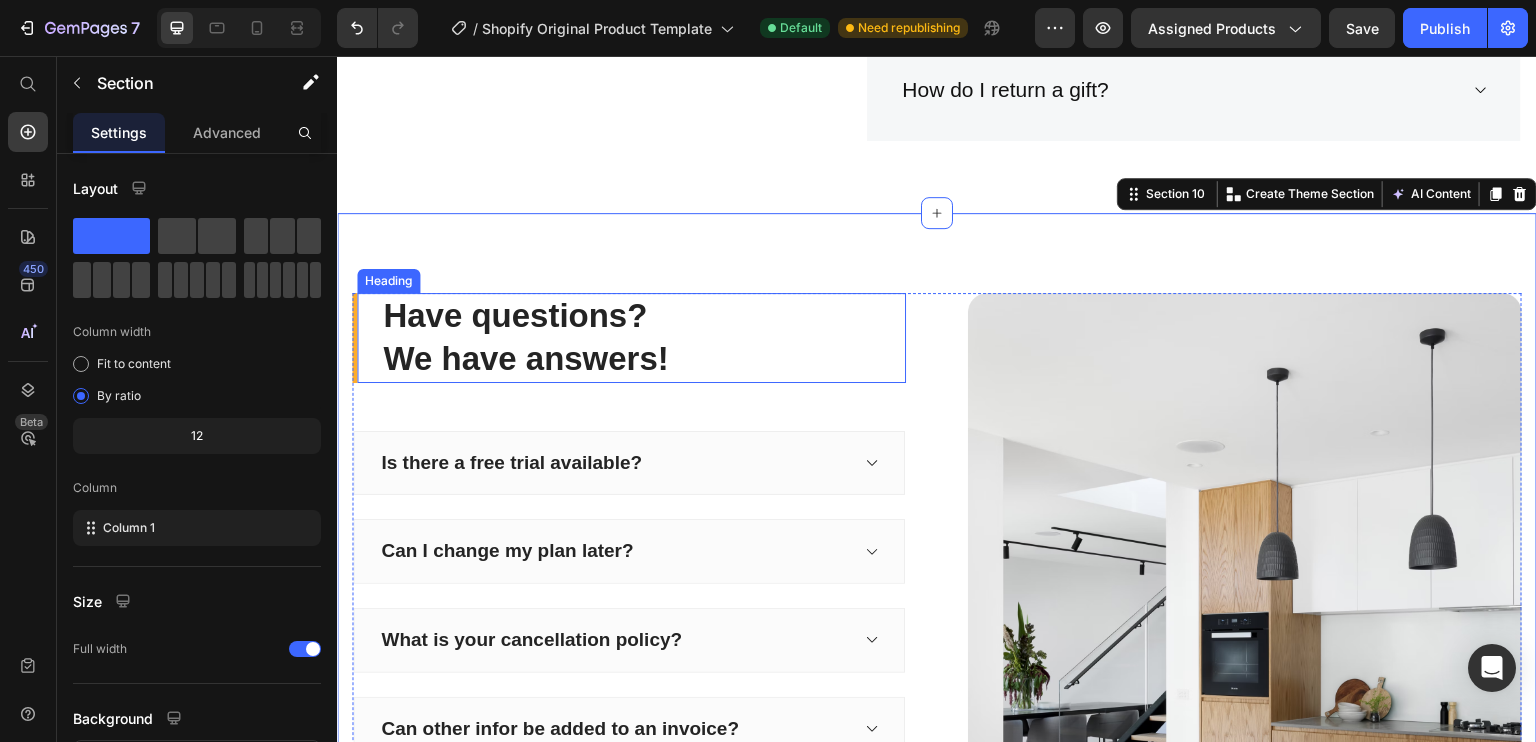click on "Have questions? We have answers!" at bounding box center [643, 338] 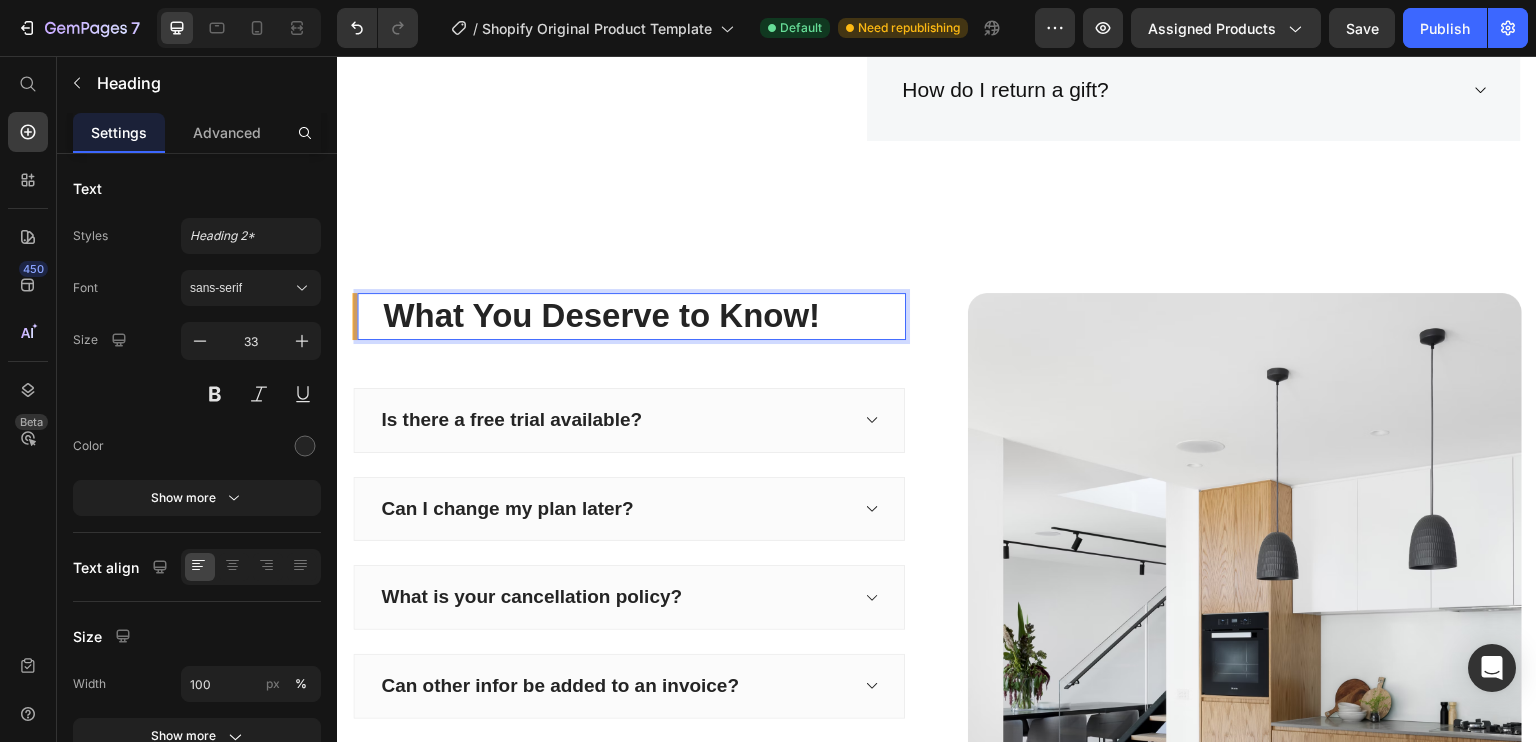 click on "What You Deserve to Know!" at bounding box center (643, 316) 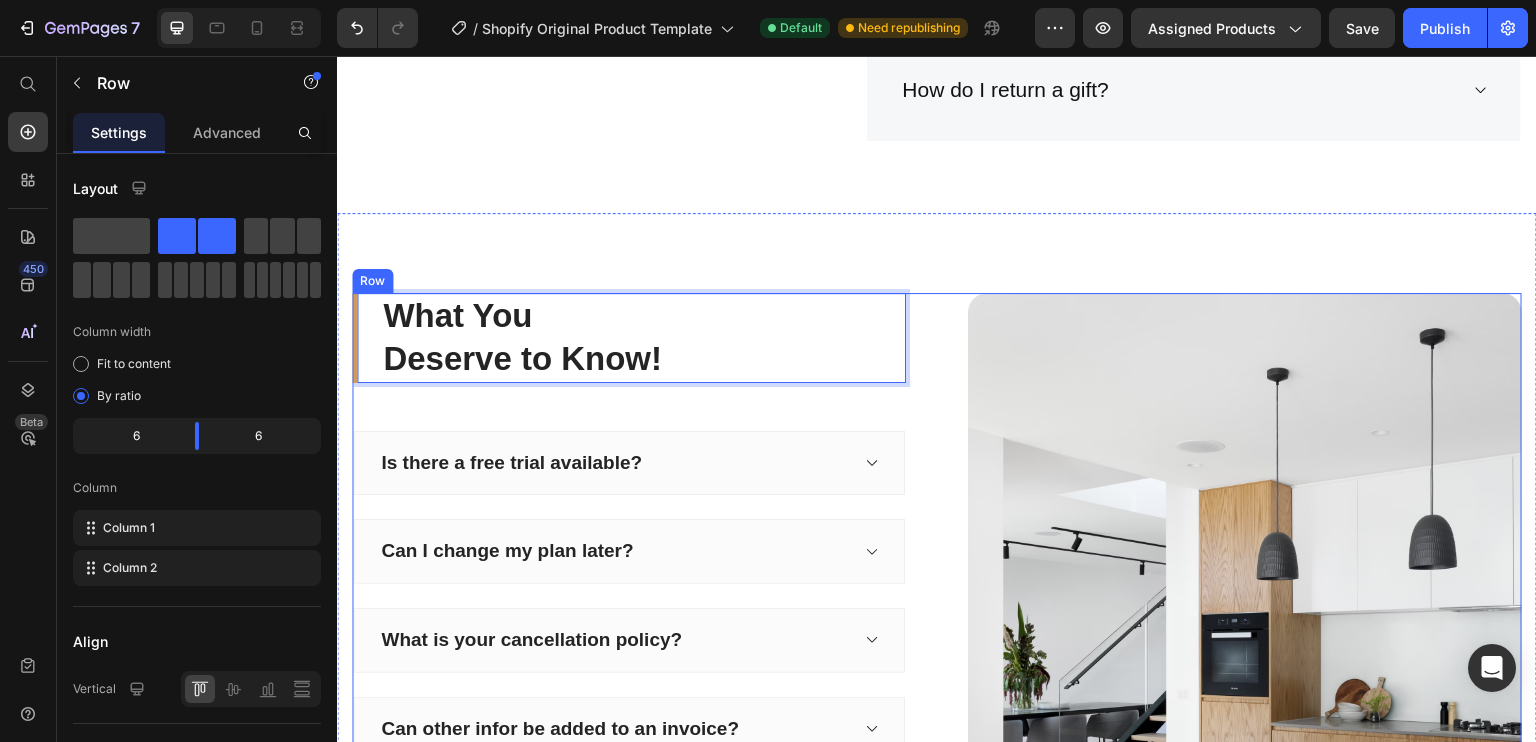 click on "What You  Deserve to Know! Heading   48
Is there a free trial available?
Can I change my plan later?
What is your cancellation policy?
Can other infor be added to an invoice?
How does billing work? Accordion Let us know! Button" at bounding box center (629, 664) 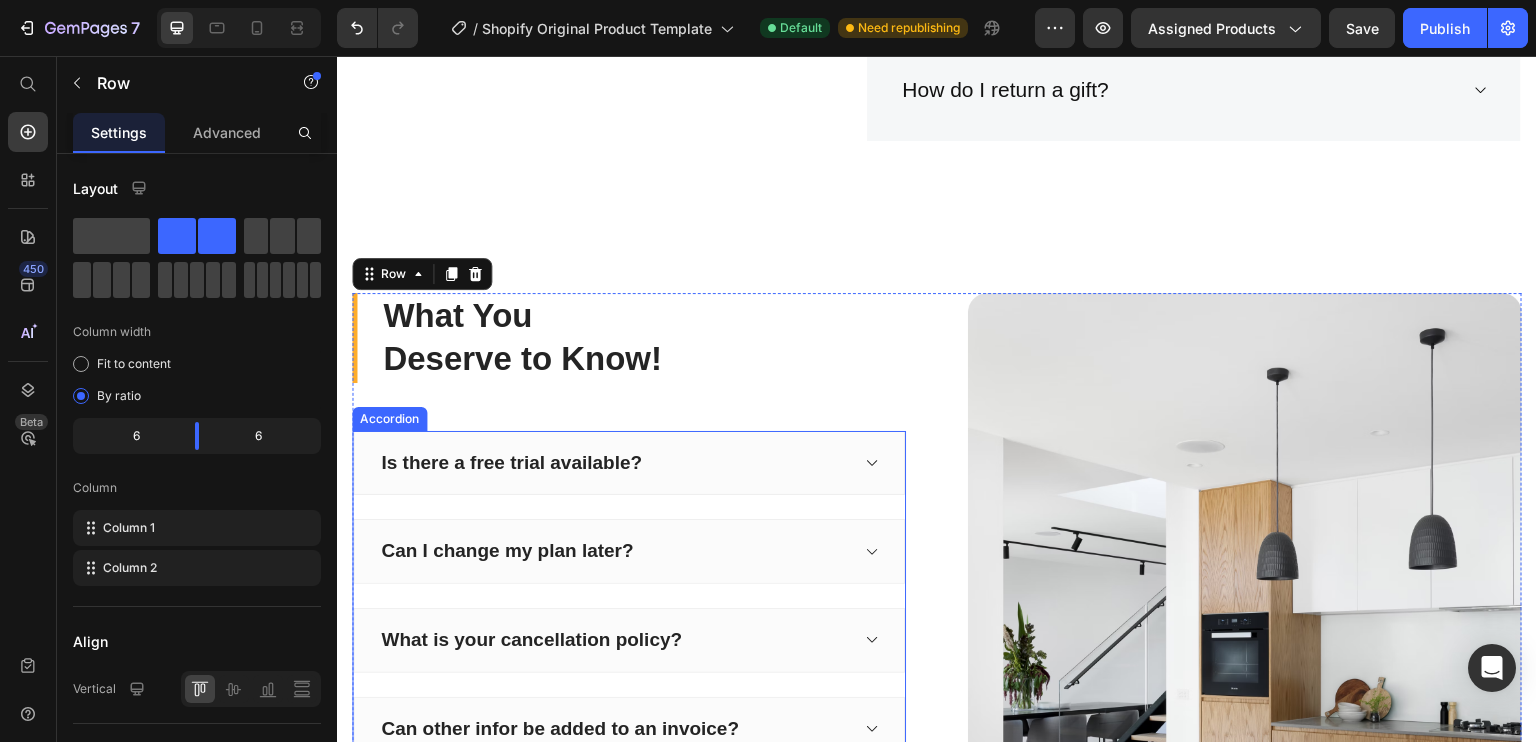 click on "Is there a free trial available?" at bounding box center (511, 463) 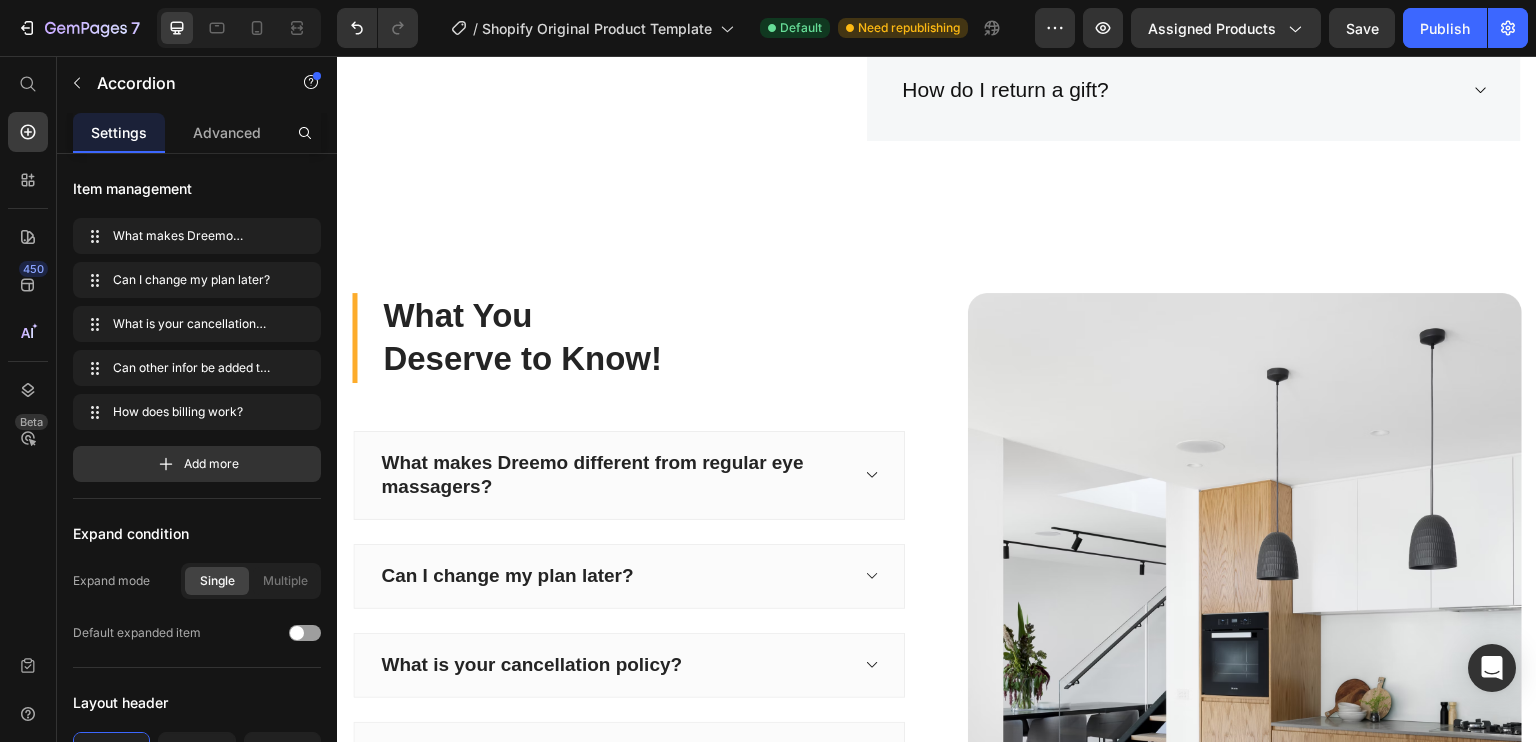 click on "What makes Dreemo different from regular eye massagers?" at bounding box center (629, 475) 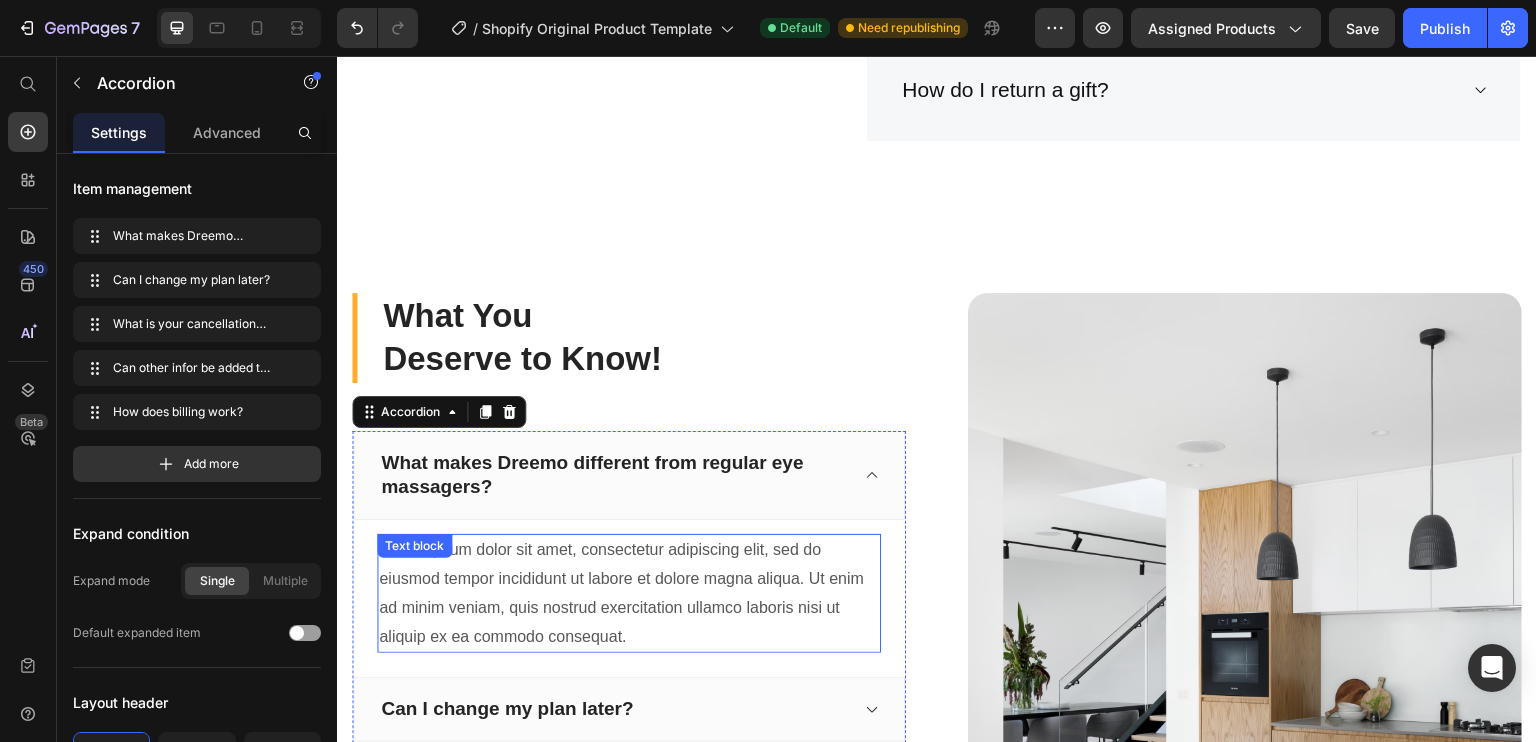 click on "Lorem ipsum dolor sit amet, consectetur adipiscing elit, sed do eiusmod tempor incididunt ut labore et dolore magna aliqua. Ut enim ad minim veniam, quis nostrud exercitation ullamco laboris nisi ut aliquip ex ea commodo consequat." at bounding box center [629, 593] 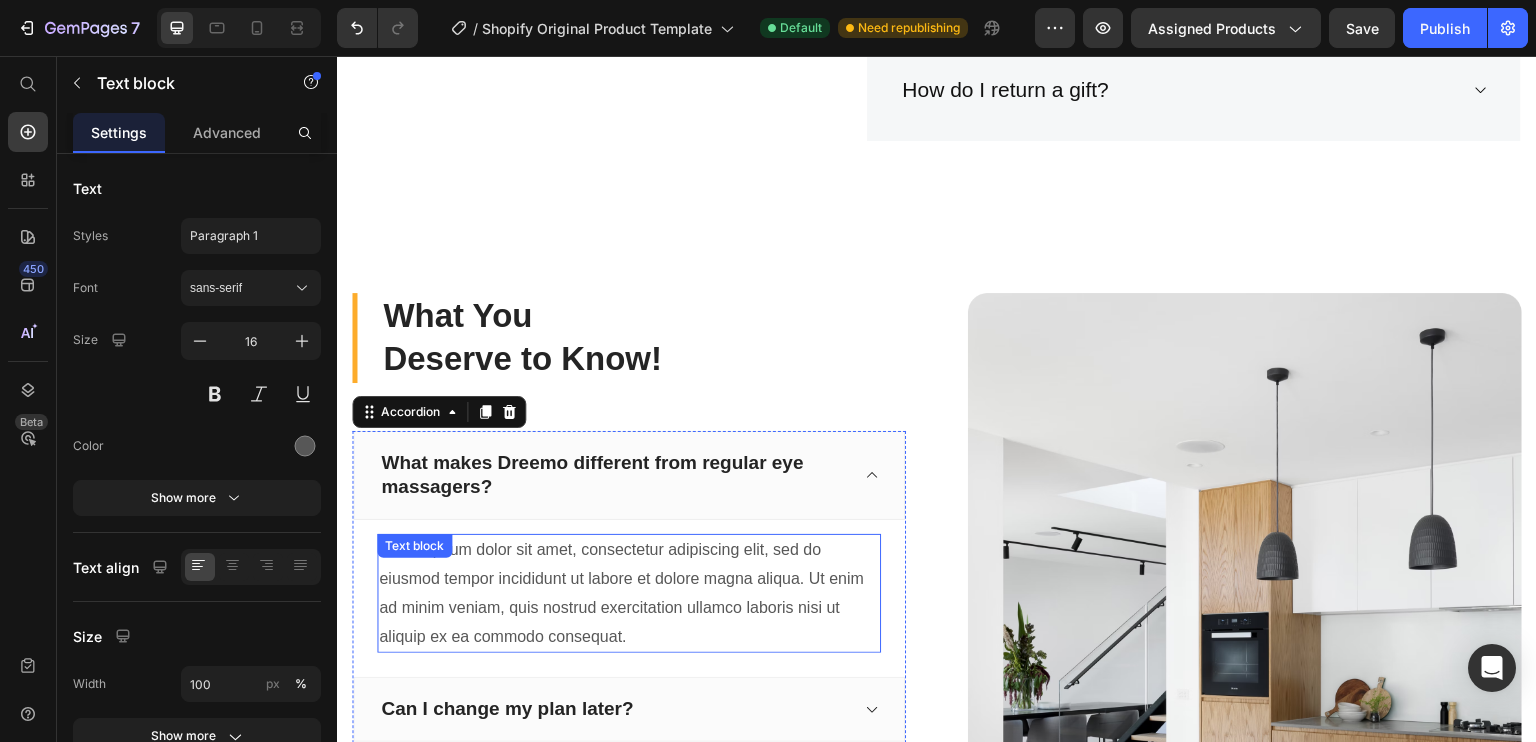 click on "Lorem ipsum dolor sit amet, consectetur adipiscing elit, sed do eiusmod tempor incididunt ut labore et dolore magna aliqua. Ut enim ad minim veniam, quis nostrud exercitation ullamco laboris nisi ut aliquip ex ea commodo consequat." at bounding box center (629, 593) 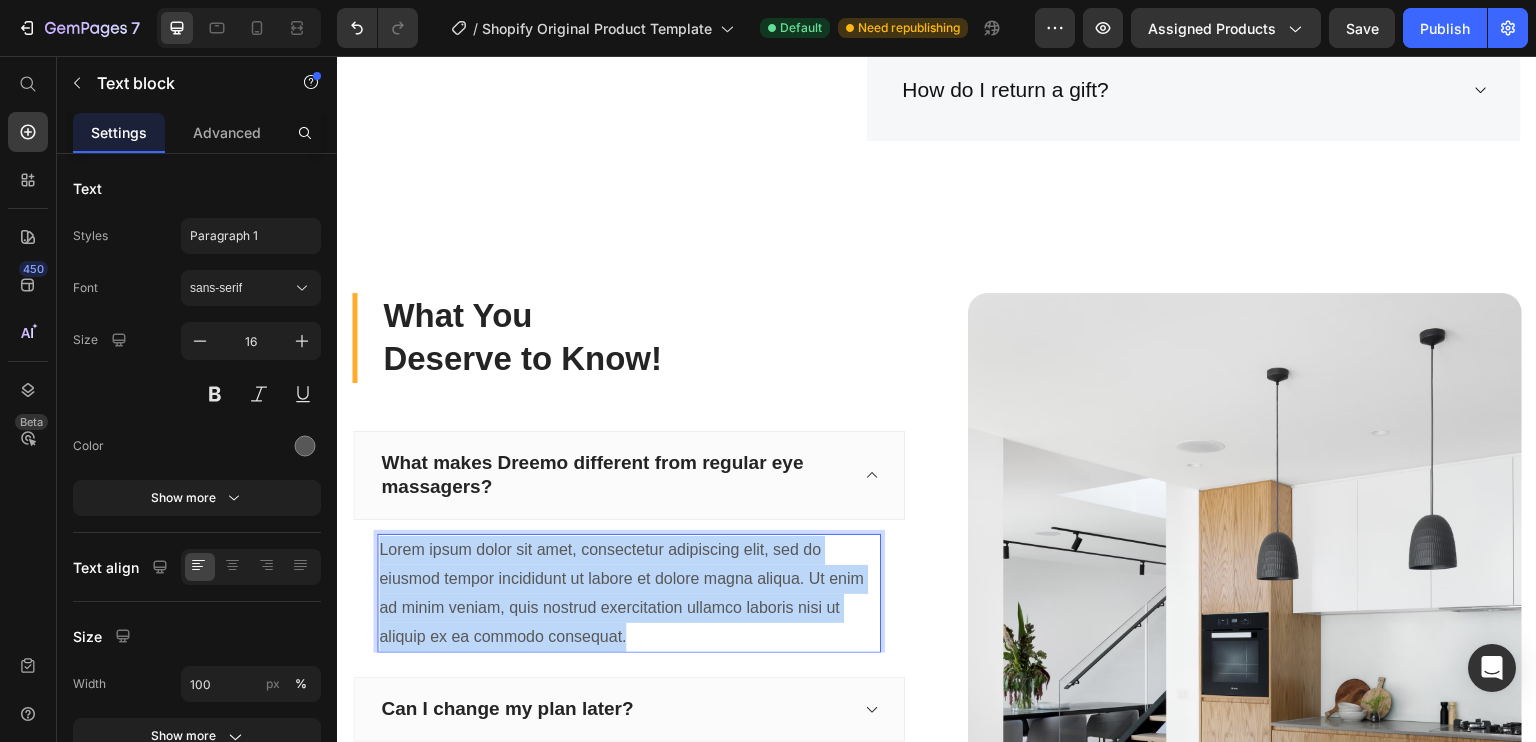 click on "Lorem ipsum dolor sit amet, consectetur adipiscing elit, sed do eiusmod tempor incididunt ut labore et dolore magna aliqua. Ut enim ad minim veniam, quis nostrud exercitation ullamco laboris nisi ut aliquip ex ea commodo consequat." at bounding box center (629, 593) 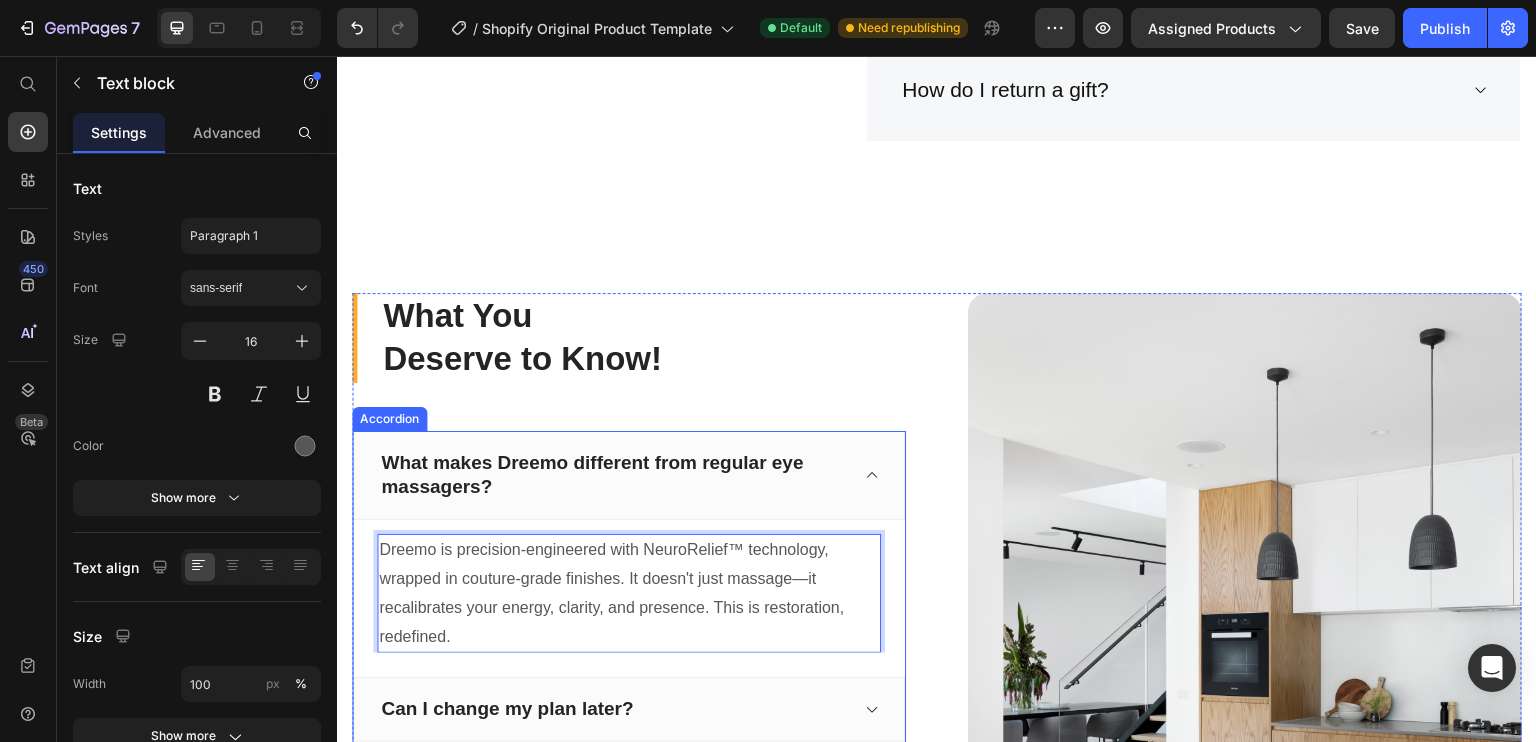 scroll, scrollTop: 7653, scrollLeft: 0, axis: vertical 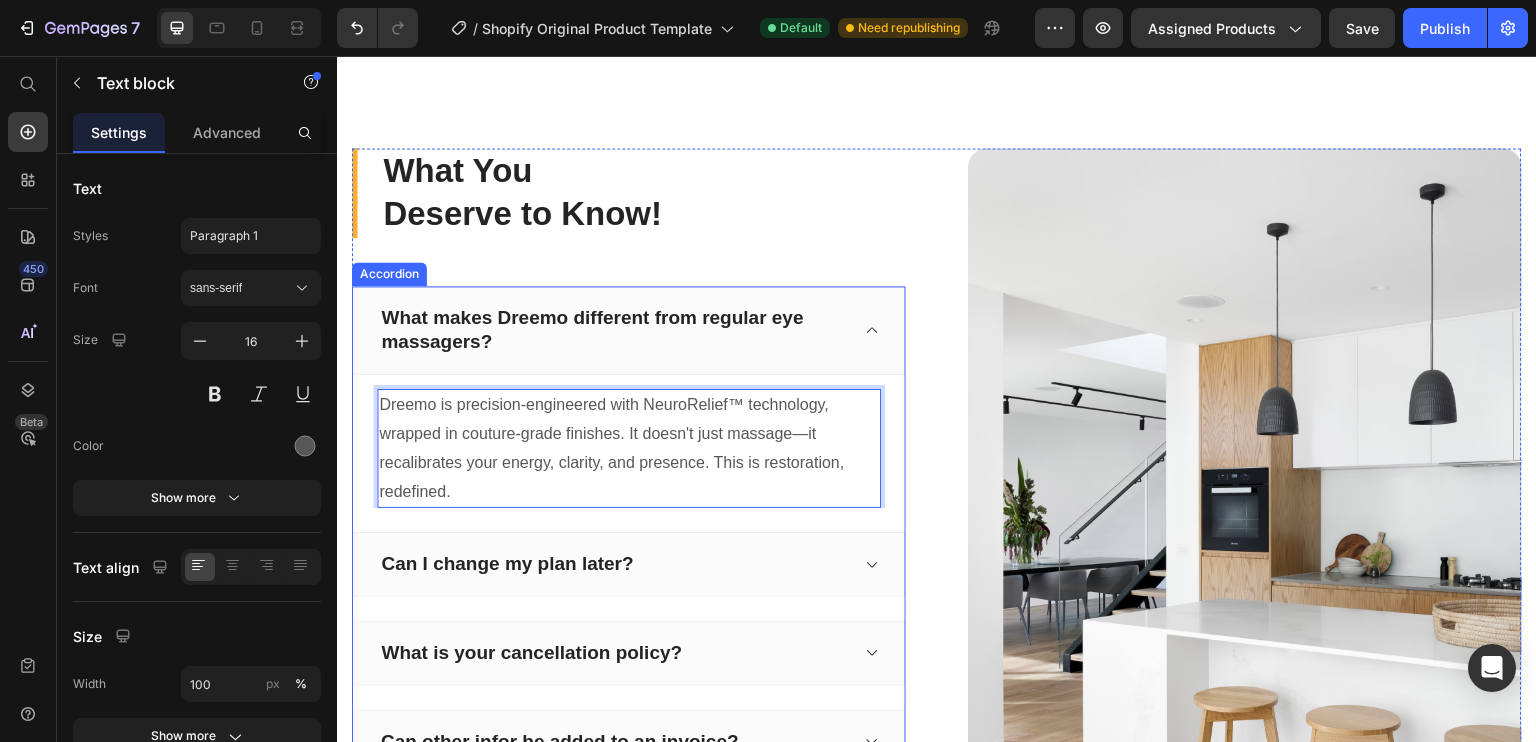 click on "Can I change my plan later?" at bounding box center (507, 564) 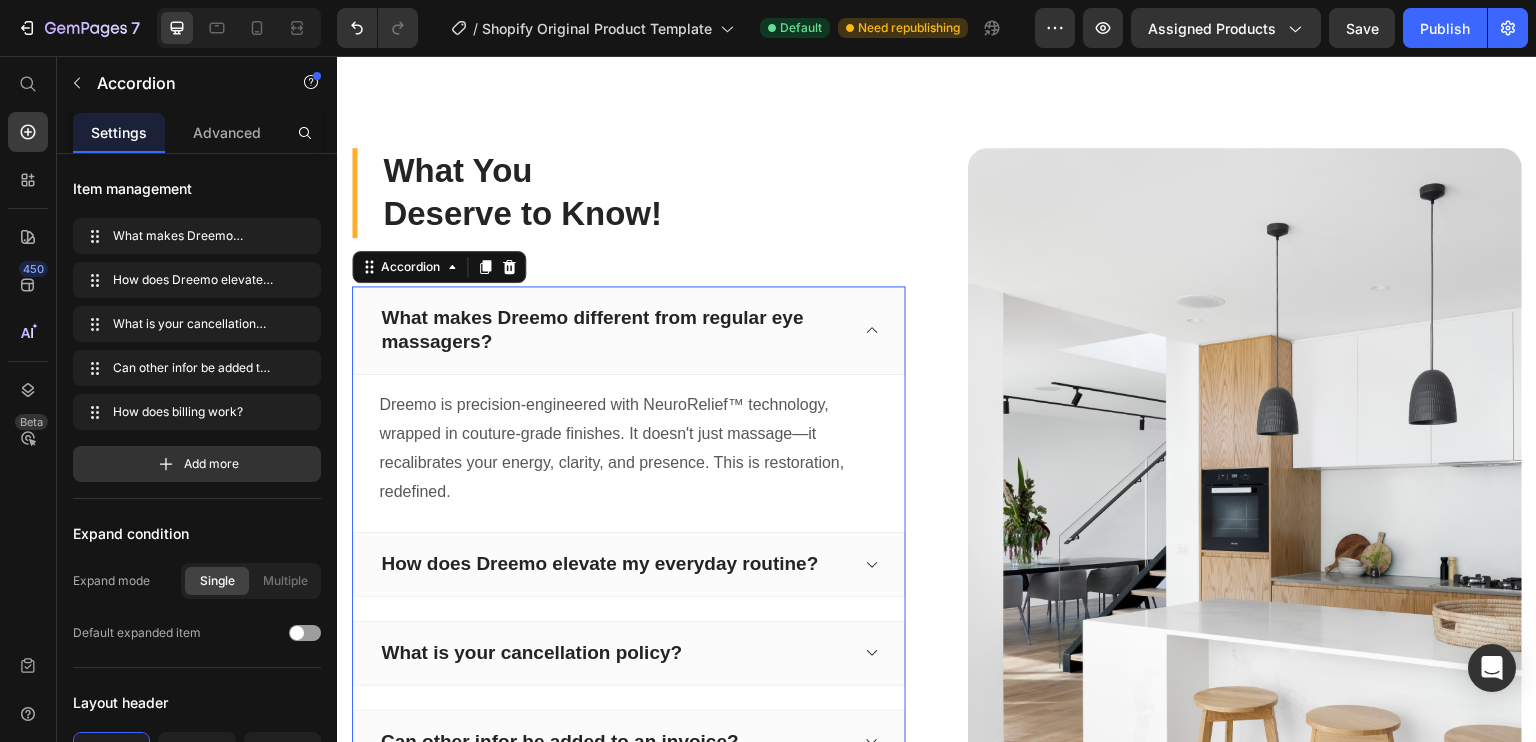click 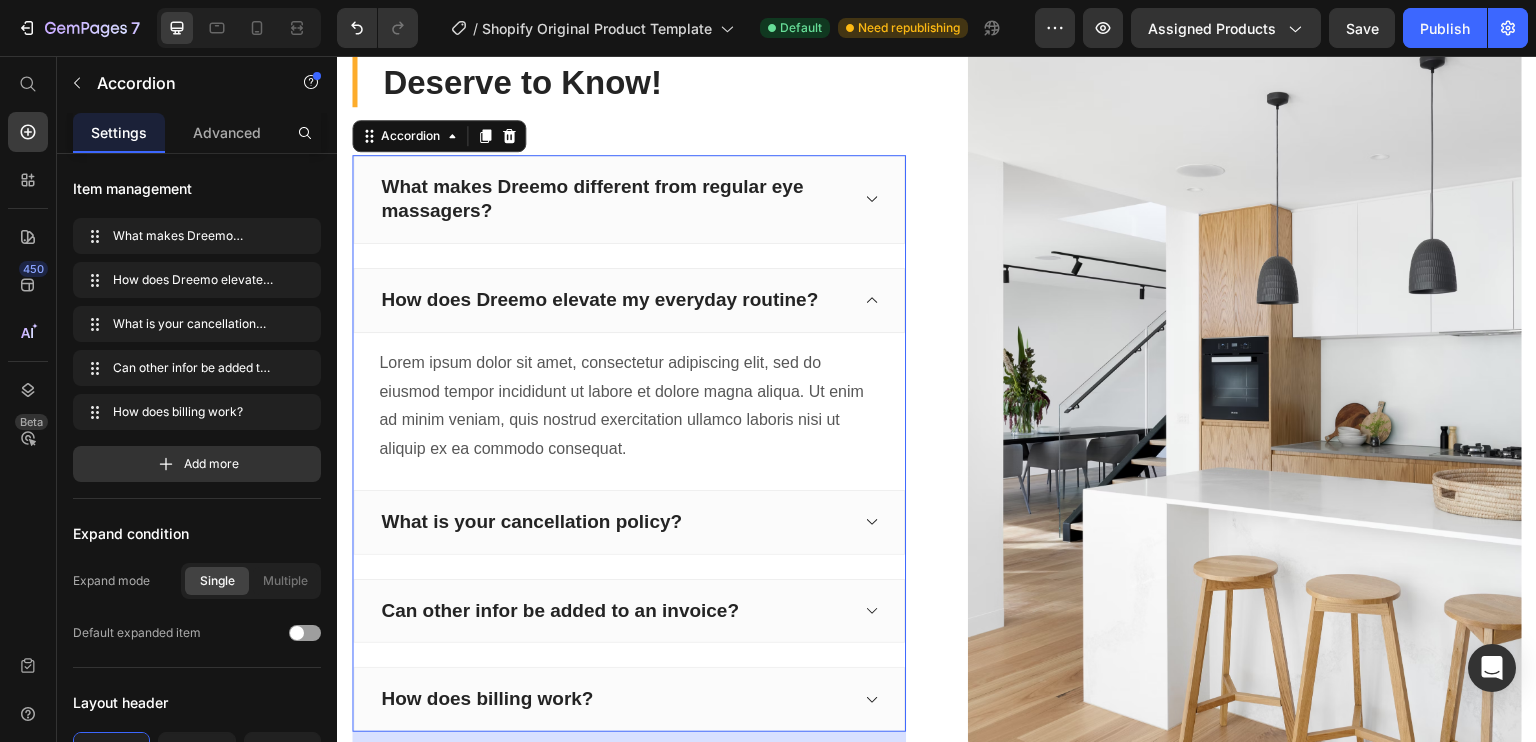 scroll, scrollTop: 7785, scrollLeft: 0, axis: vertical 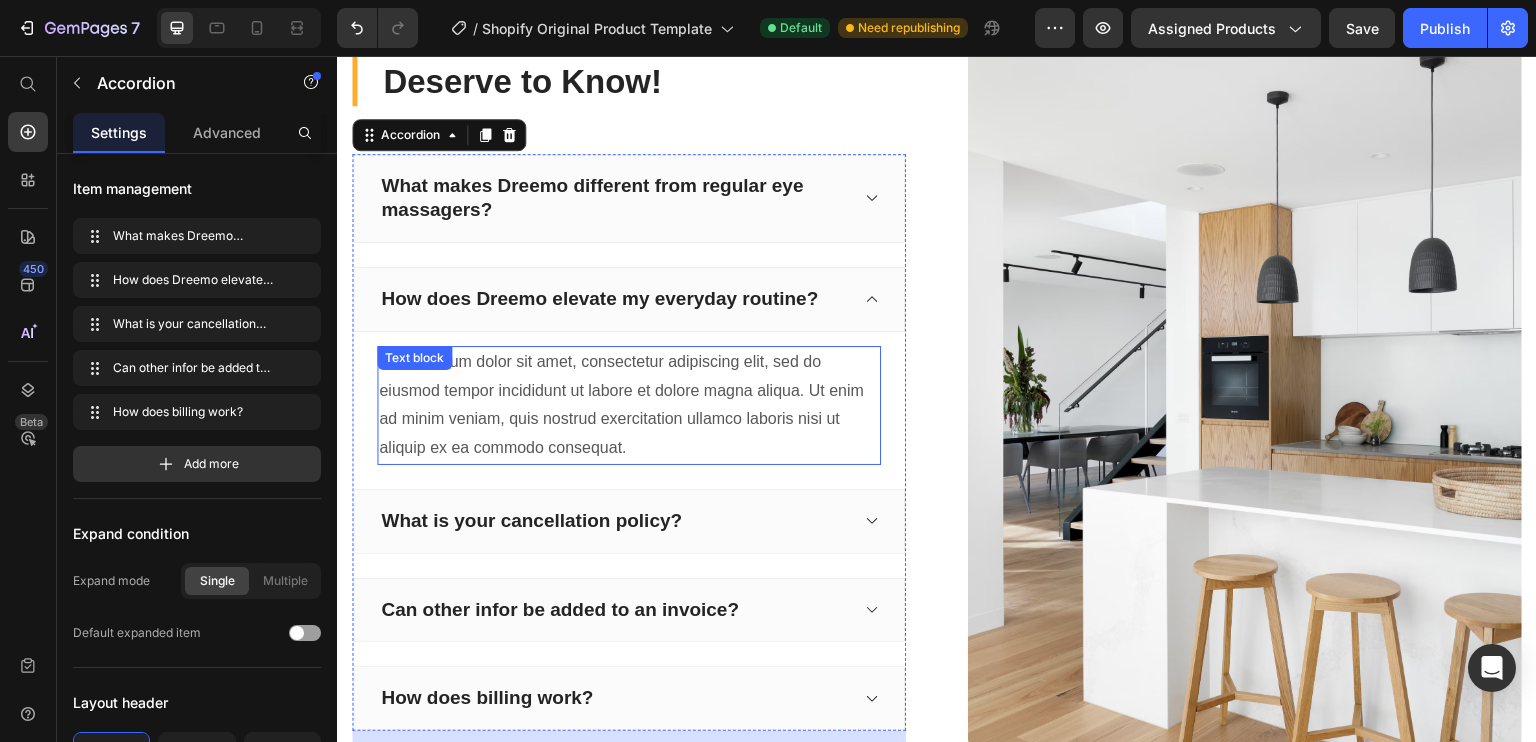 click on "Lorem ipsum dolor sit amet, consectetur adipiscing elit, sed do eiusmod tempor incididunt ut labore et dolore magna aliqua. Ut enim ad minim veniam, quis nostrud exercitation ullamco laboris nisi ut aliquip ex ea commodo consequat." at bounding box center [629, 405] 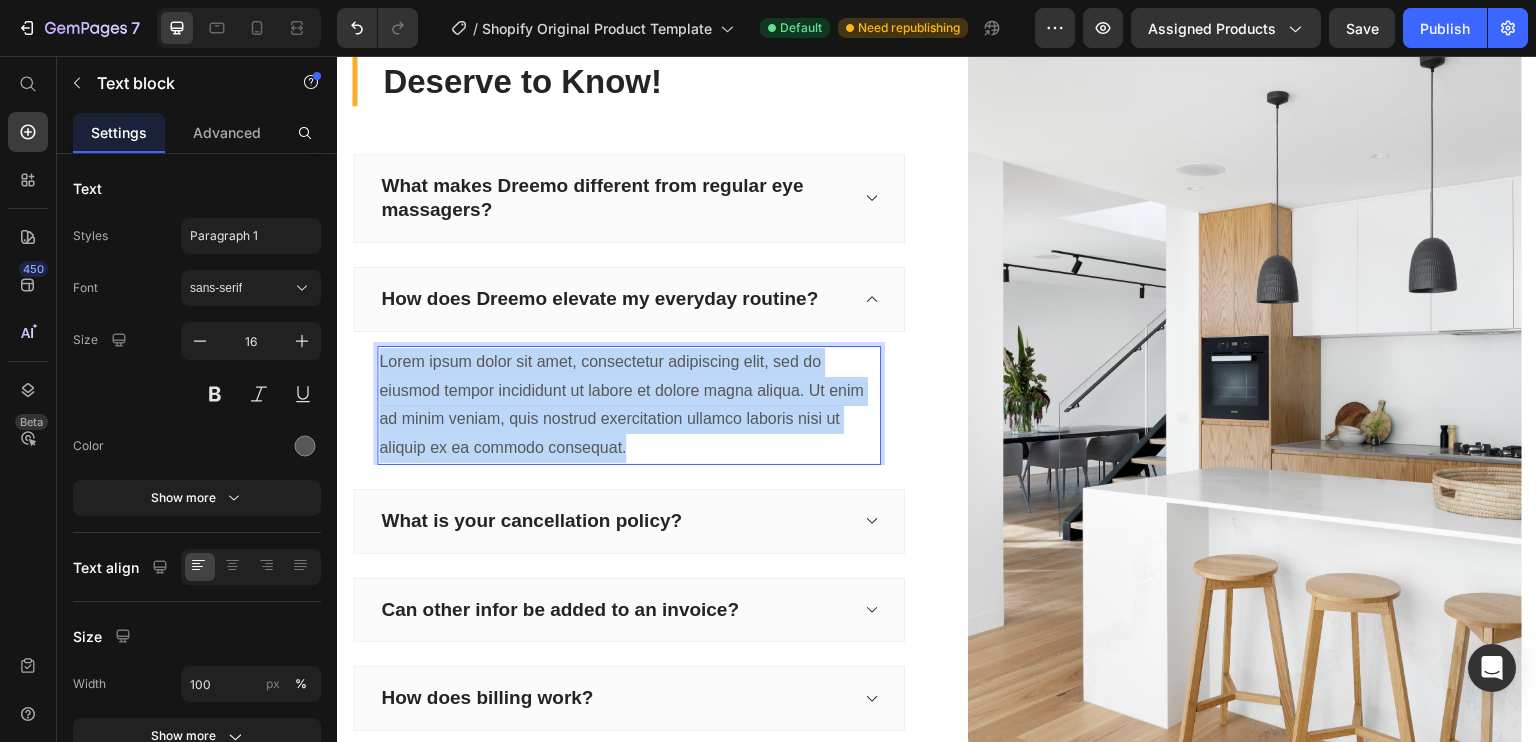 click on "Lorem ipsum dolor sit amet, consectetur adipiscing elit, sed do eiusmod tempor incididunt ut labore et dolore magna aliqua. Ut enim ad minim veniam, quis nostrud exercitation ullamco laboris nisi ut aliquip ex ea commodo consequat." at bounding box center [629, 405] 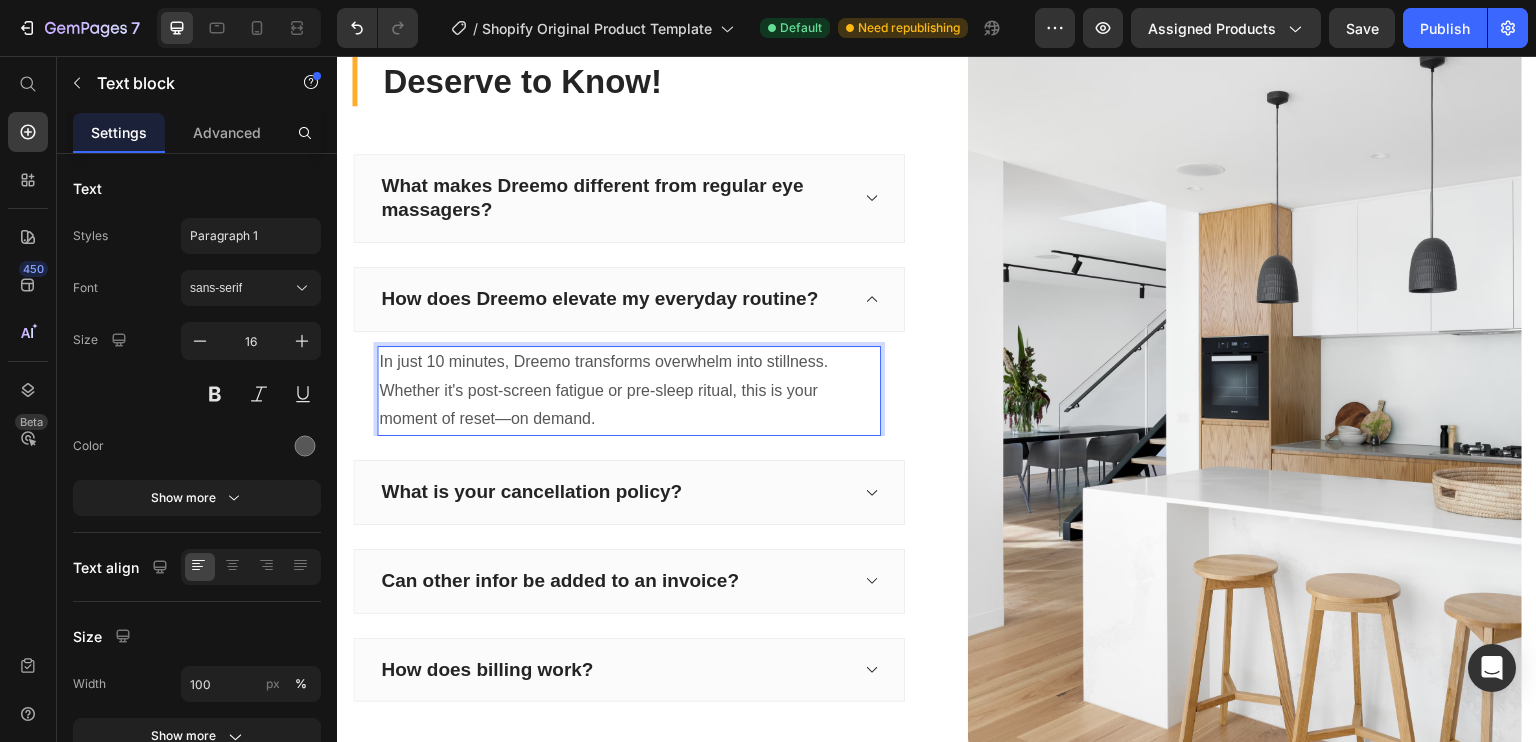 click on "In just 10 minutes, Dreemo transforms overwhelm into stillness. Whether it's post-screen fatigue or pre-sleep ritual, this is your moment of reset—on demand." at bounding box center [629, 391] 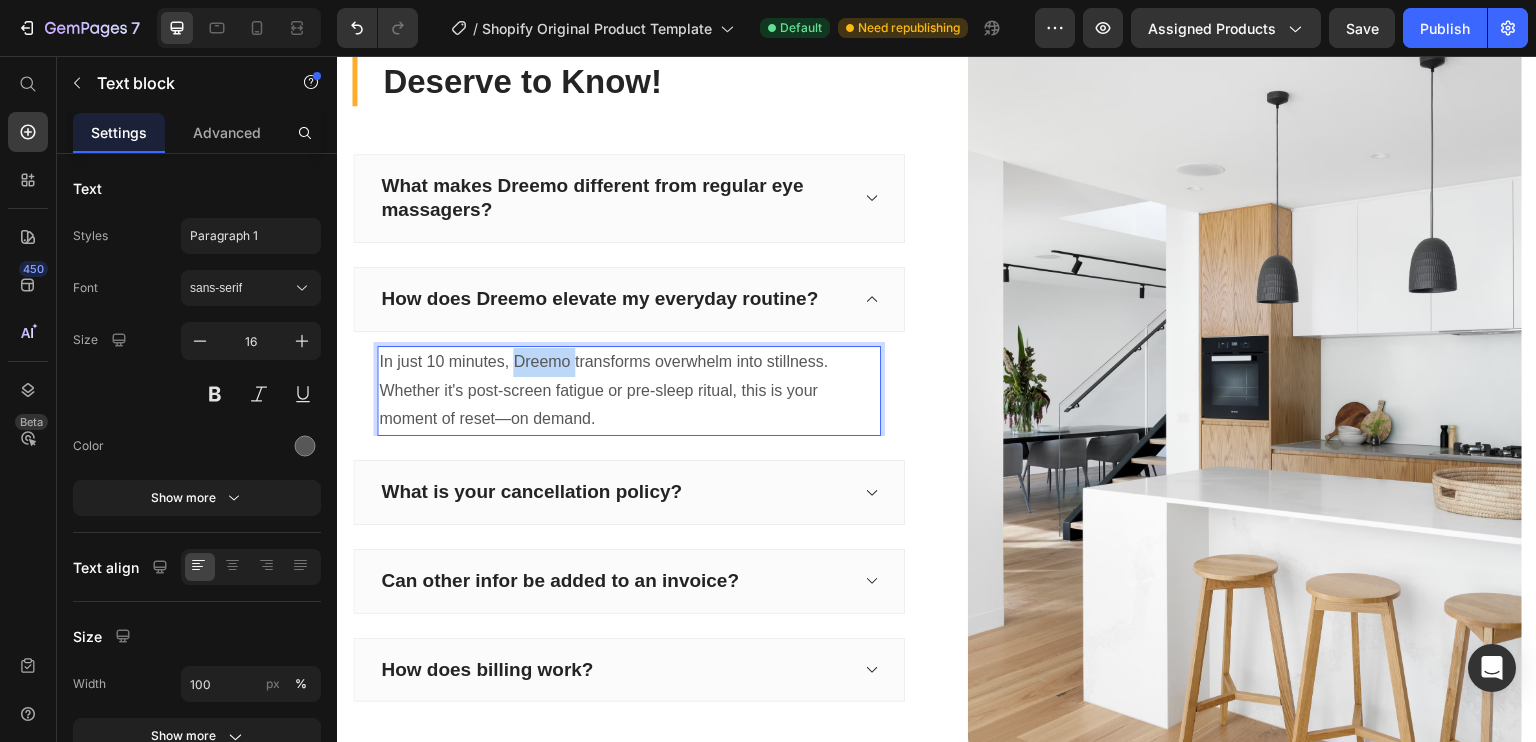 click on "In just 10 minutes, Dreemo transforms overwhelm into stillness. Whether it's post-screen fatigue or pre-sleep ritual, this is your moment of reset—on demand." at bounding box center (629, 391) 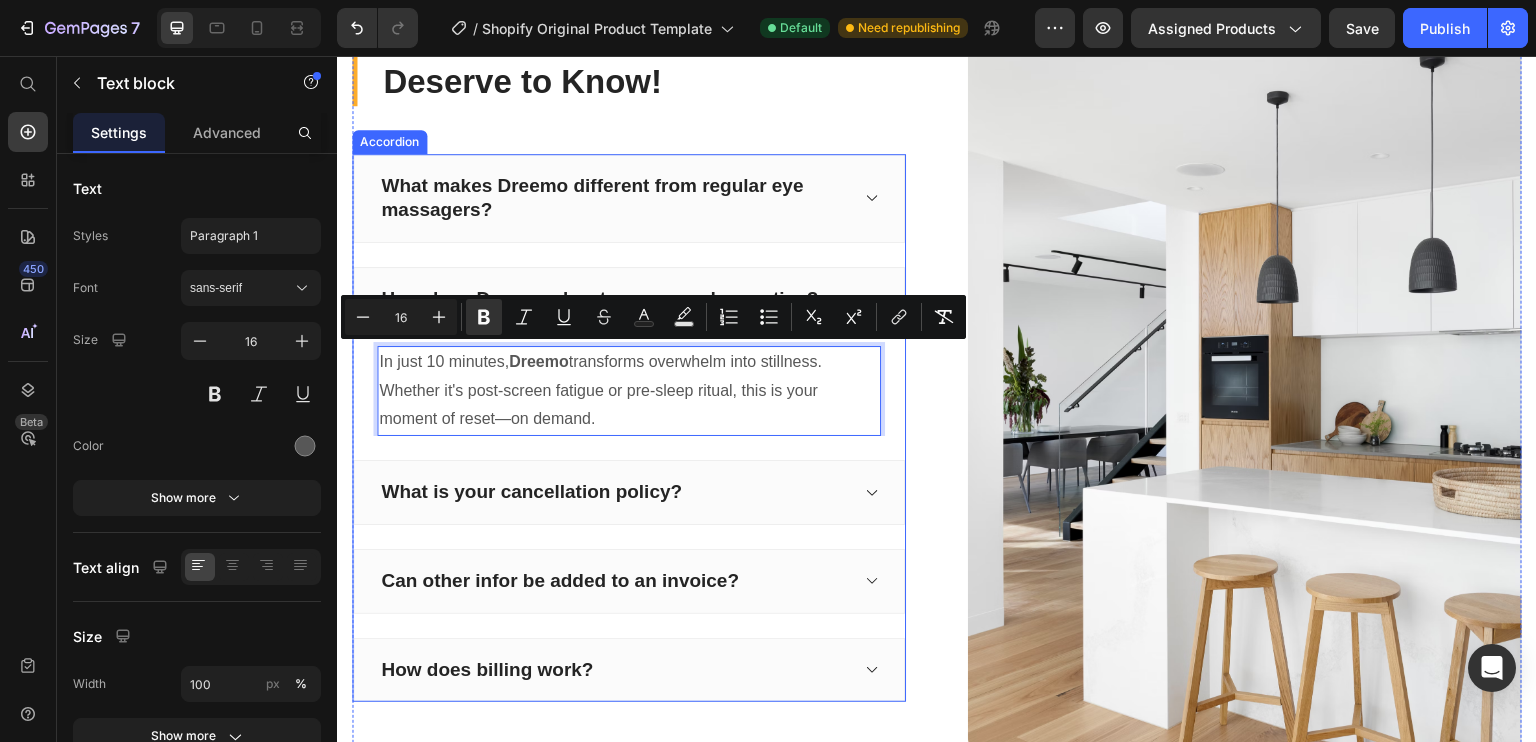 click on "What is your cancellation policy?" at bounding box center (613, 492) 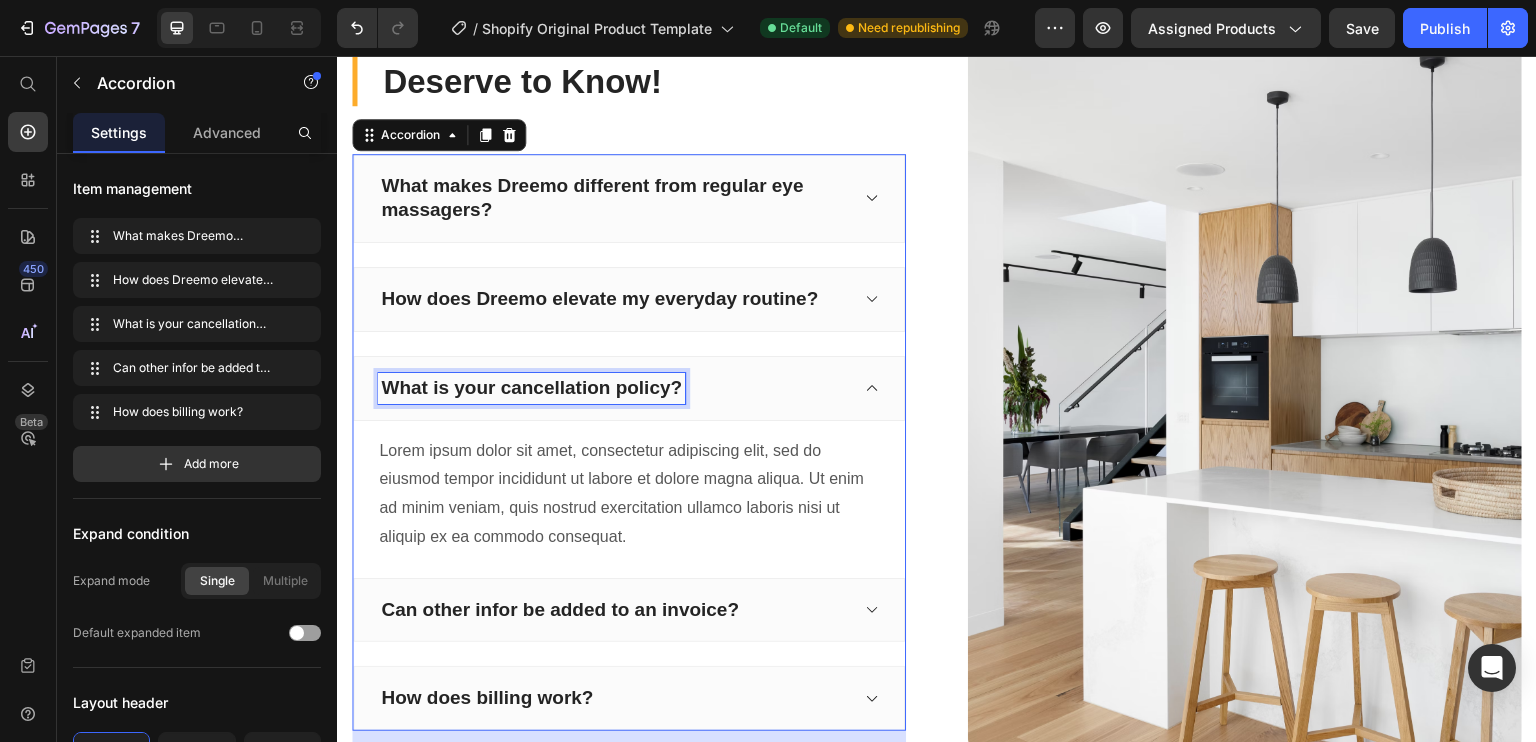 click on "What is your cancellation policy?" at bounding box center [531, 388] 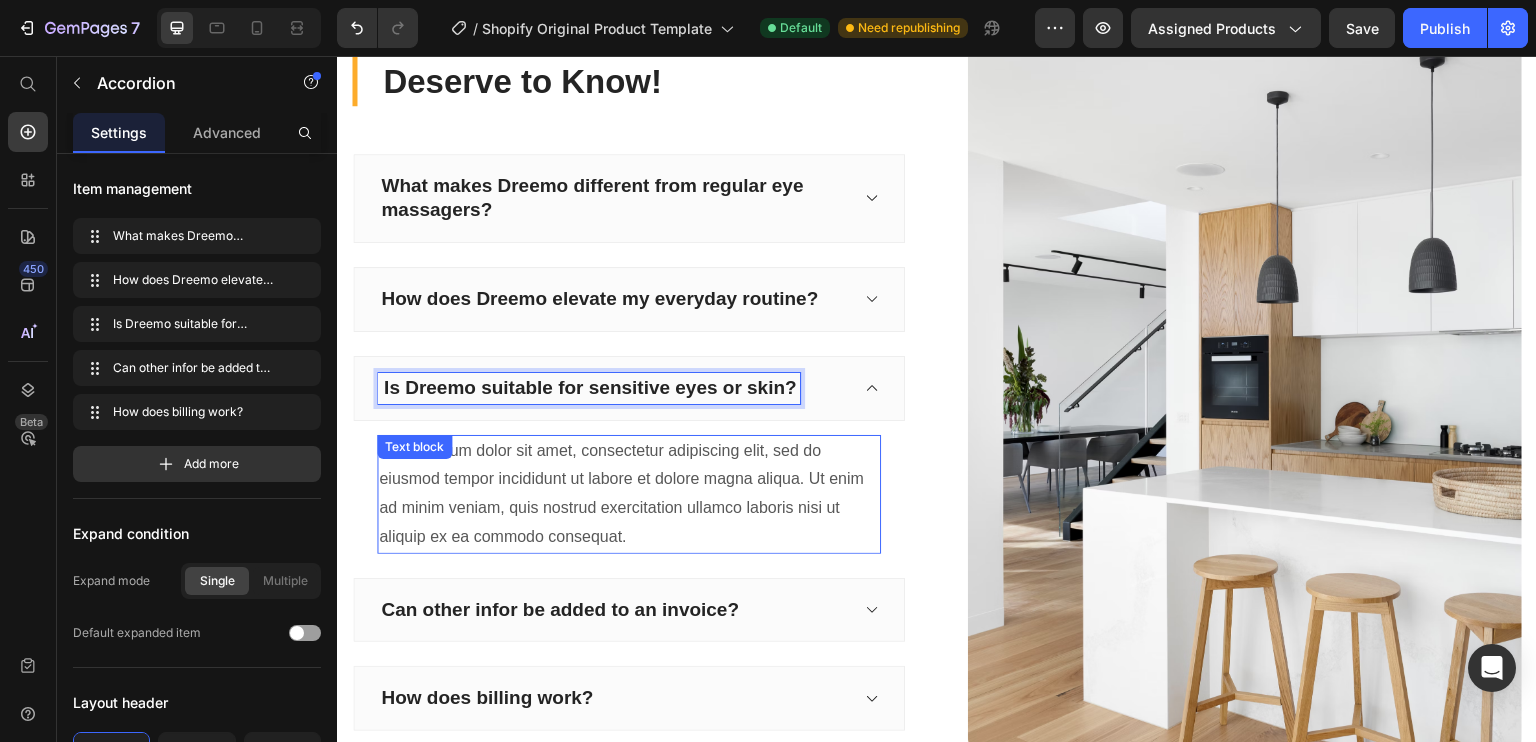 click on "Lorem ipsum dolor sit amet, consectetur adipiscing elit, sed do eiusmod tempor incididunt ut labore et dolore magna aliqua. Ut enim ad minim veniam, quis nostrud exercitation ullamco laboris nisi ut aliquip ex ea commodo consequat." at bounding box center [629, 494] 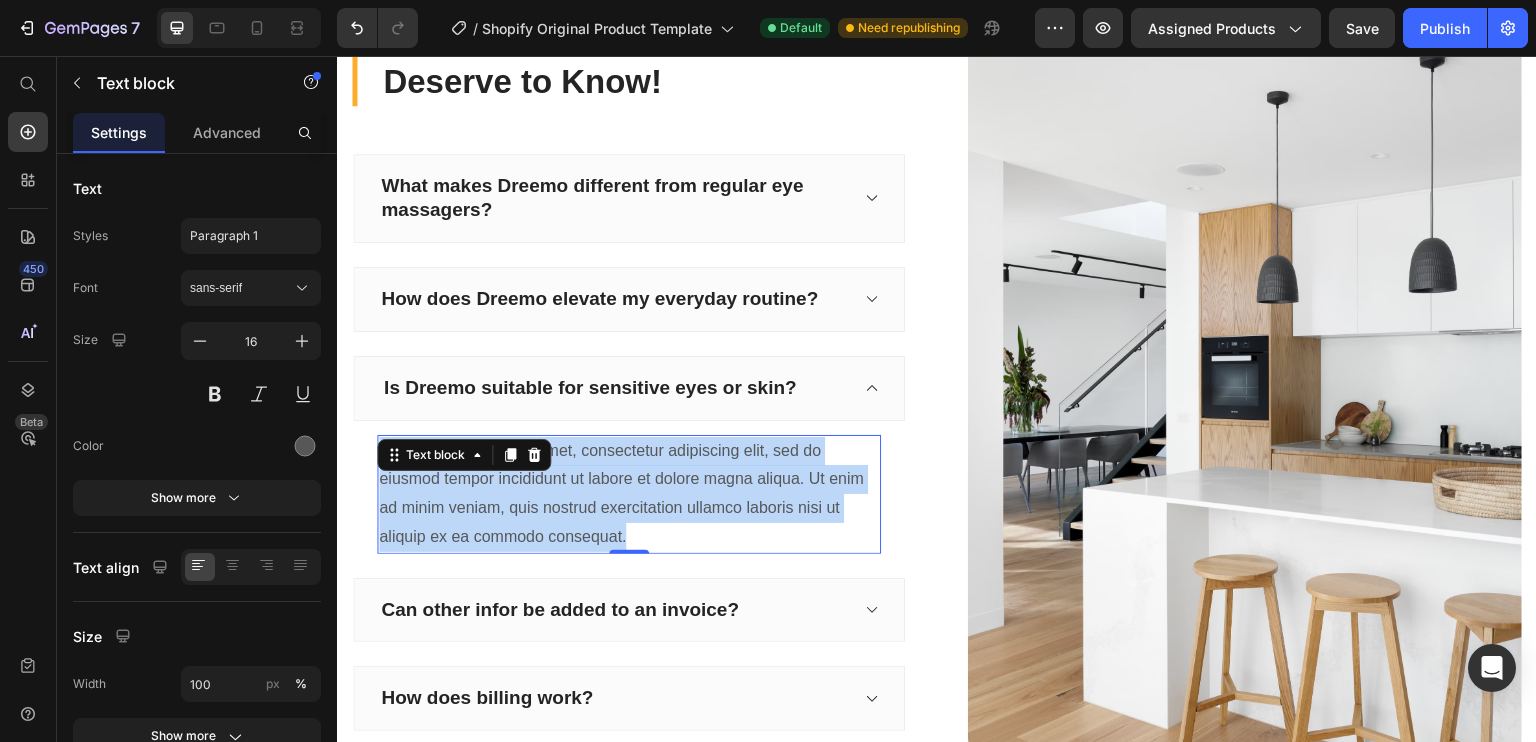 click on "Lorem ipsum dolor sit amet, consectetur adipiscing elit, sed do eiusmod tempor incididunt ut labore et dolore magna aliqua. Ut enim ad minim veniam, quis nostrud exercitation ullamco laboris nisi ut aliquip ex ea commodo consequat." at bounding box center (629, 494) 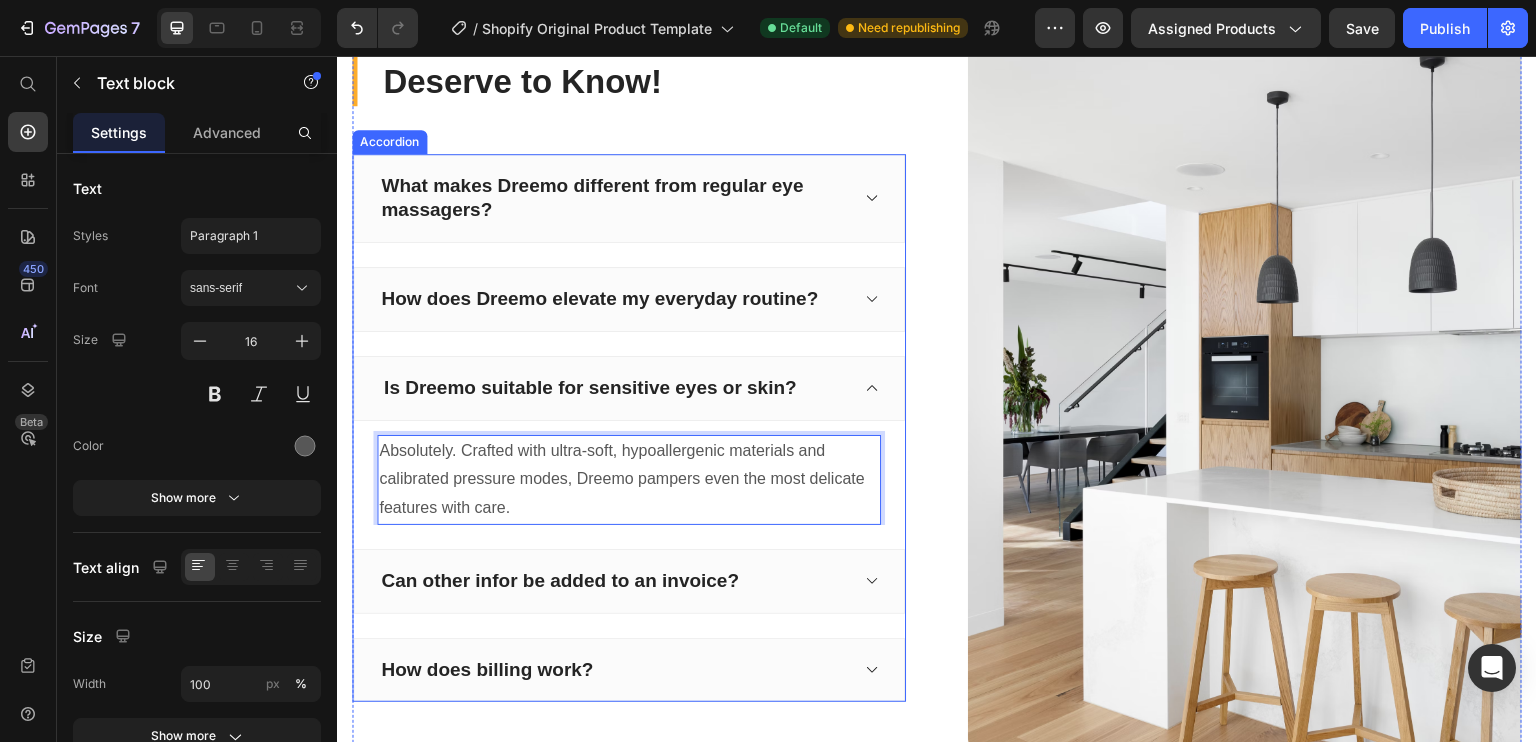 click on "Can other infor be added to an invoice?" at bounding box center [560, 581] 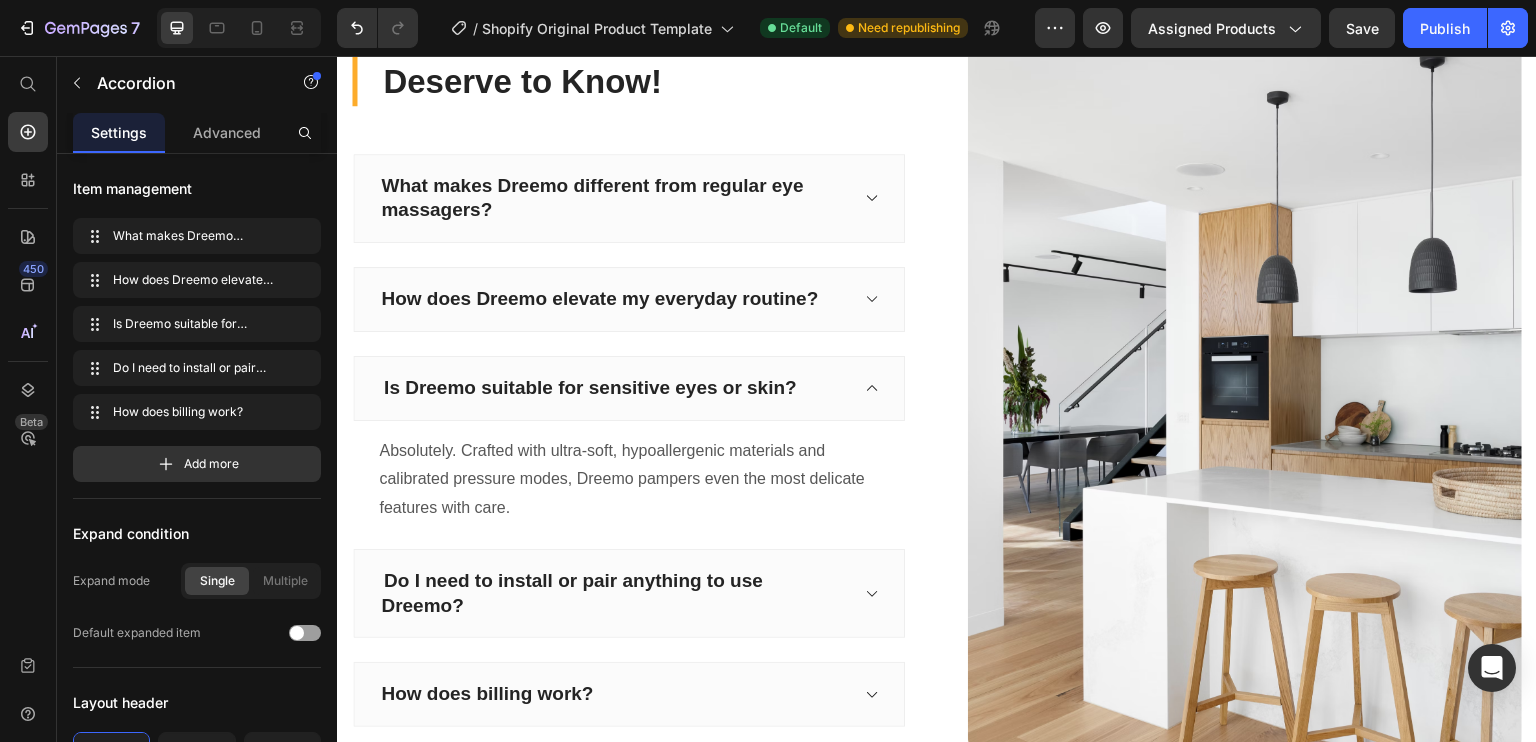 click 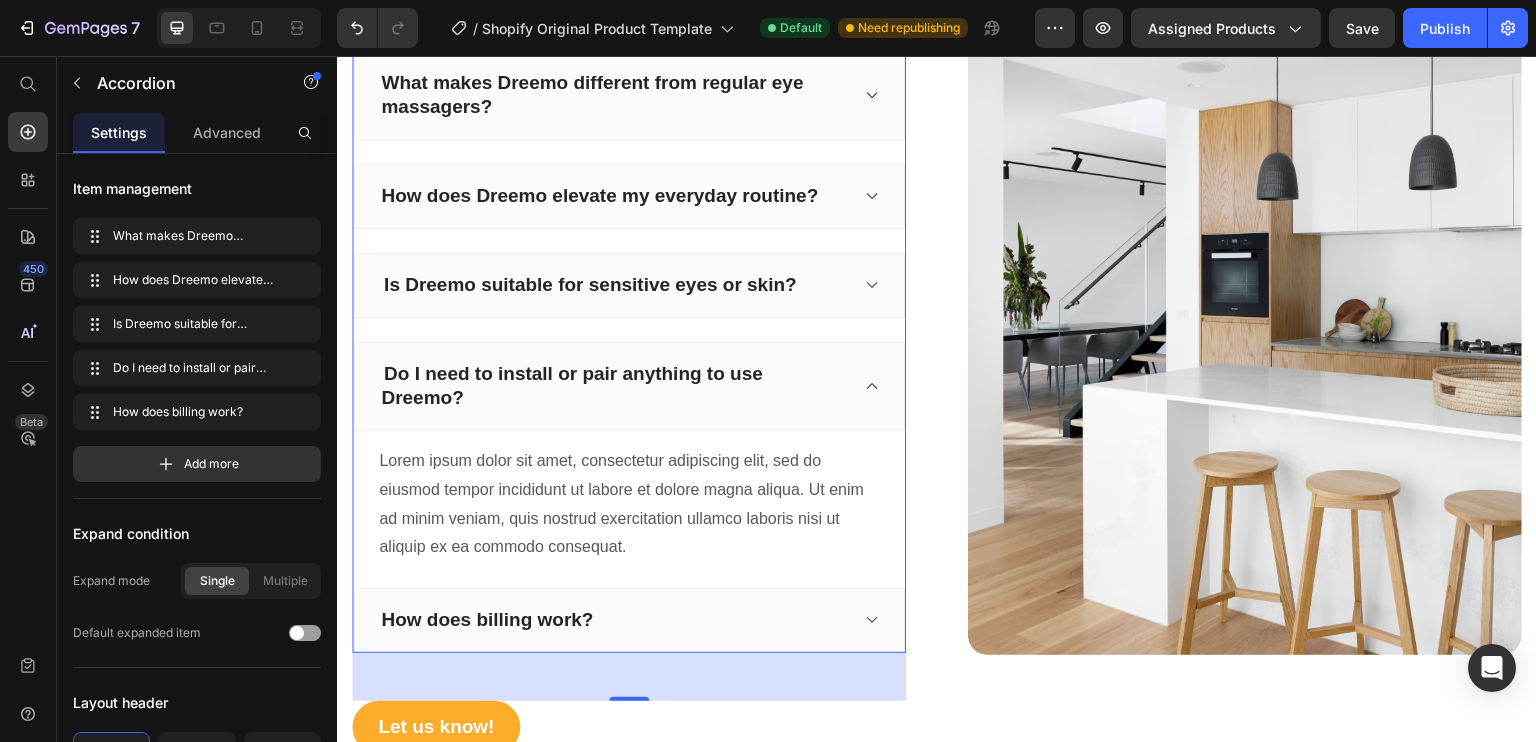 scroll, scrollTop: 7892, scrollLeft: 0, axis: vertical 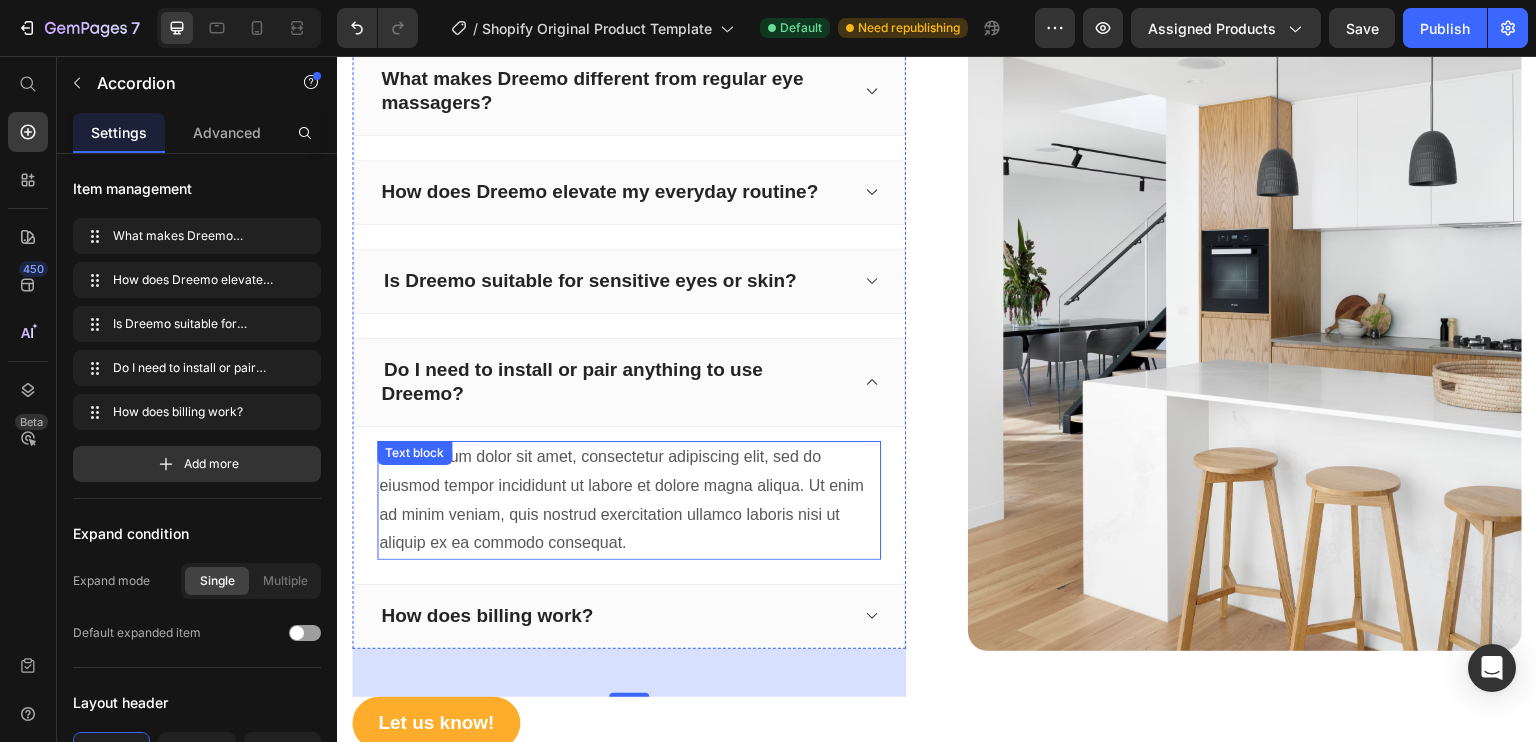click on "Lorem ipsum dolor sit amet, consectetur adipiscing elit, sed do eiusmod tempor incididunt ut labore et dolore magna aliqua. Ut enim ad minim veniam, quis nostrud exercitation ullamco laboris nisi ut aliquip ex ea commodo consequat." at bounding box center [629, 500] 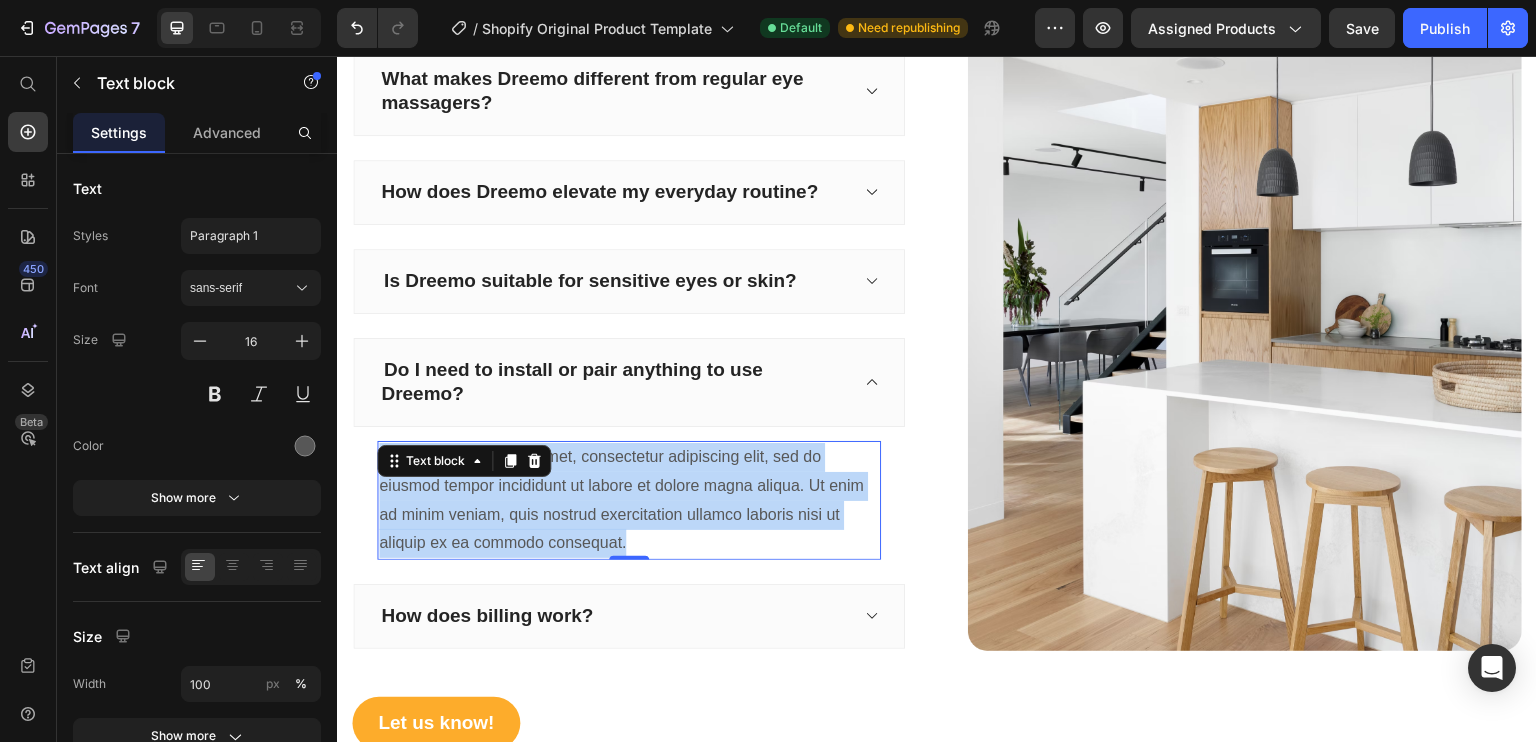 click on "Lorem ipsum dolor sit amet, consectetur adipiscing elit, sed do eiusmod tempor incididunt ut labore et dolore magna aliqua. Ut enim ad minim veniam, quis nostrud exercitation ullamco laboris nisi ut aliquip ex ea commodo consequat." at bounding box center (629, 500) 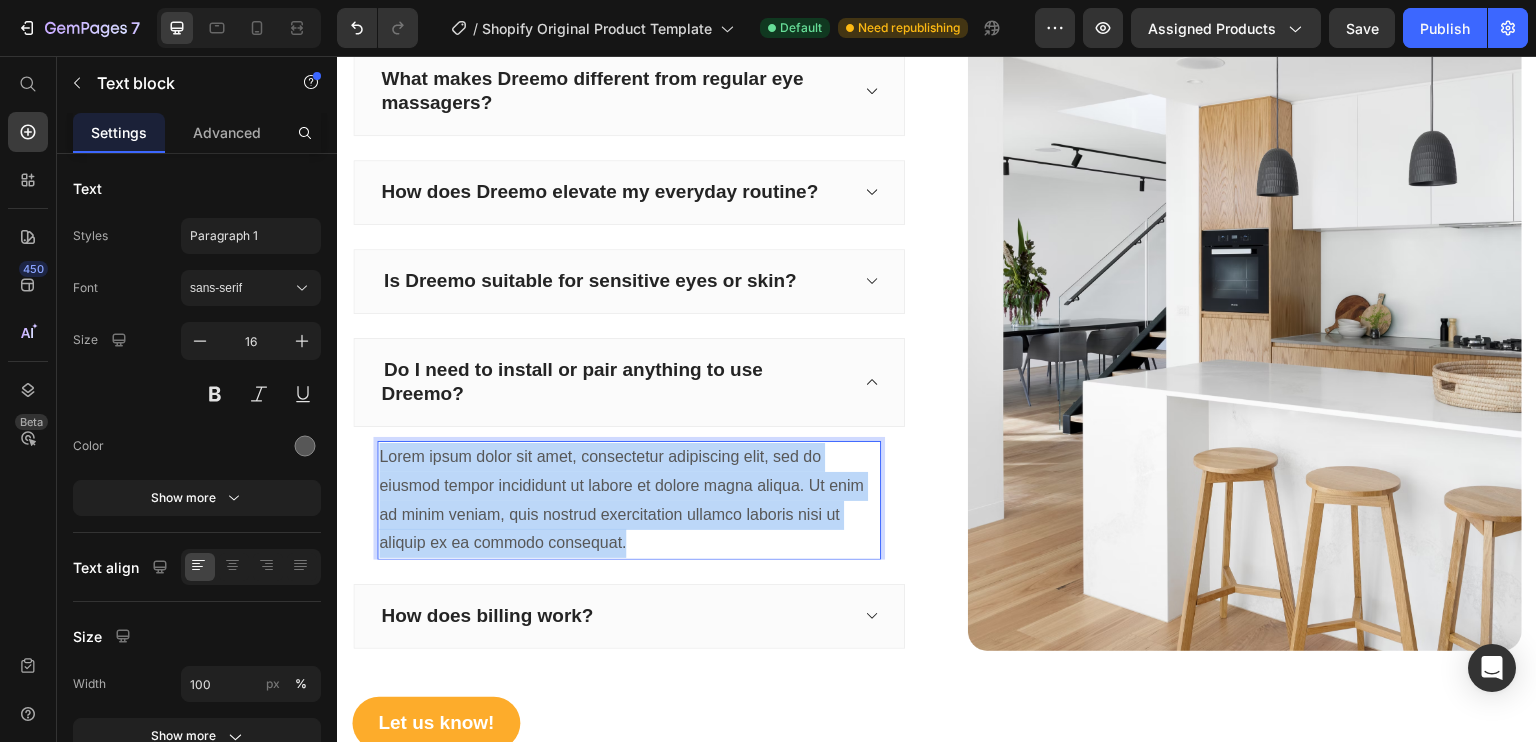 click on "Lorem ipsum dolor sit amet, consectetur adipiscing elit, sed do eiusmod tempor incididunt ut labore et dolore magna aliqua. Ut enim ad minim veniam, quis nostrud exercitation ullamco laboris nisi ut aliquip ex ea commodo consequat." at bounding box center [629, 500] 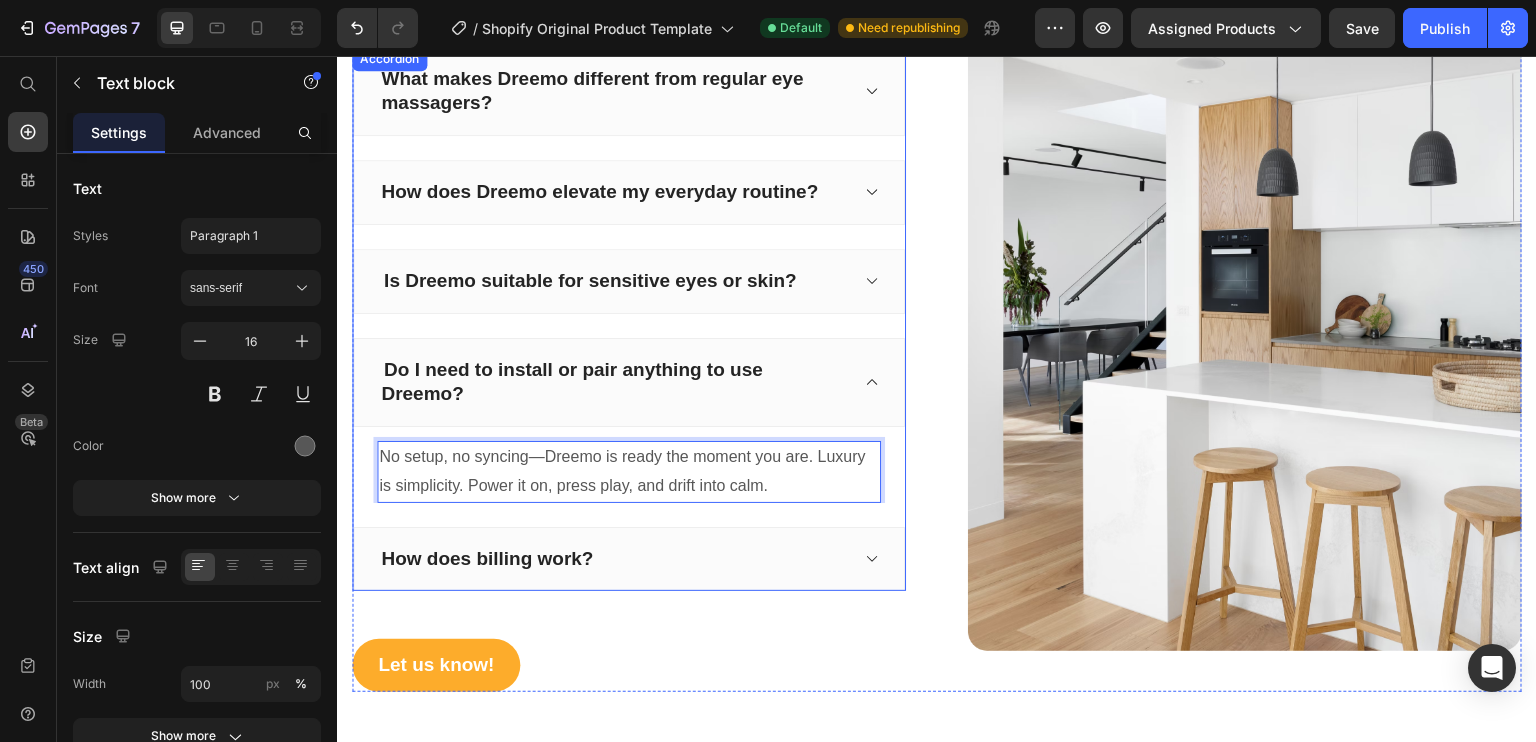 click on "How does billing work?" at bounding box center (487, 559) 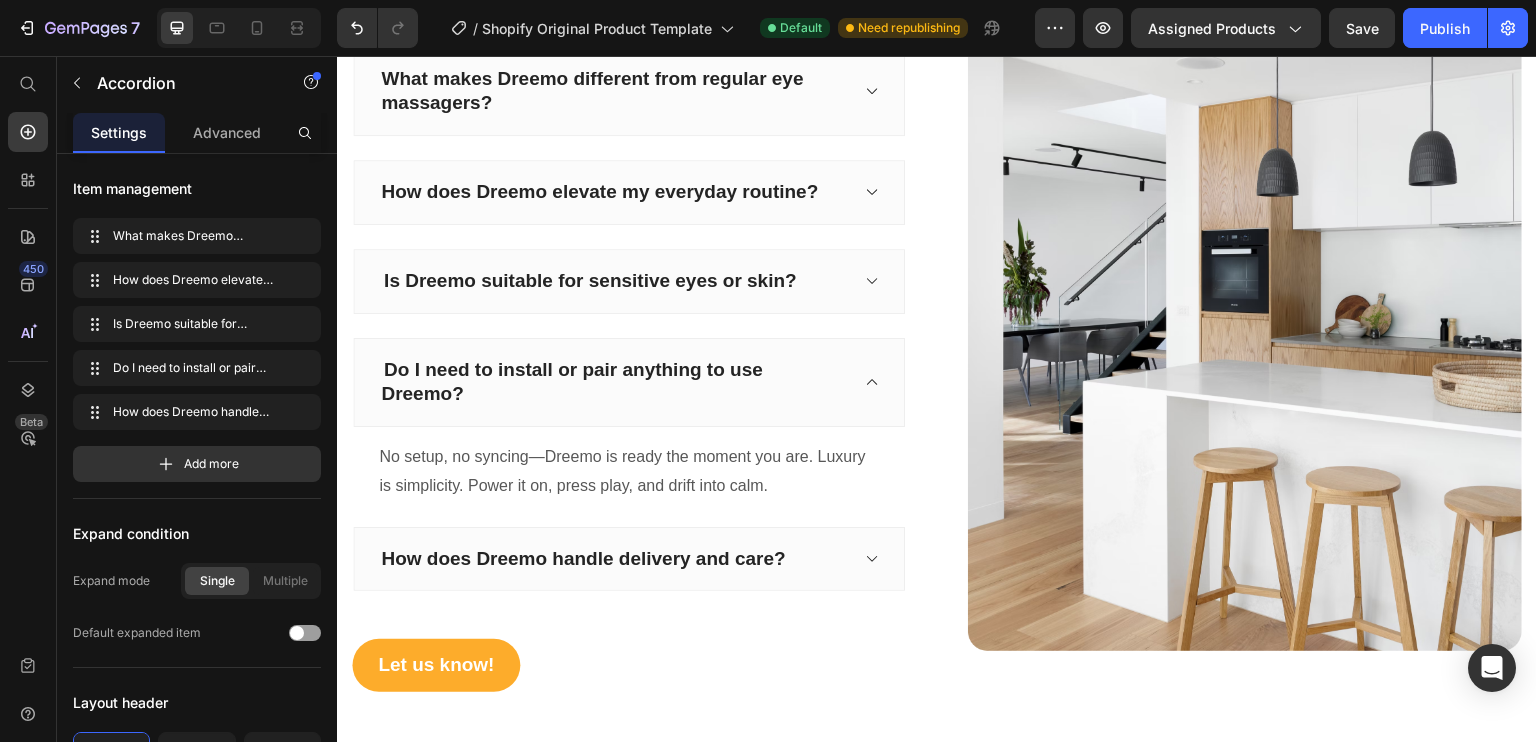 click 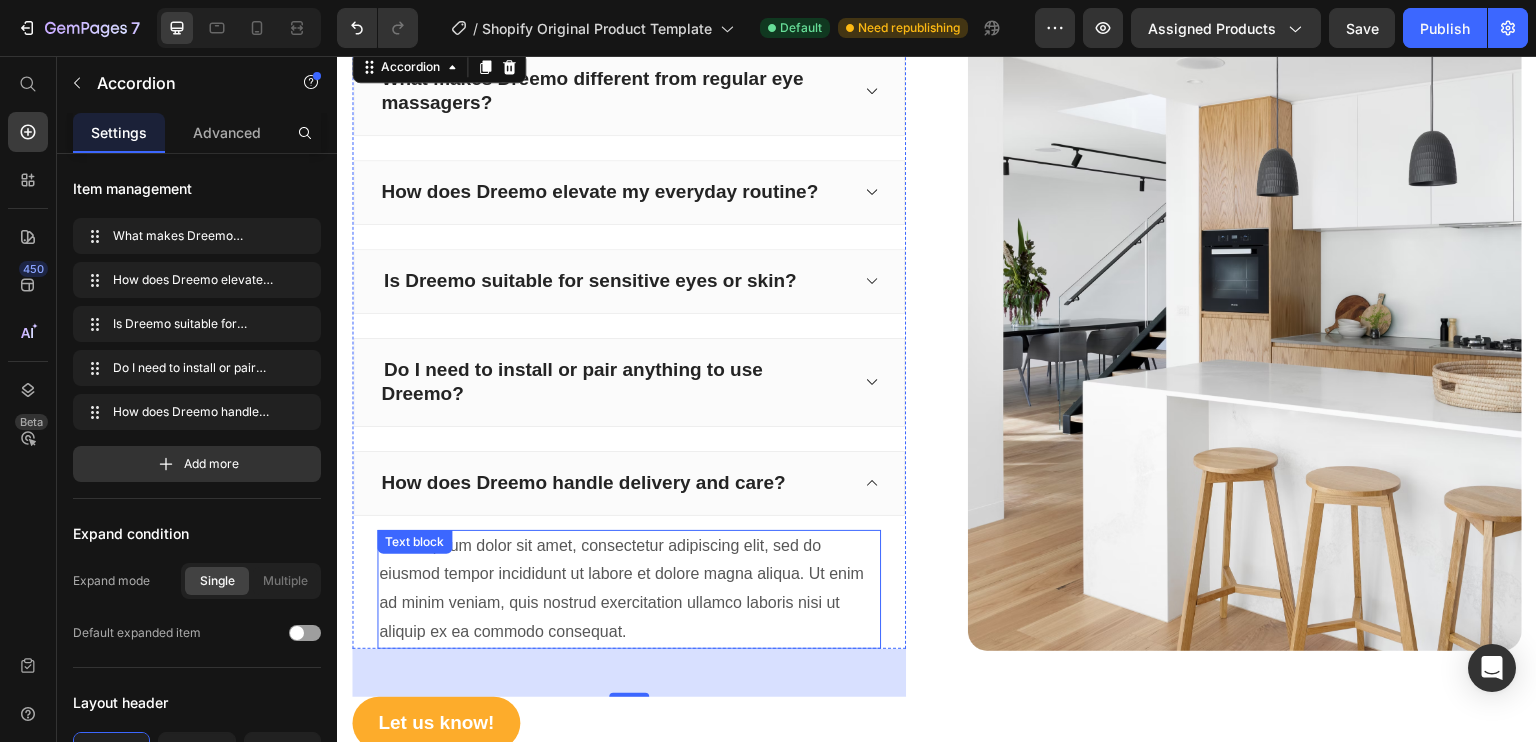 click on "Lorem ipsum dolor sit amet, consectetur adipiscing elit, sed do eiusmod tempor incididunt ut labore et dolore magna aliqua. Ut enim ad minim veniam, quis nostrud exercitation ullamco laboris nisi ut aliquip ex ea commodo consequat." at bounding box center (629, 589) 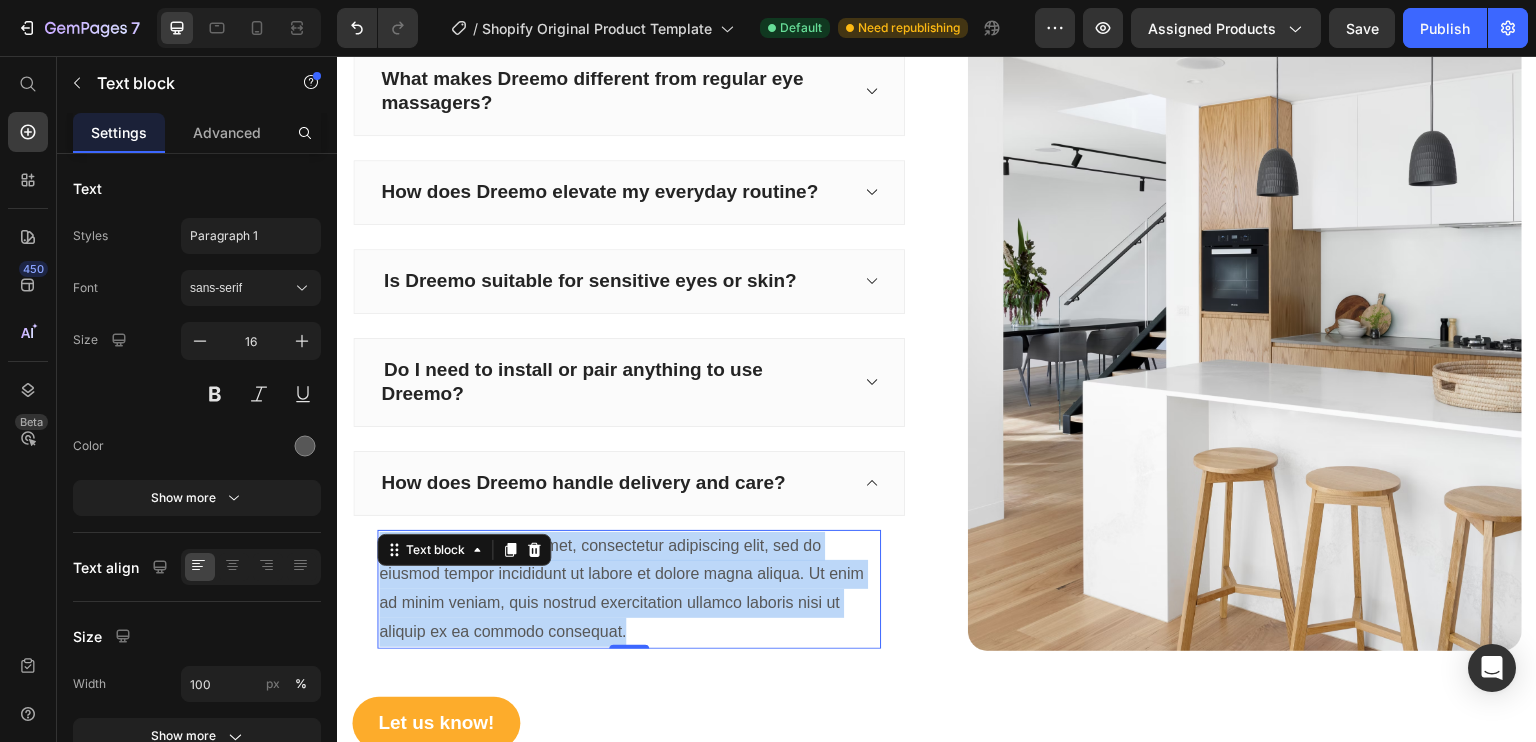 click on "Lorem ipsum dolor sit amet, consectetur adipiscing elit, sed do eiusmod tempor incididunt ut labore et dolore magna aliqua. Ut enim ad minim veniam, quis nostrud exercitation ullamco laboris nisi ut aliquip ex ea commodo consequat." at bounding box center (629, 589) 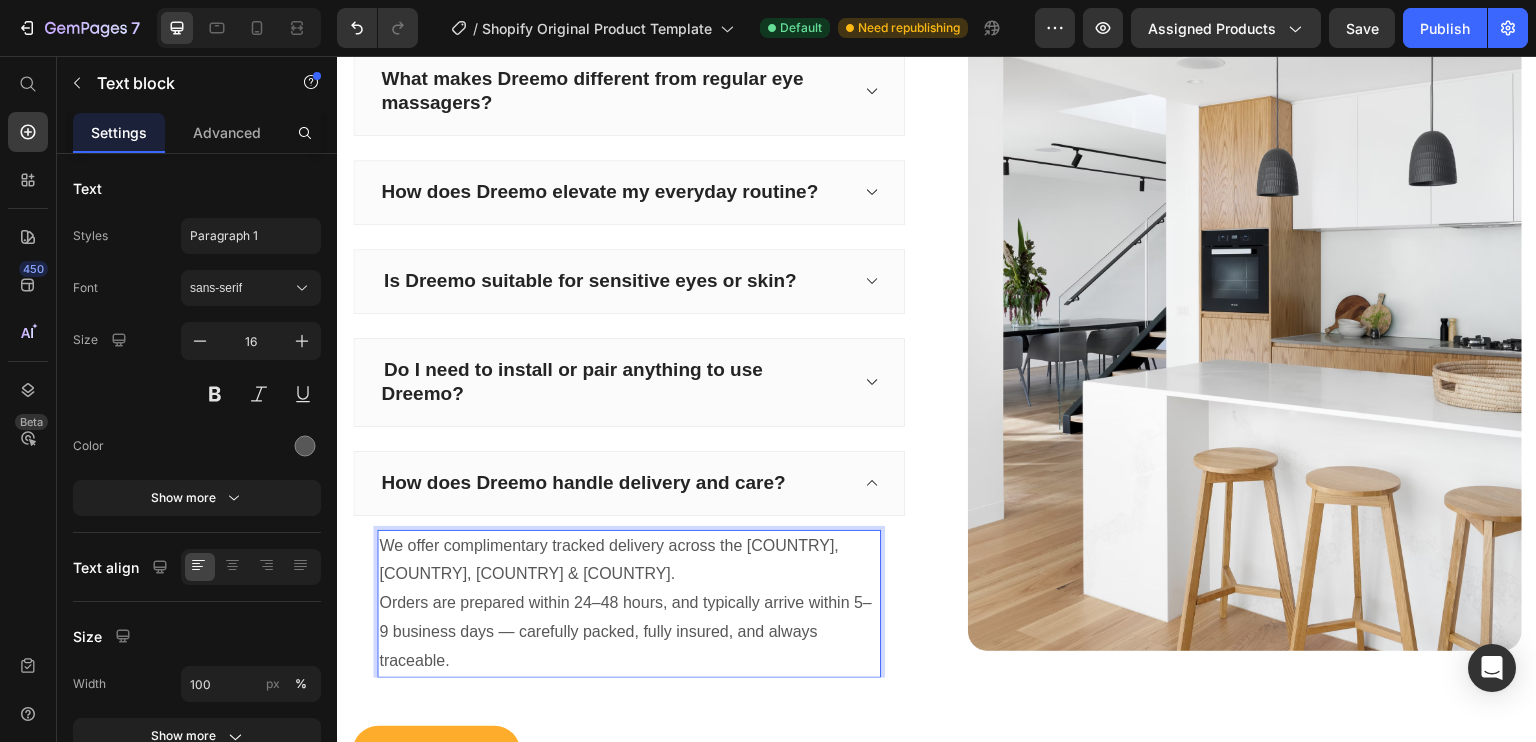 click on "We offer complimentary tracked delivery across the US, UK, AUS & Germany. Orders are prepared within 24–48 hours, and typically arrive within 5–9 business days — carefully packed, fully insured, and always traceable." at bounding box center [629, 604] 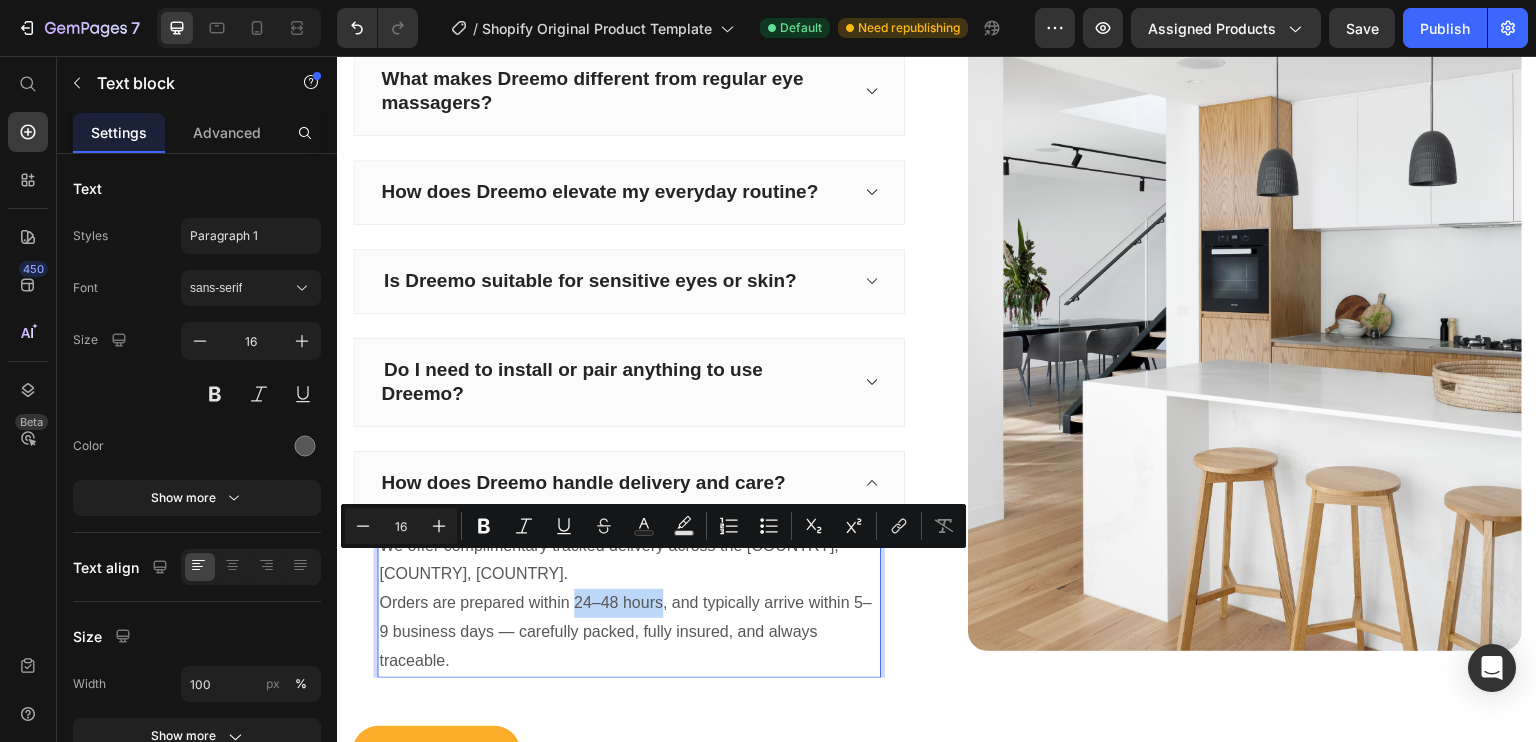 drag, startPoint x: 577, startPoint y: 565, endPoint x: 657, endPoint y: 565, distance: 80 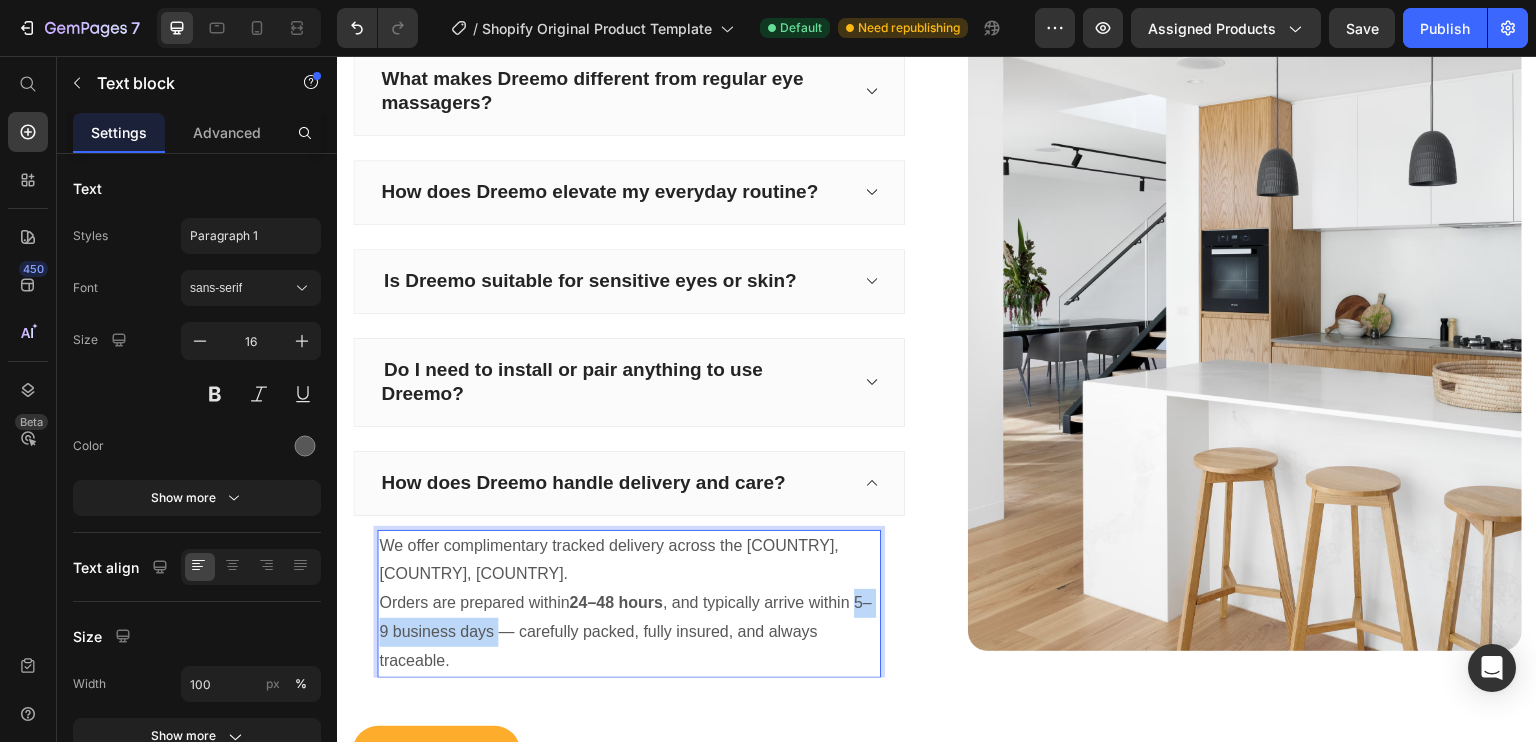 drag, startPoint x: 512, startPoint y: 599, endPoint x: 380, endPoint y: 597, distance: 132.01515 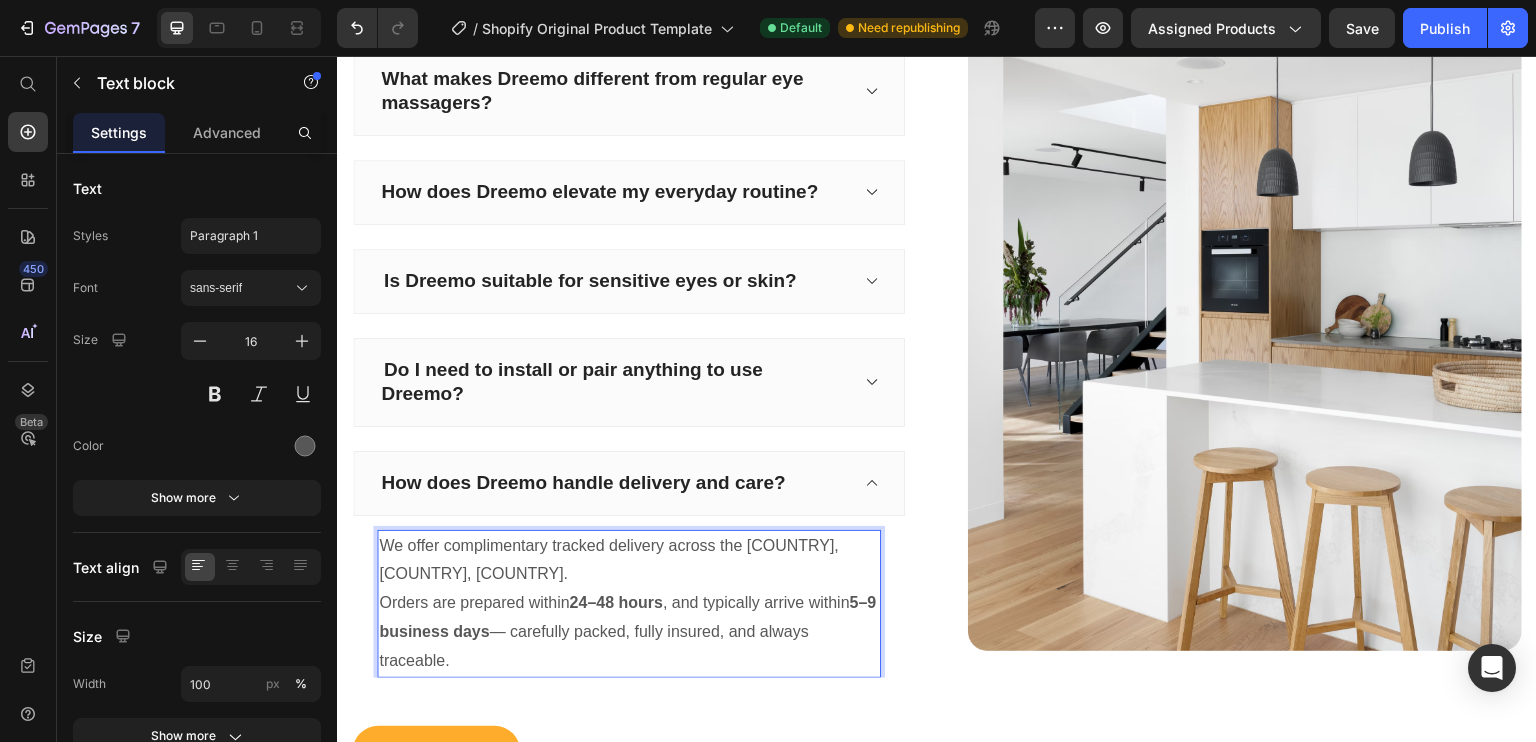 click on "We offer complimentary tracked delivery across the US, UK, AUS. Orders are prepared within  24–48 hours , and typically arrive within  5–9 business days  — carefully packed, fully insured, and always traceable." at bounding box center (629, 604) 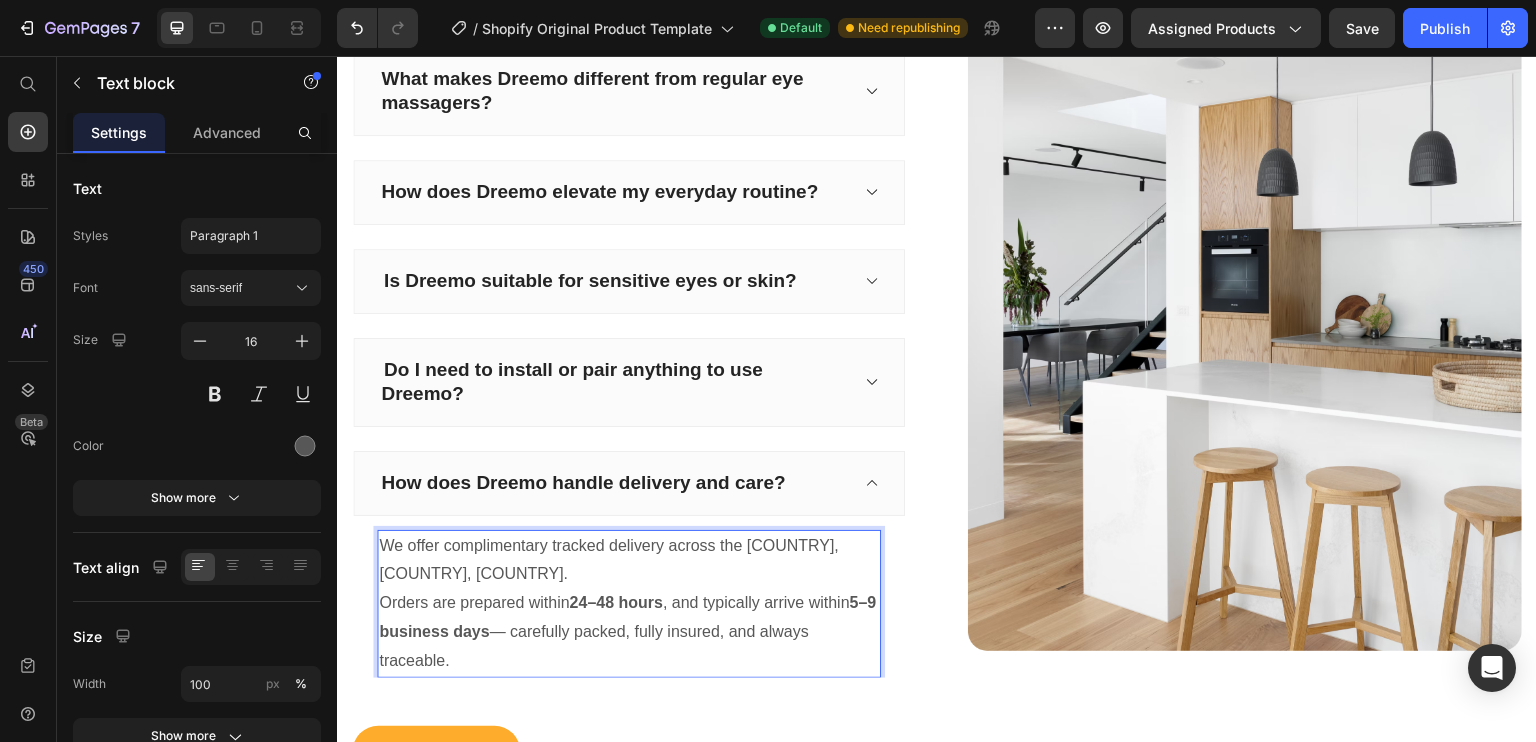 click on "5–9 business days" at bounding box center (627, 617) 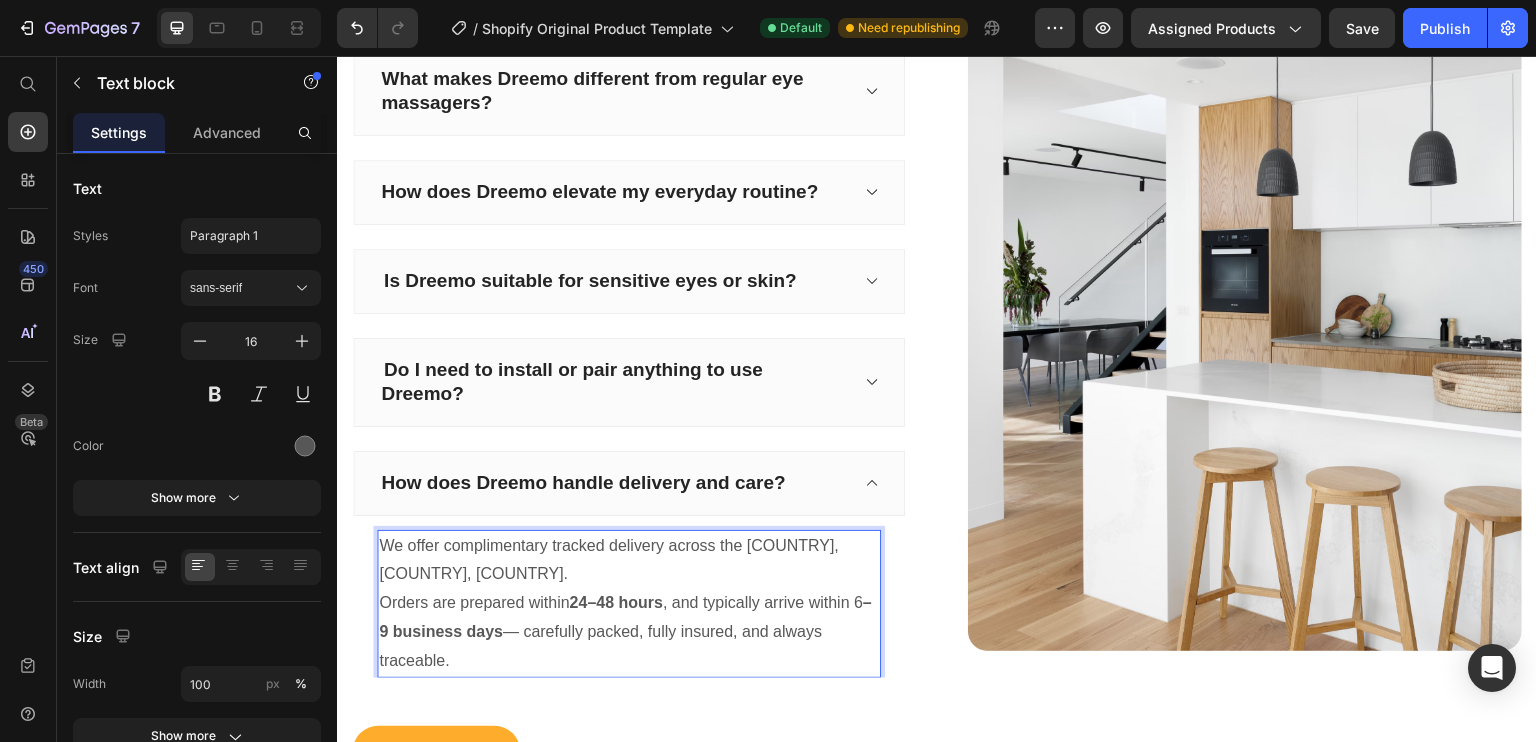 click on "We offer complimentary tracked delivery across the US, UK, AUS. Orders are prepared within  24–48 hours , and typically arrive within 6 –9 business days  — carefully packed, fully insured, and always traceable." at bounding box center [629, 604] 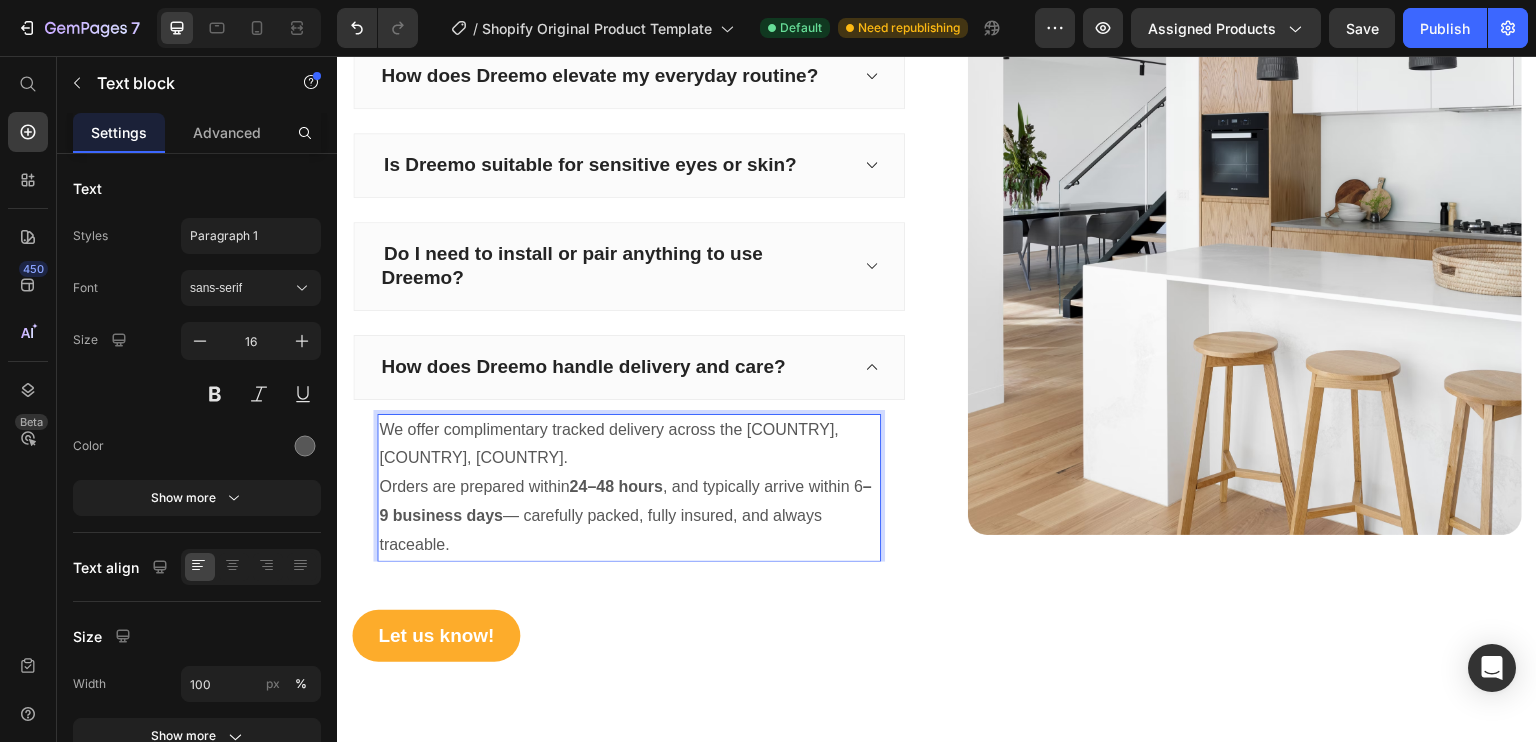 scroll, scrollTop: 8009, scrollLeft: 0, axis: vertical 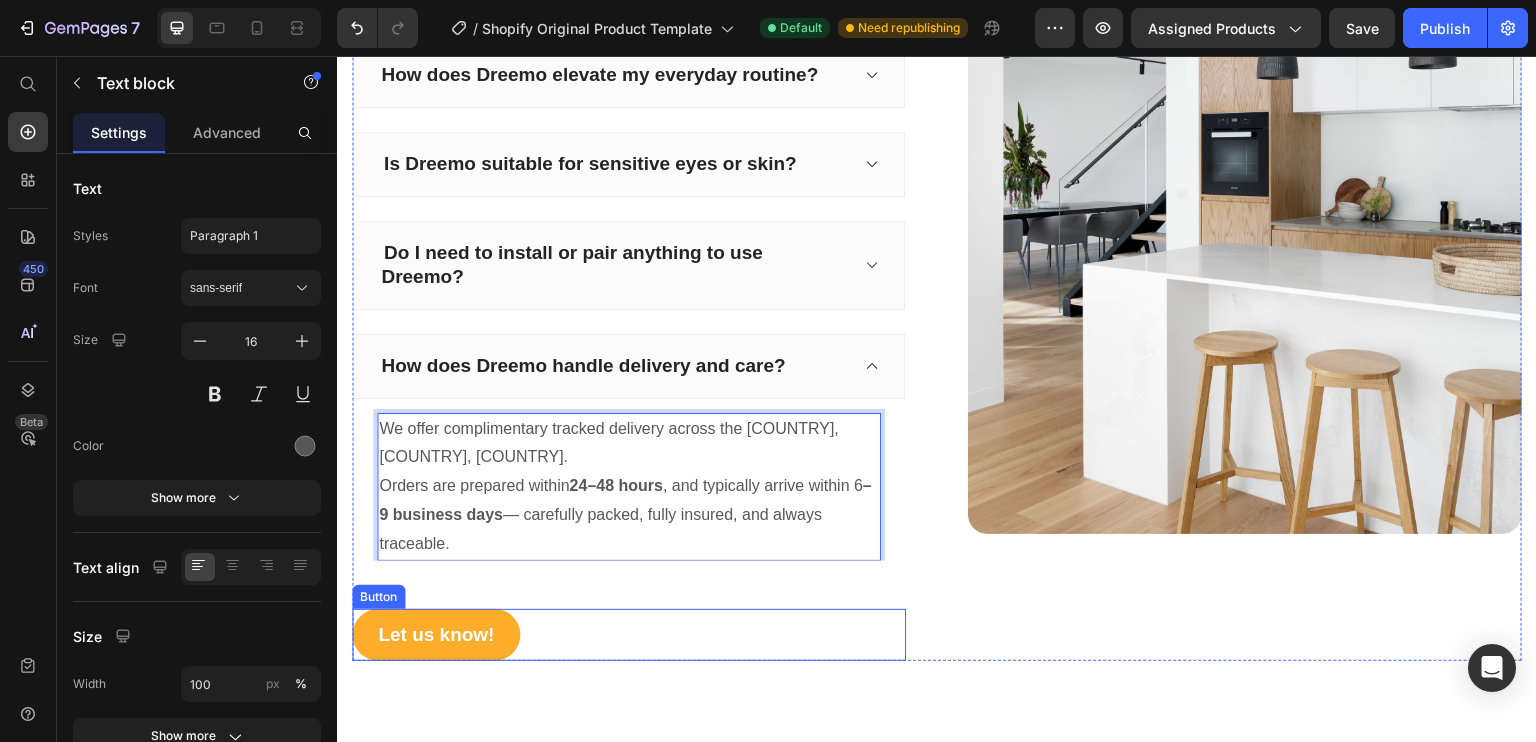 click on "Let us know! Button" at bounding box center (629, 635) 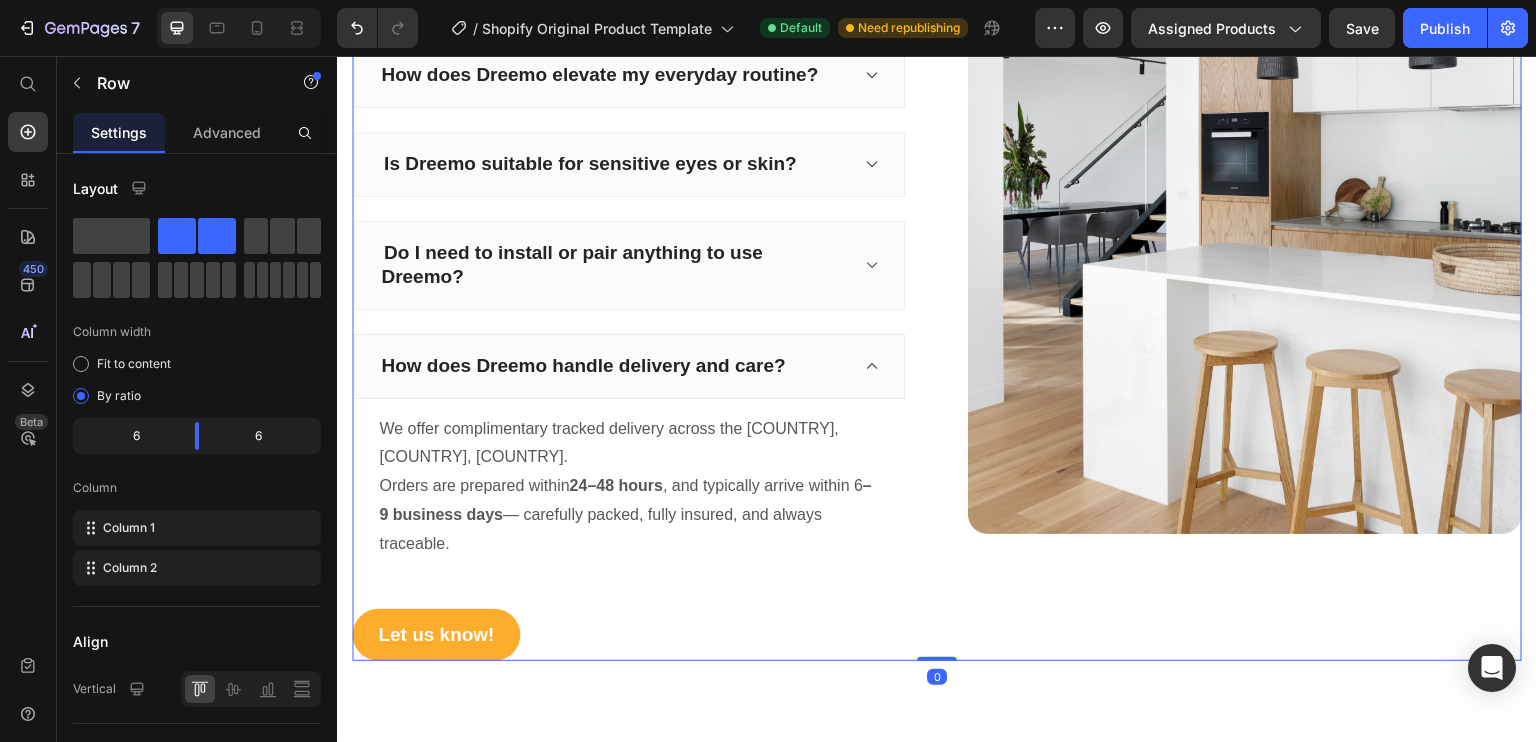 scroll, scrollTop: 7913, scrollLeft: 0, axis: vertical 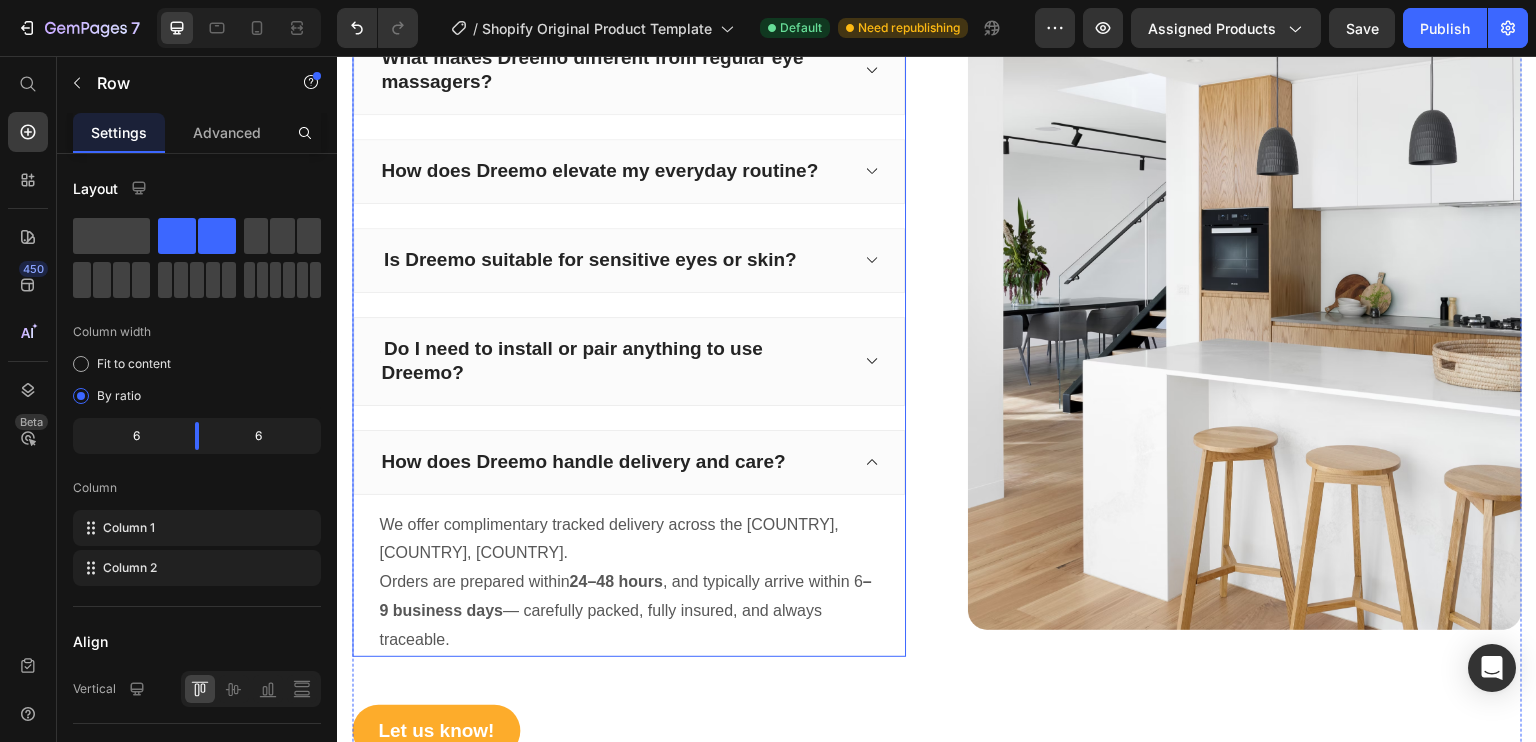 click on "How does Dreemo handle delivery and care?" at bounding box center [613, 462] 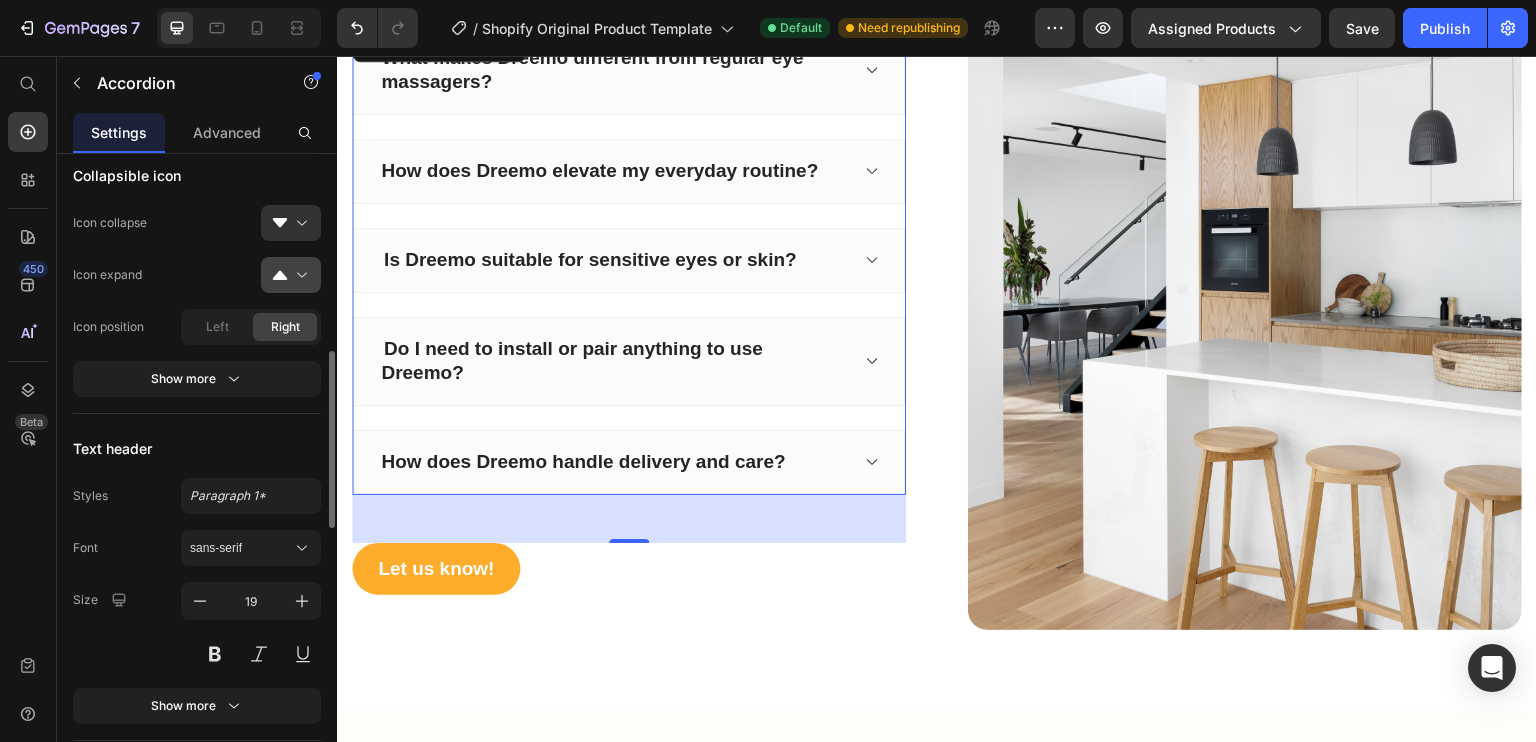 scroll, scrollTop: 713, scrollLeft: 0, axis: vertical 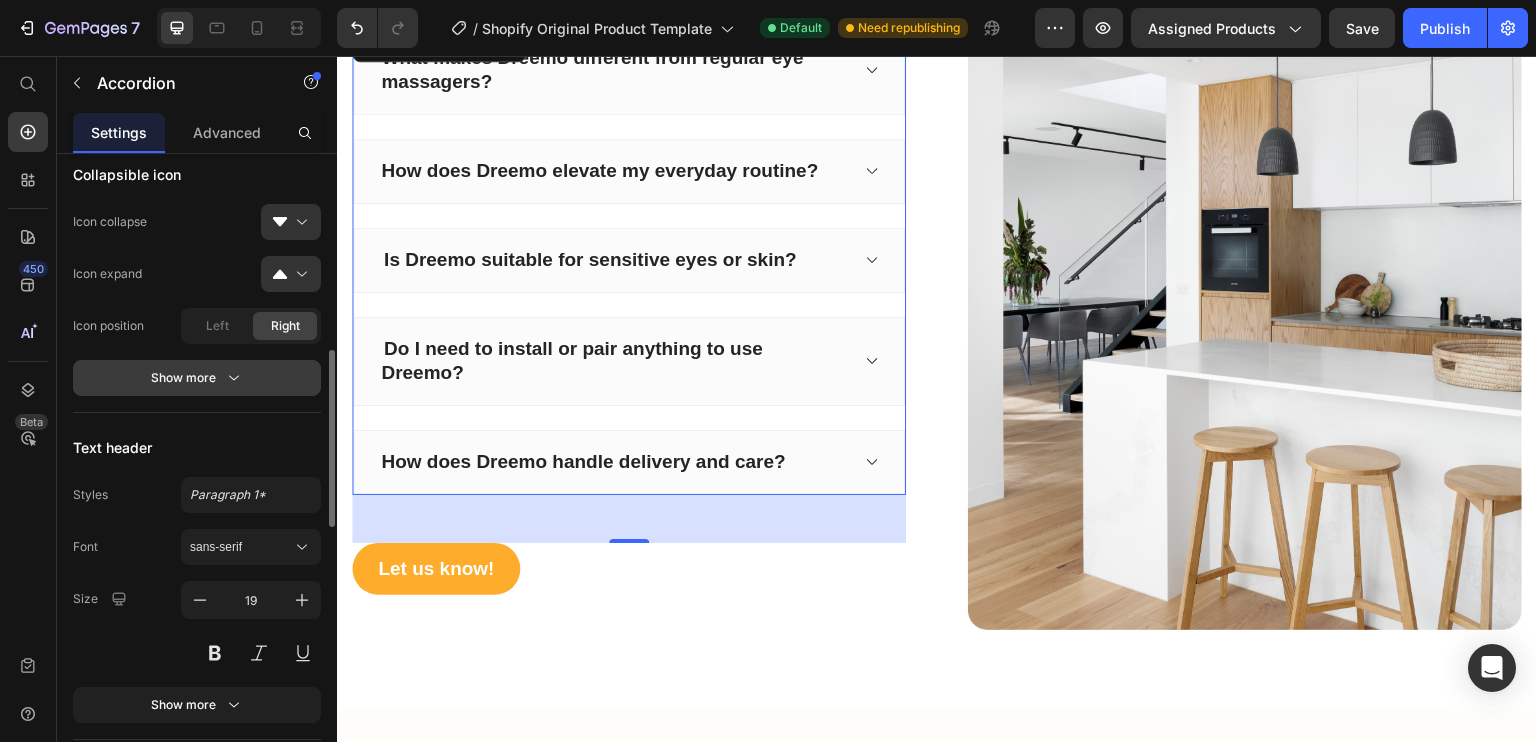click on "Show more" at bounding box center [197, 378] 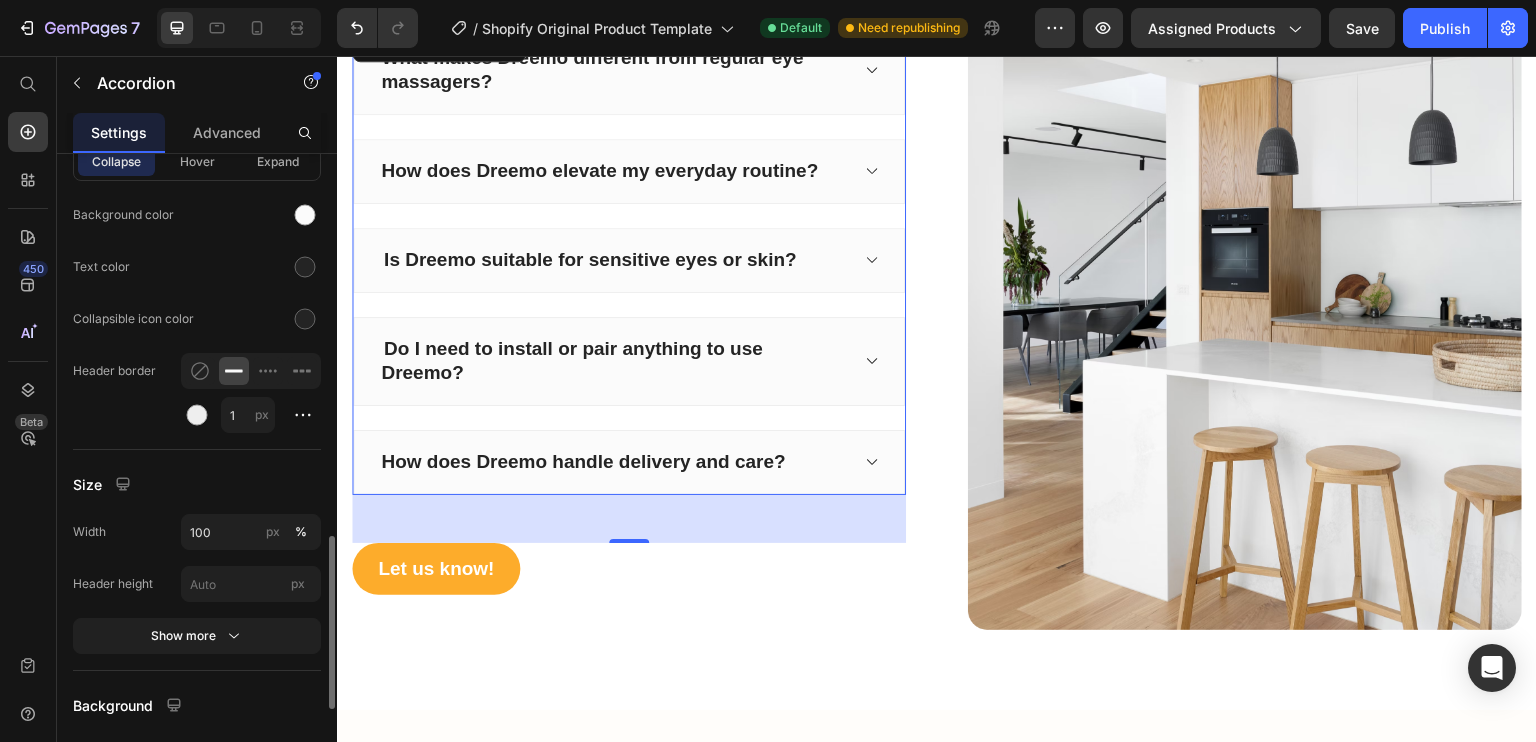 scroll, scrollTop: 1434, scrollLeft: 0, axis: vertical 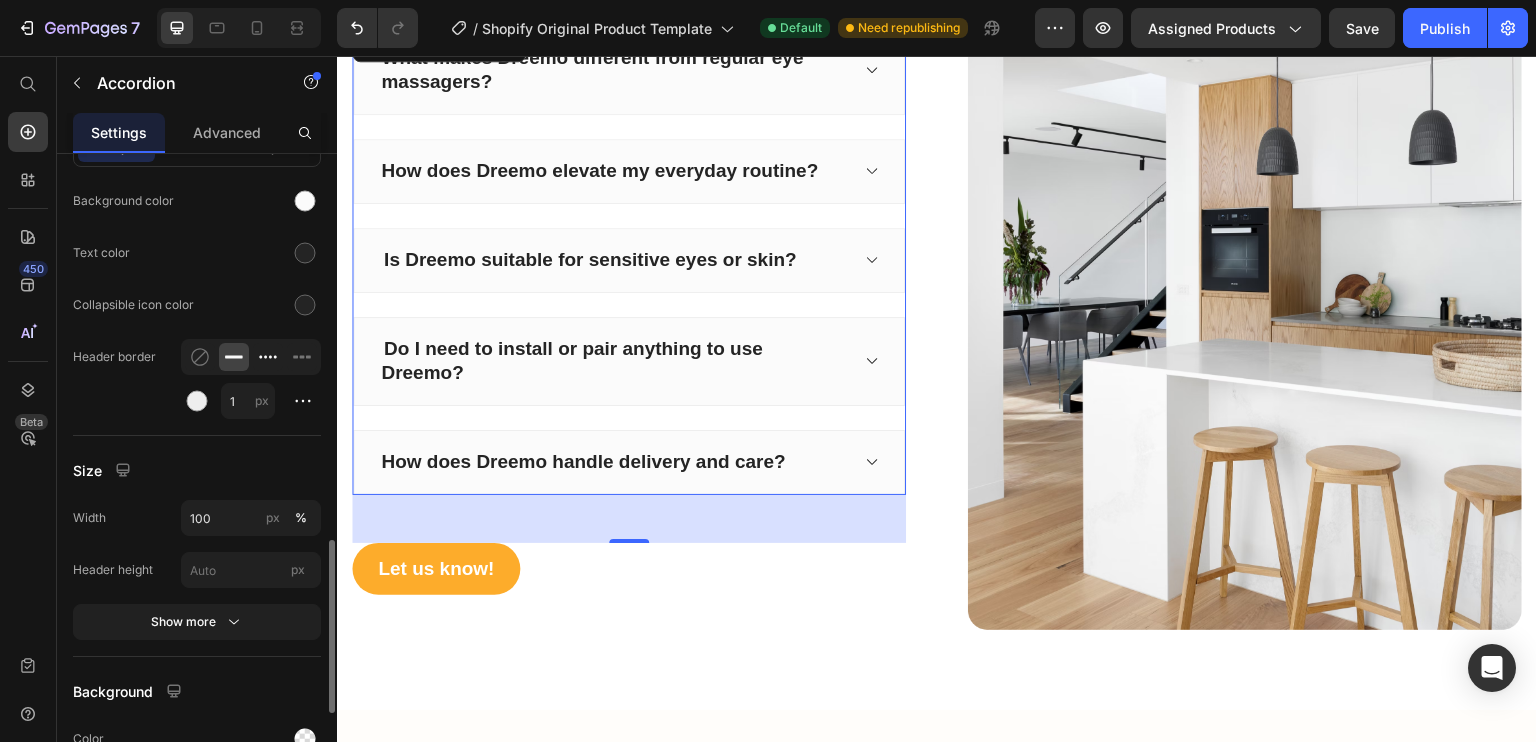 click 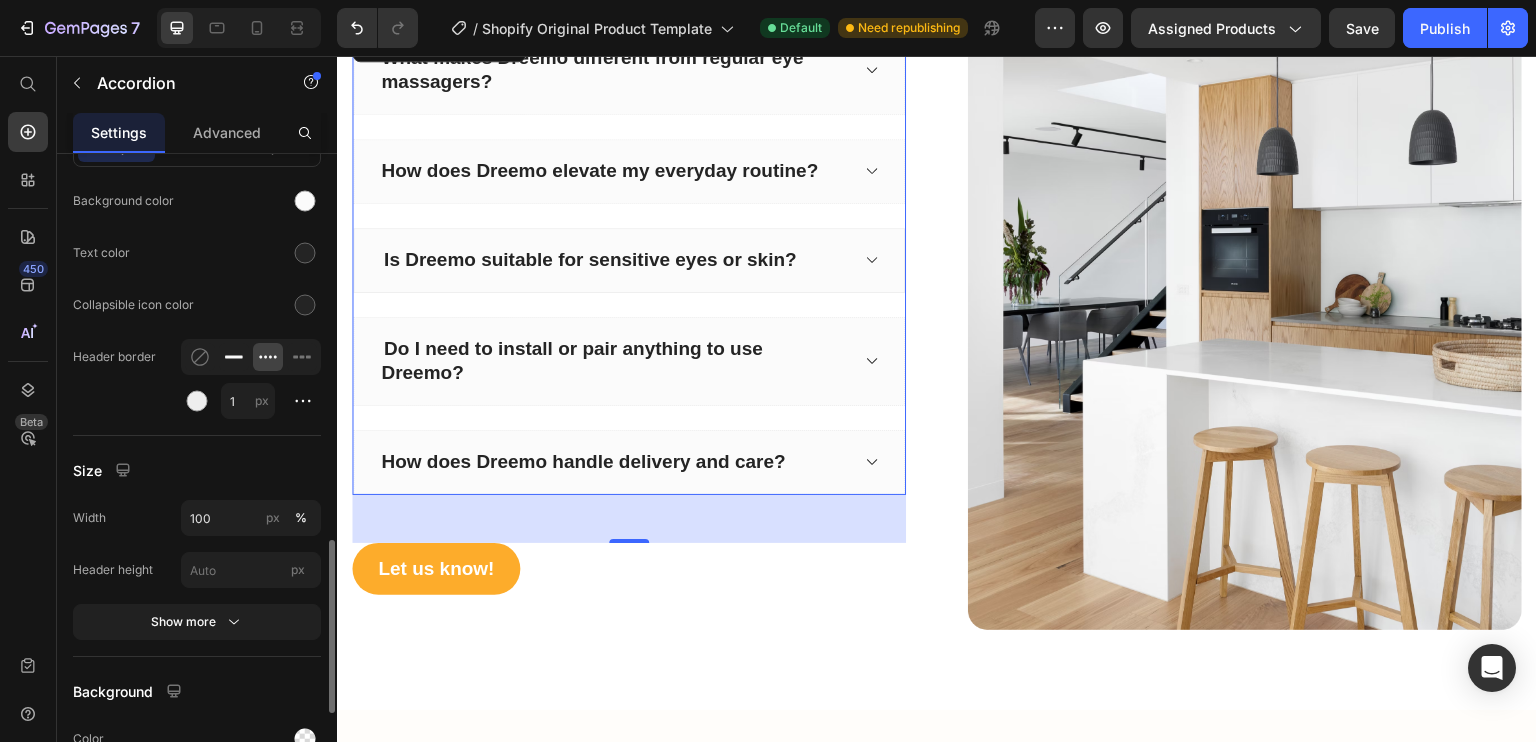 click 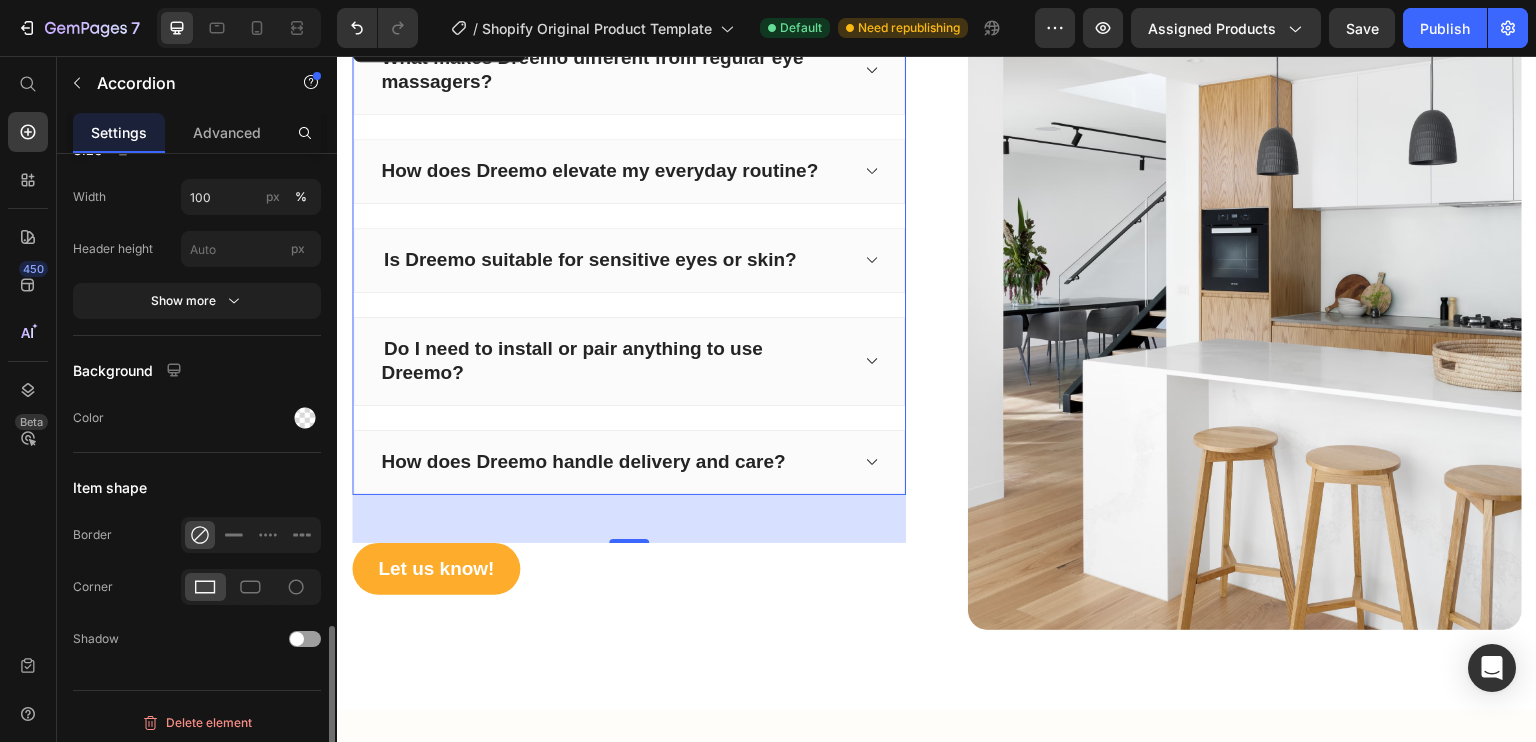 scroll, scrollTop: 1757, scrollLeft: 0, axis: vertical 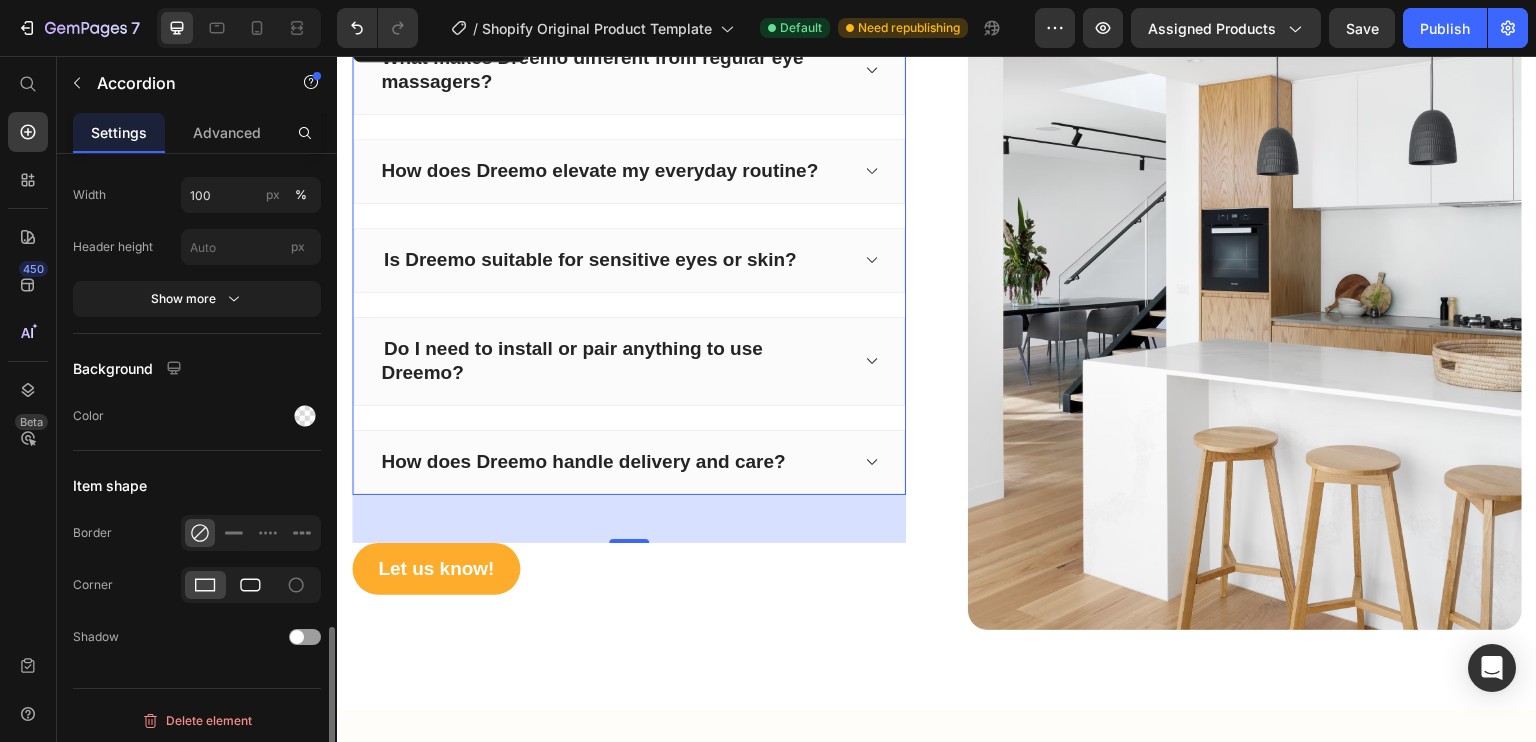 click 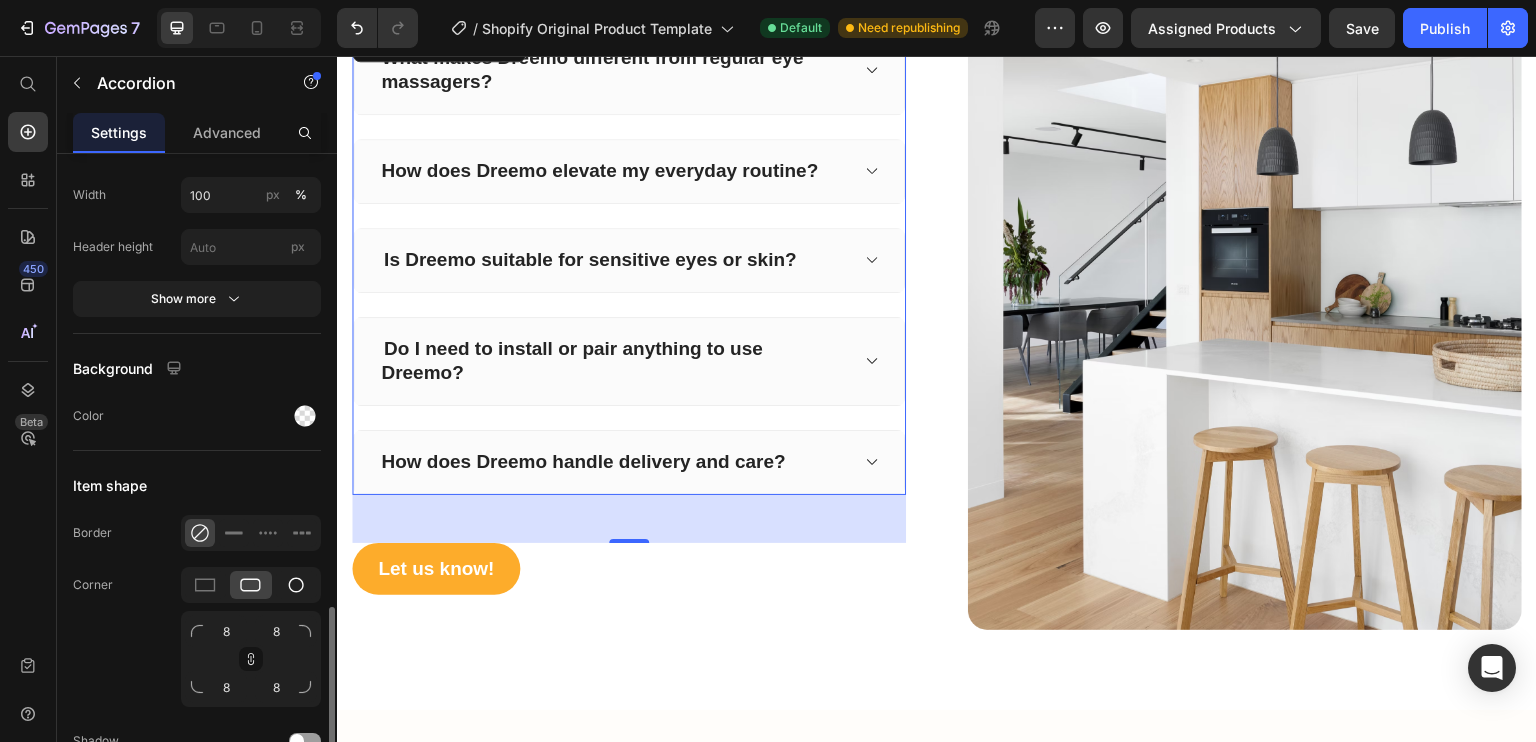 click 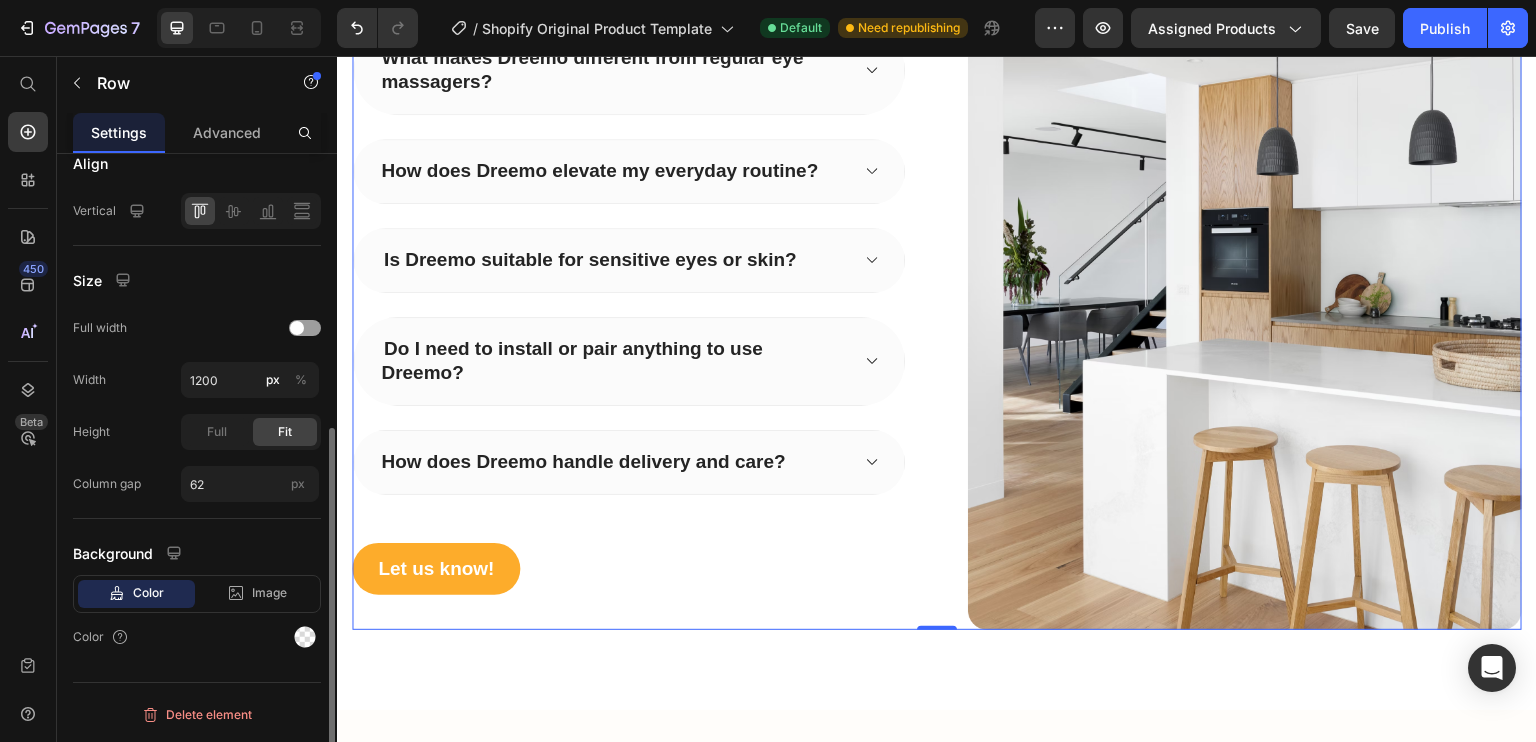scroll, scrollTop: 0, scrollLeft: 0, axis: both 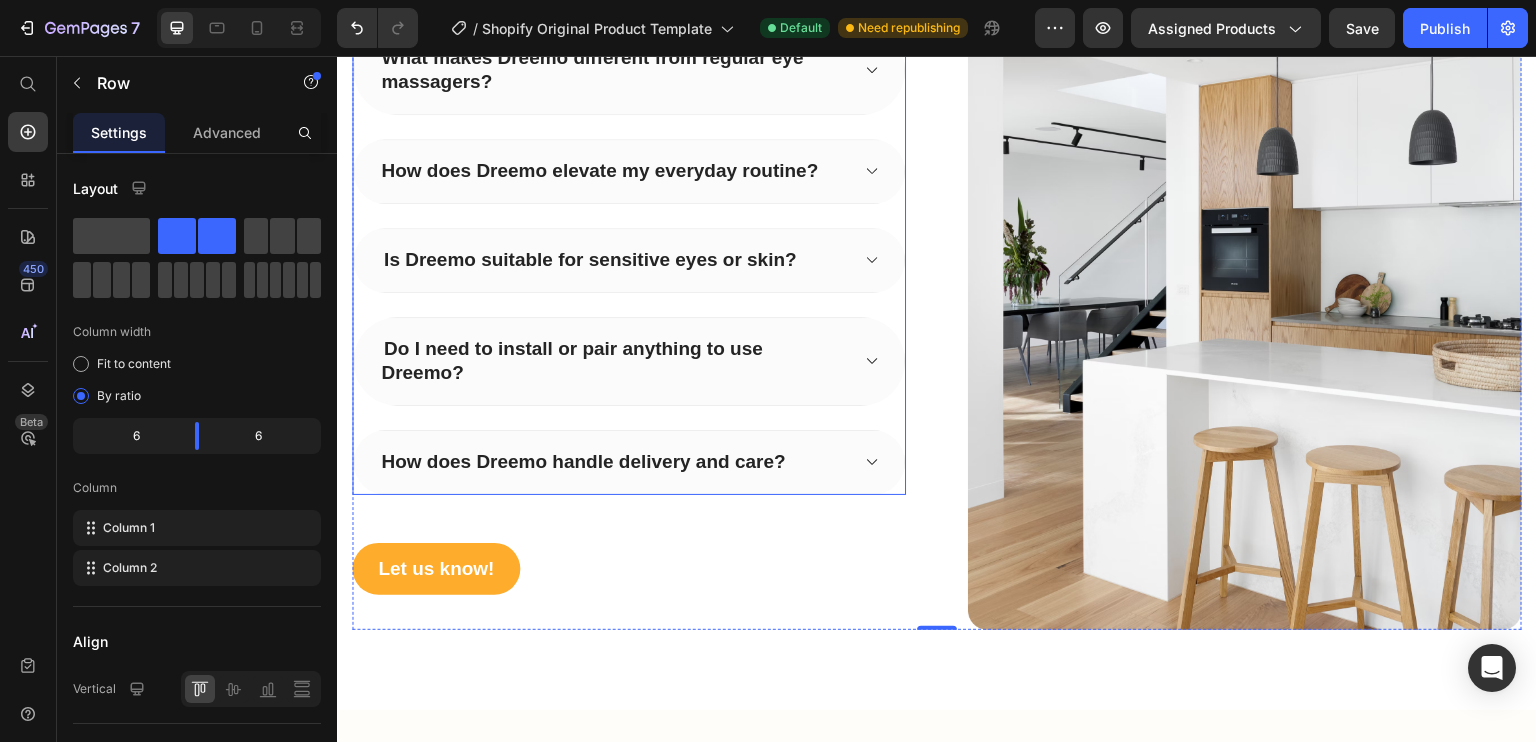 click on "How does Dreemo handle delivery and care?" at bounding box center [629, 462] 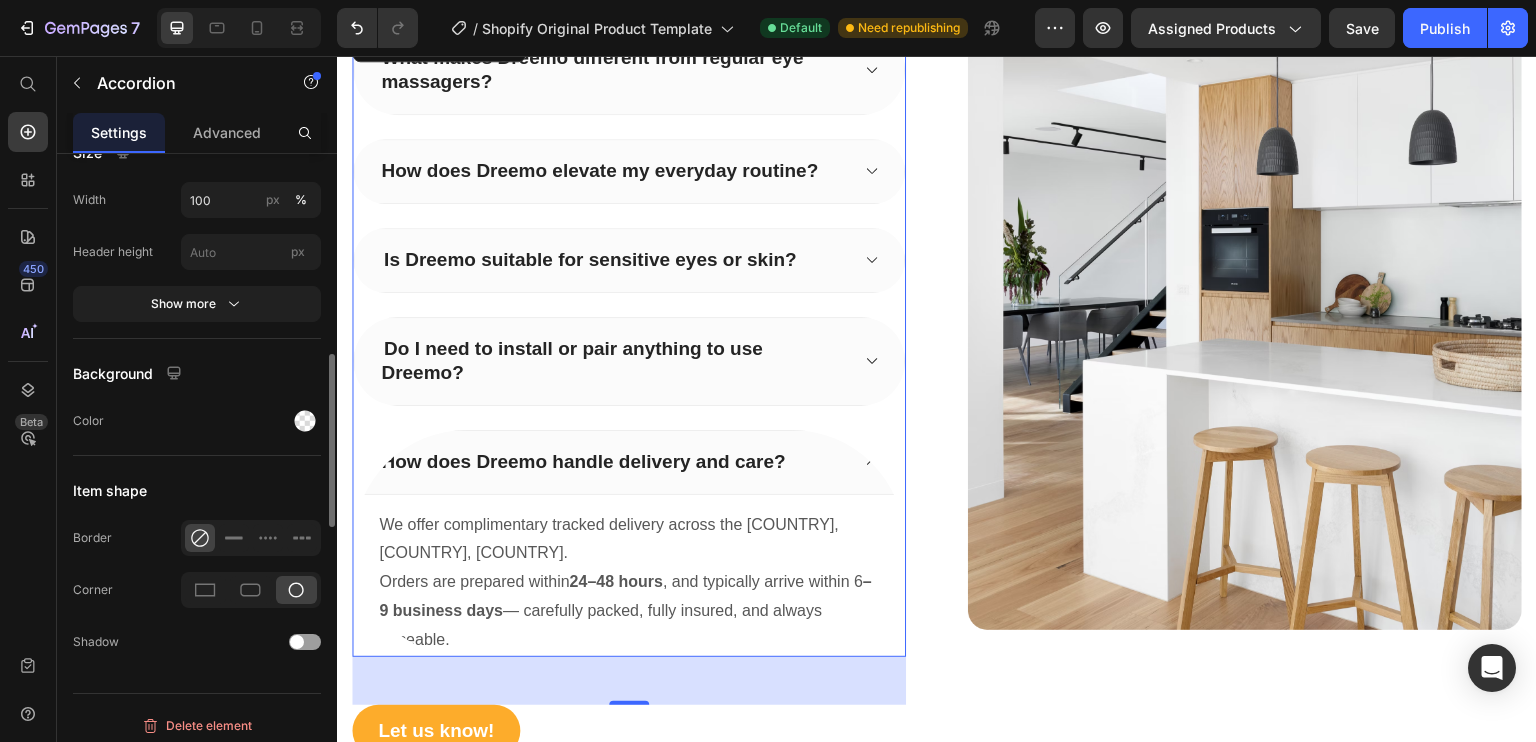 scroll, scrollTop: 1757, scrollLeft: 0, axis: vertical 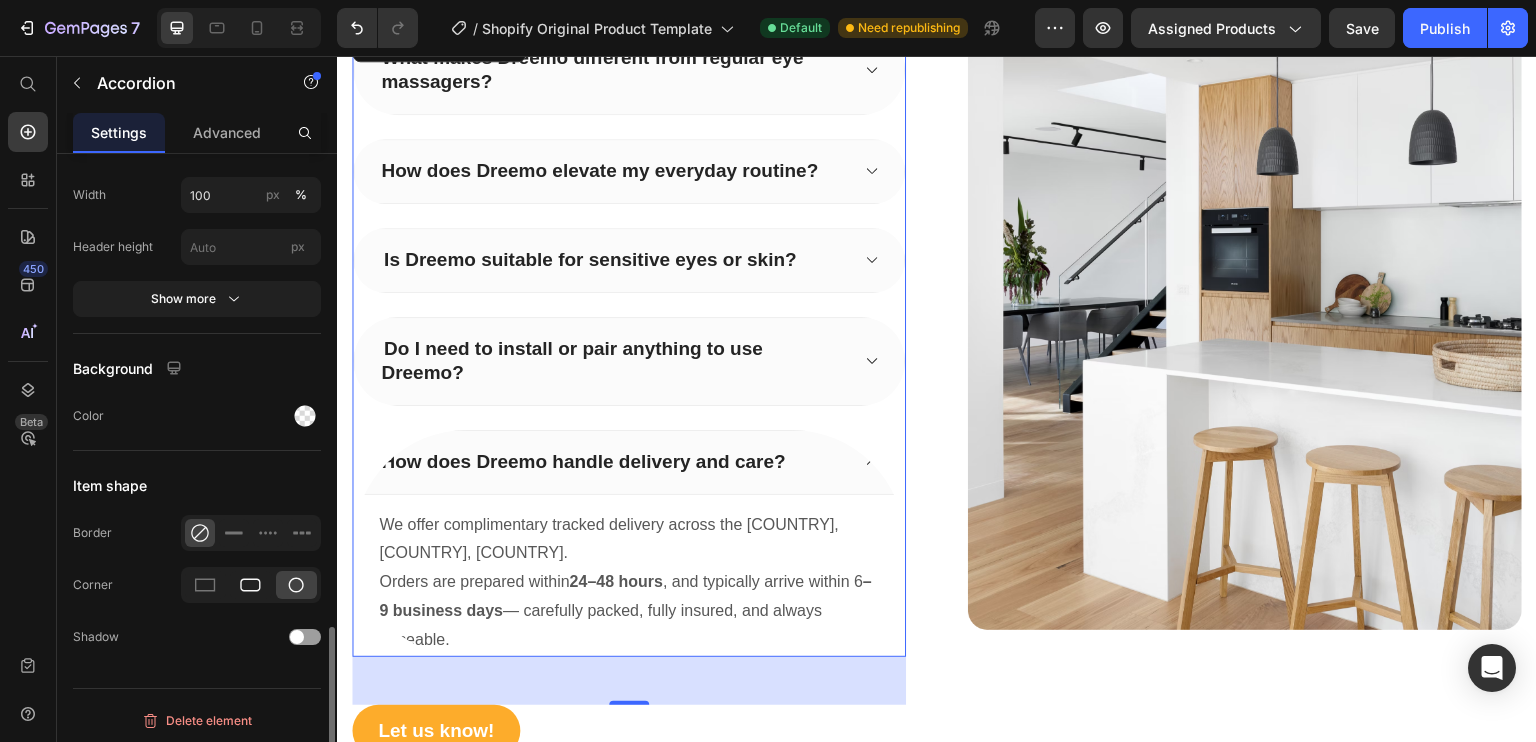 click 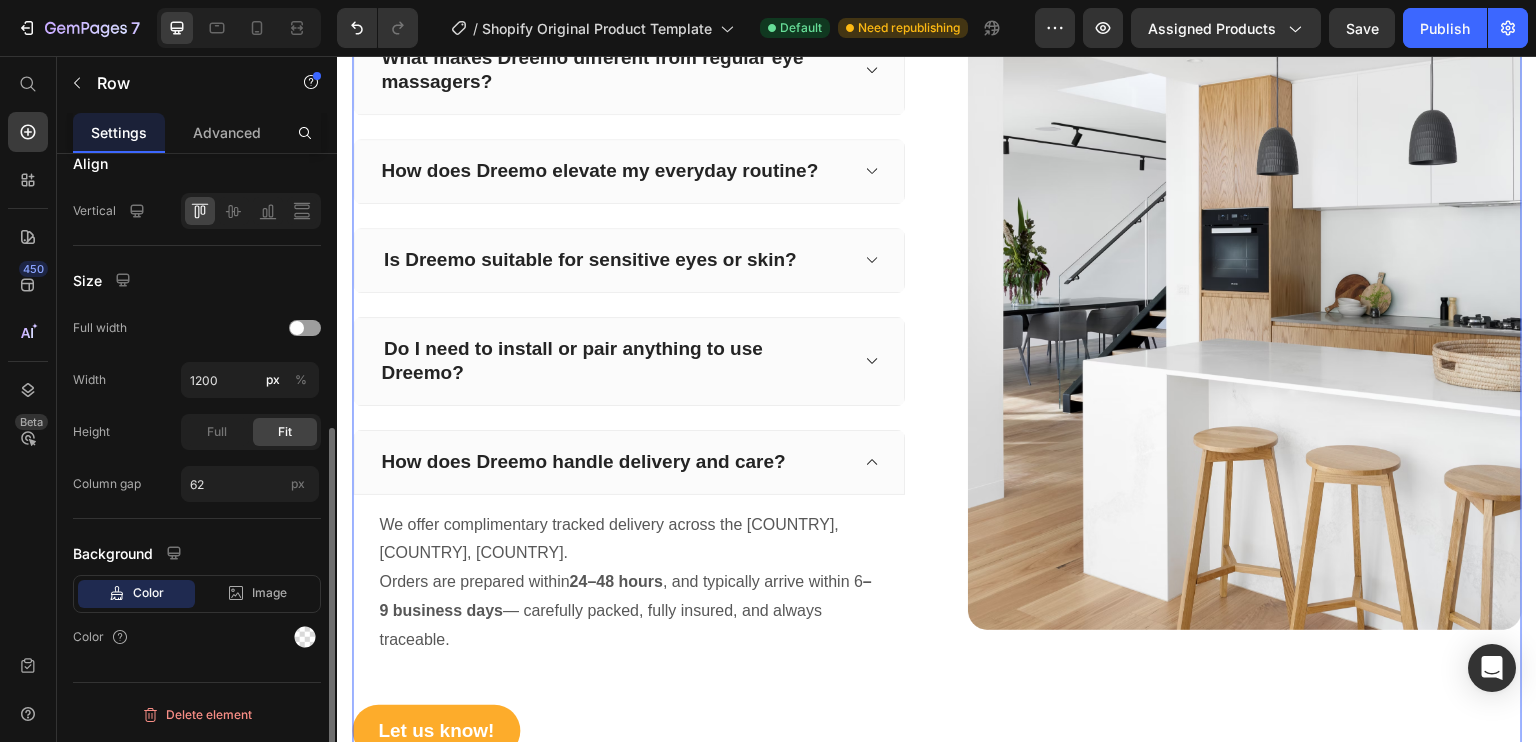 scroll, scrollTop: 0, scrollLeft: 0, axis: both 